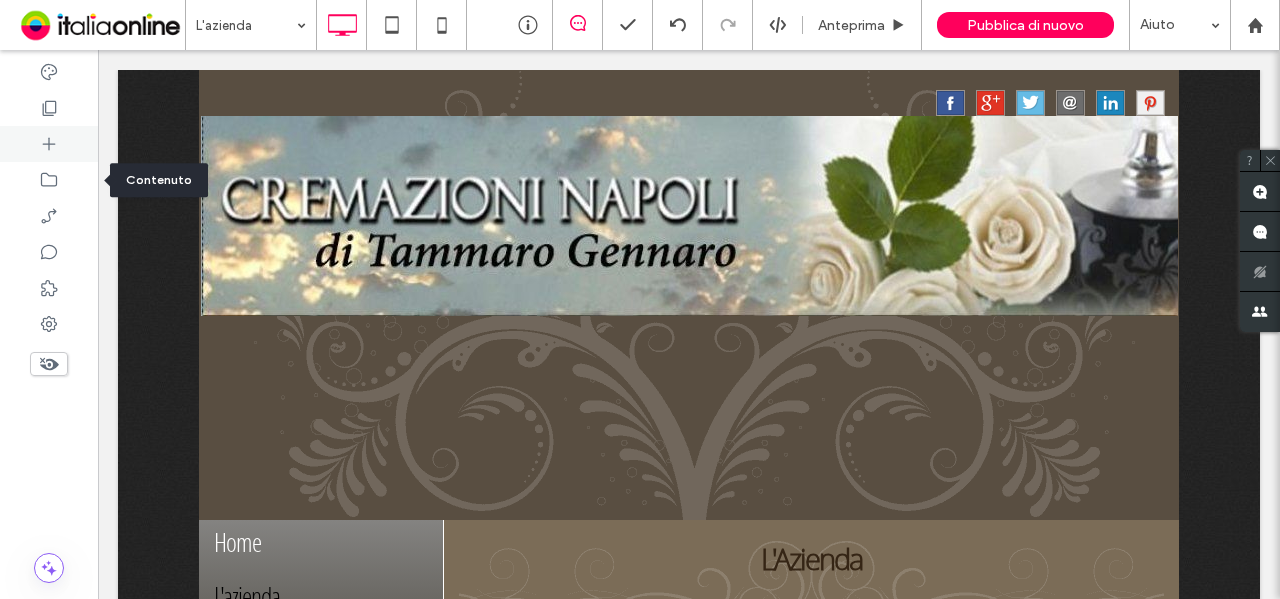 scroll, scrollTop: 284, scrollLeft: 0, axis: vertical 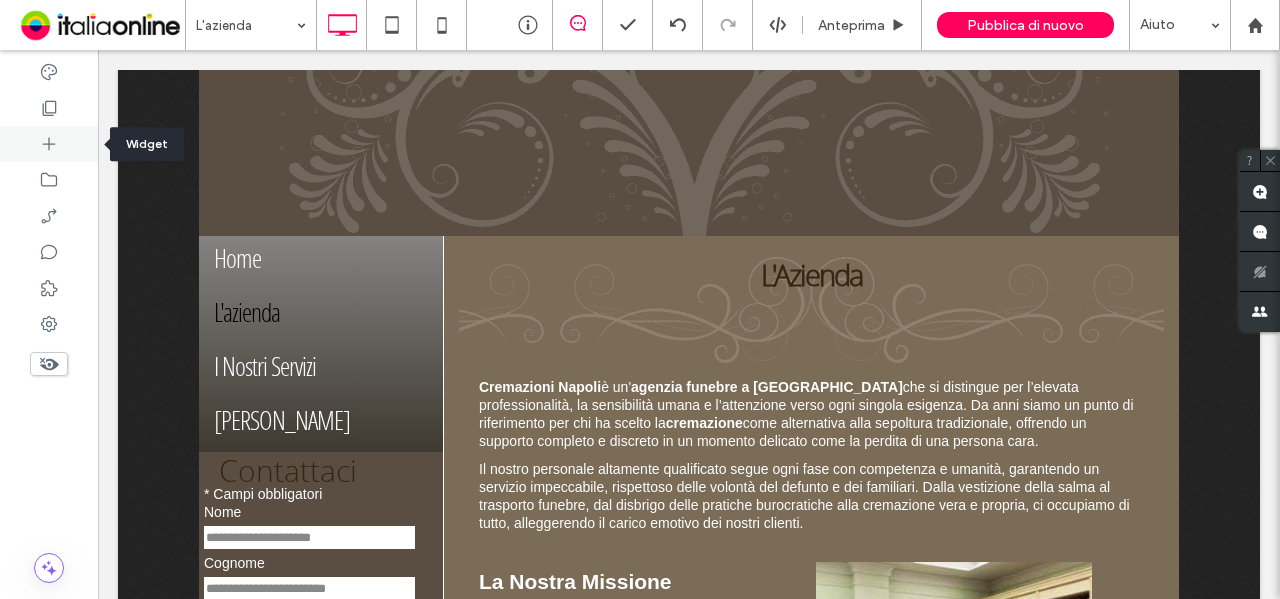 click at bounding box center [49, 144] 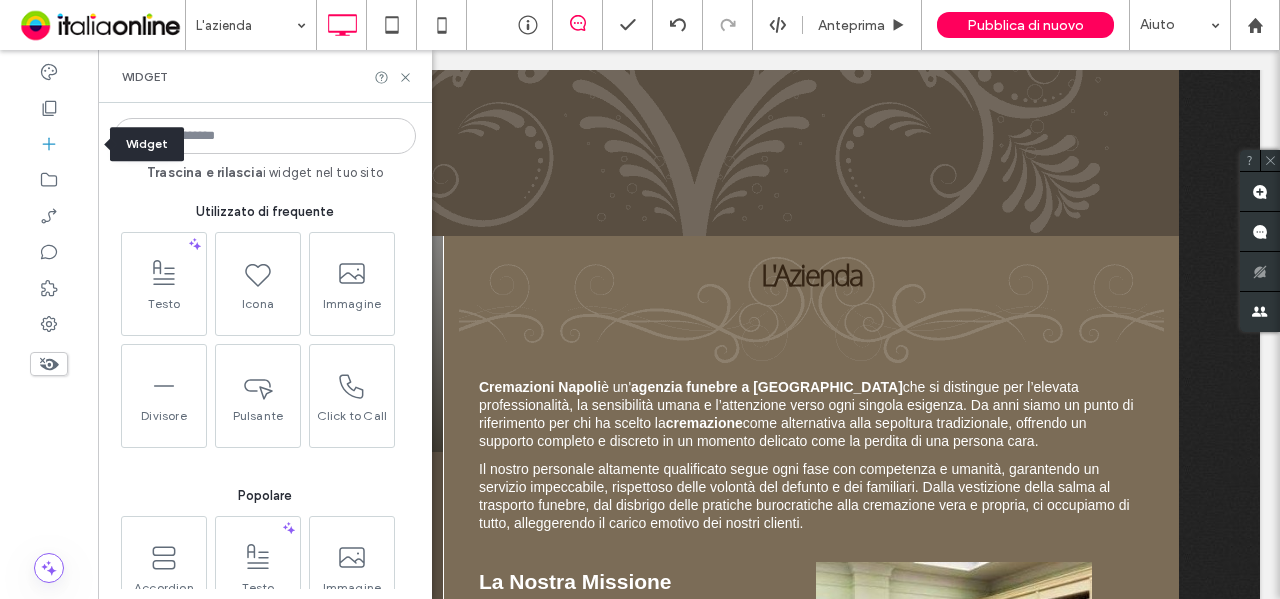 click 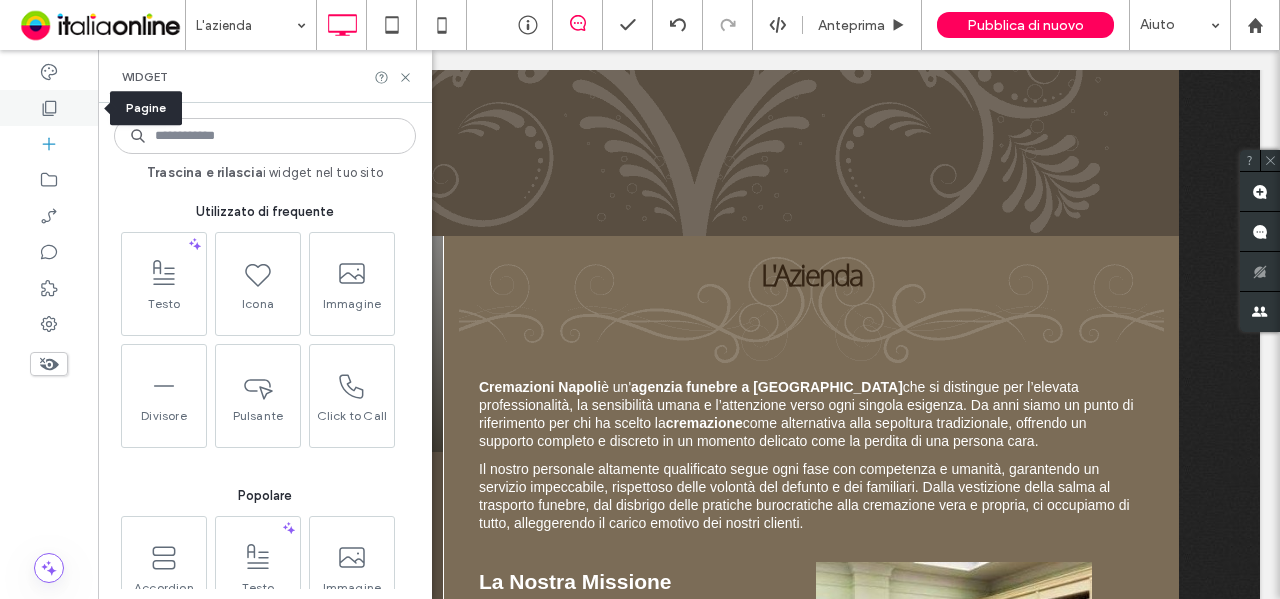 click 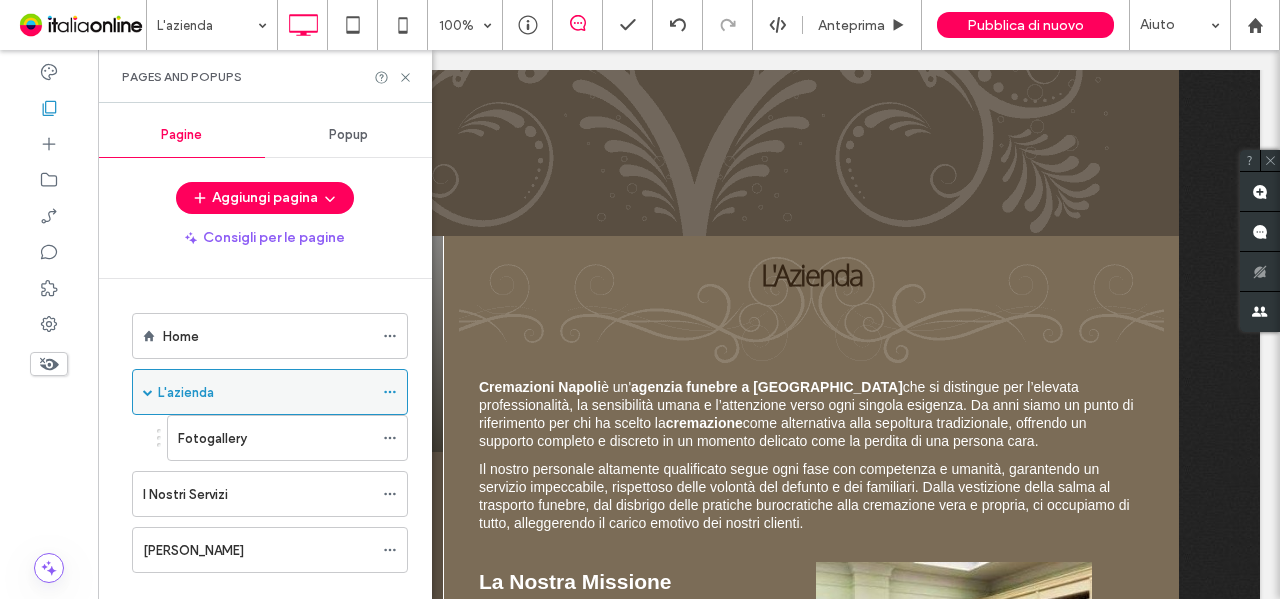 click 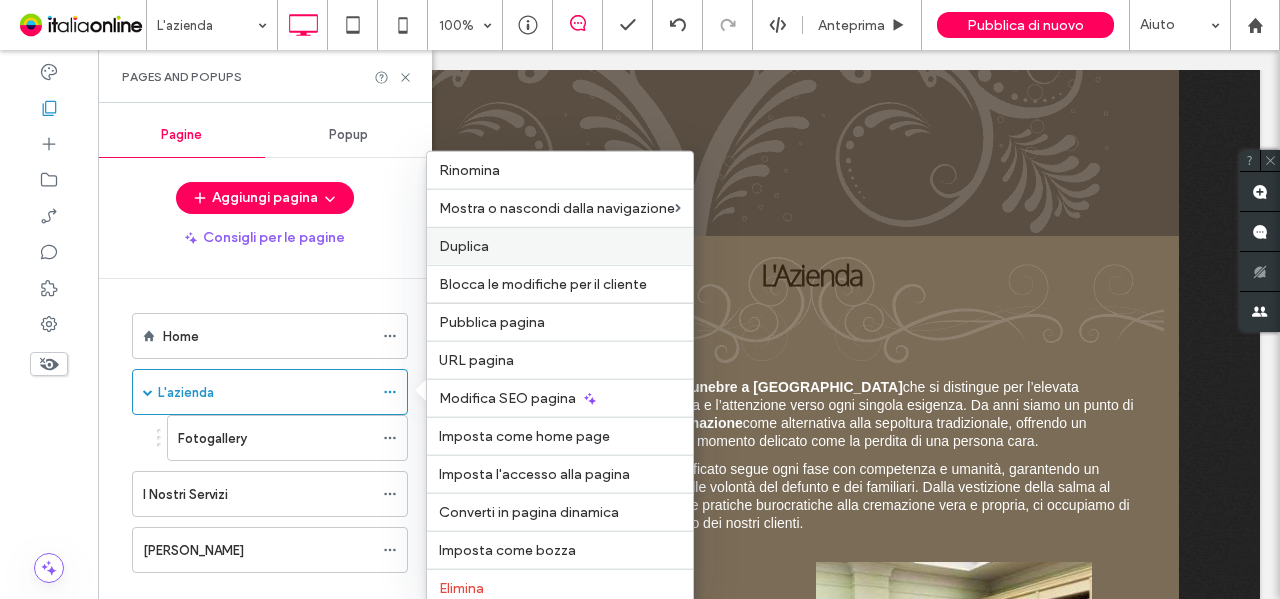 click on "Duplica" at bounding box center [560, 246] 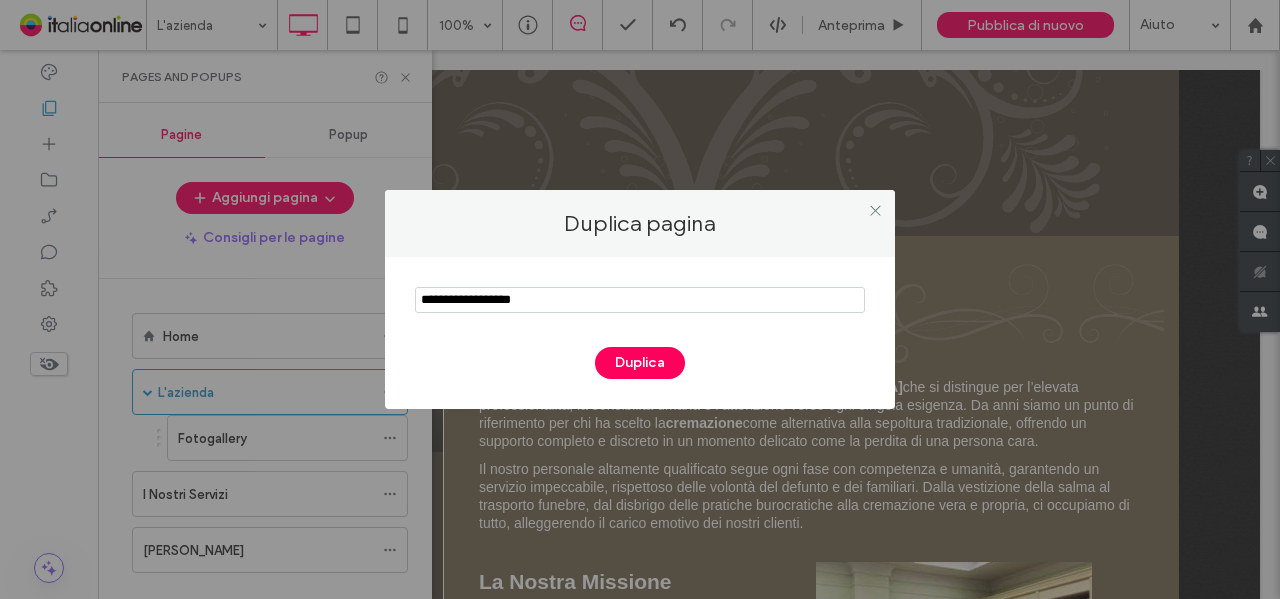 drag, startPoint x: 532, startPoint y: 298, endPoint x: 414, endPoint y: 298, distance: 118 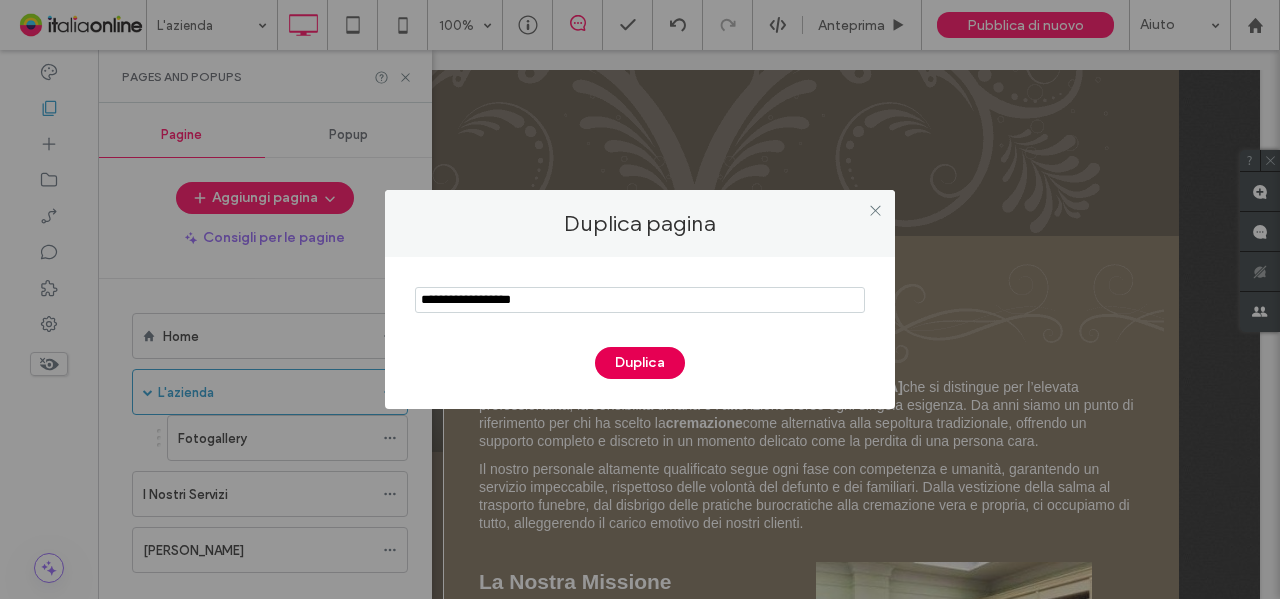 type on "**********" 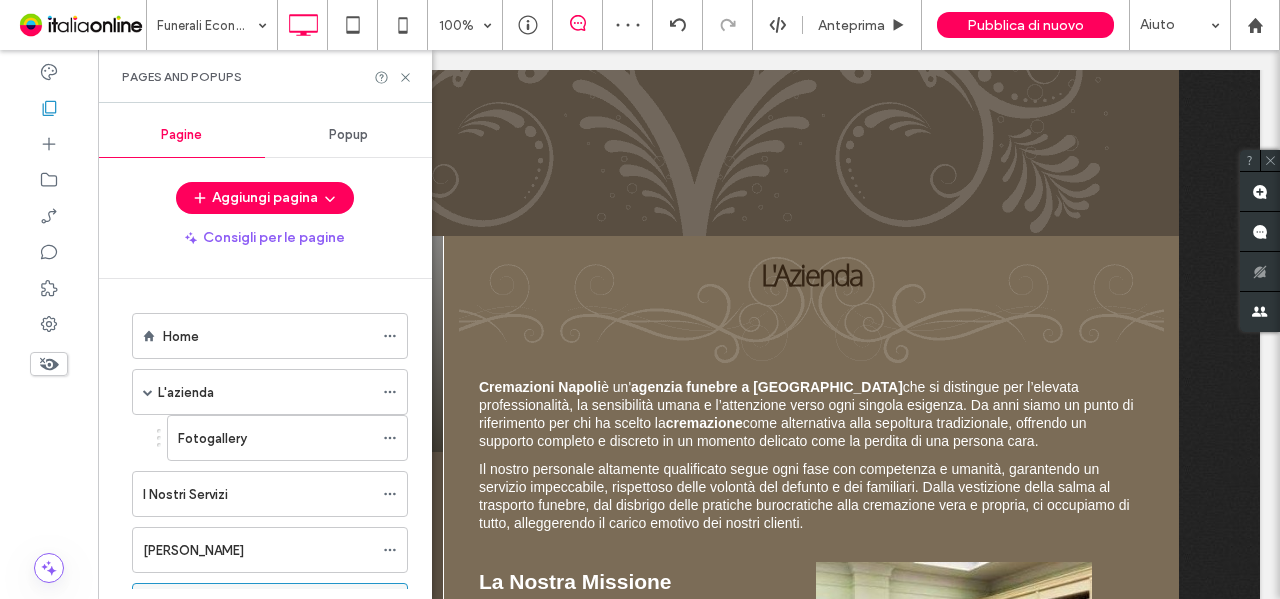 scroll, scrollTop: 84, scrollLeft: 0, axis: vertical 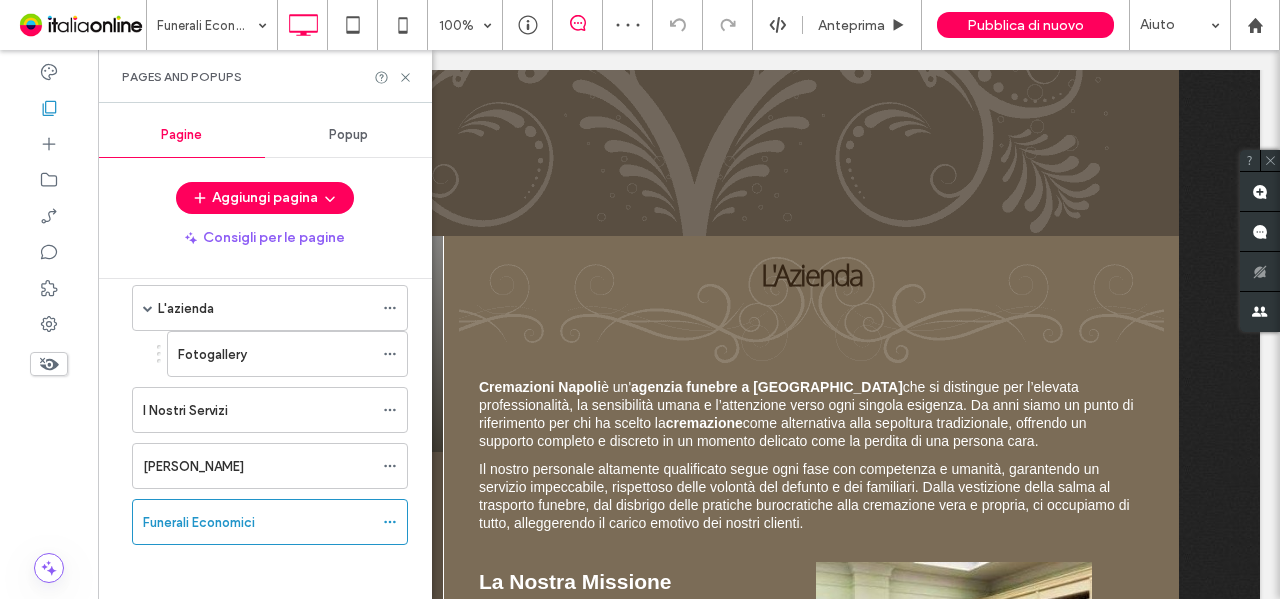 drag, startPoint x: 118, startPoint y: 468, endPoint x: 132, endPoint y: 379, distance: 90.0944 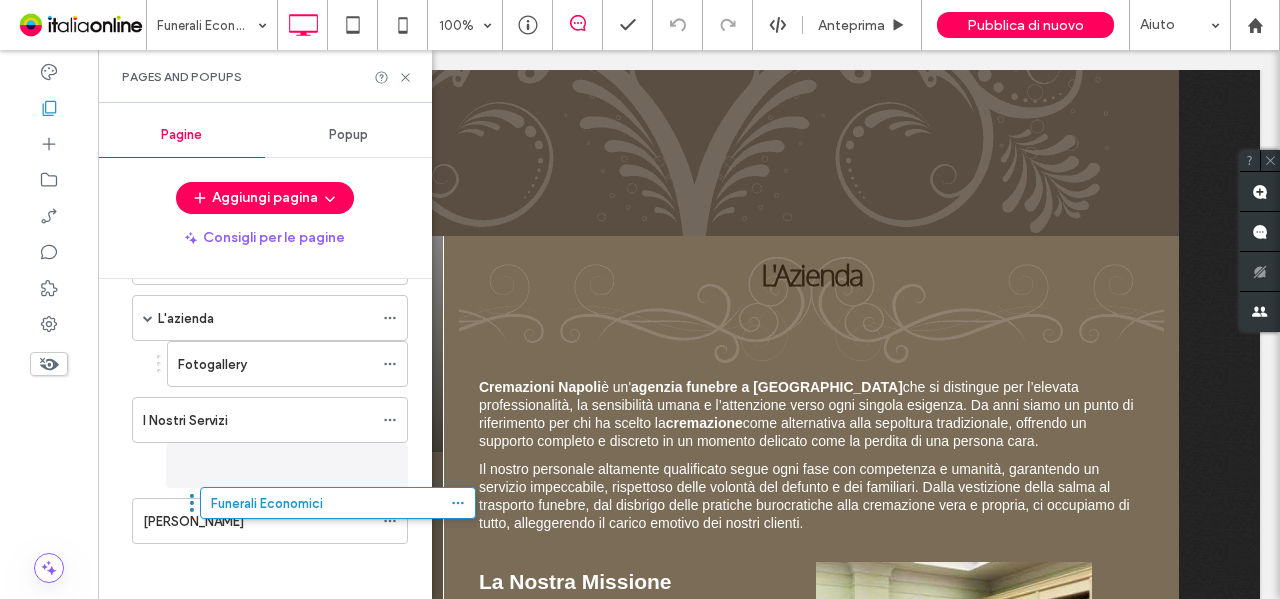 scroll, scrollTop: 84, scrollLeft: 0, axis: vertical 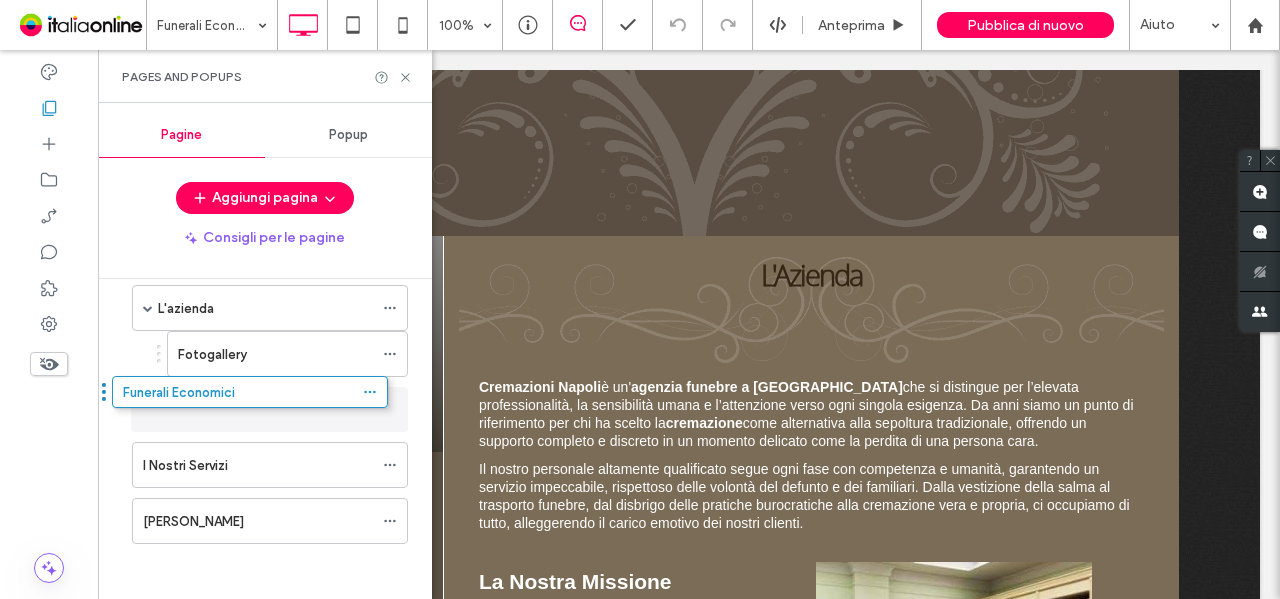 drag, startPoint x: 123, startPoint y: 518, endPoint x: 103, endPoint y: 400, distance: 119.682915 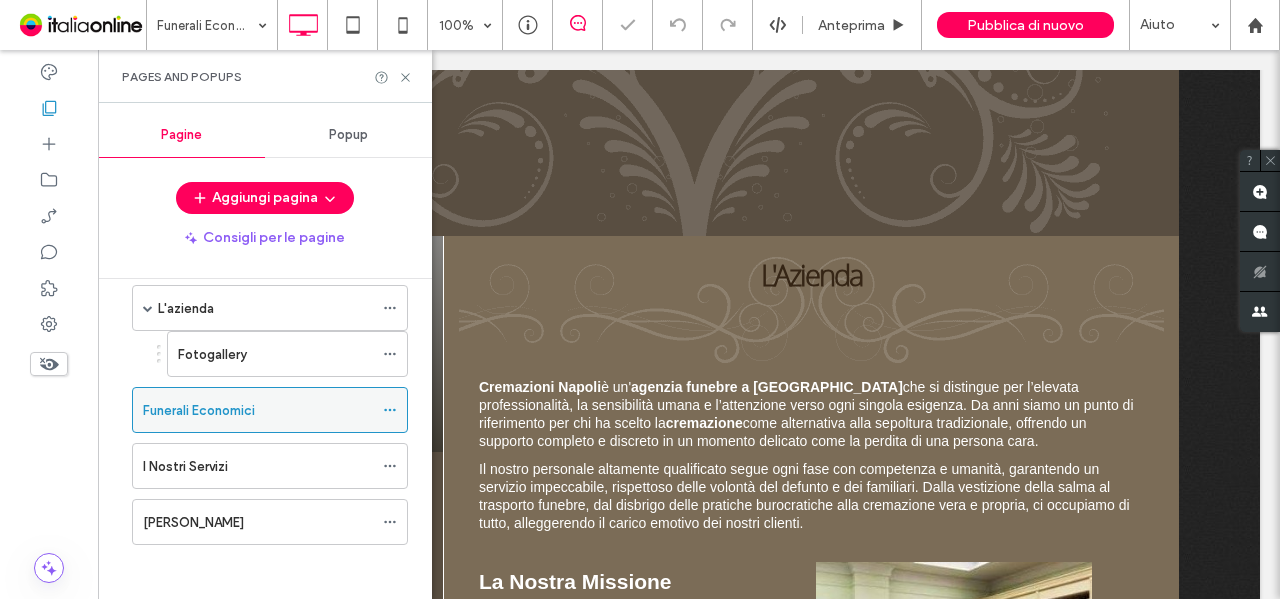 click 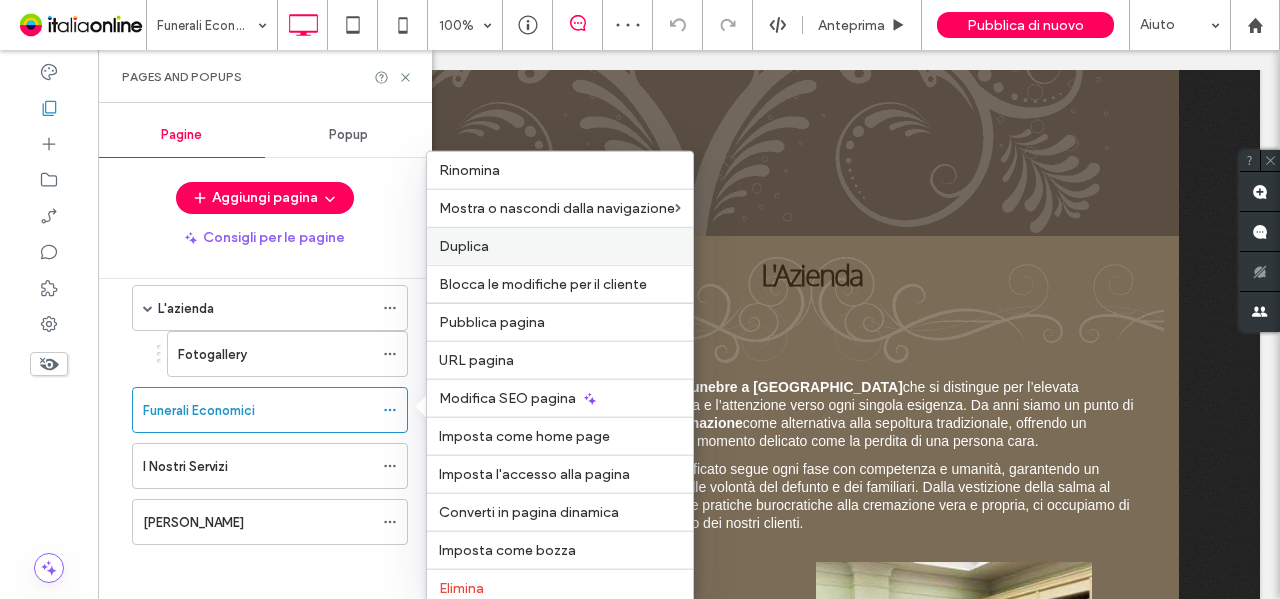 click on "Duplica" at bounding box center [560, 246] 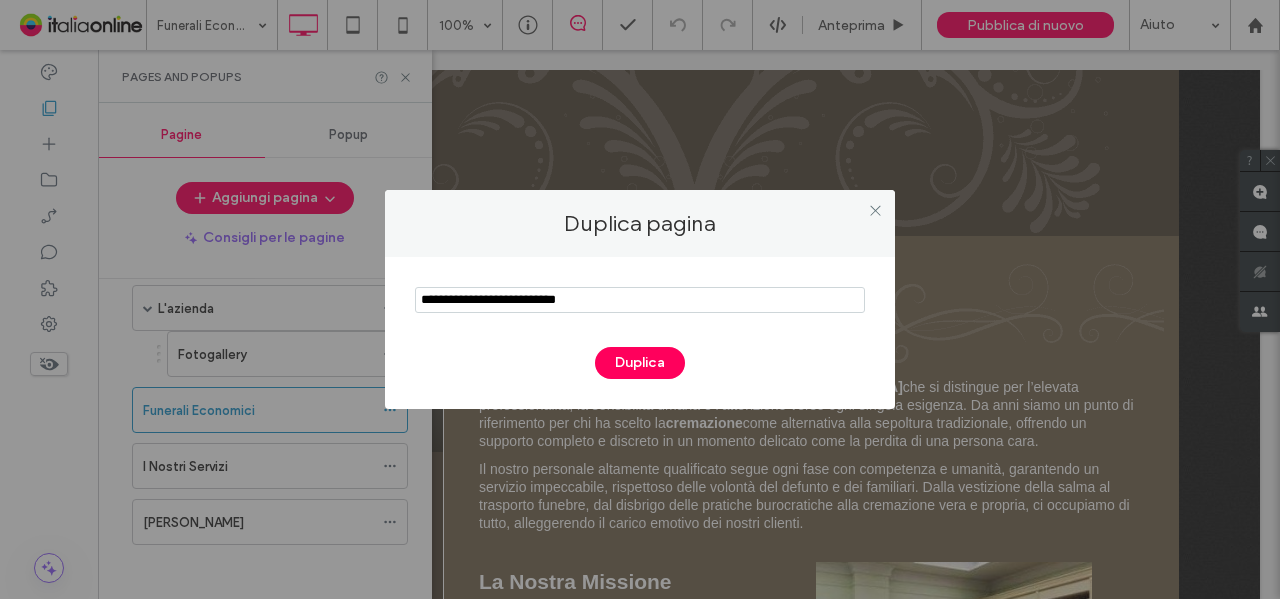 drag, startPoint x: 600, startPoint y: 305, endPoint x: 378, endPoint y: 301, distance: 222.03603 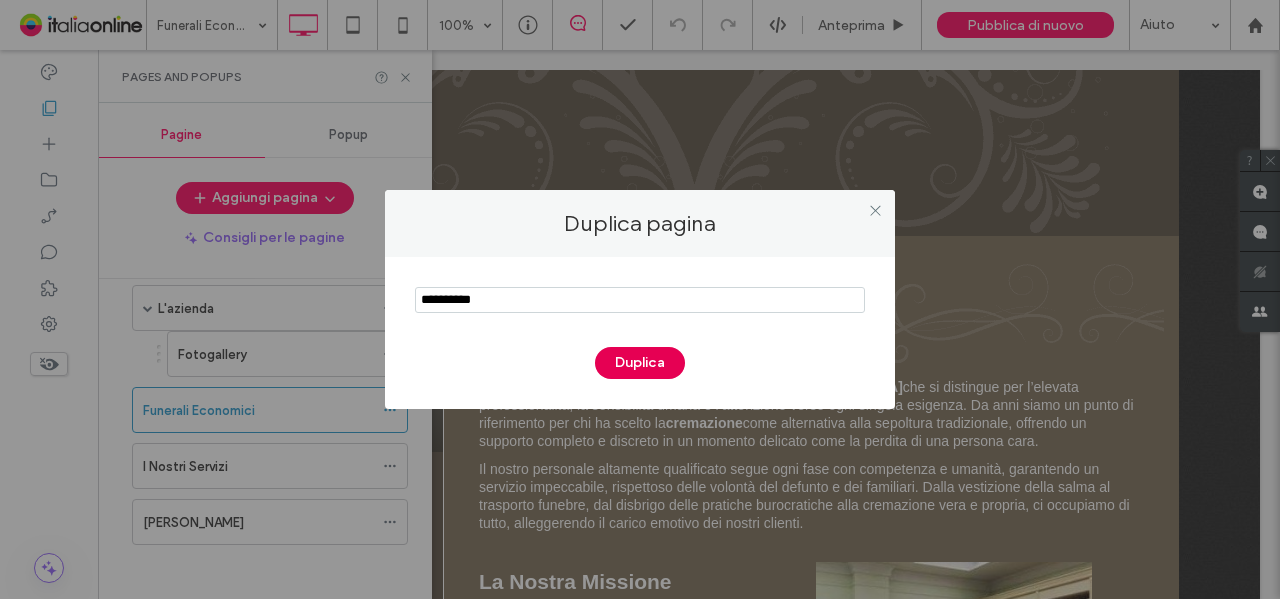 type on "**********" 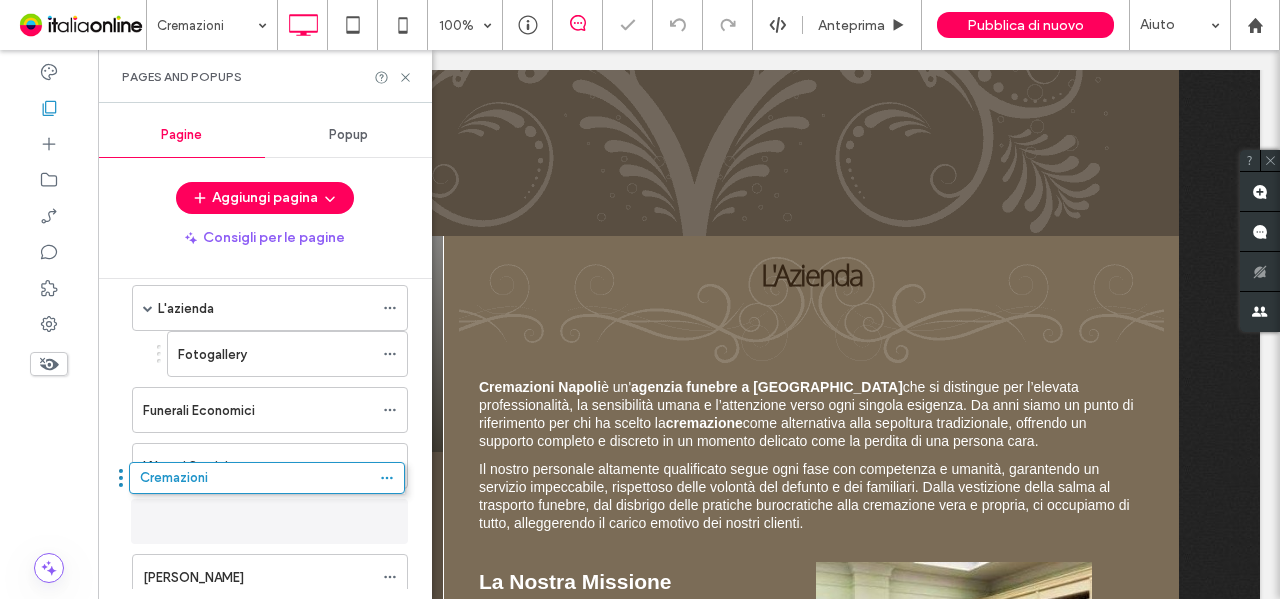 scroll, scrollTop: 104, scrollLeft: 0, axis: vertical 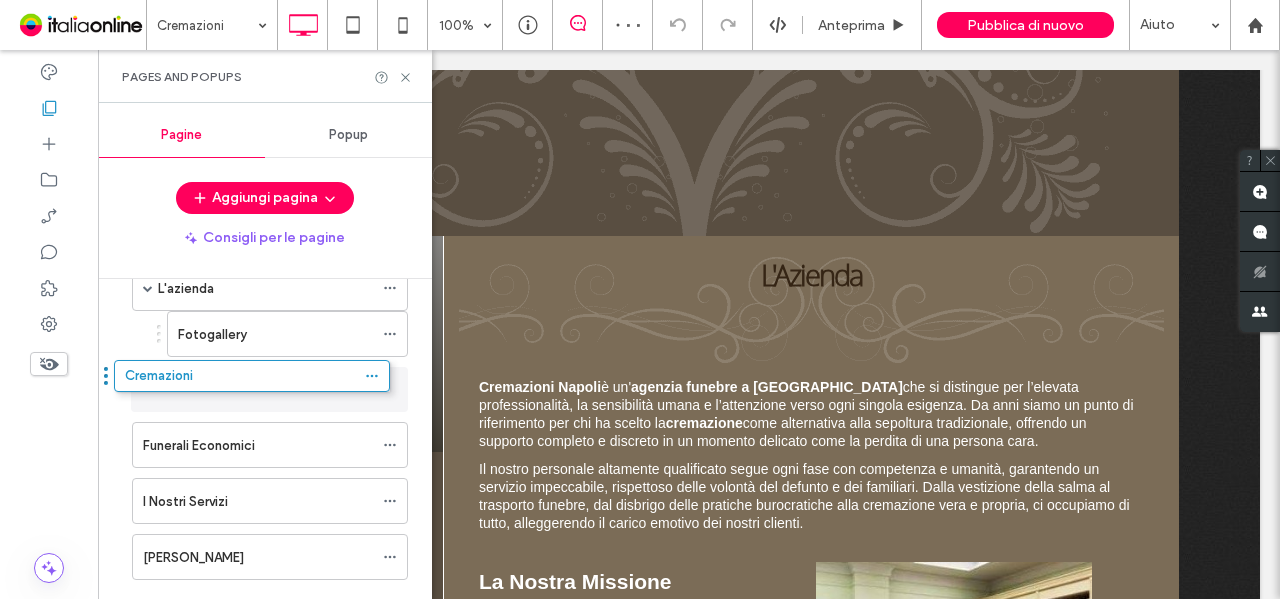 drag, startPoint x: 125, startPoint y: 570, endPoint x: 107, endPoint y: 380, distance: 190.85072 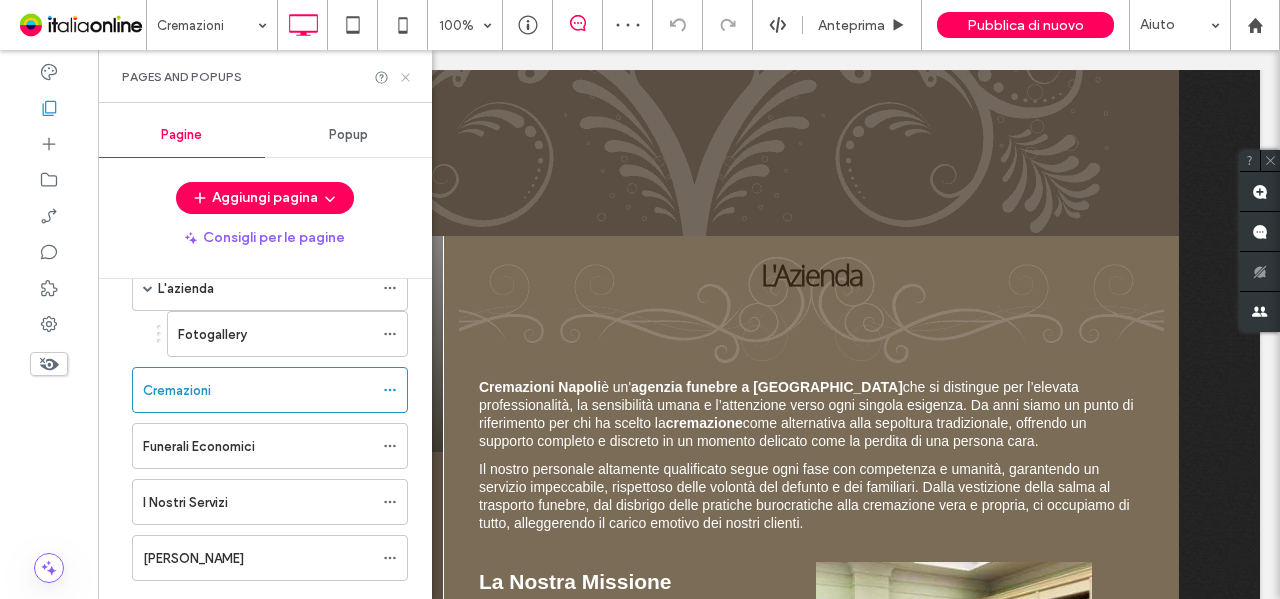 click 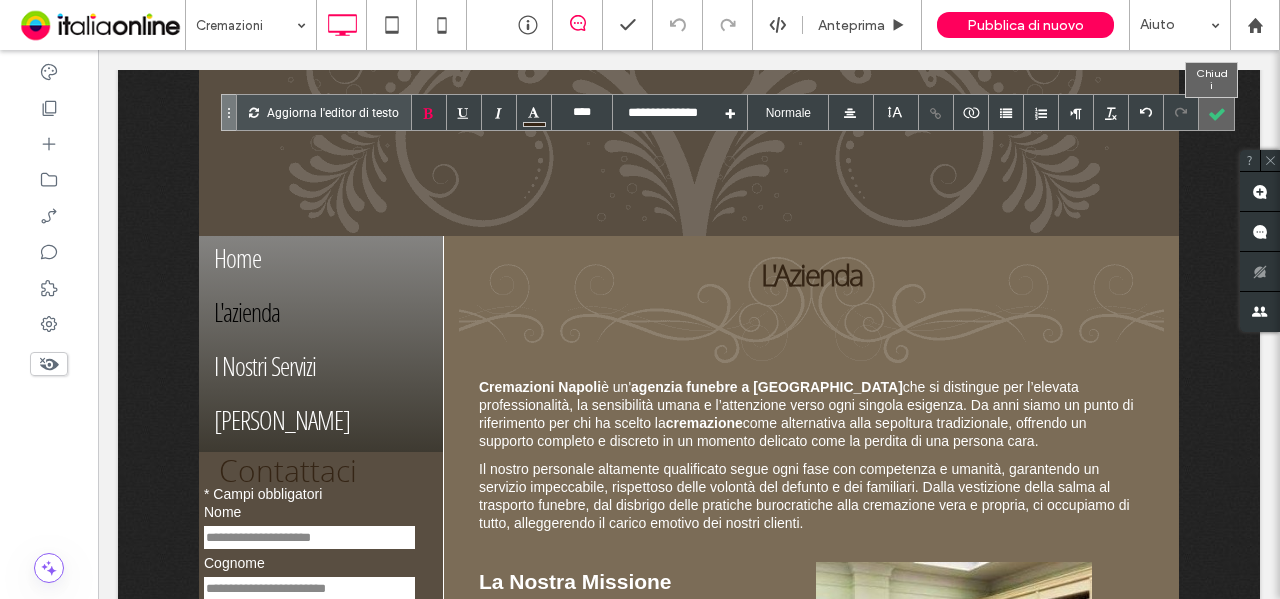 click at bounding box center (1216, 112) 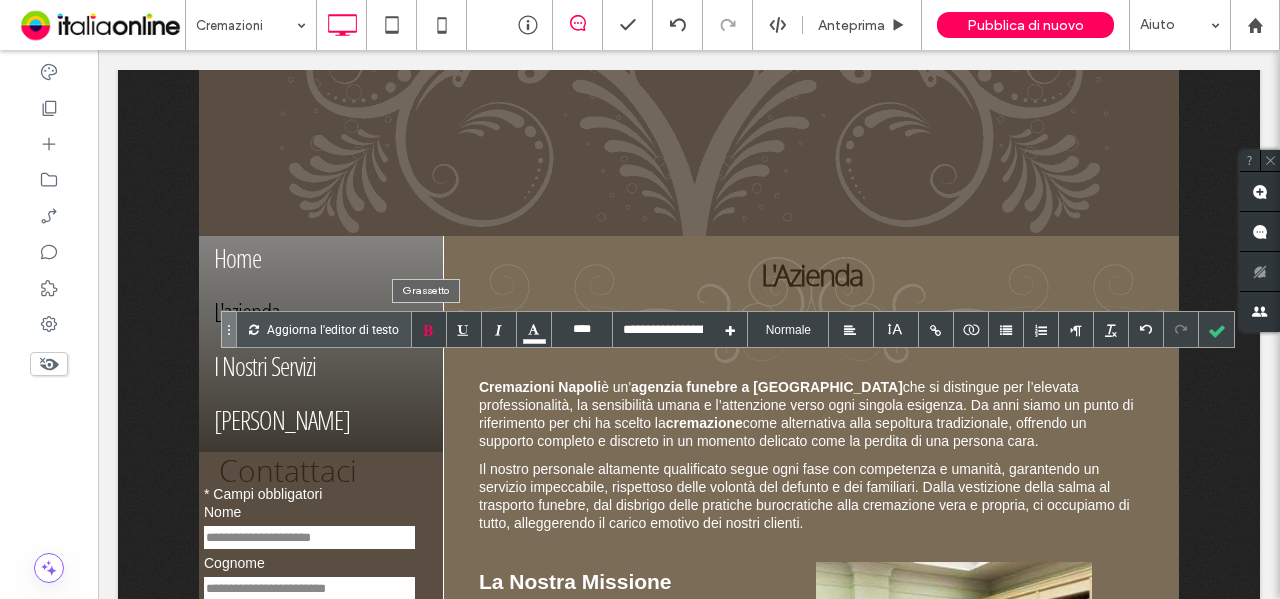 click at bounding box center [429, 329] 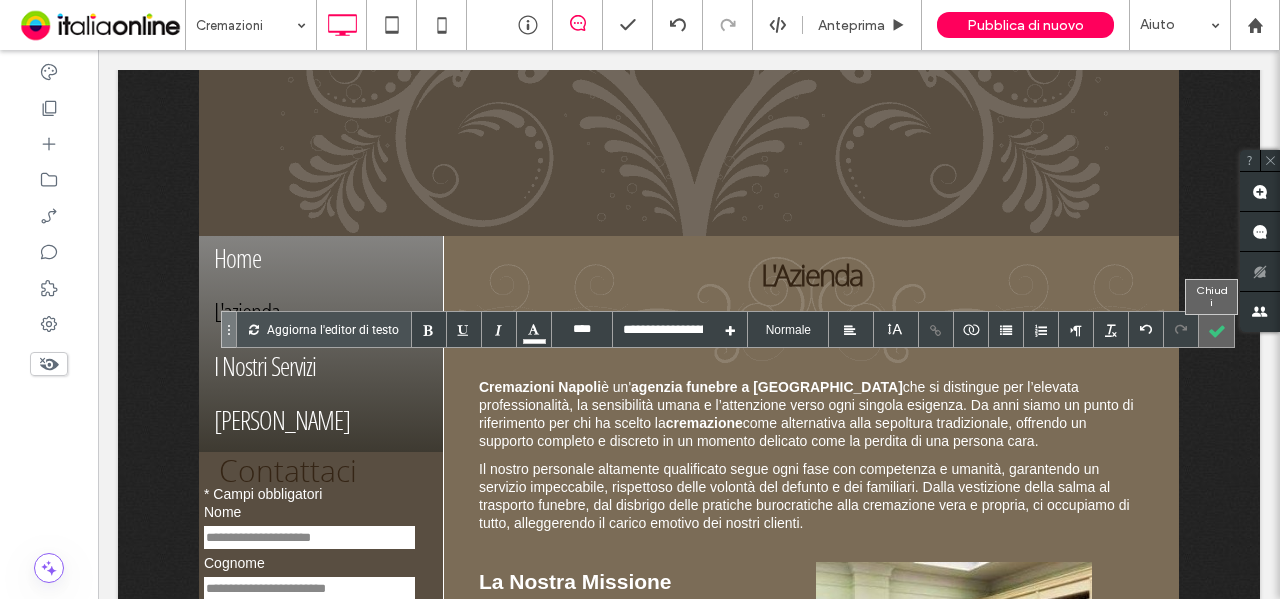 click at bounding box center (1216, 329) 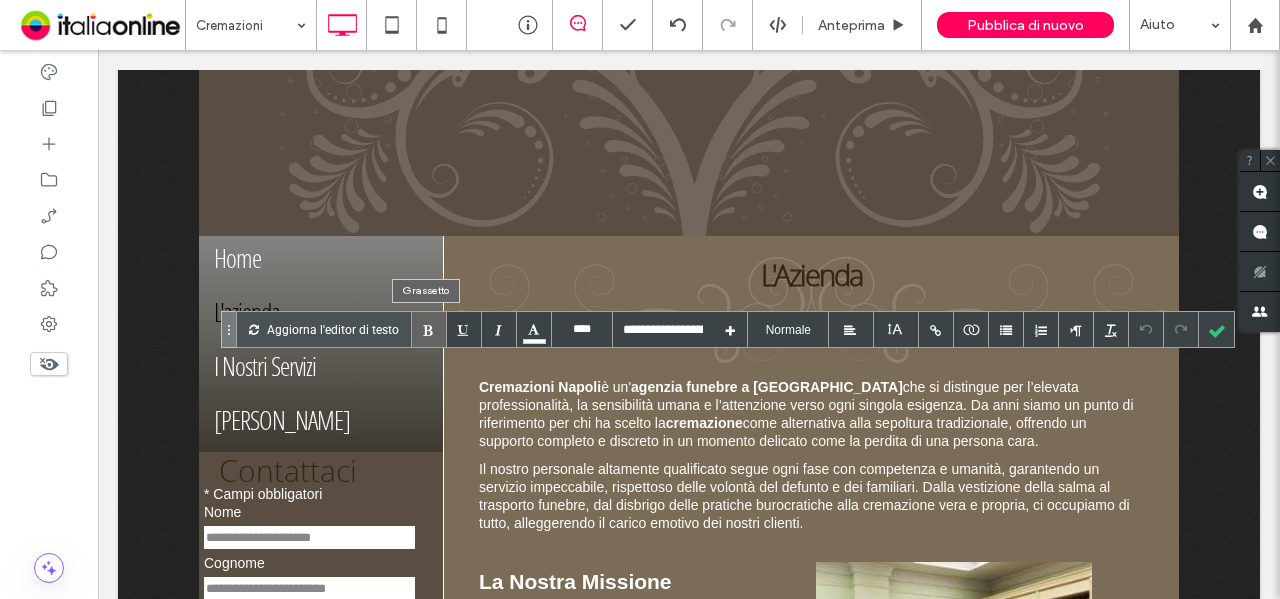 click at bounding box center (429, 329) 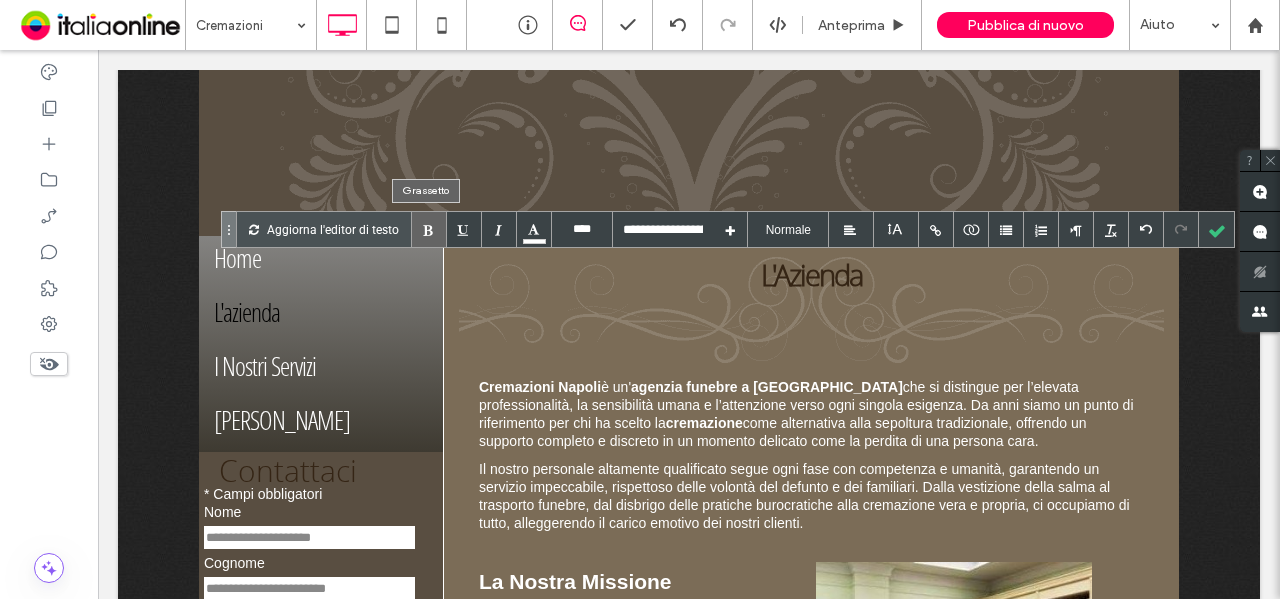 click at bounding box center (429, 229) 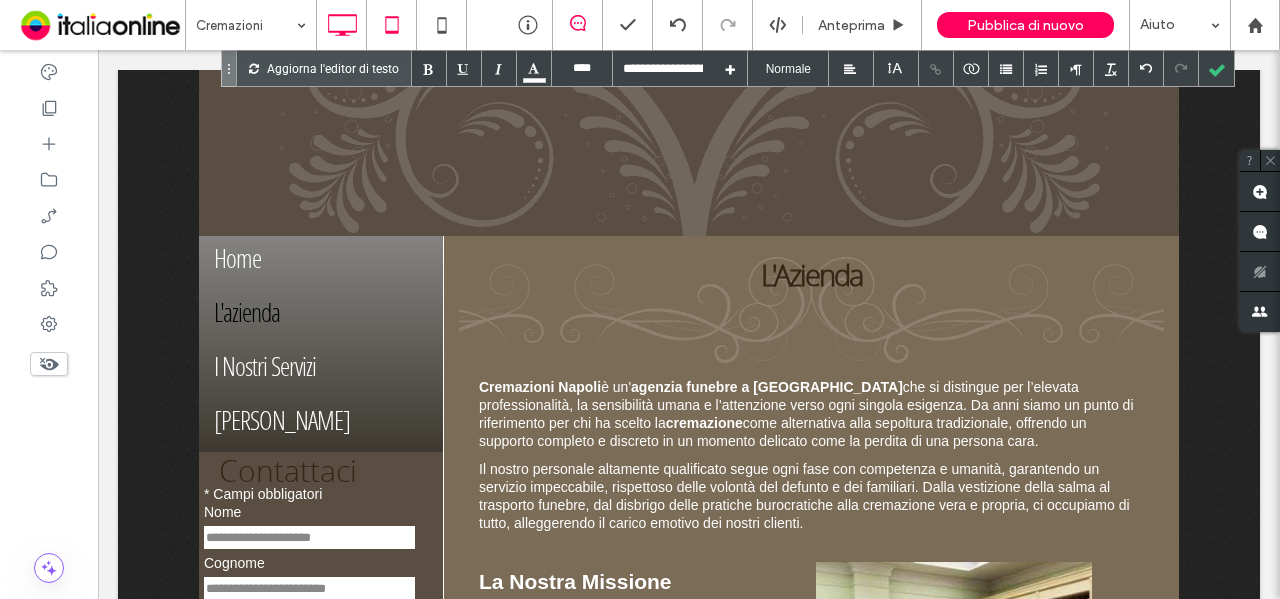 type on "****" 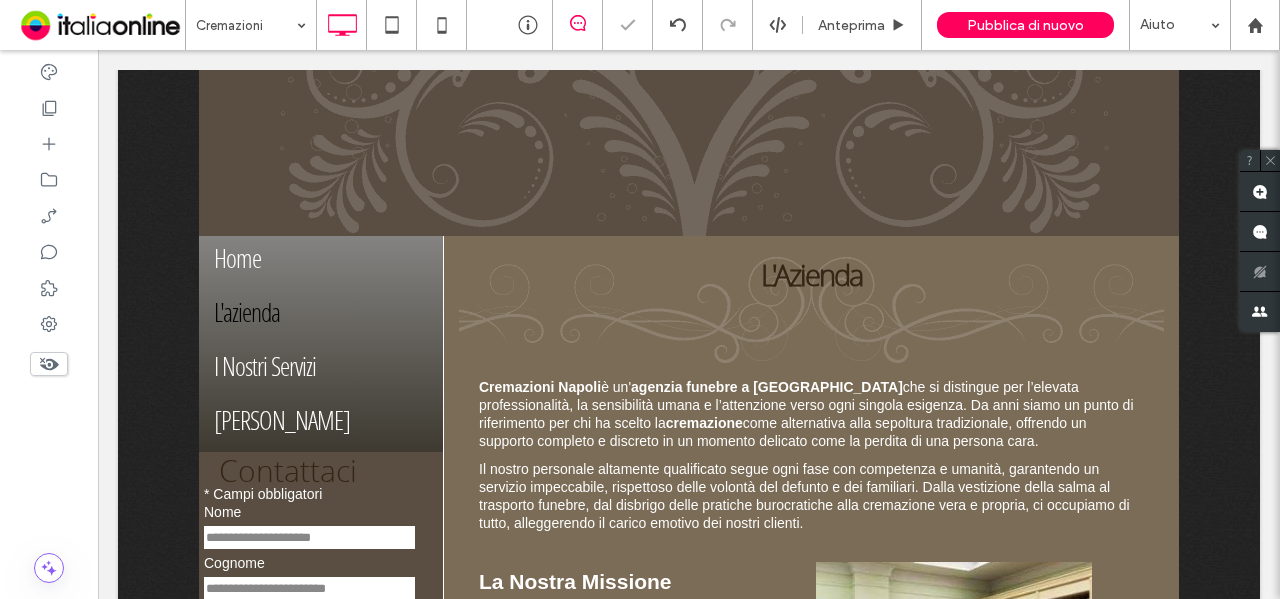 click at bounding box center [640, 299] 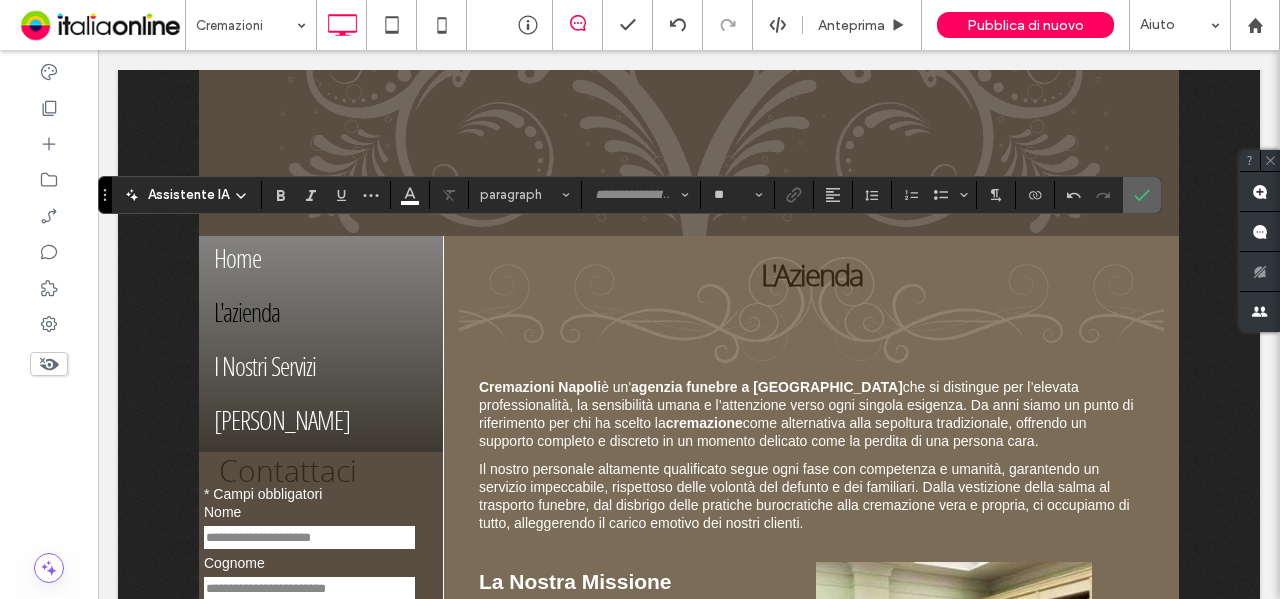 click 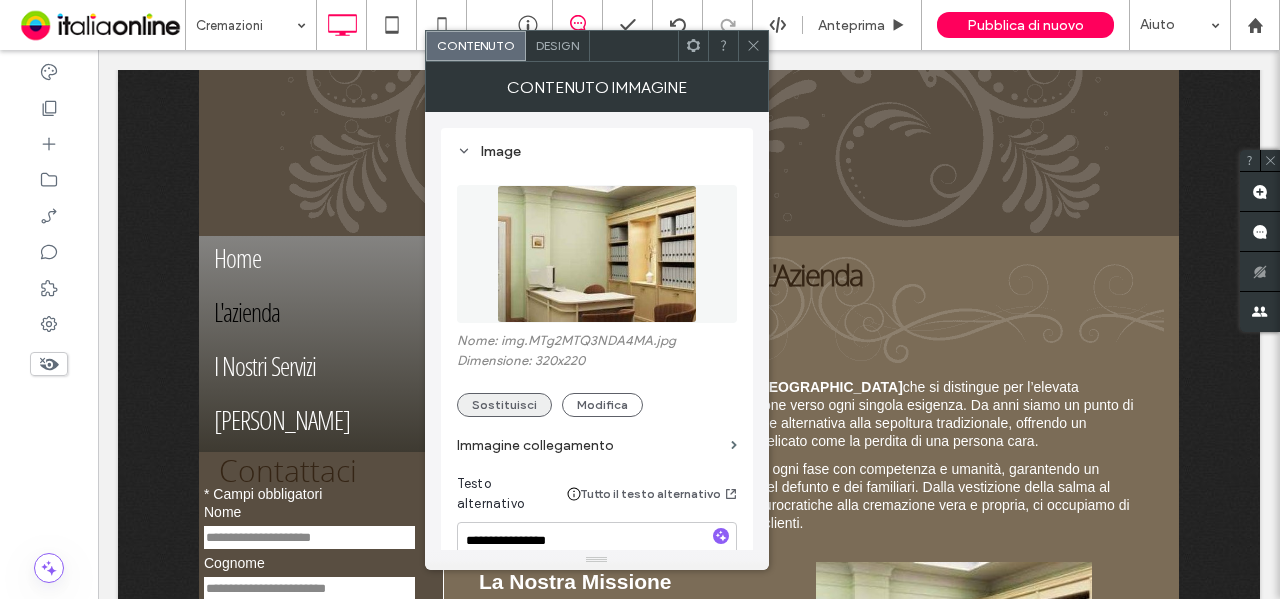 click on "Sostituisci" at bounding box center (504, 405) 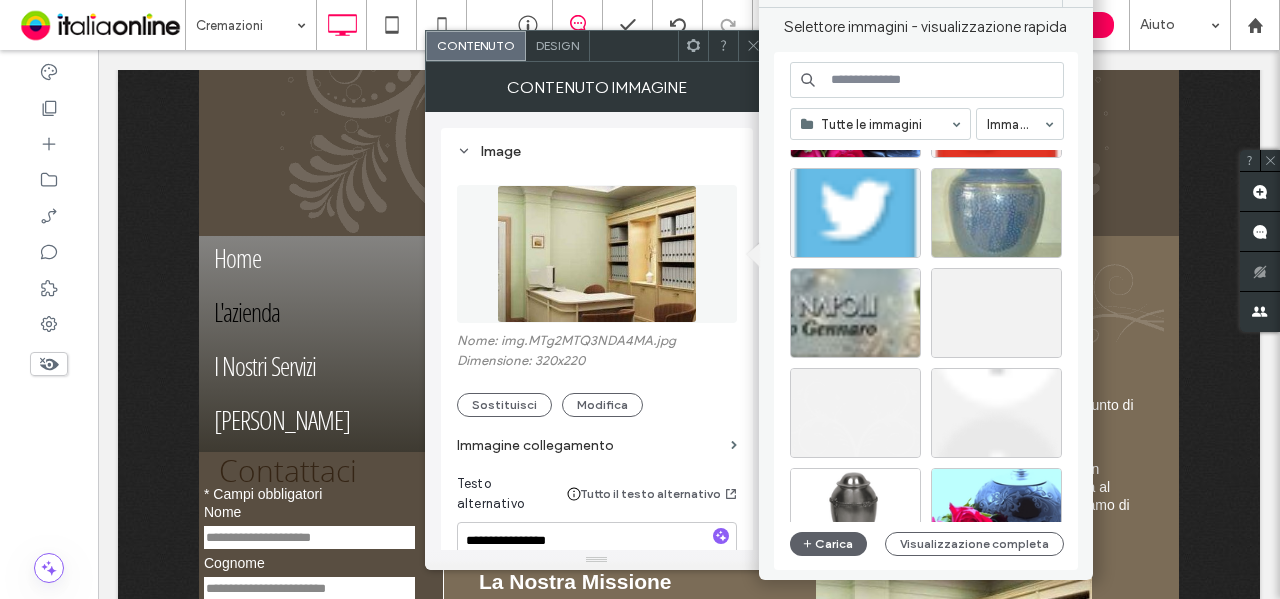 scroll, scrollTop: 300, scrollLeft: 0, axis: vertical 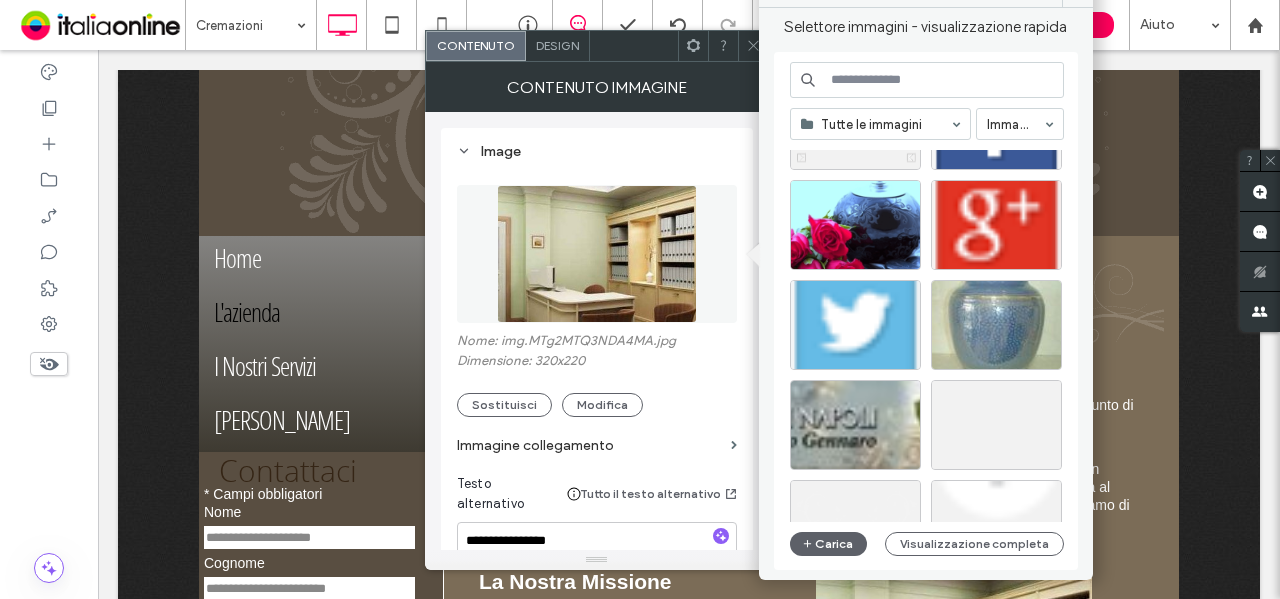 click at bounding box center (753, 46) 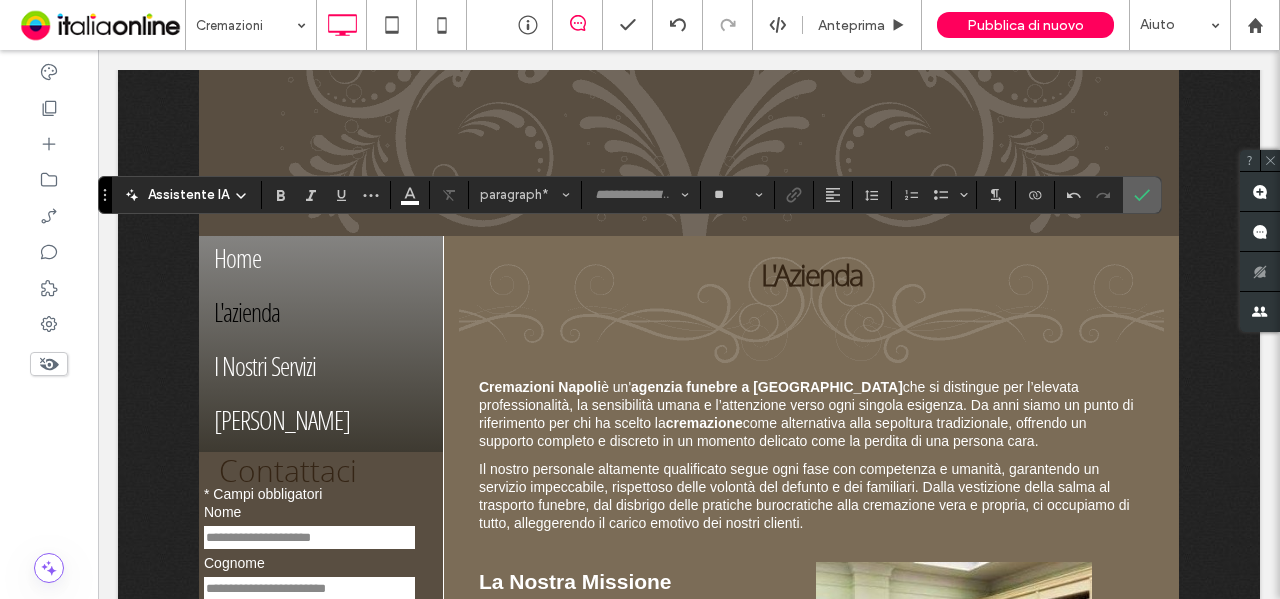click at bounding box center [1142, 195] 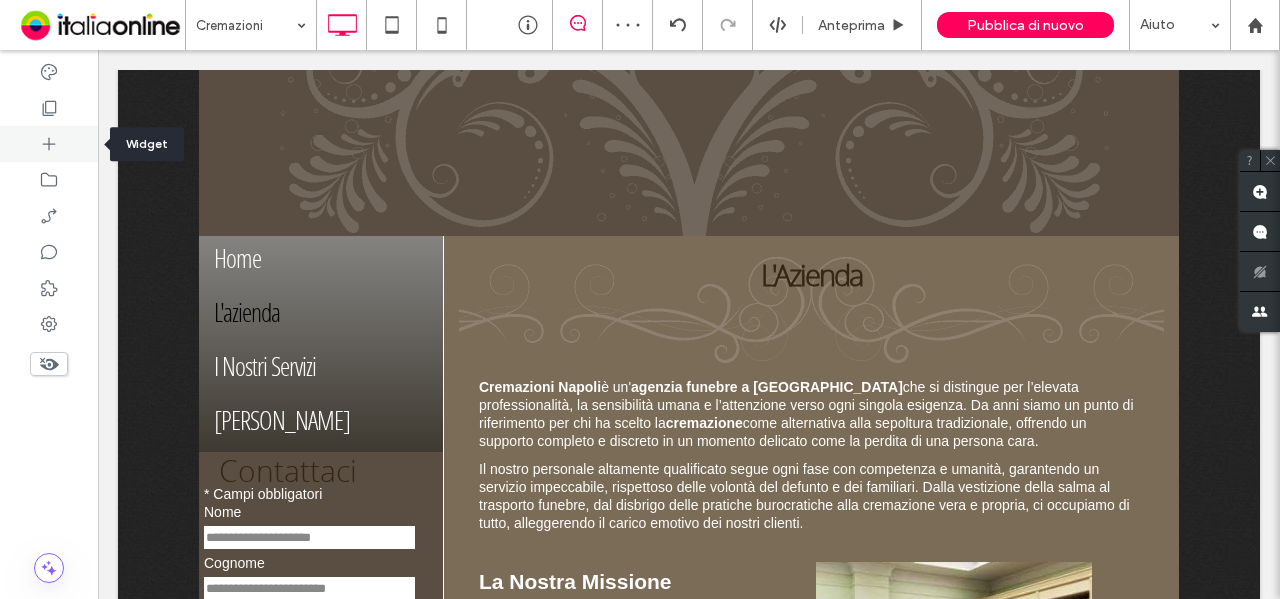 click at bounding box center (49, 144) 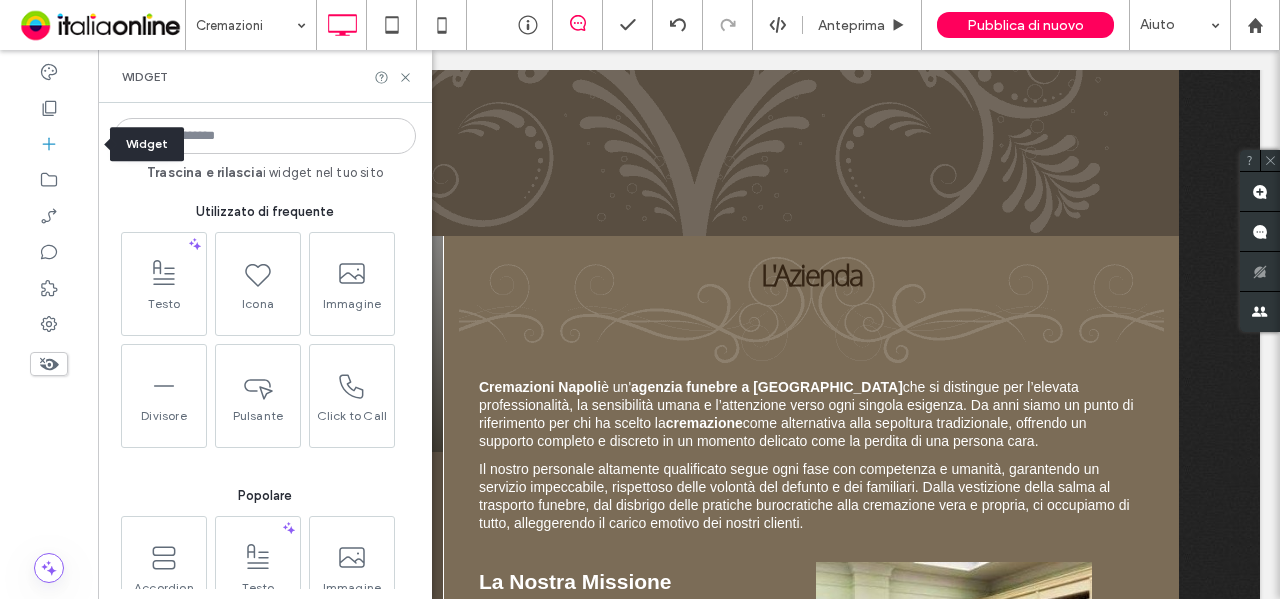 click 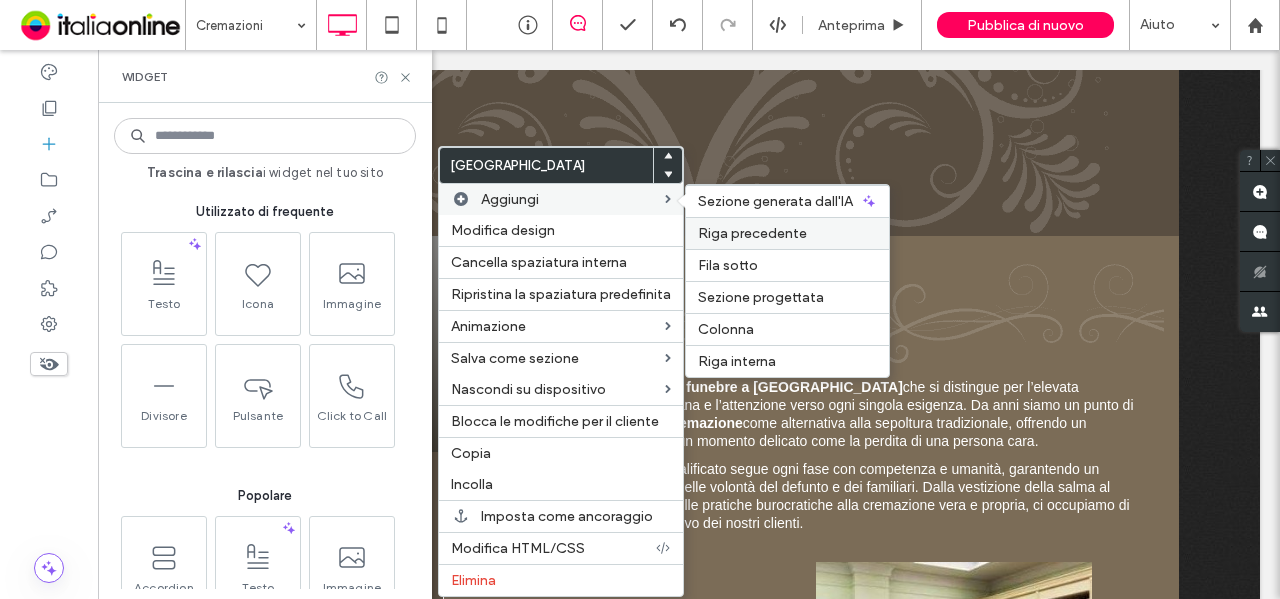 click on "Riga precedente" at bounding box center (752, 233) 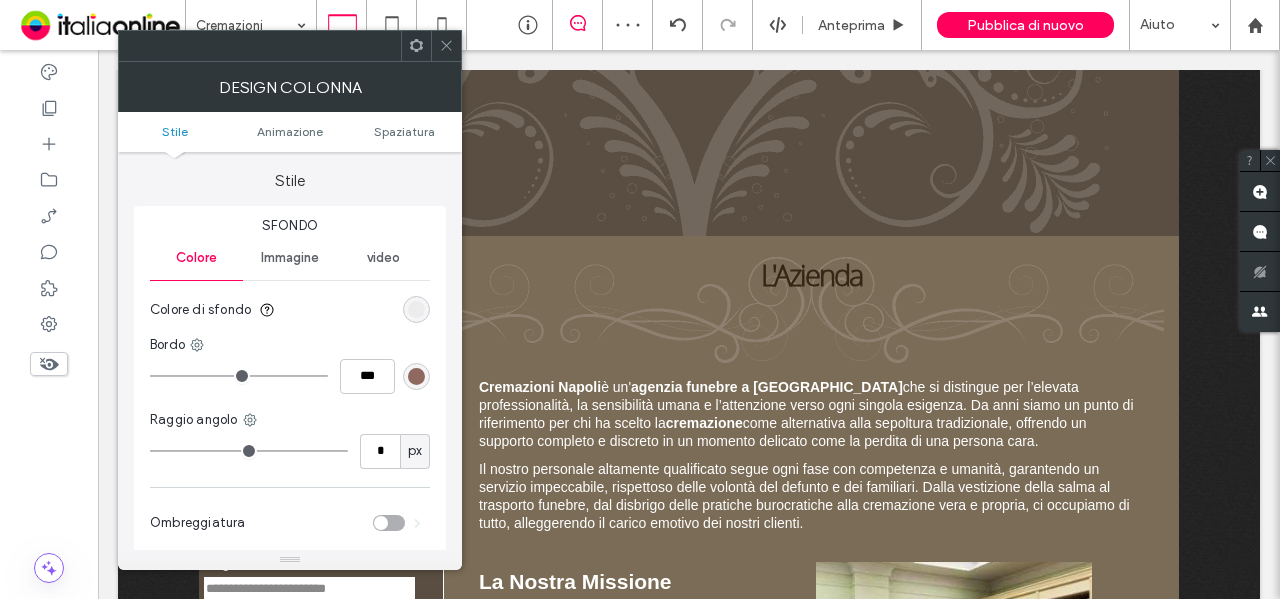 click 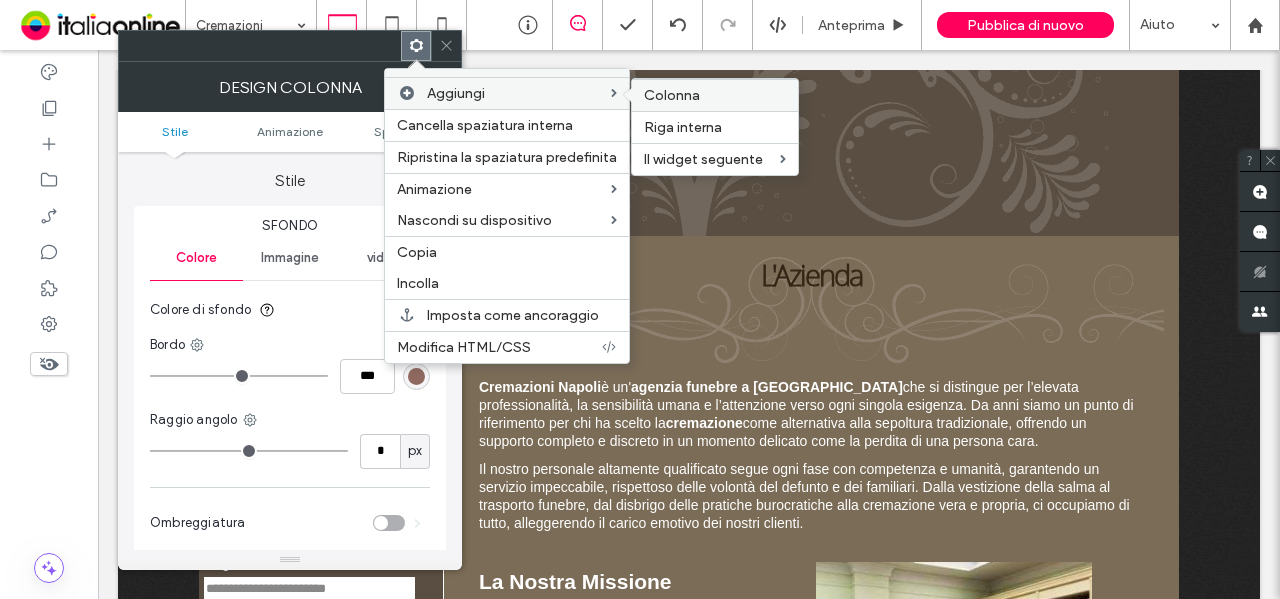 click on "Colonna" at bounding box center (715, 95) 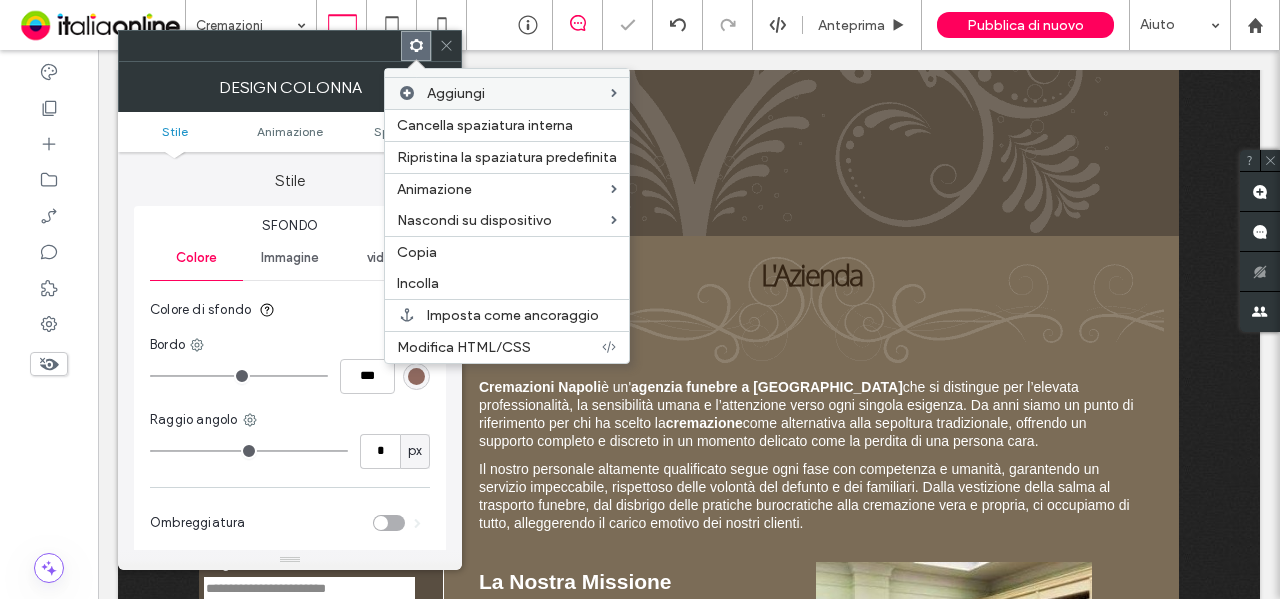 click at bounding box center (446, 46) 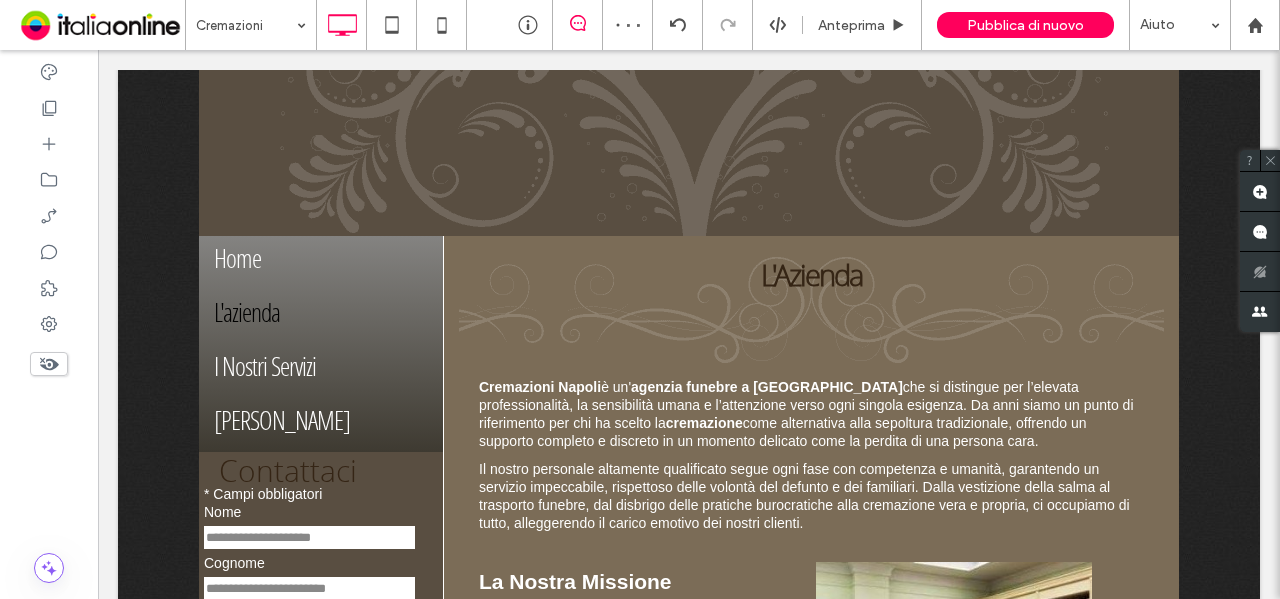 type on "**" 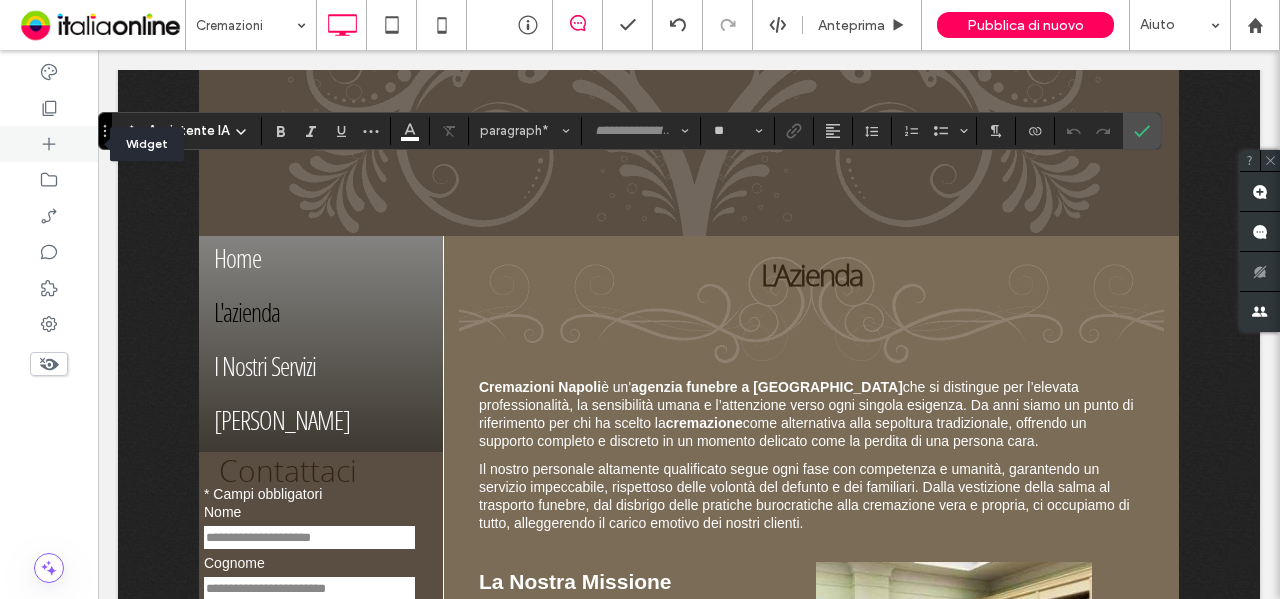 click 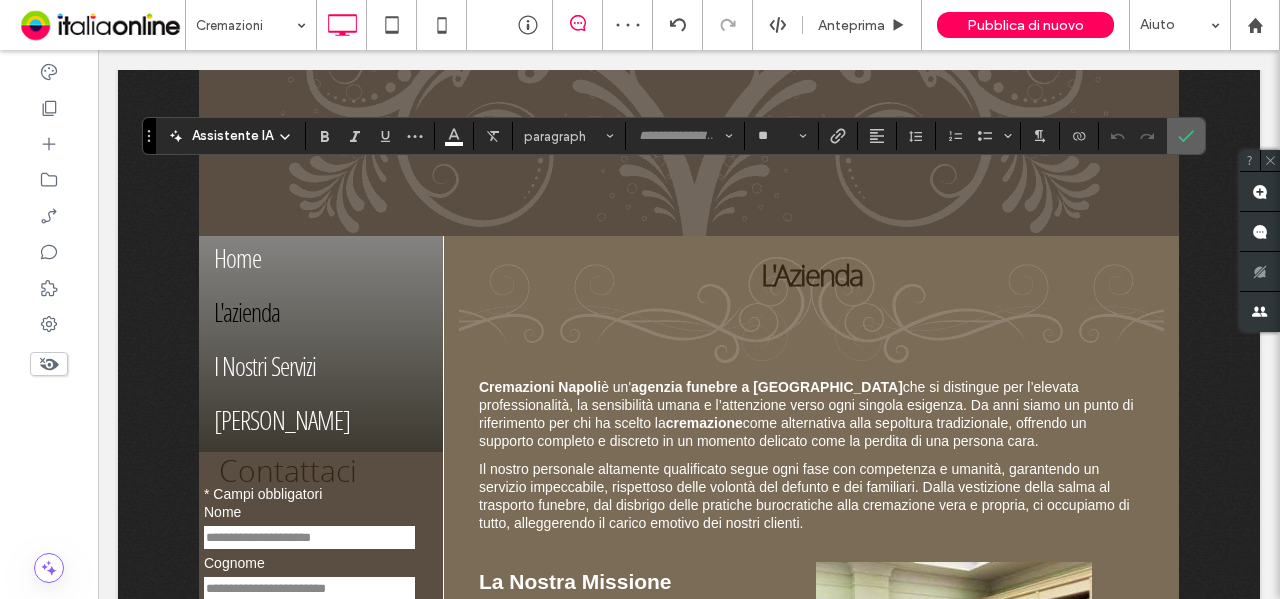 click at bounding box center [1182, 136] 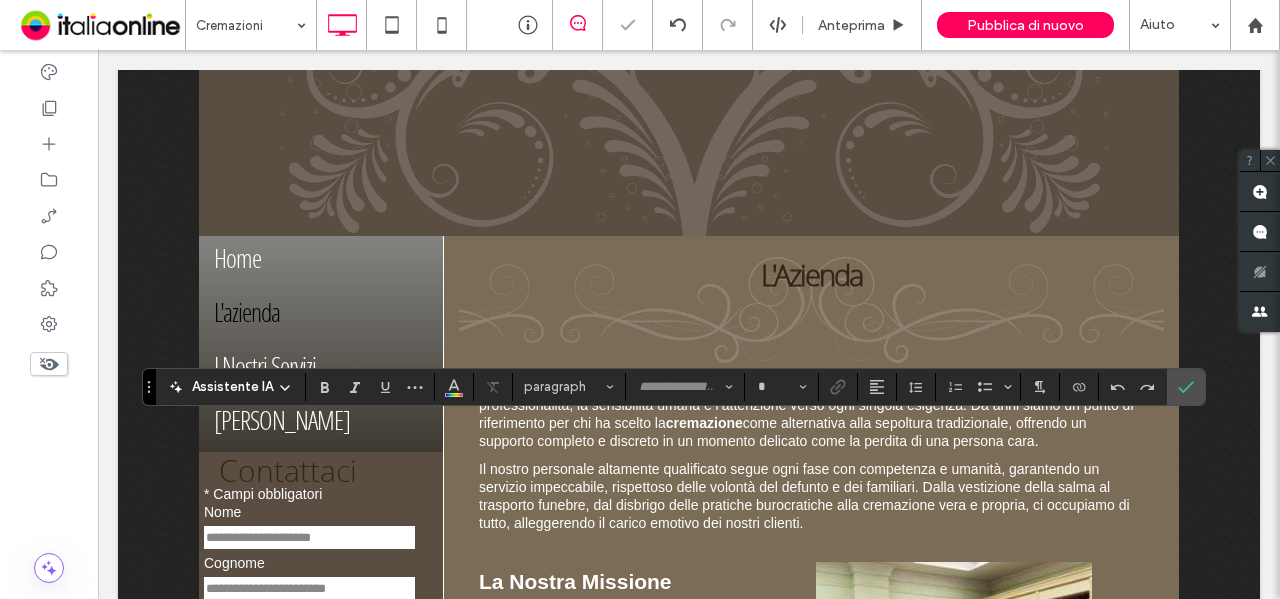 type on "**" 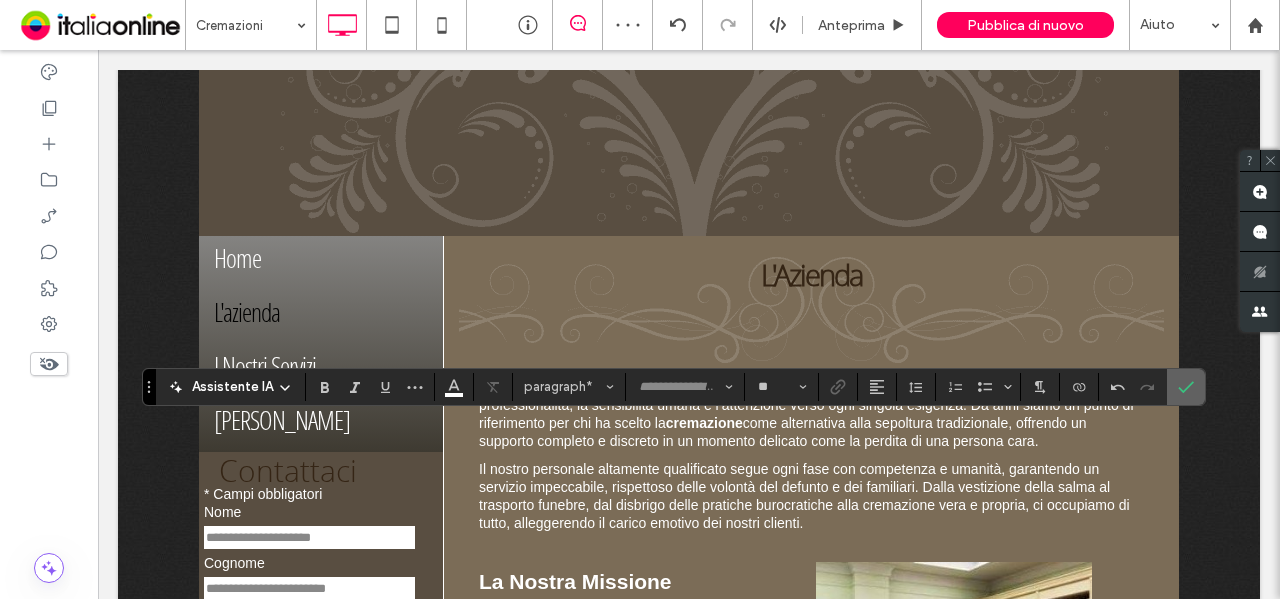 click 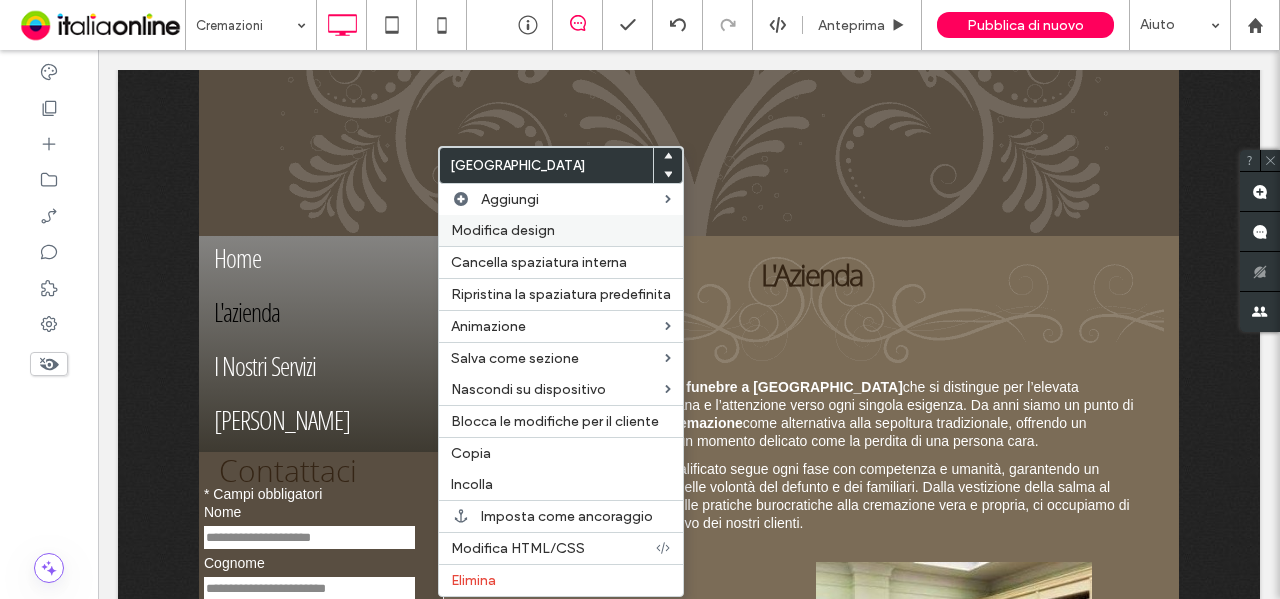 click on "Modifica design" at bounding box center [503, 230] 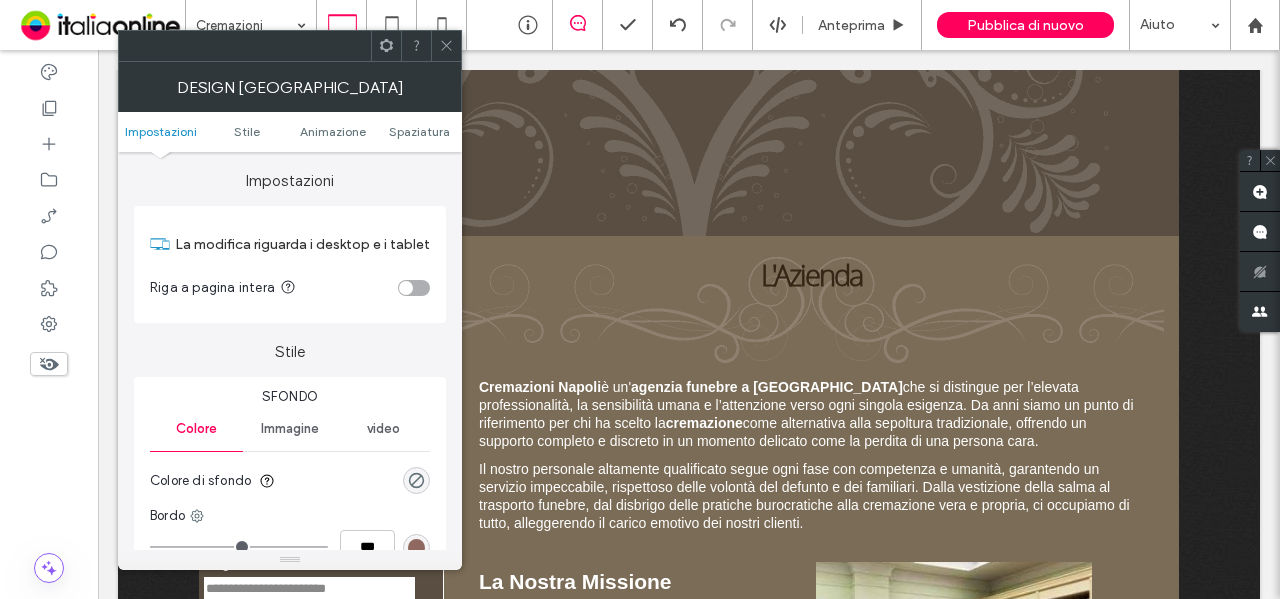 click on "Impostazioni Stile Animazione Spaziatura" at bounding box center (290, 132) 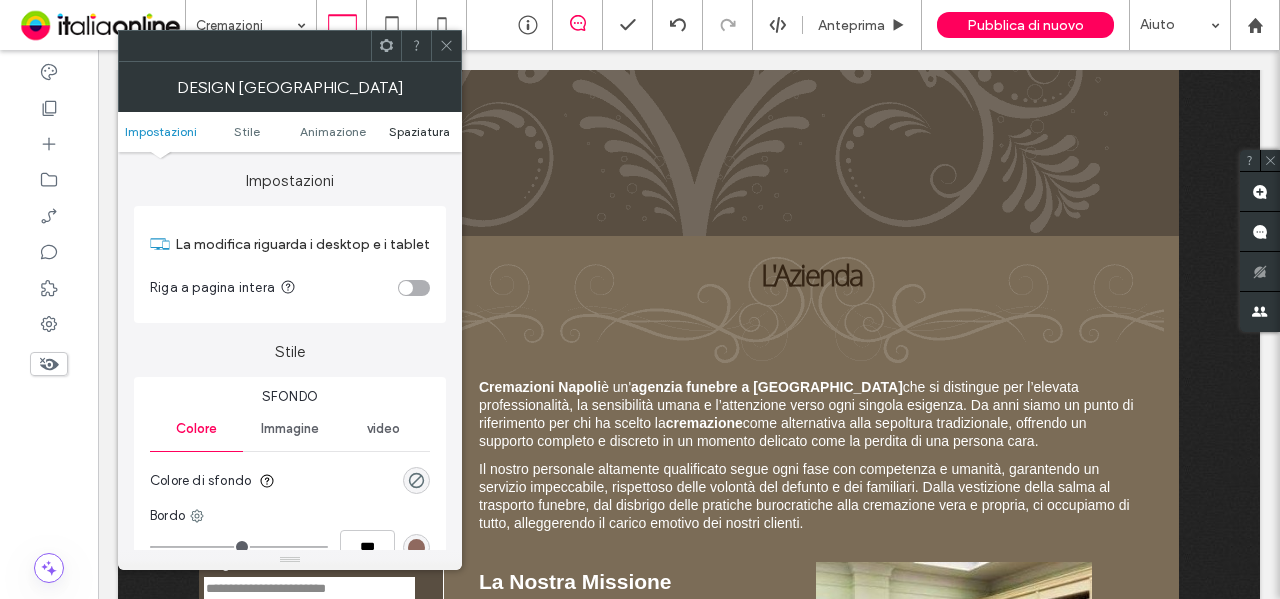 click on "Impostazioni Stile Animazione Spaziatura" at bounding box center [290, 132] 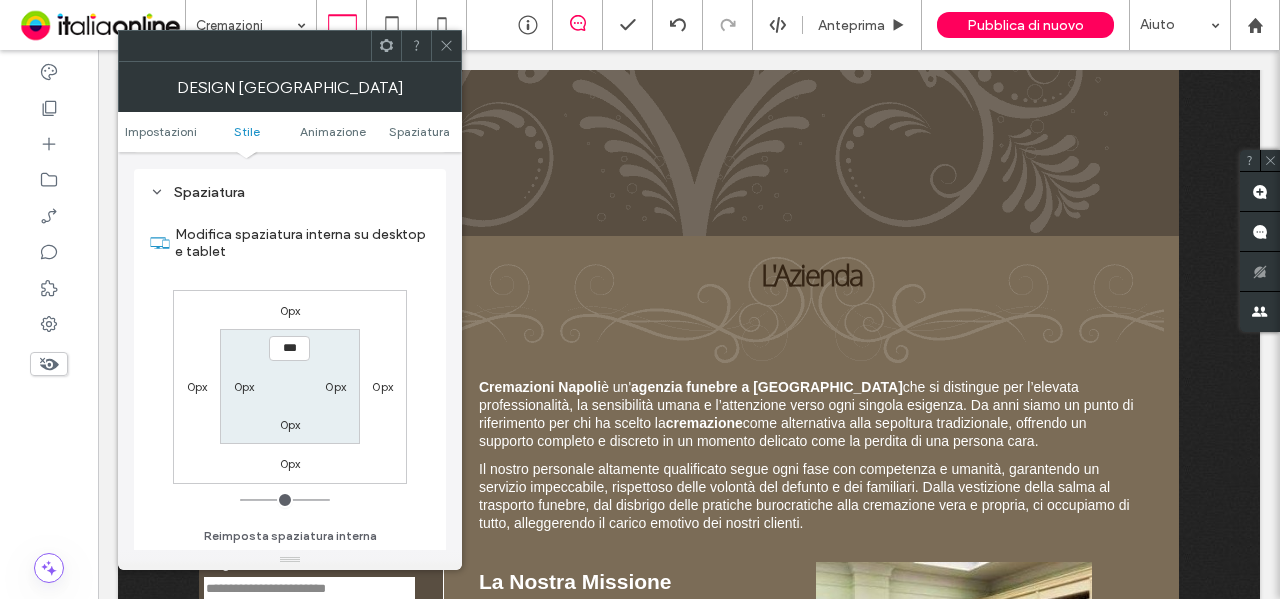 scroll, scrollTop: 565, scrollLeft: 0, axis: vertical 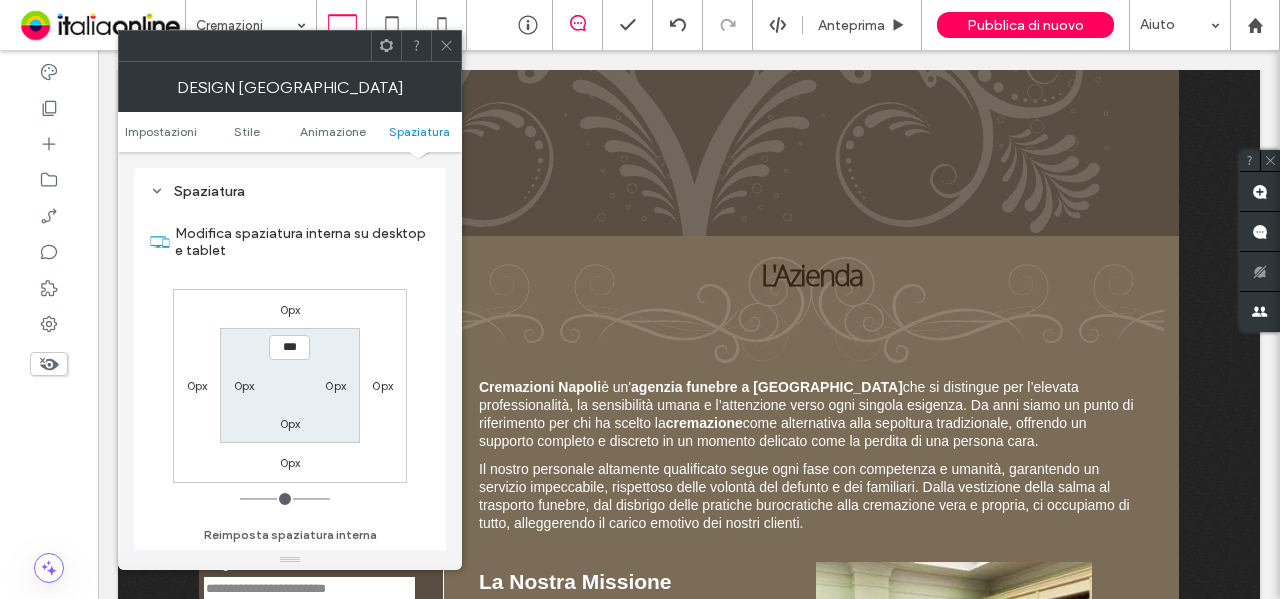click on "0px" at bounding box center (335, 385) 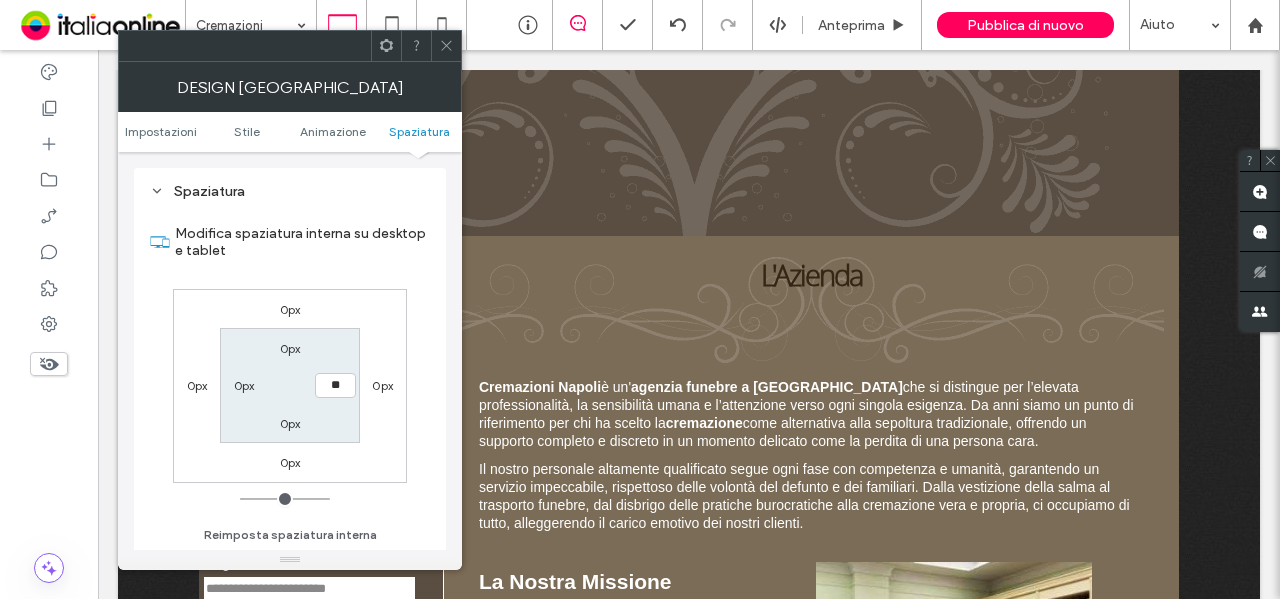 type on "**" 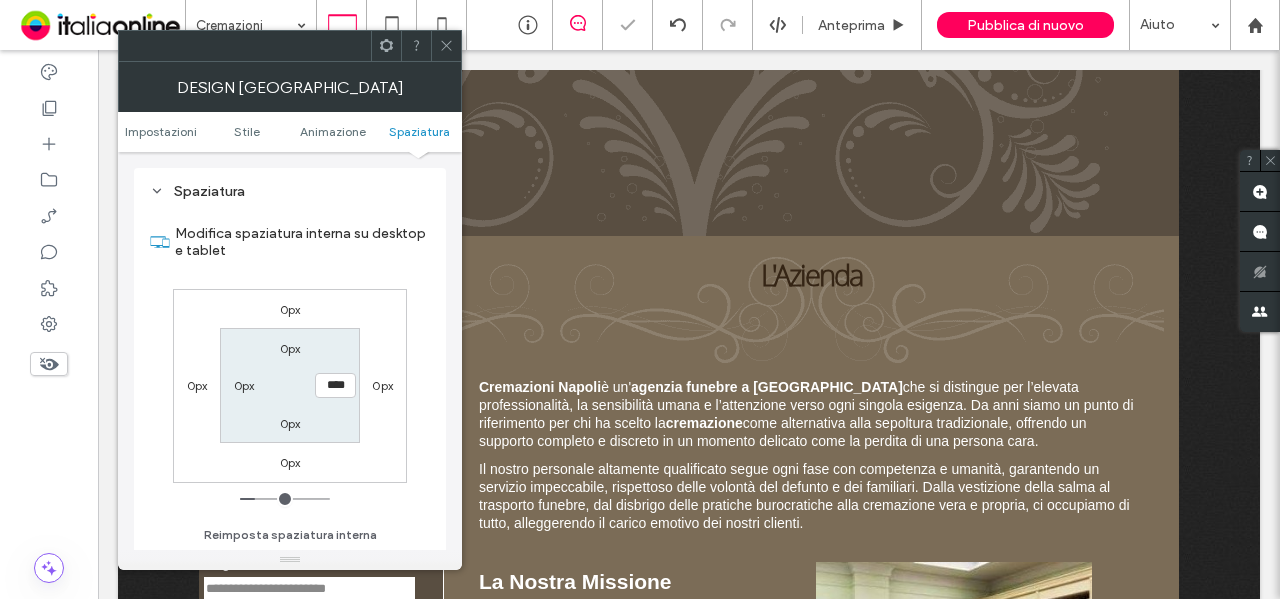 click on "0px" at bounding box center (244, 385) 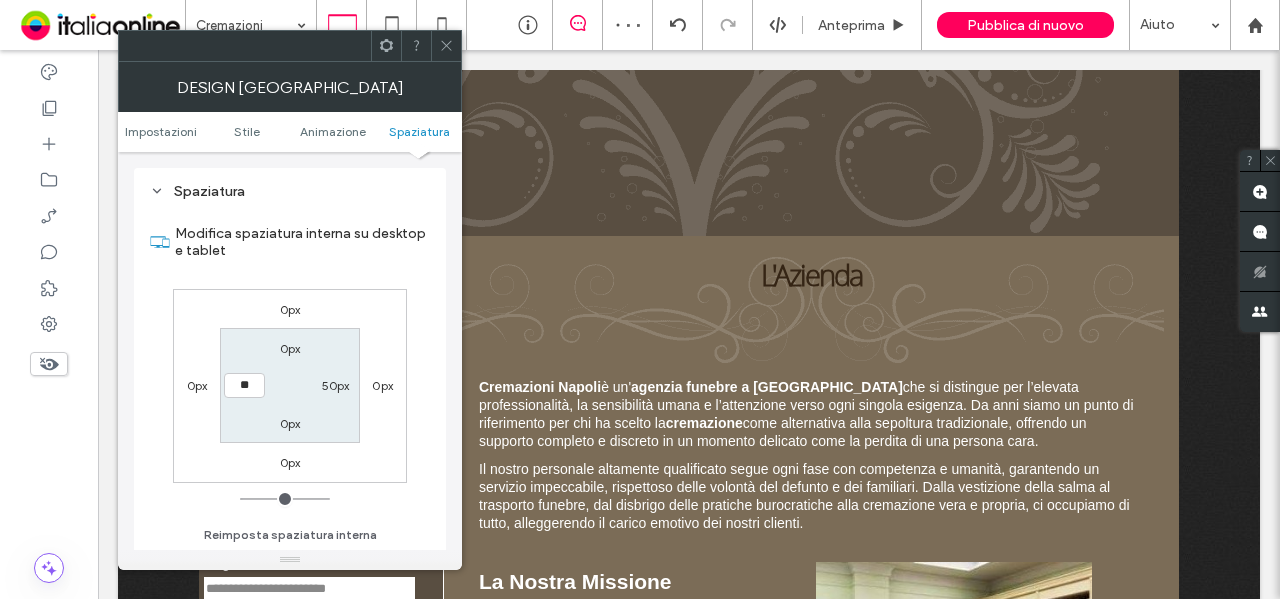 type on "**" 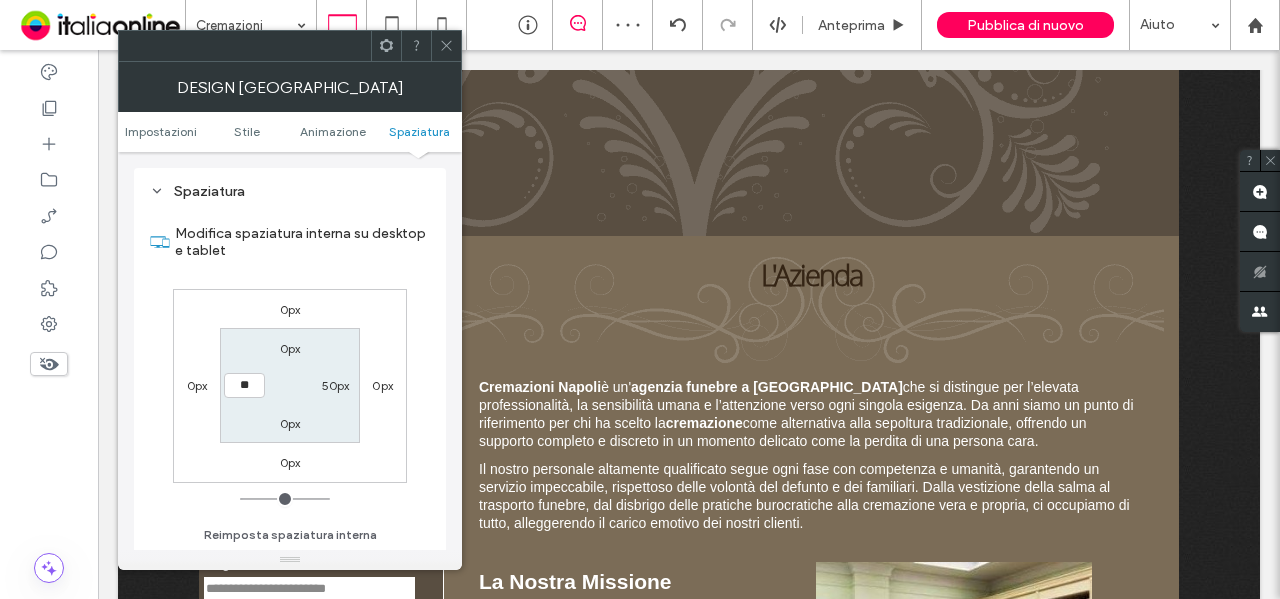 type on "**" 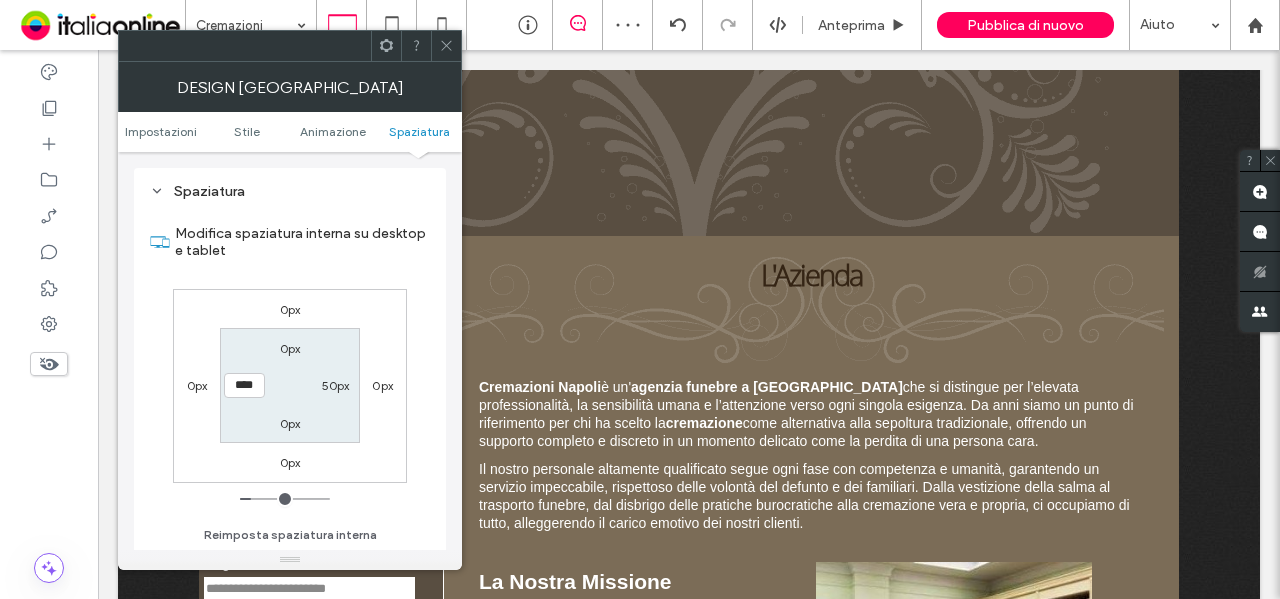 click at bounding box center (446, 46) 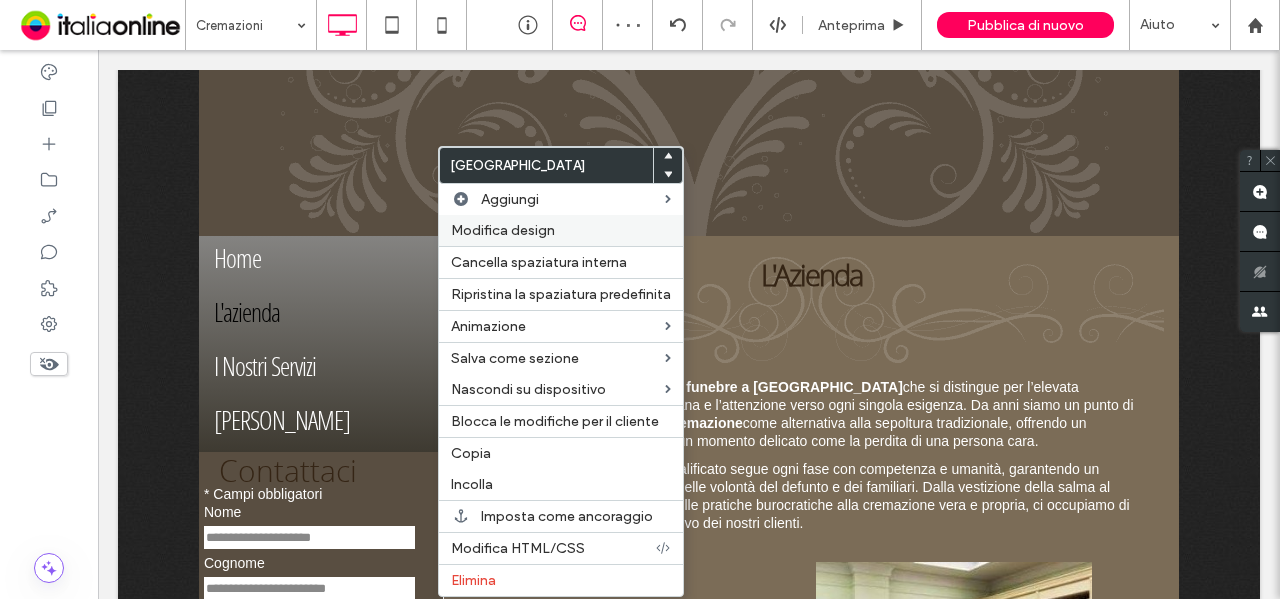 click on "Modifica design" at bounding box center (561, 230) 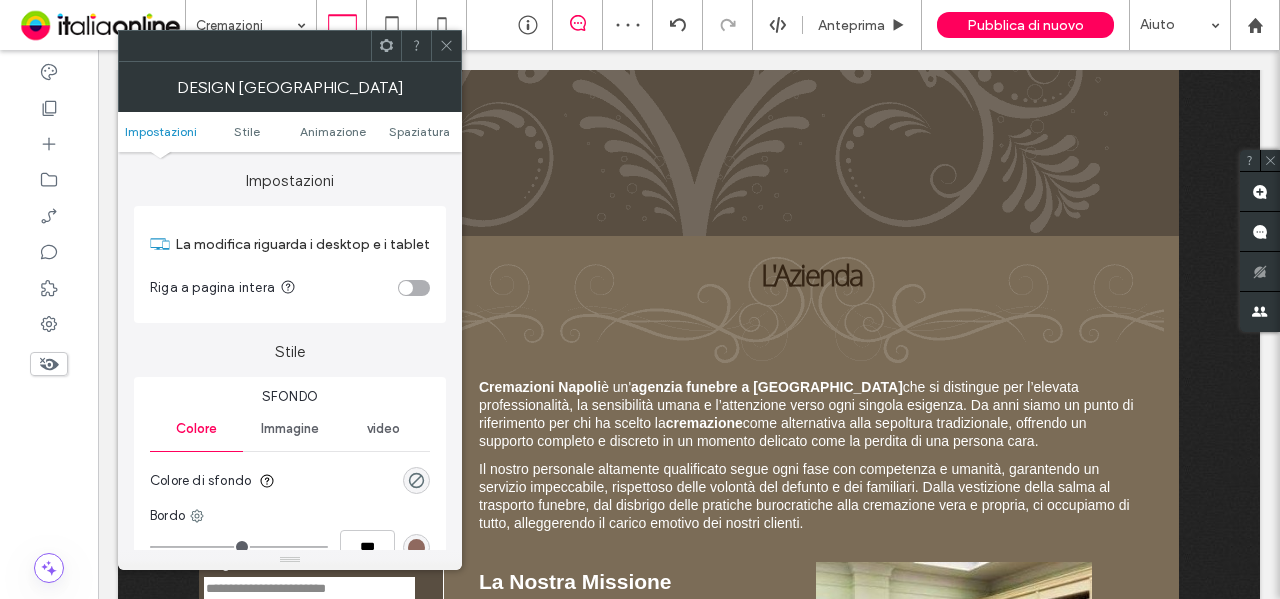 click on "Impostazioni Stile Animazione Spaziatura" at bounding box center [290, 132] 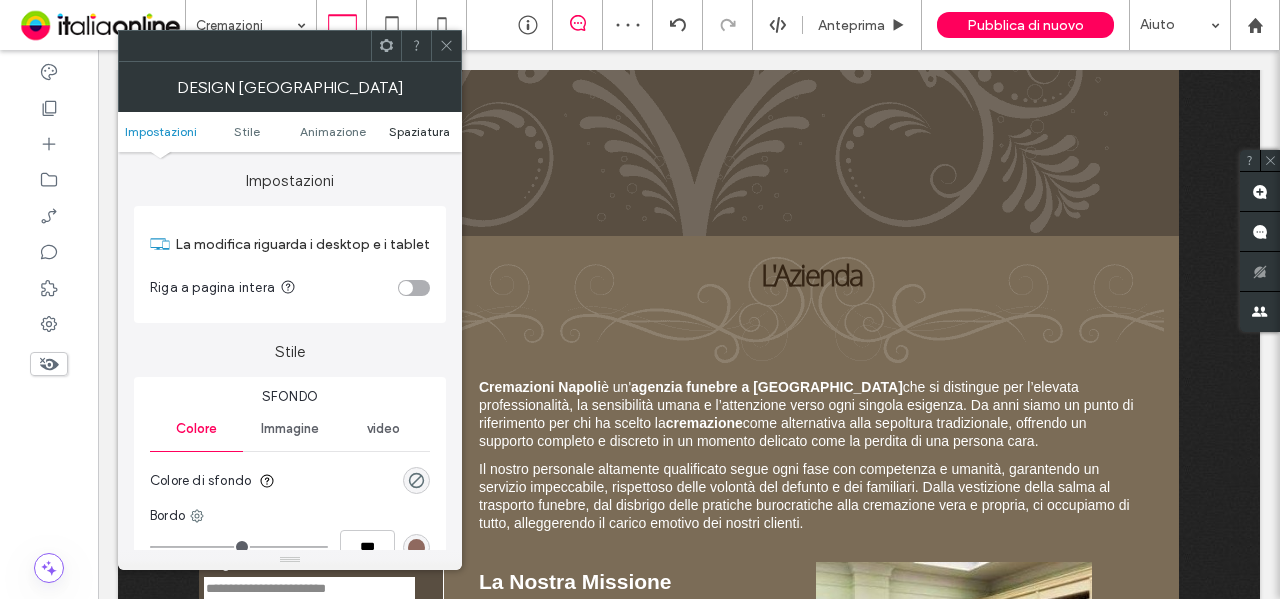 click on "Spaziatura" at bounding box center [419, 131] 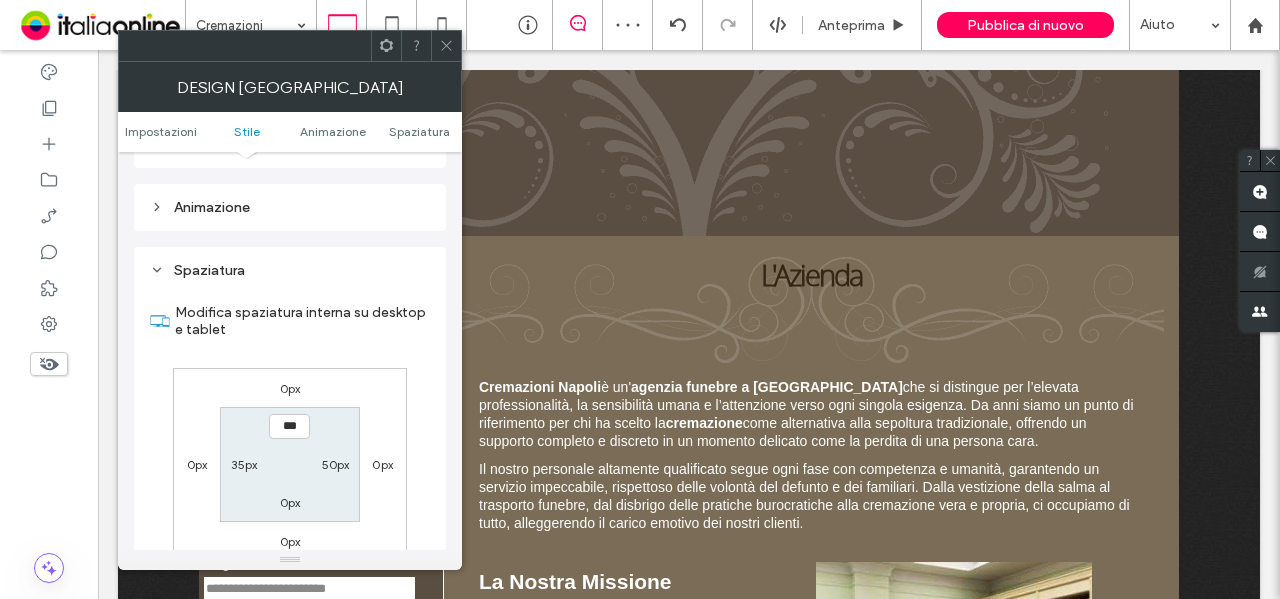 scroll, scrollTop: 565, scrollLeft: 0, axis: vertical 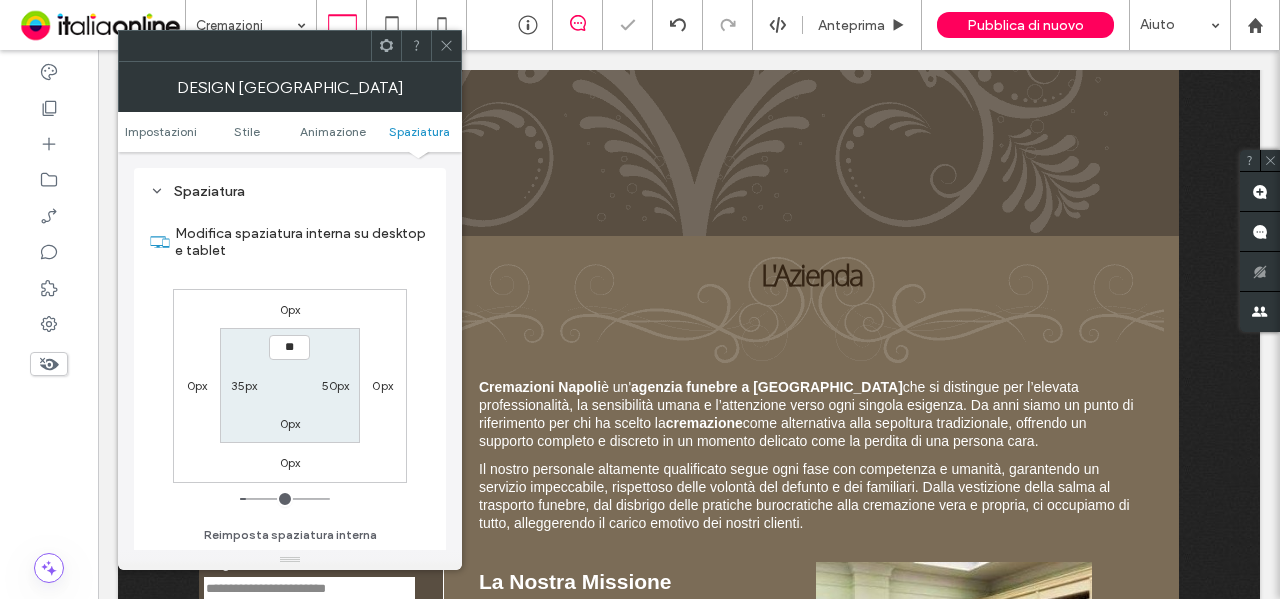 type on "****" 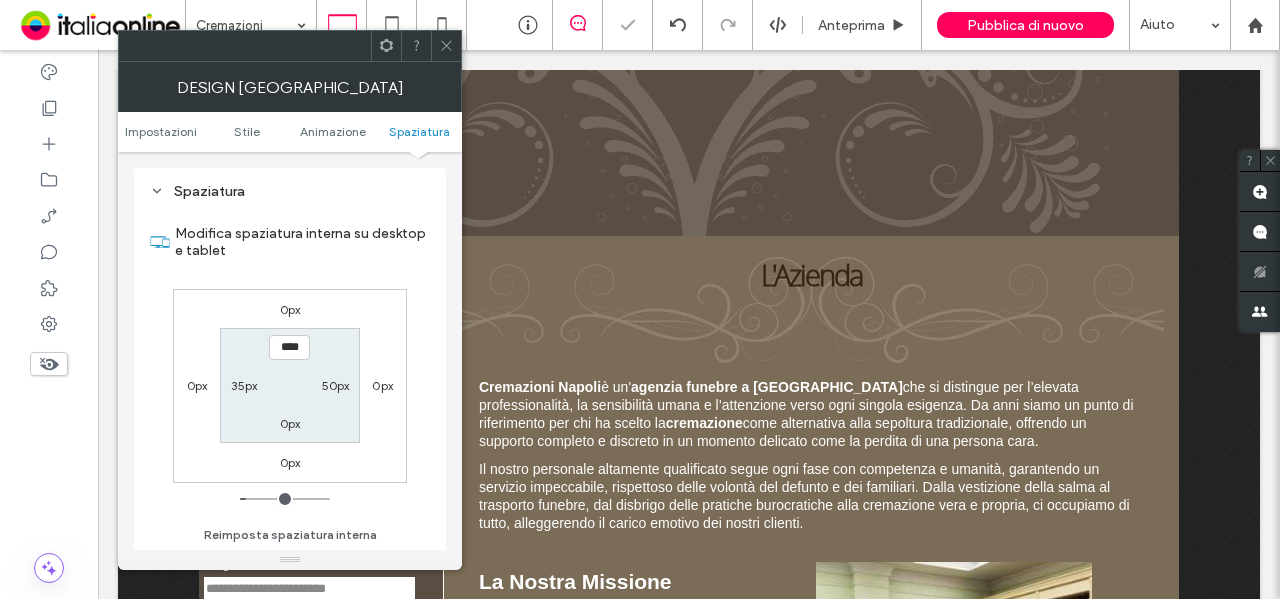 click 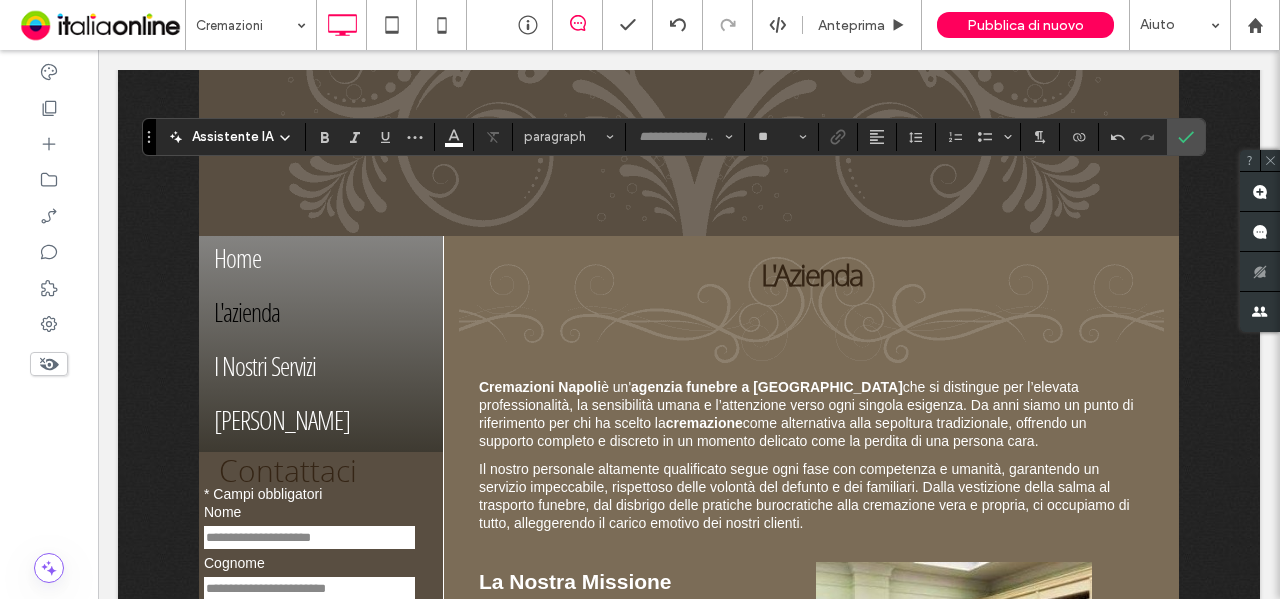 type on "**" 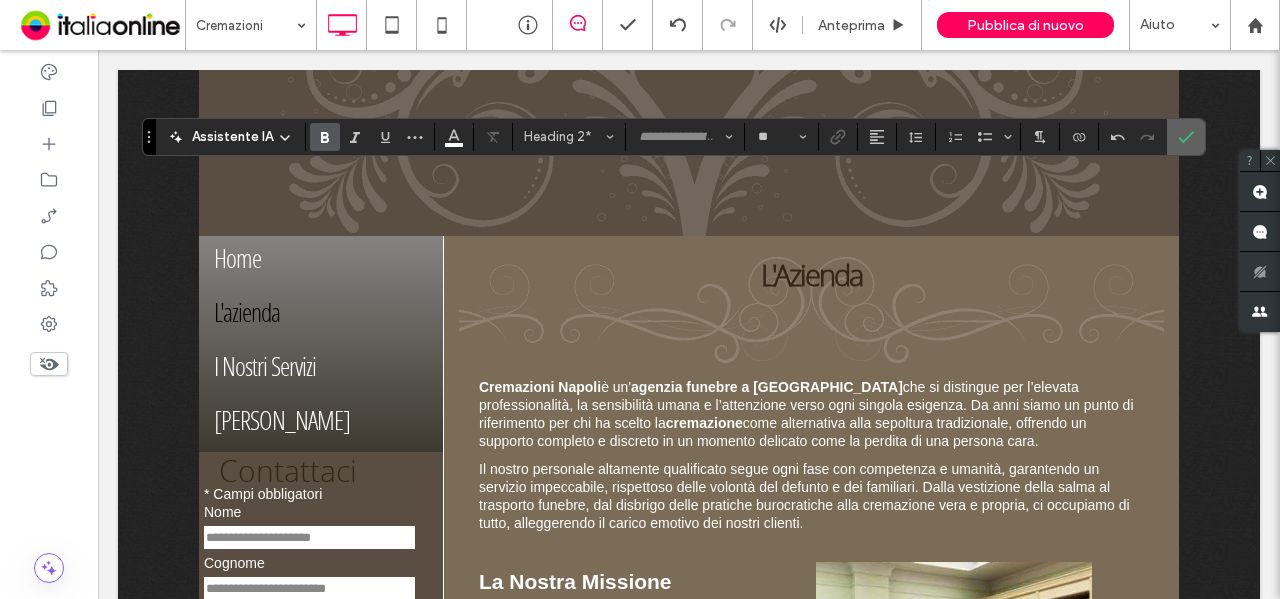 click at bounding box center [1186, 137] 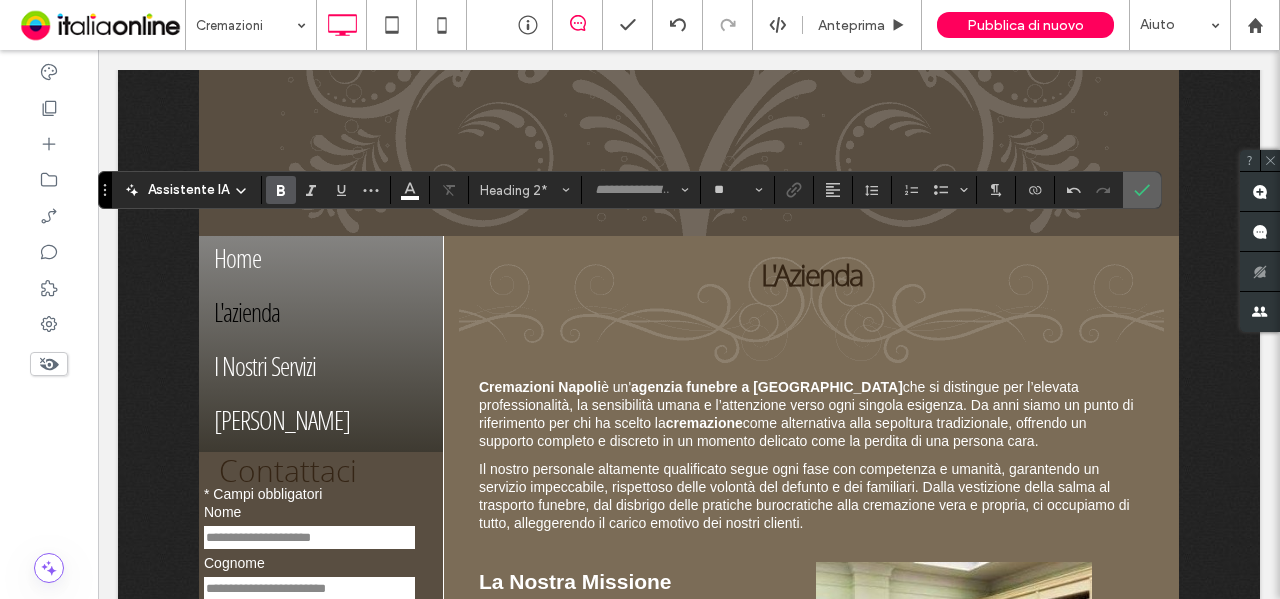 click at bounding box center [1138, 190] 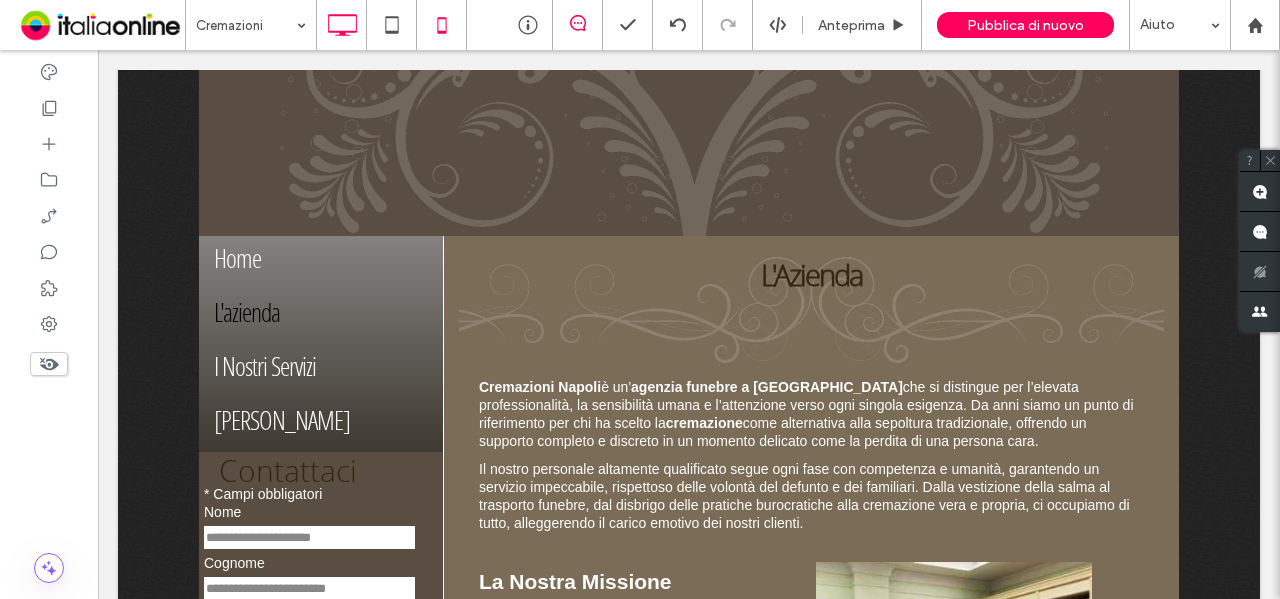 type on "**" 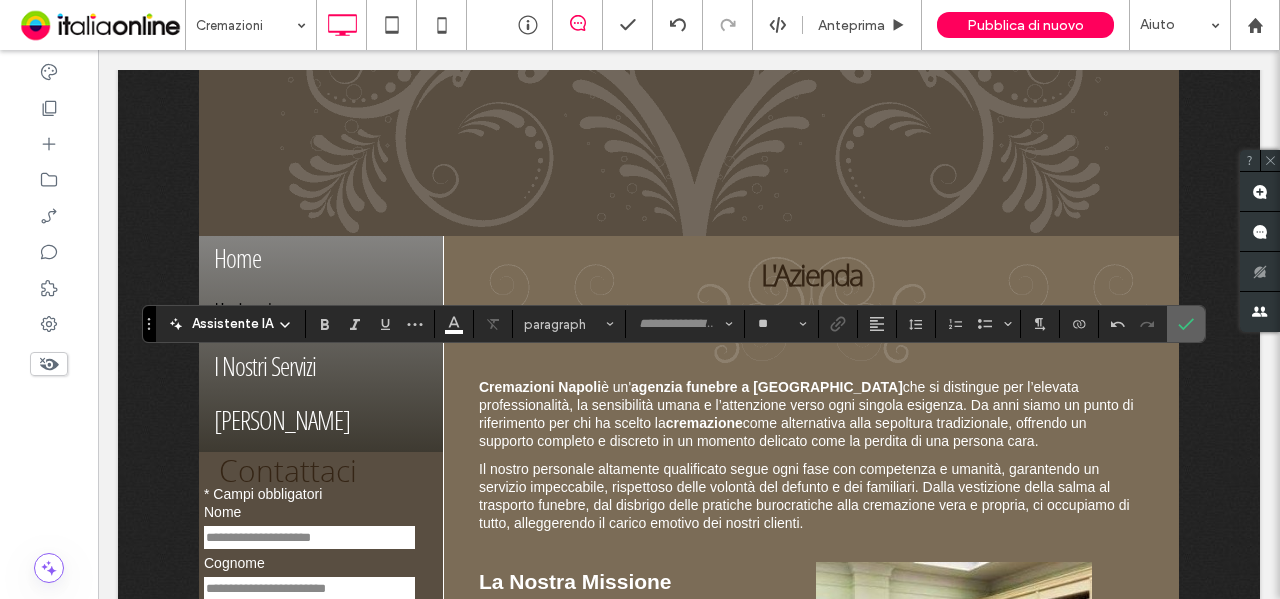 click 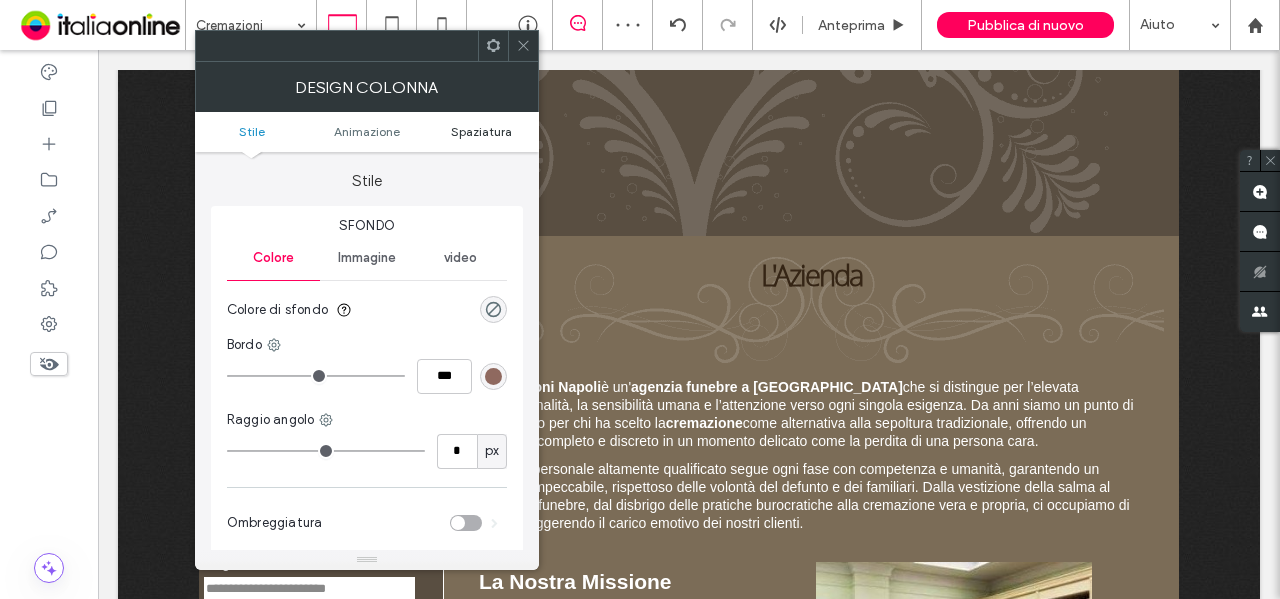 click on "Spaziatura" at bounding box center (481, 131) 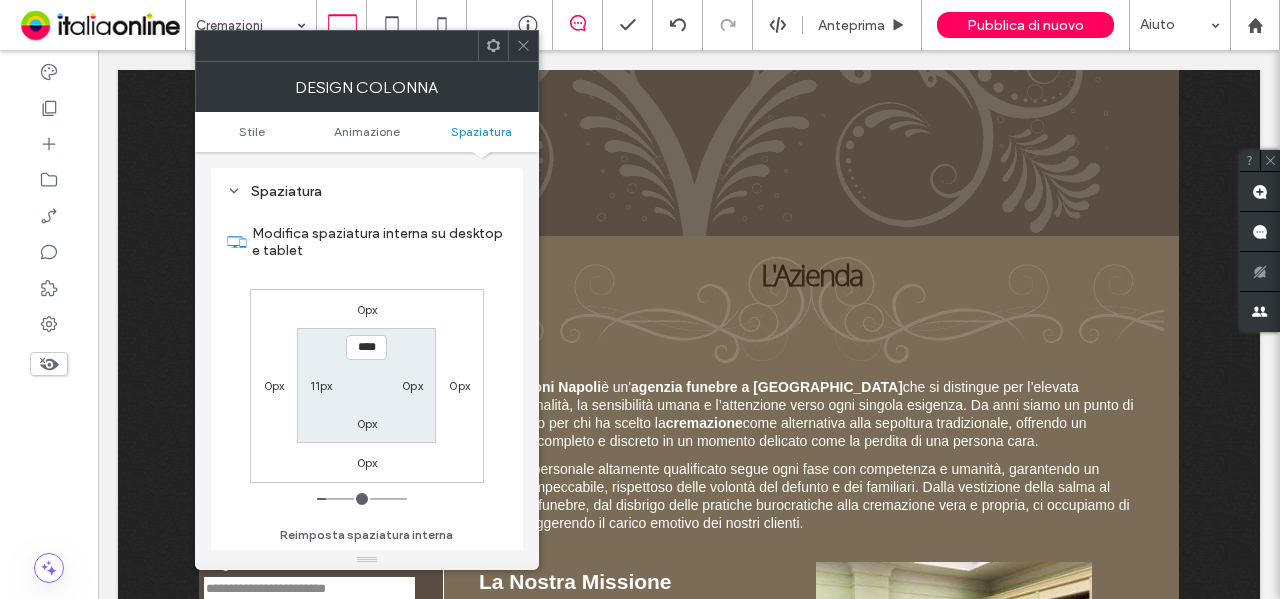 scroll, scrollTop: 469, scrollLeft: 0, axis: vertical 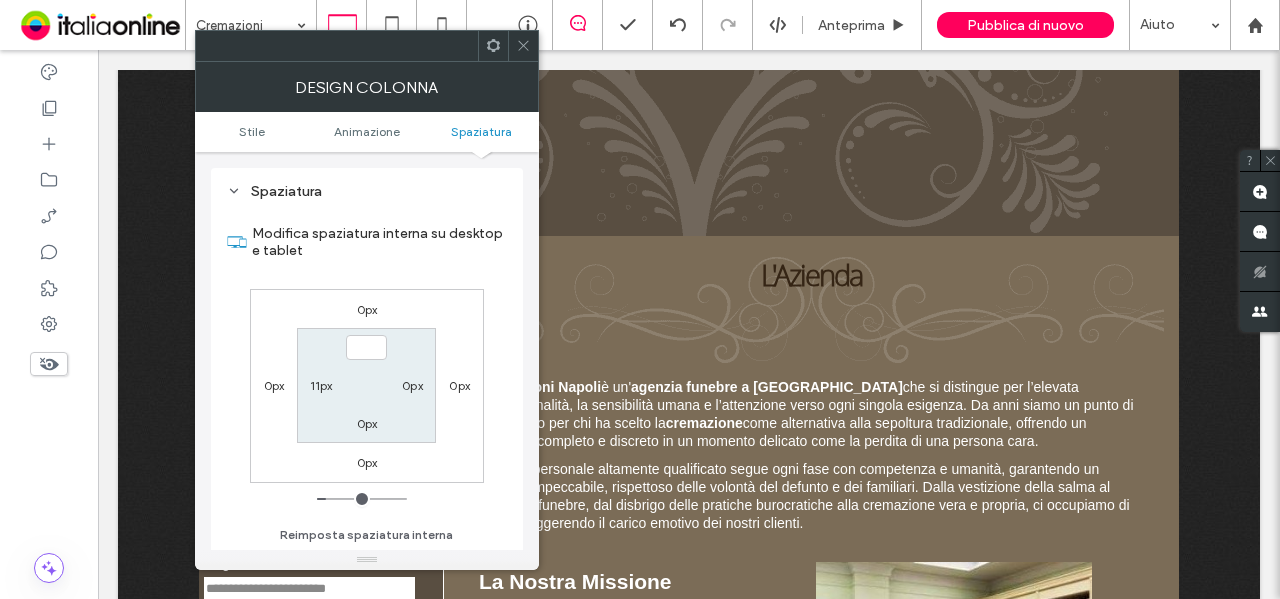 type on "***" 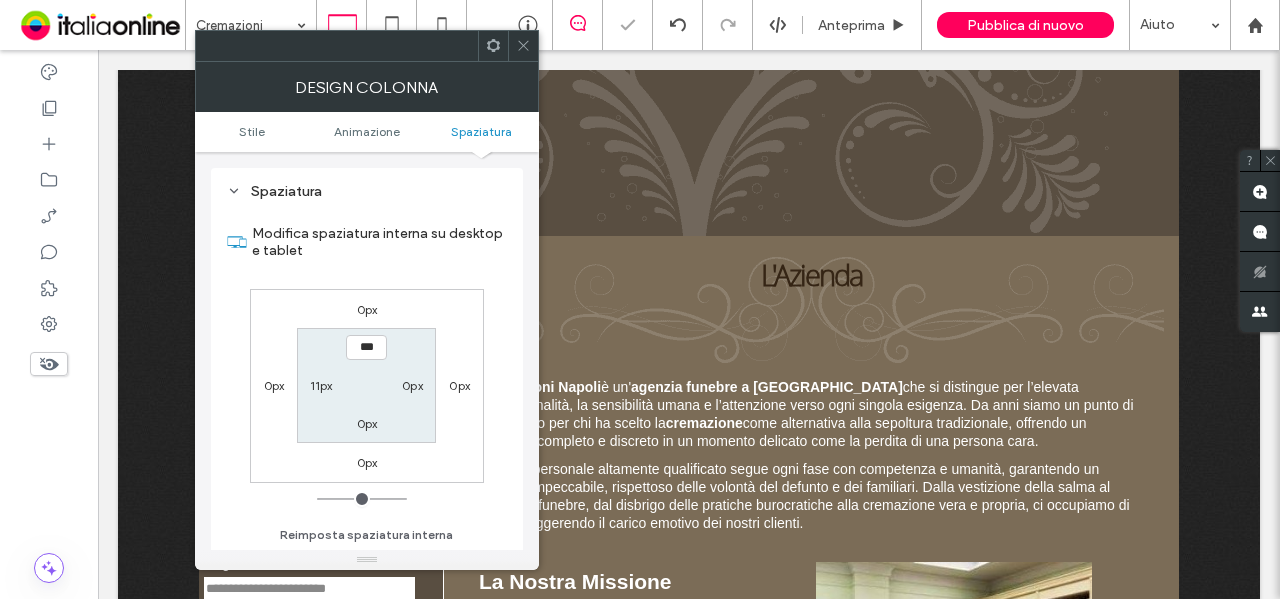 drag, startPoint x: 519, startPoint y: 47, endPoint x: 516, endPoint y: 67, distance: 20.22375 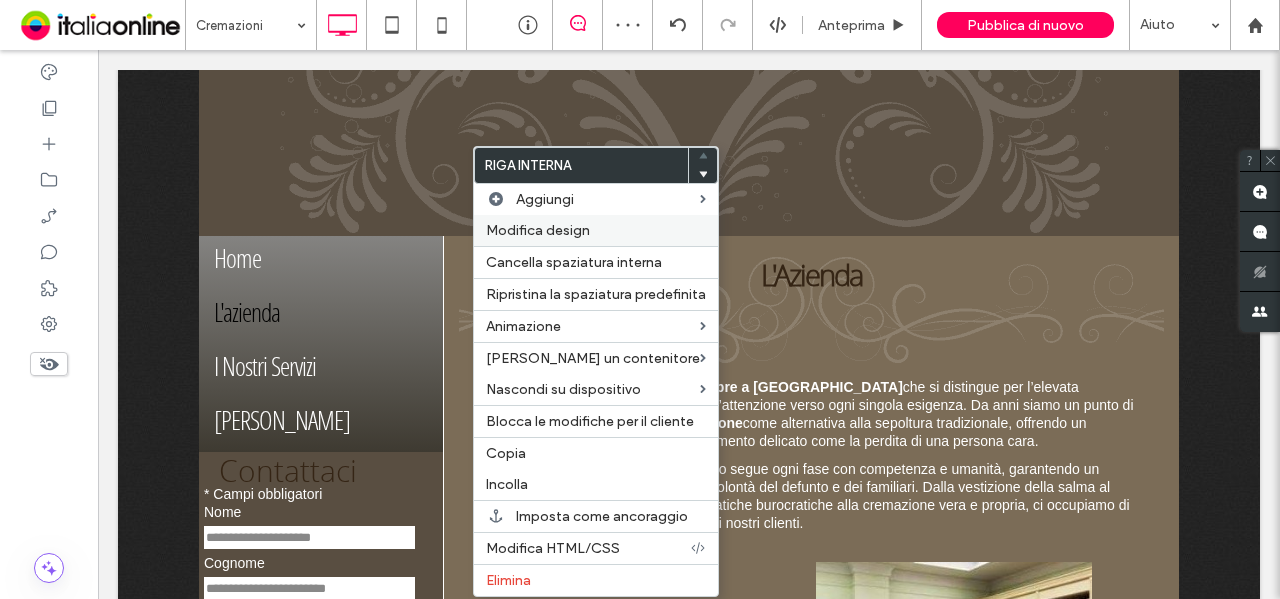 click on "Modifica design" at bounding box center [596, 230] 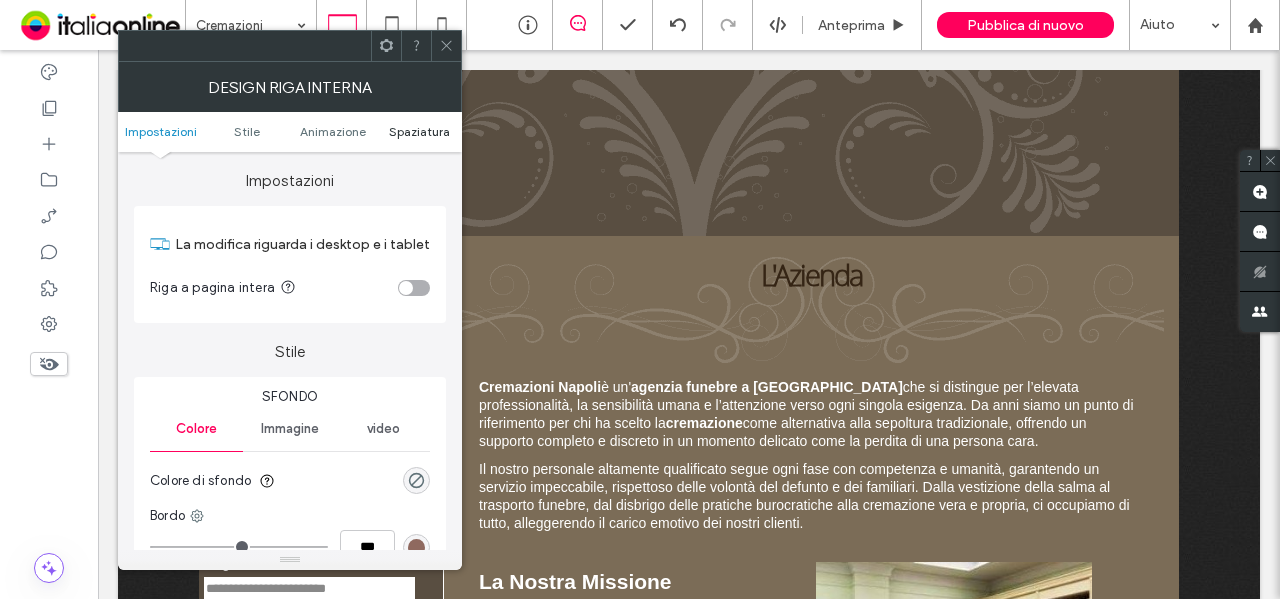 click on "Spaziatura" at bounding box center [419, 131] 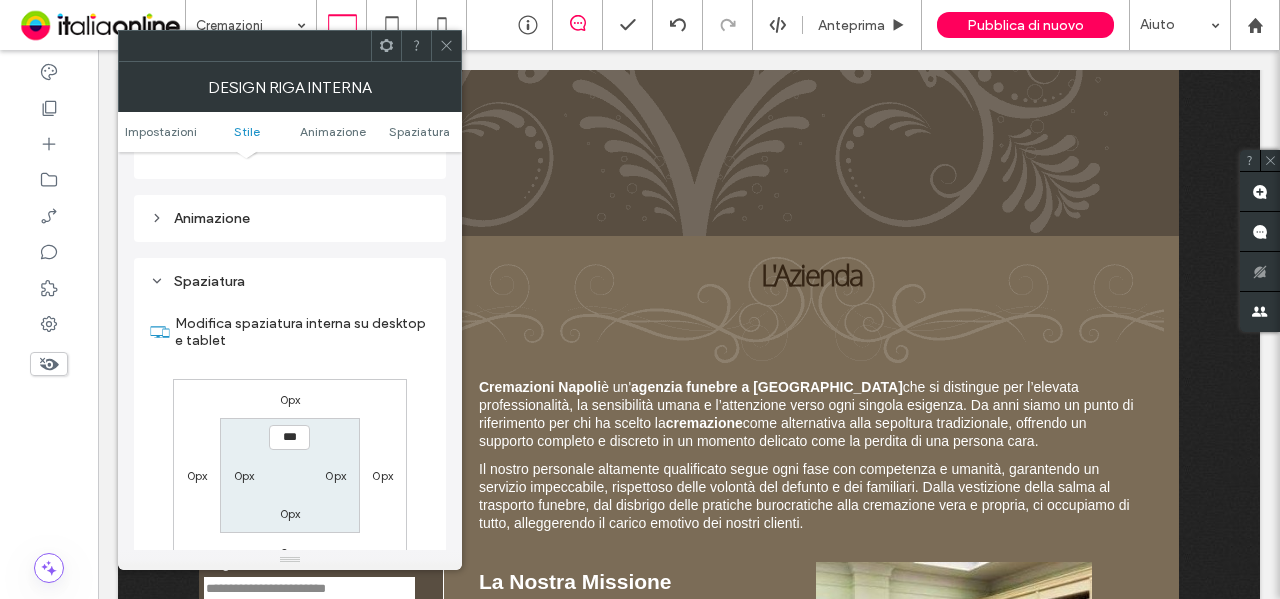 scroll, scrollTop: 640, scrollLeft: 0, axis: vertical 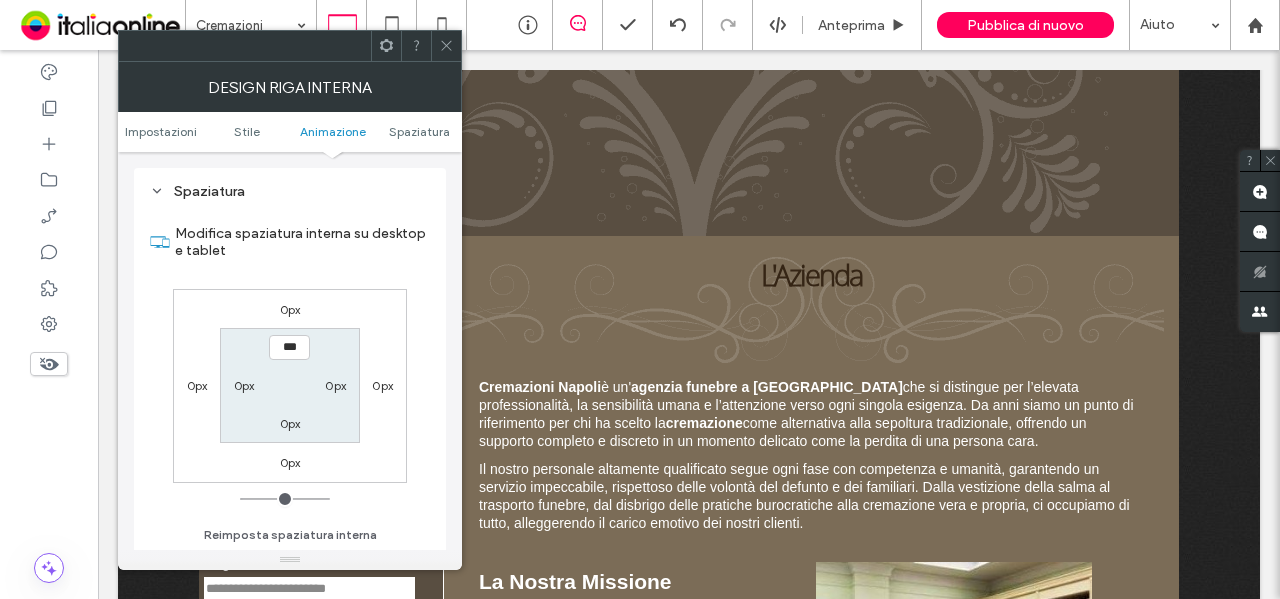 click on "0px" at bounding box center [290, 309] 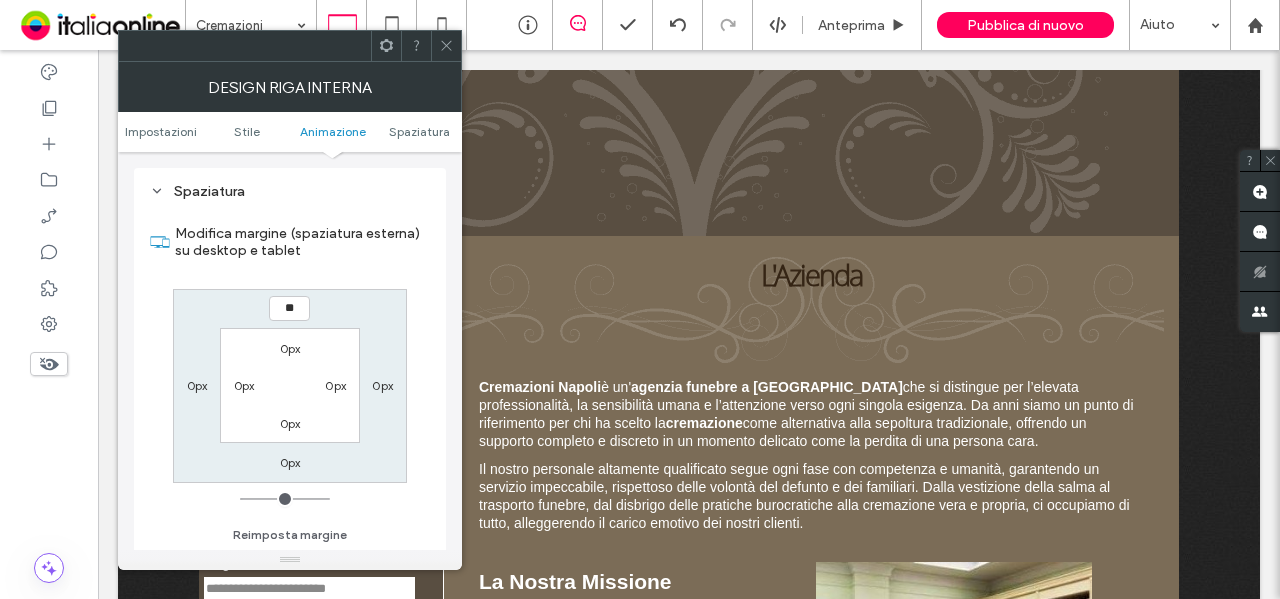 type on "**" 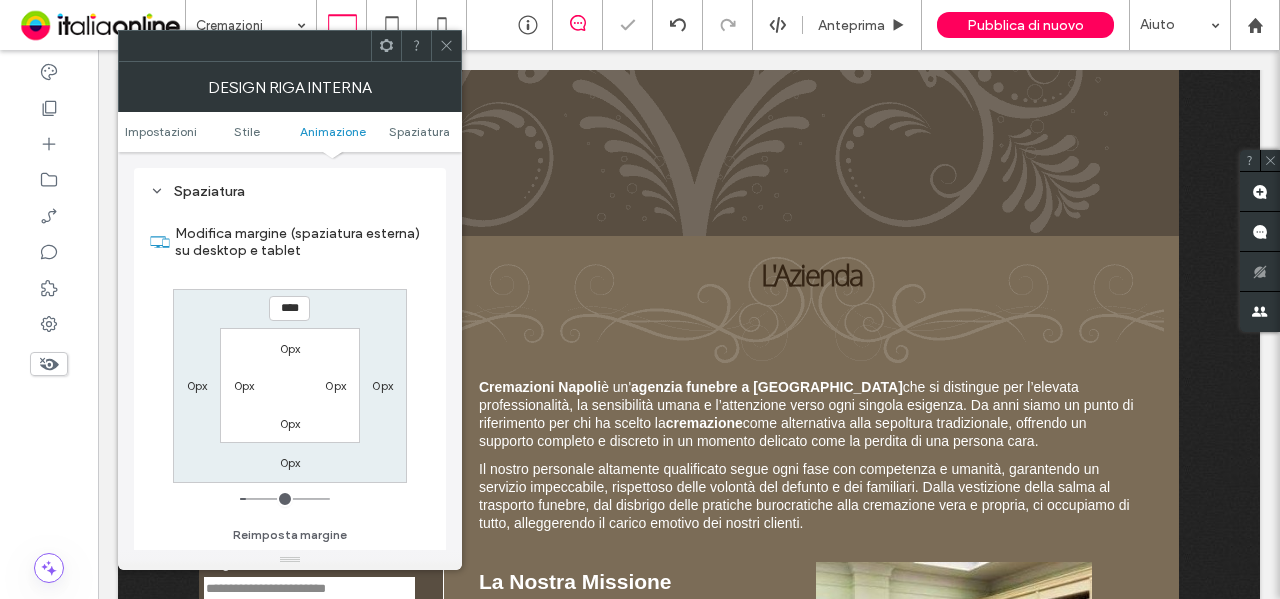 click 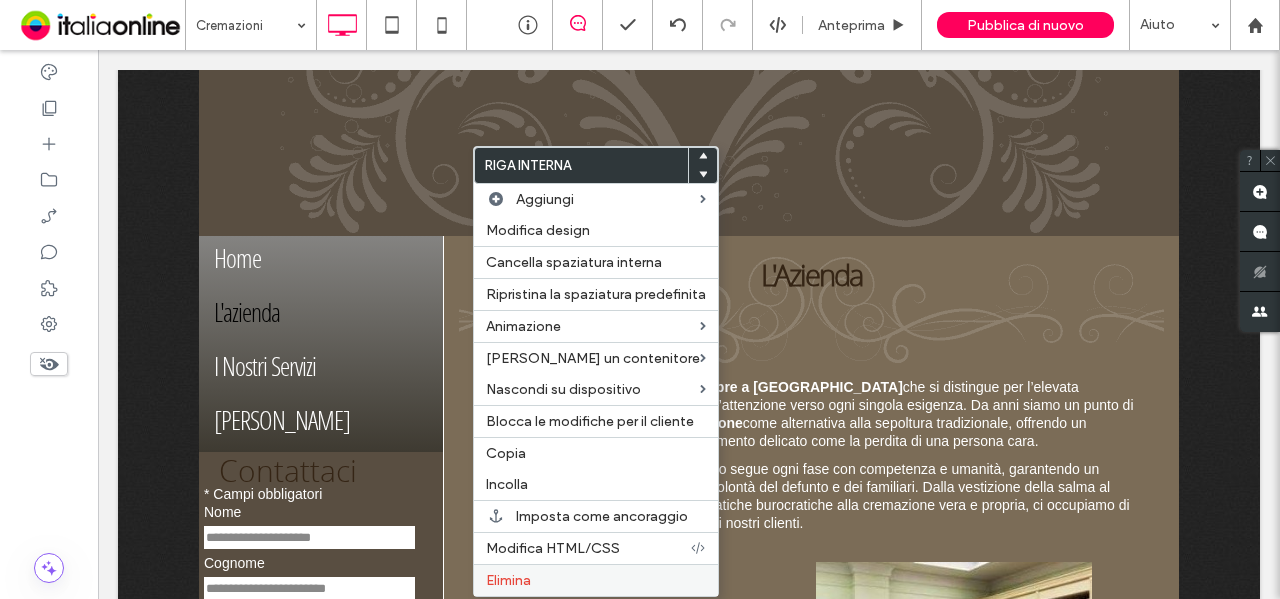 click on "Elimina" at bounding box center [596, 580] 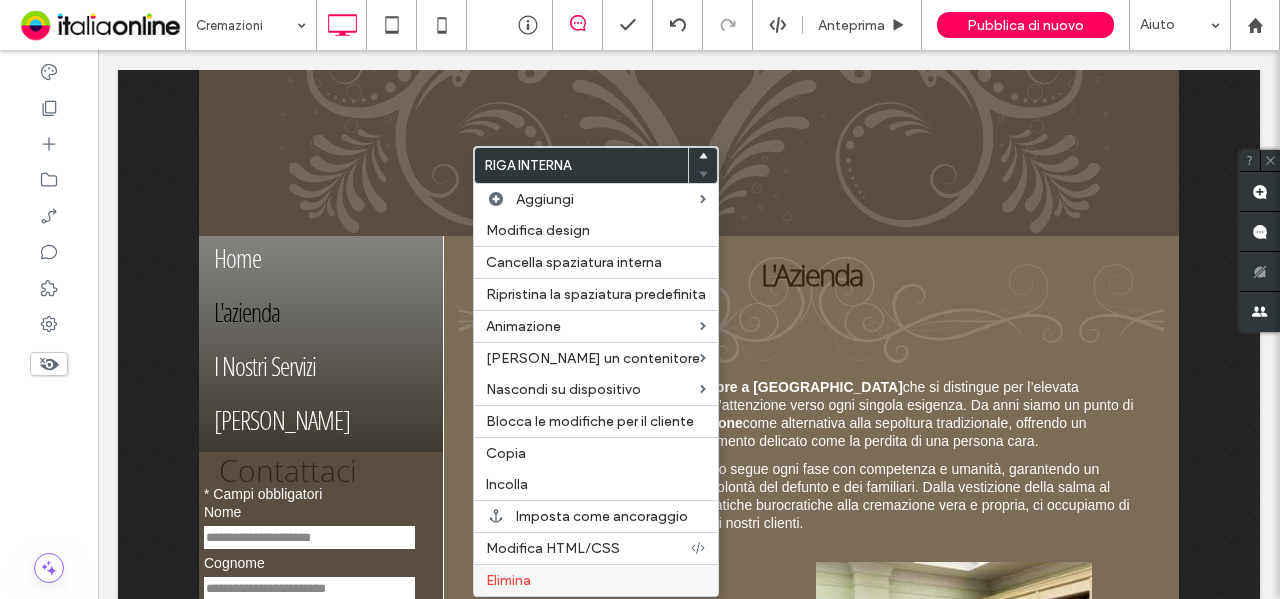 click on "Elimina" at bounding box center (508, 580) 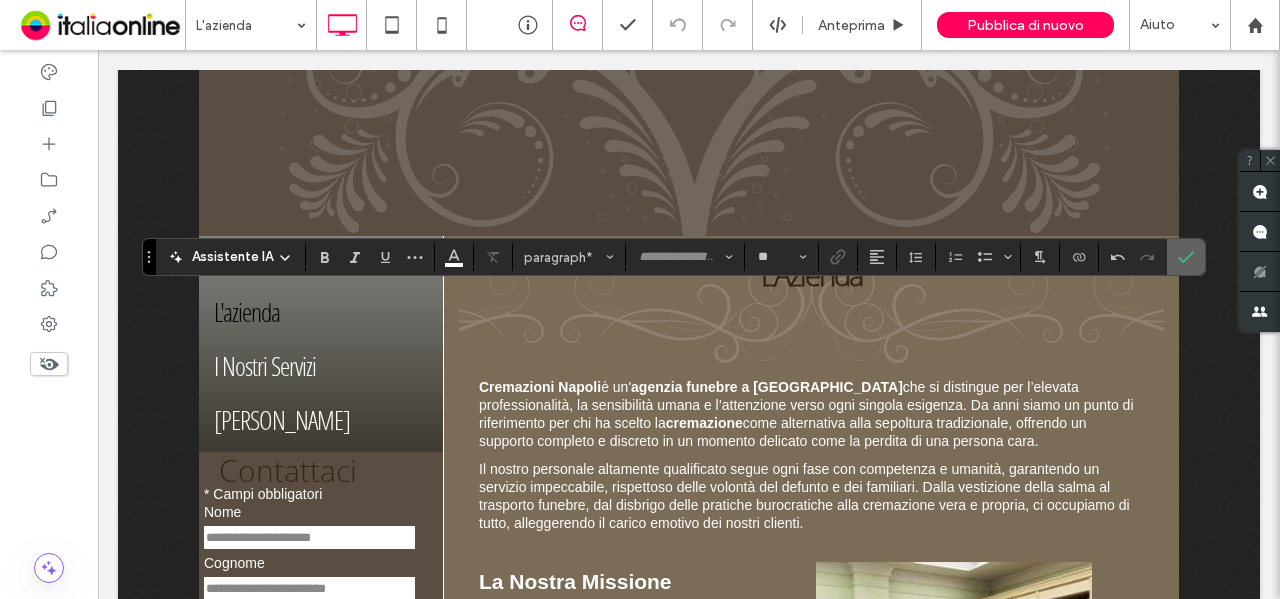 click 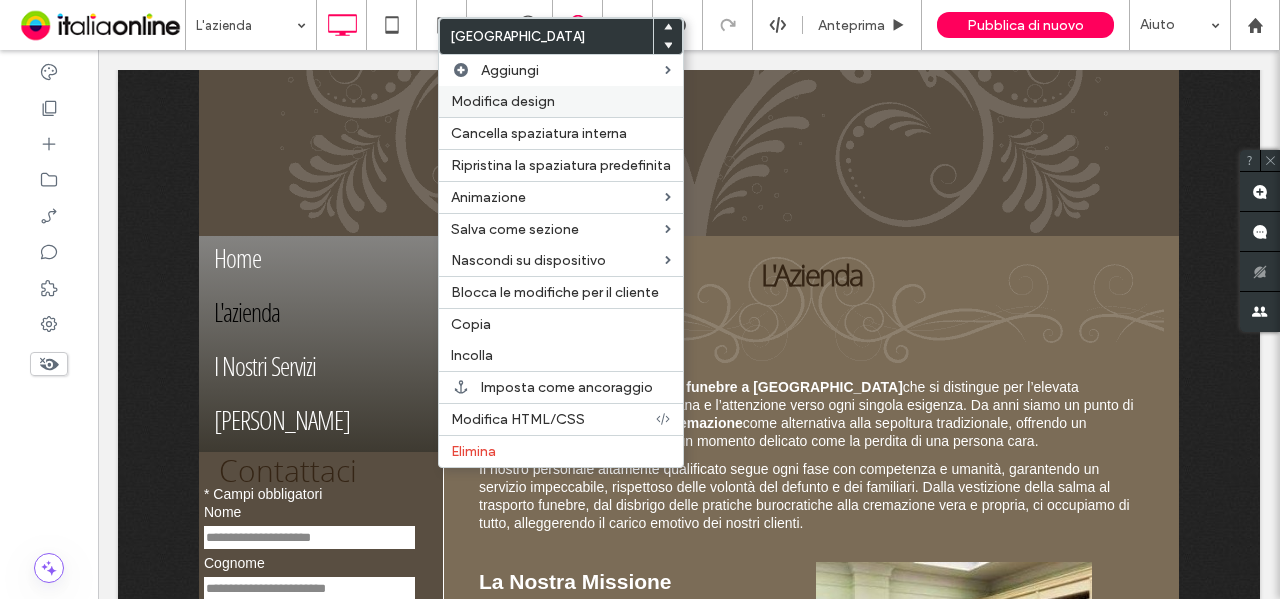 click on "Modifica design" at bounding box center (503, 101) 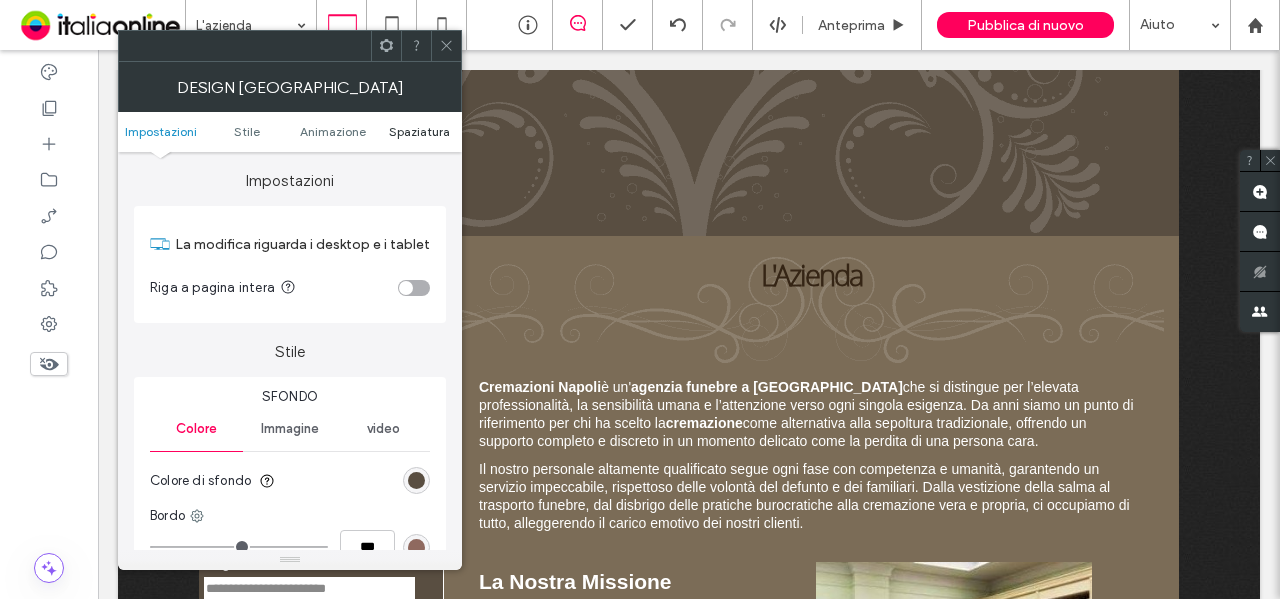 click on "Spaziatura" at bounding box center (419, 131) 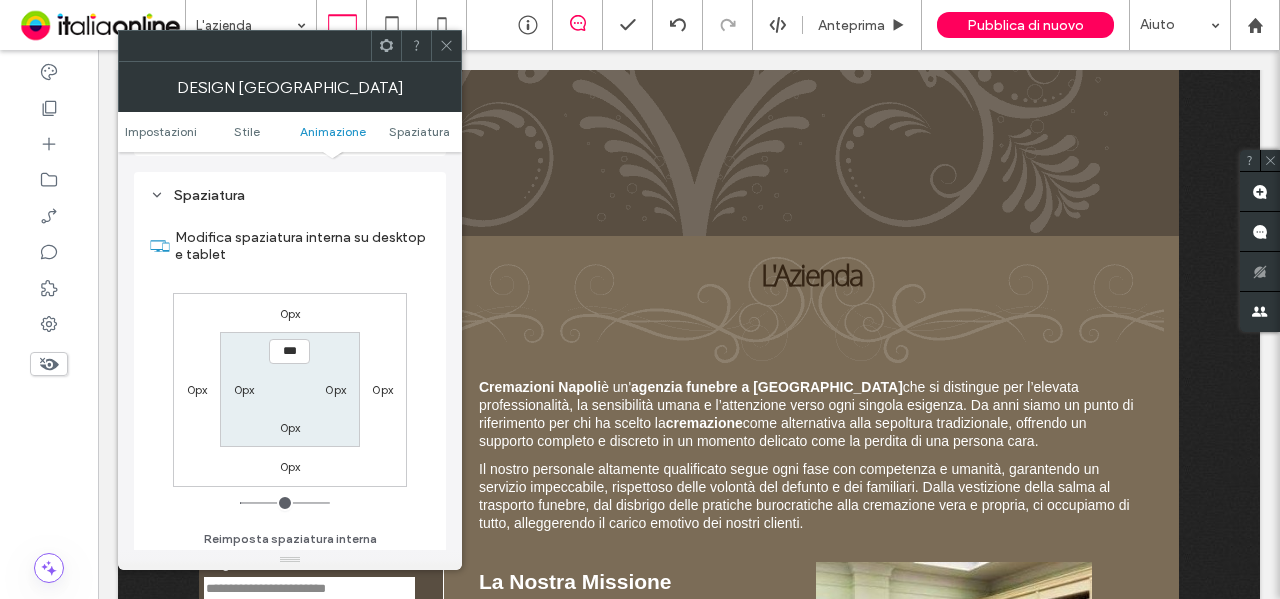 scroll, scrollTop: 565, scrollLeft: 0, axis: vertical 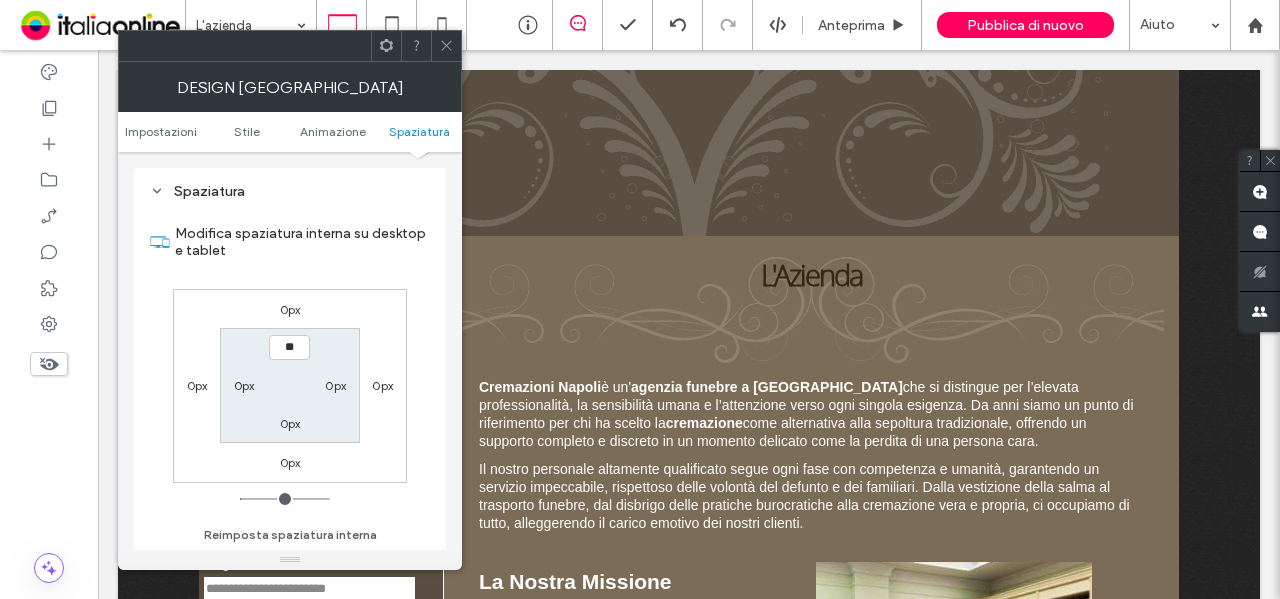 type on "****" 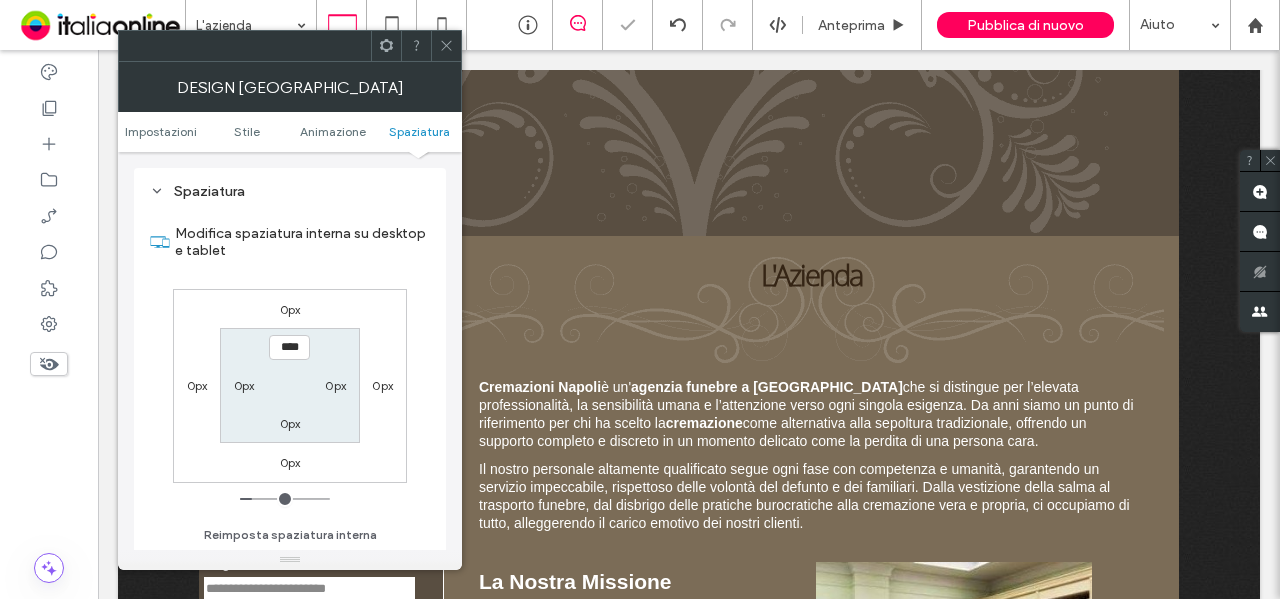 click 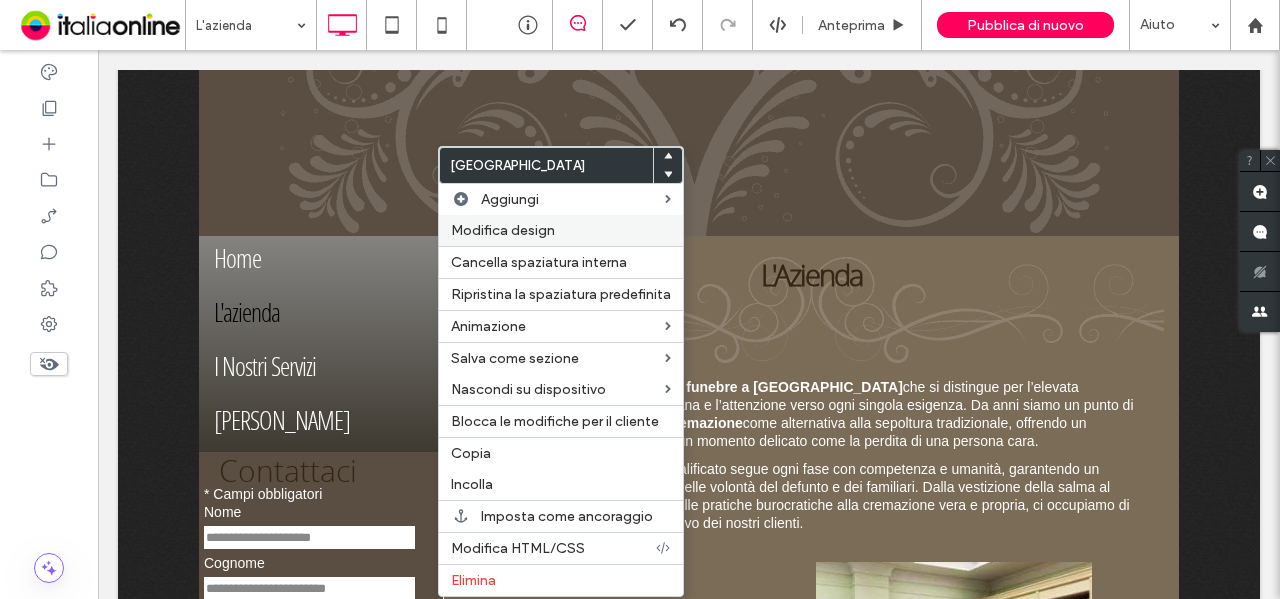 click on "Modifica design" at bounding box center [503, 230] 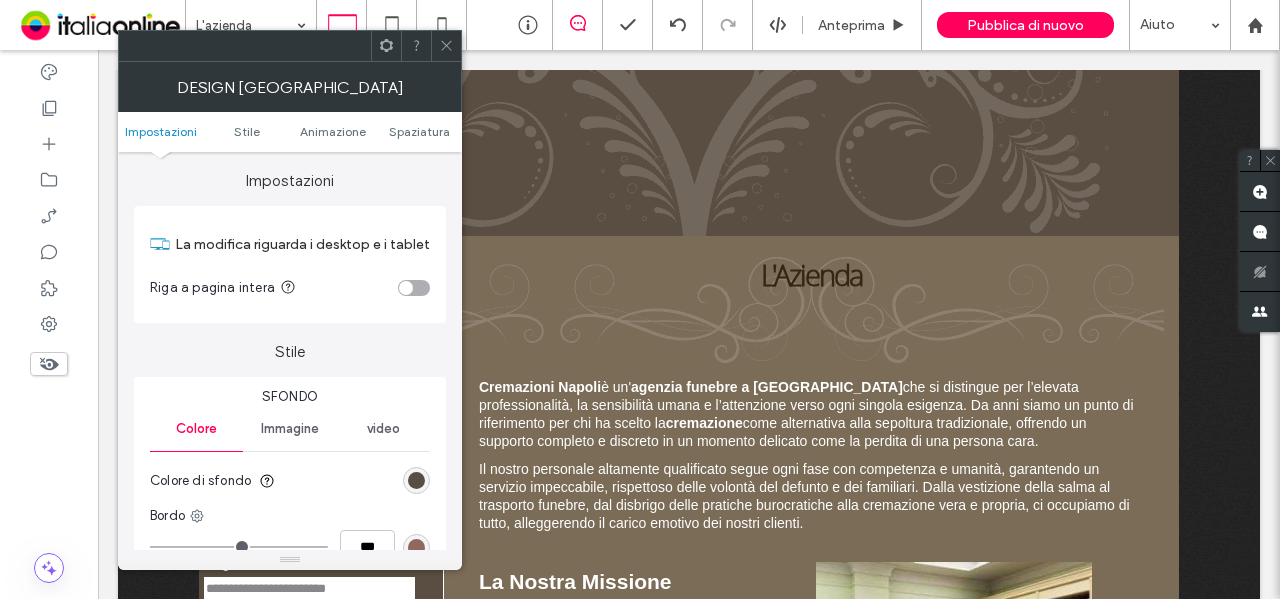 click on "Impostazioni Stile Animazione Spaziatura" at bounding box center [290, 132] 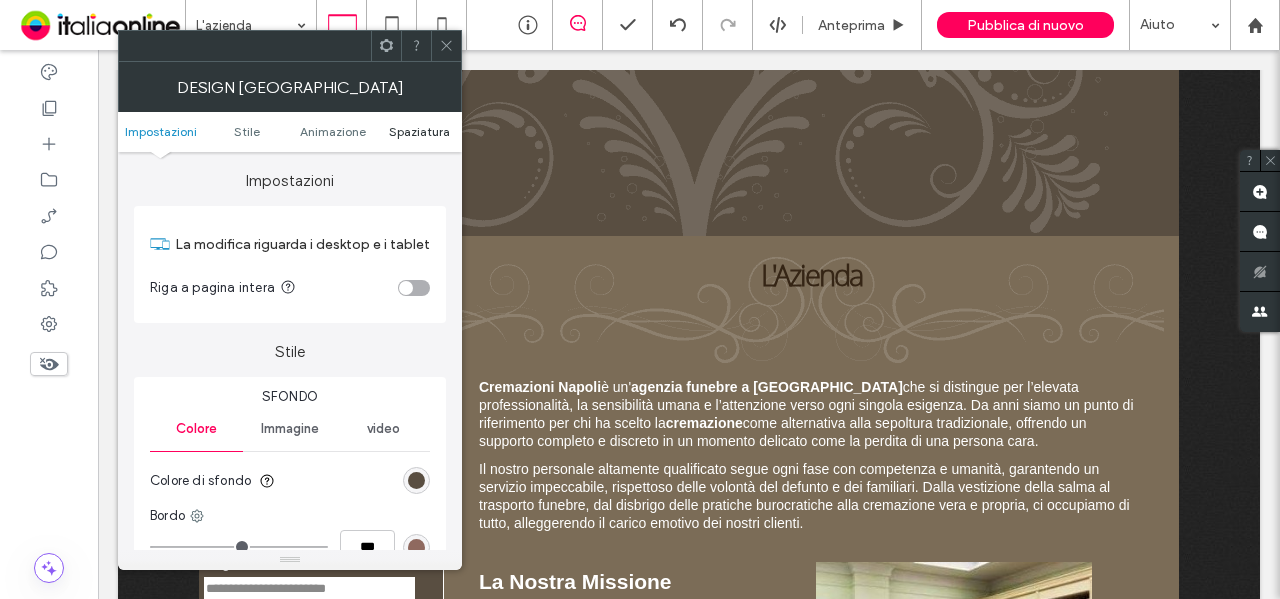 click on "Spaziatura" at bounding box center [419, 131] 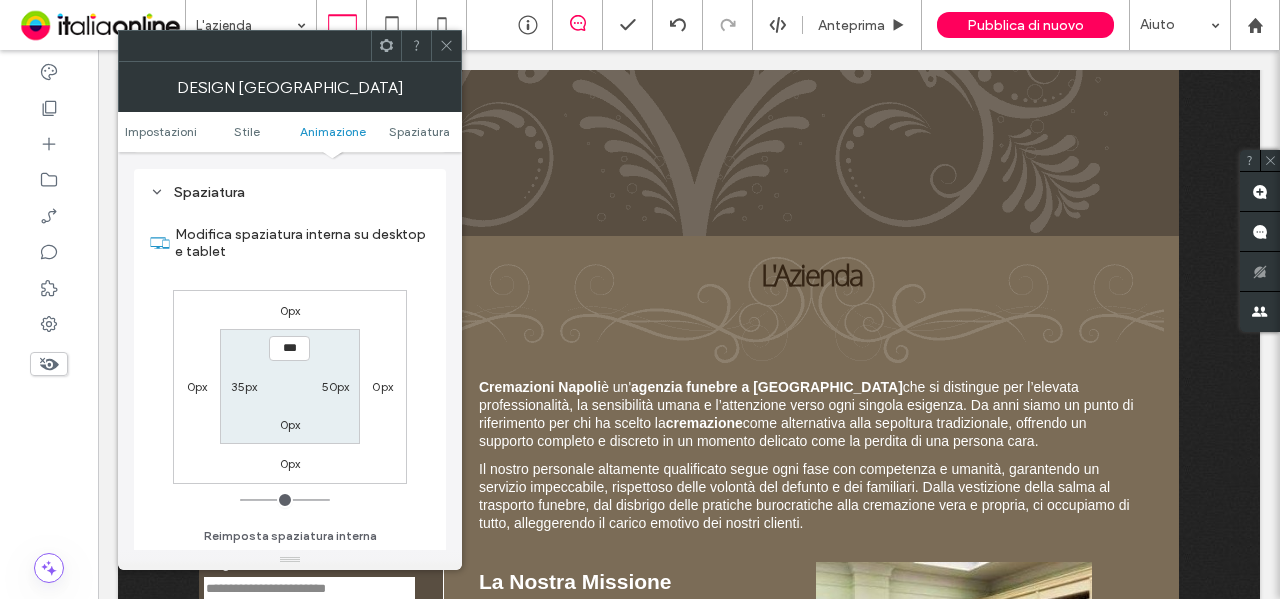 scroll, scrollTop: 565, scrollLeft: 0, axis: vertical 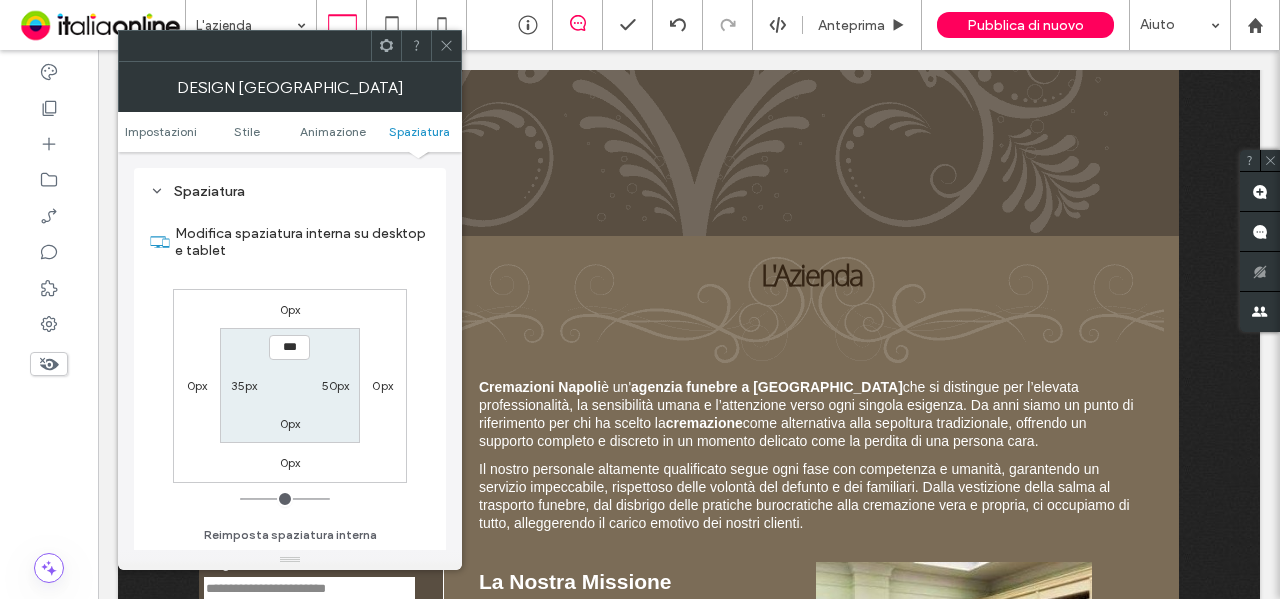 click on "0px" at bounding box center (290, 423) 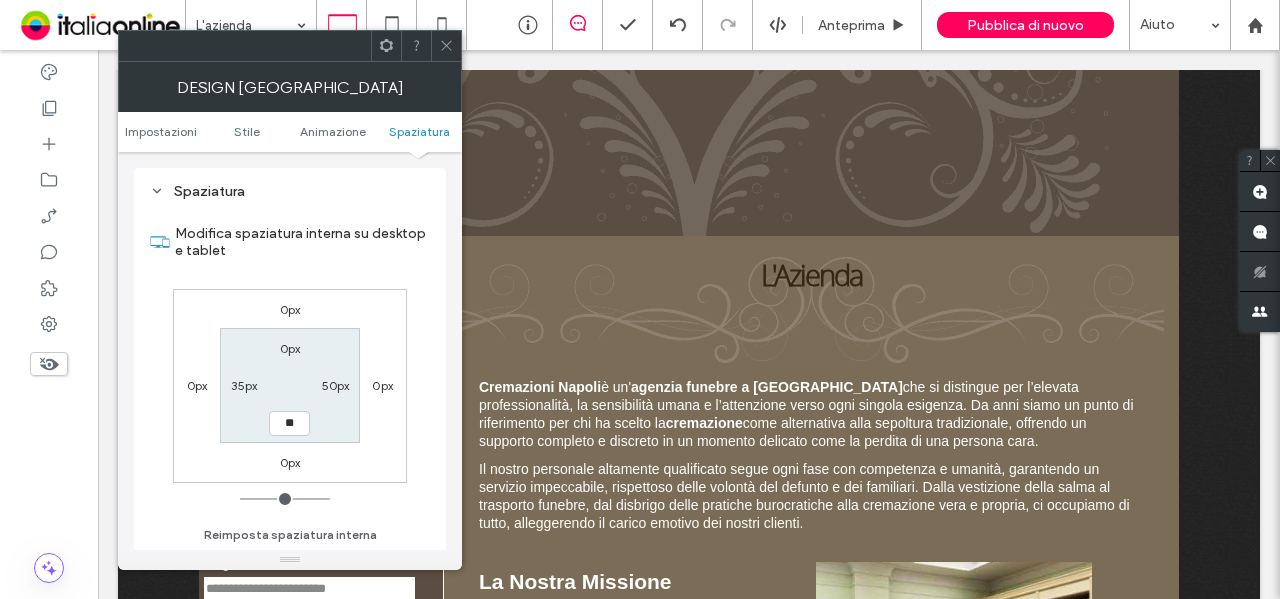 type on "**" 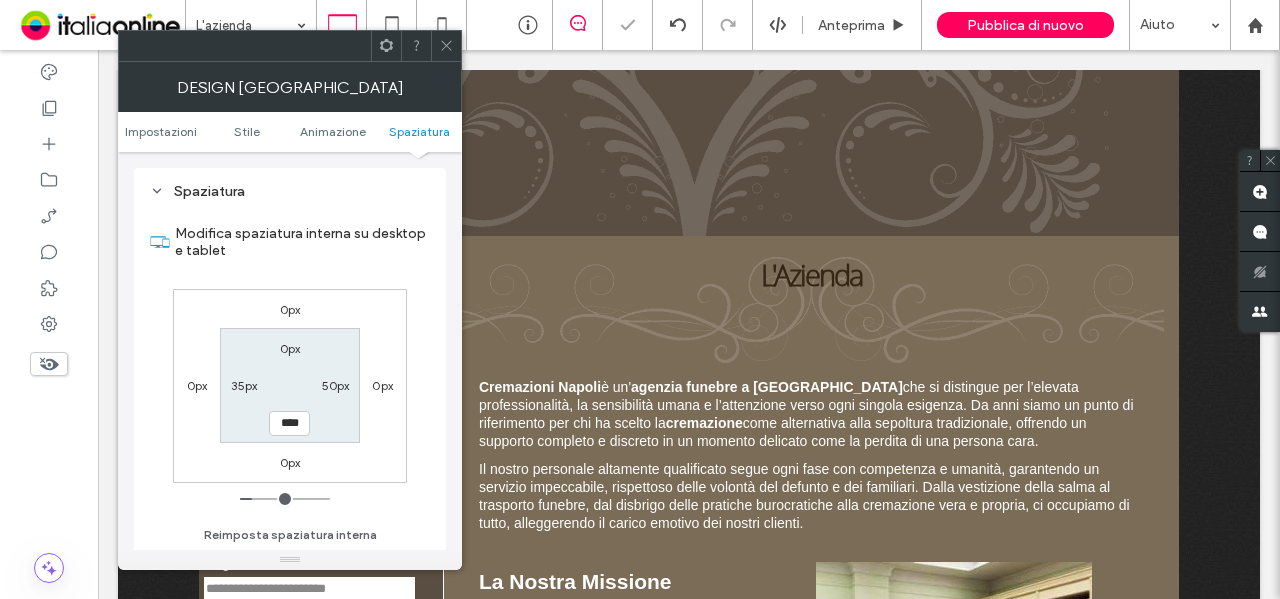click at bounding box center (446, 46) 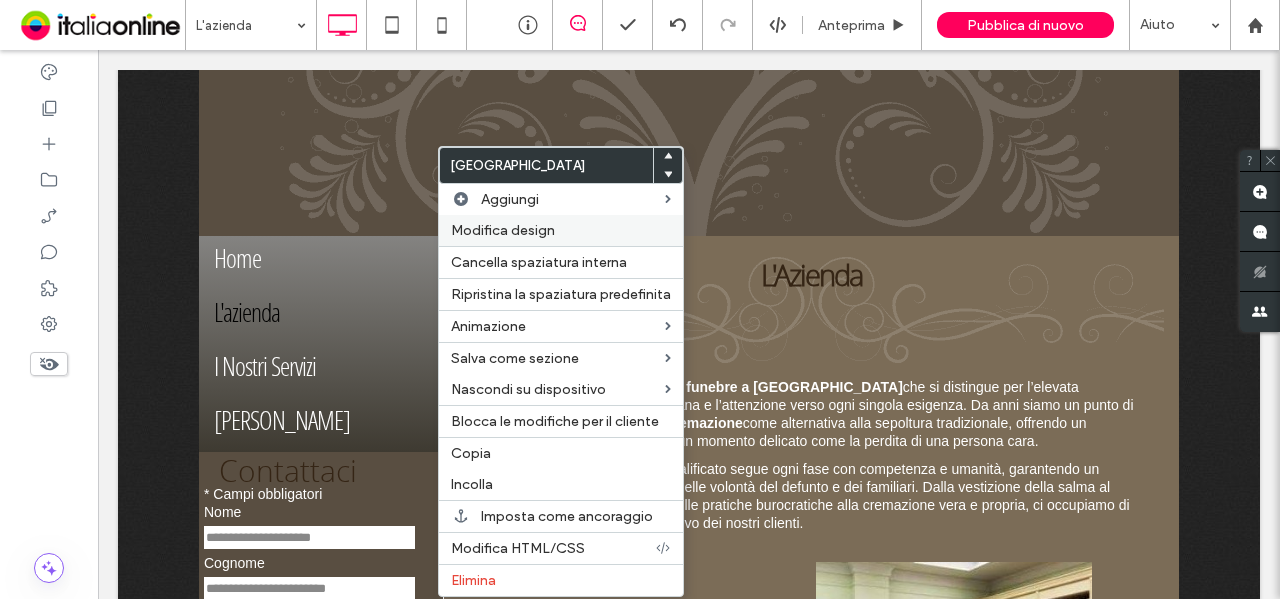 click on "Modifica design" at bounding box center [503, 230] 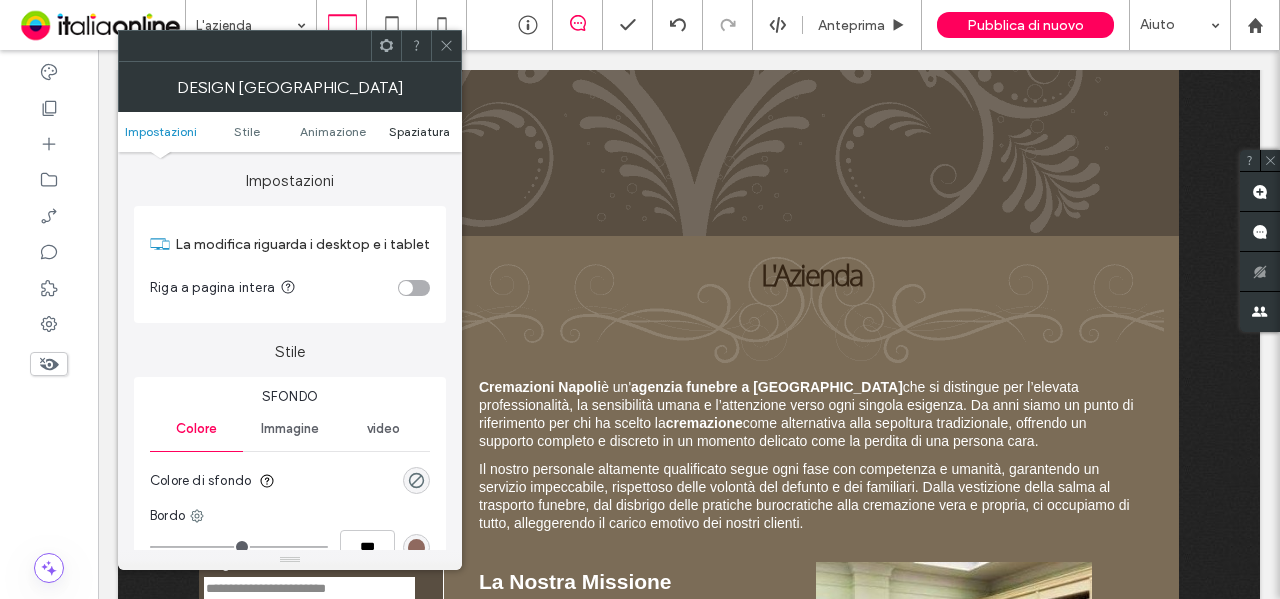 click on "Spaziatura" at bounding box center [419, 131] 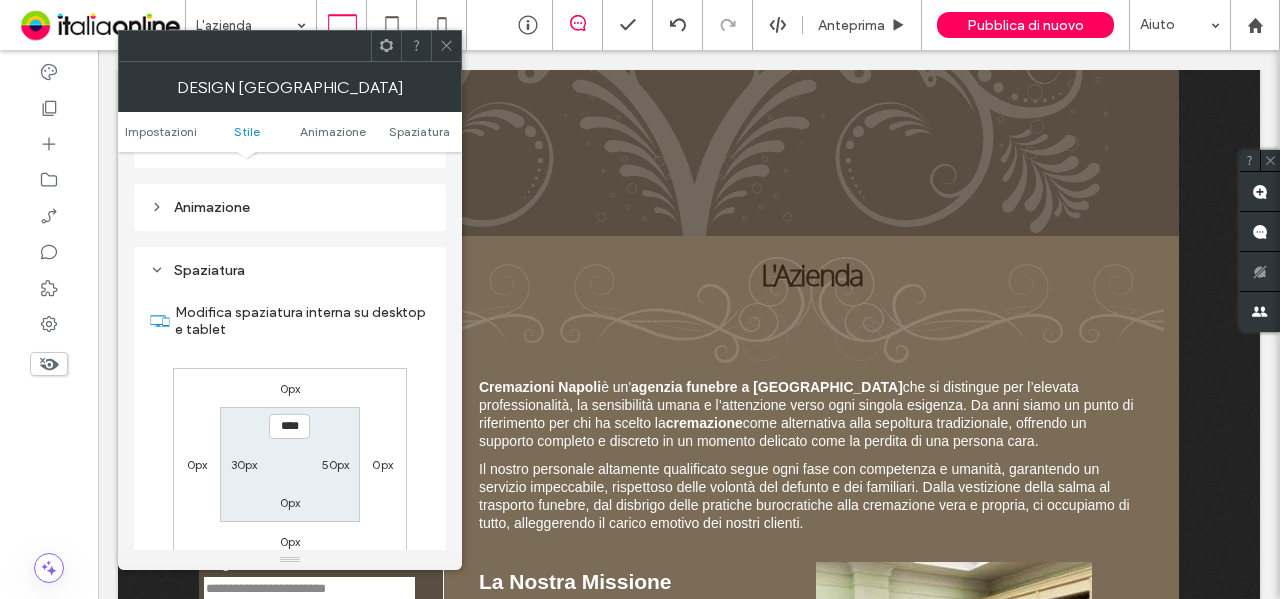 scroll, scrollTop: 565, scrollLeft: 0, axis: vertical 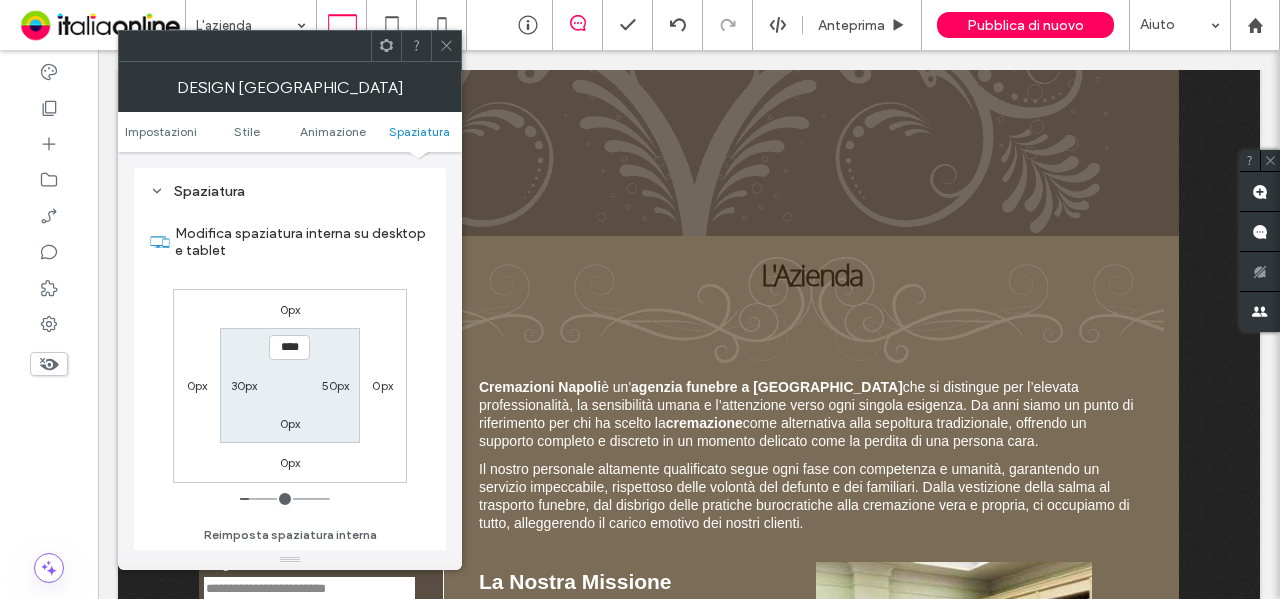 click on "****" at bounding box center (289, 347) 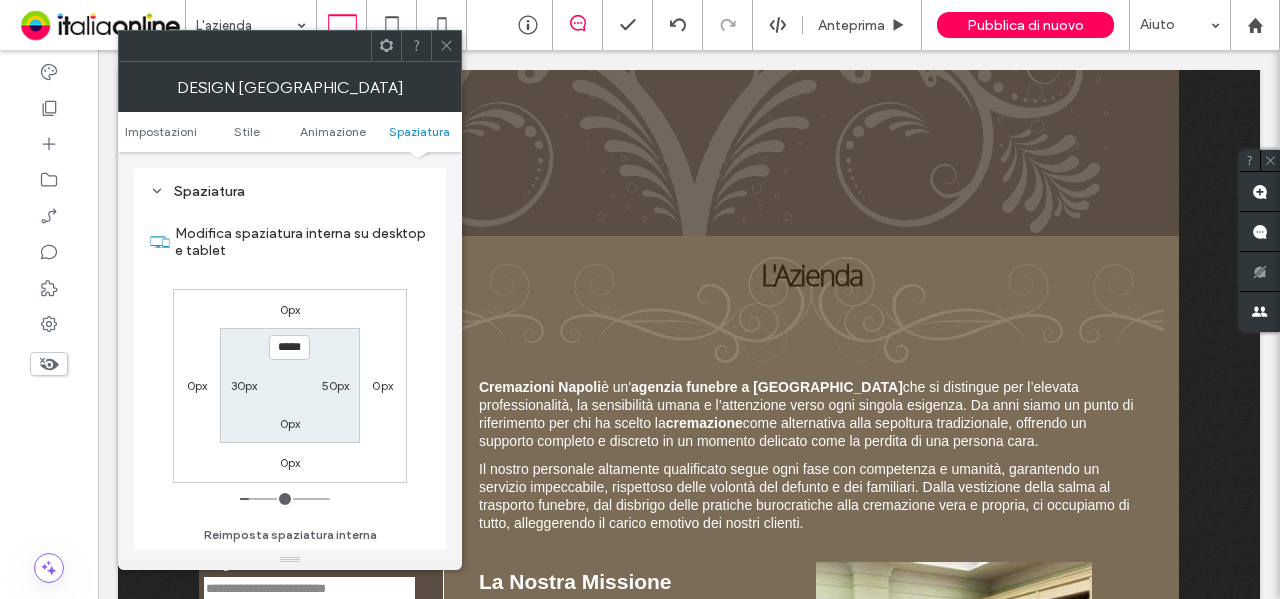type on "*****" 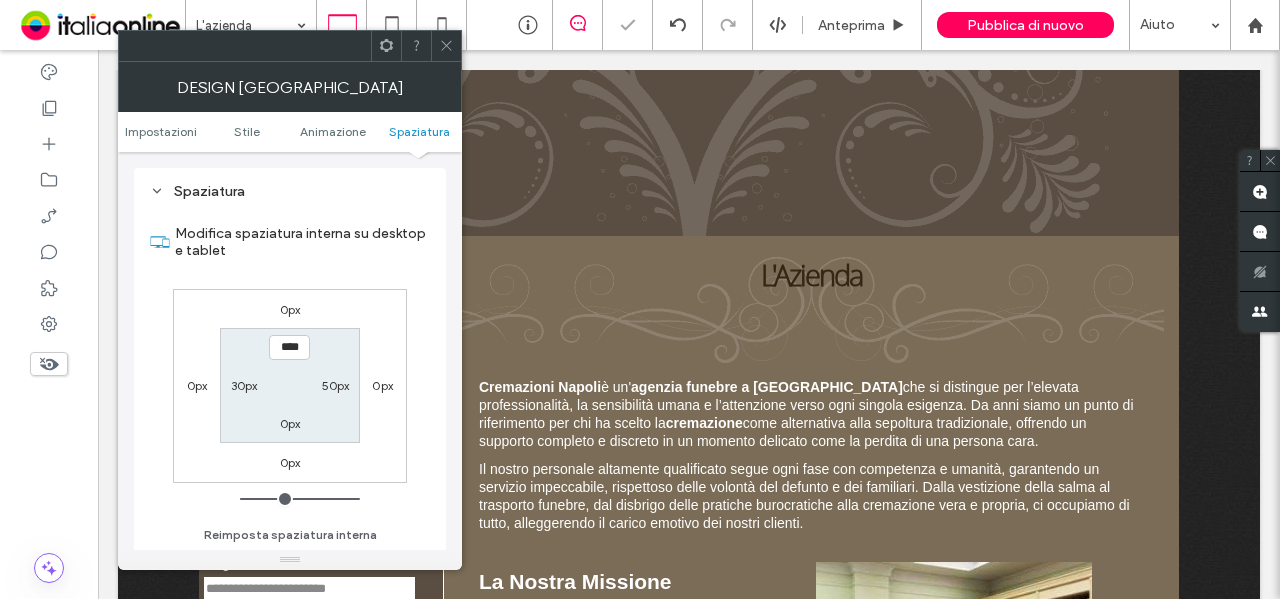 type on "****" 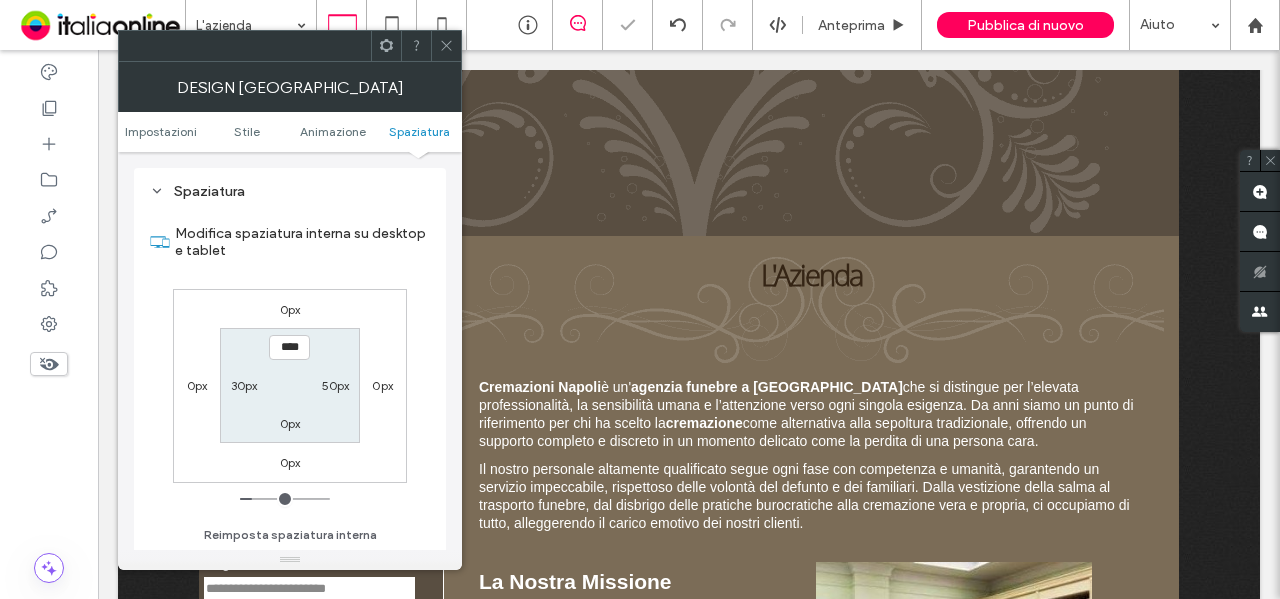 click at bounding box center [446, 46] 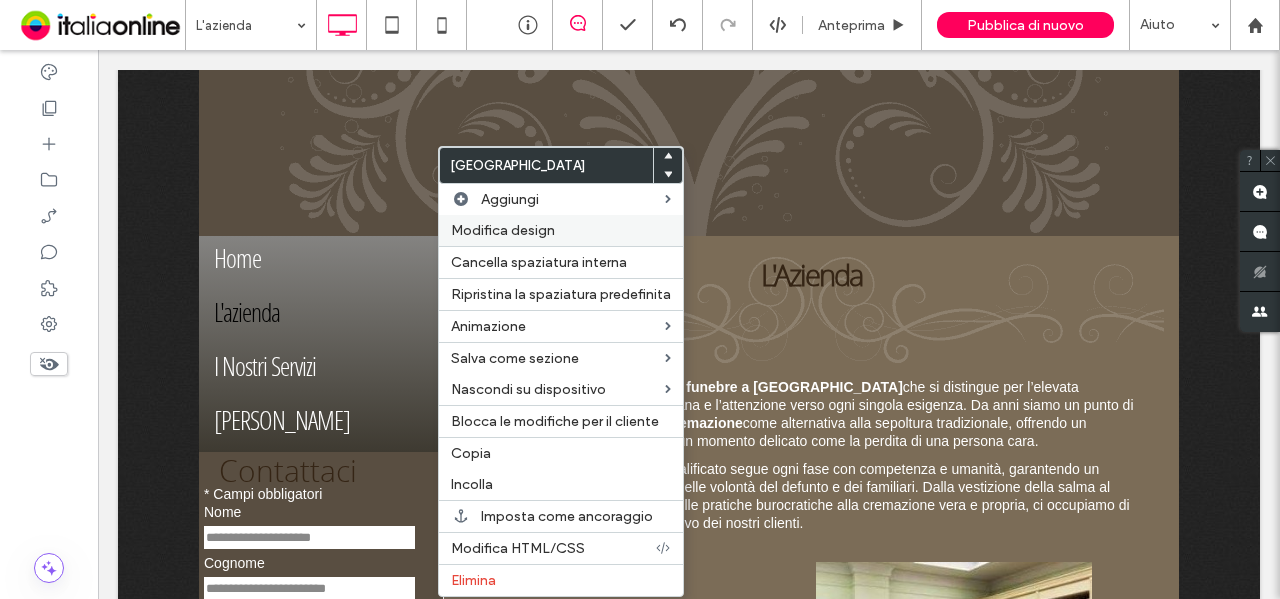 click on "Modifica design" at bounding box center [503, 230] 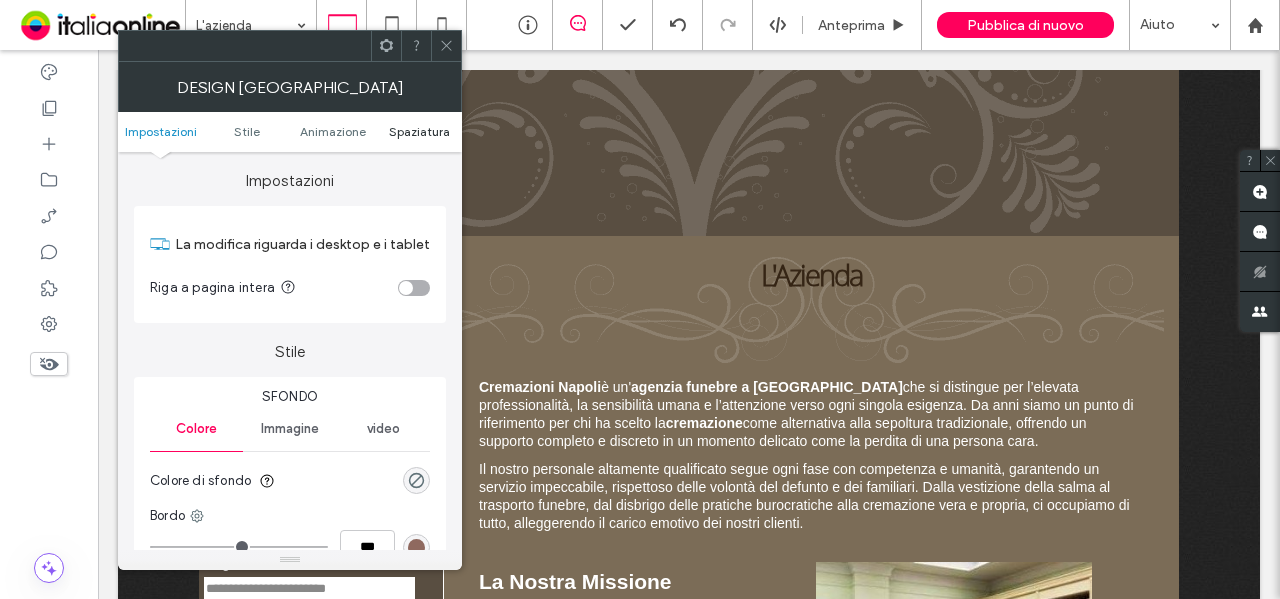 click on "Spaziatura" at bounding box center (419, 131) 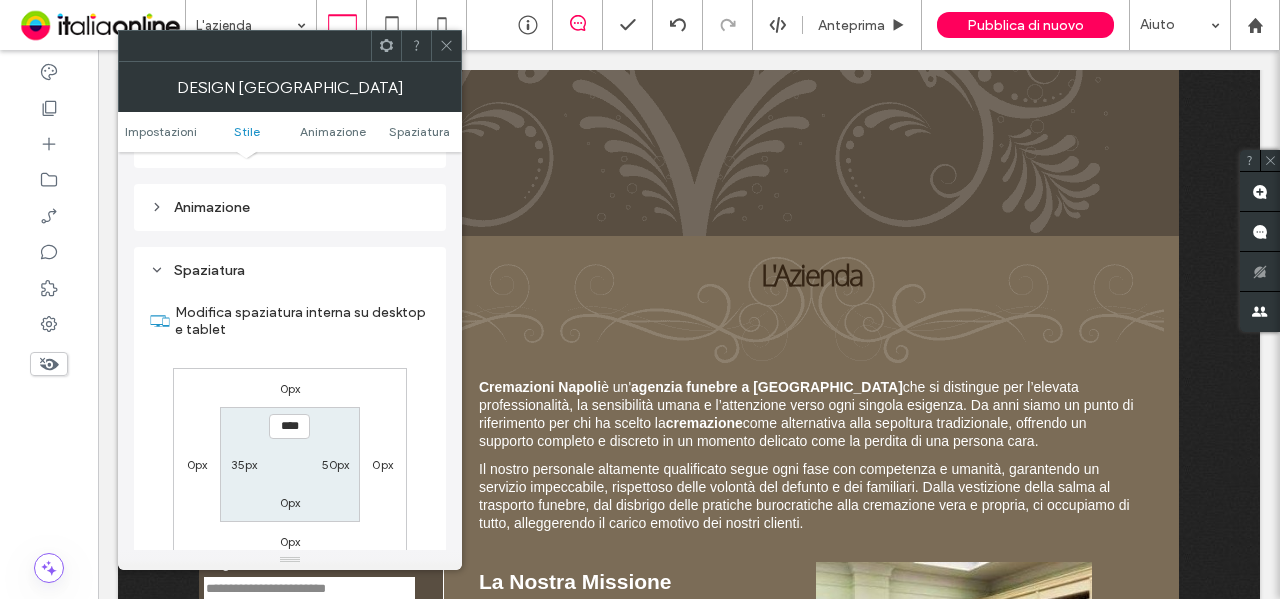 scroll, scrollTop: 565, scrollLeft: 0, axis: vertical 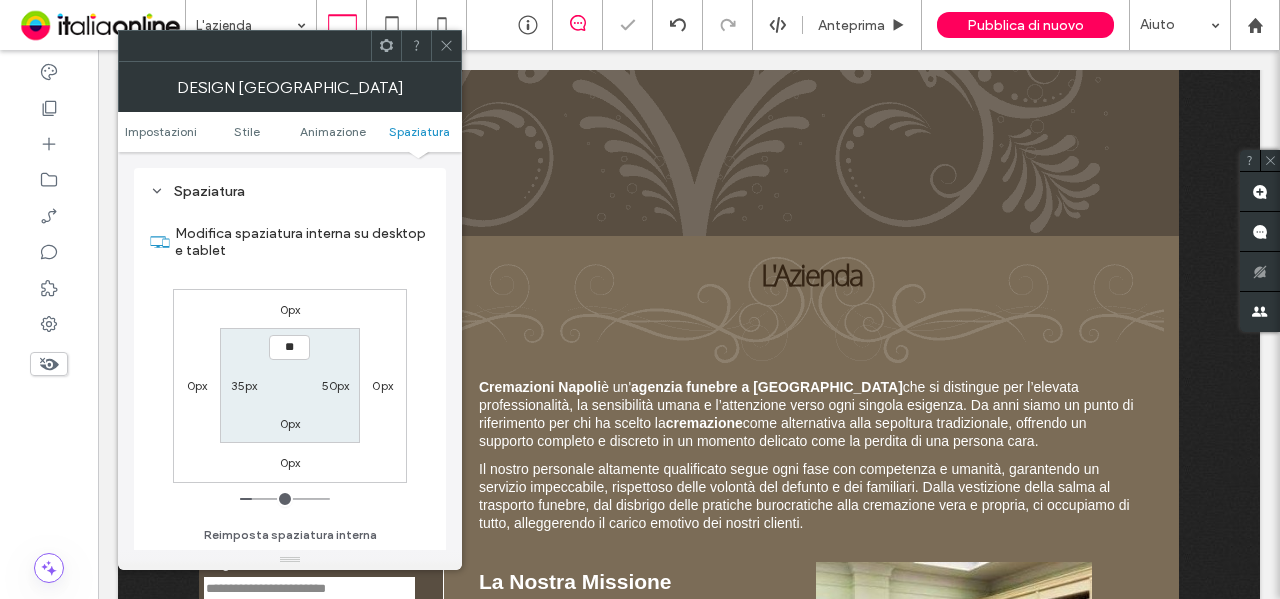 type on "*" 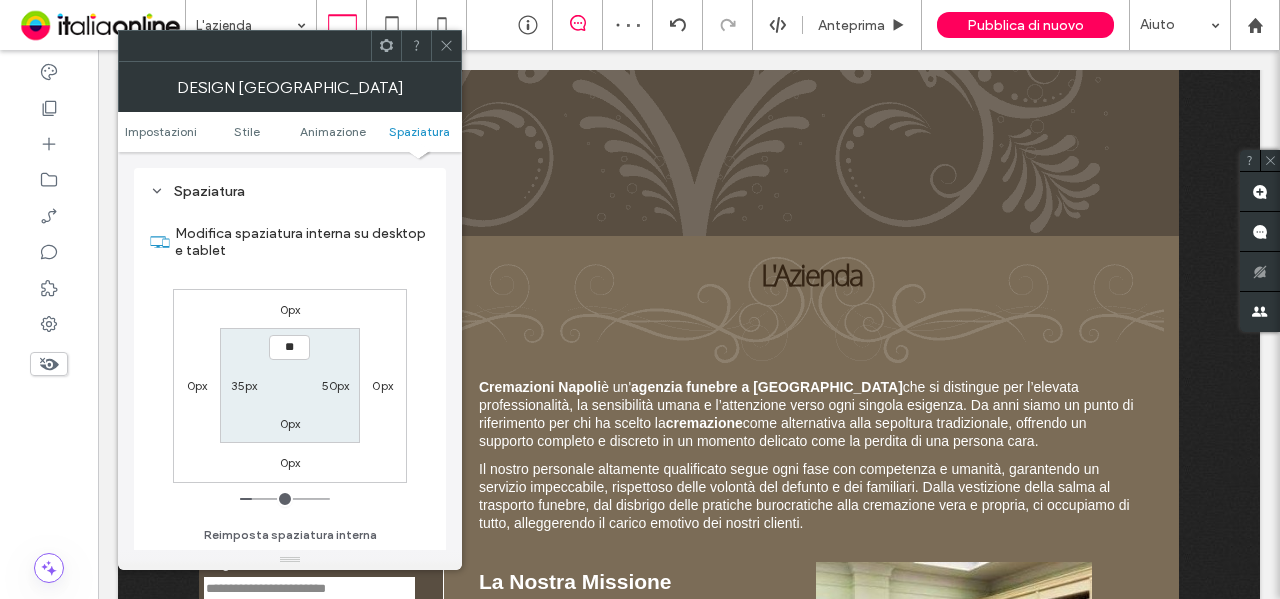 type on "****" 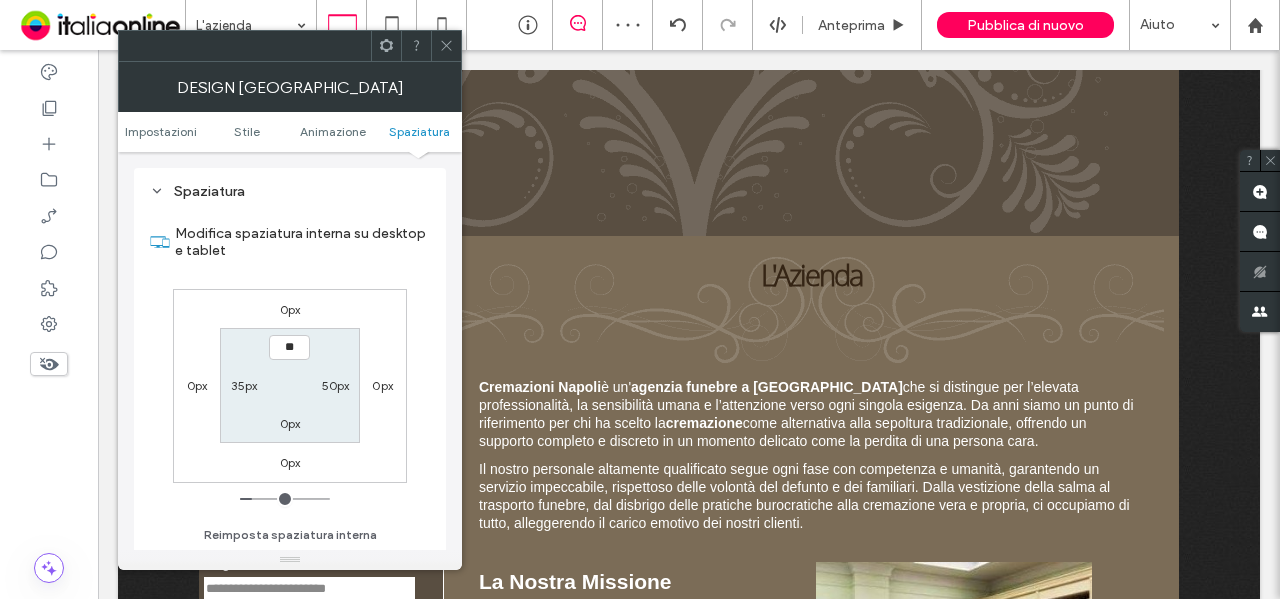 type on "**" 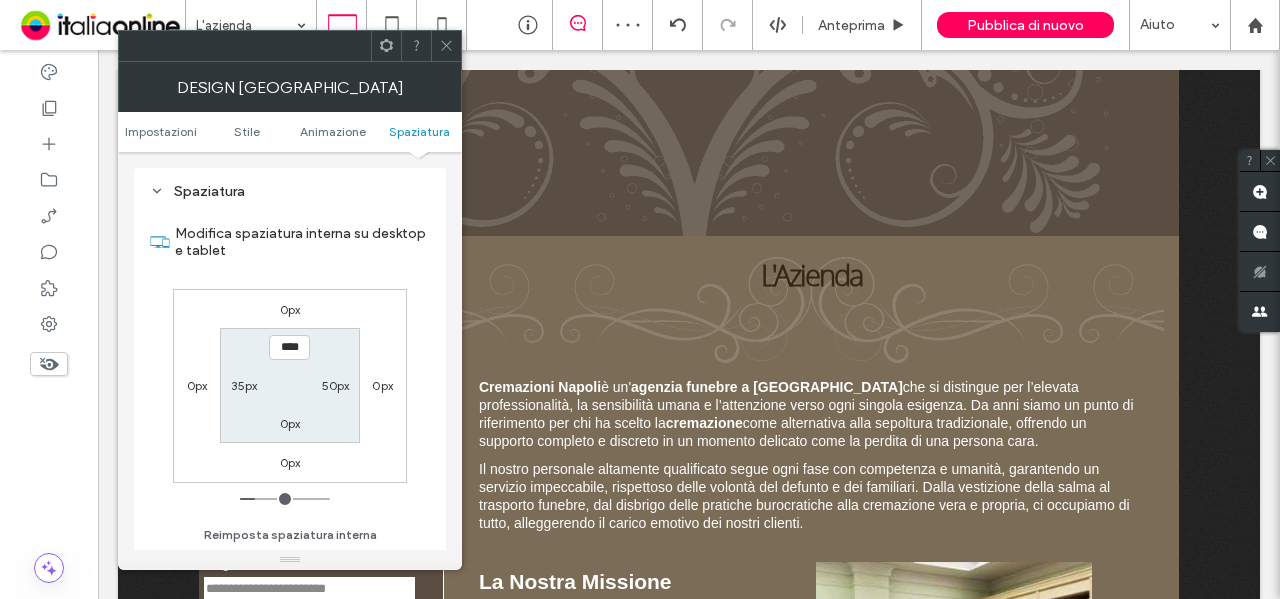 click at bounding box center [446, 46] 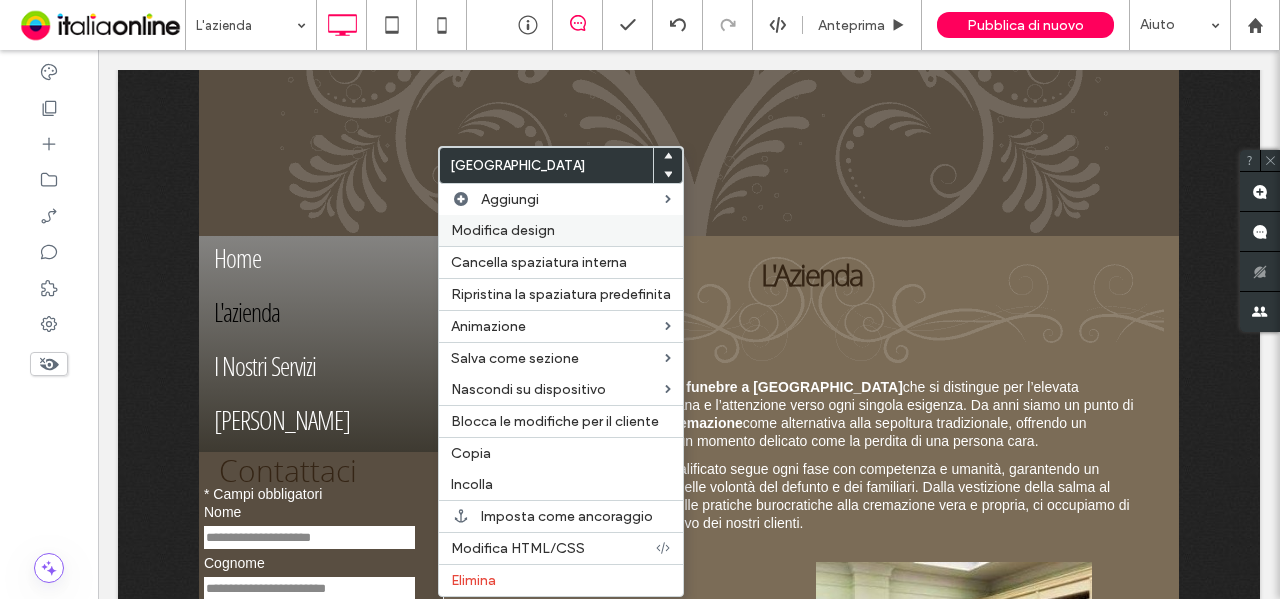click on "Modifica design" at bounding box center [503, 230] 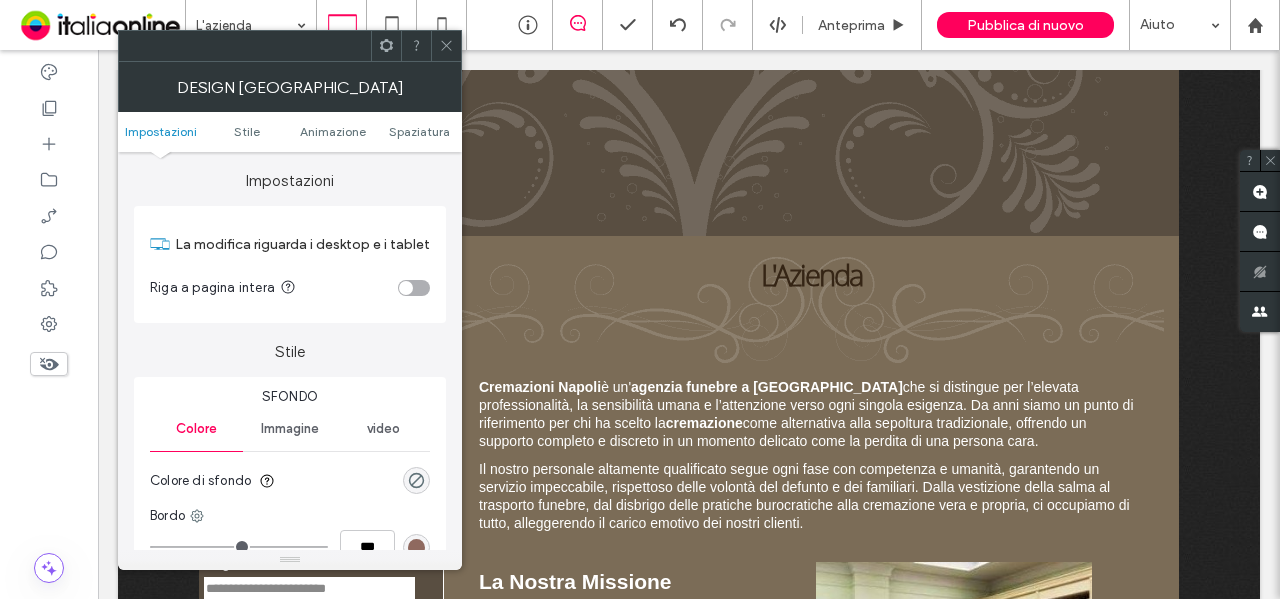 click on "Impostazioni Stile Animazione Spaziatura" at bounding box center [290, 132] 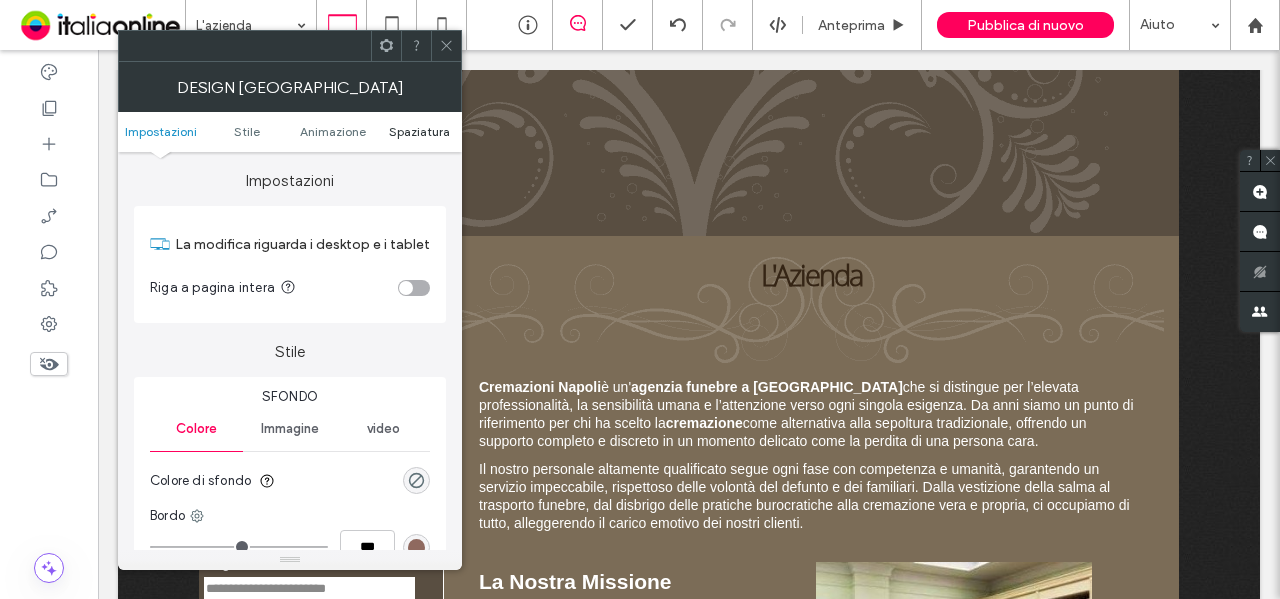 click on "Spaziatura" at bounding box center (419, 131) 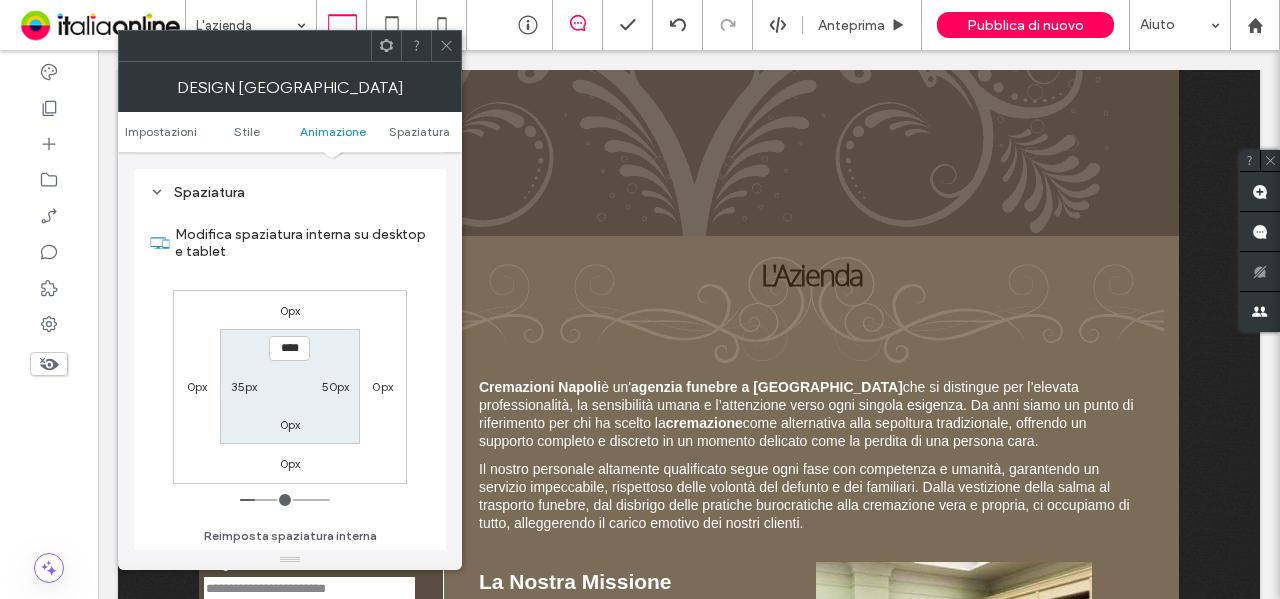 scroll, scrollTop: 565, scrollLeft: 0, axis: vertical 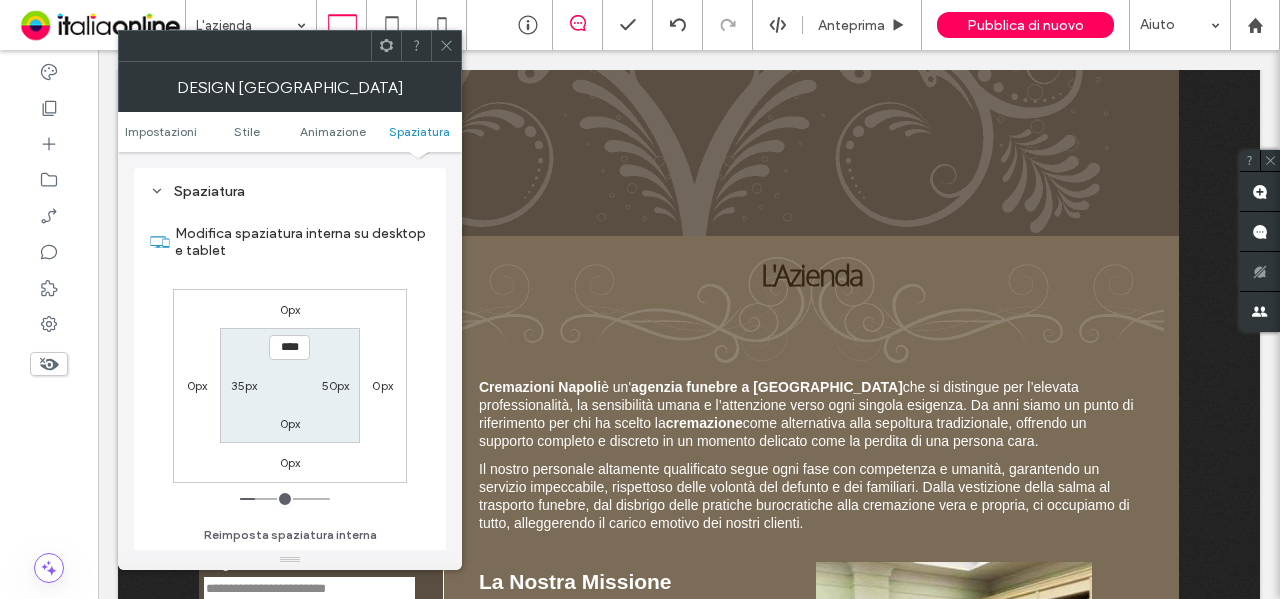 click on "0px" at bounding box center [290, 423] 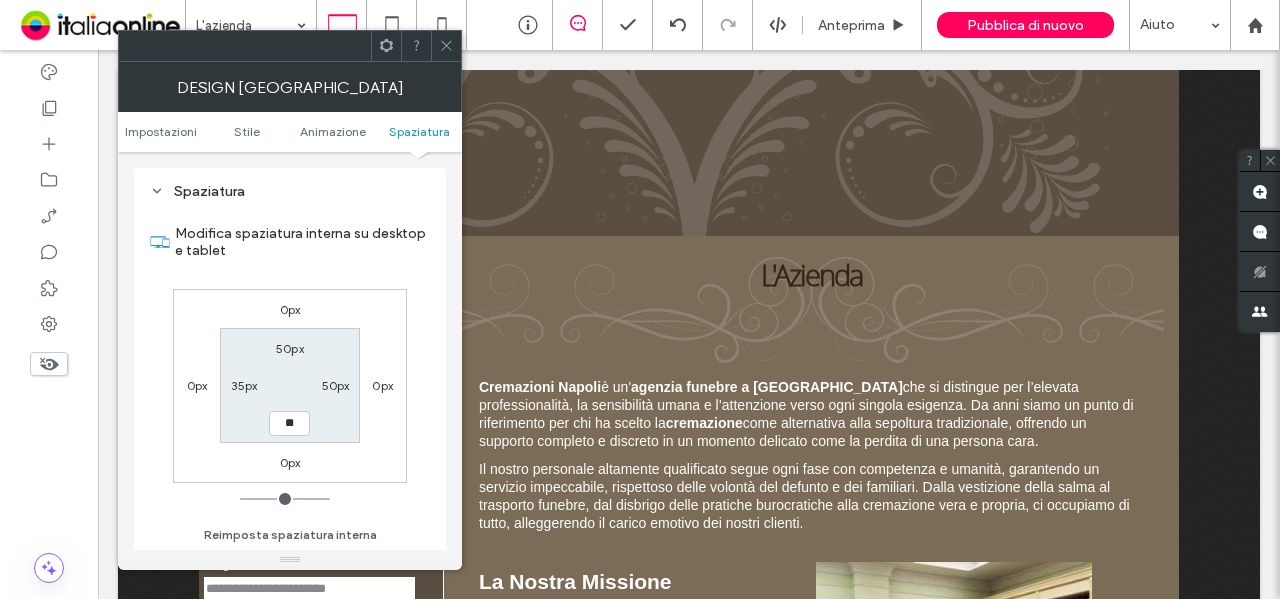 type on "**" 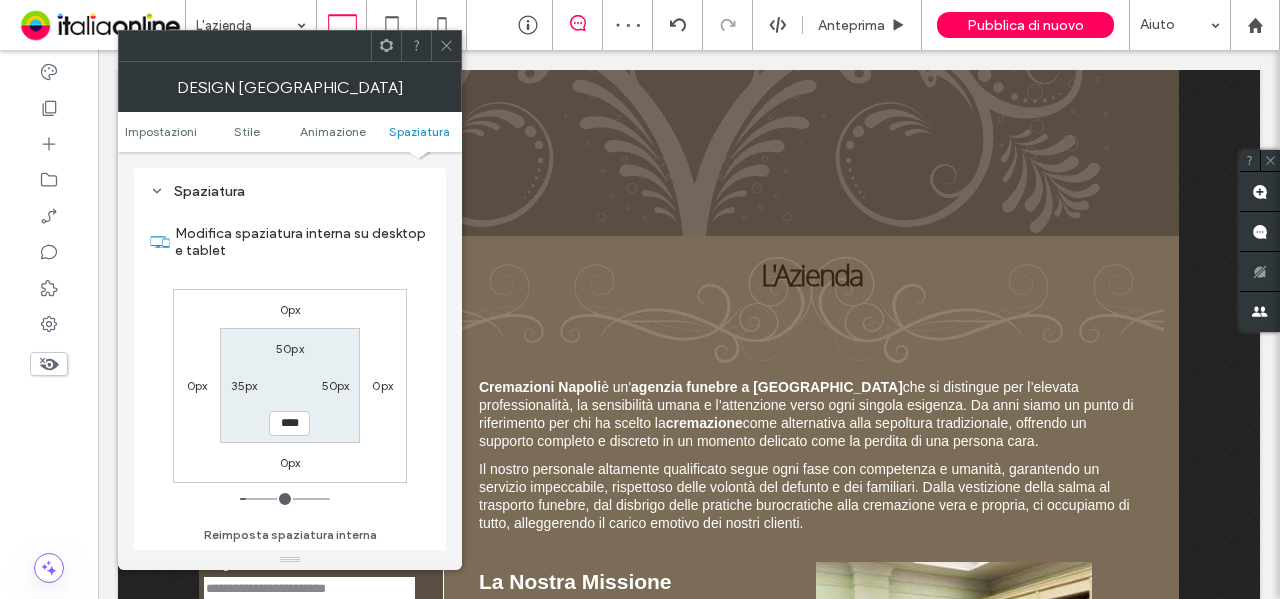 click 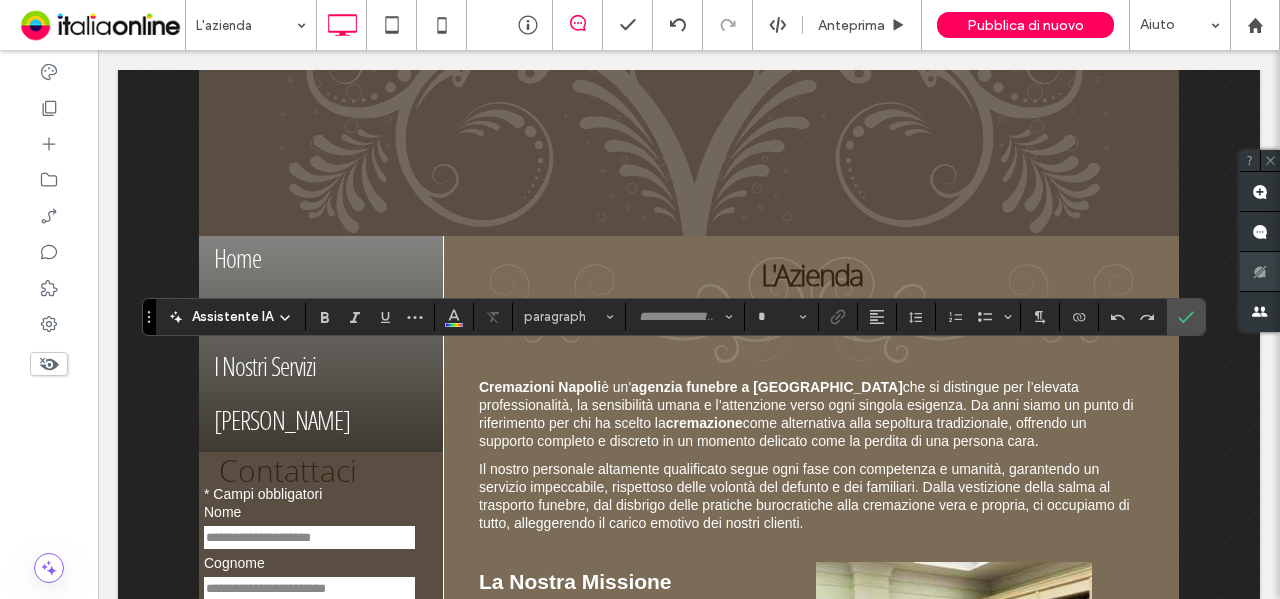 type on "**" 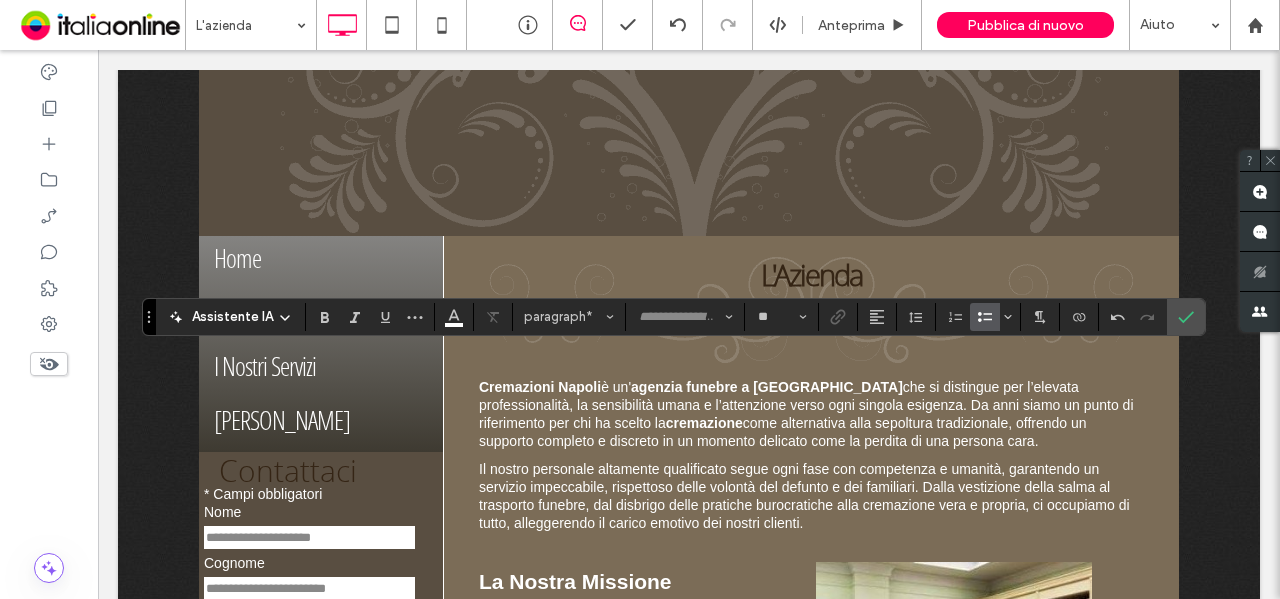 click 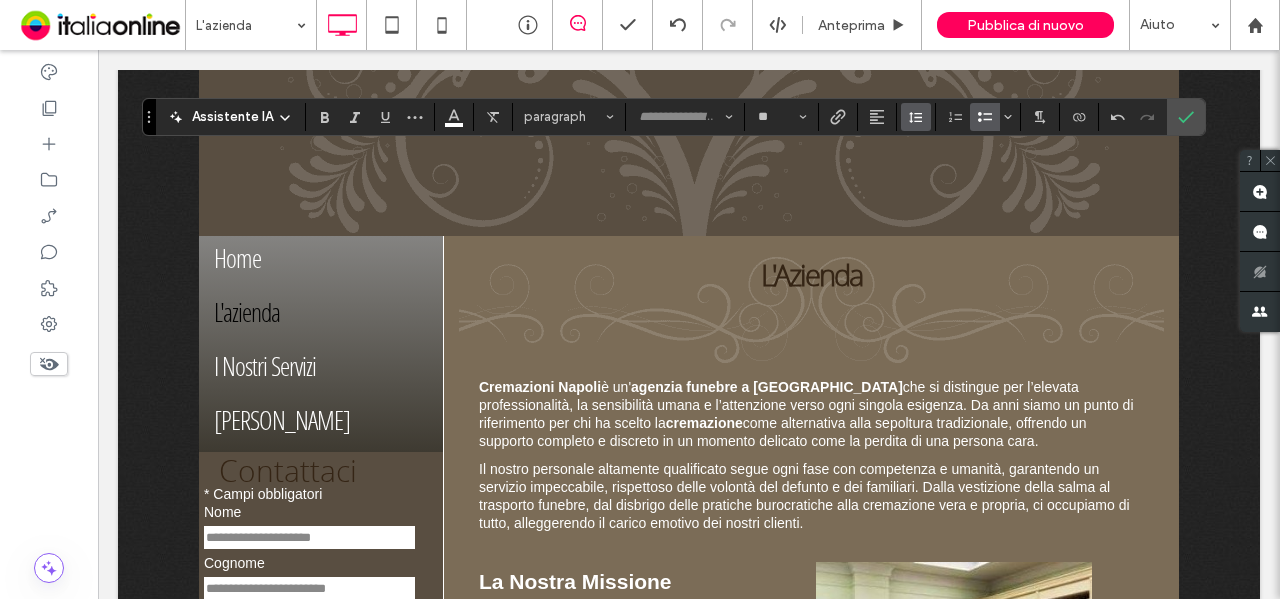 click at bounding box center [916, 117] 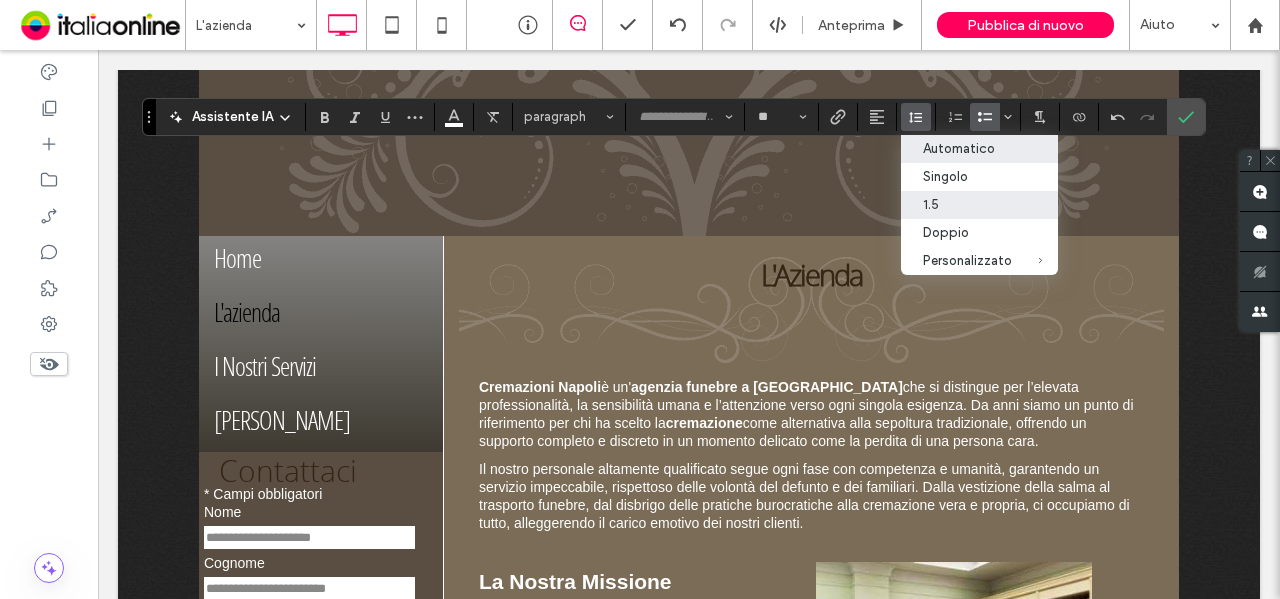 click on "1.5" at bounding box center (967, 204) 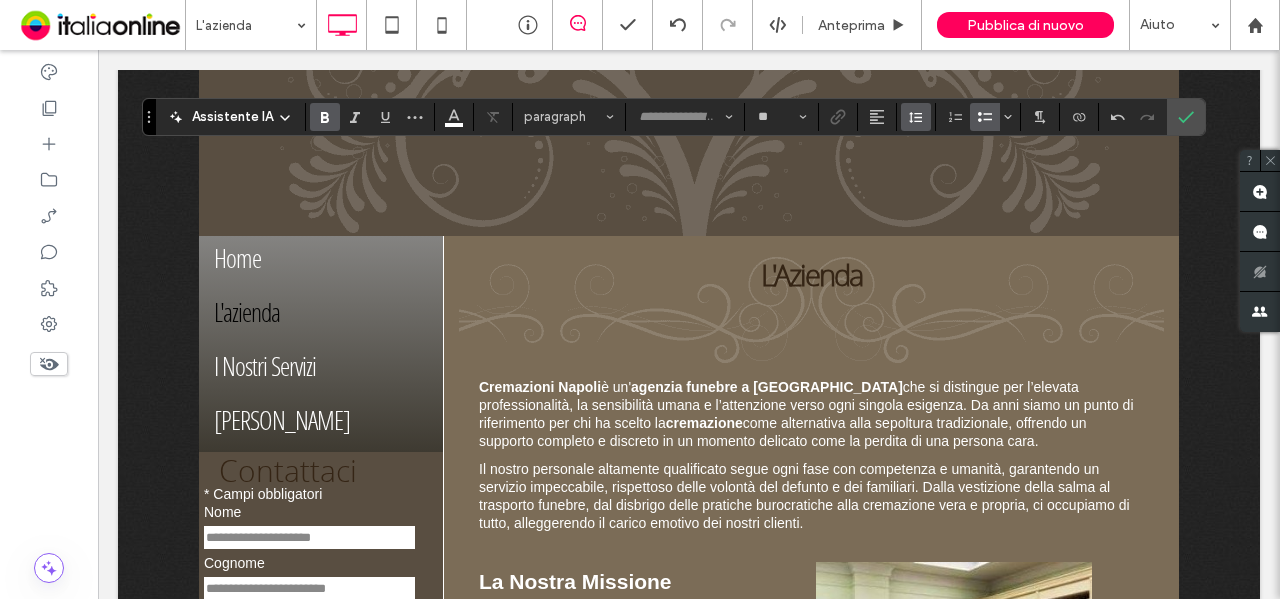 click at bounding box center (916, 117) 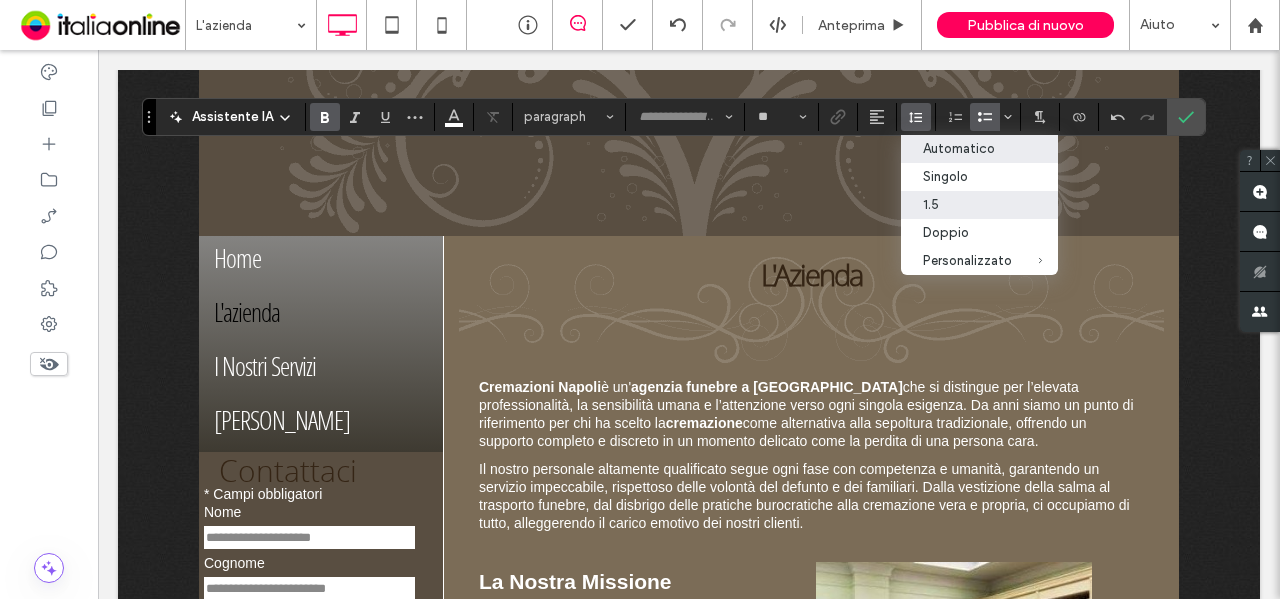 click on "Automatico" at bounding box center (967, 148) 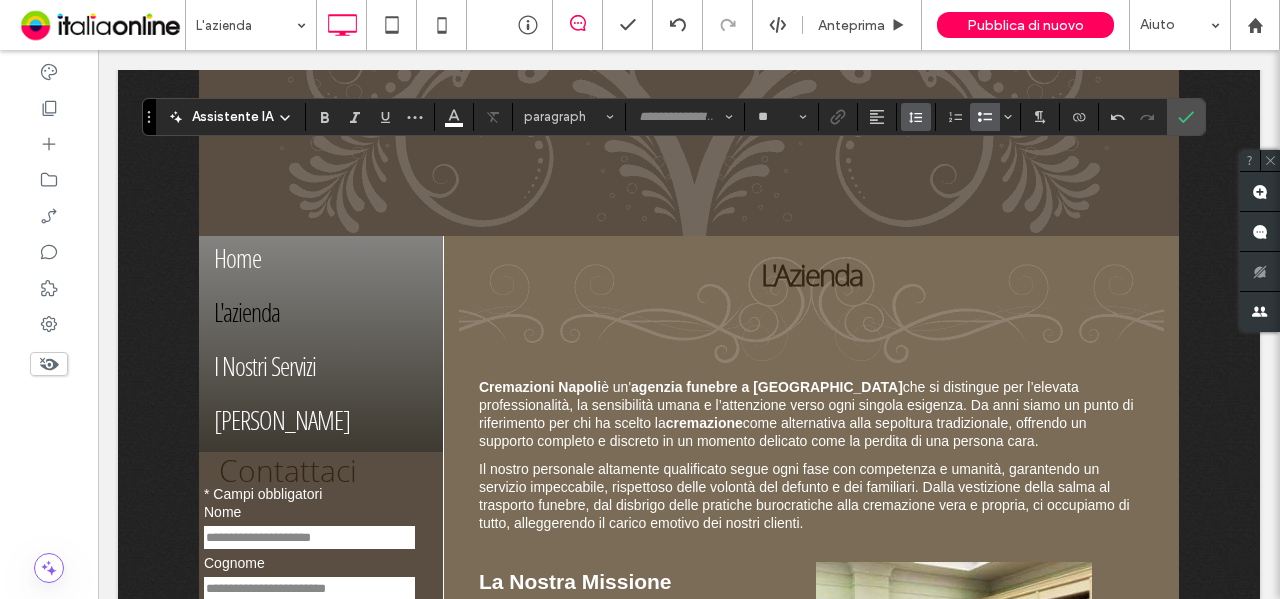 click 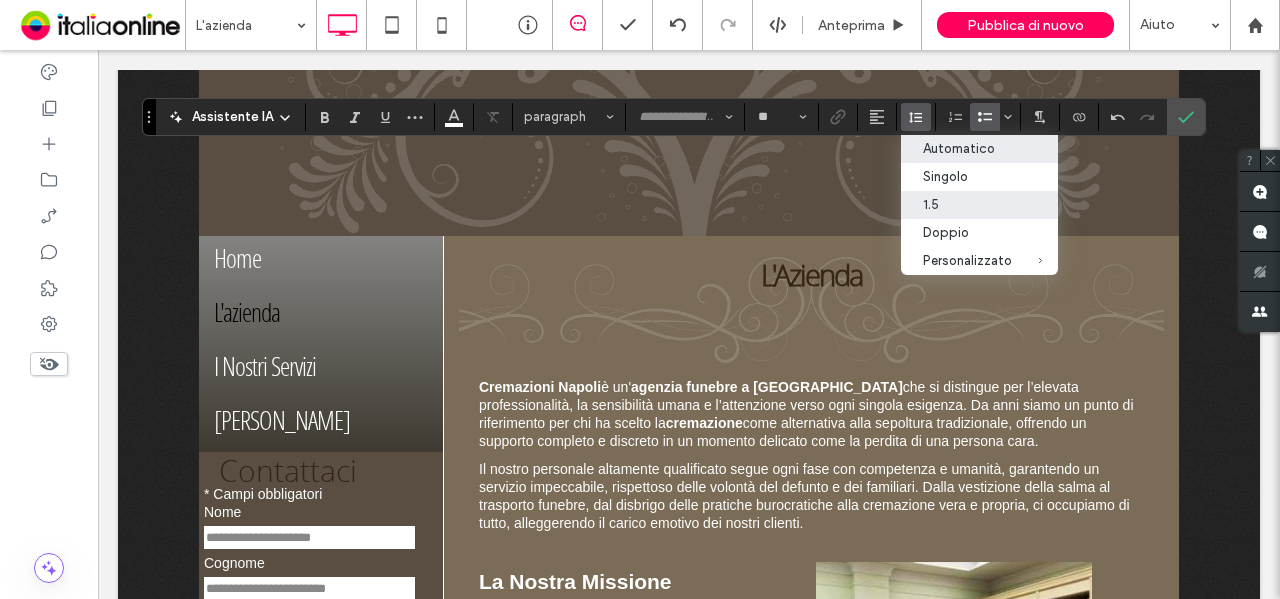 click on "1.5" at bounding box center (967, 204) 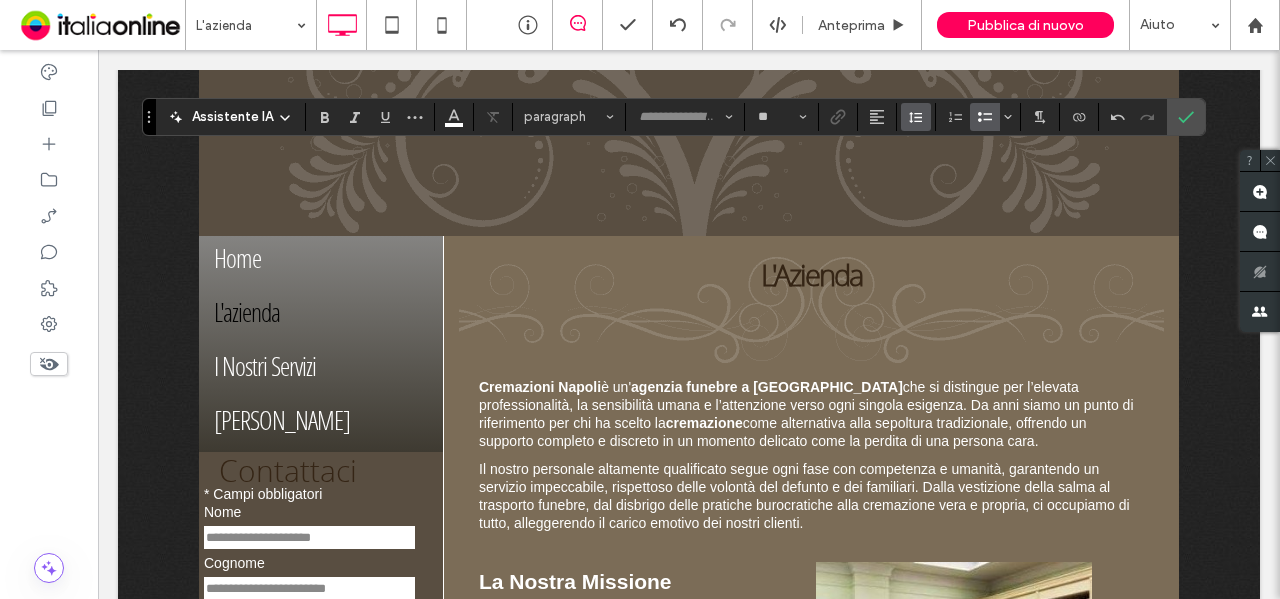 click 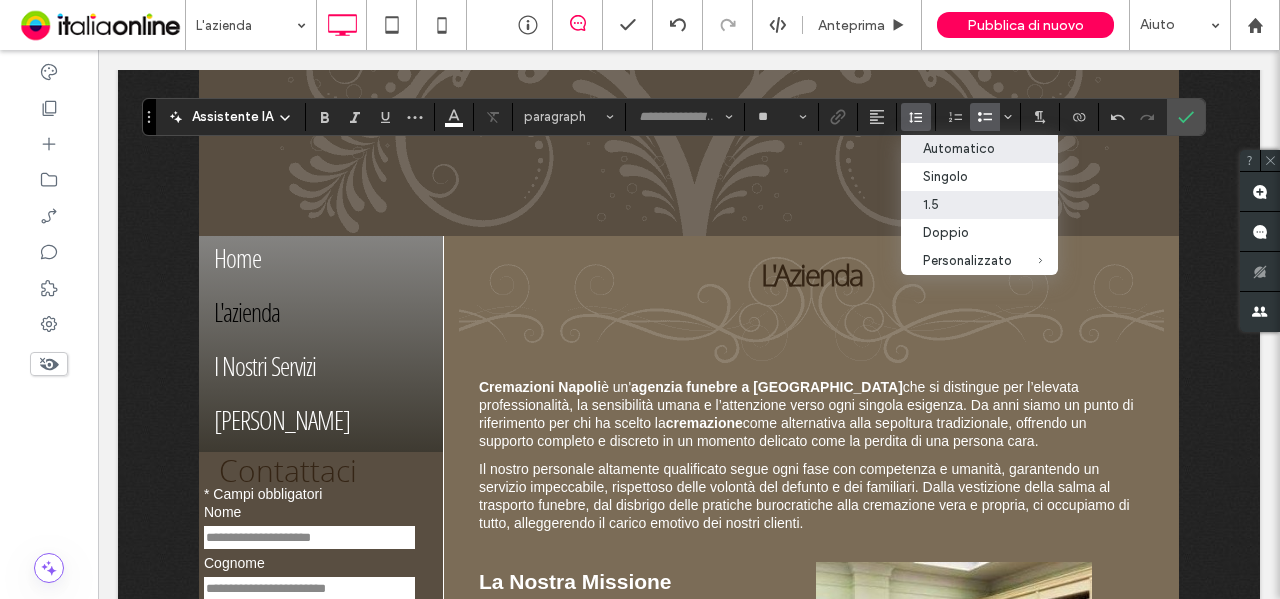 click on "Automatico" at bounding box center [967, 148] 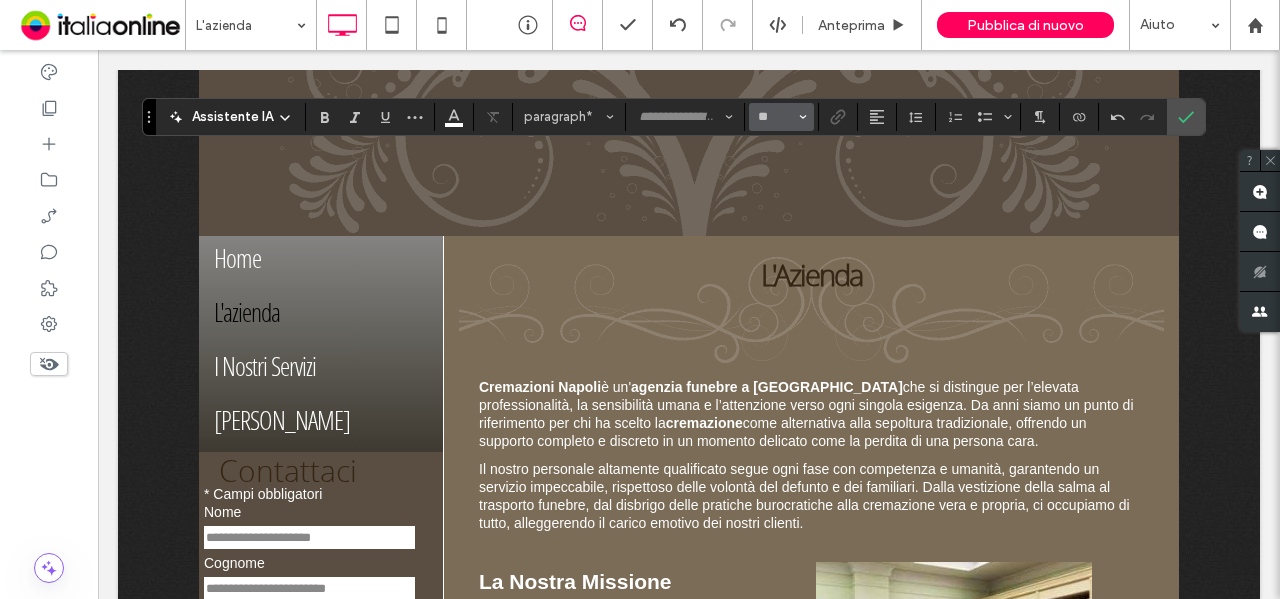 click at bounding box center [803, 117] 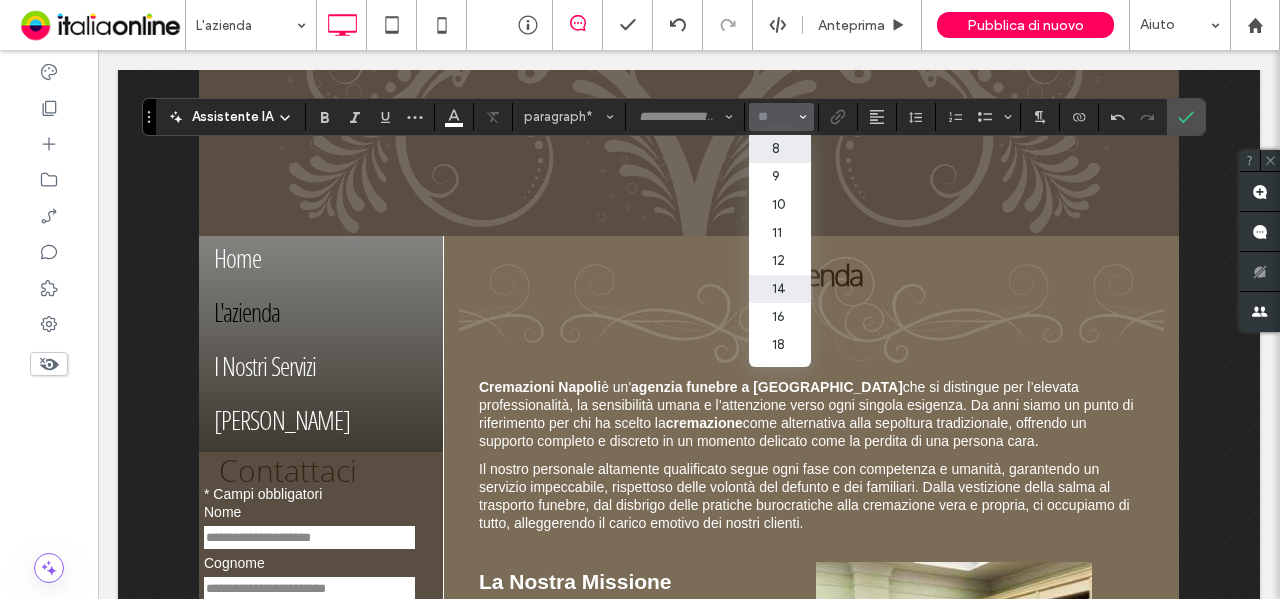 click on "8" at bounding box center [779, 149] 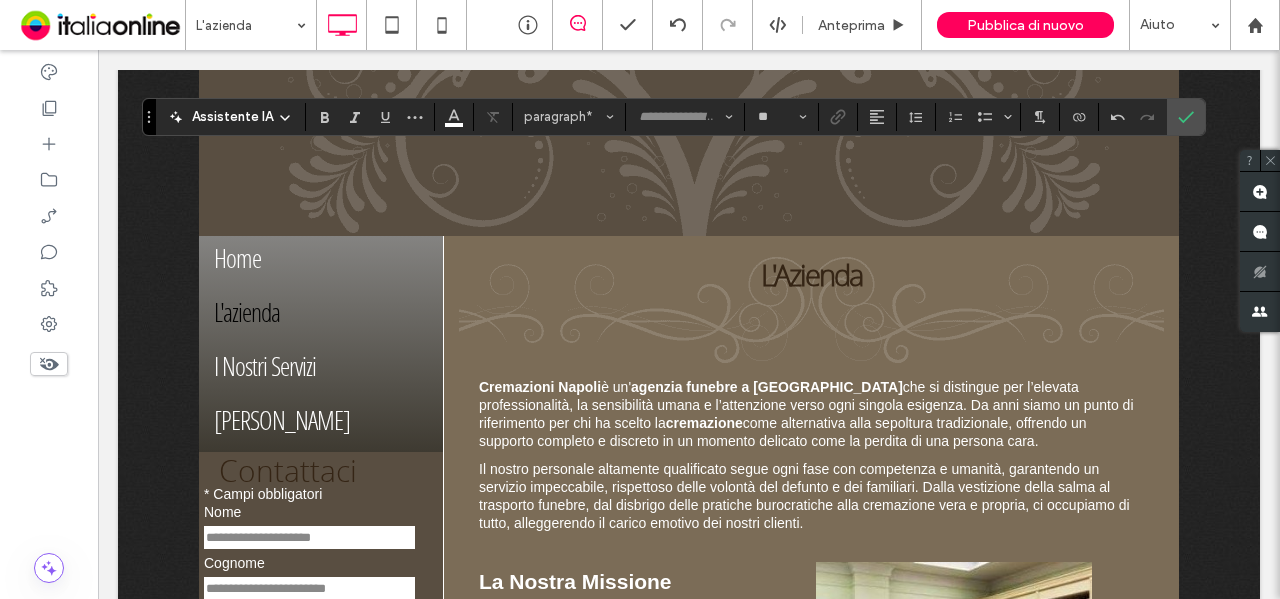 type on "*" 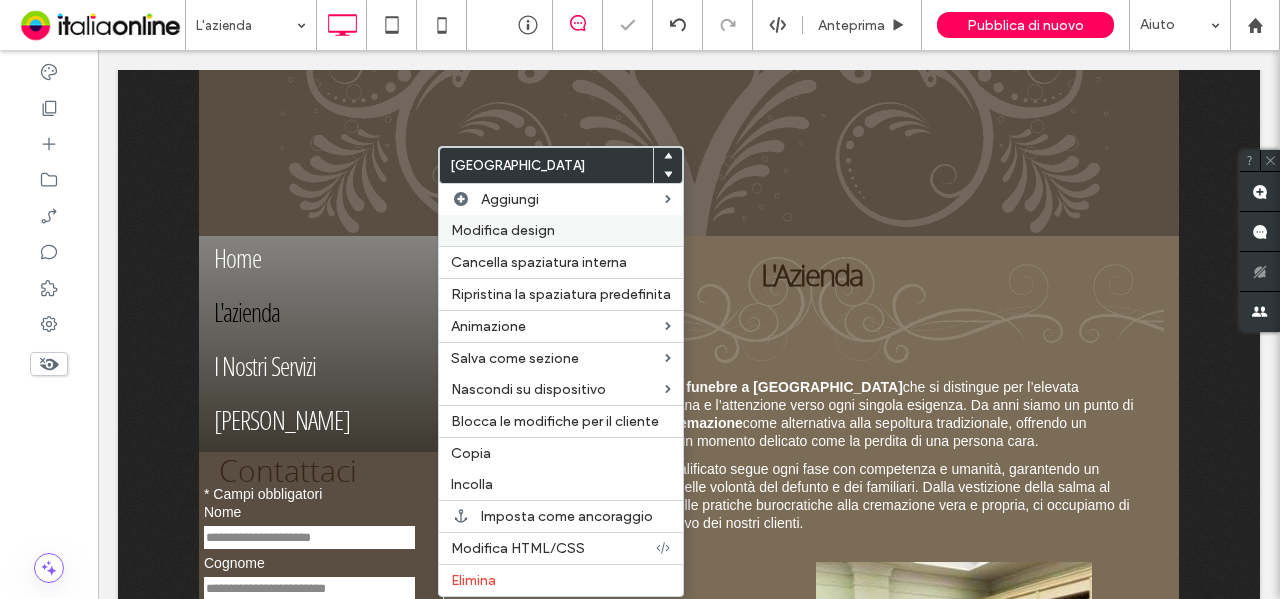 click on "Modifica design" at bounding box center [503, 230] 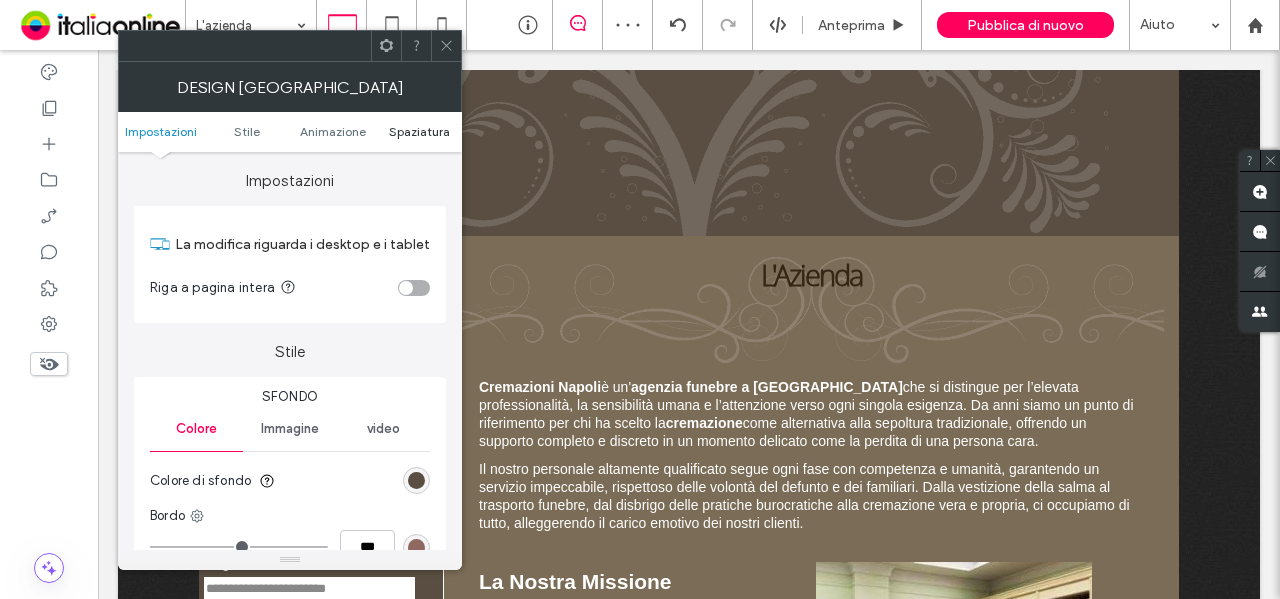 click on "Spaziatura" at bounding box center [419, 131] 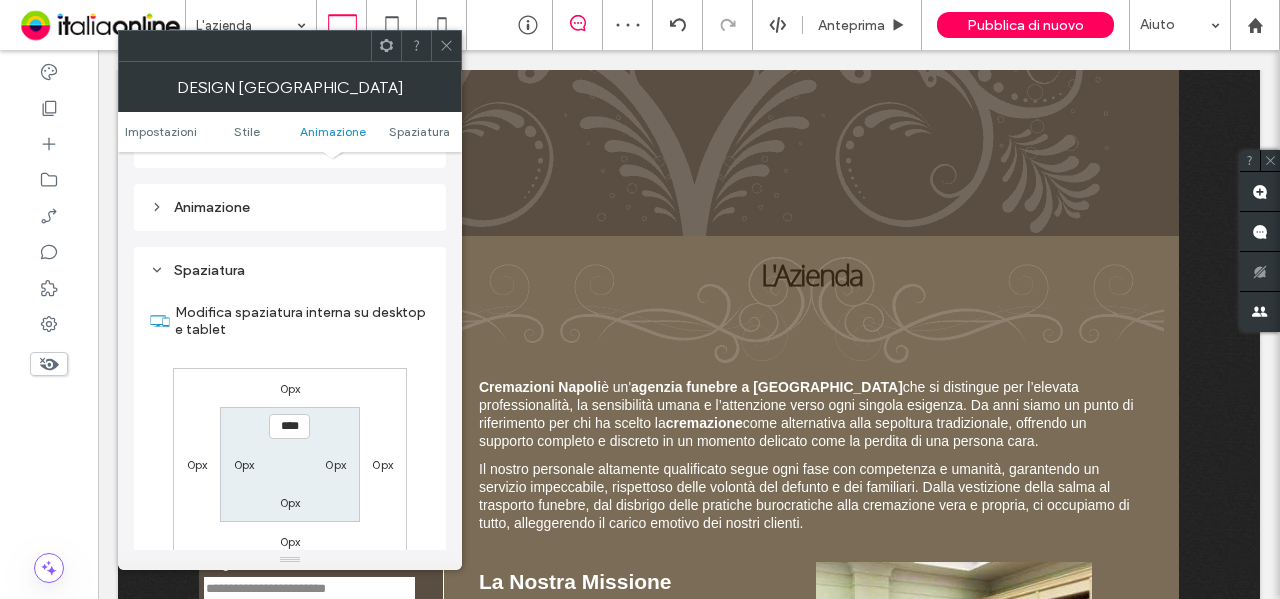 scroll, scrollTop: 565, scrollLeft: 0, axis: vertical 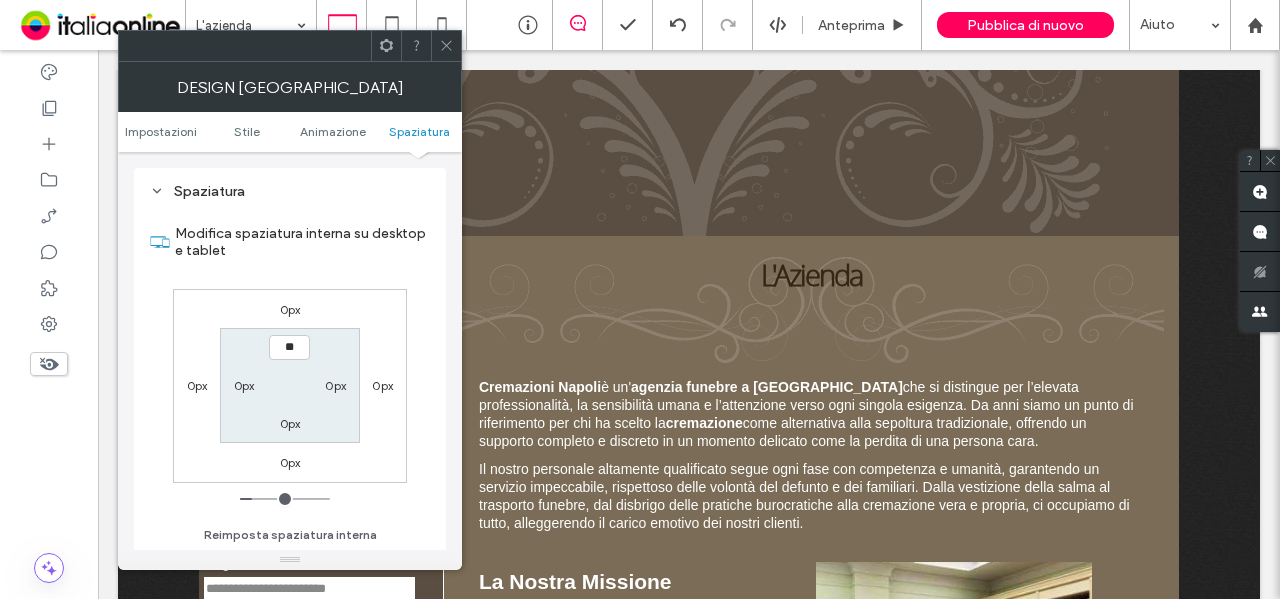 type on "****" 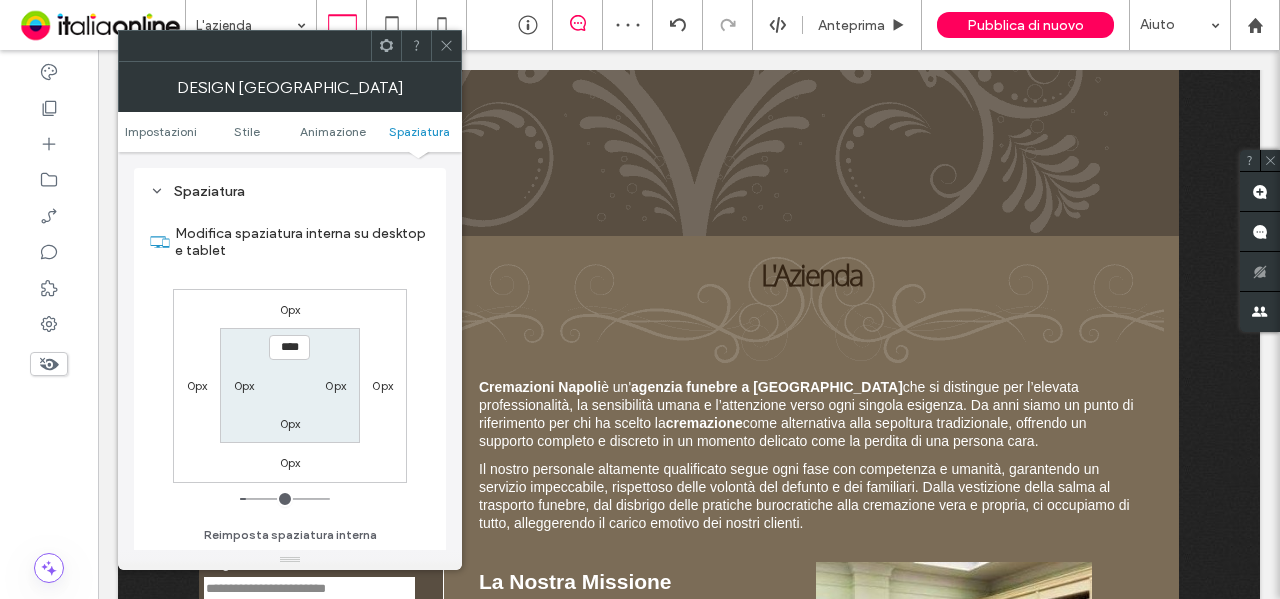 click 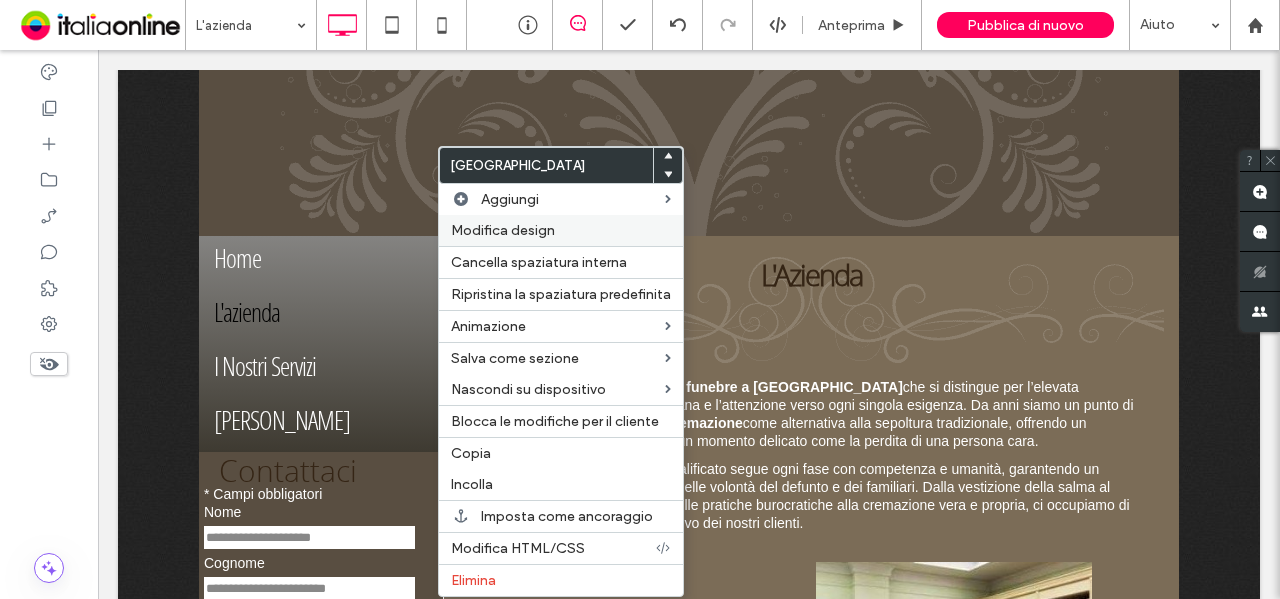 click on "Modifica design" at bounding box center [503, 230] 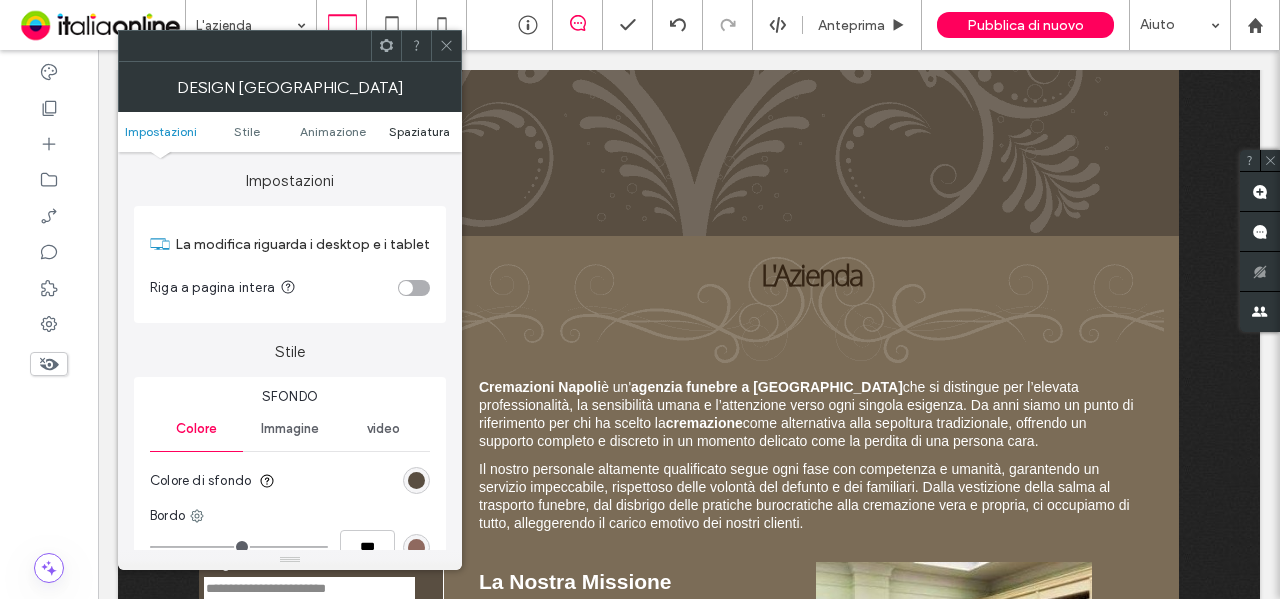 click on "Spaziatura" at bounding box center (419, 131) 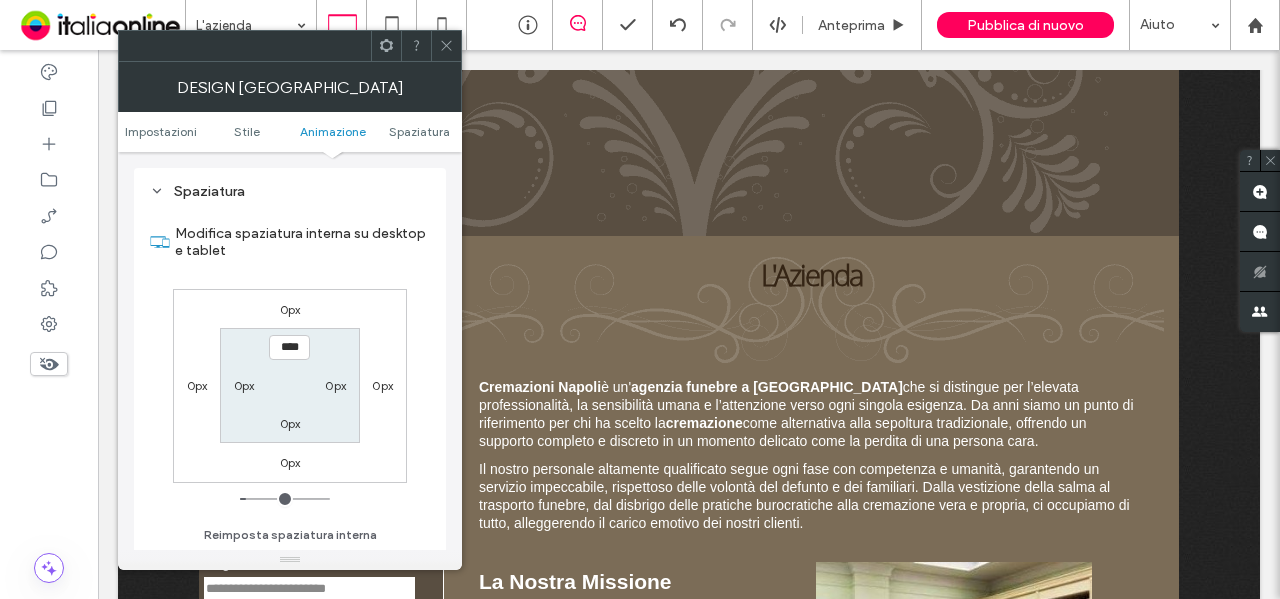 scroll, scrollTop: 565, scrollLeft: 0, axis: vertical 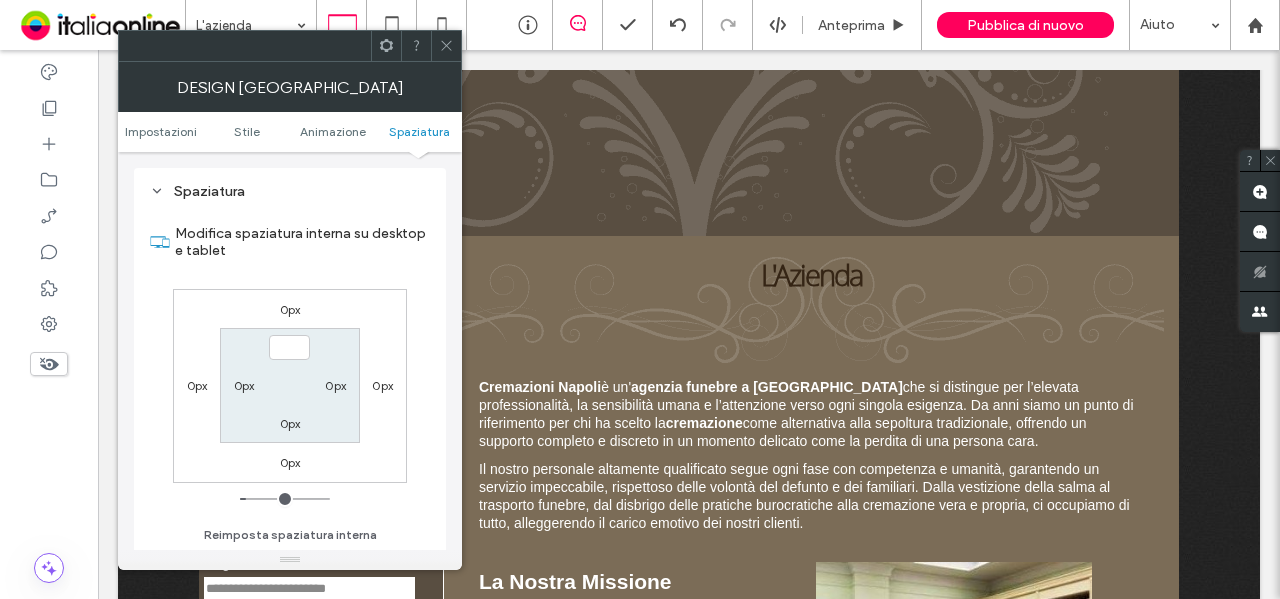 type on "***" 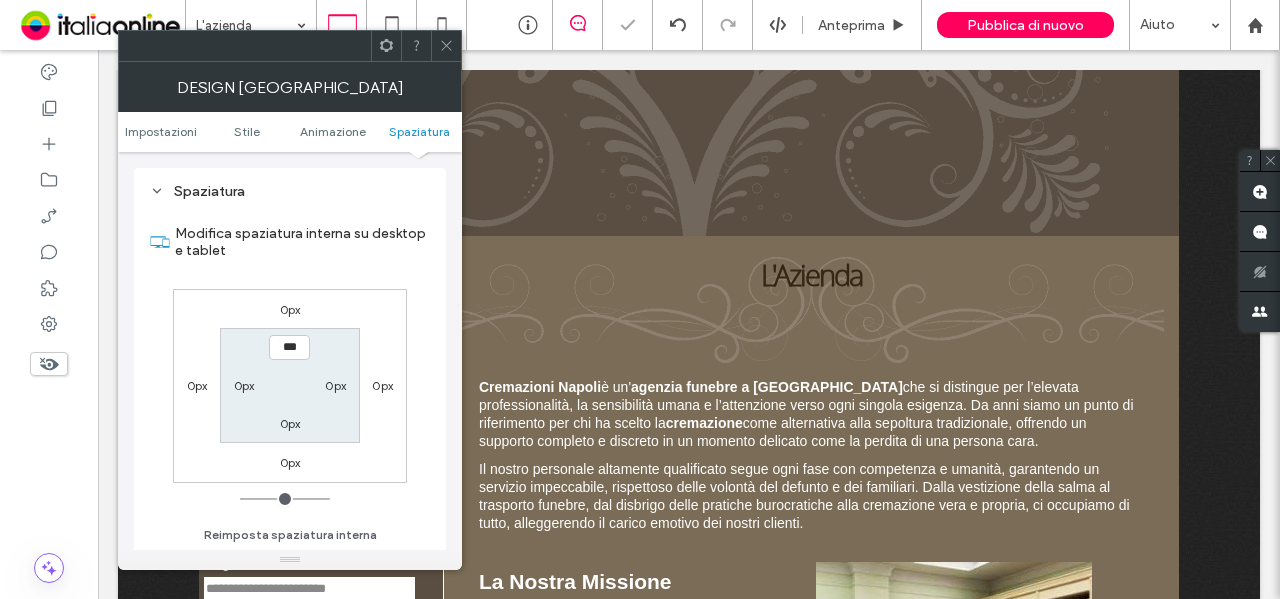 drag, startPoint x: 284, startPoint y: 347, endPoint x: 270, endPoint y: 350, distance: 14.3178215 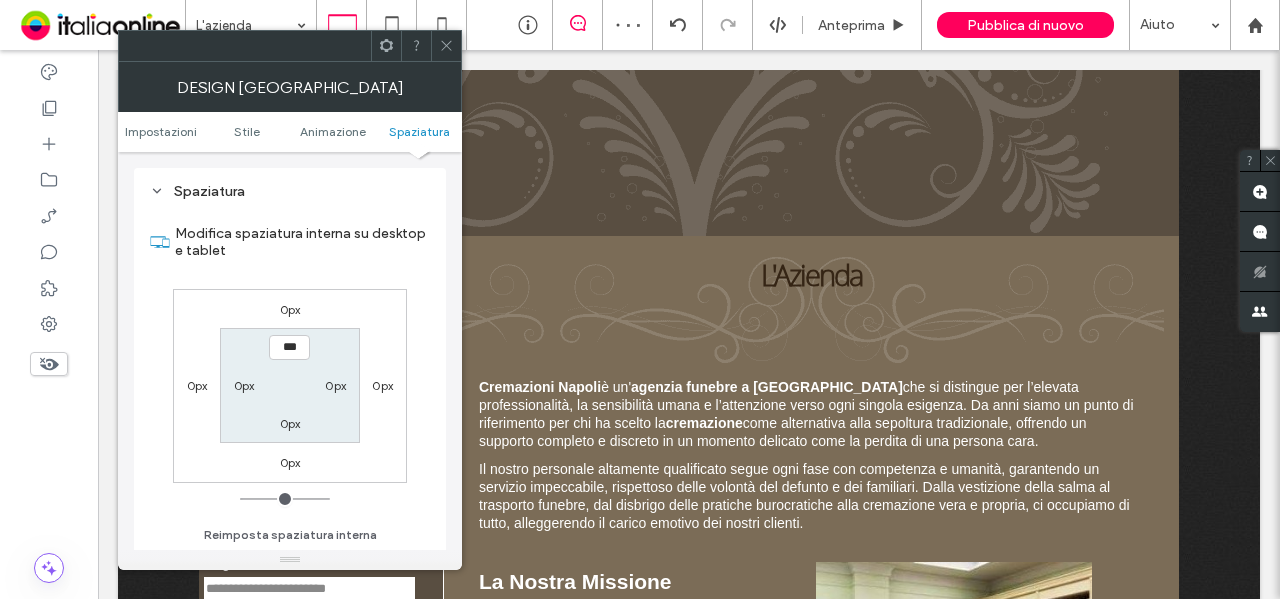type on "***" 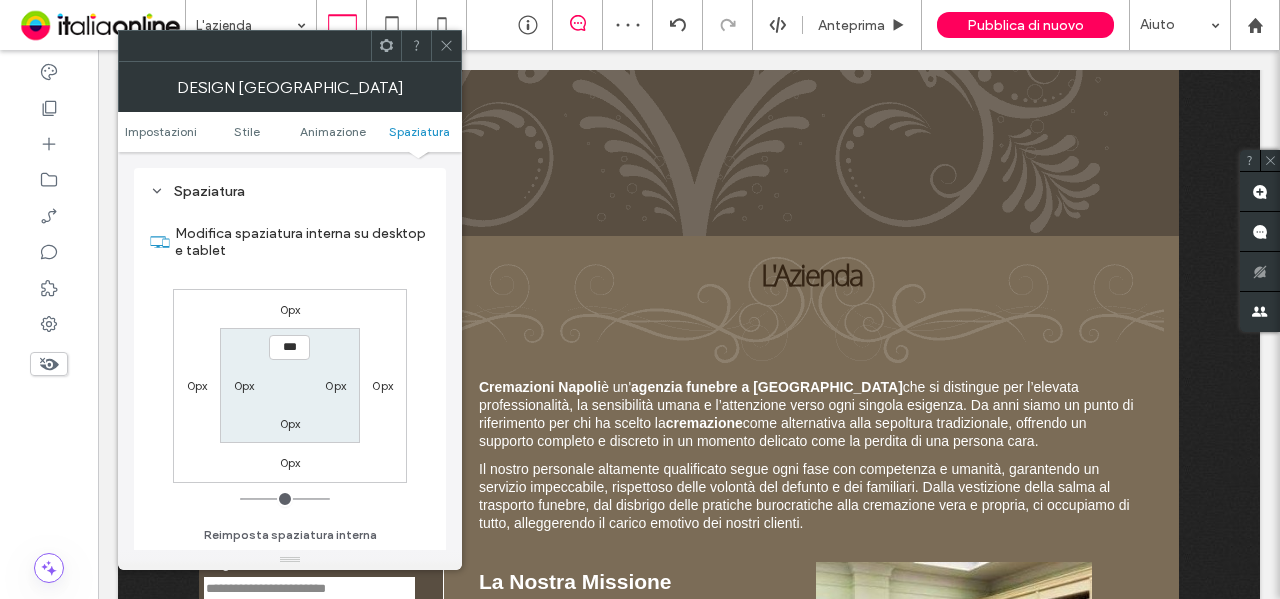type on "*" 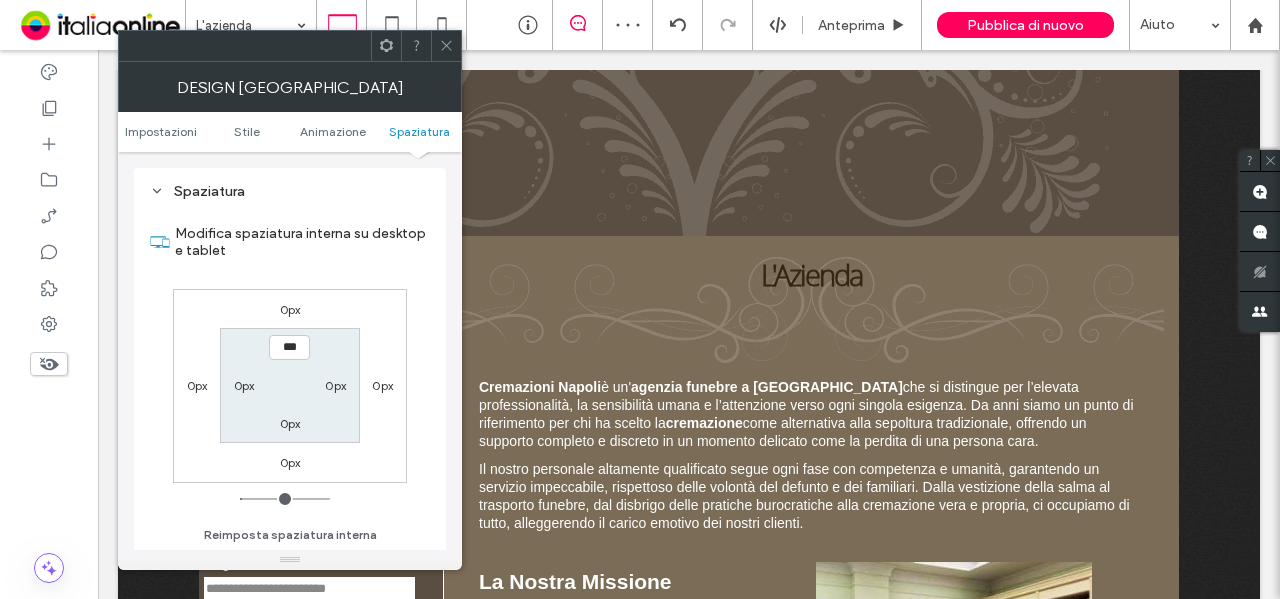 click 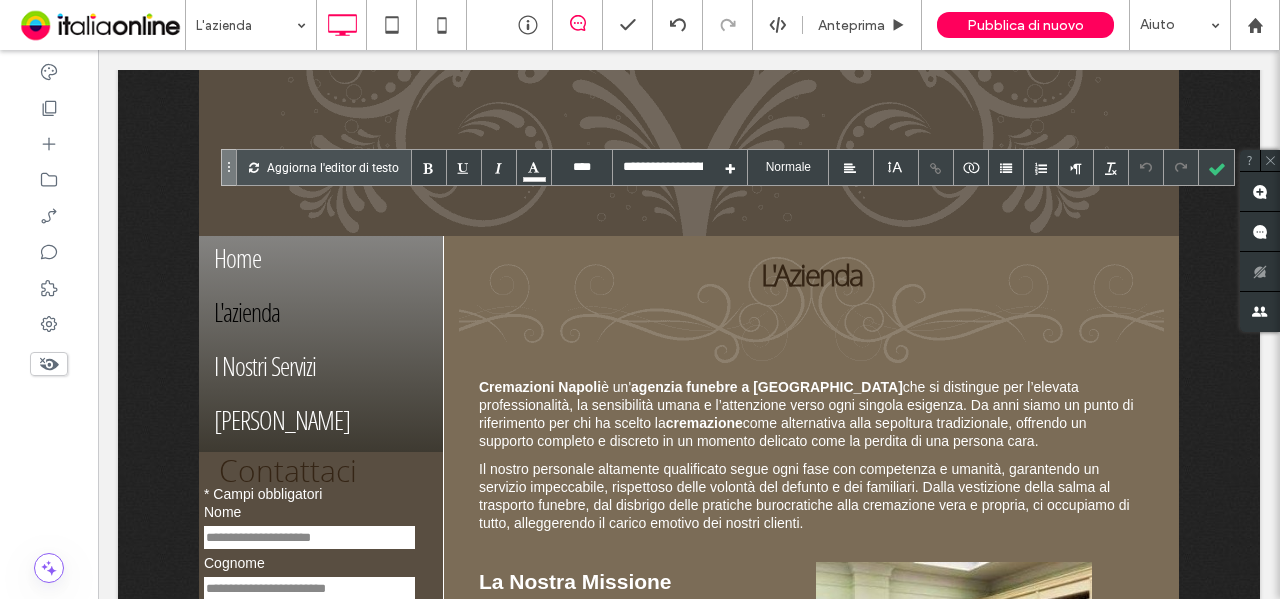 type on "****" 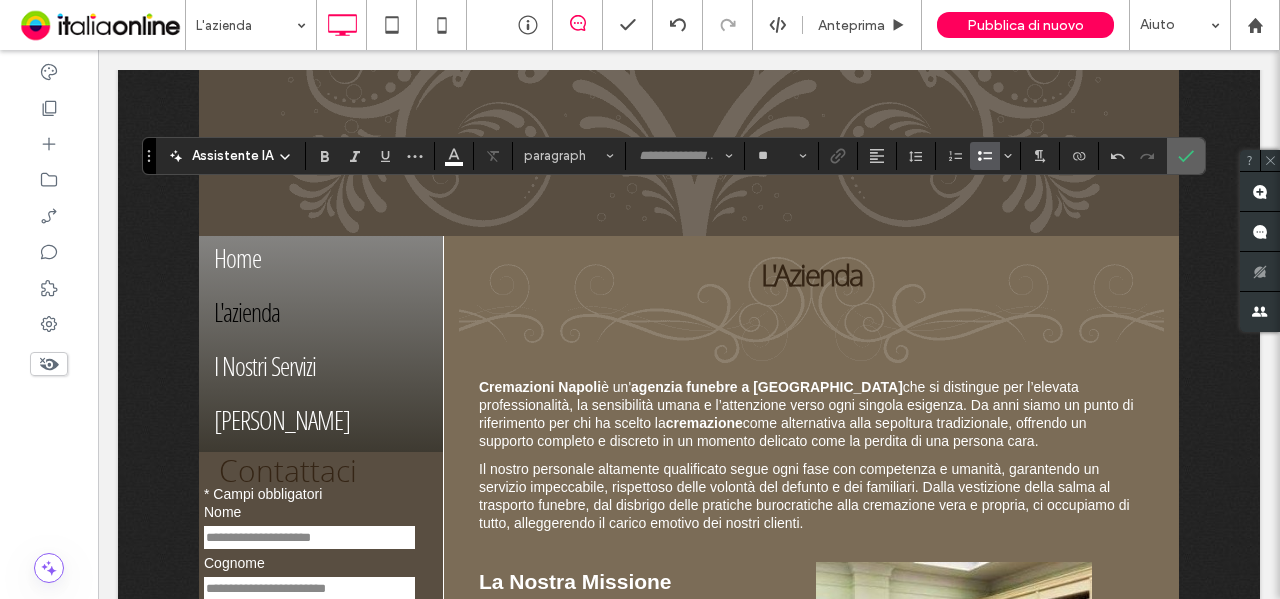 click at bounding box center [1186, 156] 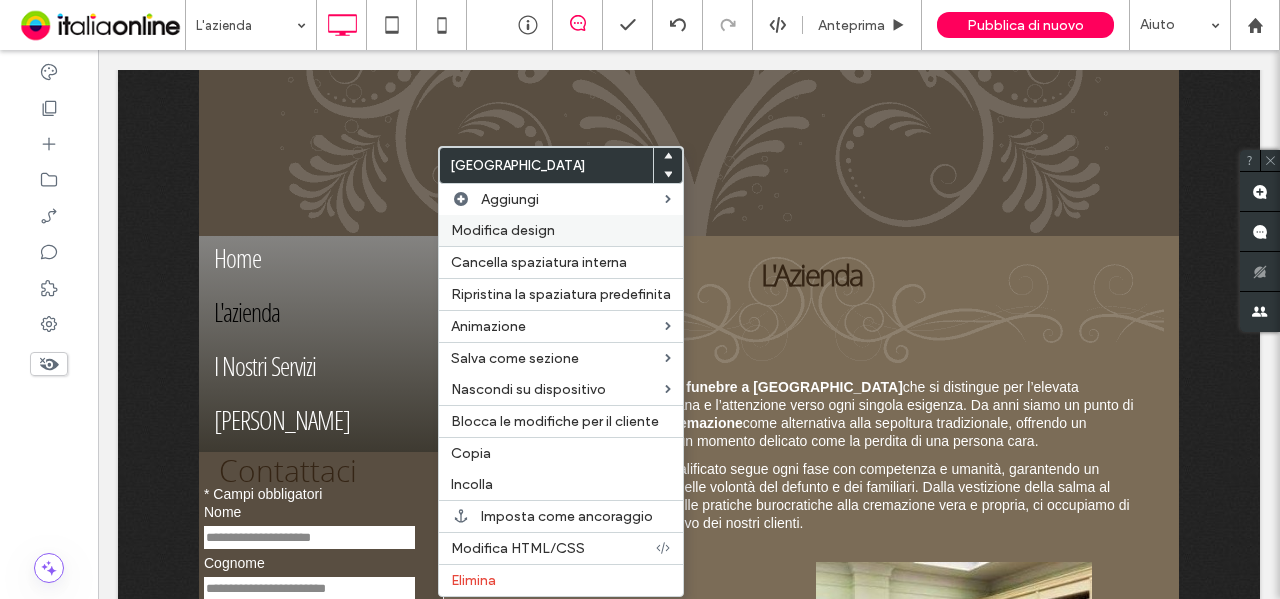 click on "Modifica design" at bounding box center (503, 230) 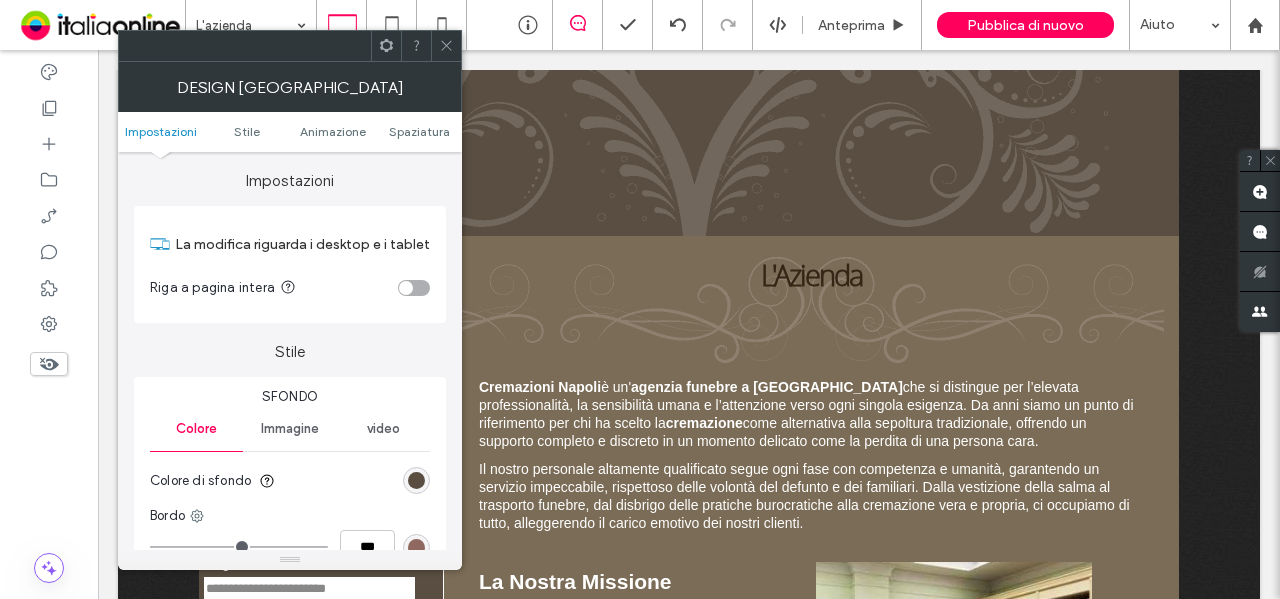 click on "Impostazioni Stile Animazione Spaziatura" at bounding box center [290, 132] 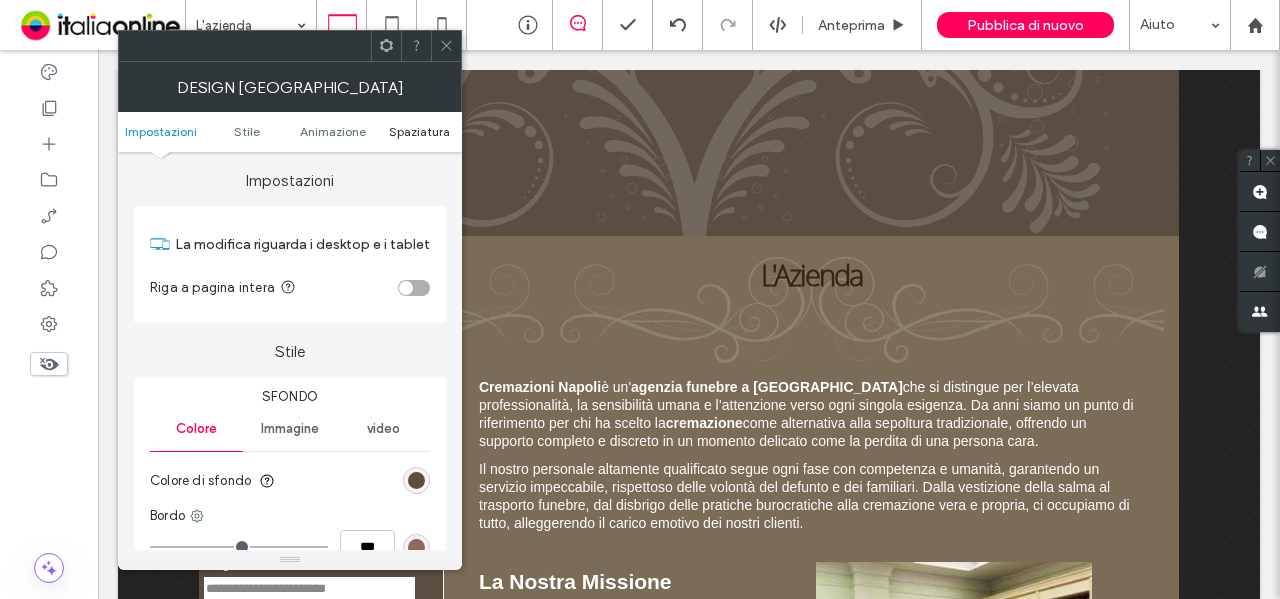click on "Spaziatura" at bounding box center (419, 131) 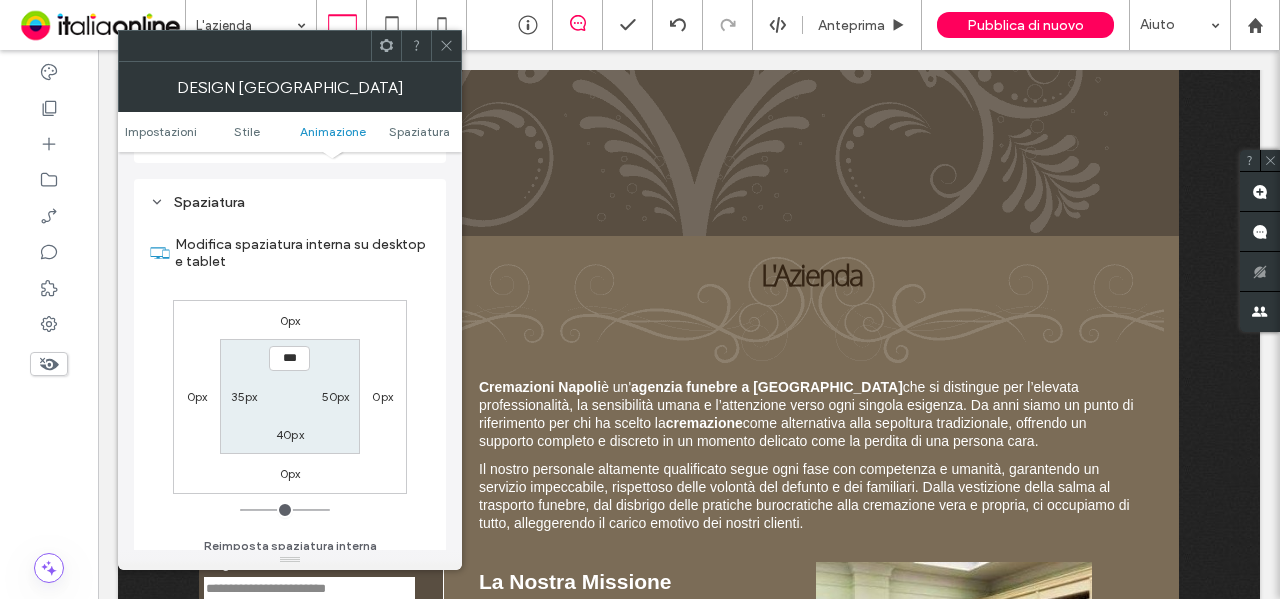 scroll, scrollTop: 565, scrollLeft: 0, axis: vertical 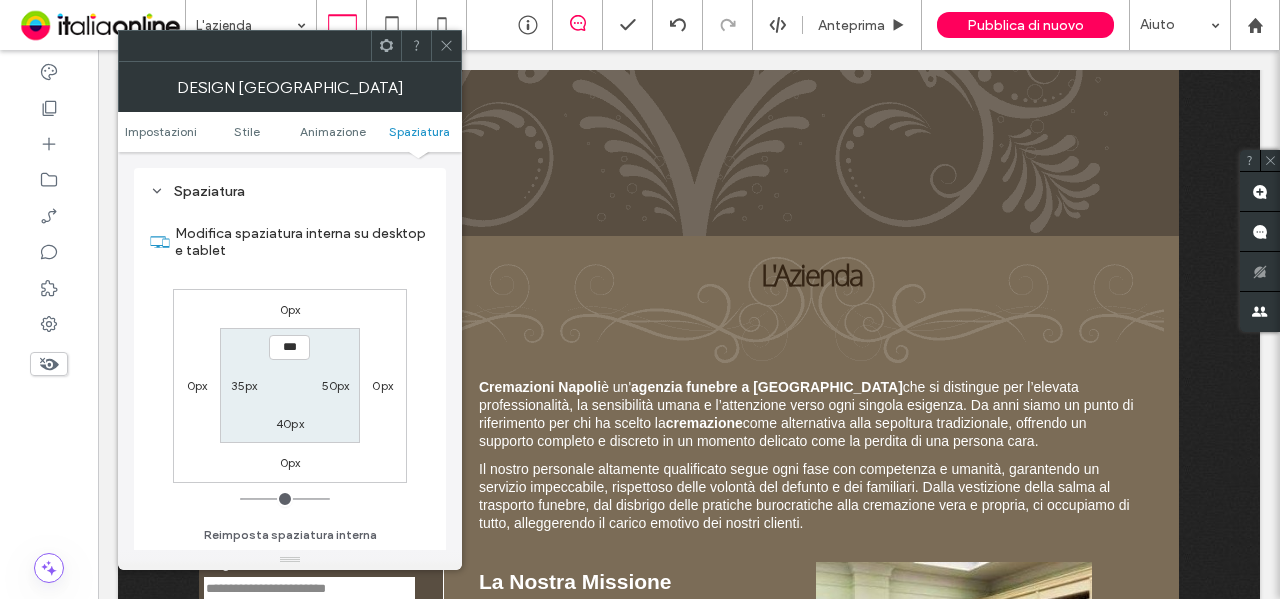 click on "40px" at bounding box center (290, 423) 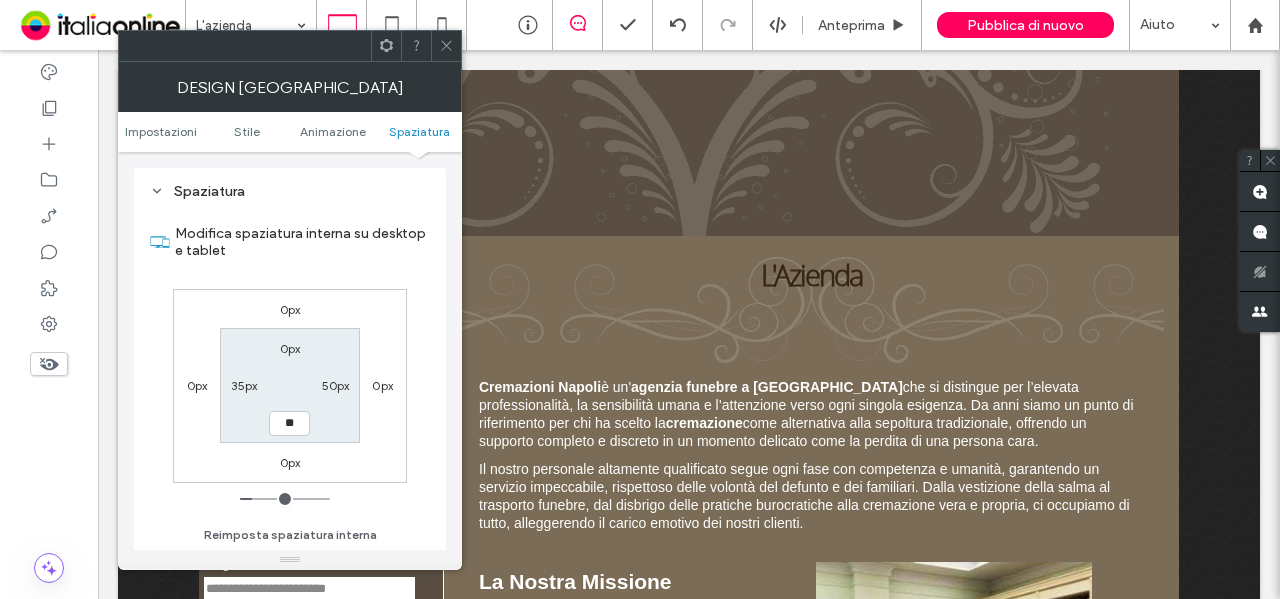 type on "**" 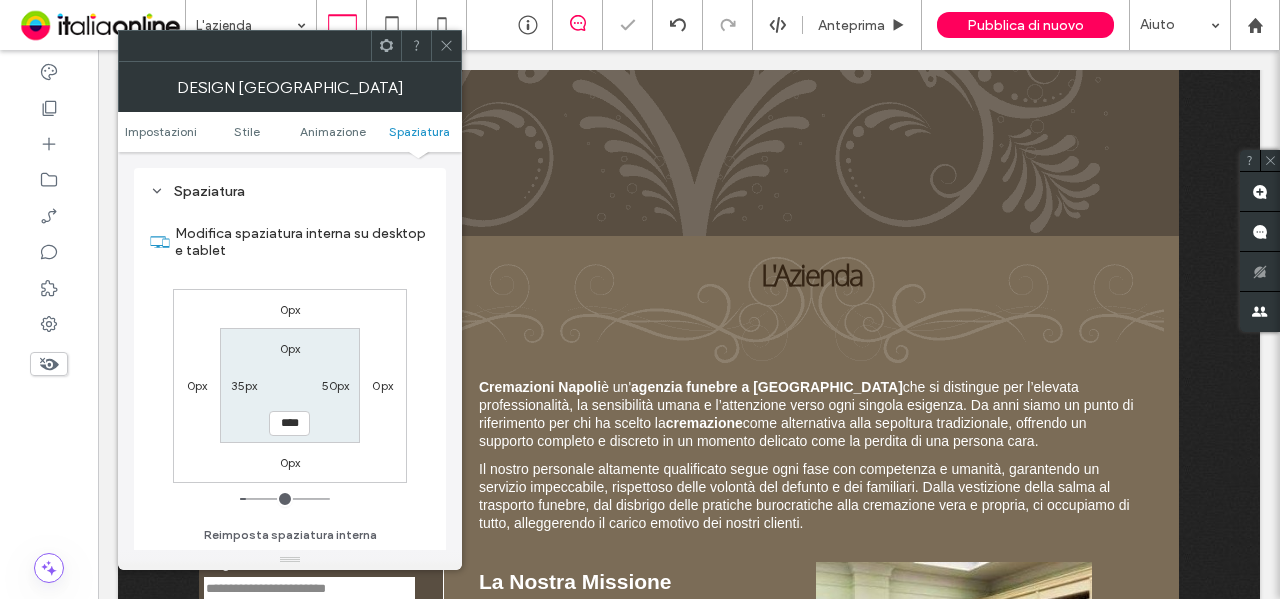 drag, startPoint x: 451, startPoint y: 47, endPoint x: 447, endPoint y: 87, distance: 40.1995 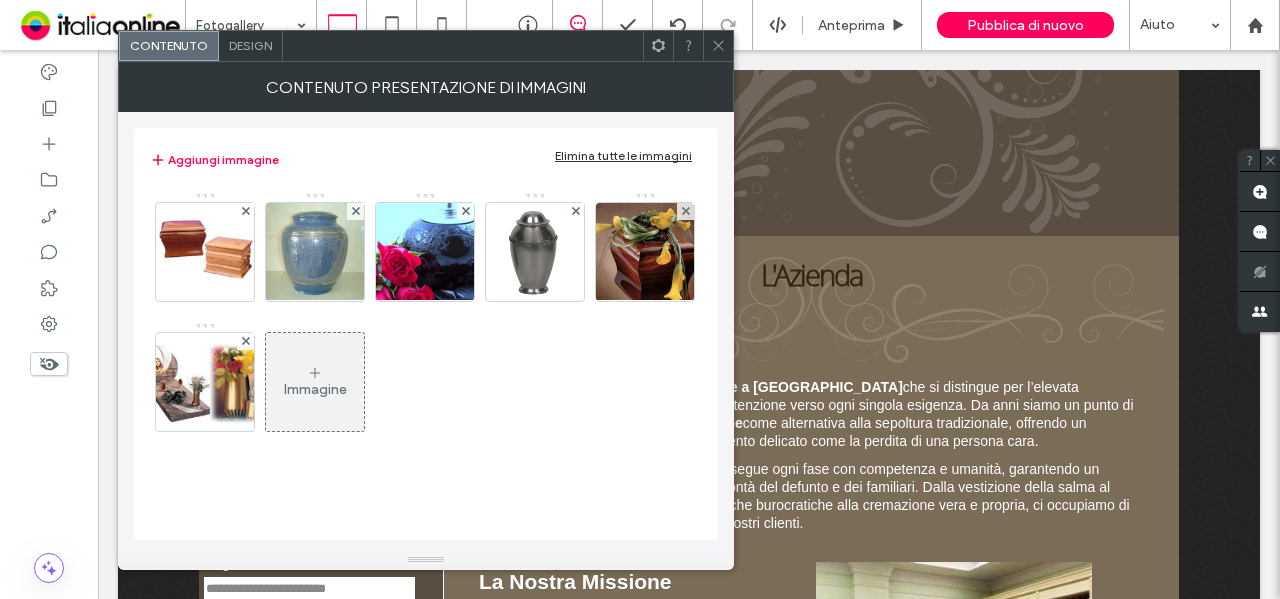 drag, startPoint x: 710, startPoint y: 53, endPoint x: 690, endPoint y: 55, distance: 20.09975 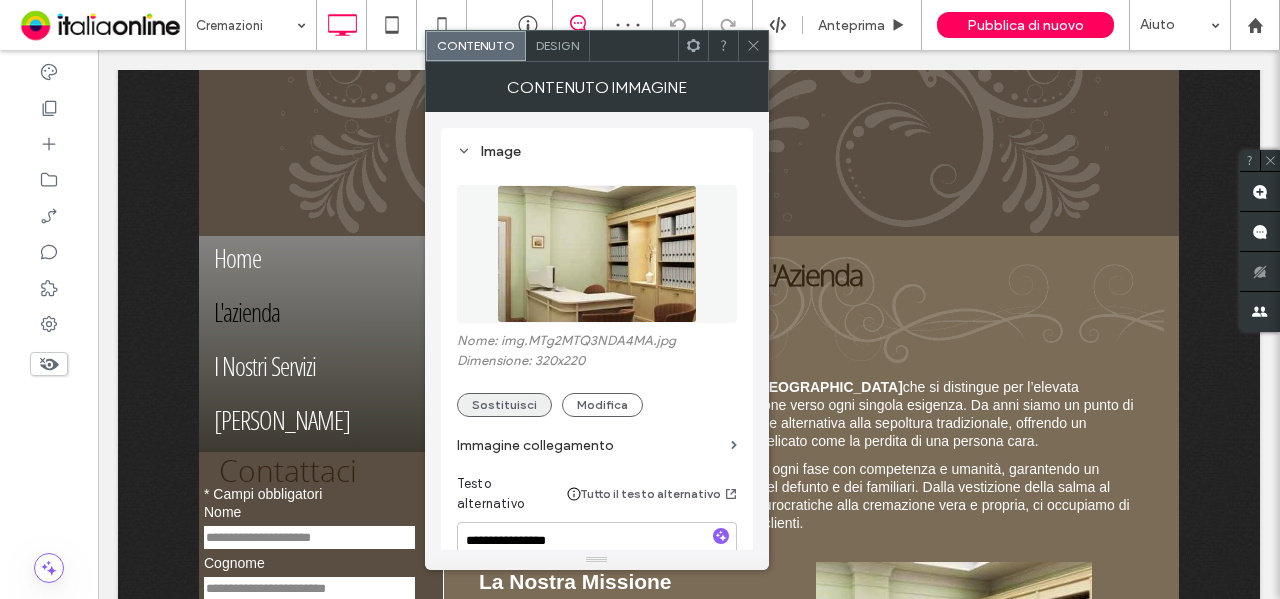 click on "Sostituisci" at bounding box center [504, 405] 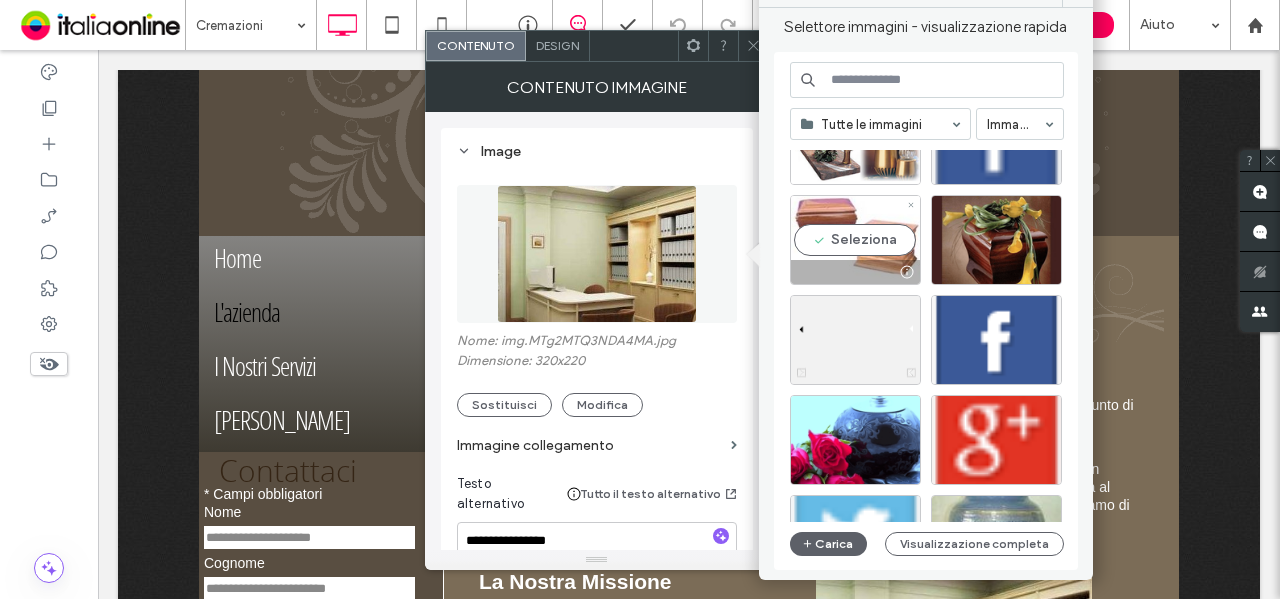 scroll, scrollTop: 0, scrollLeft: 0, axis: both 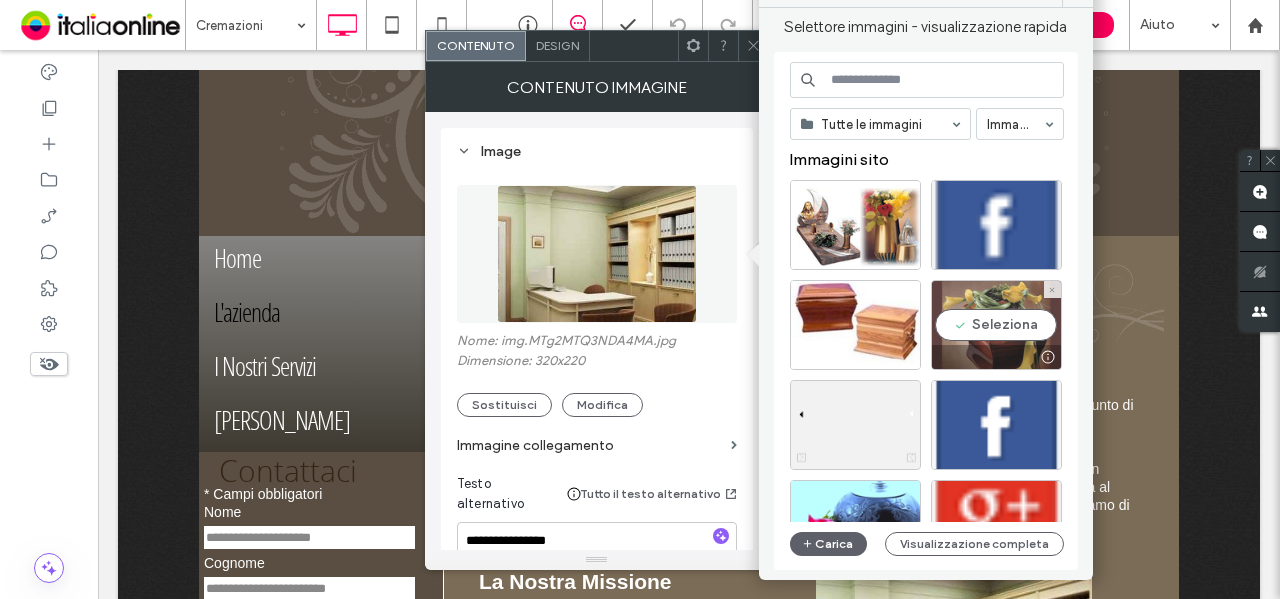 click on "Seleziona" at bounding box center (996, 325) 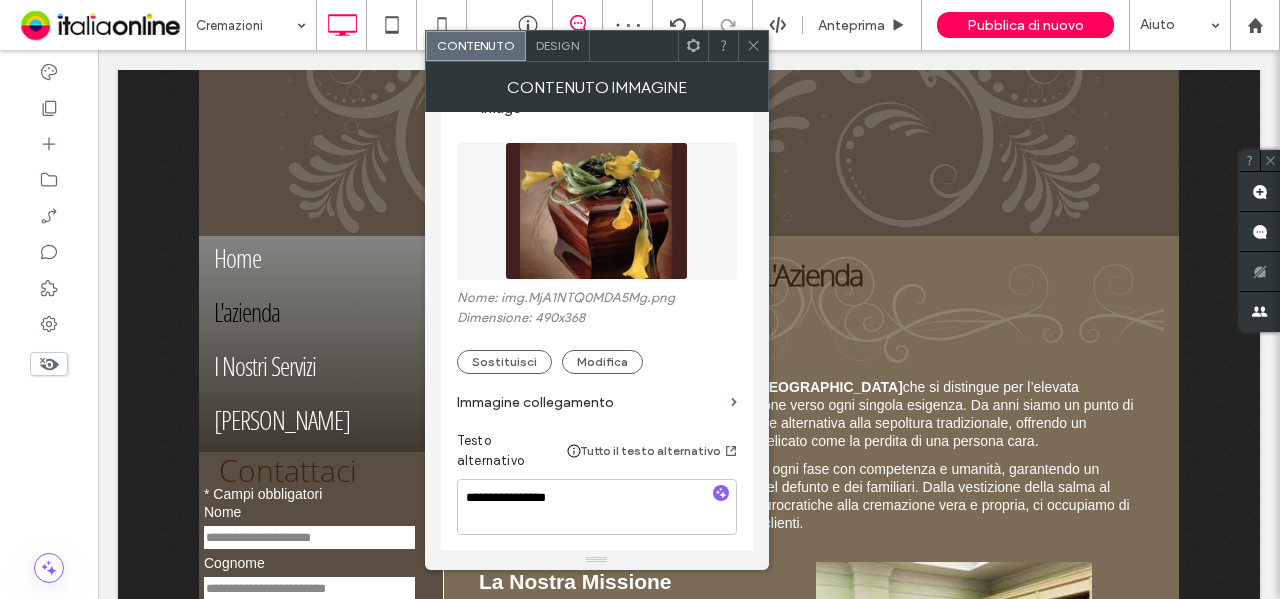 scroll, scrollTop: 0, scrollLeft: 0, axis: both 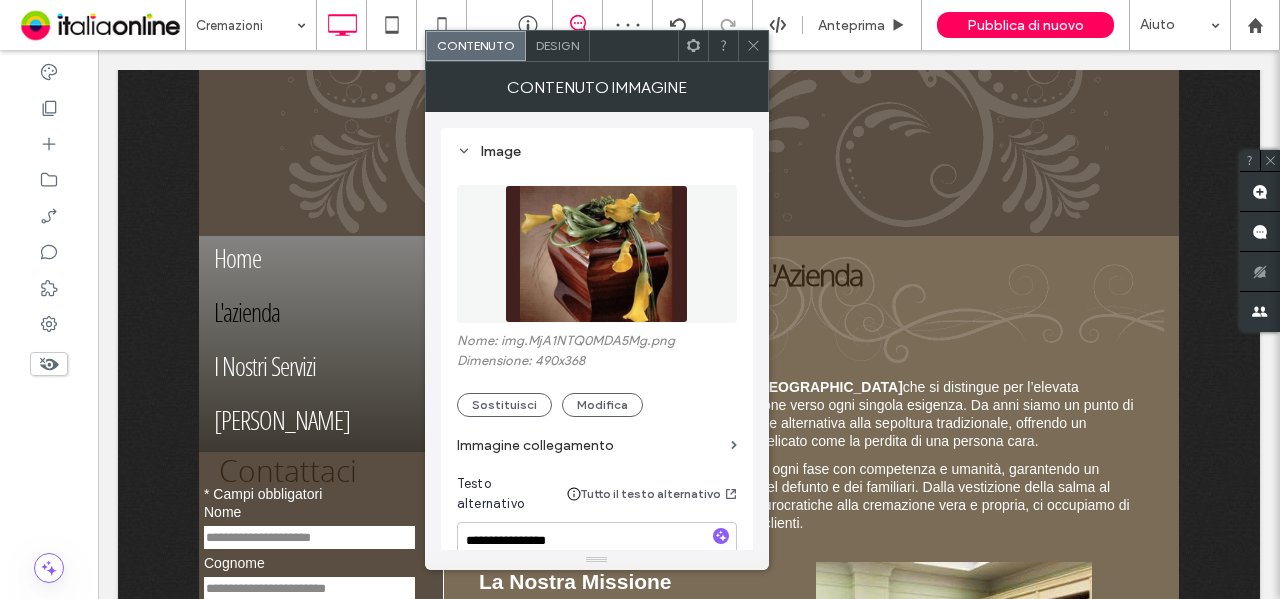 click on "Design" at bounding box center (557, 45) 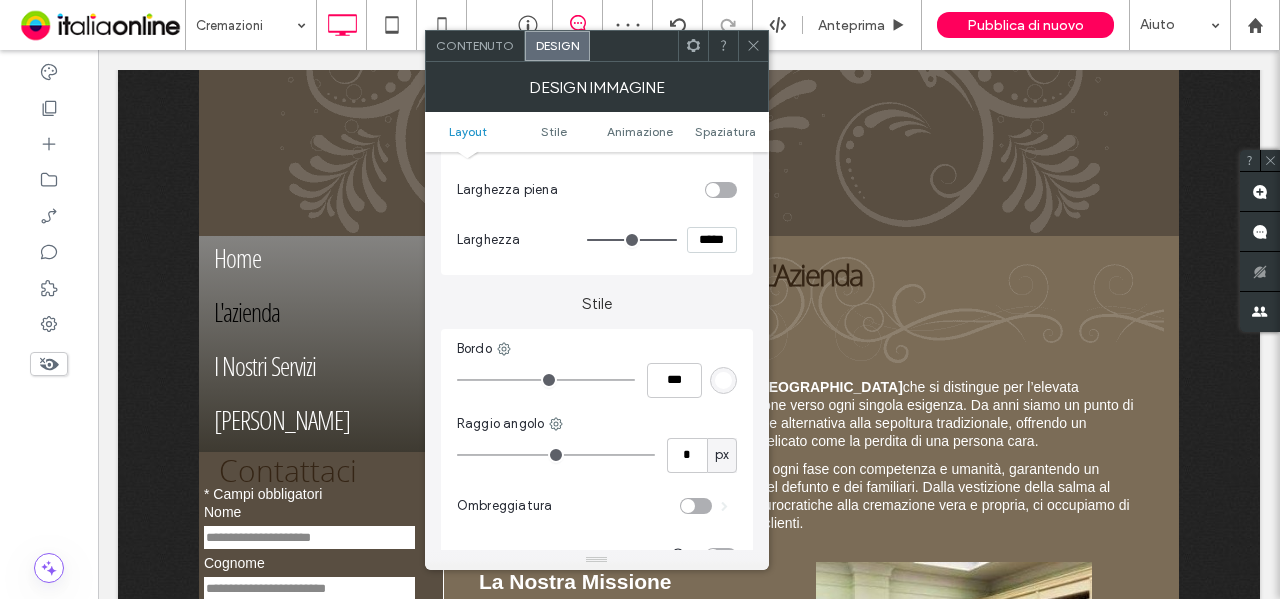 scroll, scrollTop: 300, scrollLeft: 0, axis: vertical 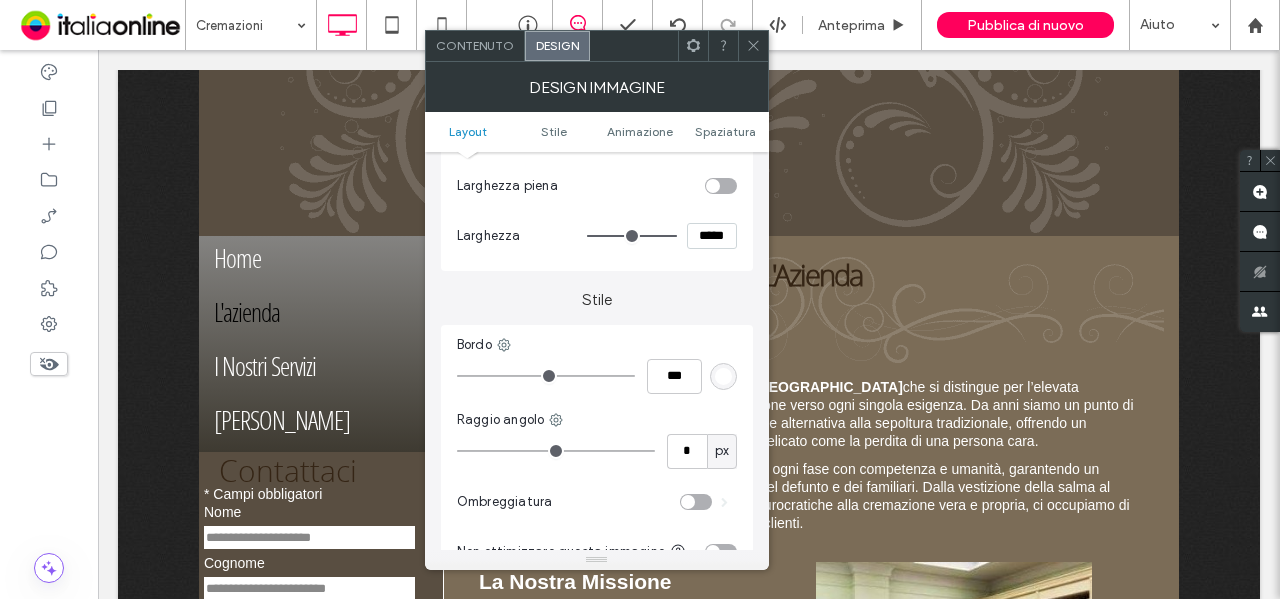 click at bounding box center [721, 186] 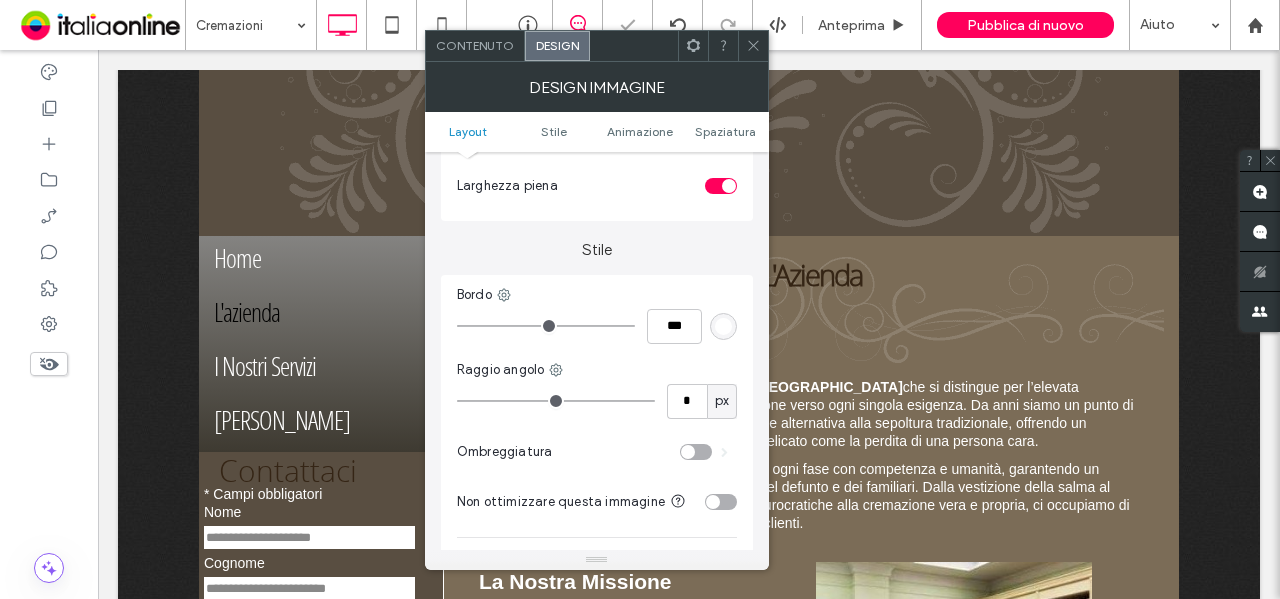 click at bounding box center [721, 186] 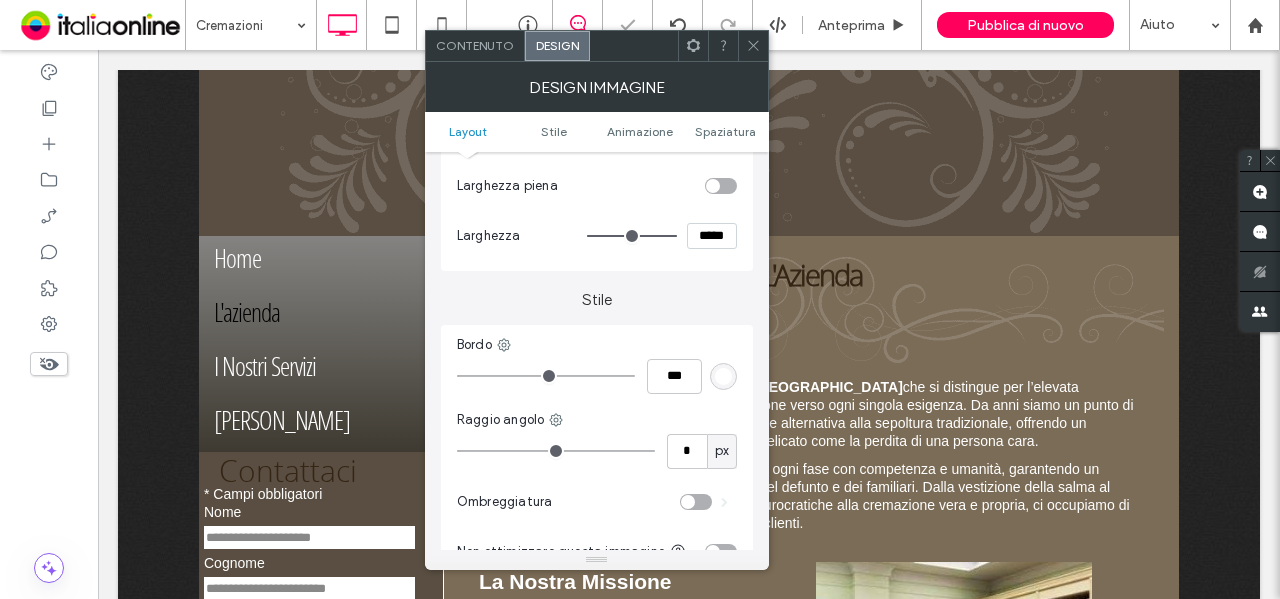 click on "Contenuto" at bounding box center [475, 46] 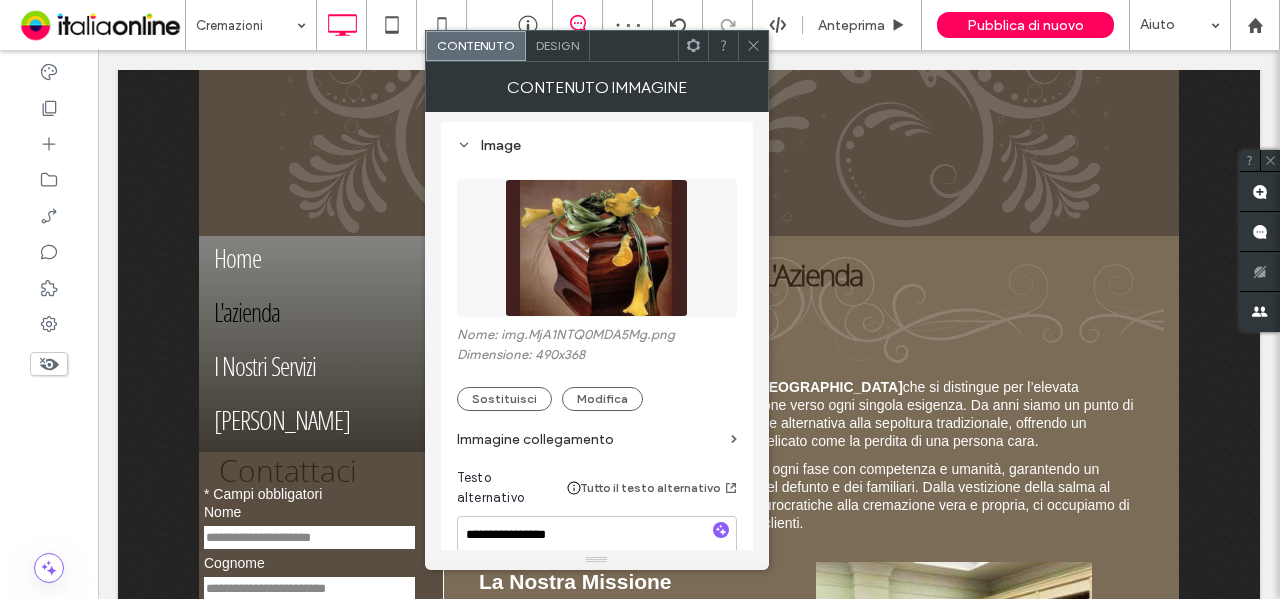 scroll, scrollTop: 0, scrollLeft: 0, axis: both 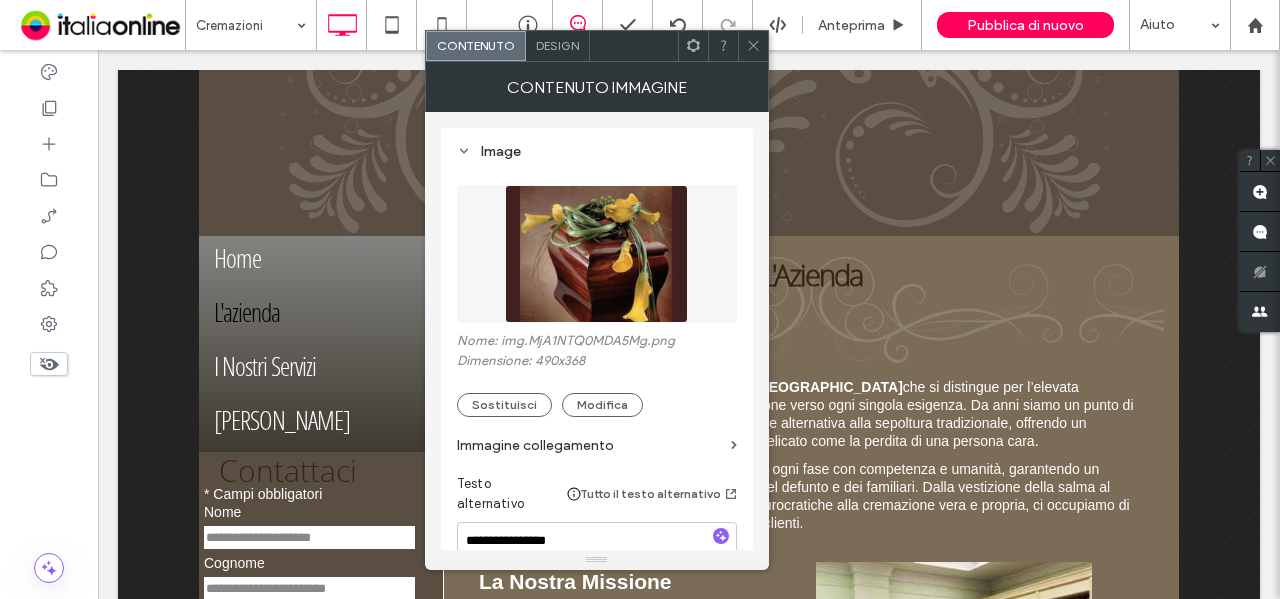 click 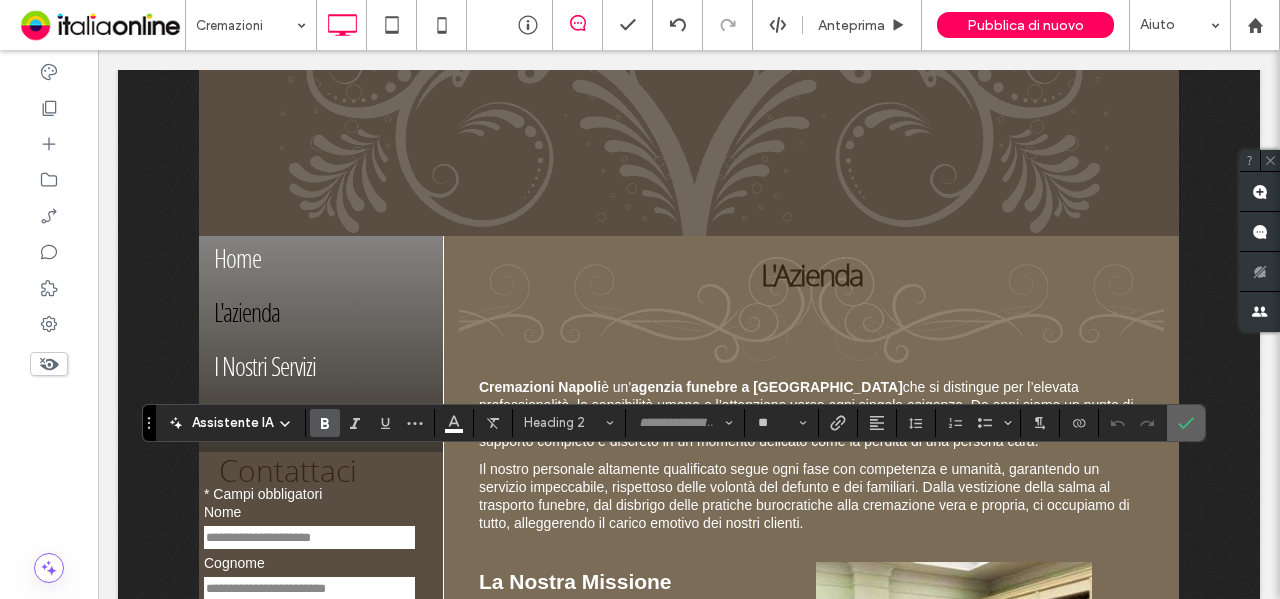 click at bounding box center [1182, 423] 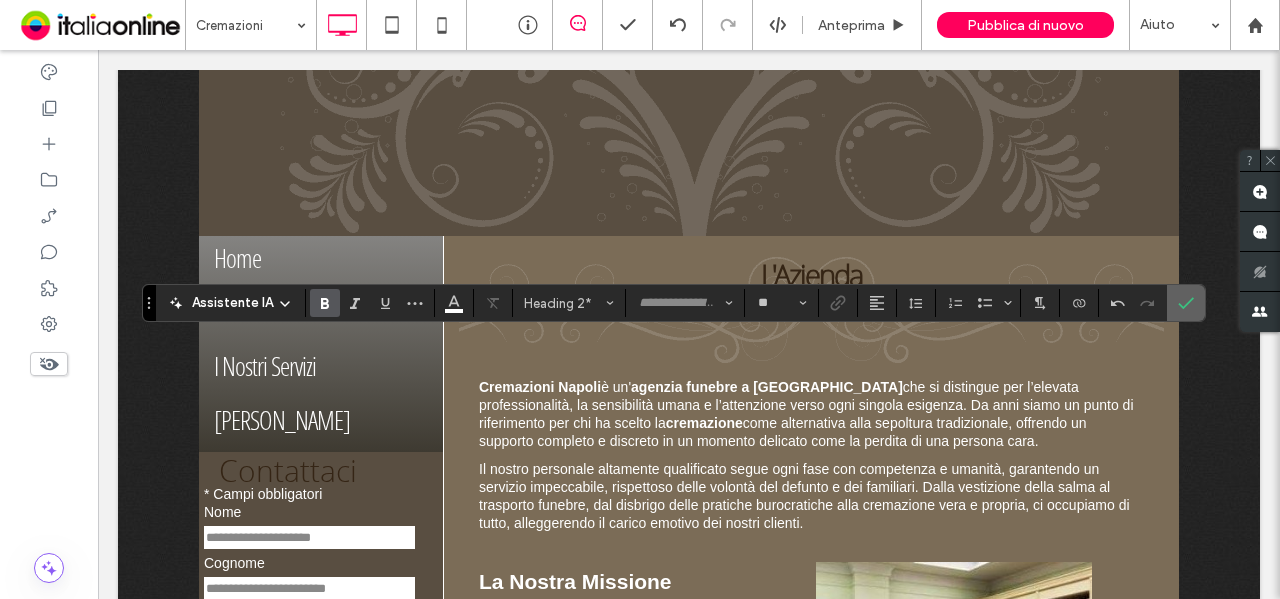 click 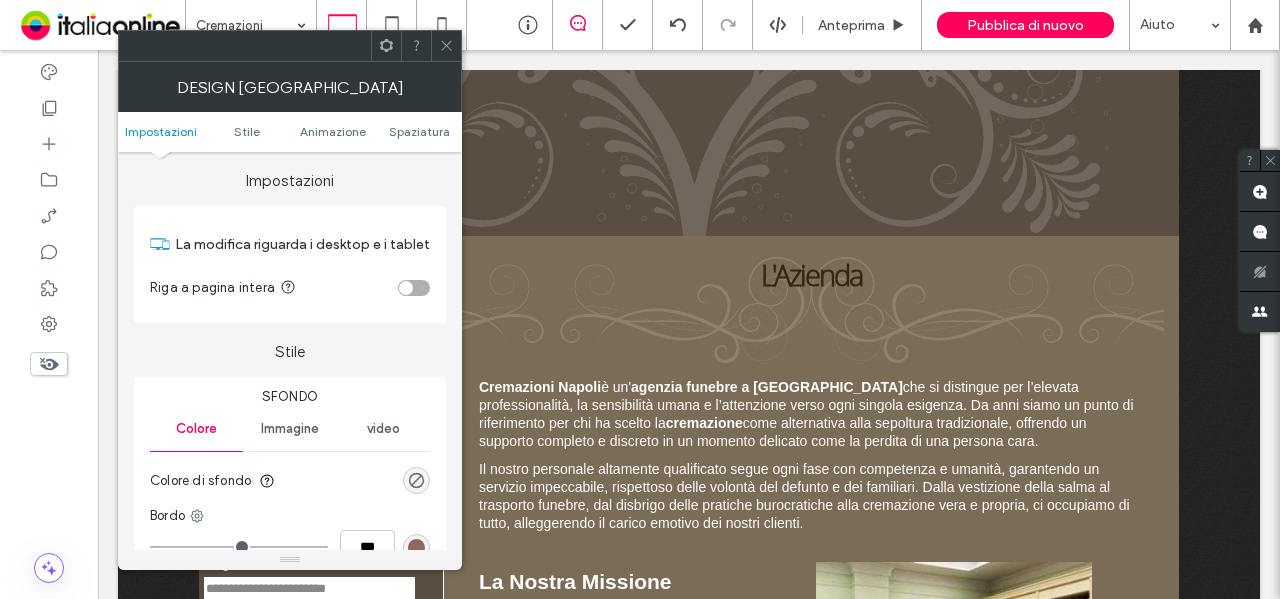 click 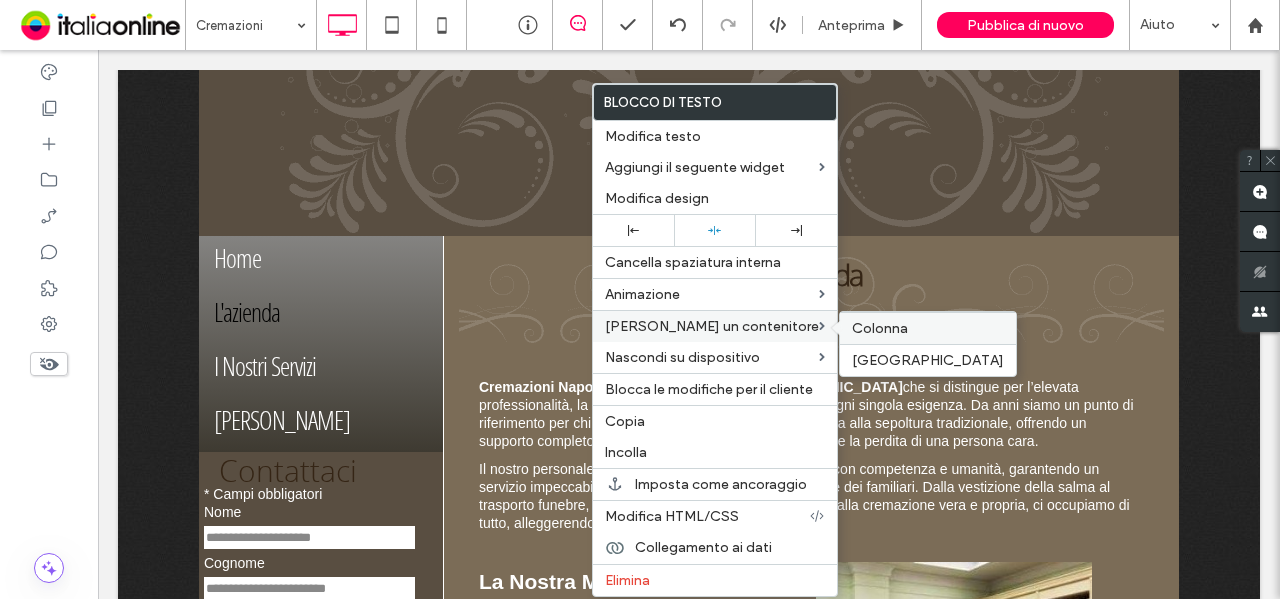 click on "Colonna" at bounding box center (880, 328) 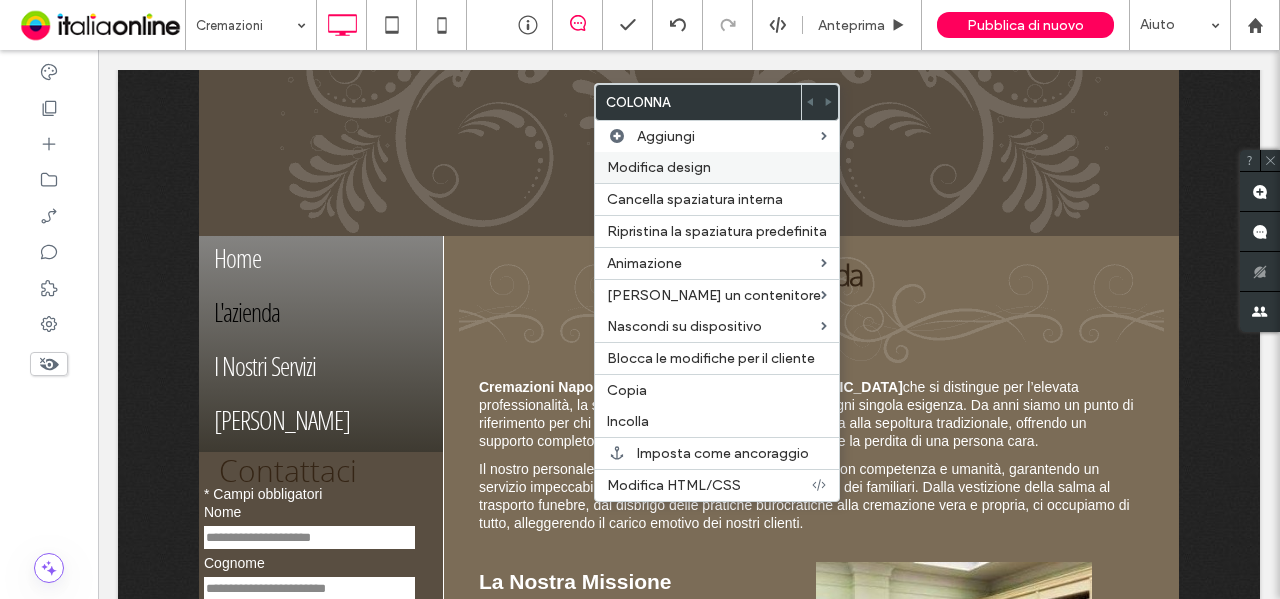 click on "Modifica design" at bounding box center (659, 167) 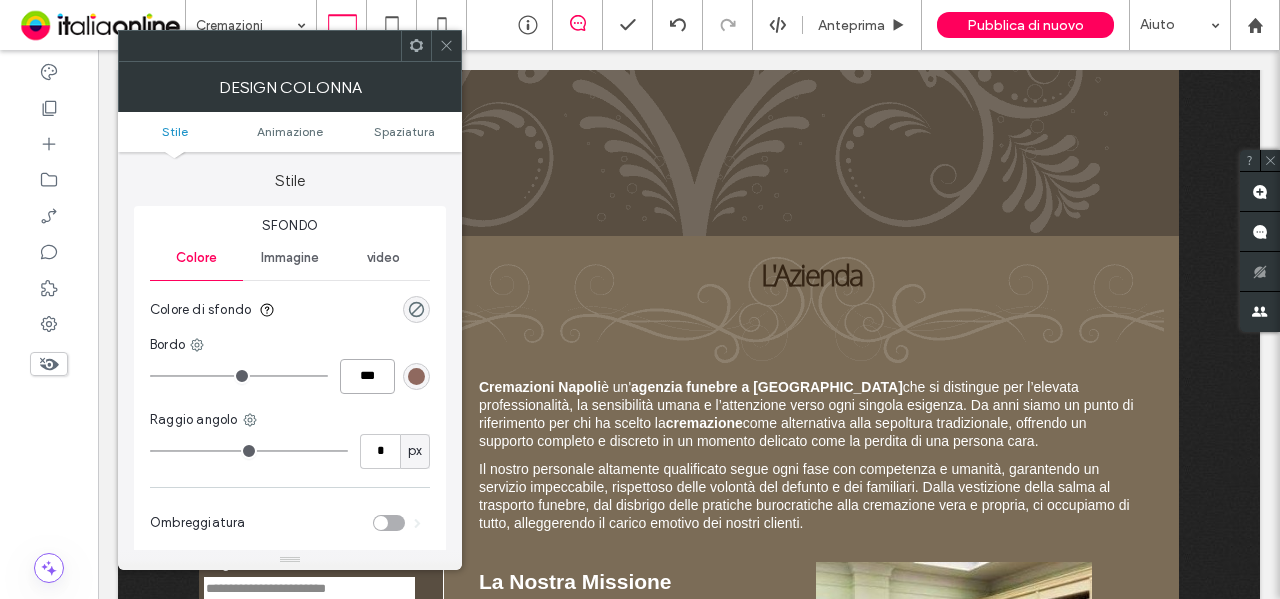 click on "***" at bounding box center [367, 376] 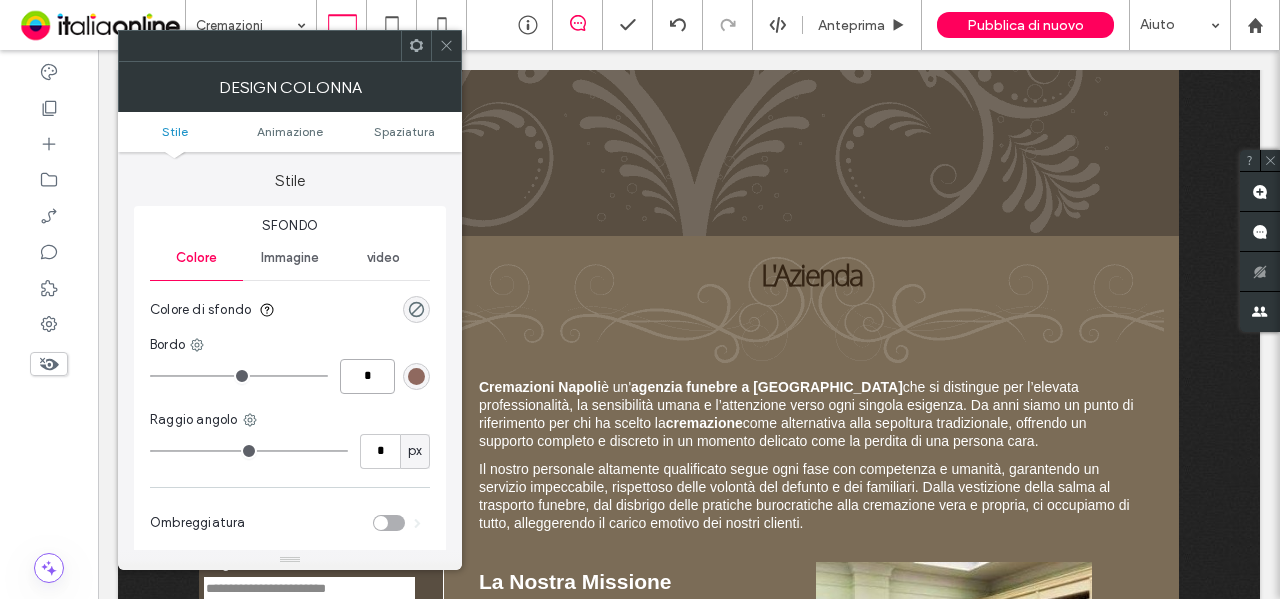 type on "*" 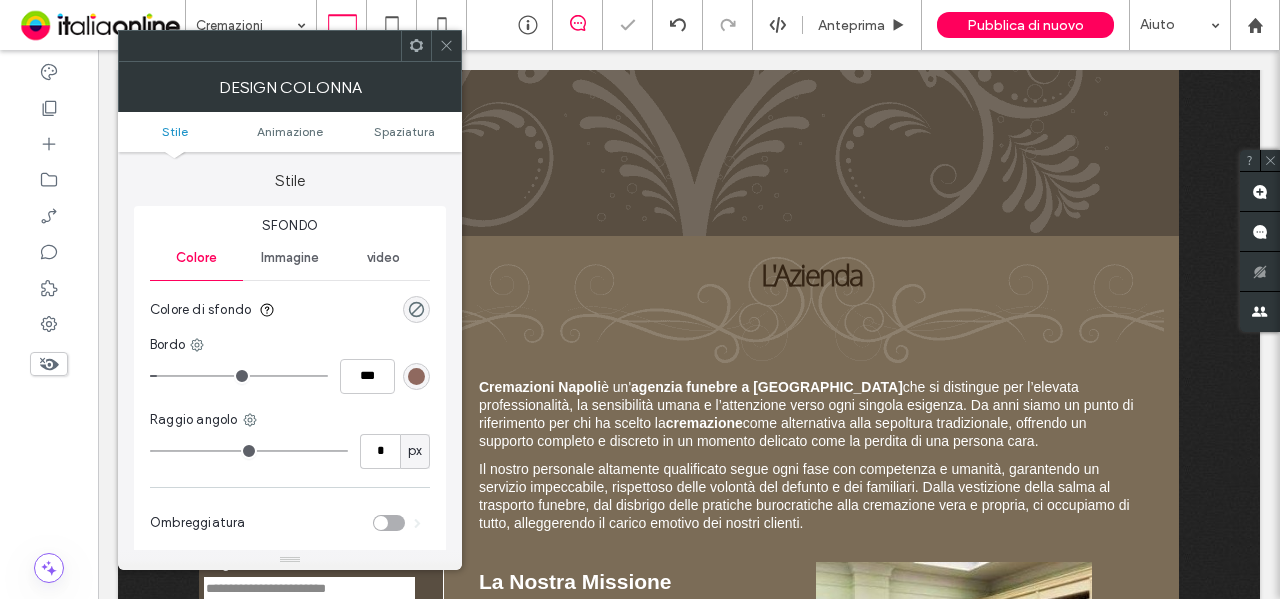 click at bounding box center [416, 376] 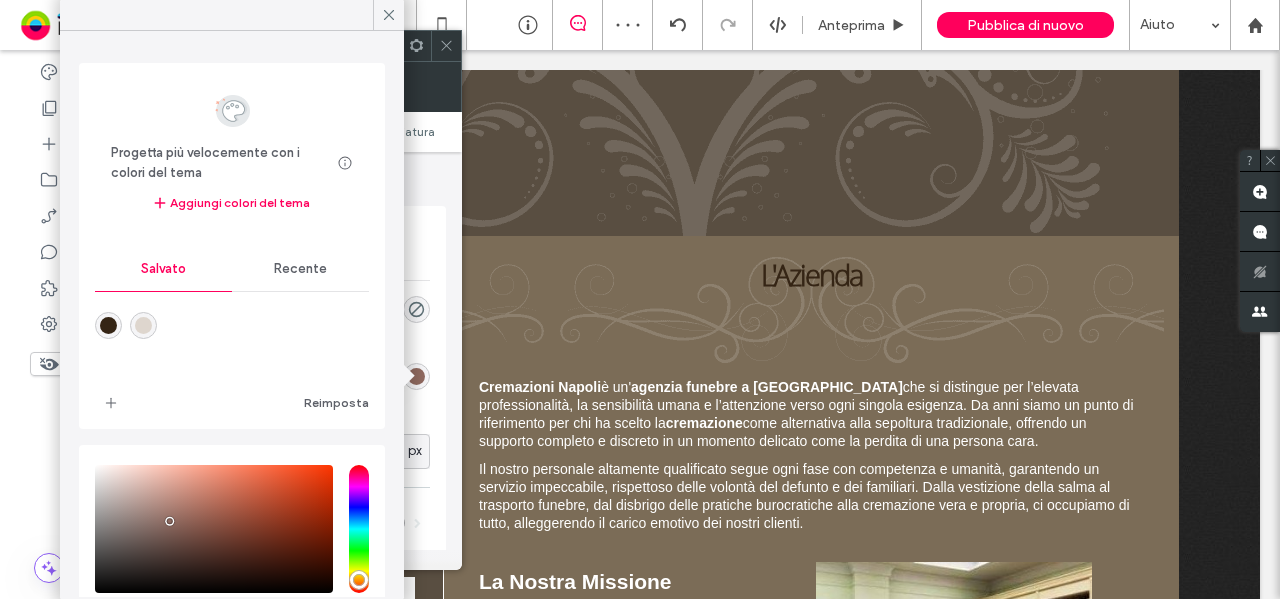 click at bounding box center (143, 325) 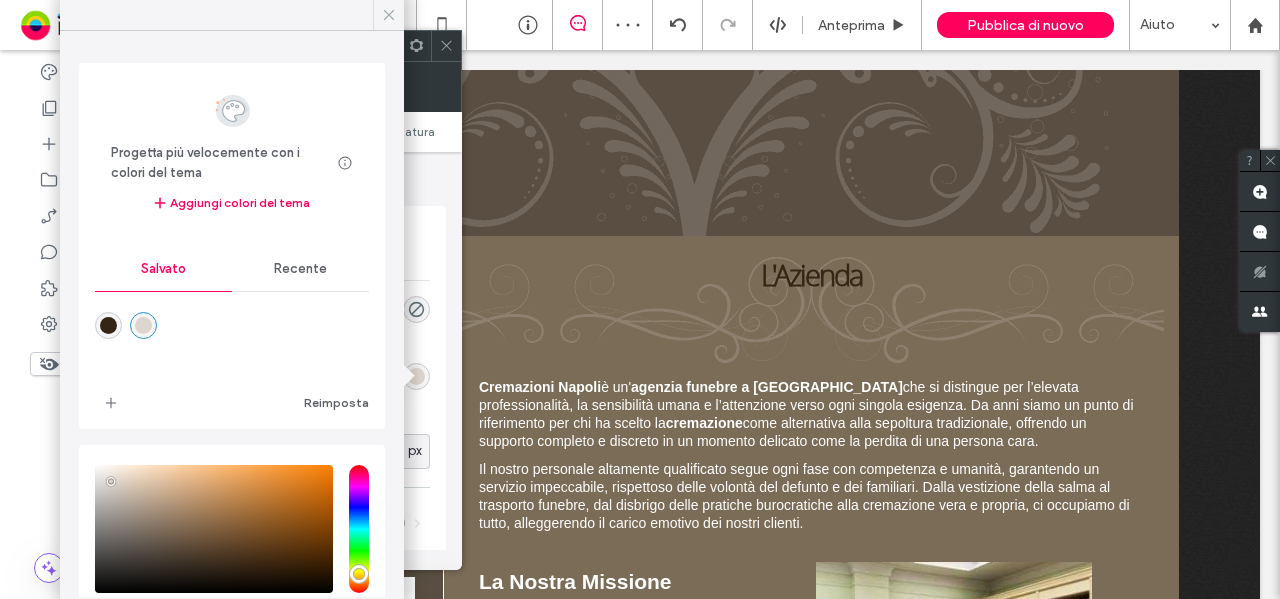 drag, startPoint x: 389, startPoint y: 5, endPoint x: 389, endPoint y: 17, distance: 12 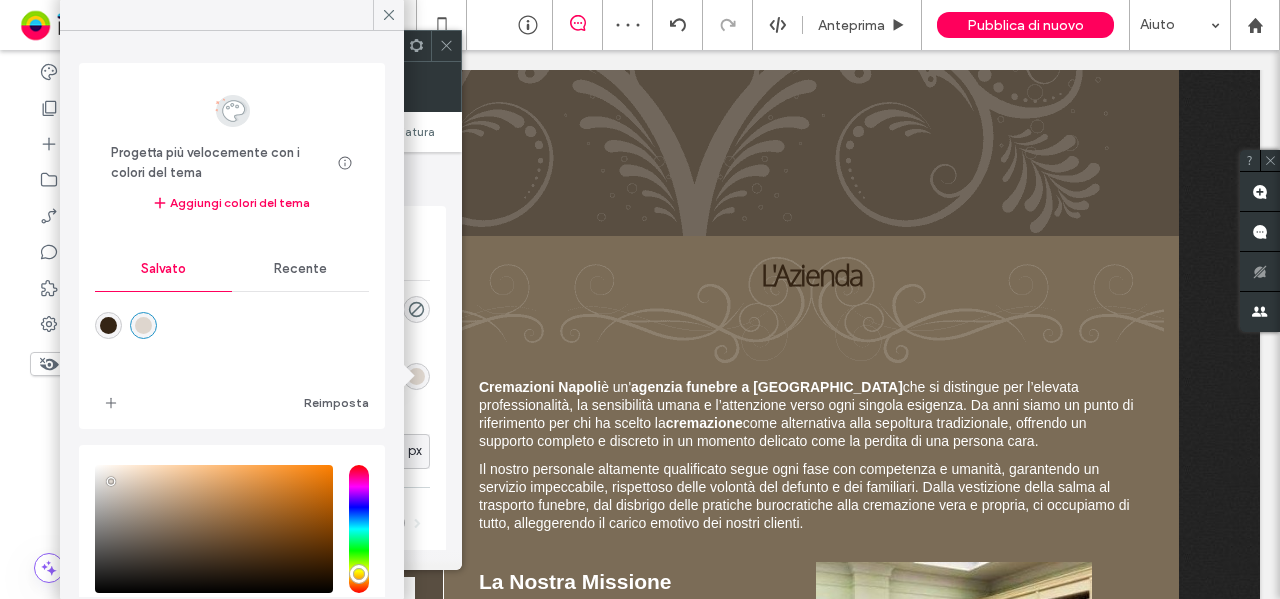 click at bounding box center (389, 15) 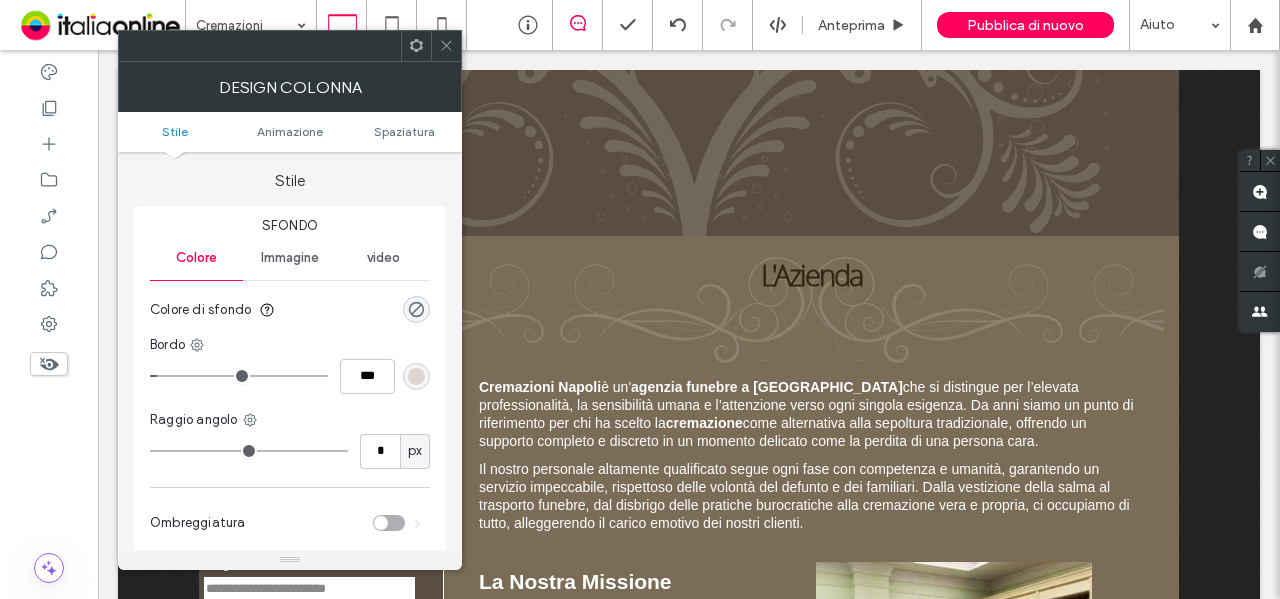 click 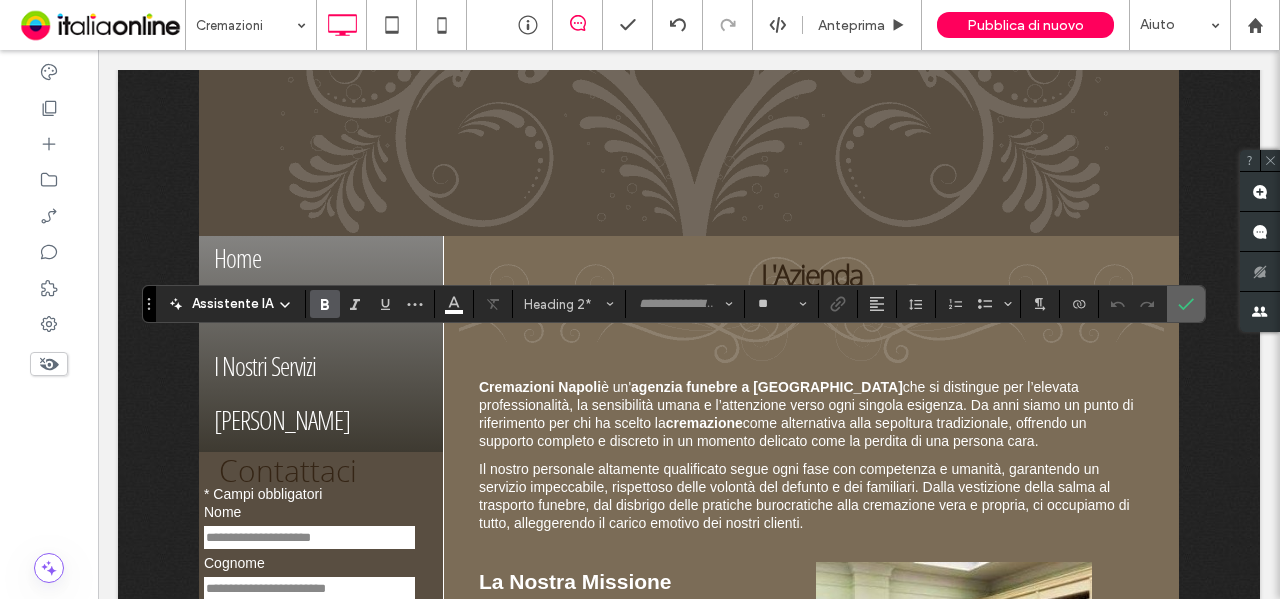 click at bounding box center (1186, 304) 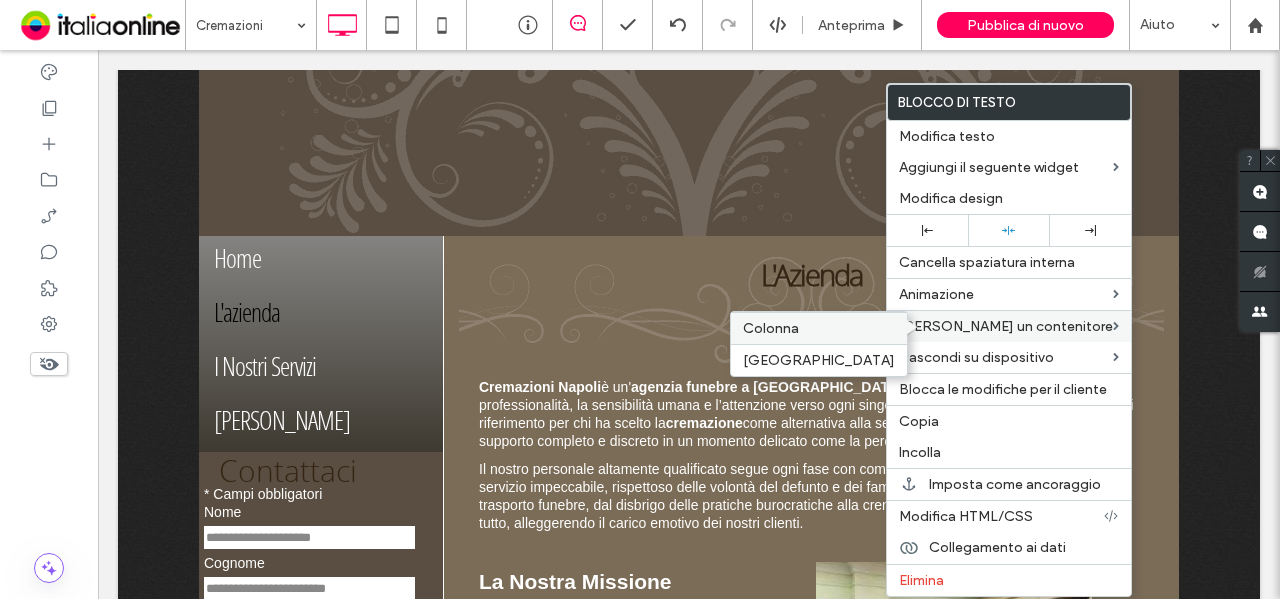 click on "Colonna" at bounding box center (819, 328) 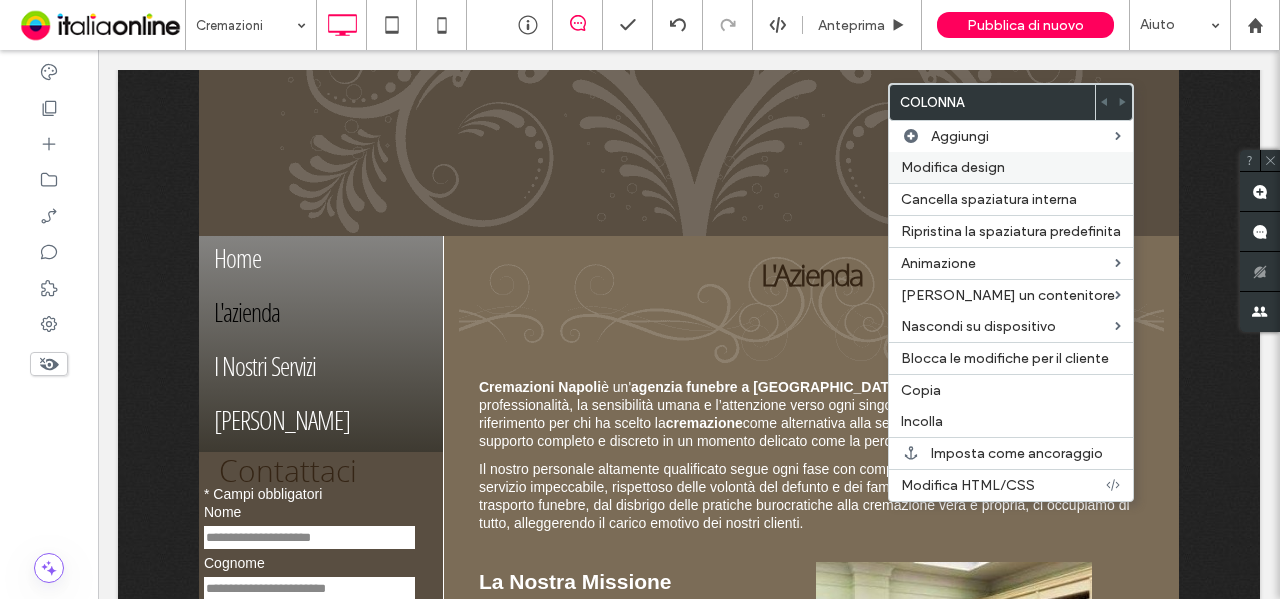 click on "Modifica design" at bounding box center [1011, 167] 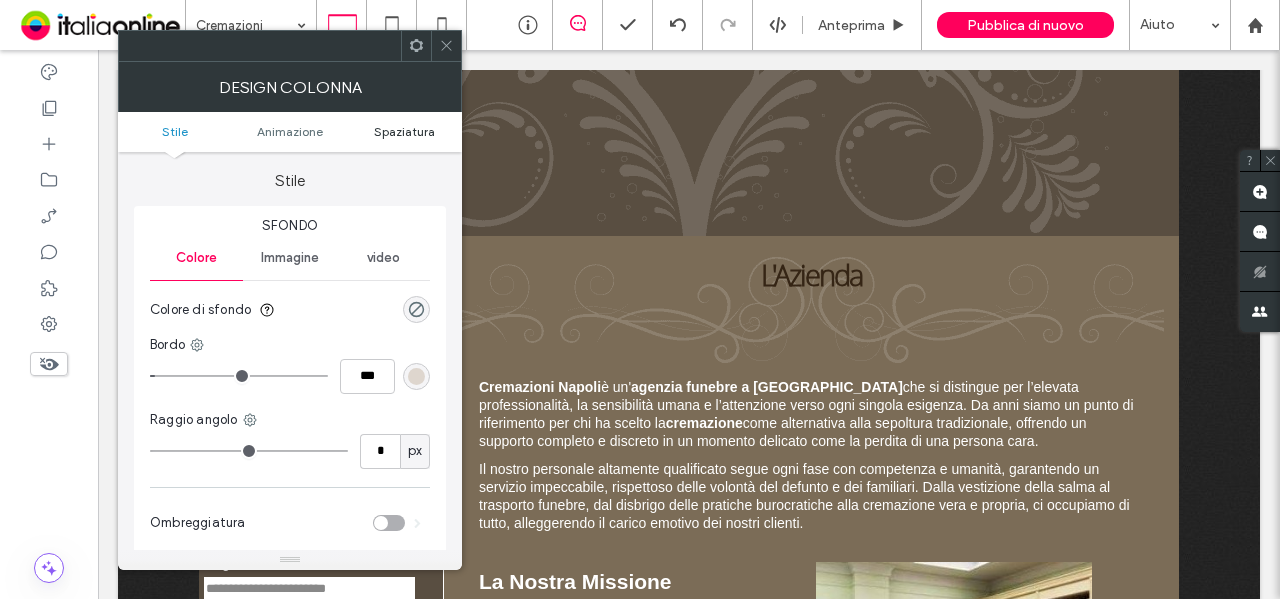 click on "Spaziatura" at bounding box center [404, 131] 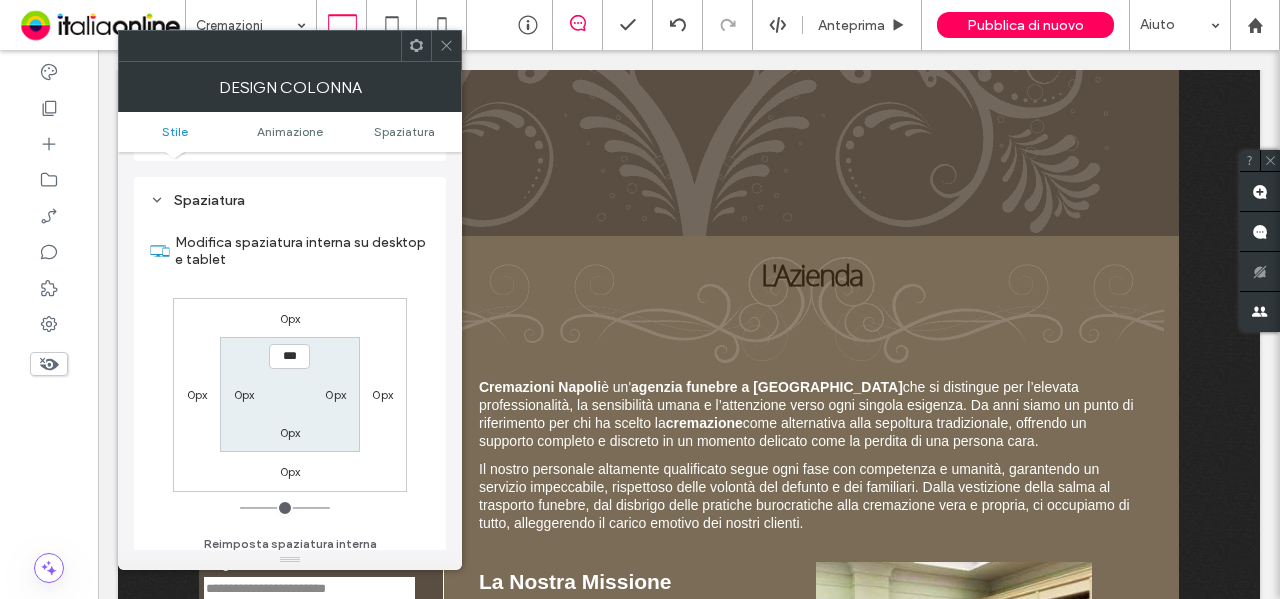 scroll, scrollTop: 469, scrollLeft: 0, axis: vertical 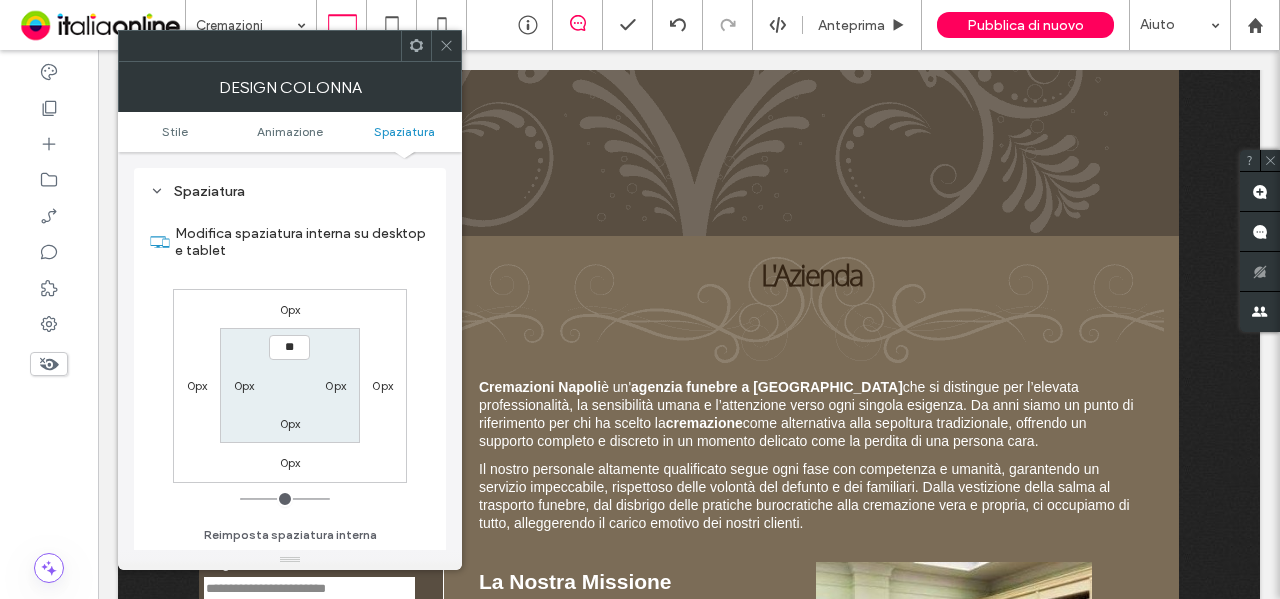 type on "****" 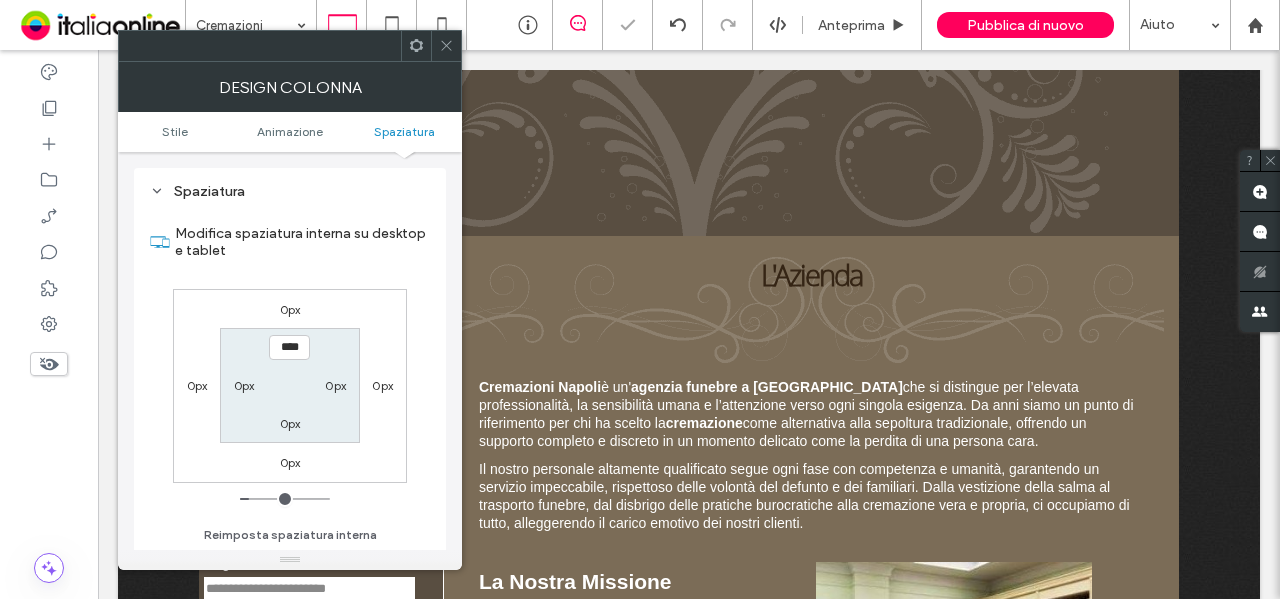 click on "0px" at bounding box center (244, 385) 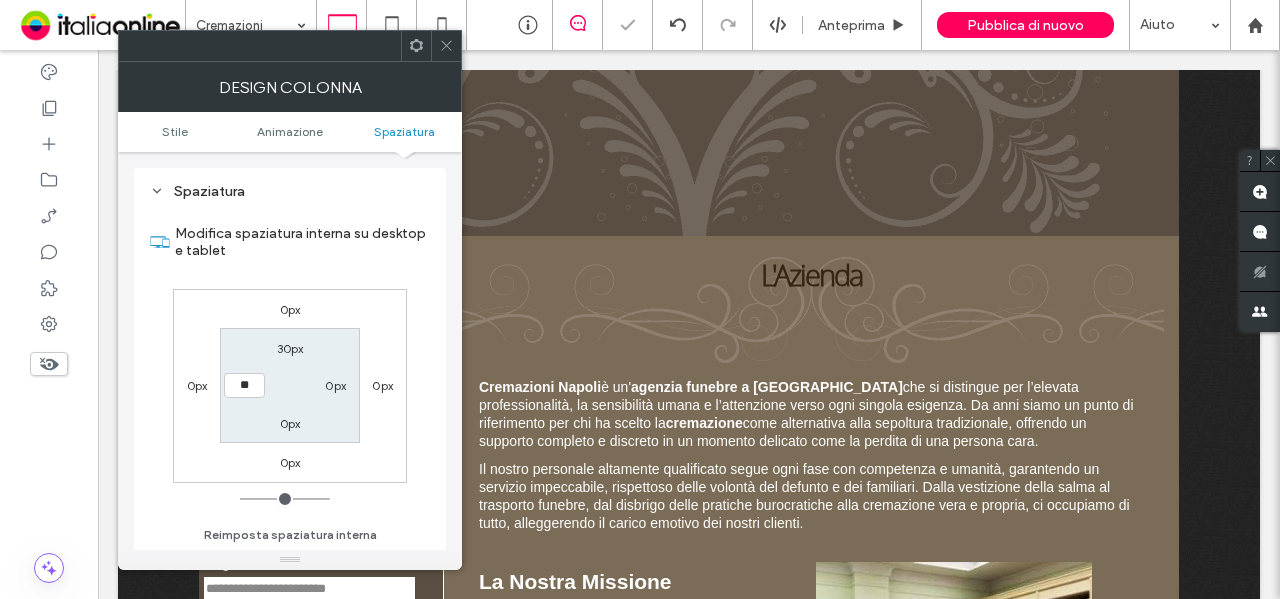 type on "**" 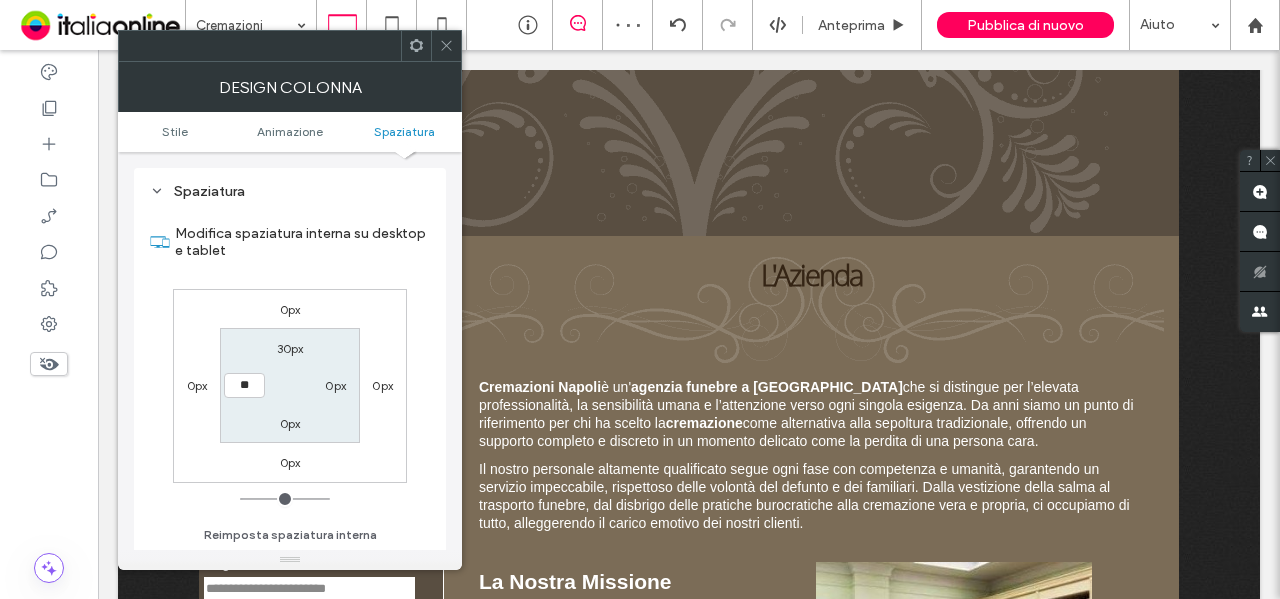 type on "**" 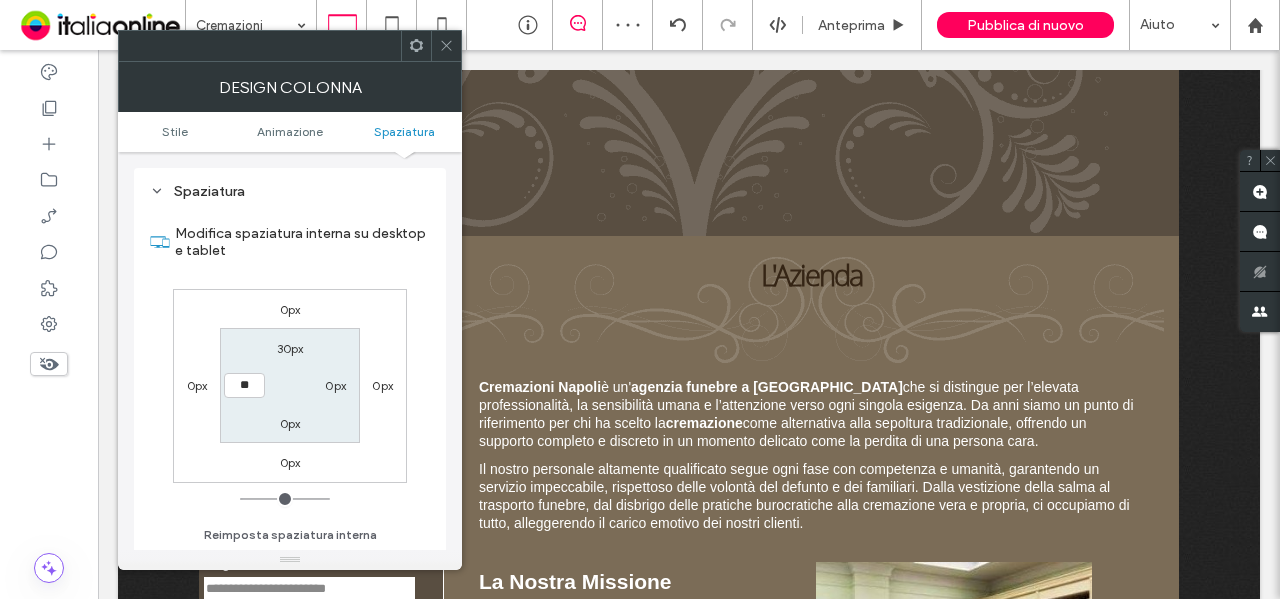 type on "****" 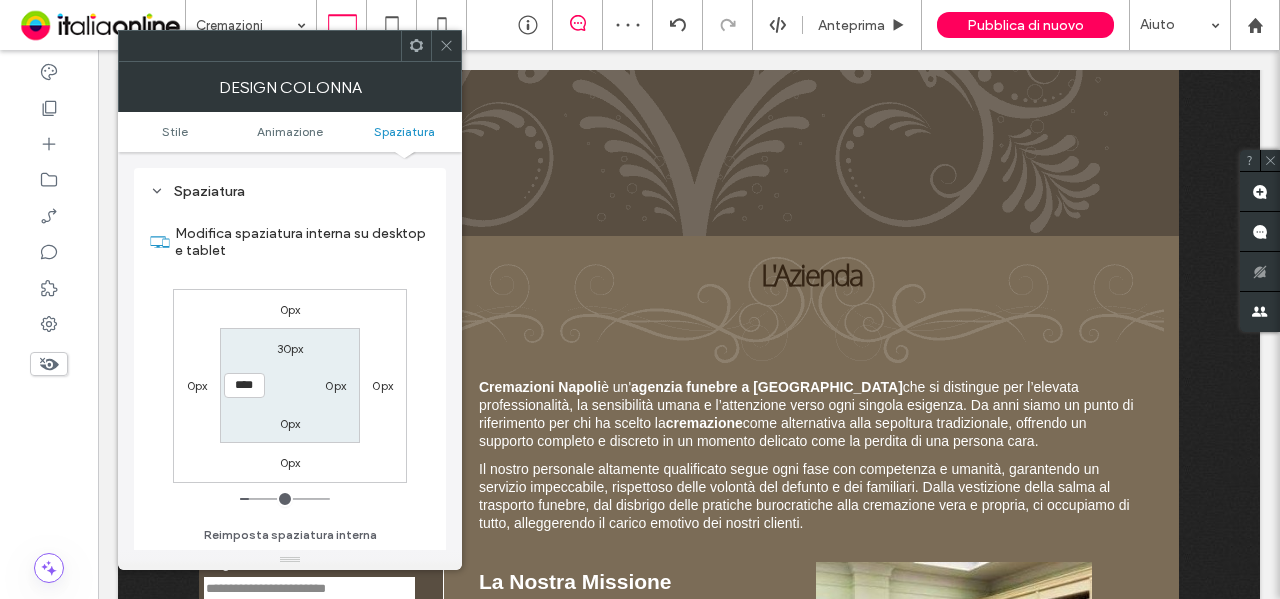 click on "0px" at bounding box center [335, 385] 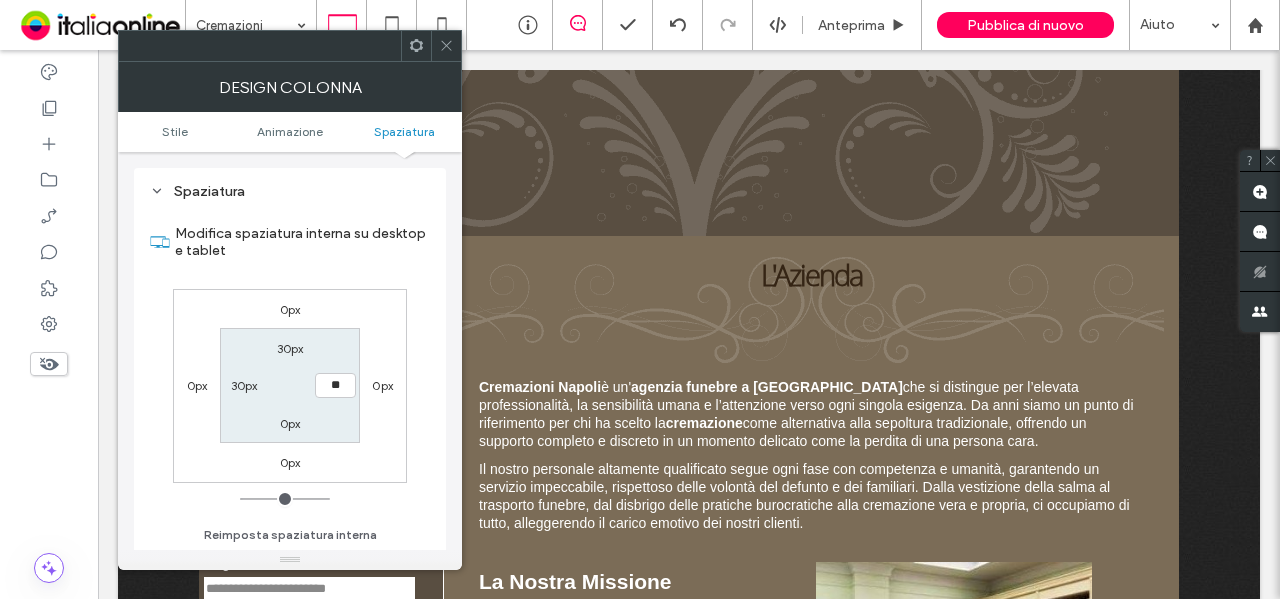 type on "**" 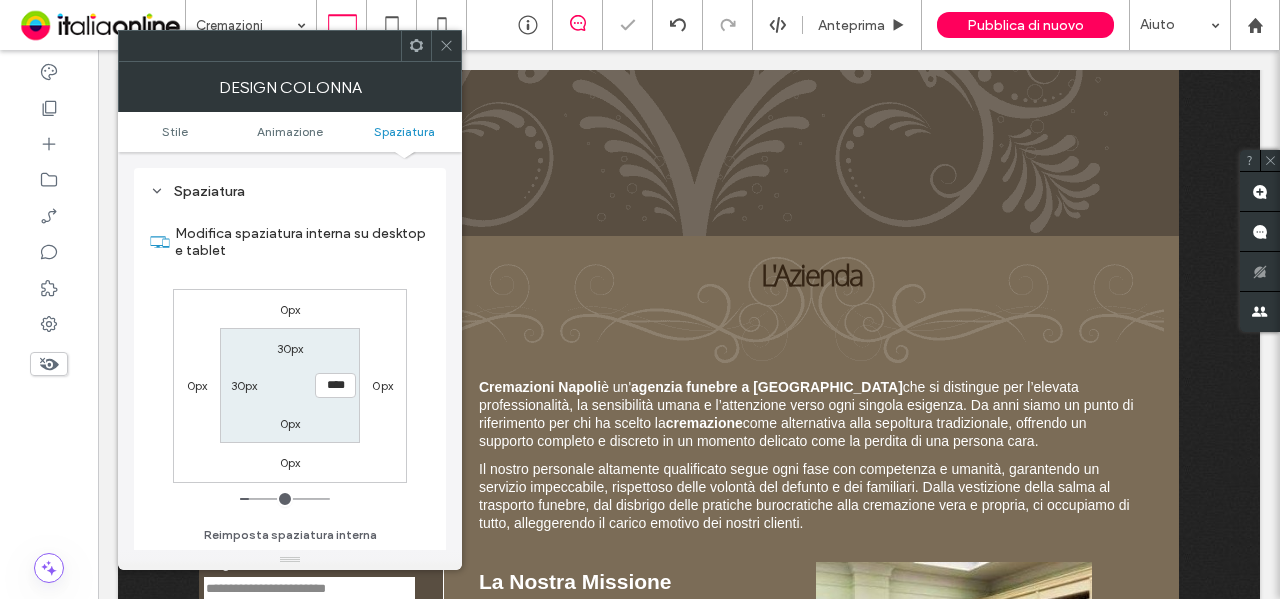 click on "0px" at bounding box center [290, 423] 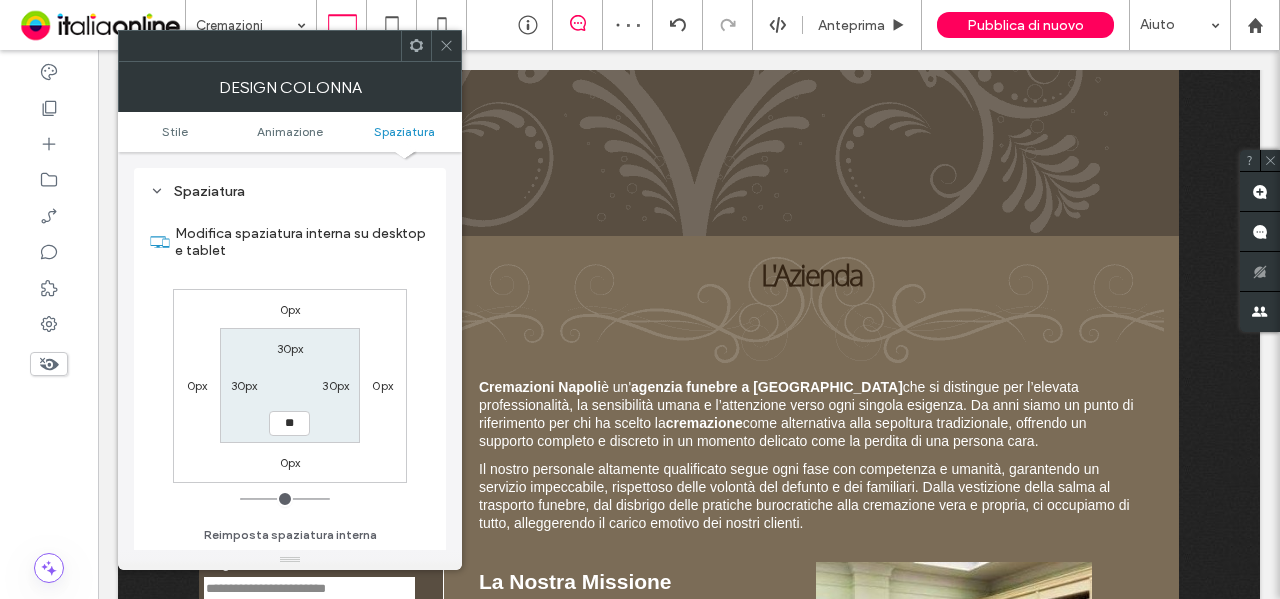 type on "**" 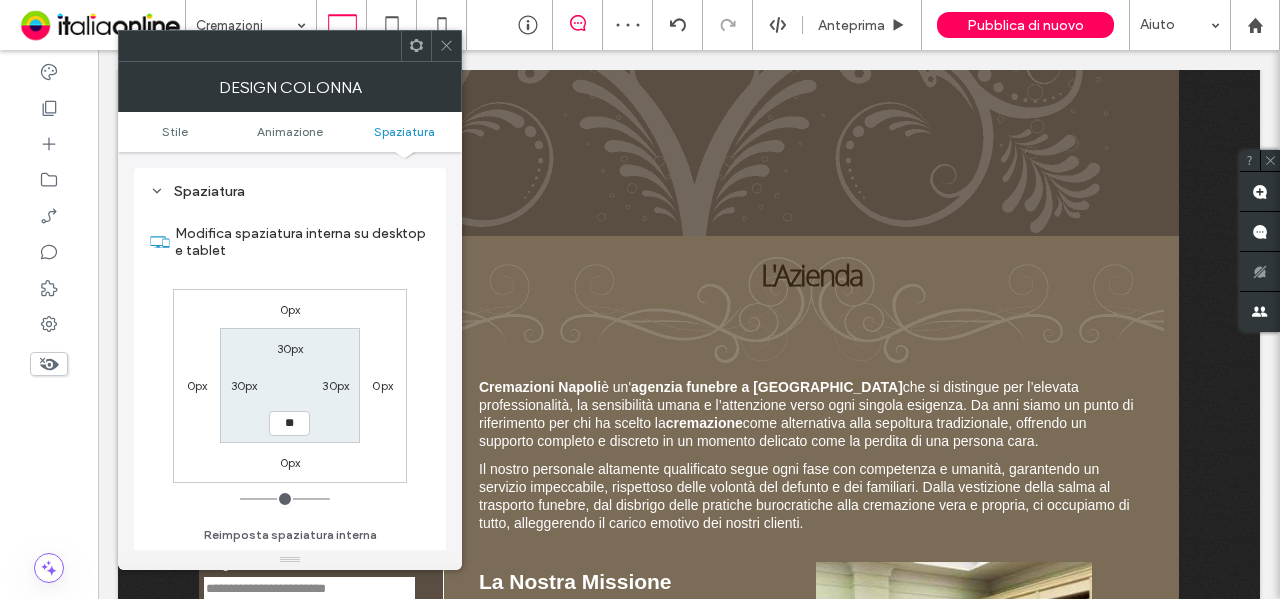 type on "**" 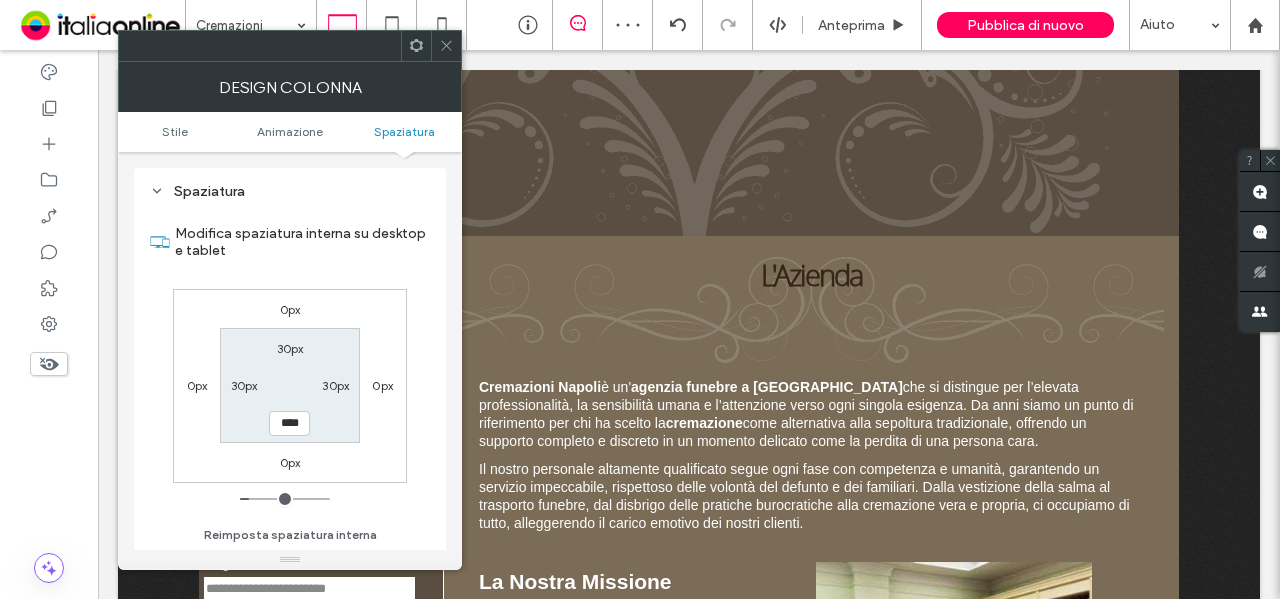 click 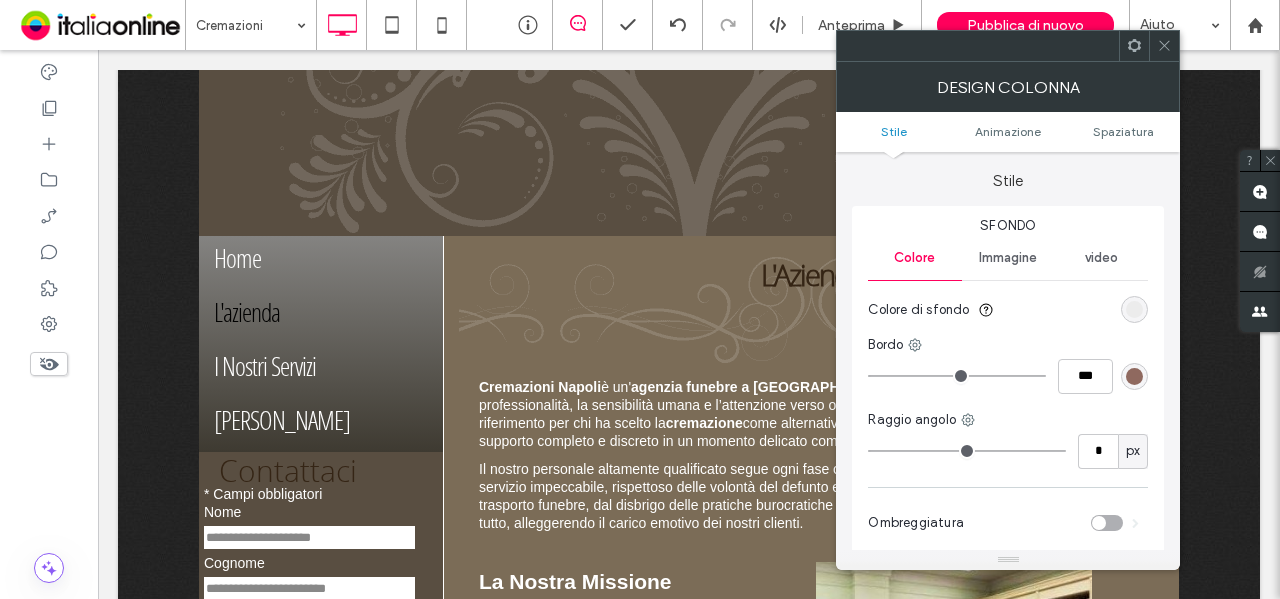 click 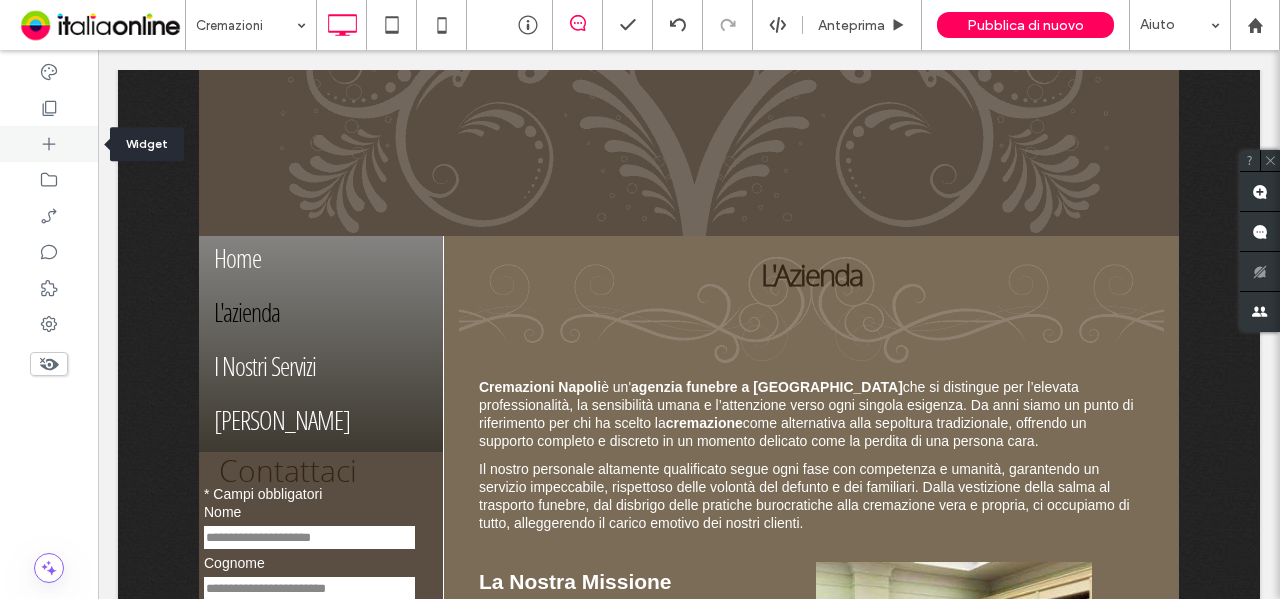 click at bounding box center (49, 144) 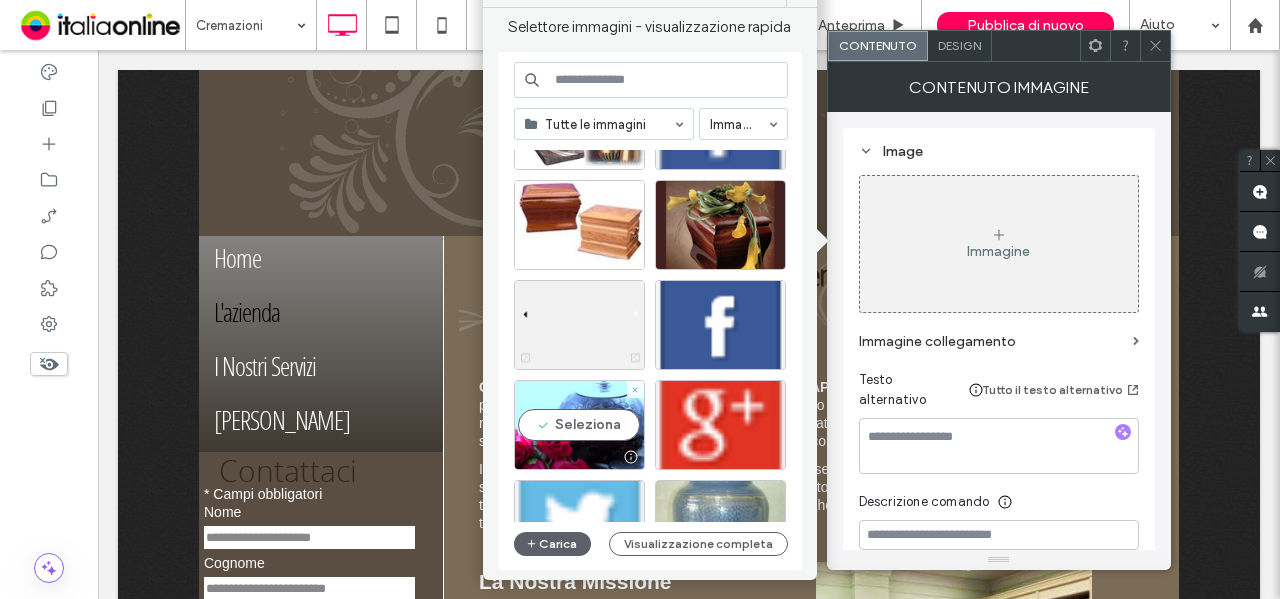 scroll, scrollTop: 200, scrollLeft: 0, axis: vertical 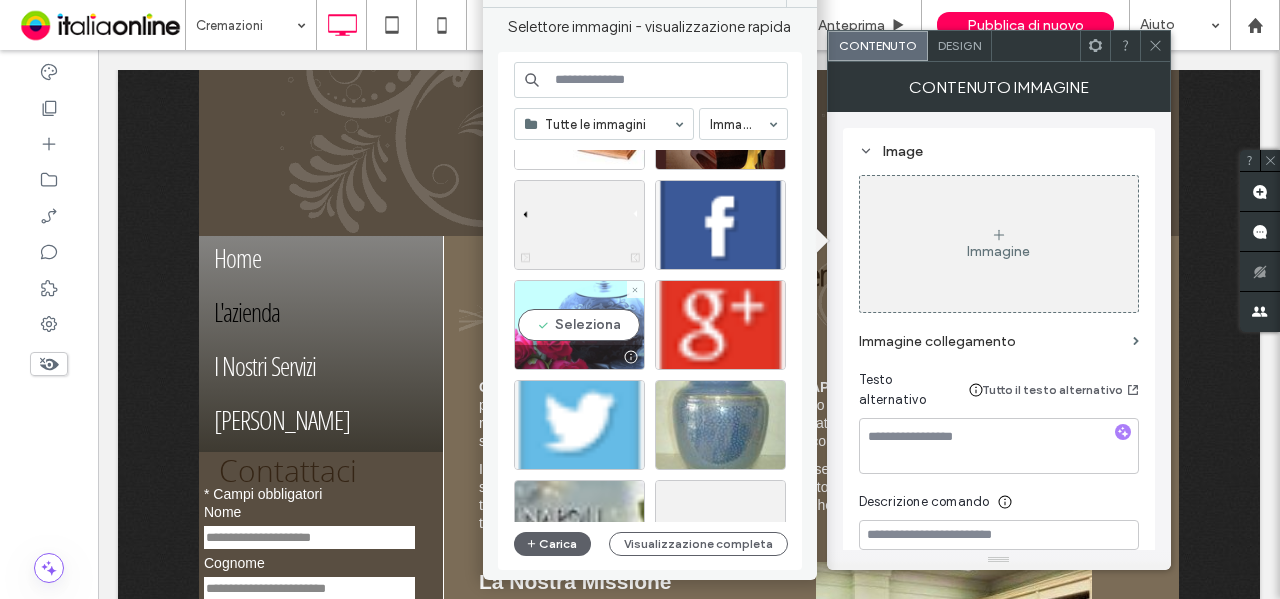 click on "Seleziona" at bounding box center [579, 325] 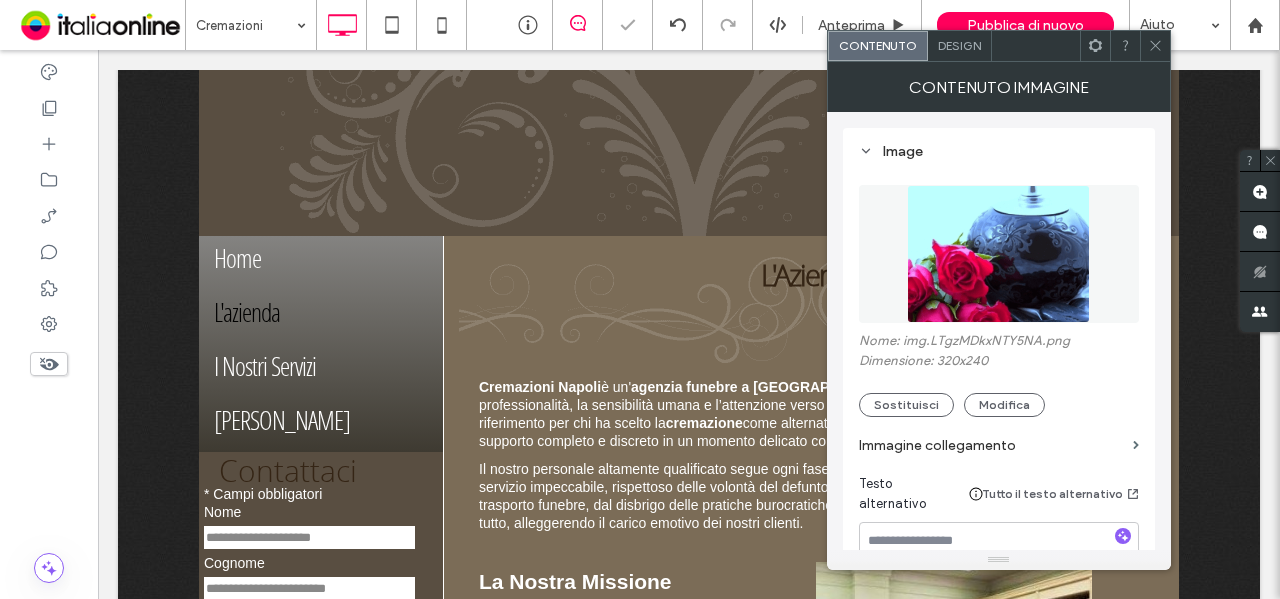 click 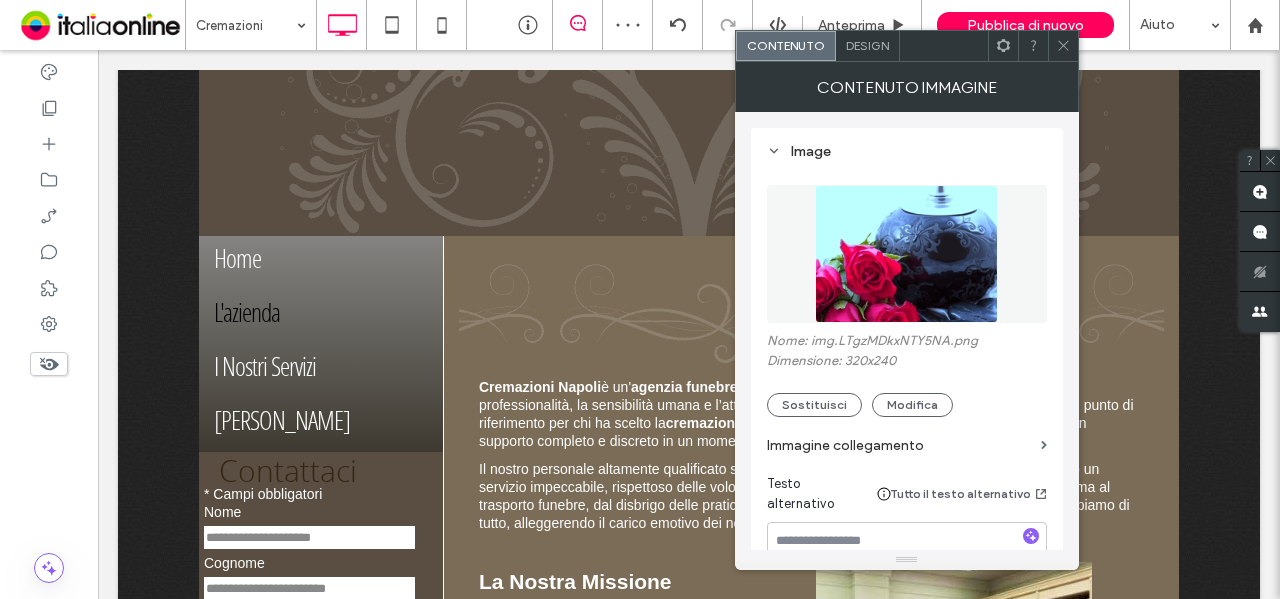 click 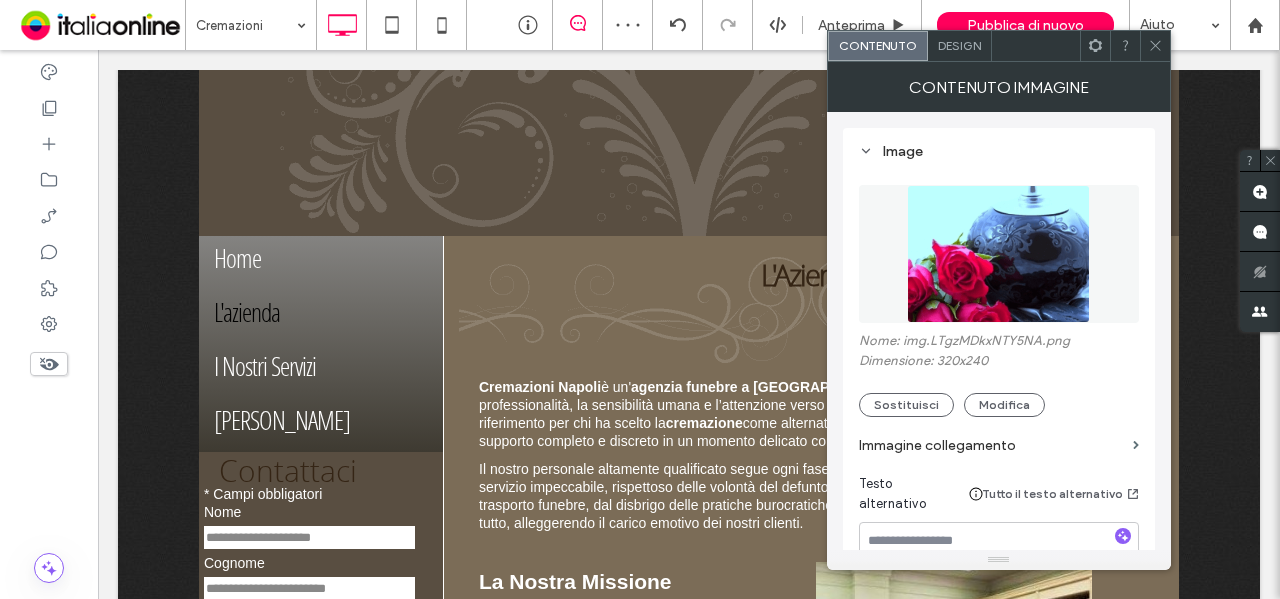 click 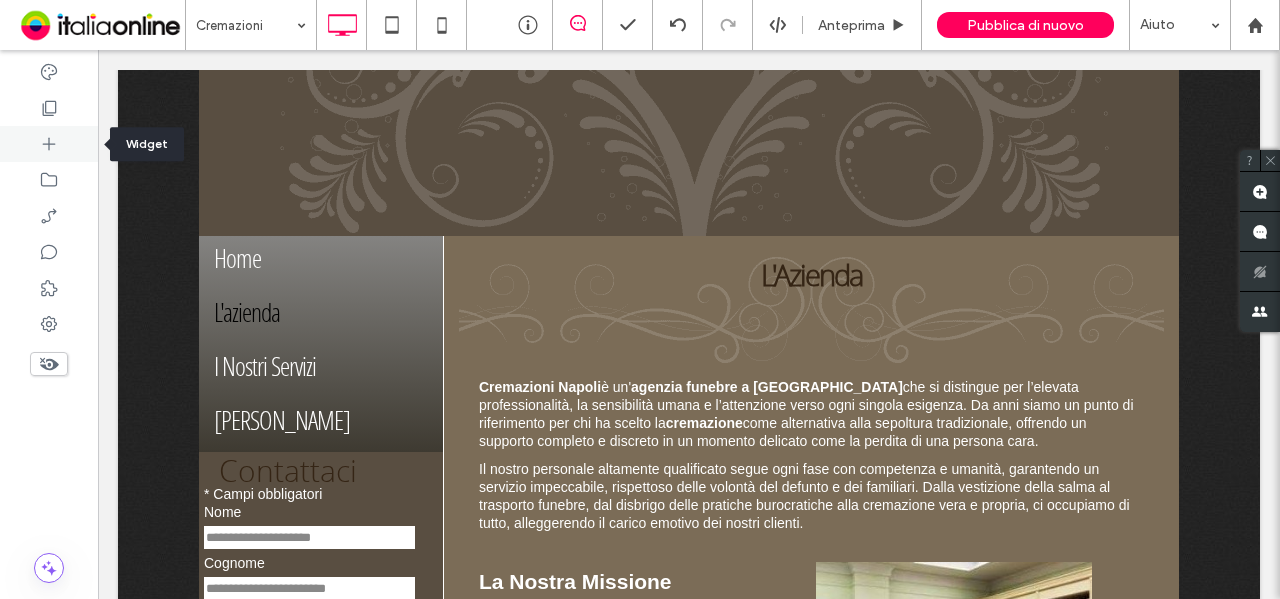 click at bounding box center [49, 144] 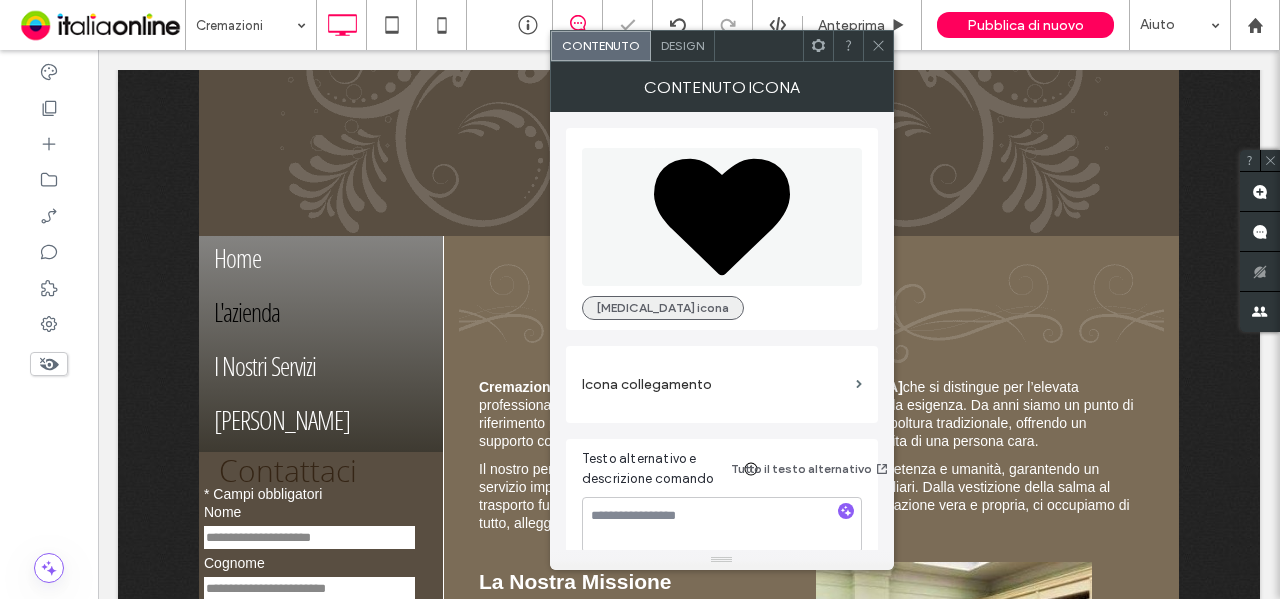click on "Cambia icona" at bounding box center [663, 308] 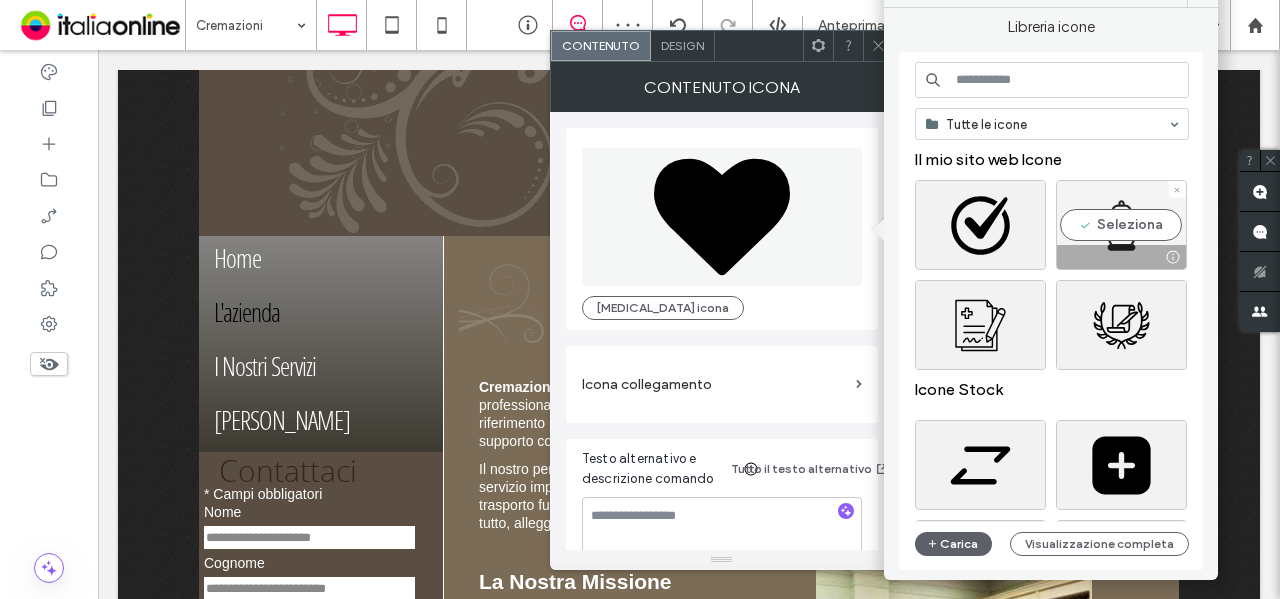 click on "Seleziona" at bounding box center [1121, 225] 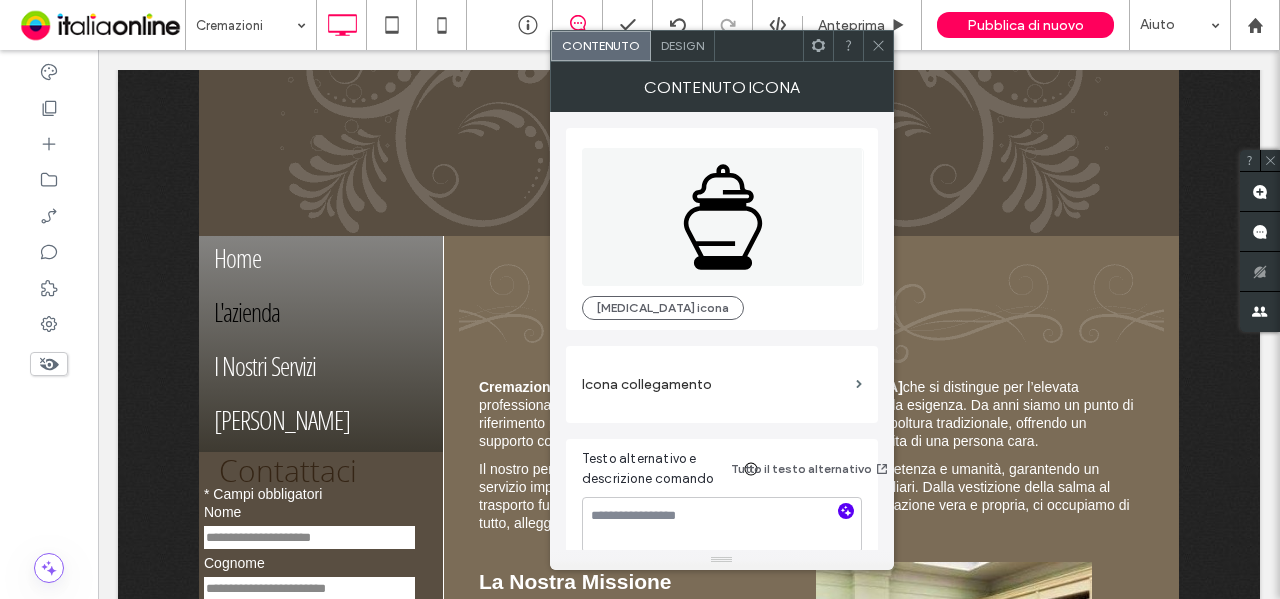 click 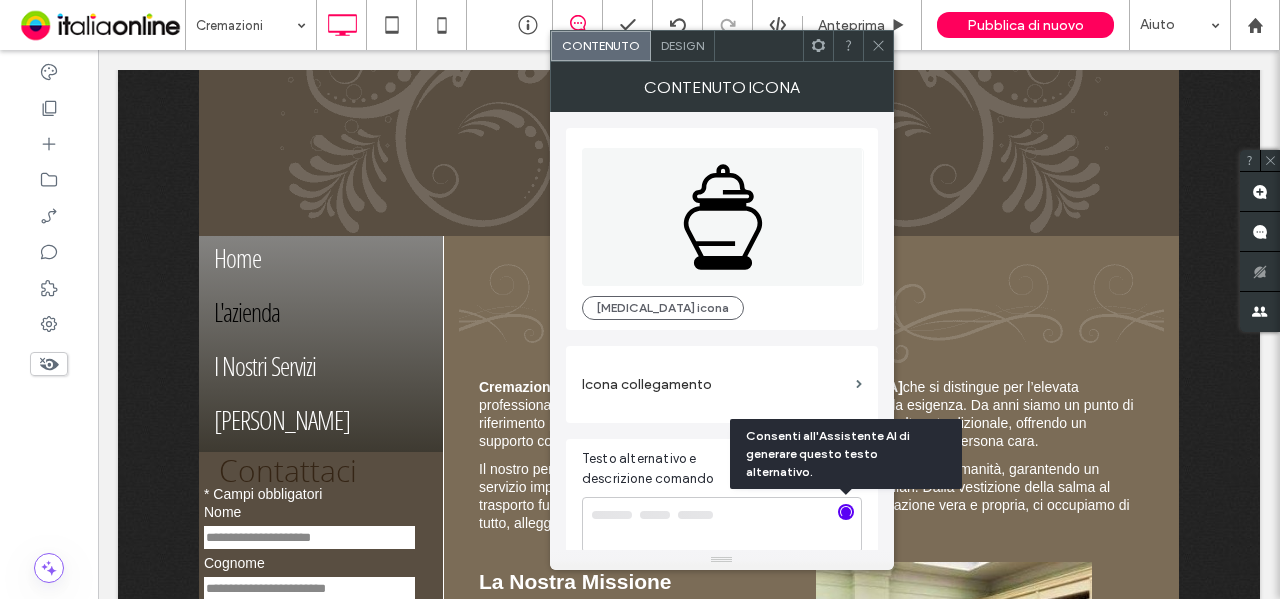 click on "Design" at bounding box center (682, 45) 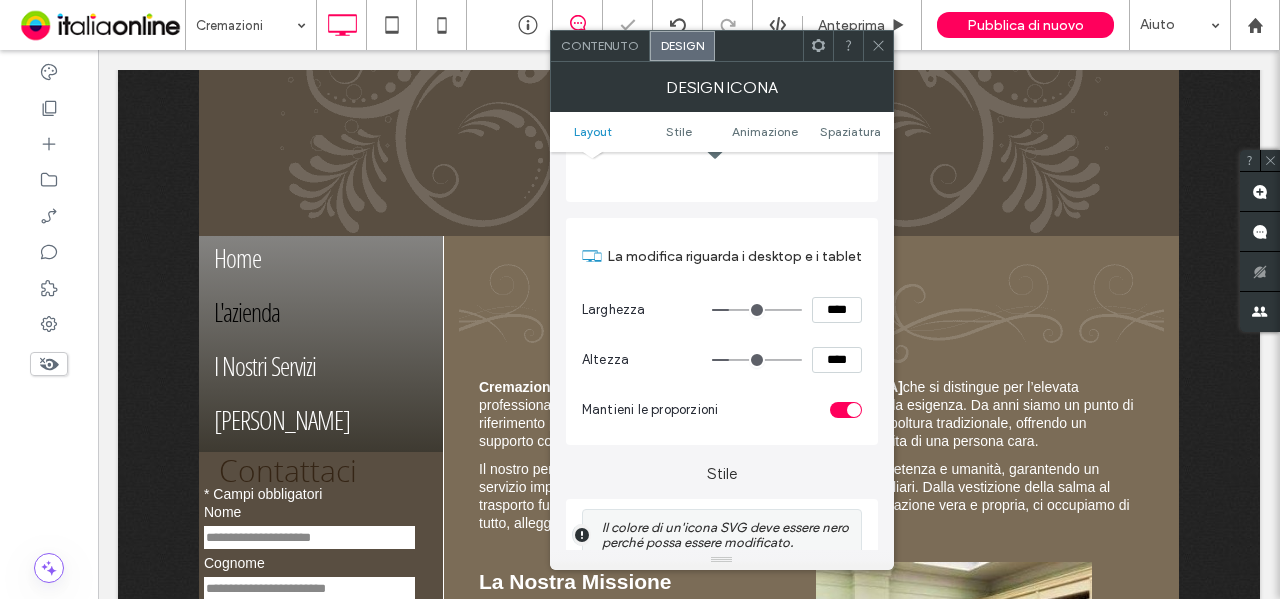 scroll, scrollTop: 300, scrollLeft: 0, axis: vertical 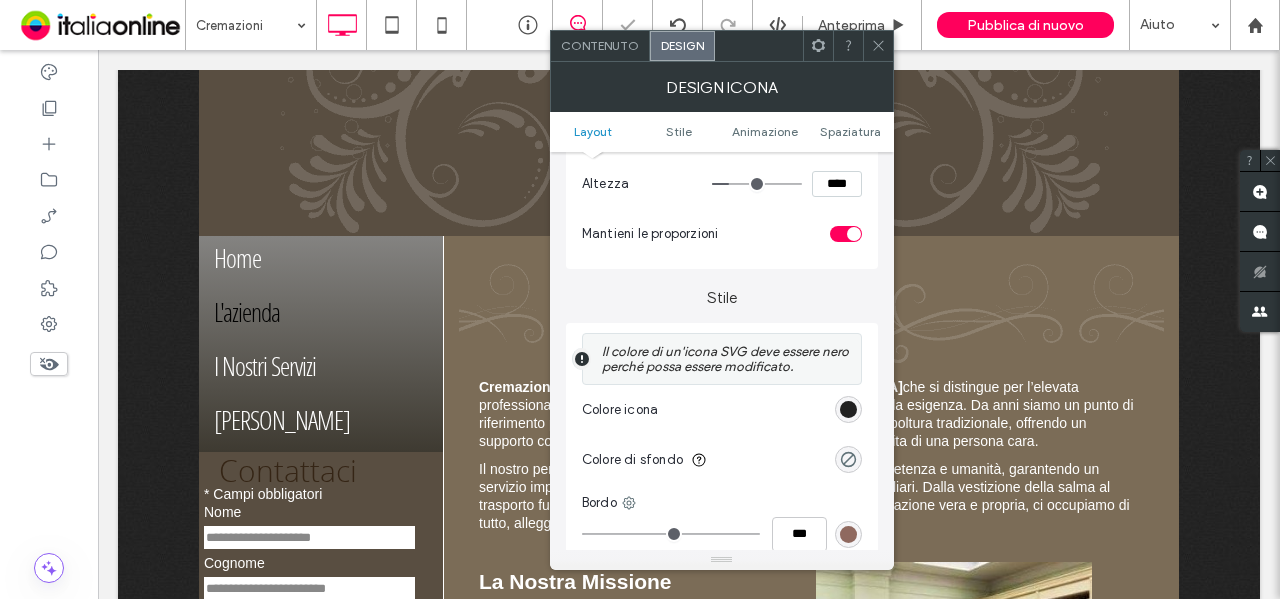 click at bounding box center (848, 409) 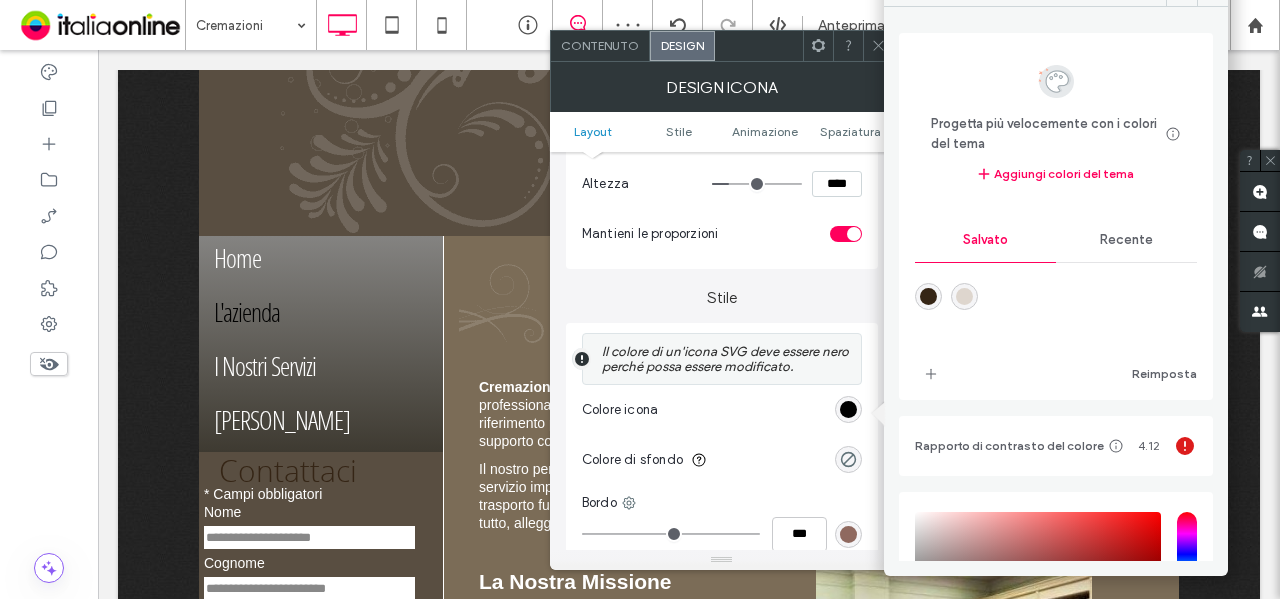 click at bounding box center (964, 296) 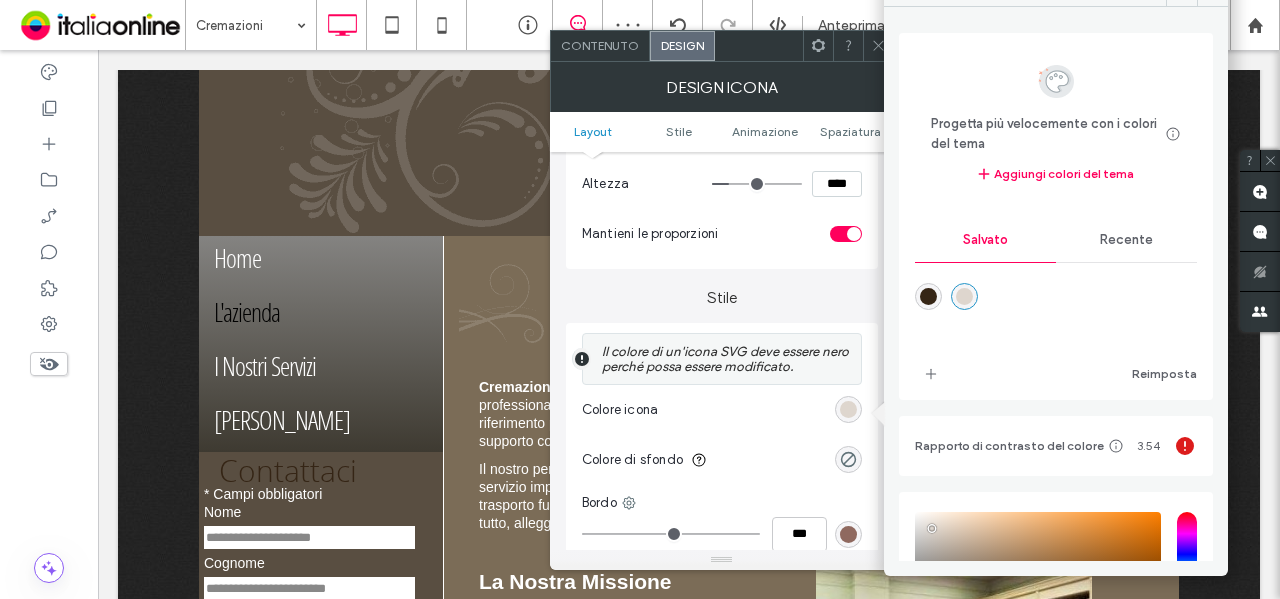 click on "Colore icona" at bounding box center (722, 410) 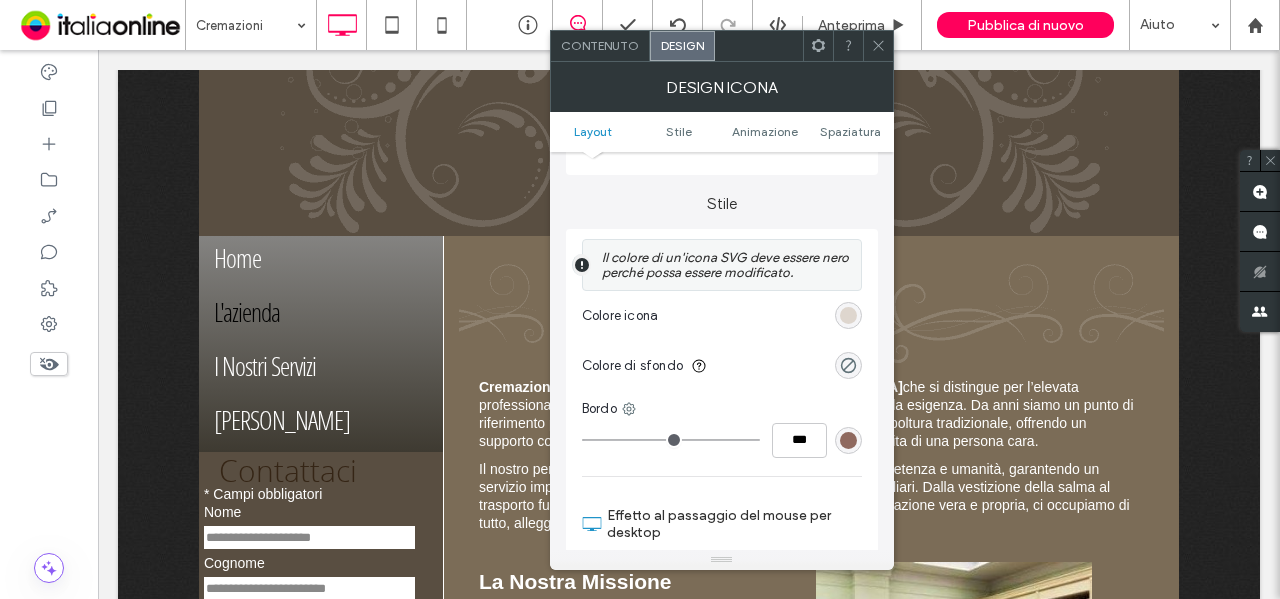 scroll, scrollTop: 500, scrollLeft: 0, axis: vertical 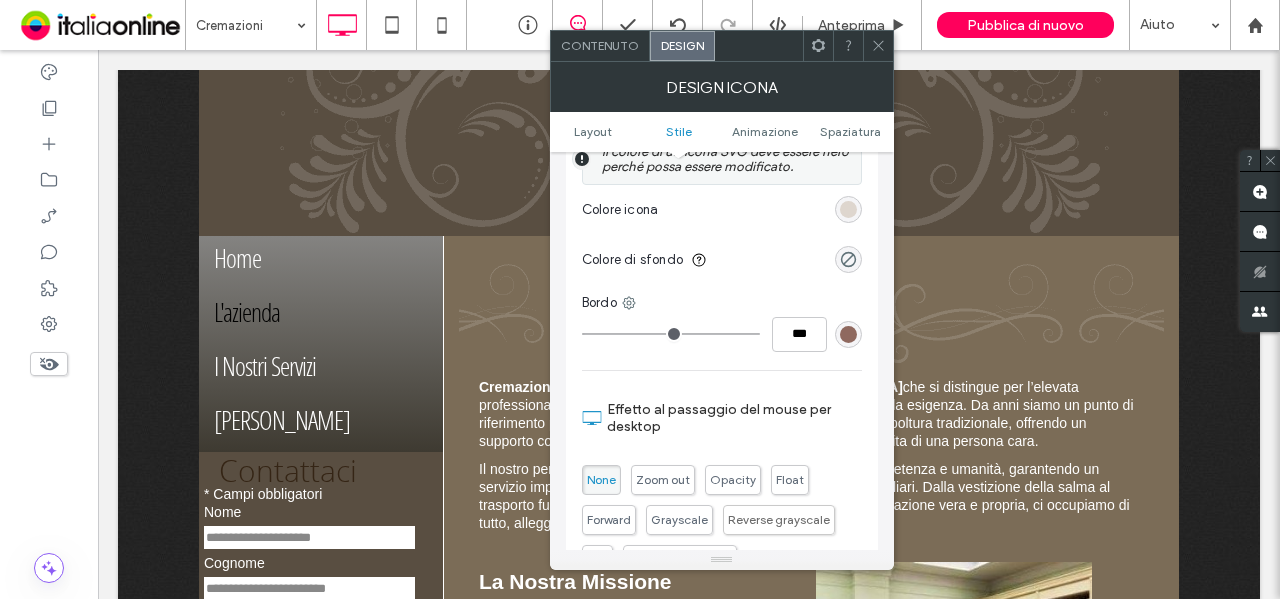 drag, startPoint x: 880, startPoint y: 53, endPoint x: 874, endPoint y: 91, distance: 38.470768 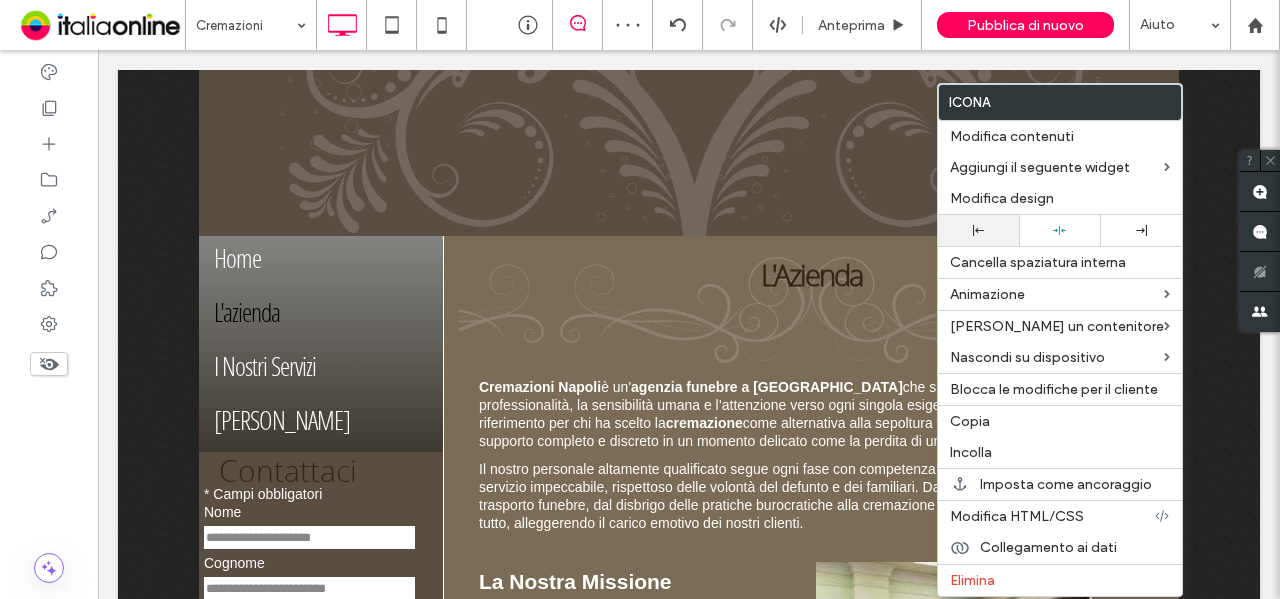 click at bounding box center [978, 230] 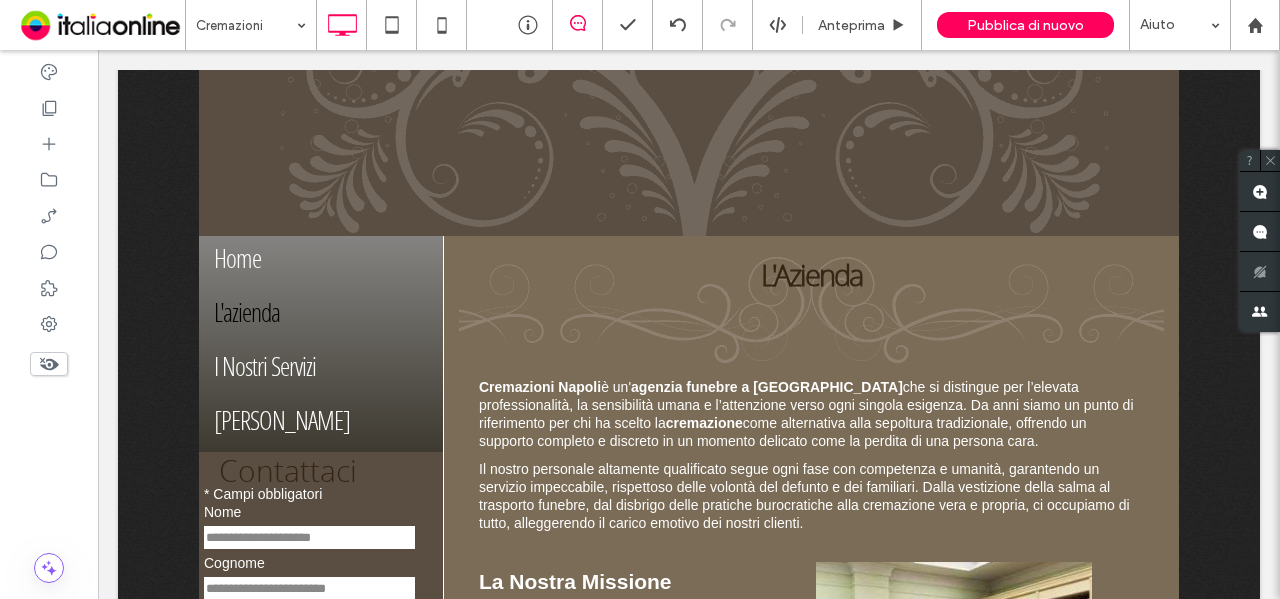 type on "**" 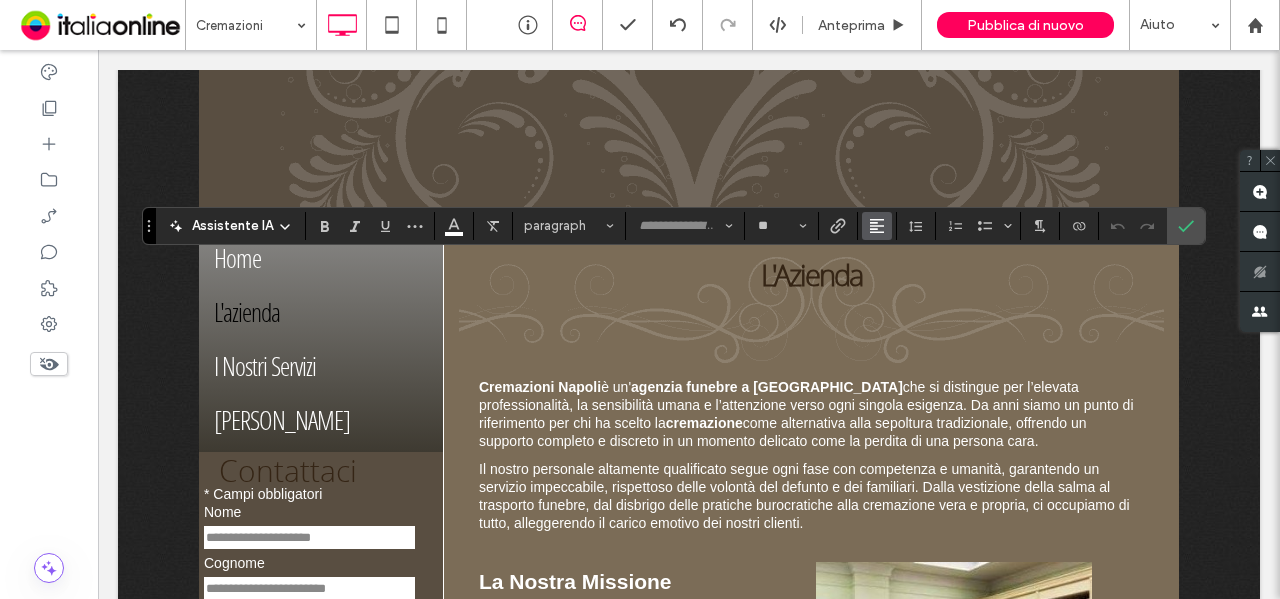 click 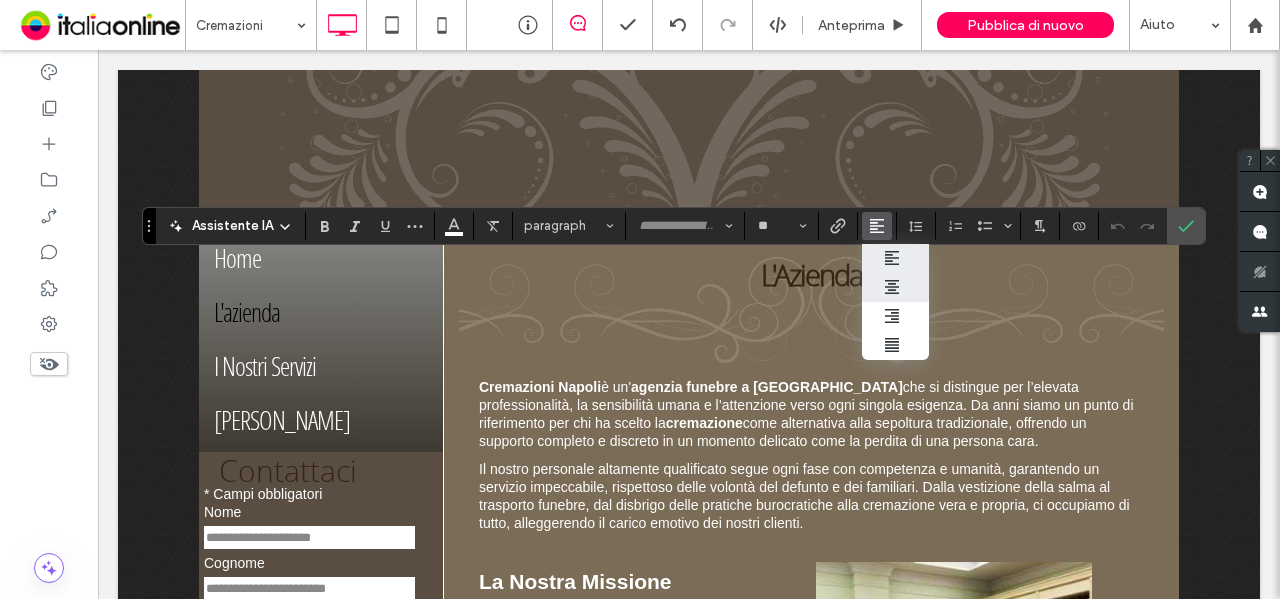 click at bounding box center [895, 287] 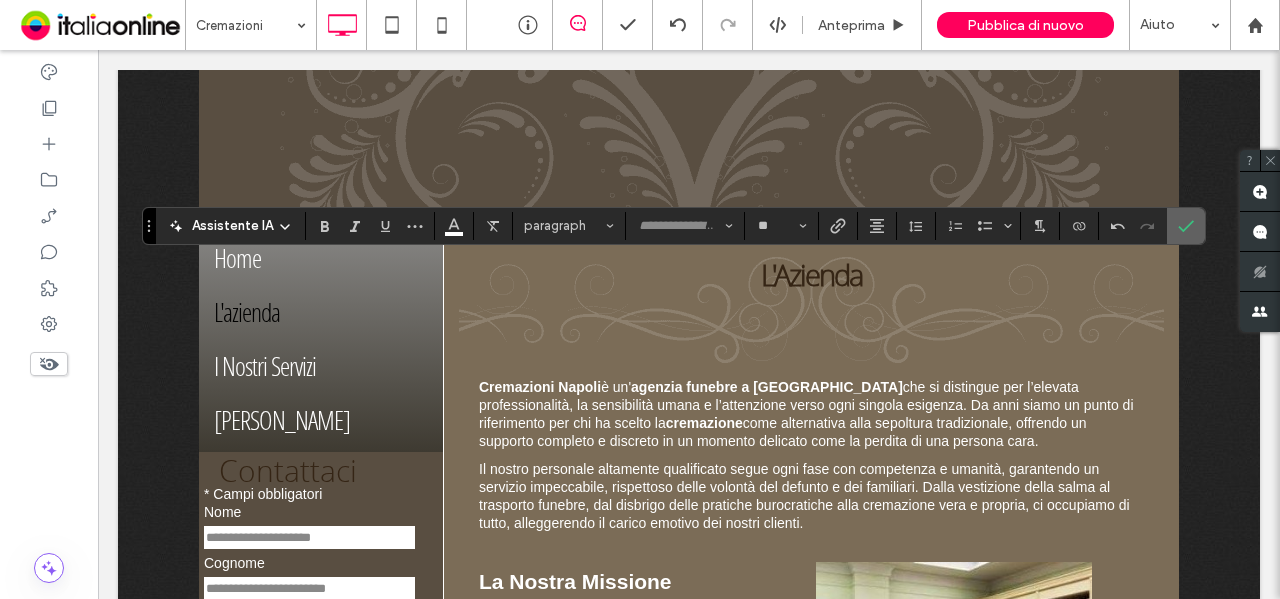 click at bounding box center (1186, 226) 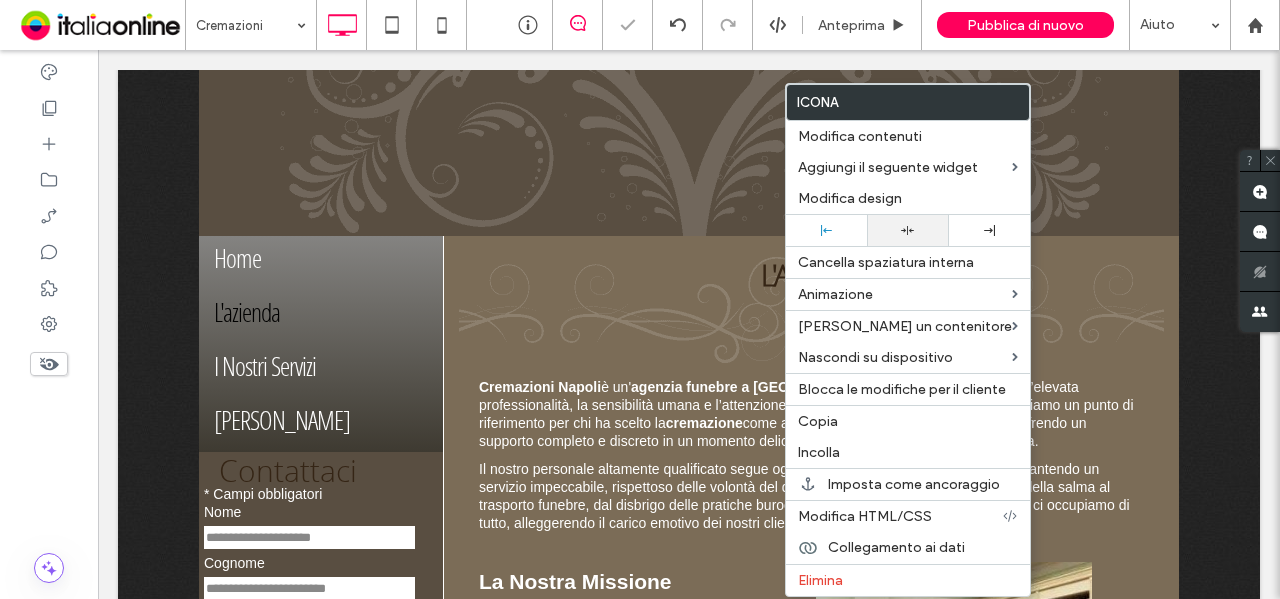 click 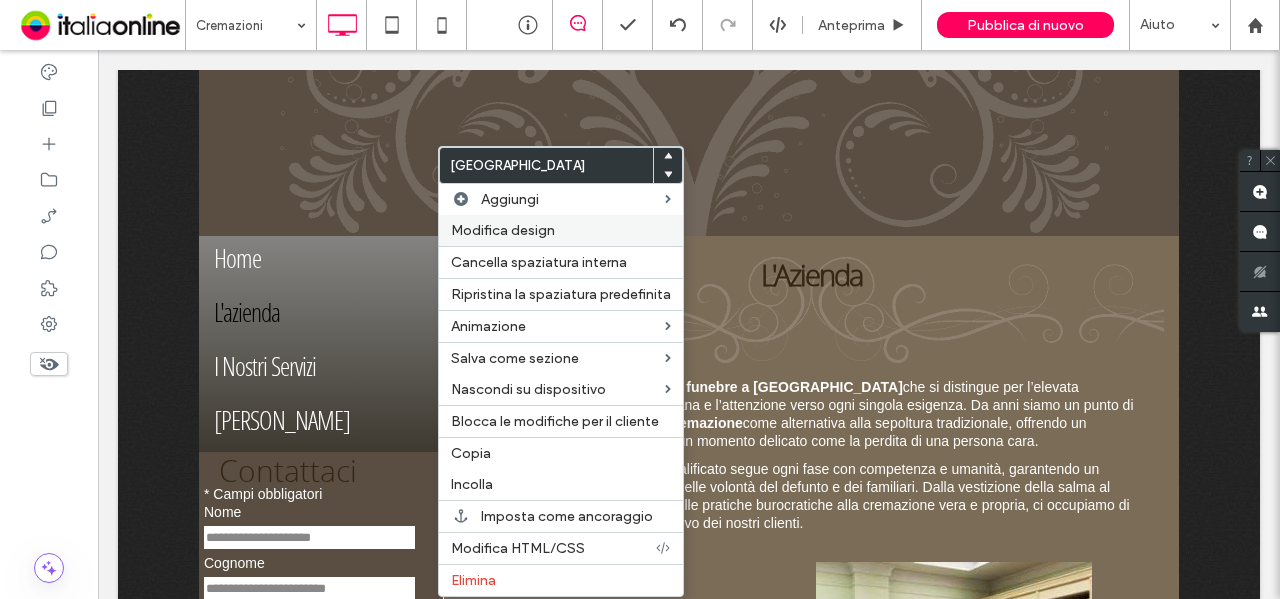 click on "Modifica design" at bounding box center [503, 230] 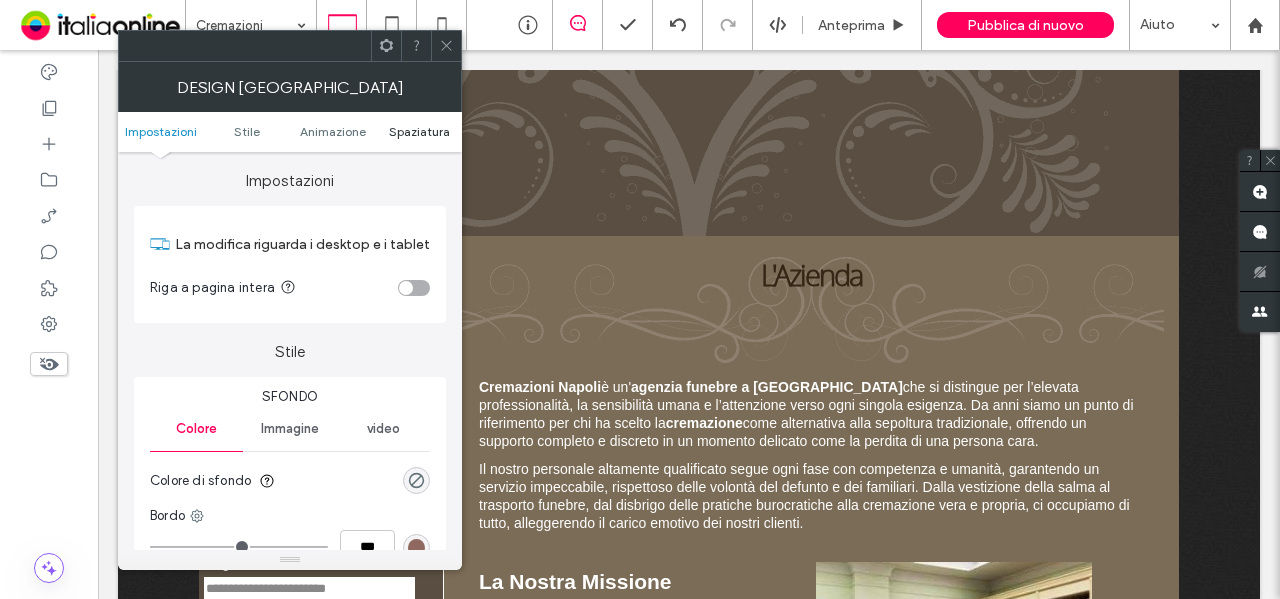 click on "Spaziatura" at bounding box center [419, 131] 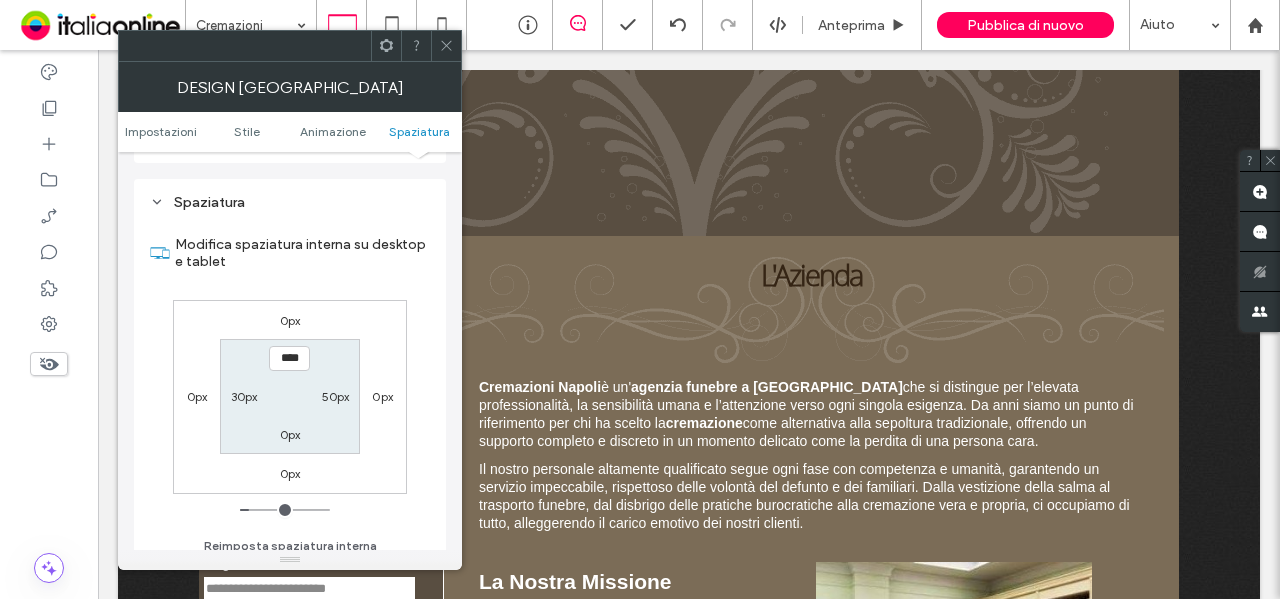 scroll, scrollTop: 565, scrollLeft: 0, axis: vertical 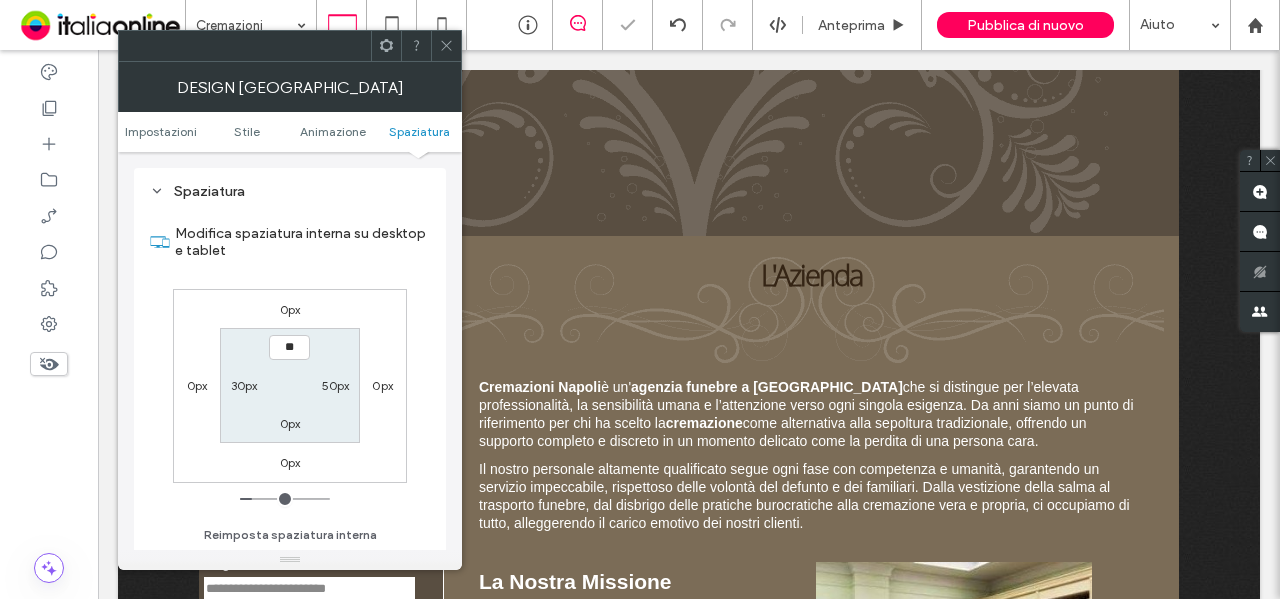 type on "****" 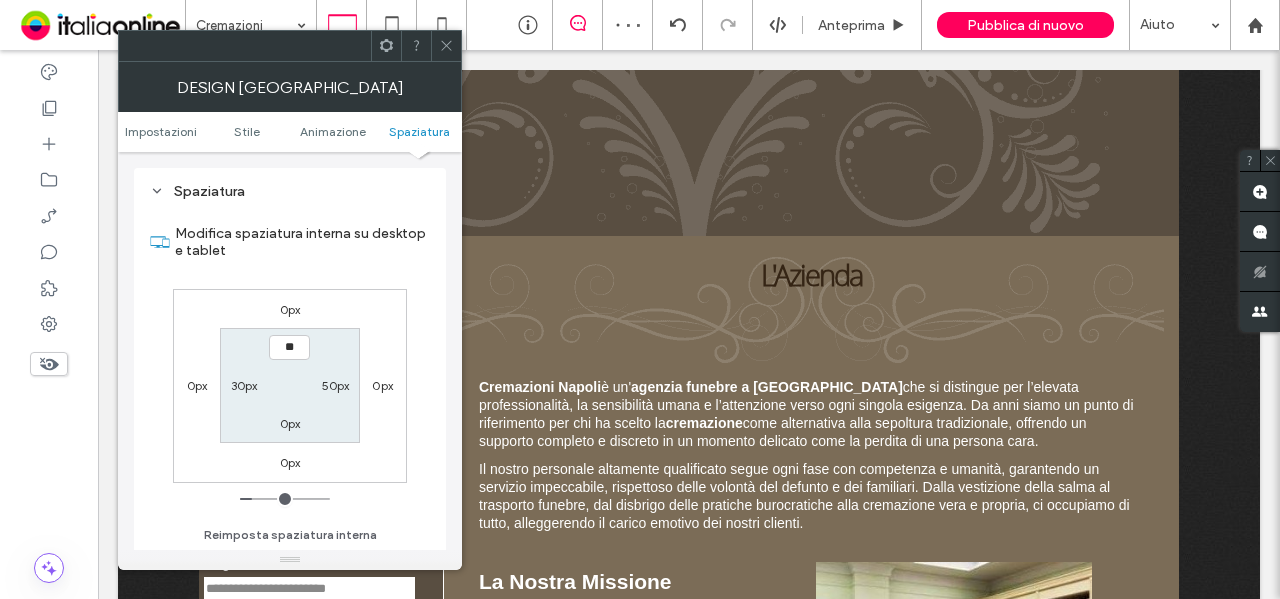 type on "*" 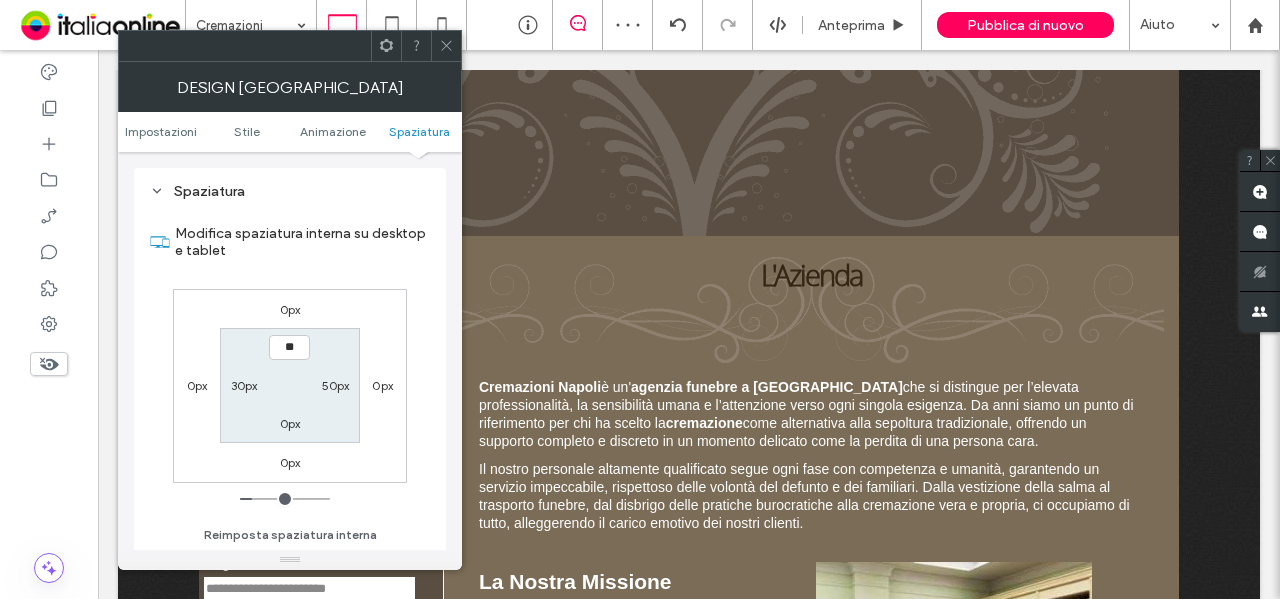 type on "****" 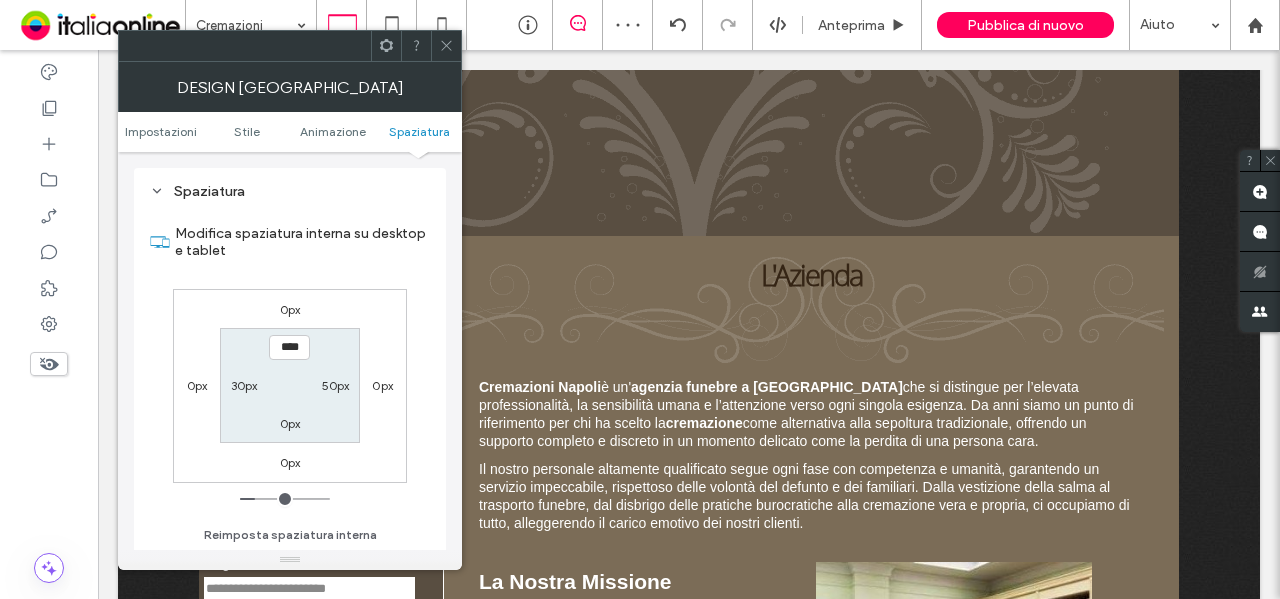click at bounding box center [446, 46] 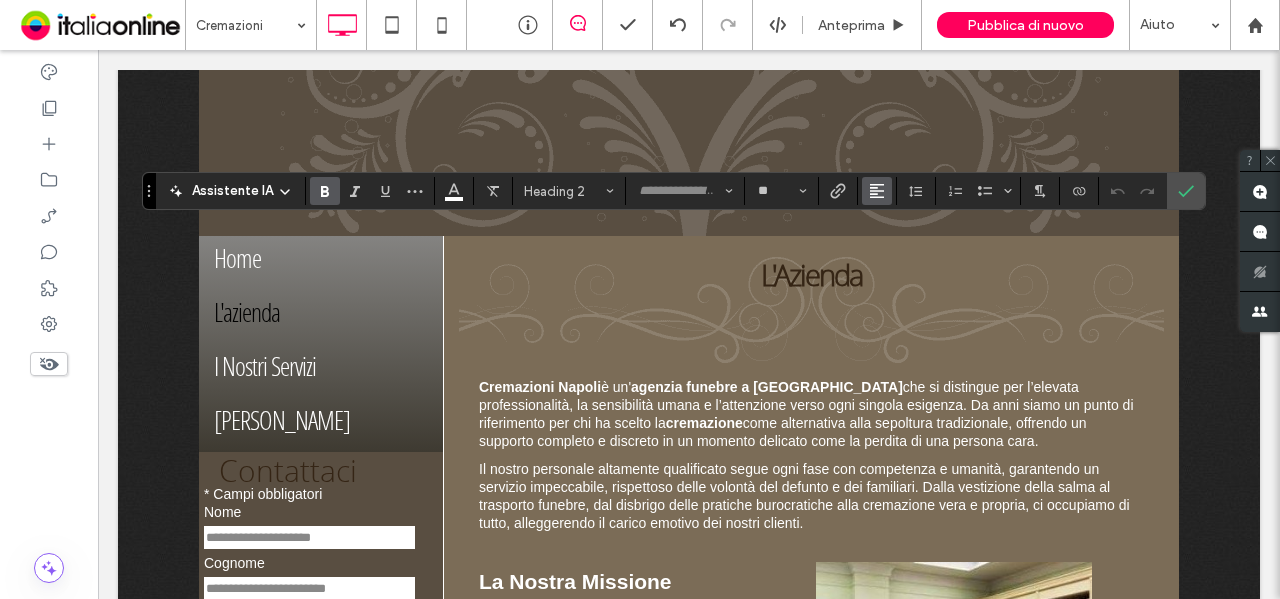 click 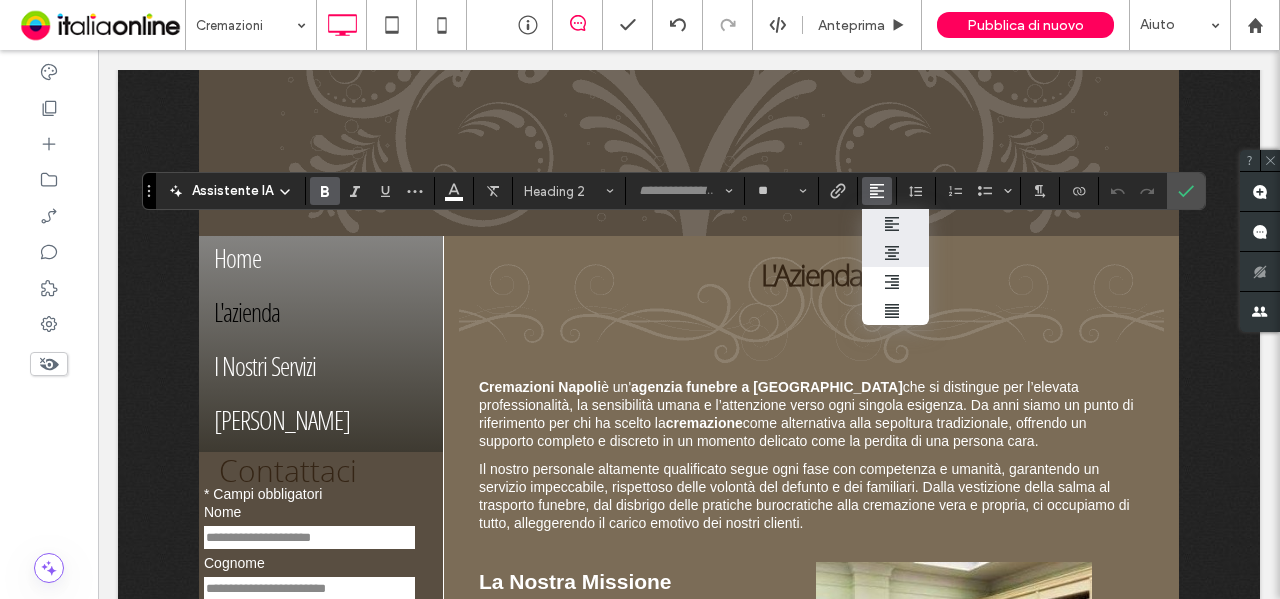 click at bounding box center [895, 252] 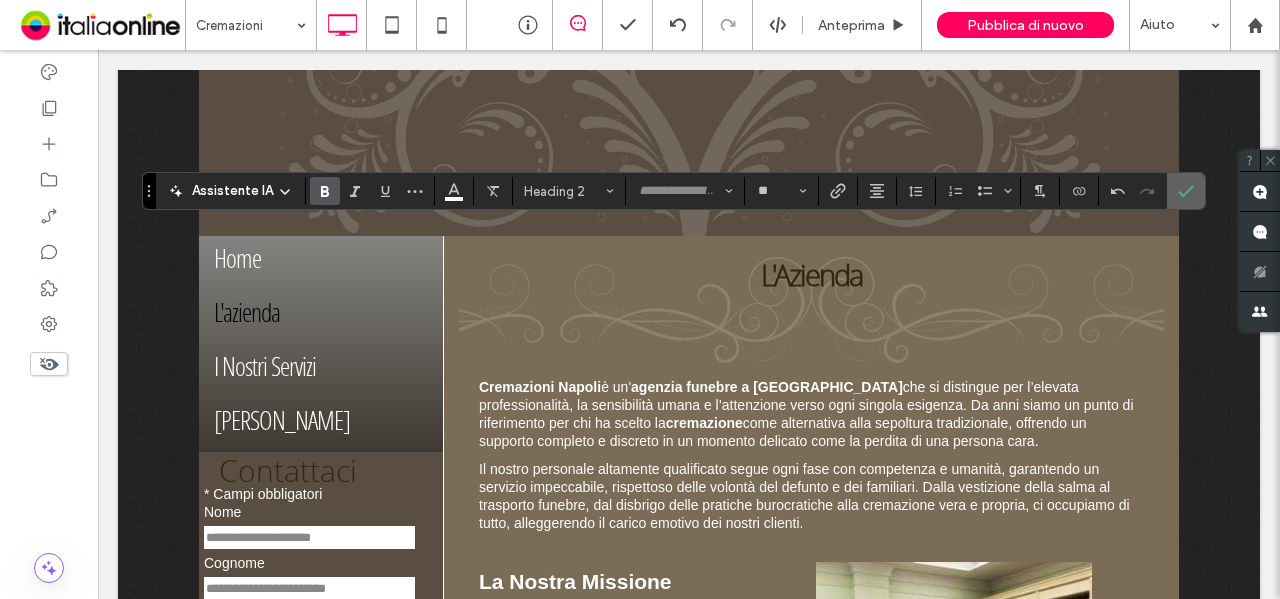 click at bounding box center [1186, 191] 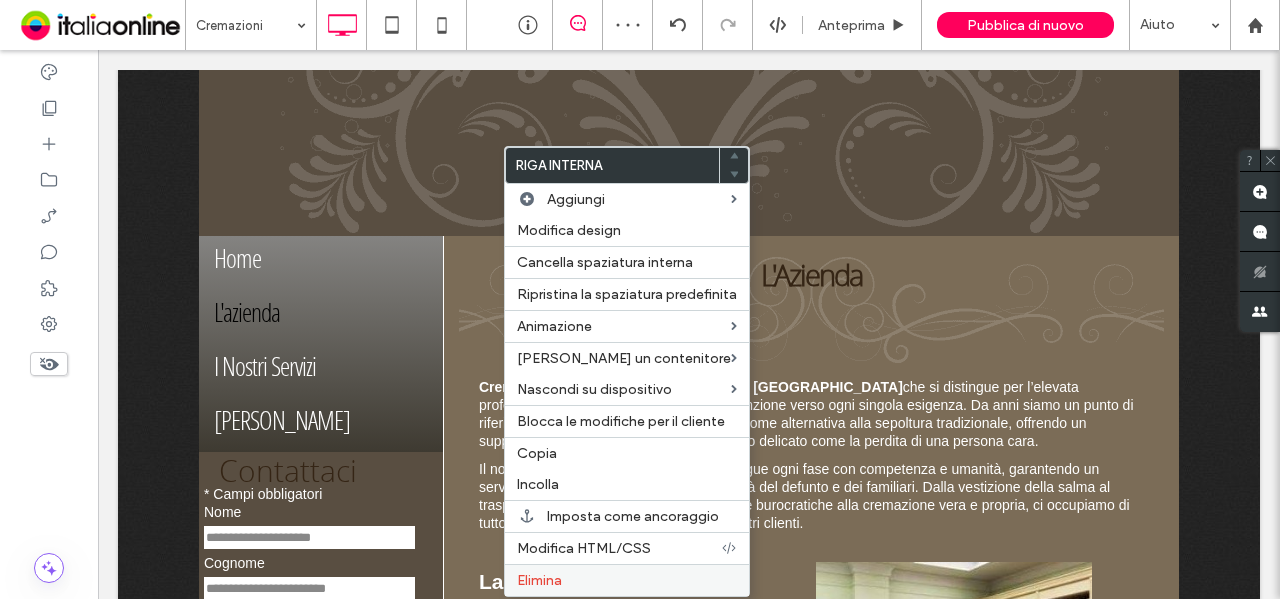 click on "Elimina" at bounding box center [627, 580] 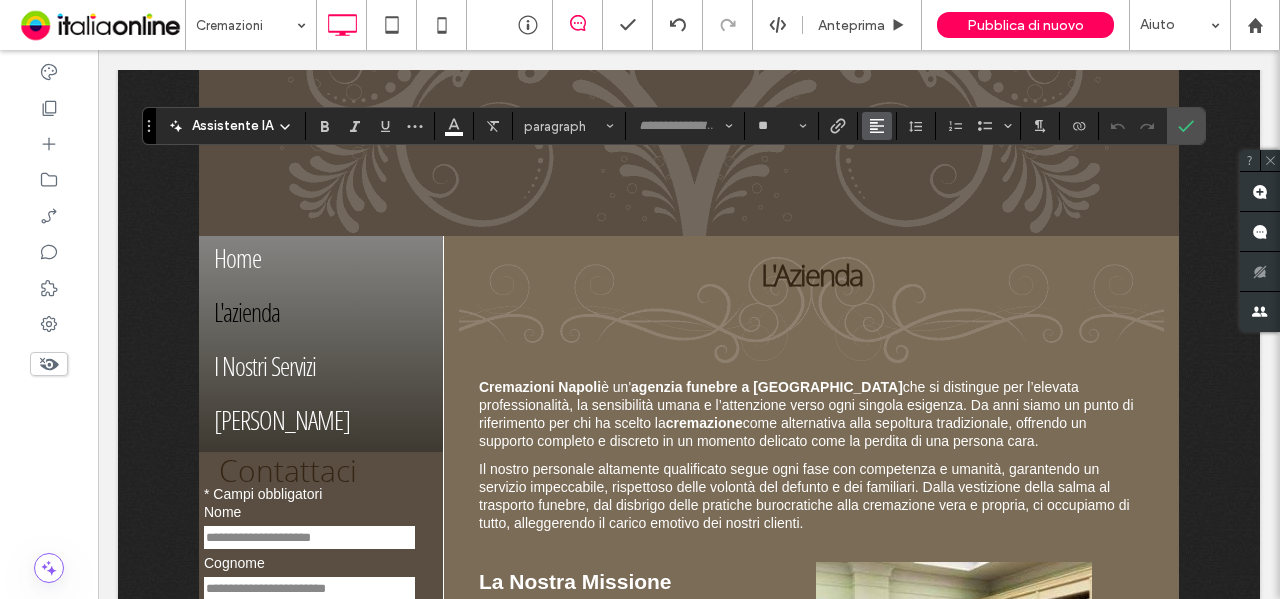 click 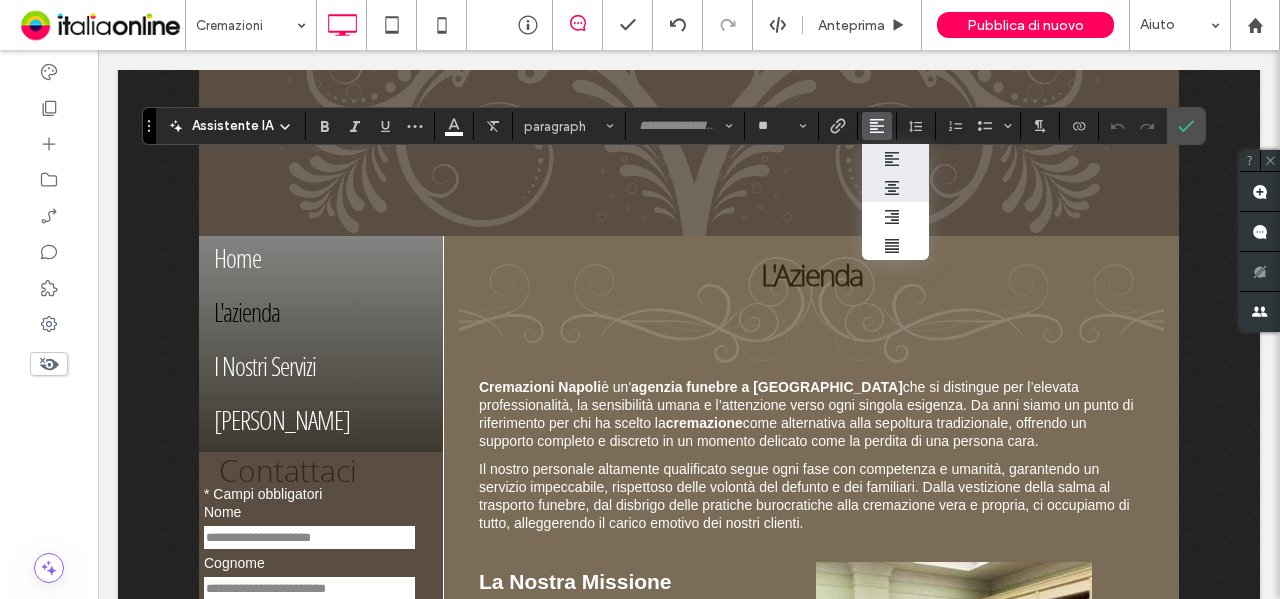 click at bounding box center [895, 187] 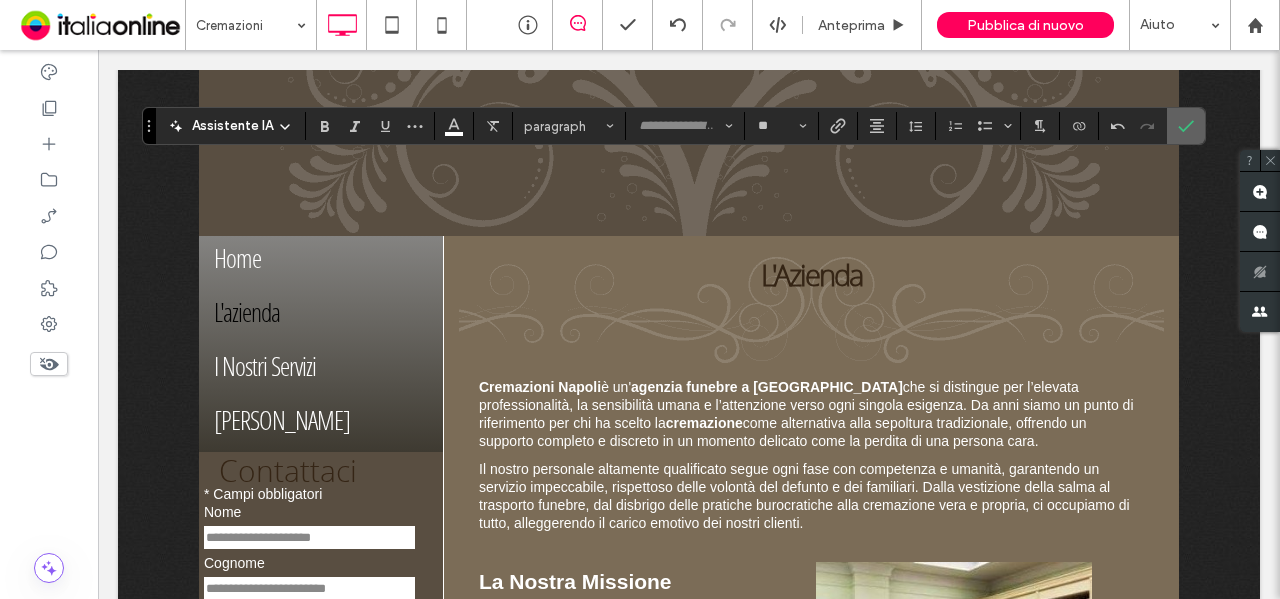 click at bounding box center [1186, 126] 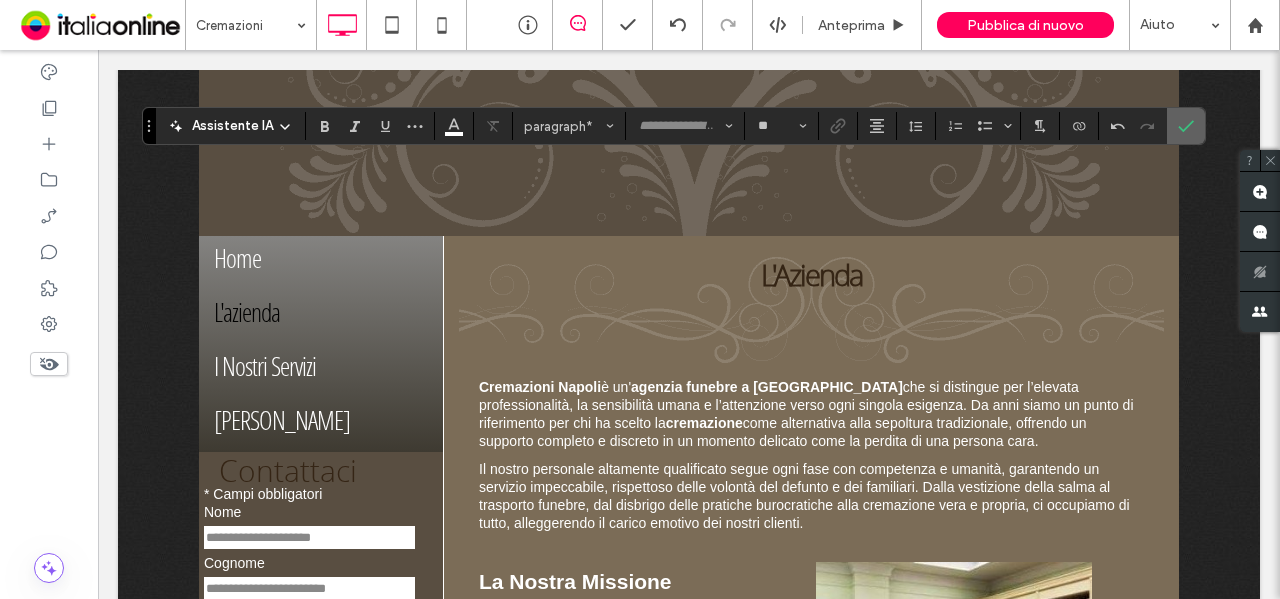 click at bounding box center [1186, 126] 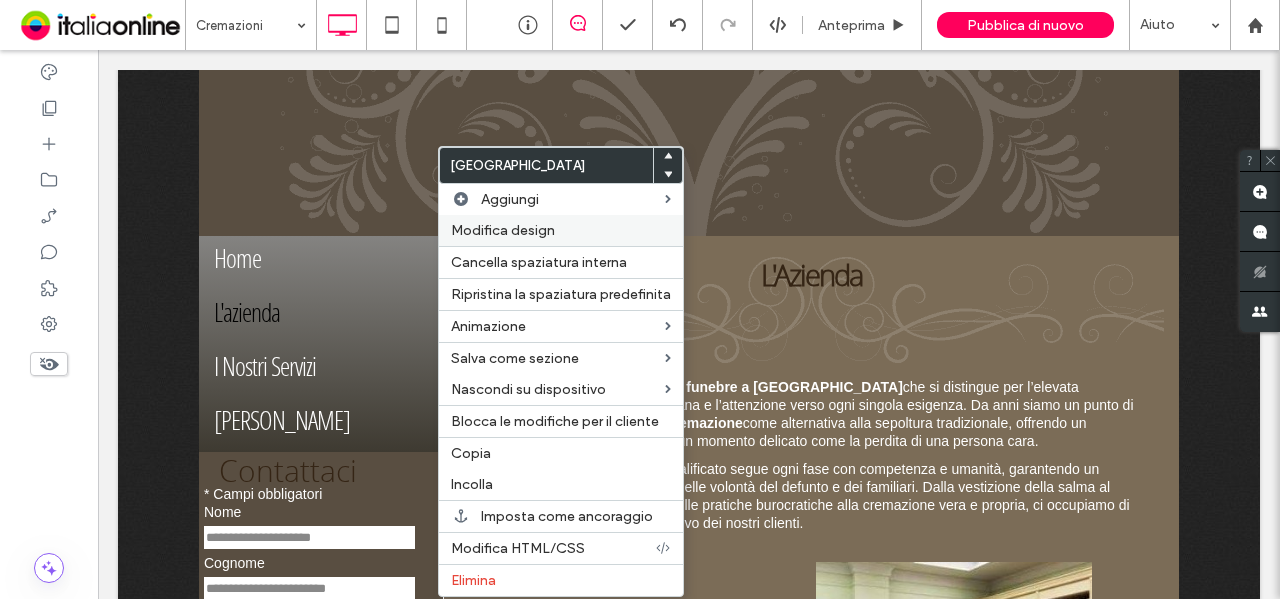 click on "Modifica design" at bounding box center [503, 230] 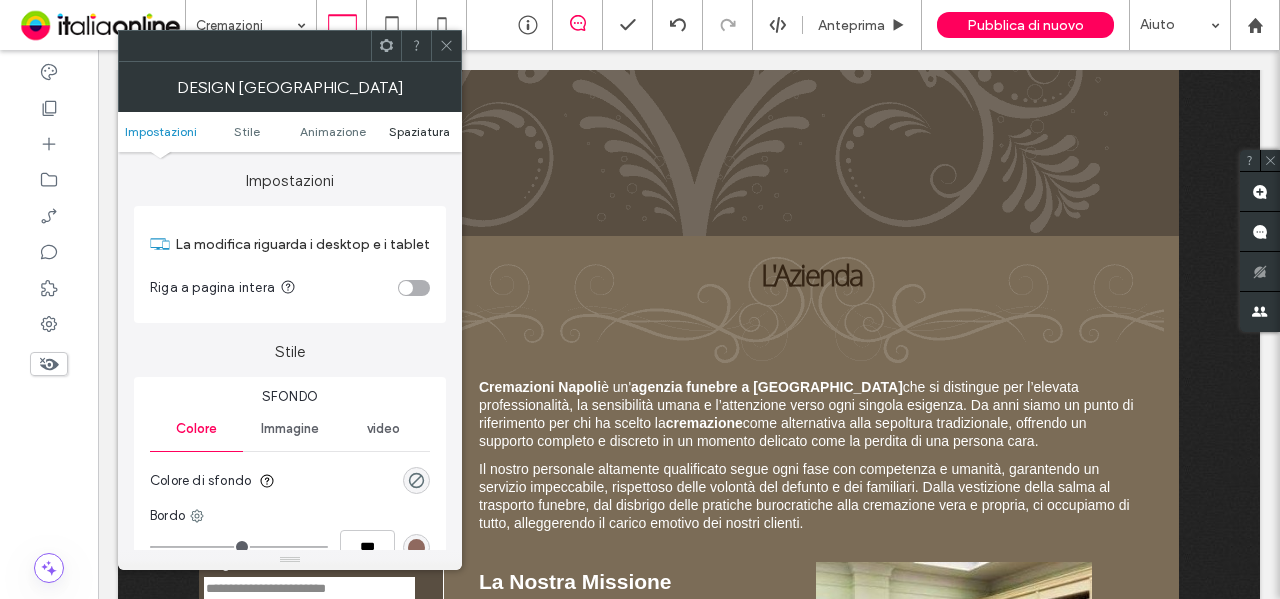 click on "Spaziatura" at bounding box center (419, 131) 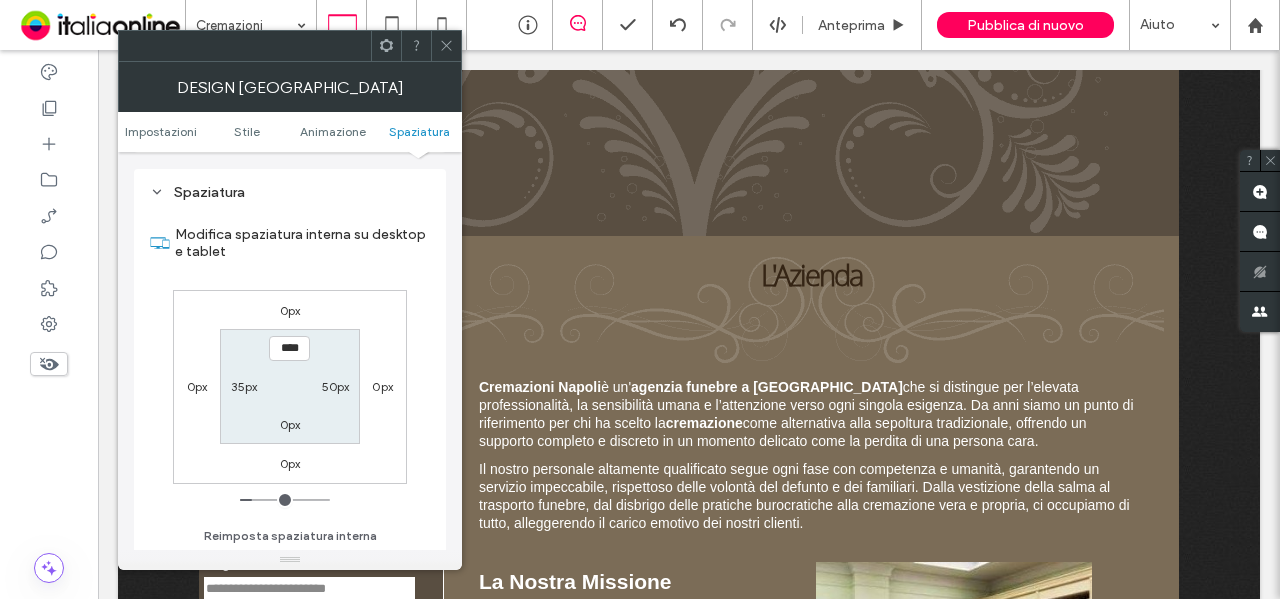 scroll, scrollTop: 565, scrollLeft: 0, axis: vertical 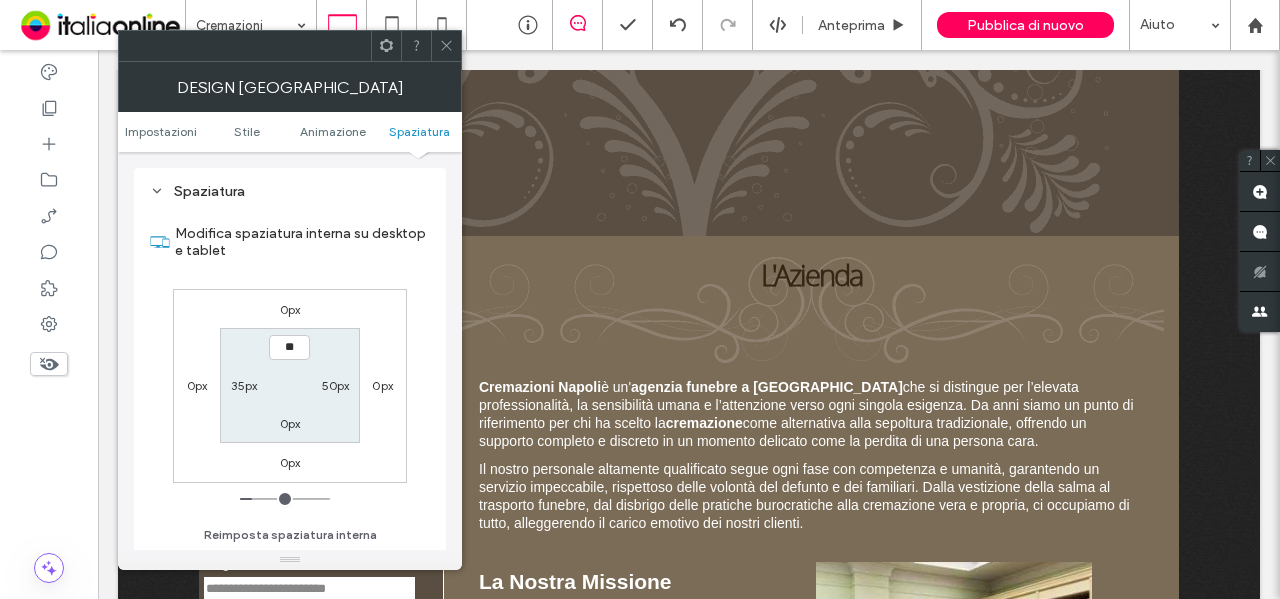 type on "****" 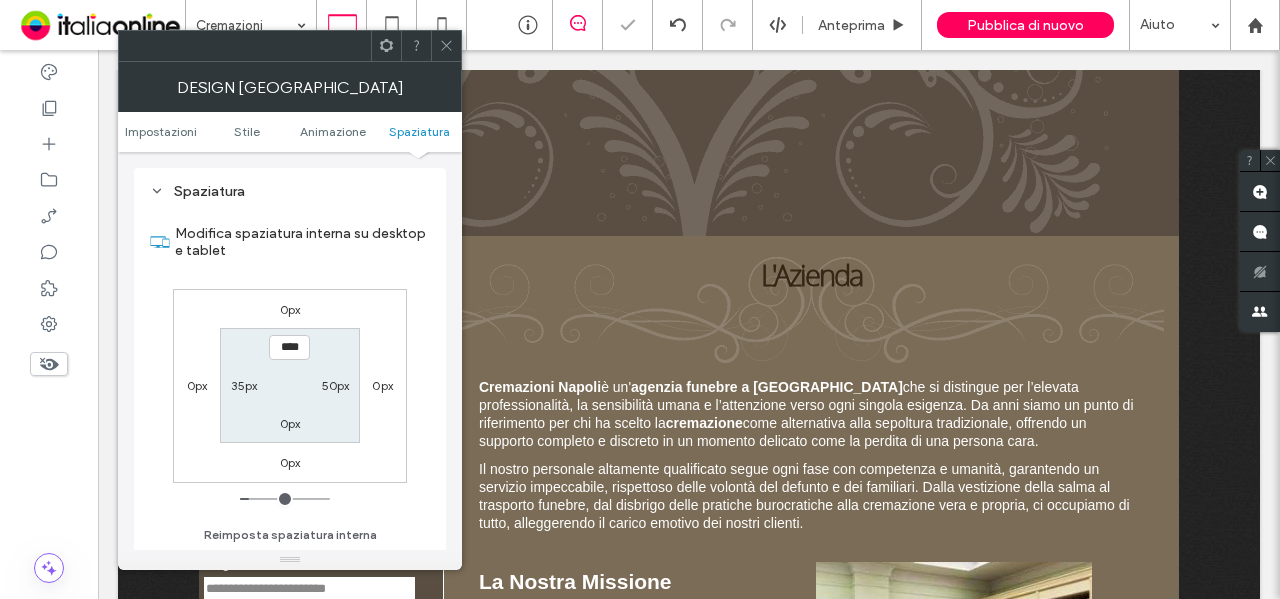 click on "0px" at bounding box center [290, 423] 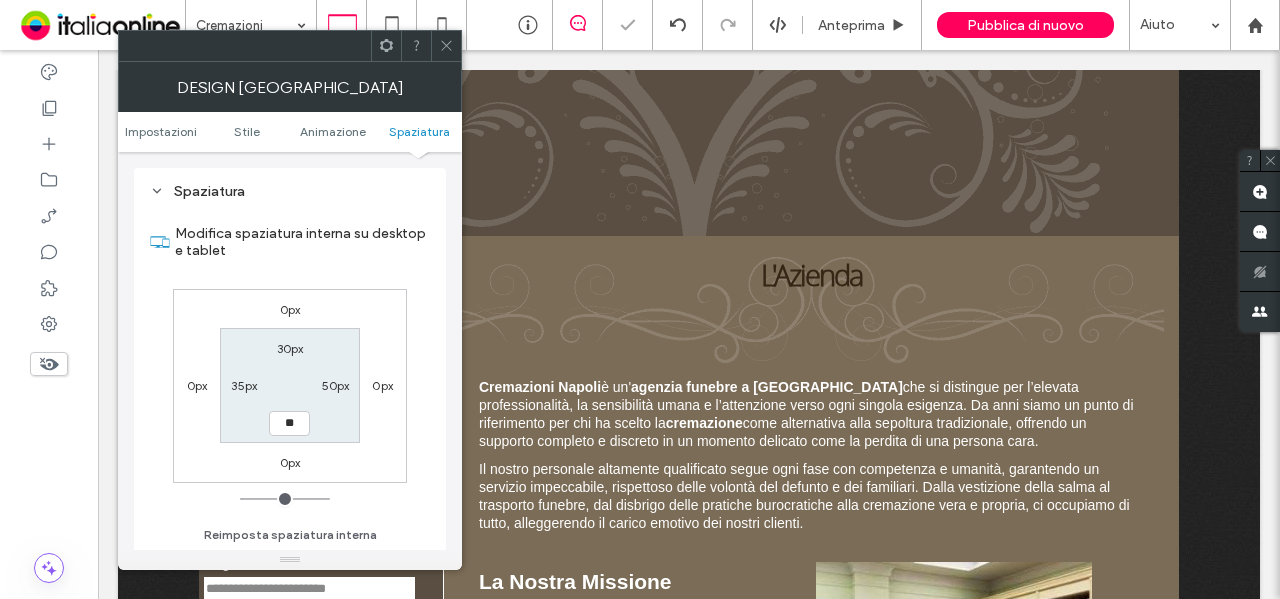 type on "**" 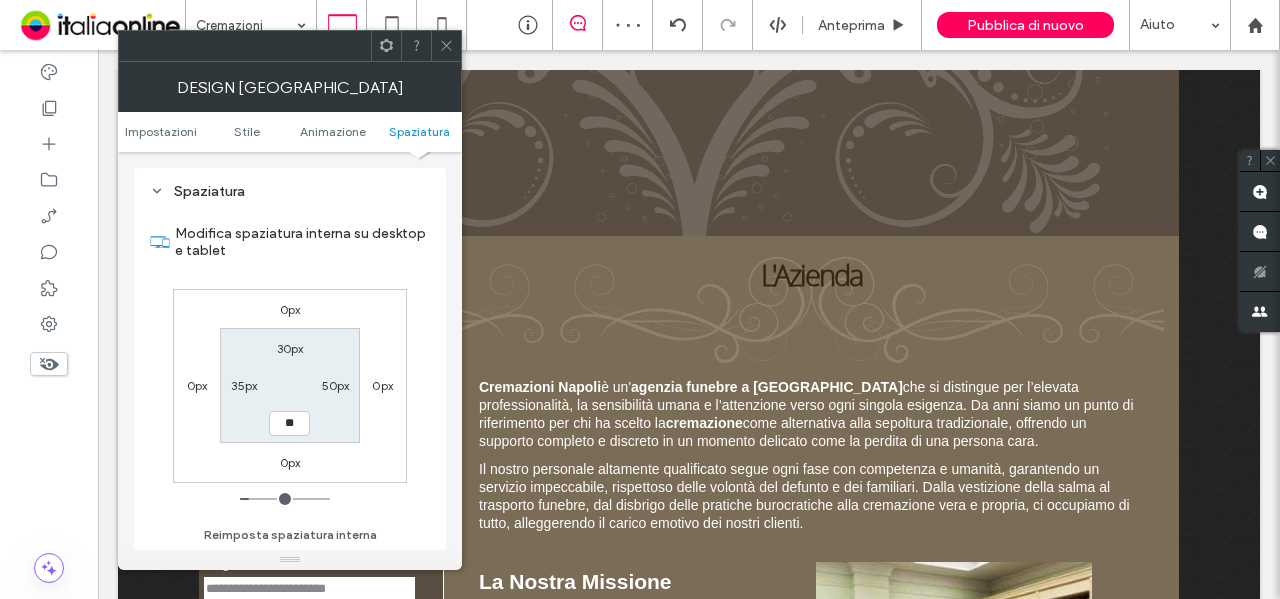 type on "*" 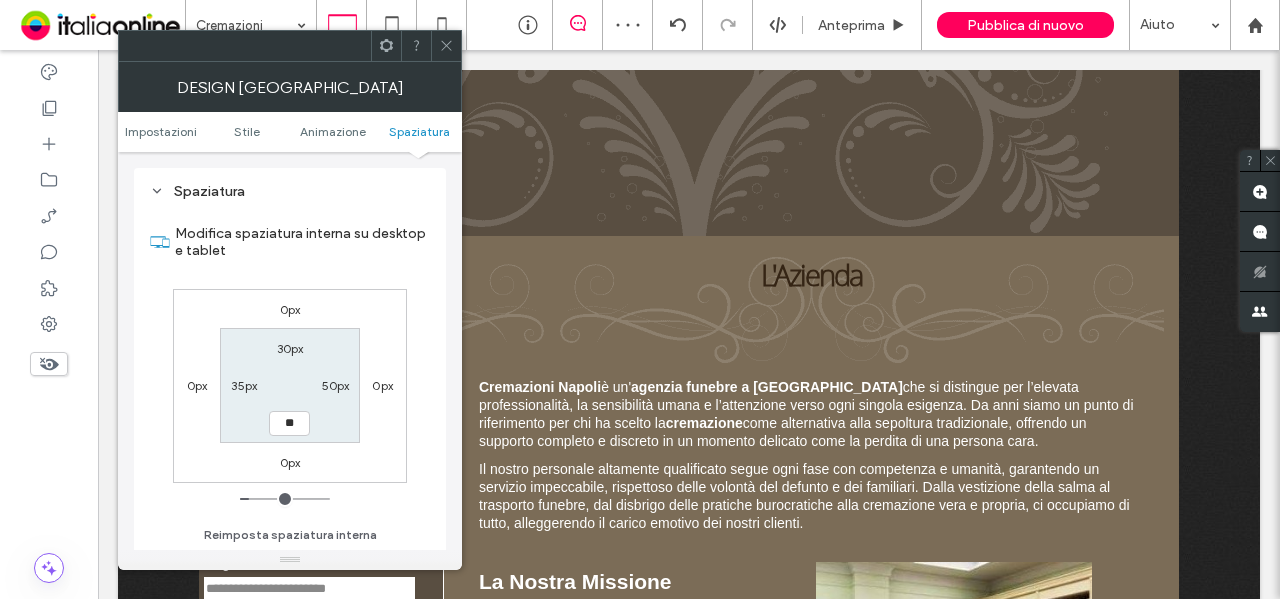 type on "**" 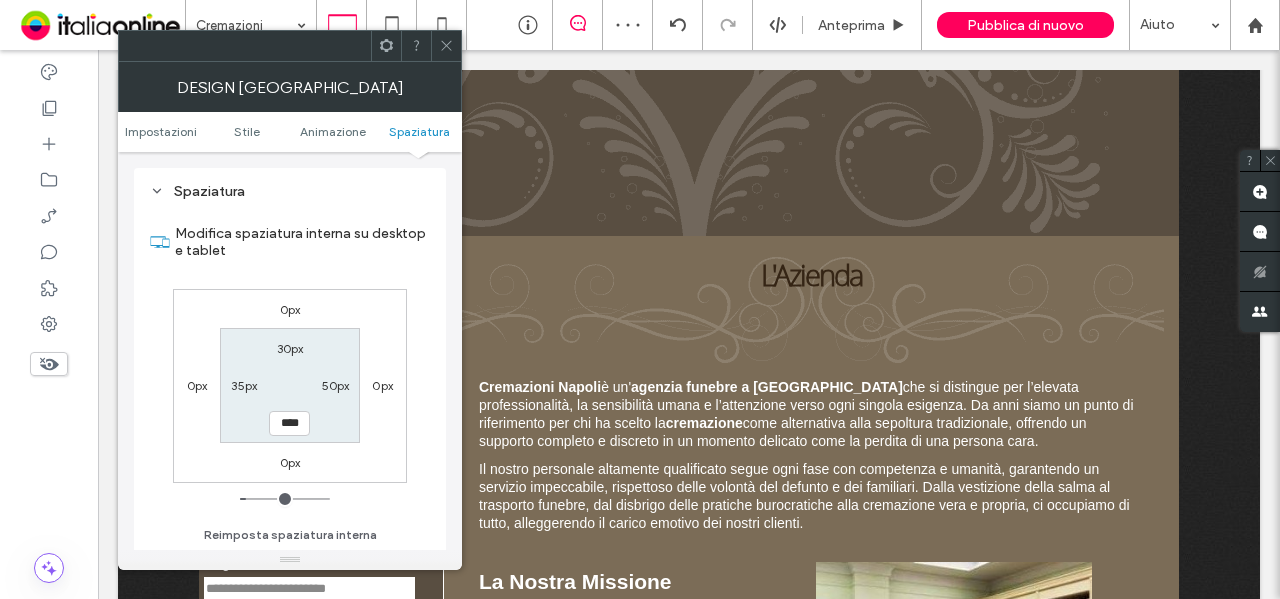 drag, startPoint x: 446, startPoint y: 39, endPoint x: 451, endPoint y: 68, distance: 29.427877 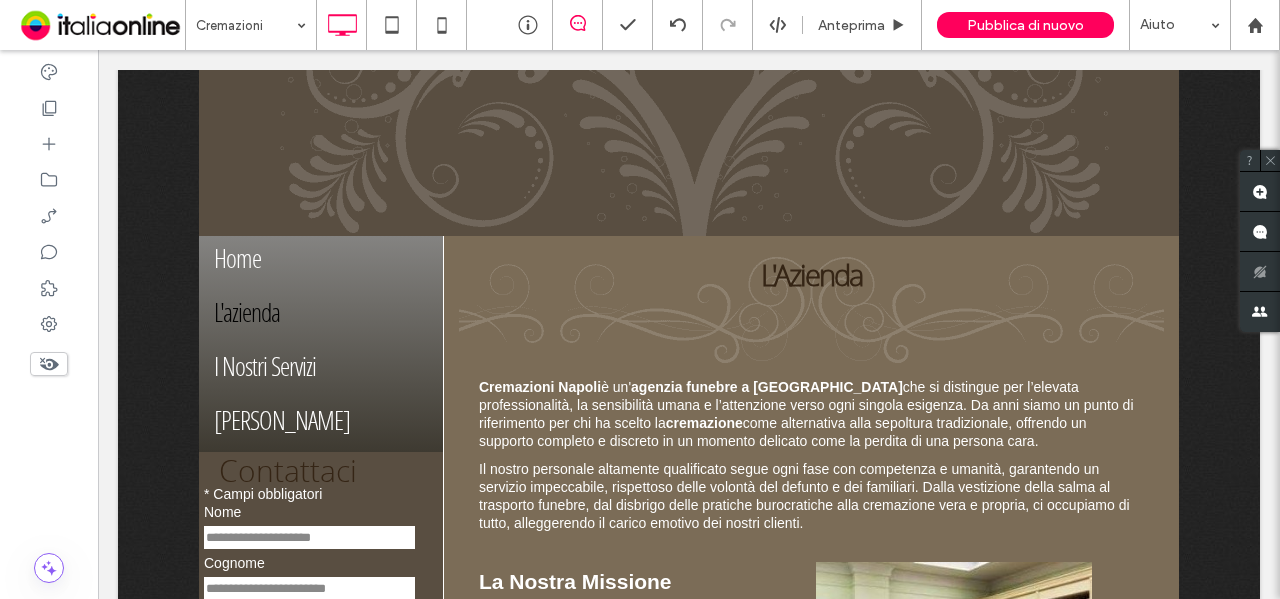type on "**" 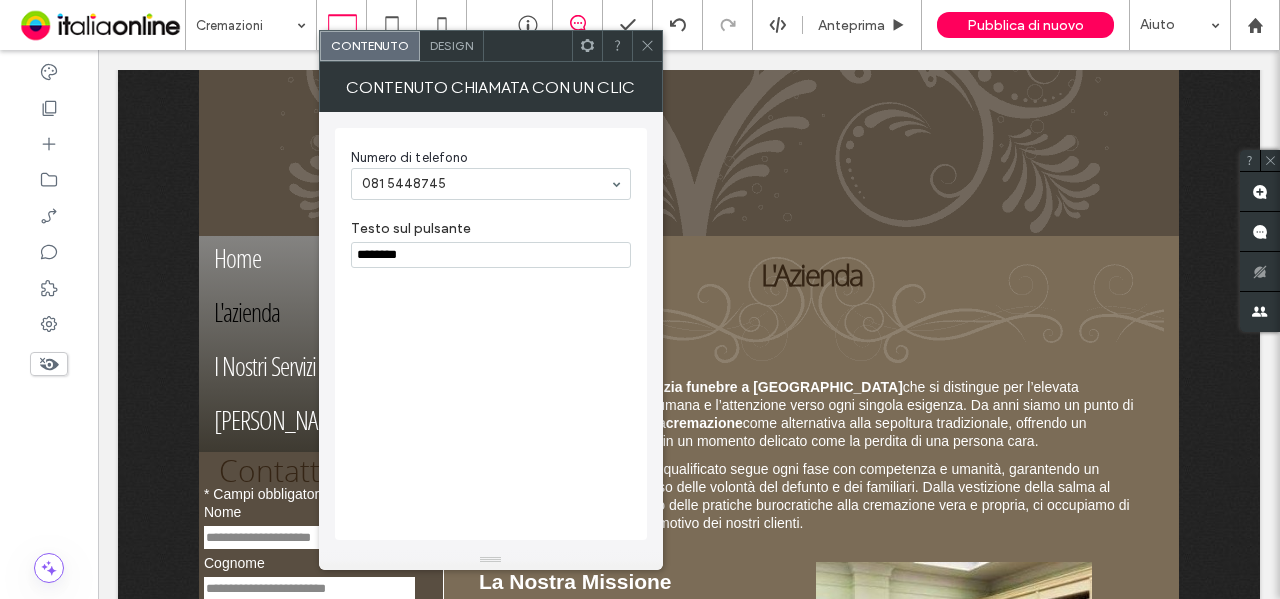click 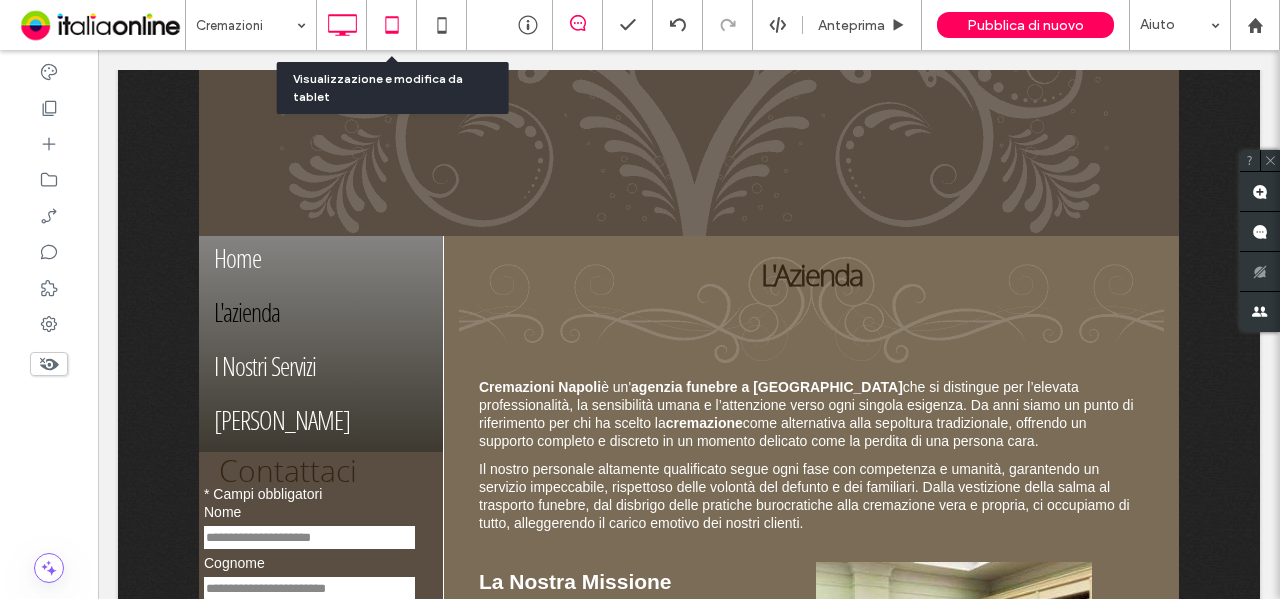 click 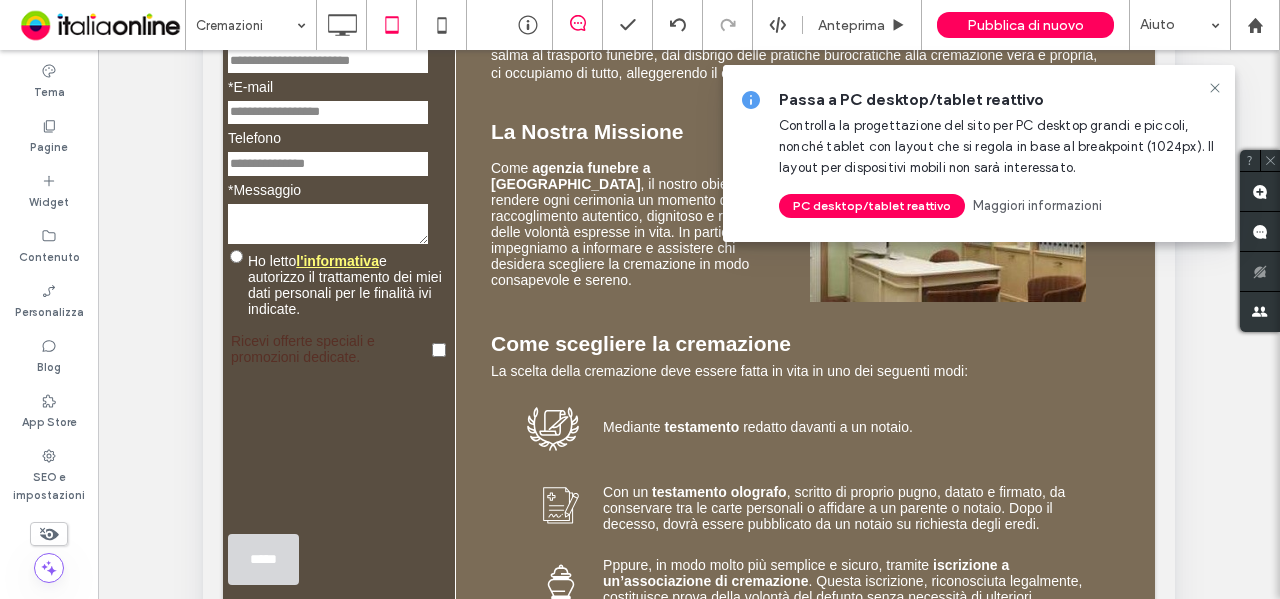 scroll, scrollTop: 700, scrollLeft: 0, axis: vertical 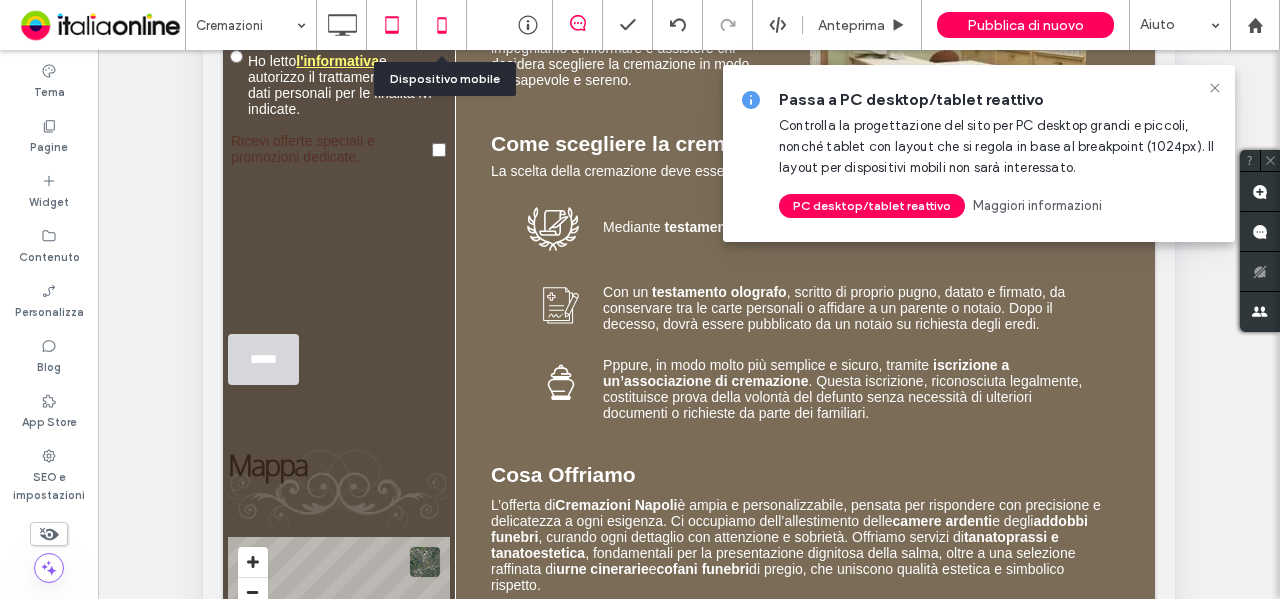 click 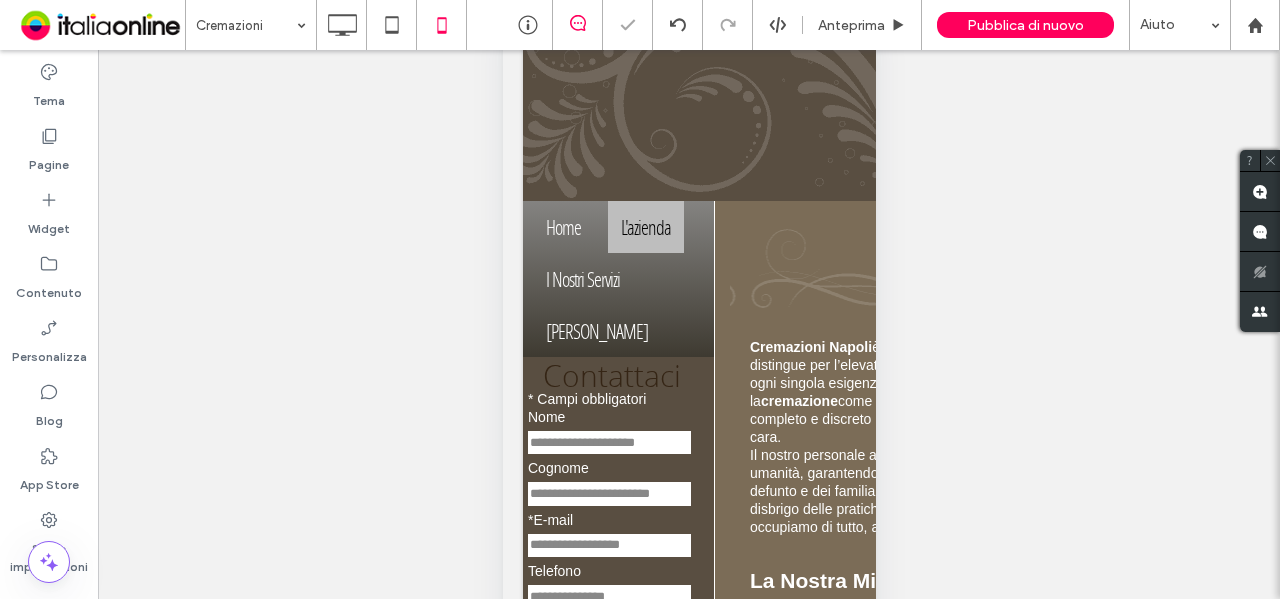 scroll, scrollTop: 0, scrollLeft: 0, axis: both 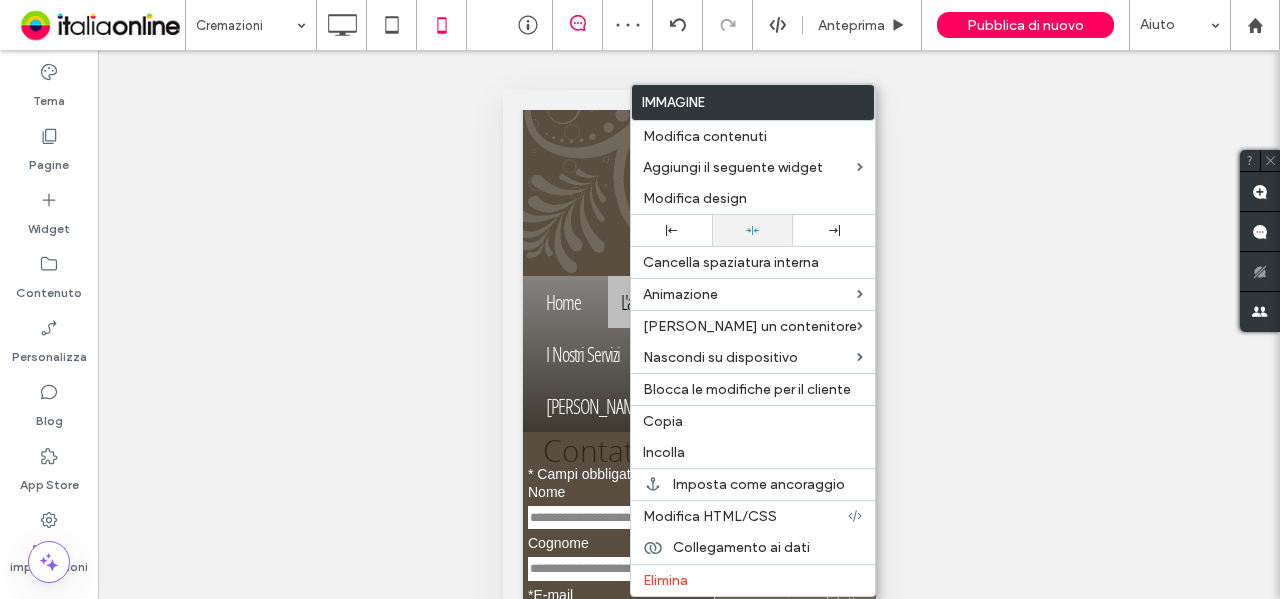 click 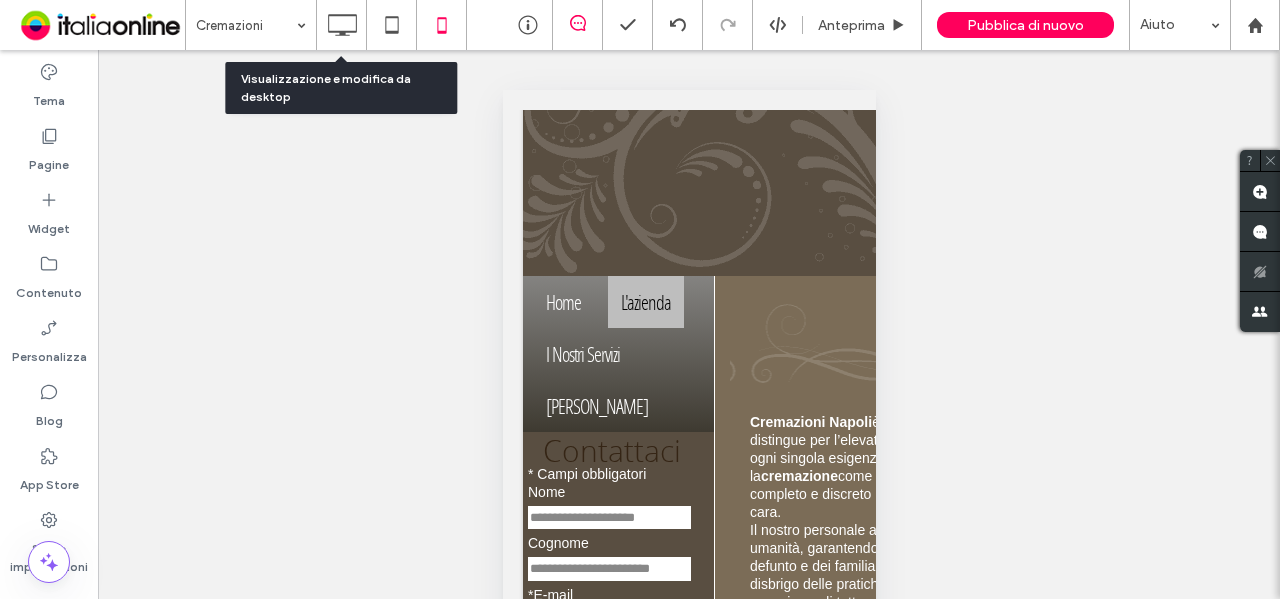 click 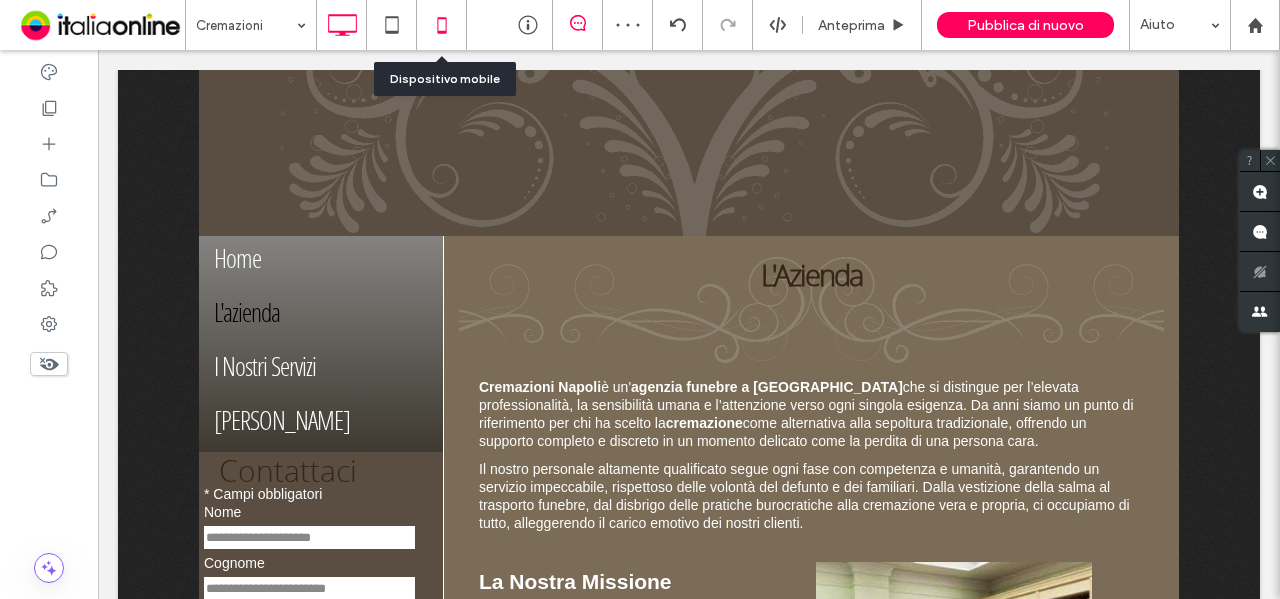 click 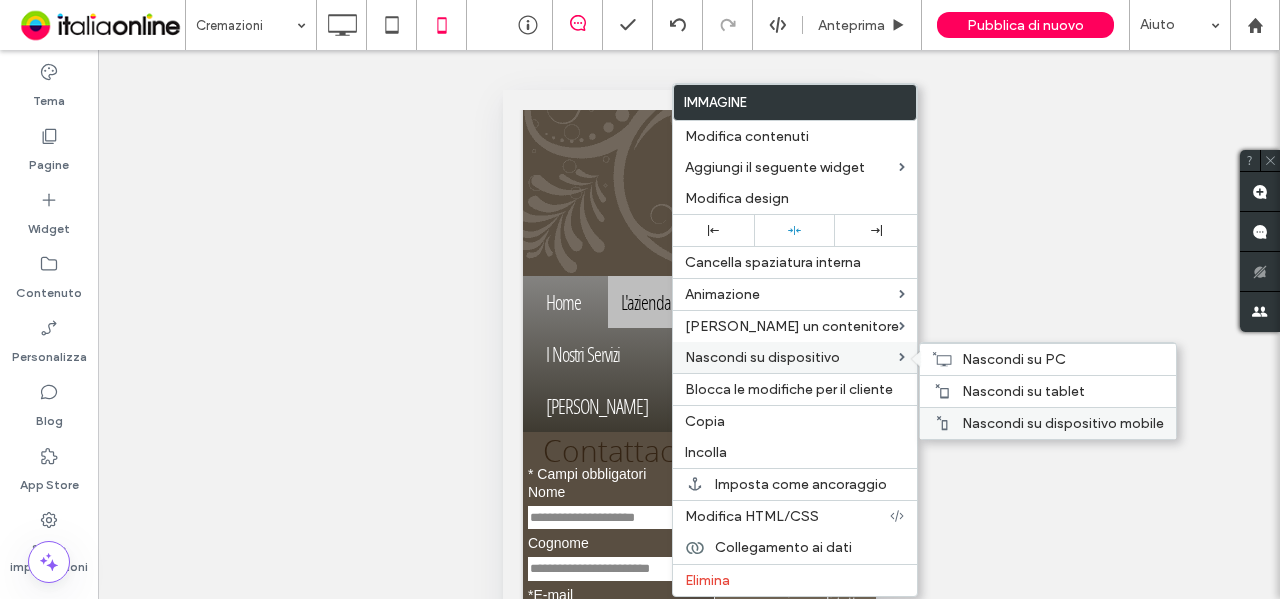 click on "Nascondi su dispositivo mobile" at bounding box center (1063, 423) 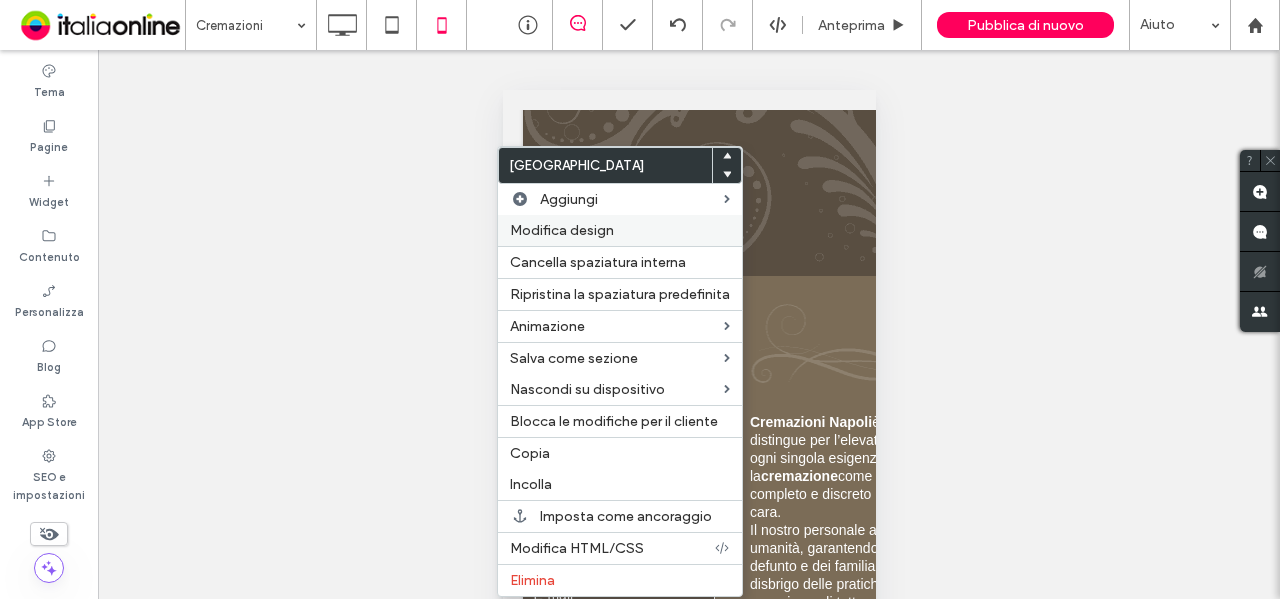 click on "Modifica design" at bounding box center (562, 230) 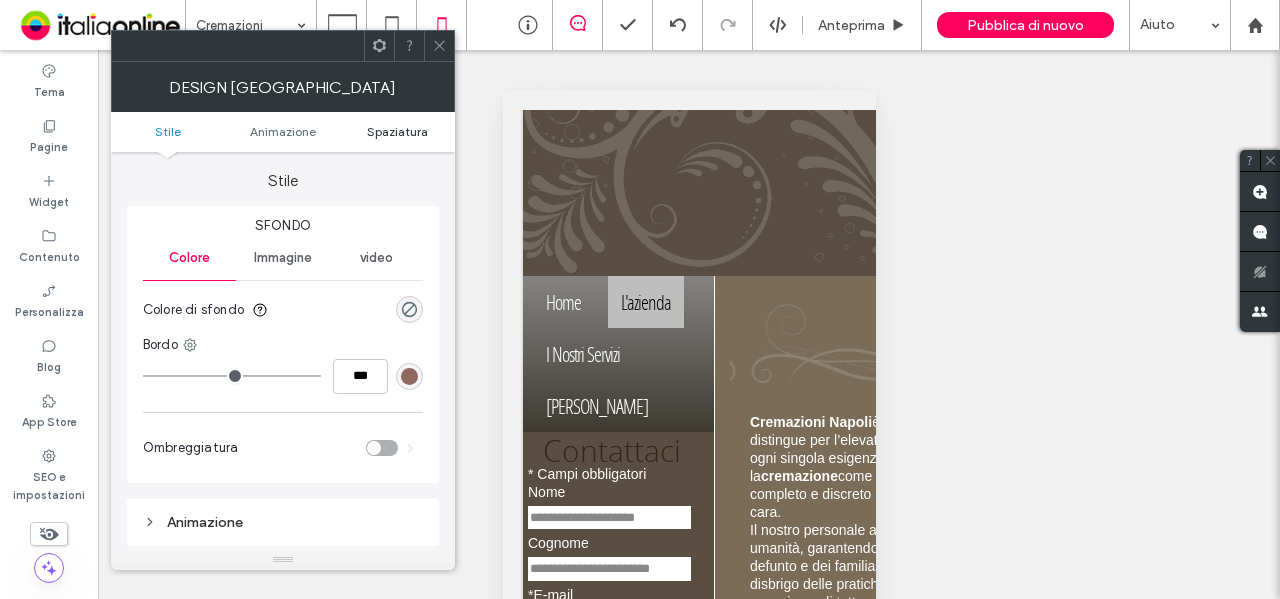 click on "Spaziatura" at bounding box center [397, 131] 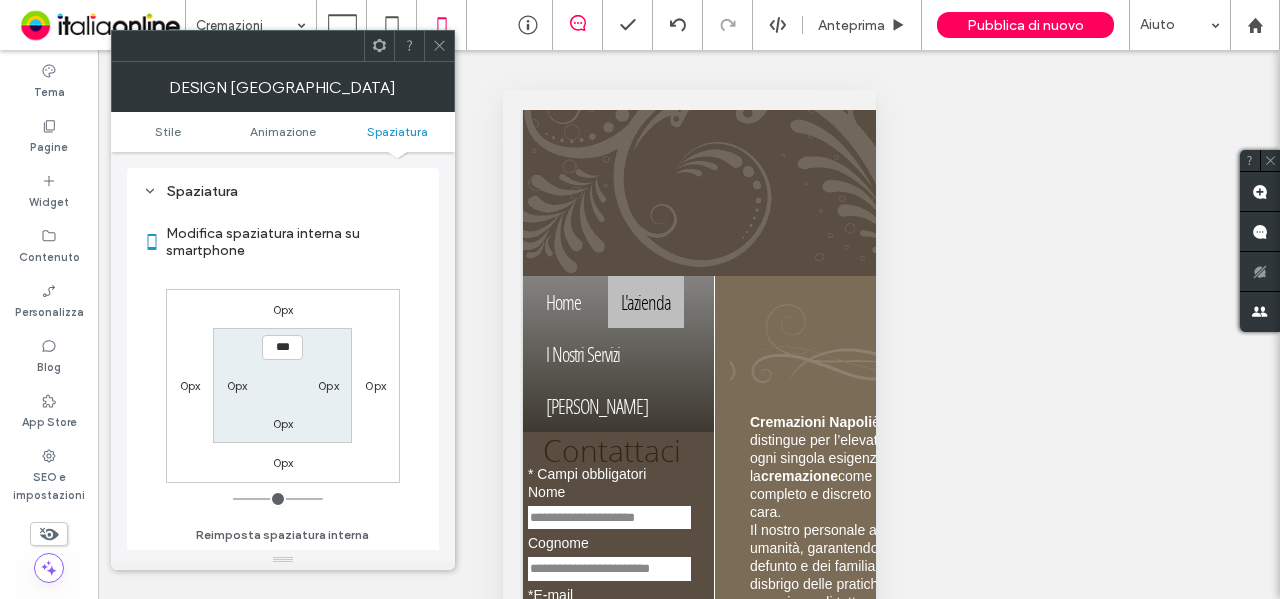scroll, scrollTop: 394, scrollLeft: 0, axis: vertical 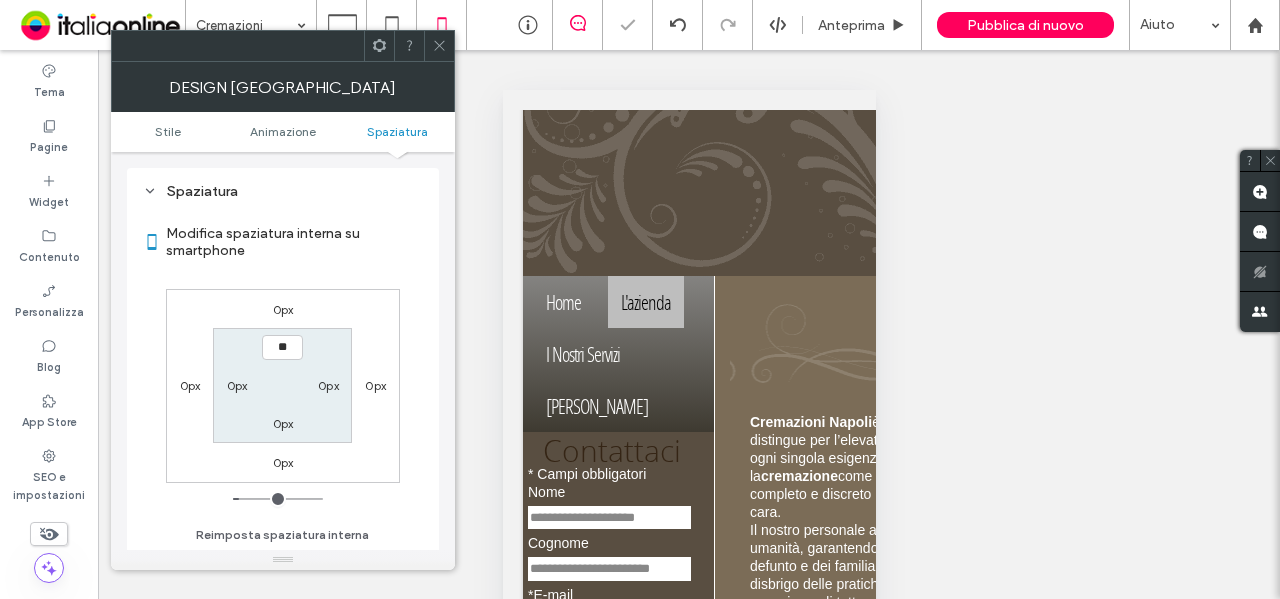 type on "****" 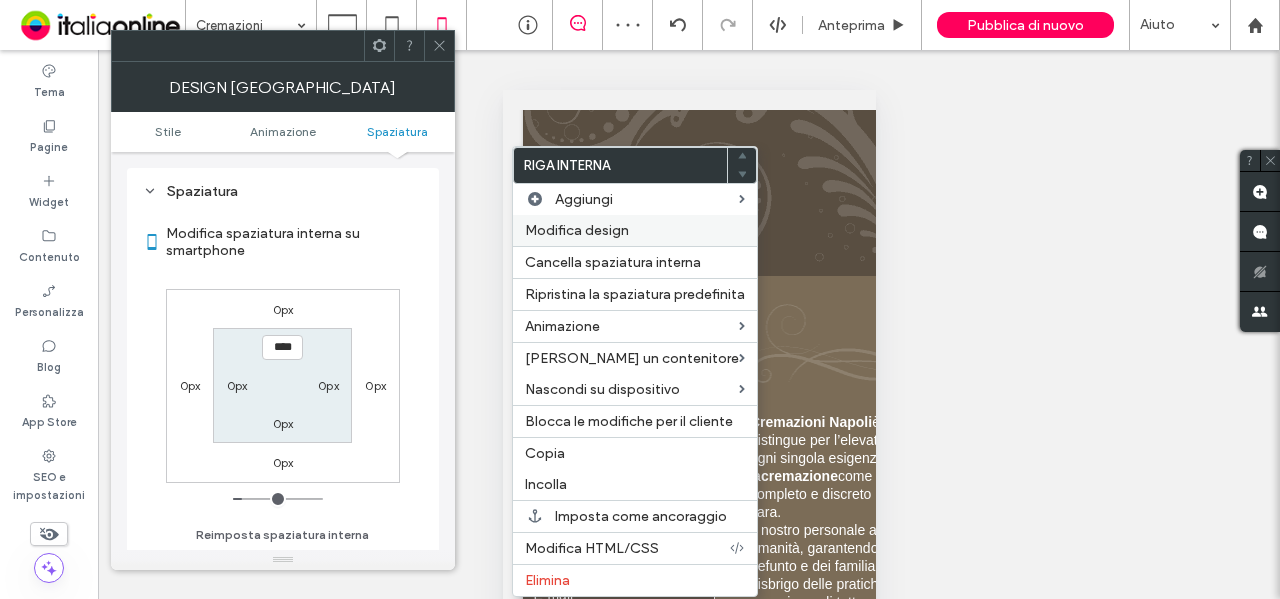 drag, startPoint x: 583, startPoint y: 222, endPoint x: 572, endPoint y: 236, distance: 17.804493 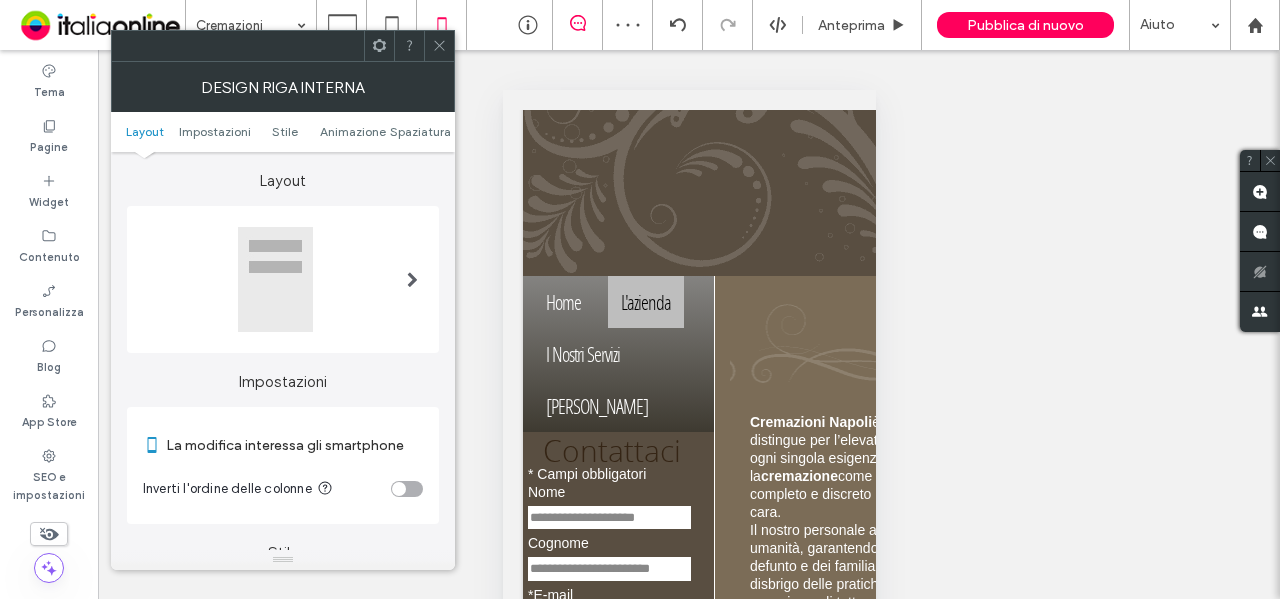click at bounding box center (275, 279) 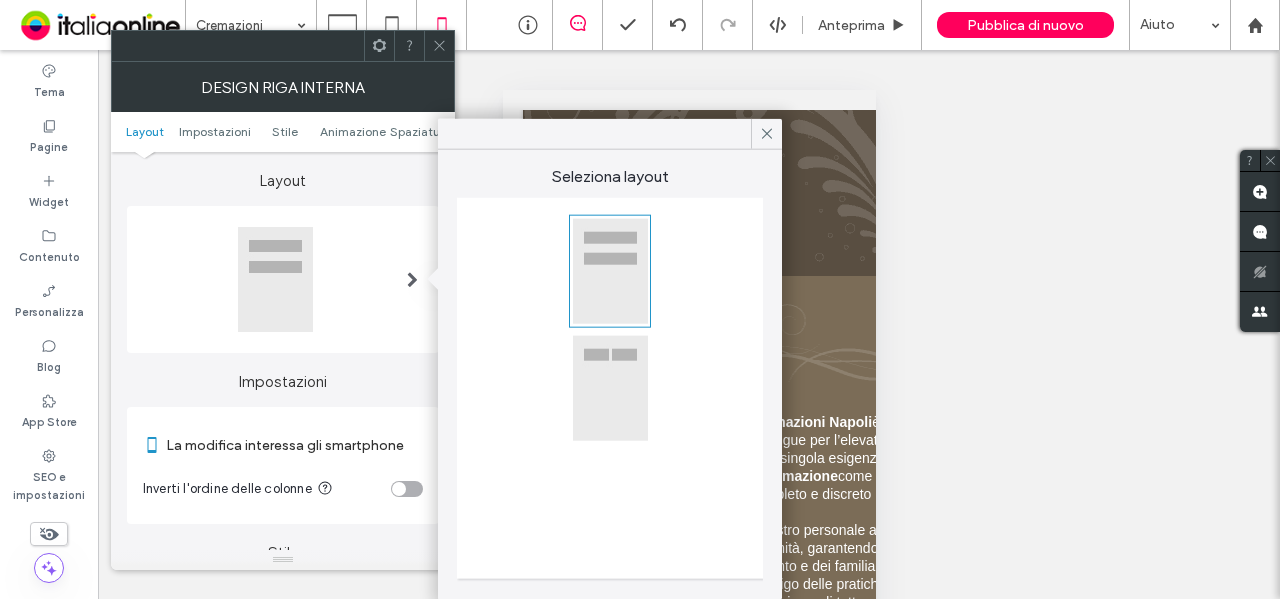 drag, startPoint x: 551, startPoint y: 379, endPoint x: 577, endPoint y: 378, distance: 26.019224 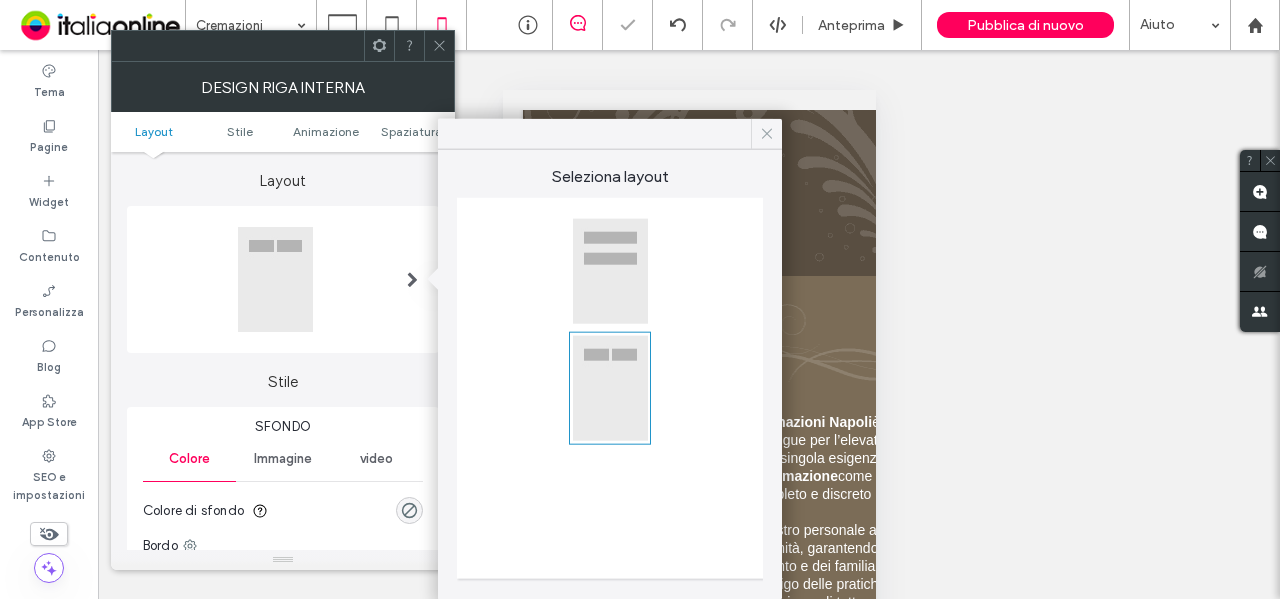 click 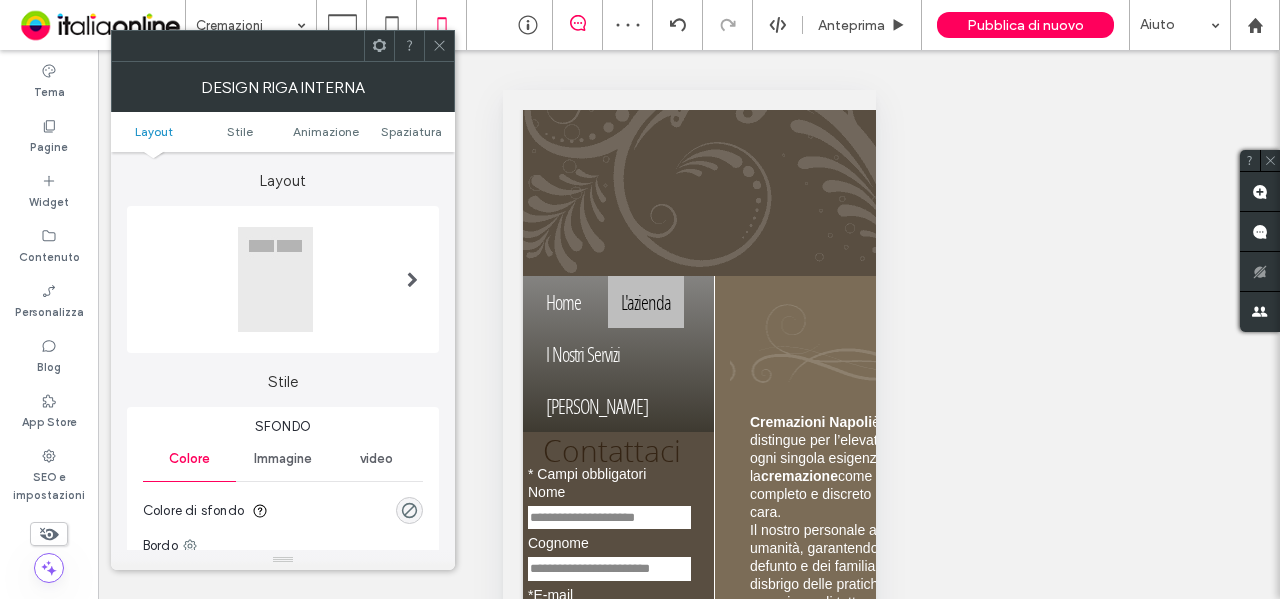 click on "Design riga interna" at bounding box center (283, 87) 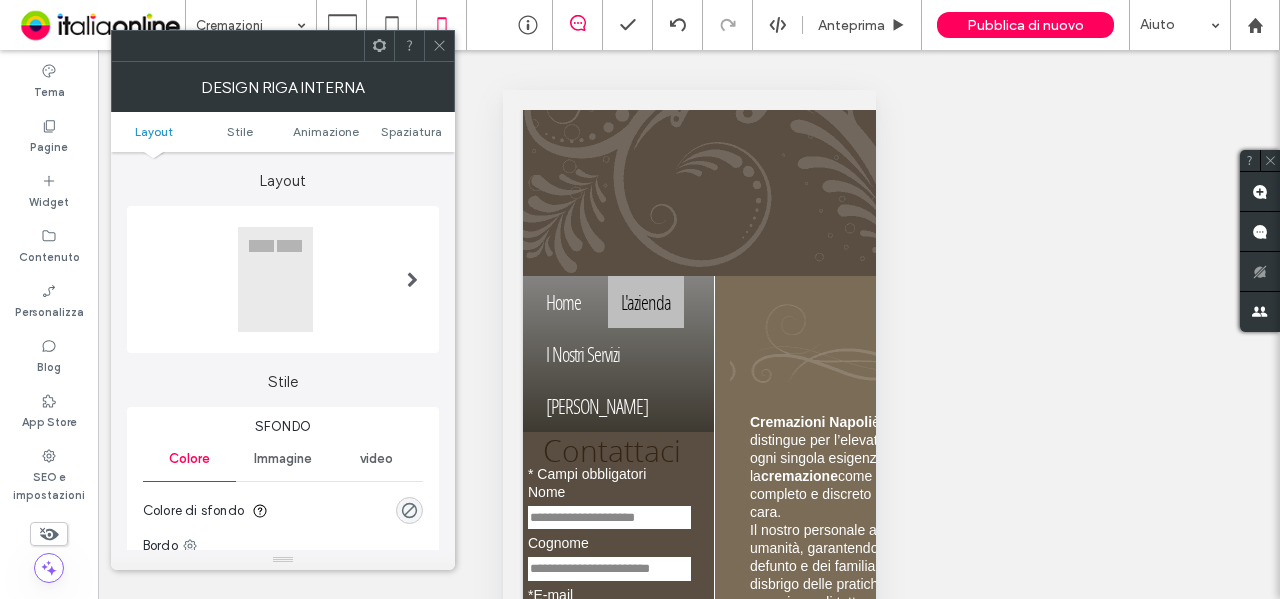 click 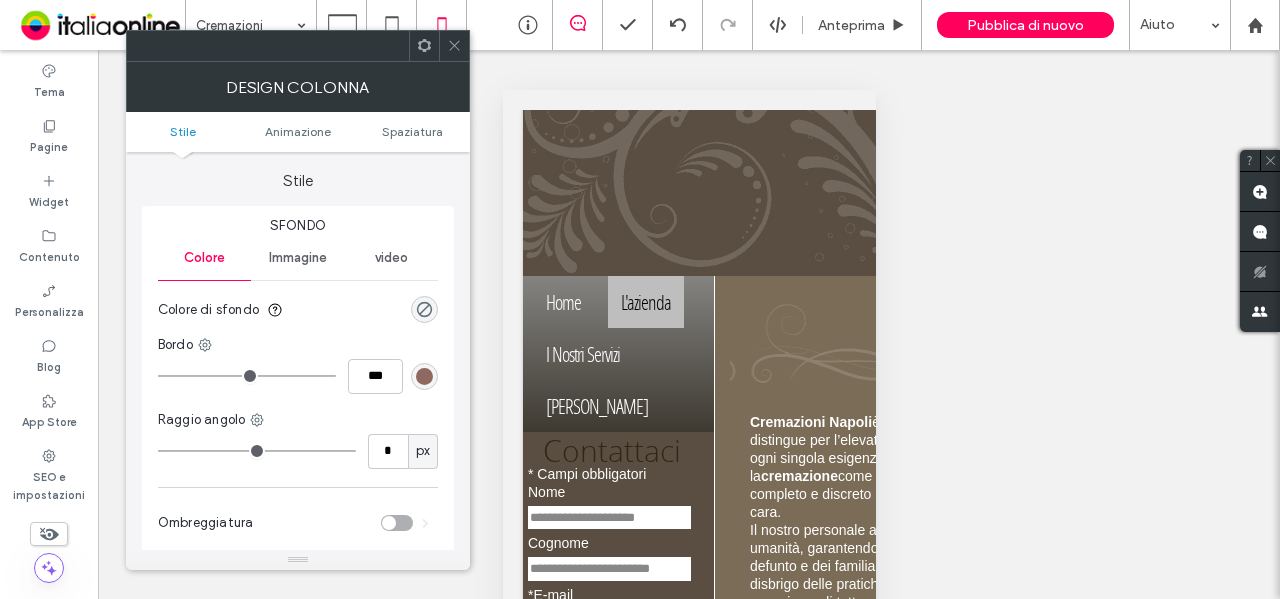 click 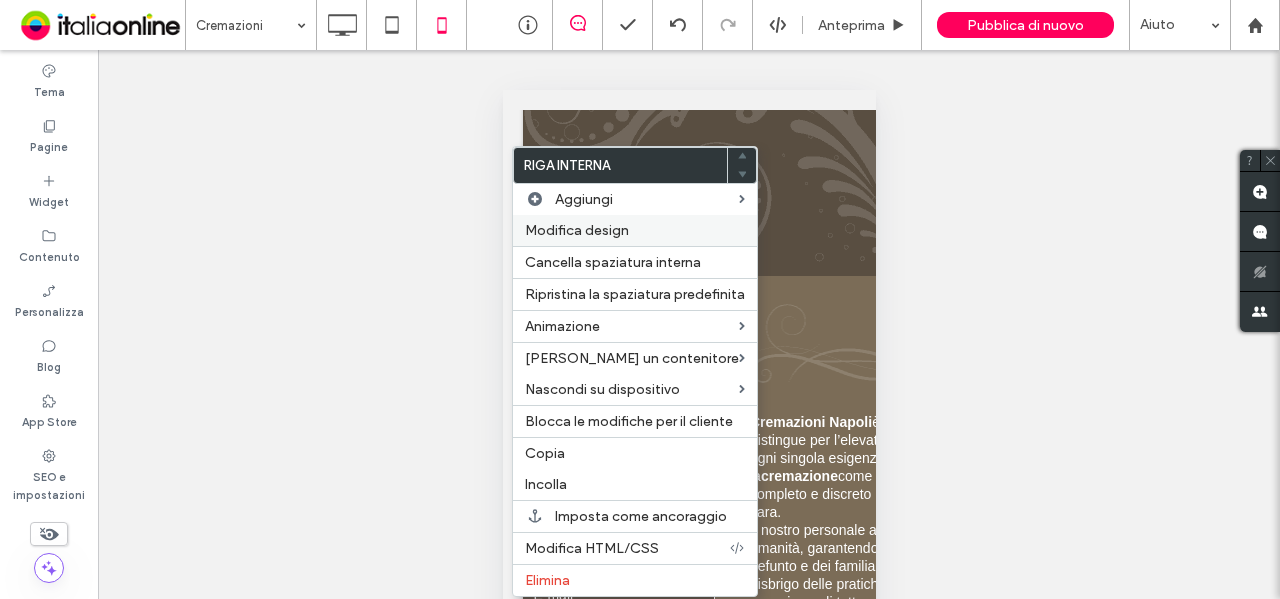 click on "Modifica design" at bounding box center [635, 230] 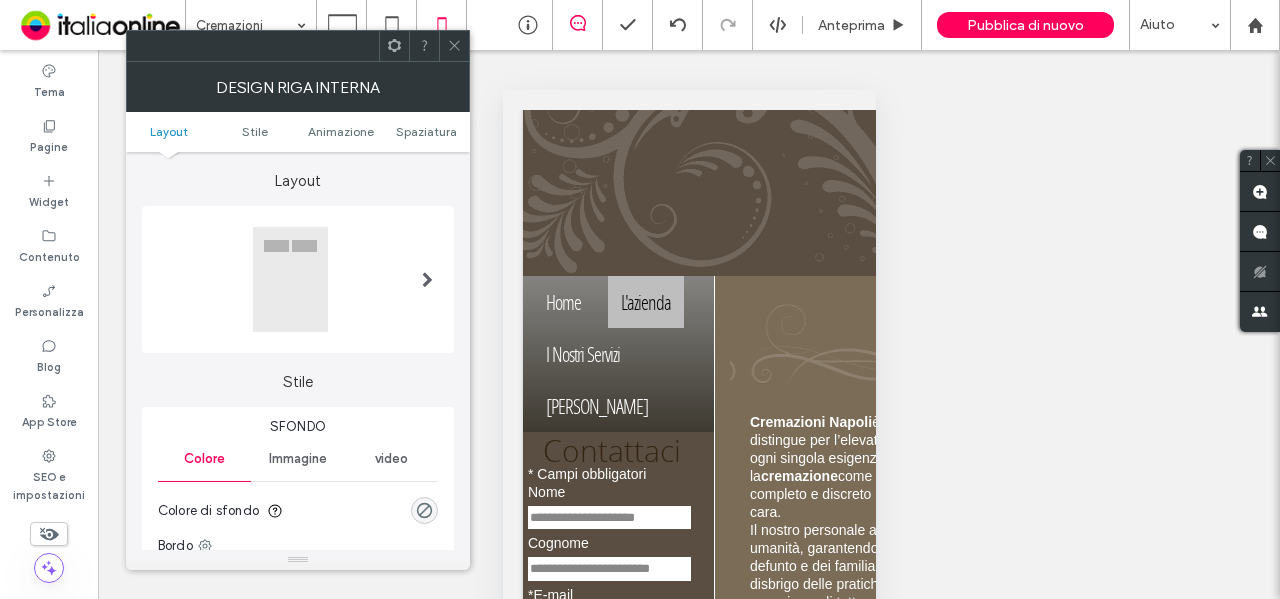 click at bounding box center (290, 279) 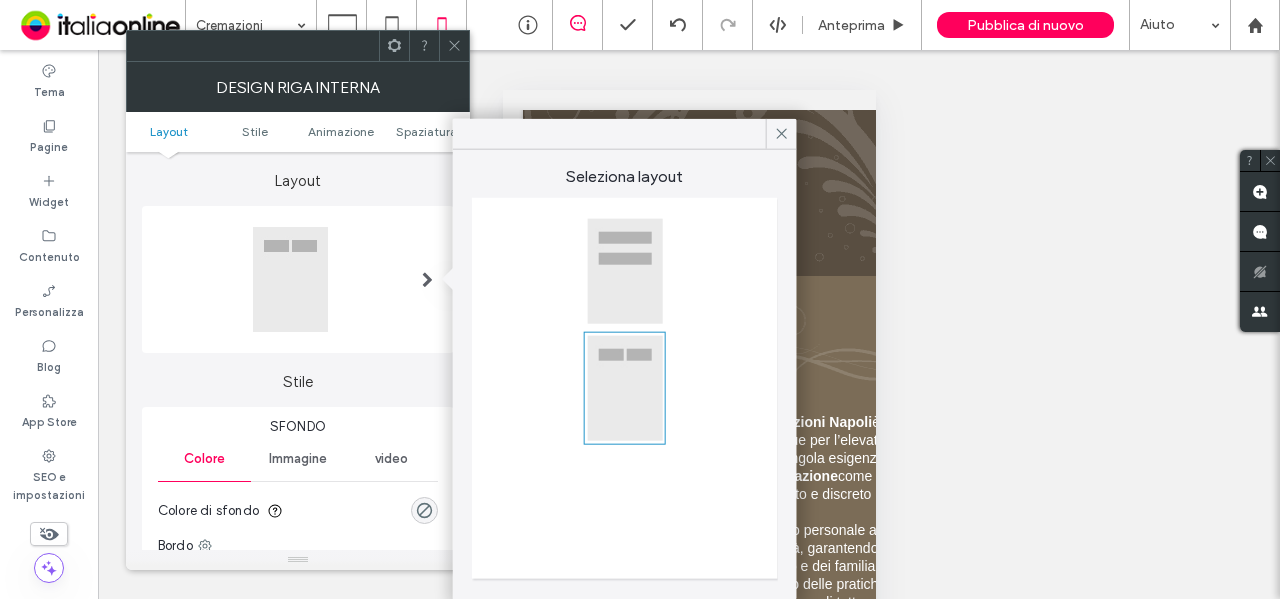 click at bounding box center [625, 271] 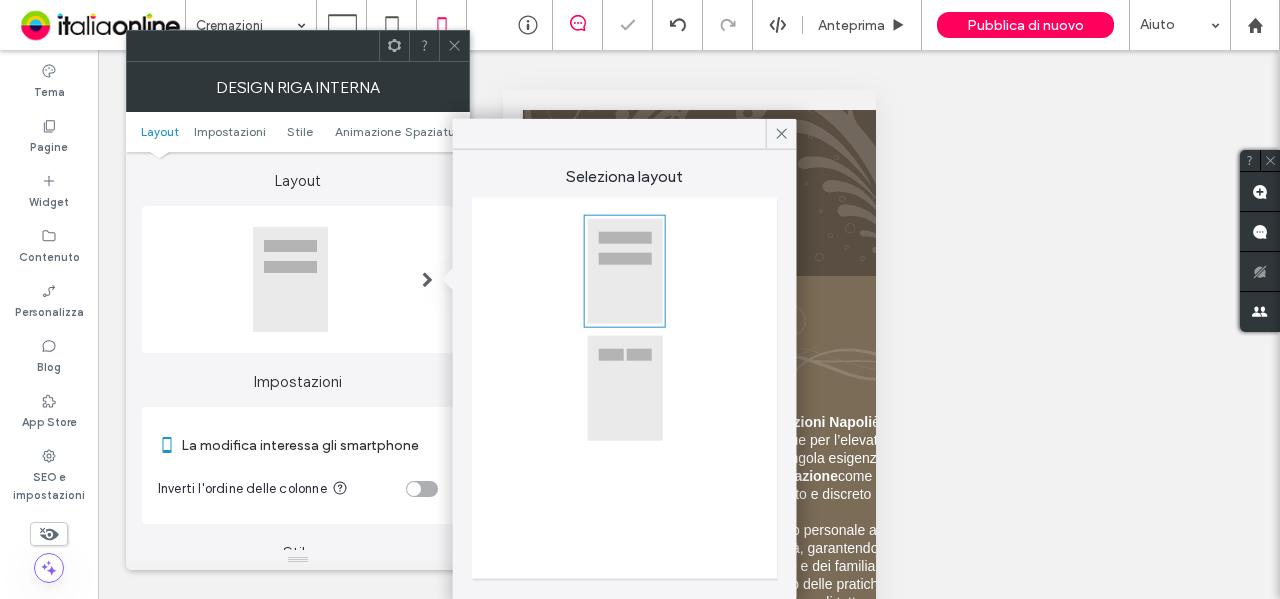 click 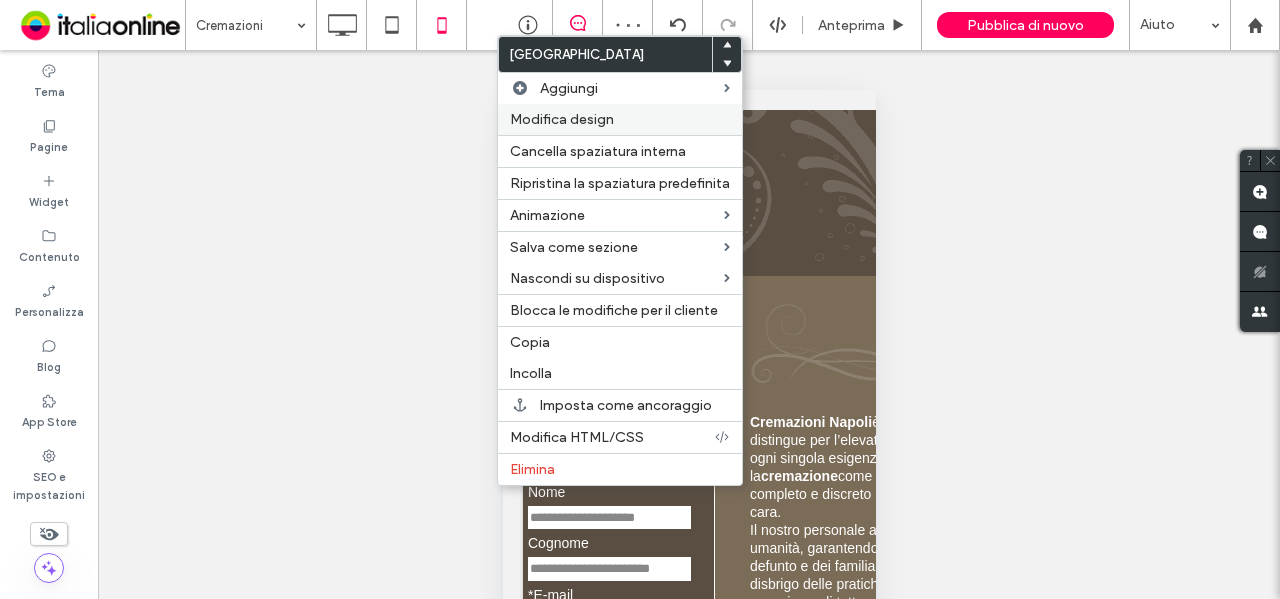 click on "Modifica design" at bounding box center [562, 119] 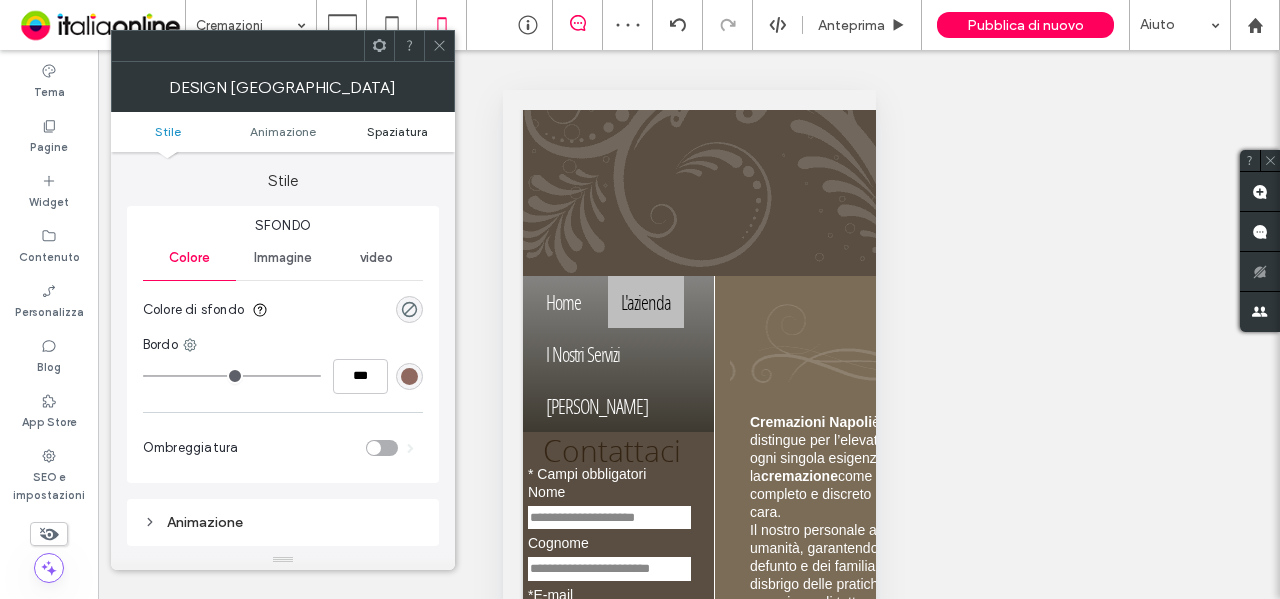 click on "Spaziatura" at bounding box center [397, 131] 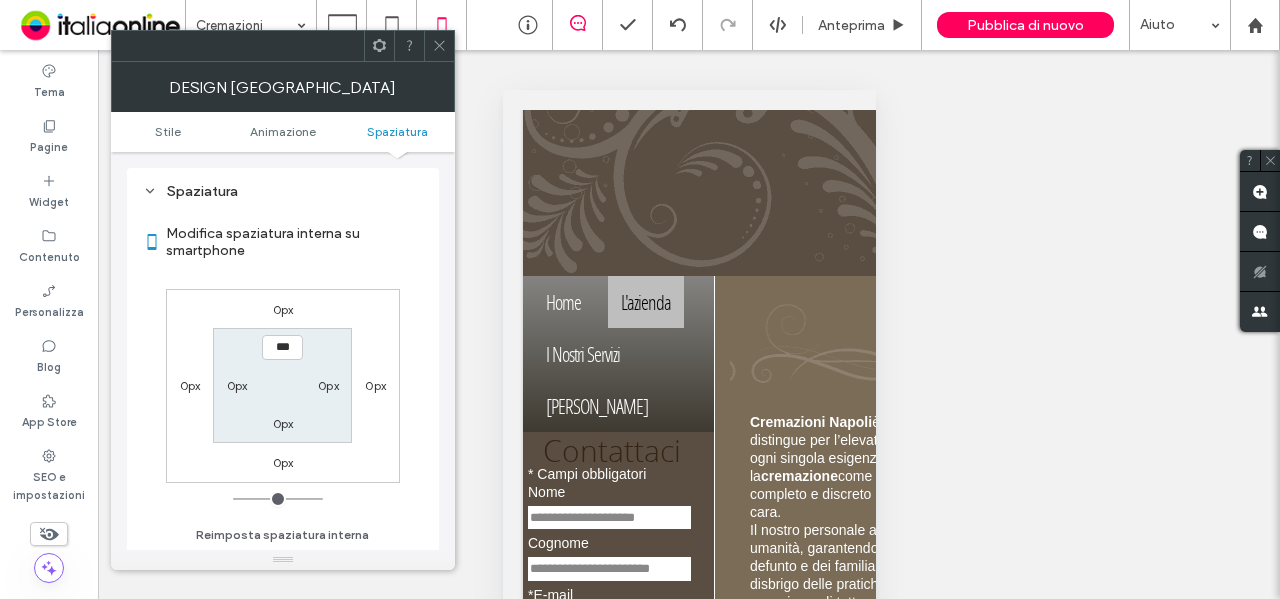 scroll, scrollTop: 394, scrollLeft: 0, axis: vertical 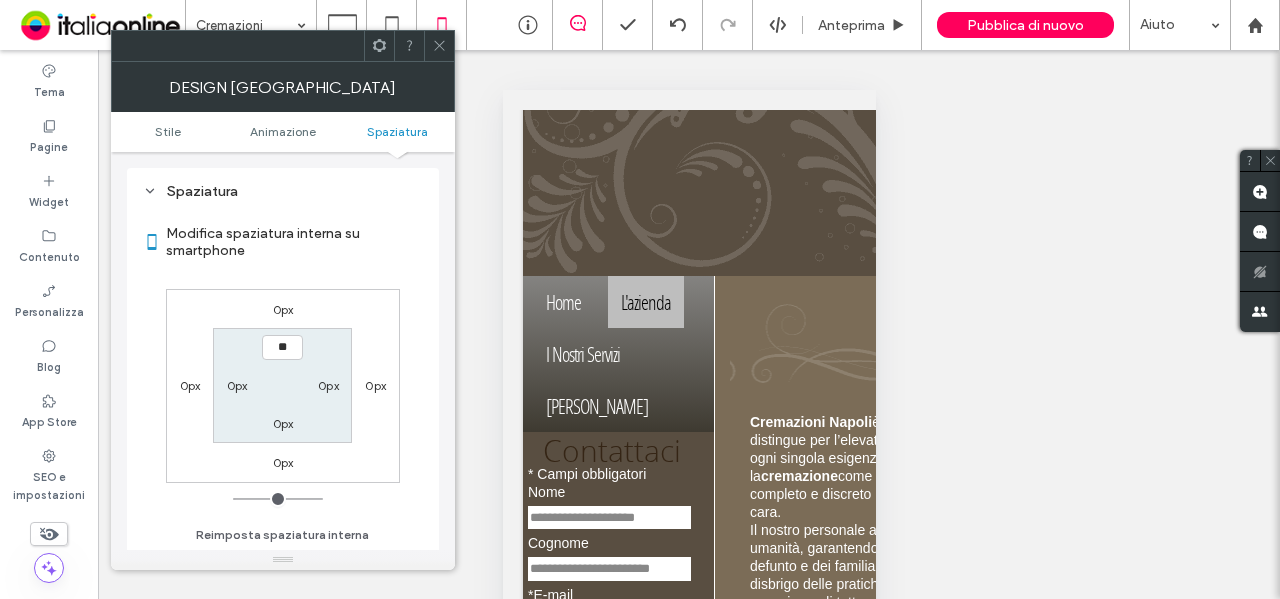 type on "****" 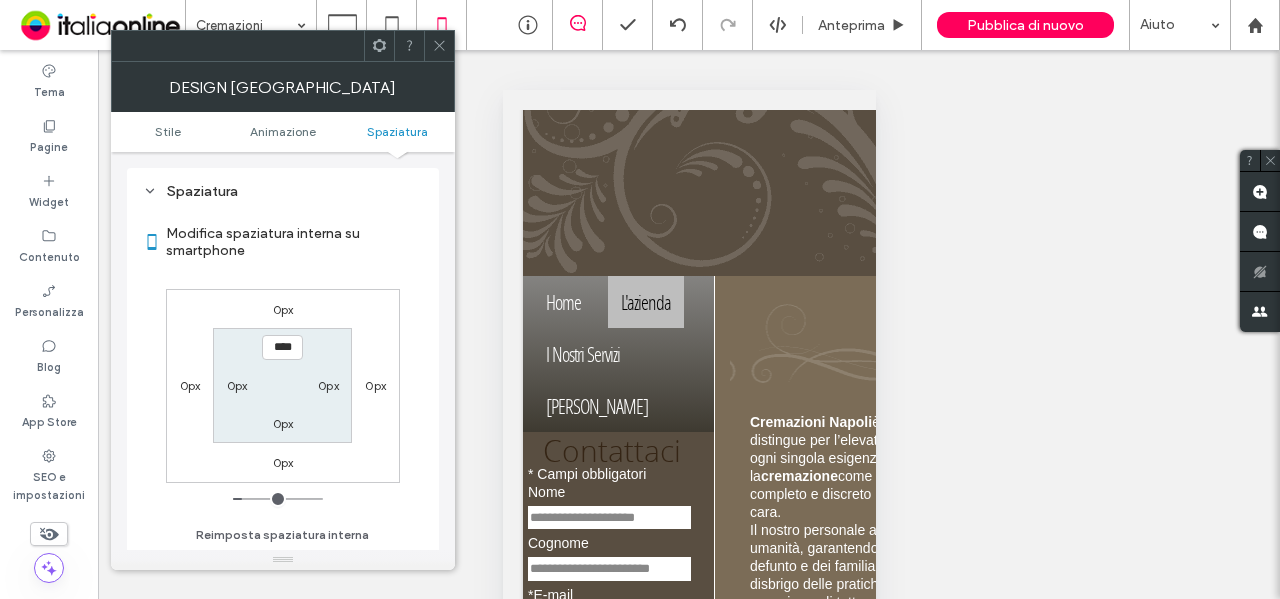 click on "0px" at bounding box center (237, 385) 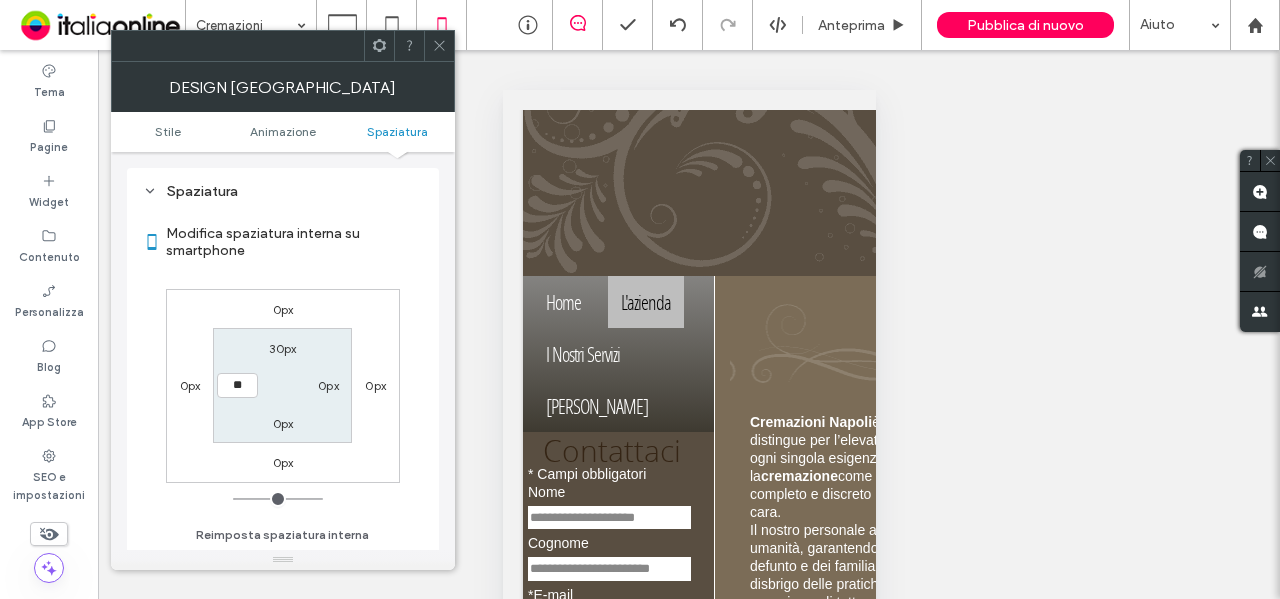 type on "**" 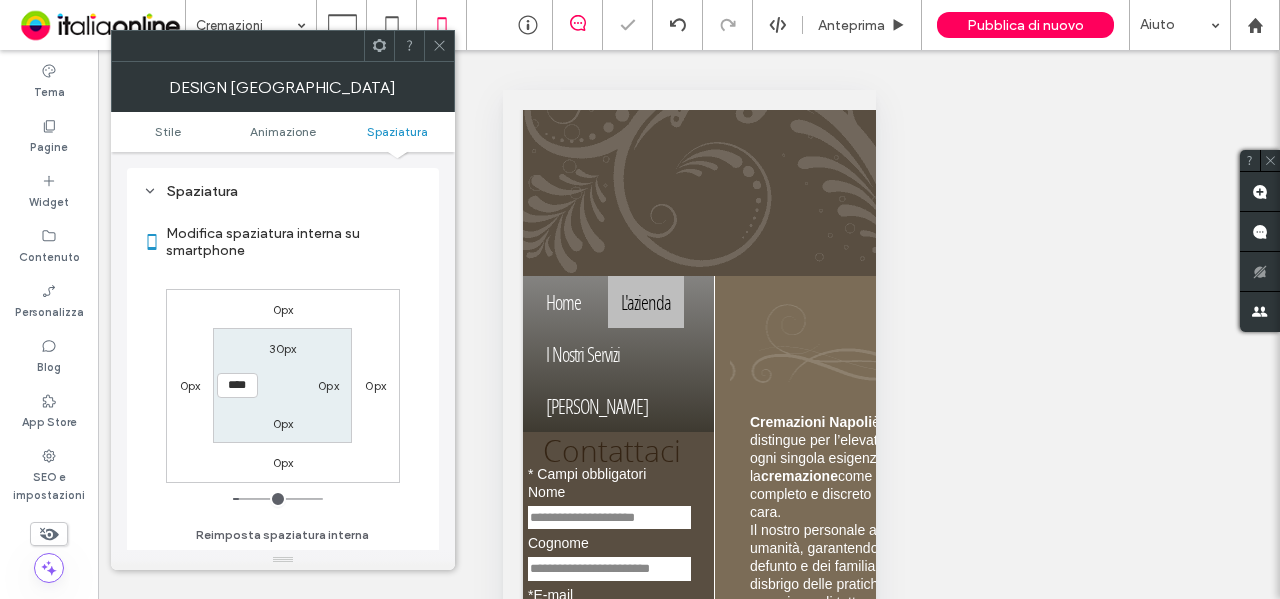 click on "0px" at bounding box center [328, 385] 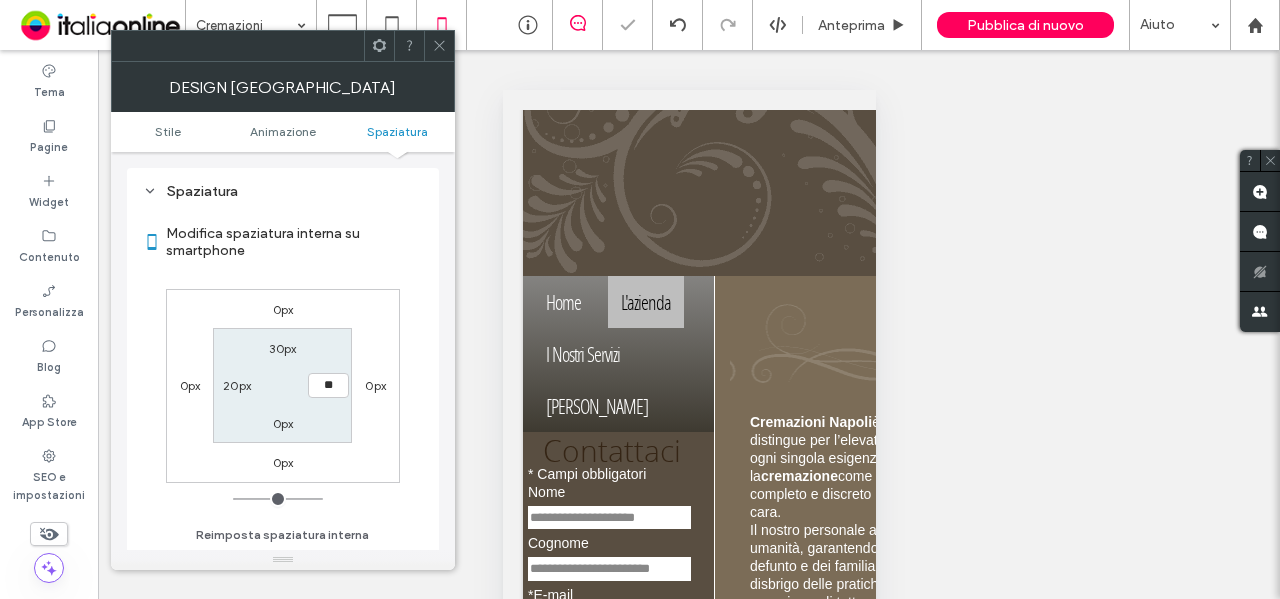 type on "**" 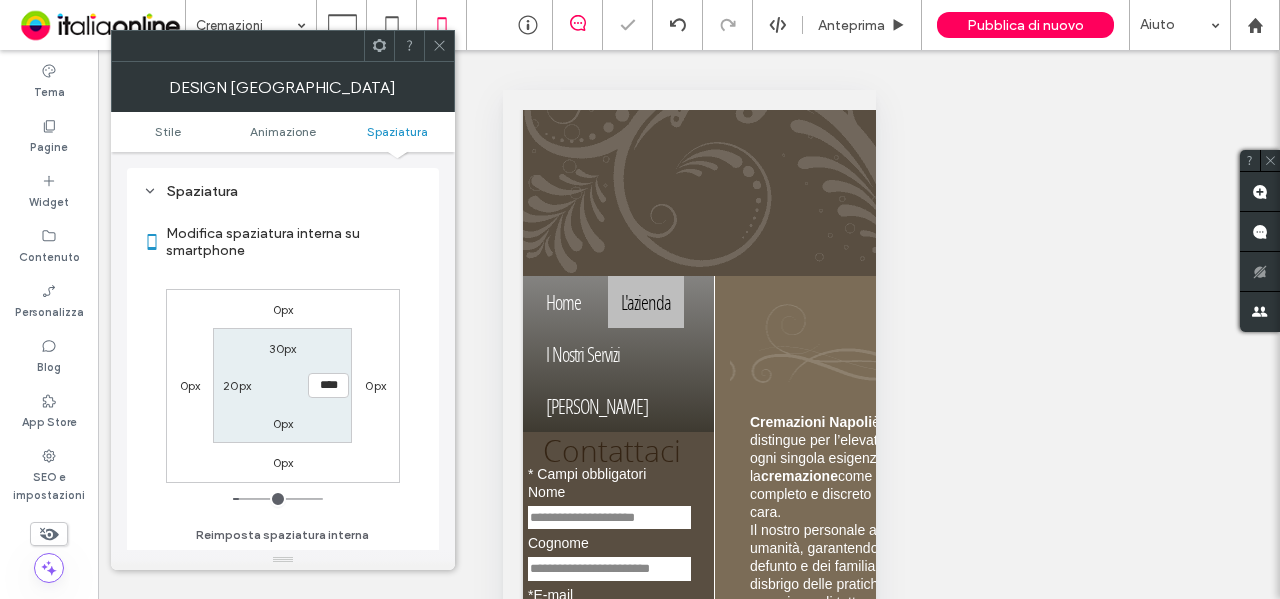 click on "0px" at bounding box center (283, 423) 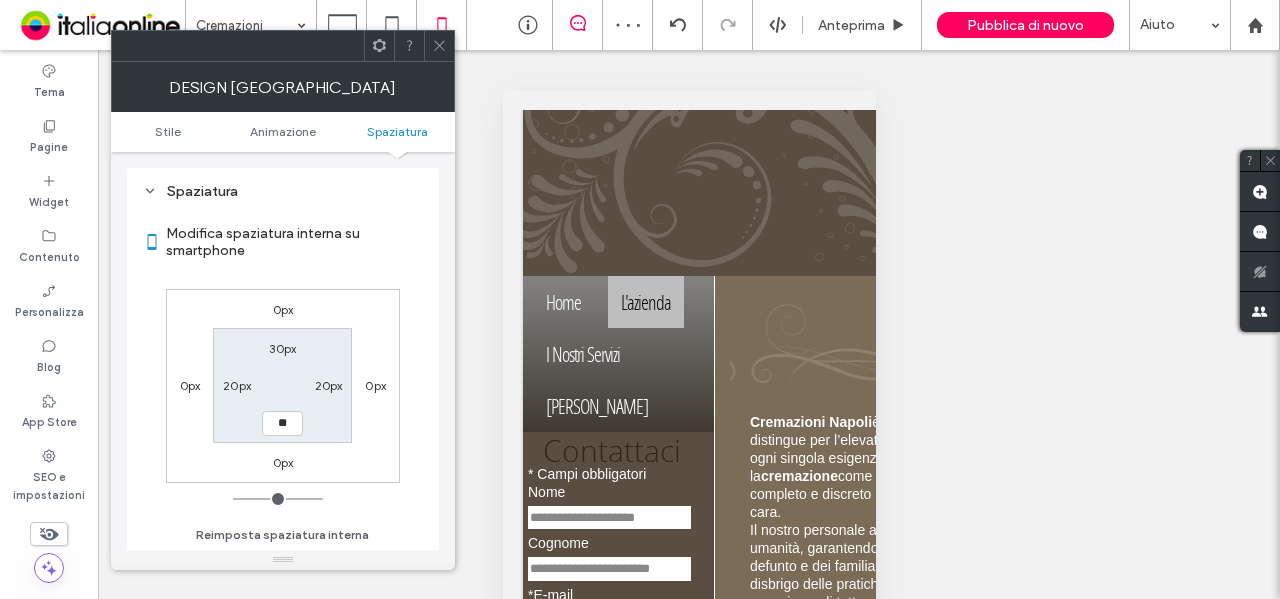 type on "**" 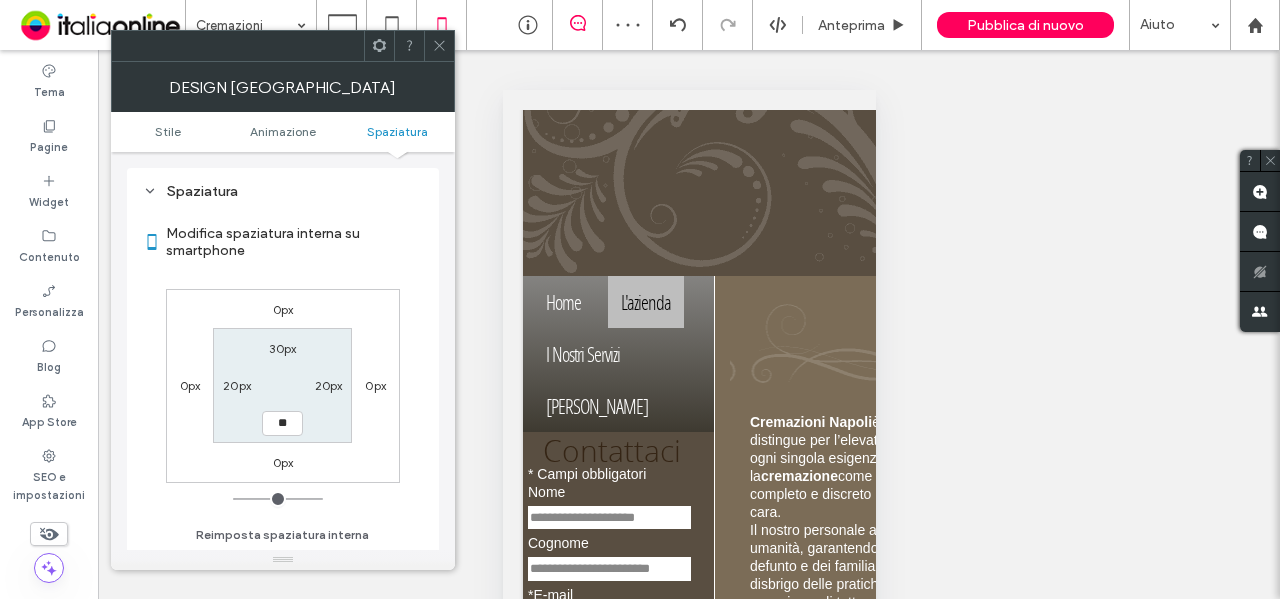 type on "**" 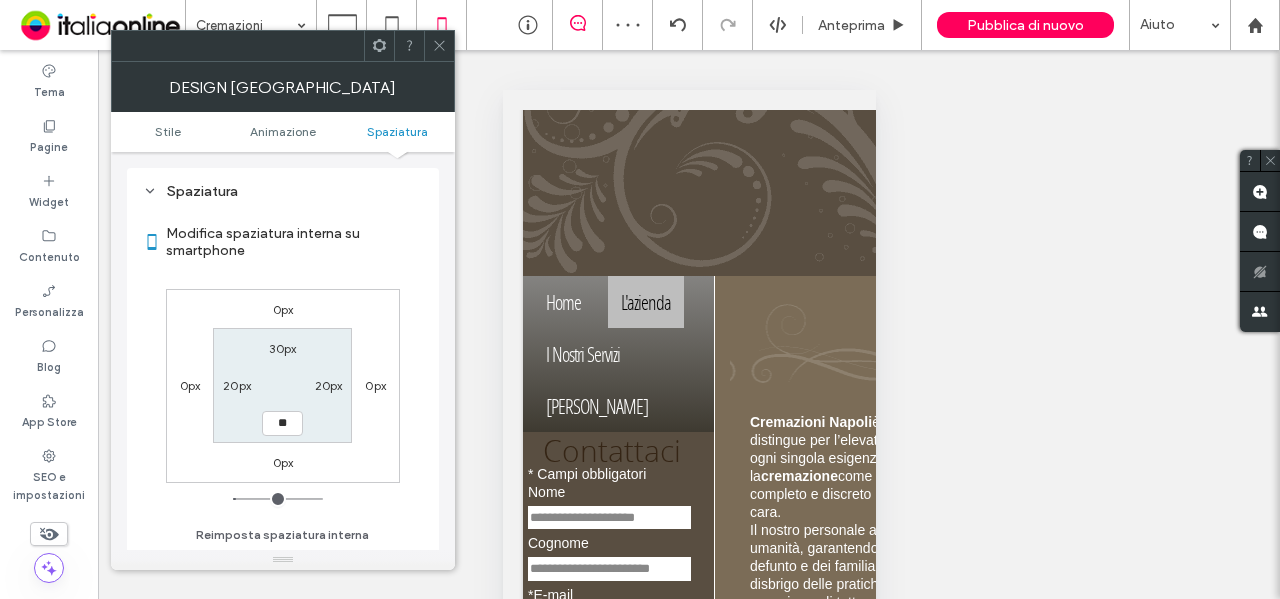 type on "*" 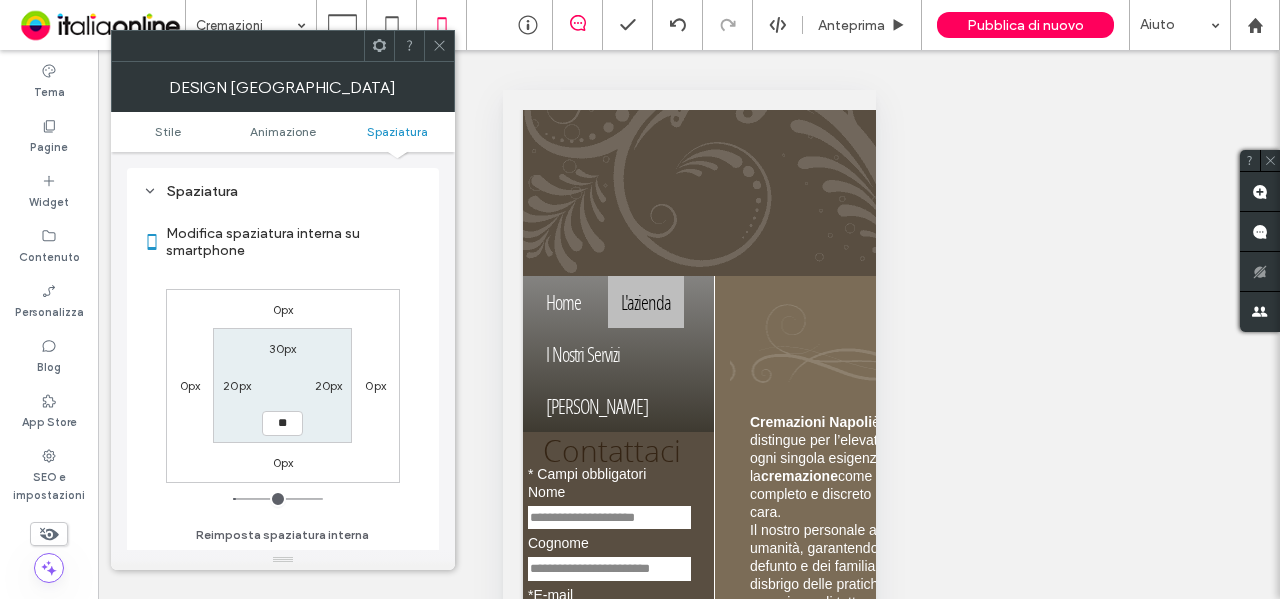 type on "**" 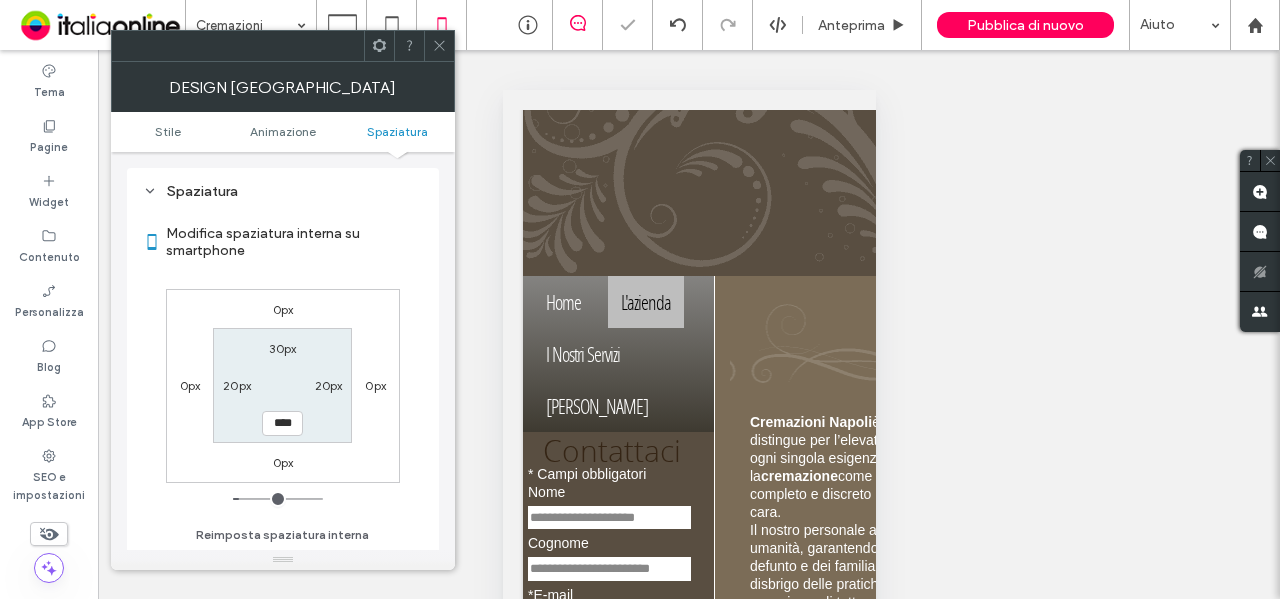click 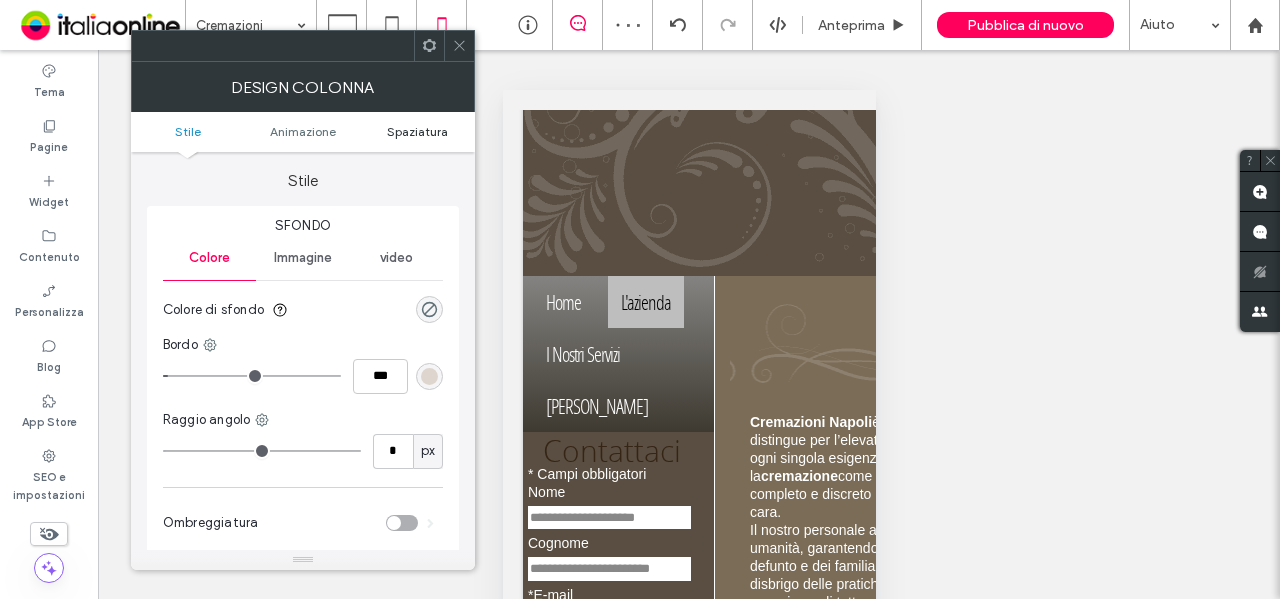 click on "Spaziatura" at bounding box center (417, 131) 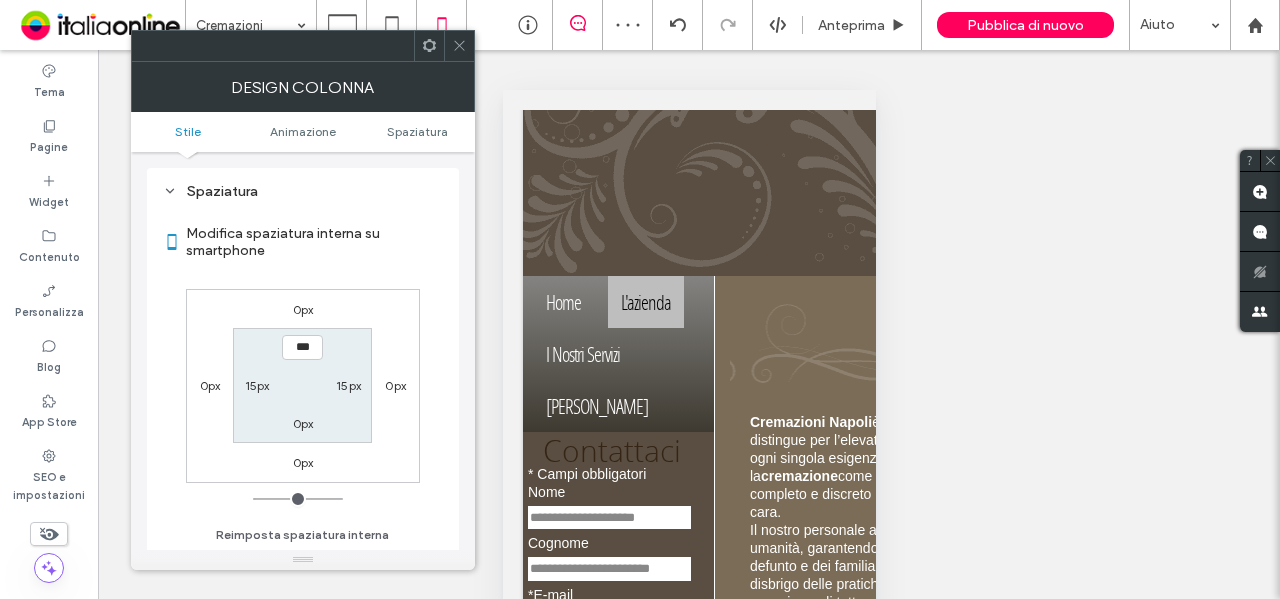 scroll, scrollTop: 469, scrollLeft: 0, axis: vertical 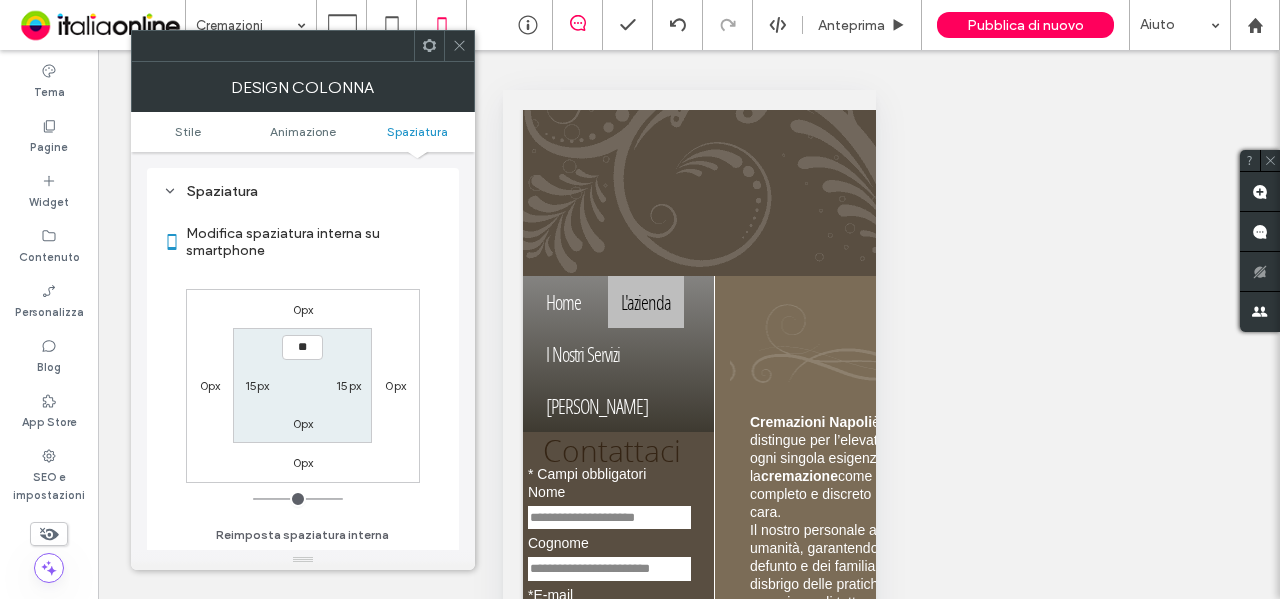type on "****" 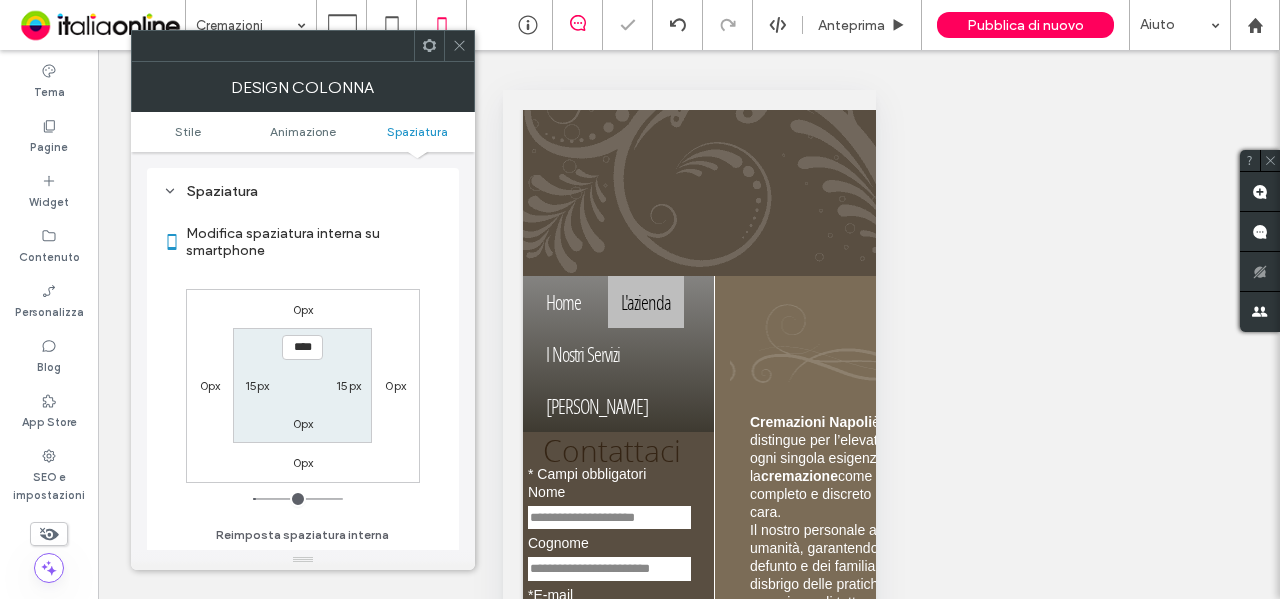 click on "0px" at bounding box center [303, 423] 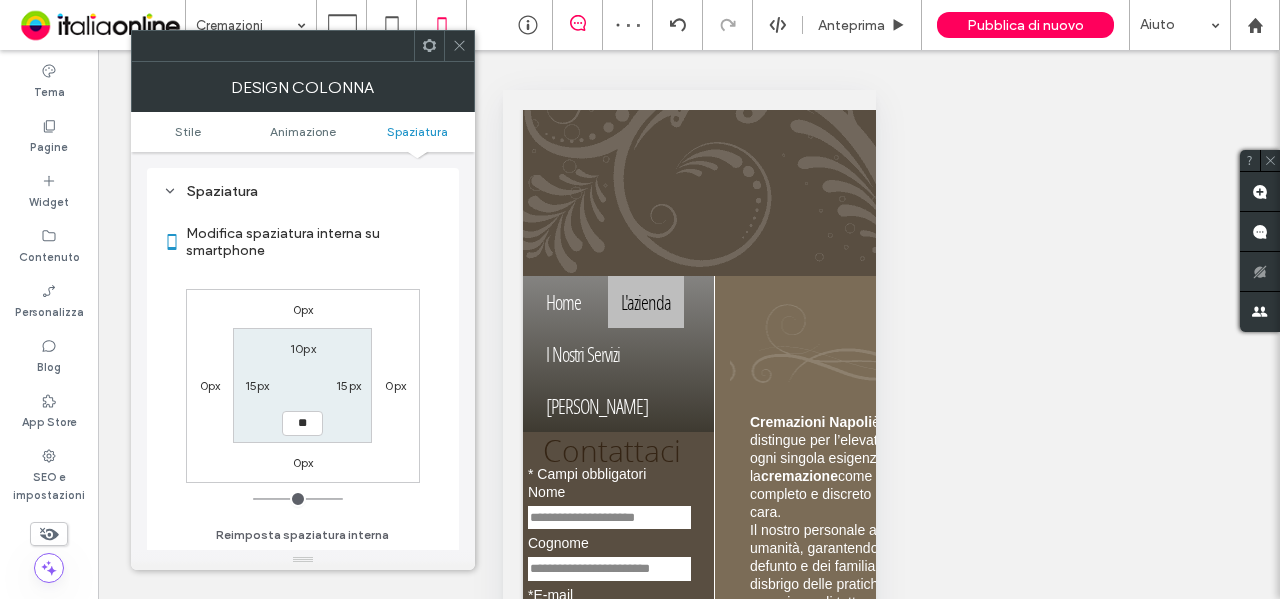 type on "**" 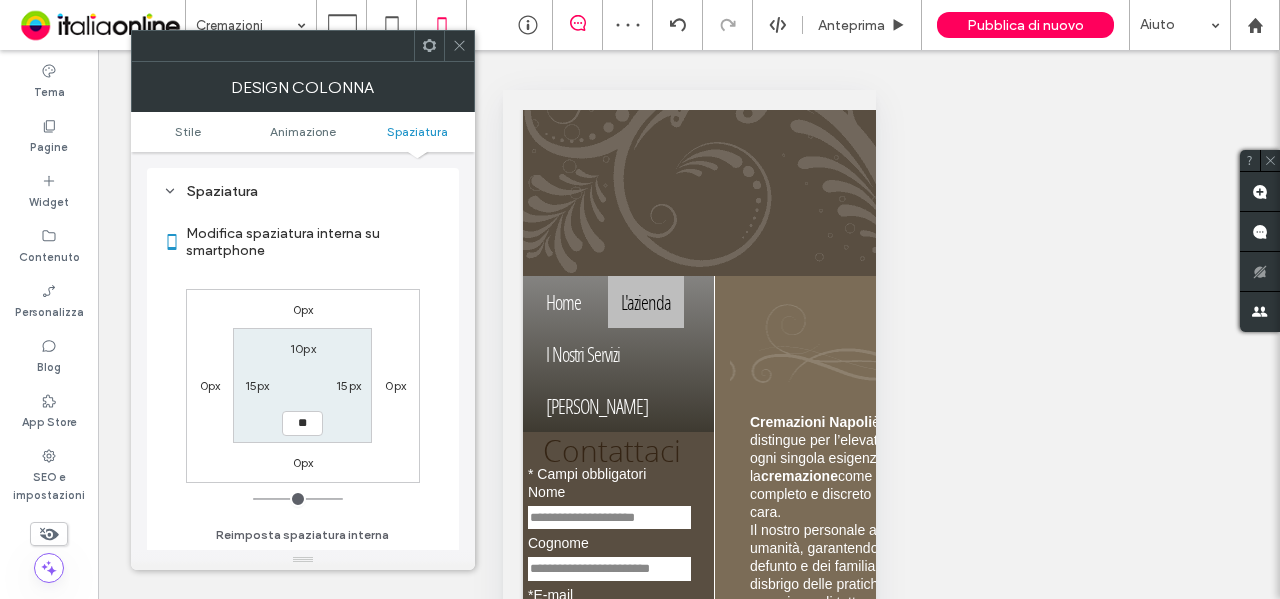 type on "**" 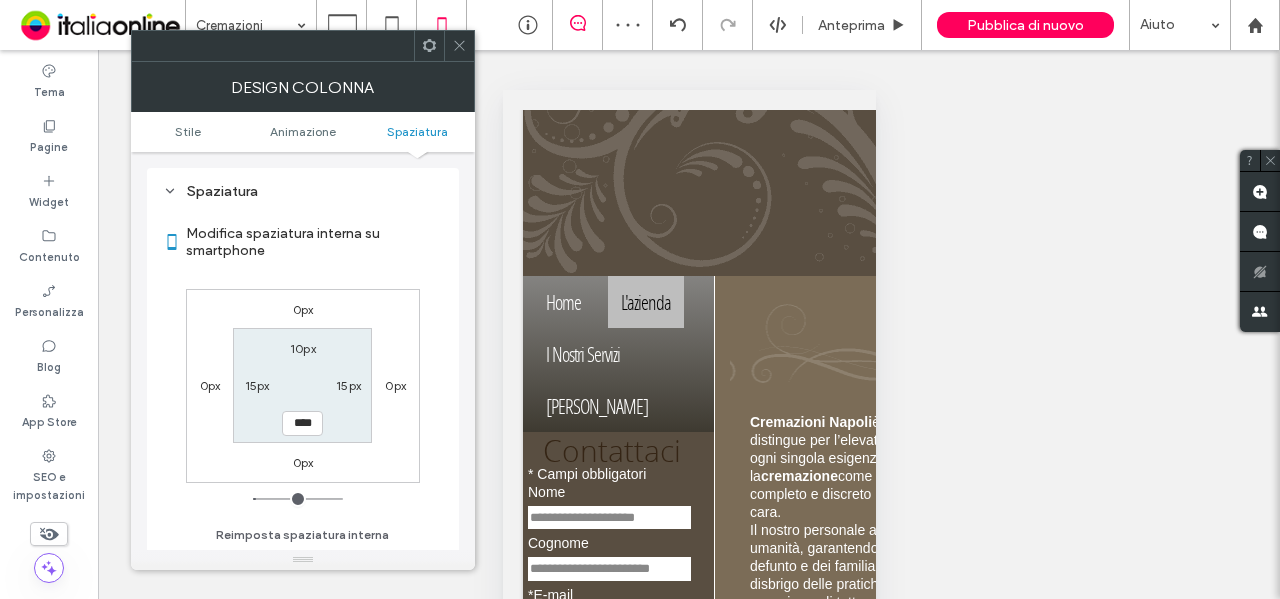 click on "15px" at bounding box center (257, 385) 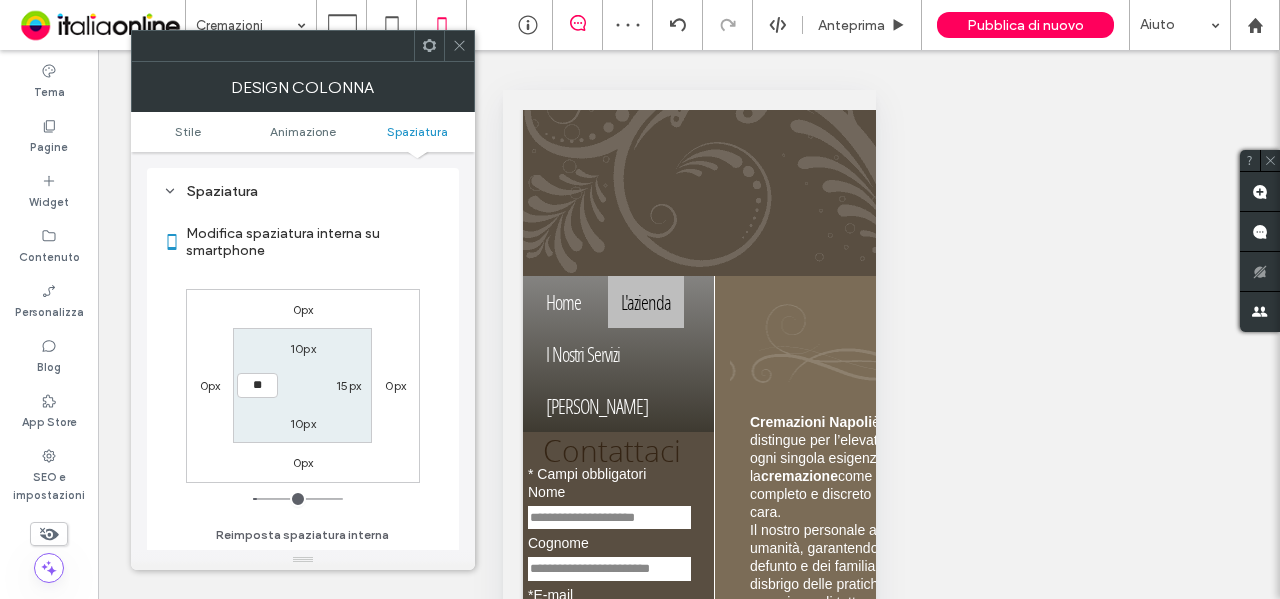 type on "**" 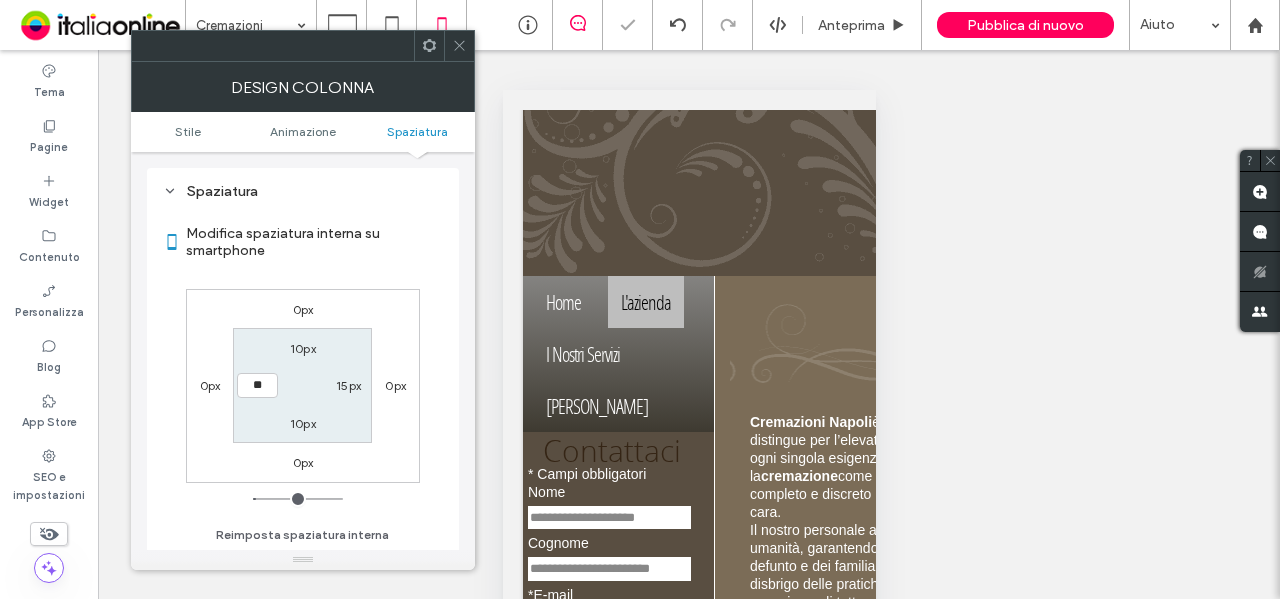 type on "**" 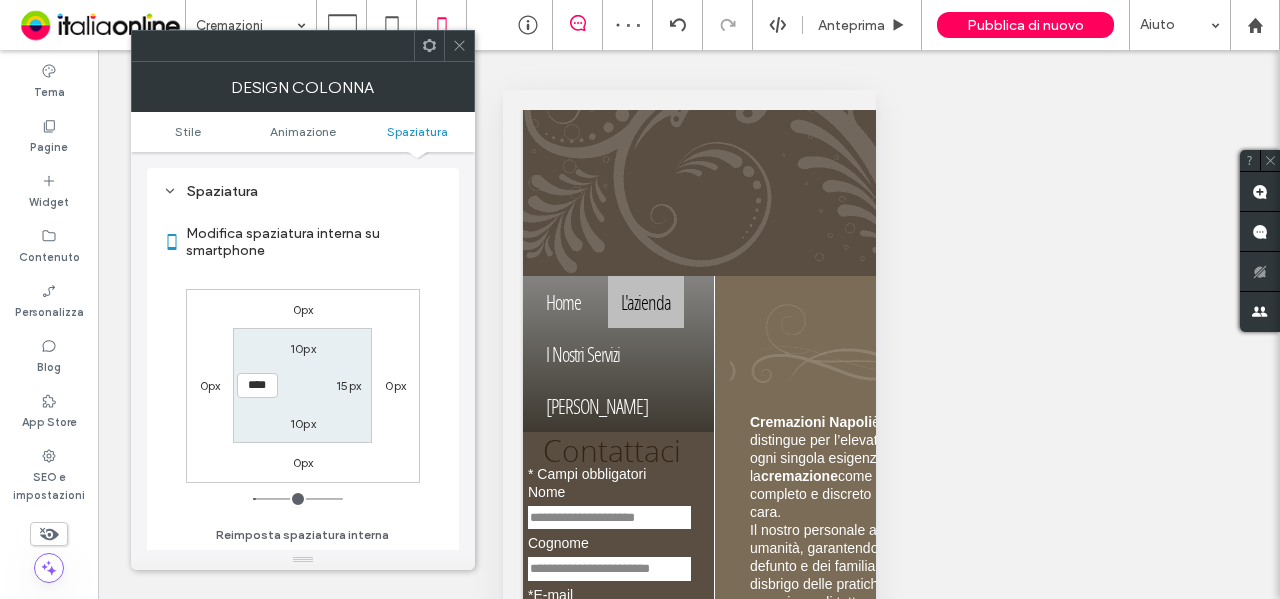 click on "15px" at bounding box center [348, 385] 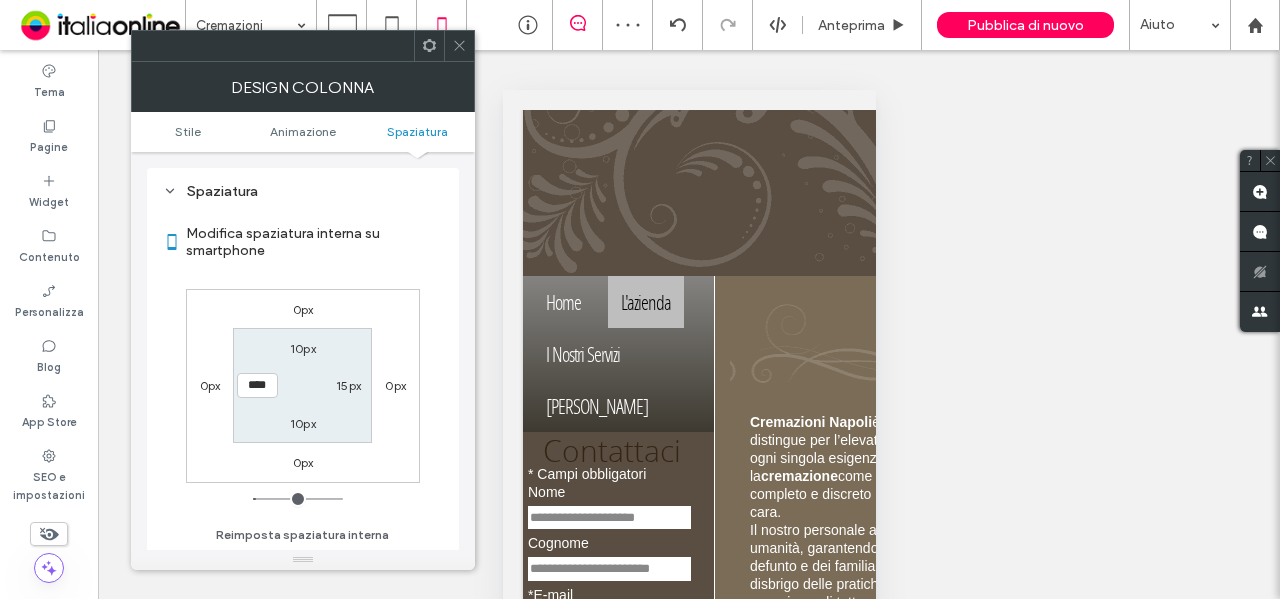 type on "**" 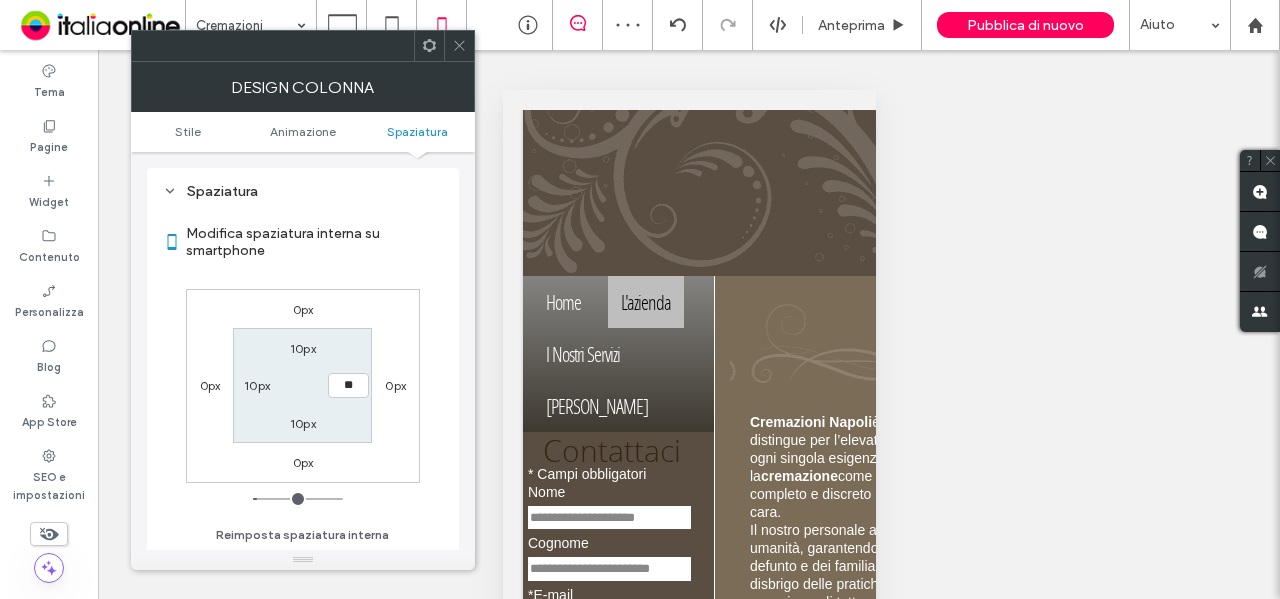 type on "**" 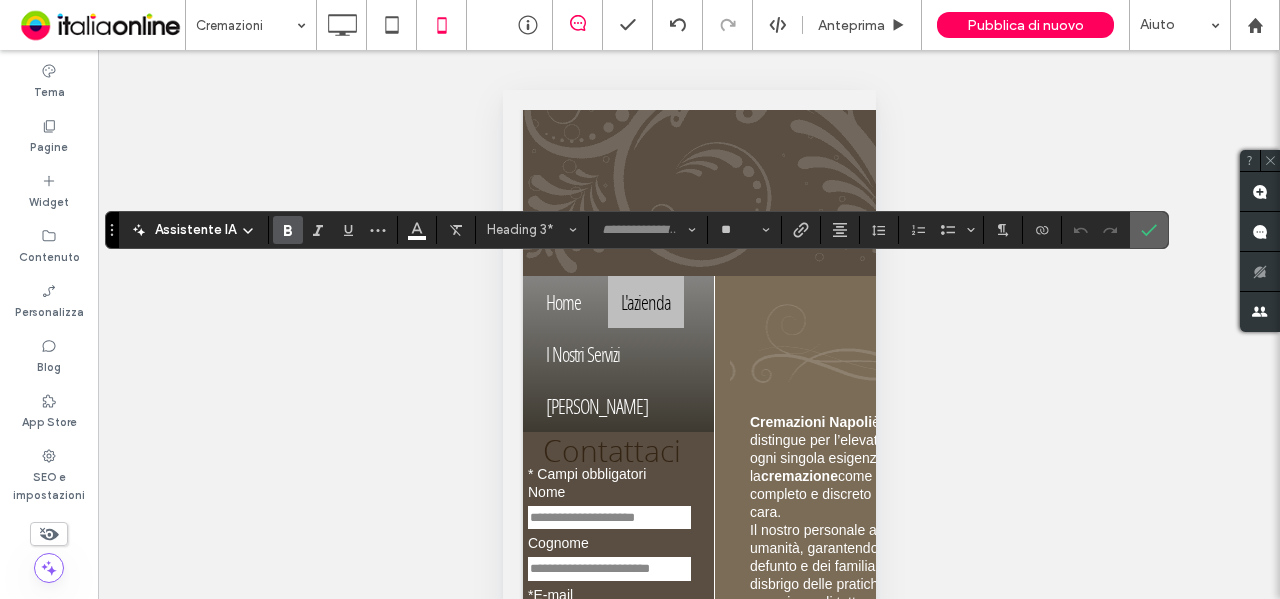 click 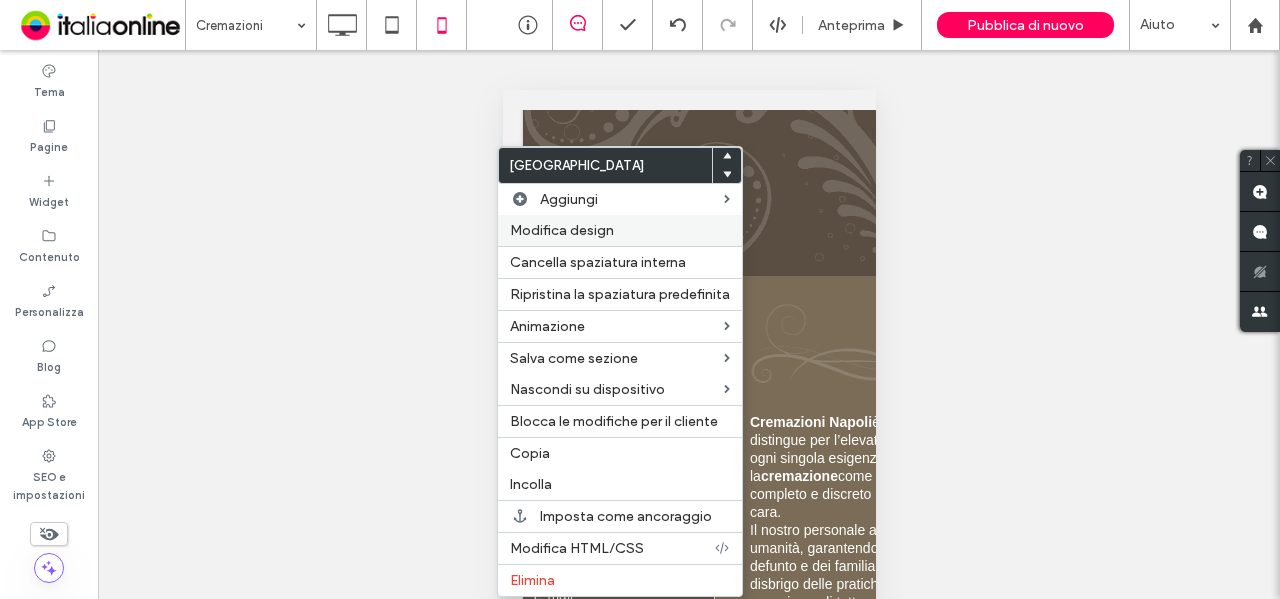 click on "Modifica design" at bounding box center [562, 230] 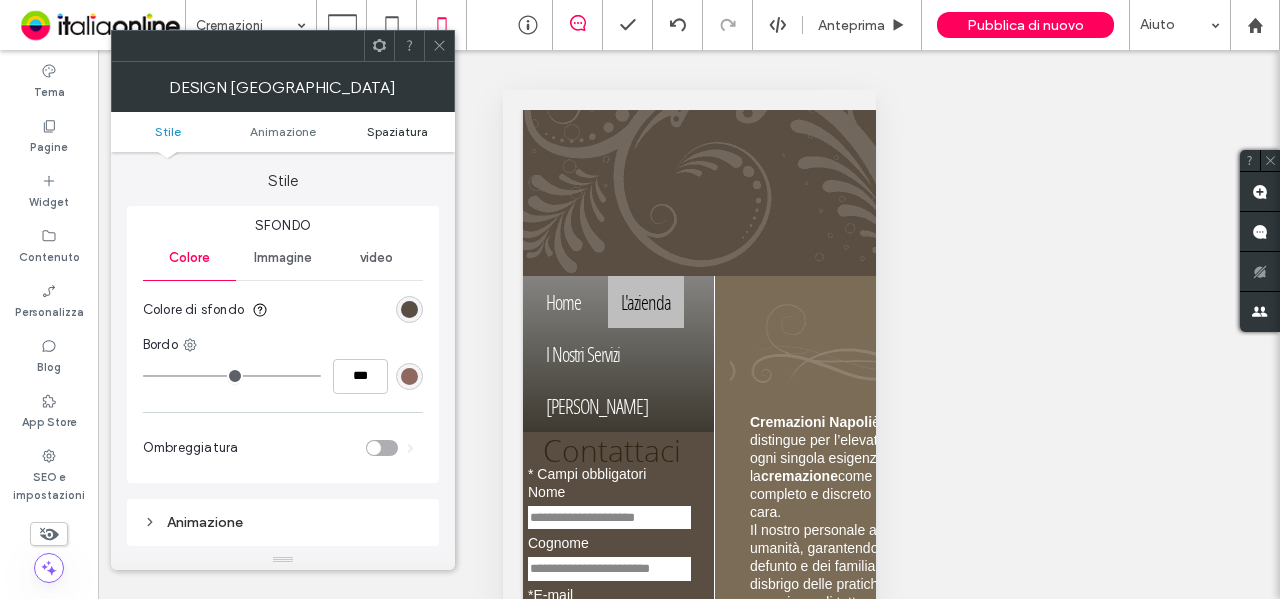 click on "Spaziatura" at bounding box center [397, 131] 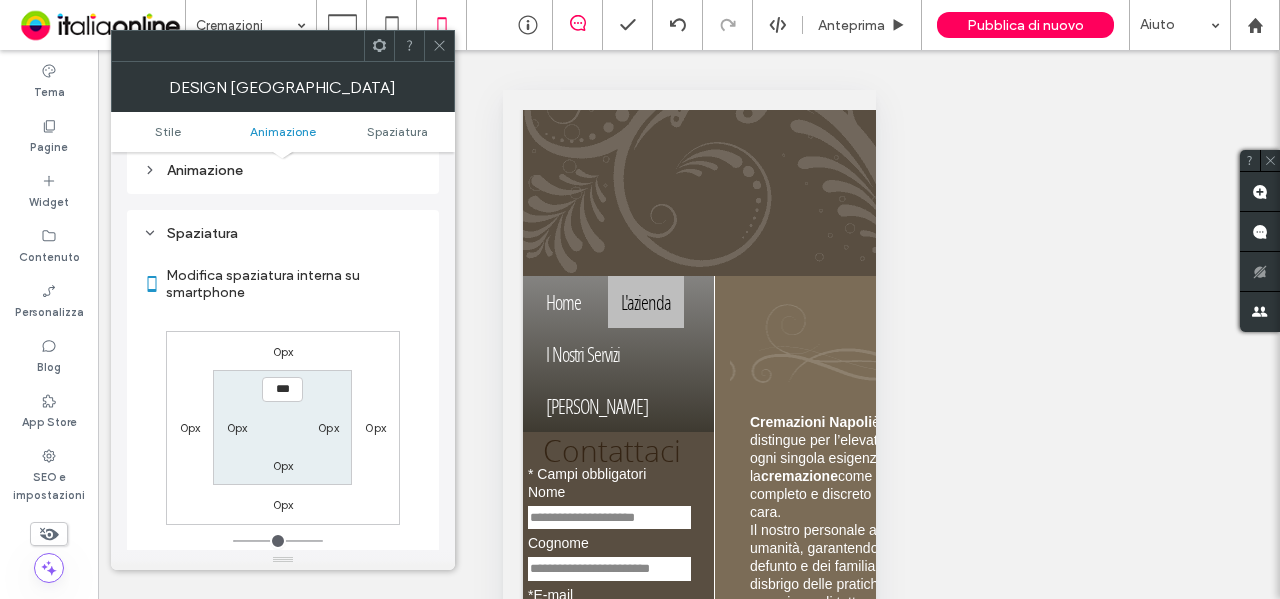scroll, scrollTop: 394, scrollLeft: 0, axis: vertical 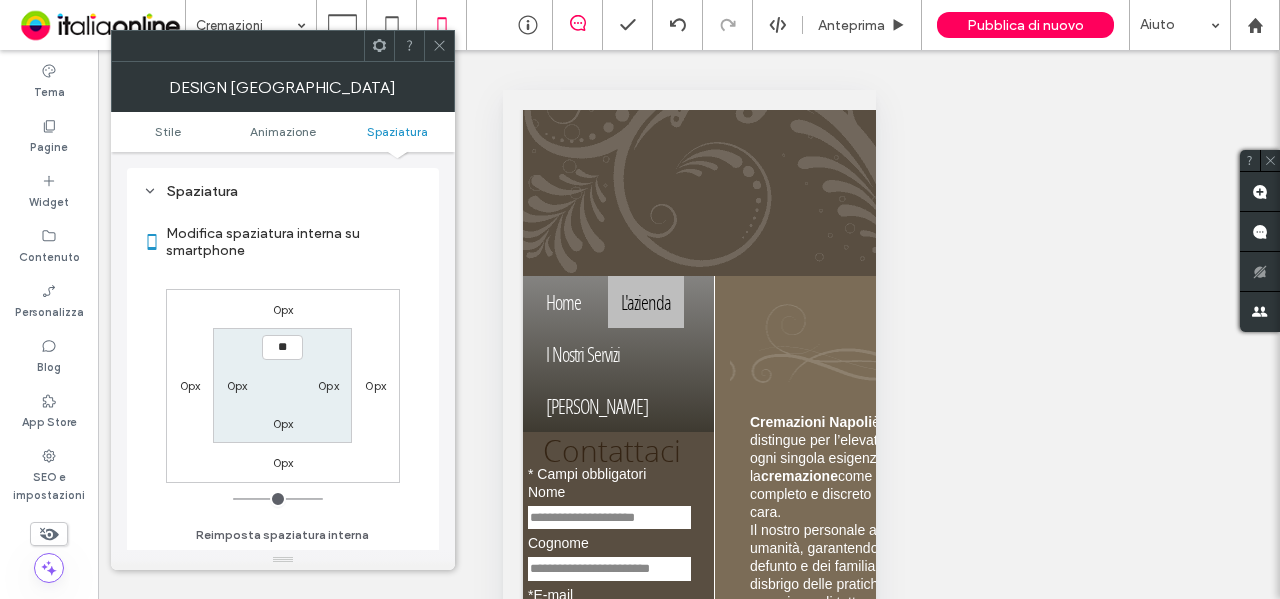 type on "****" 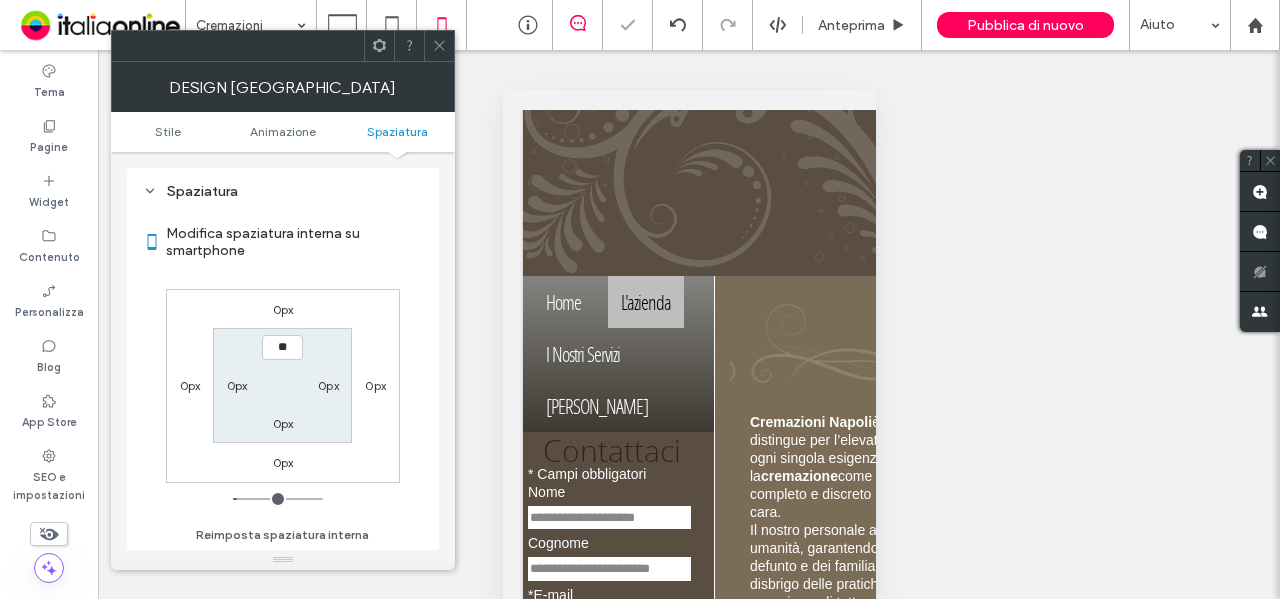 type on "*" 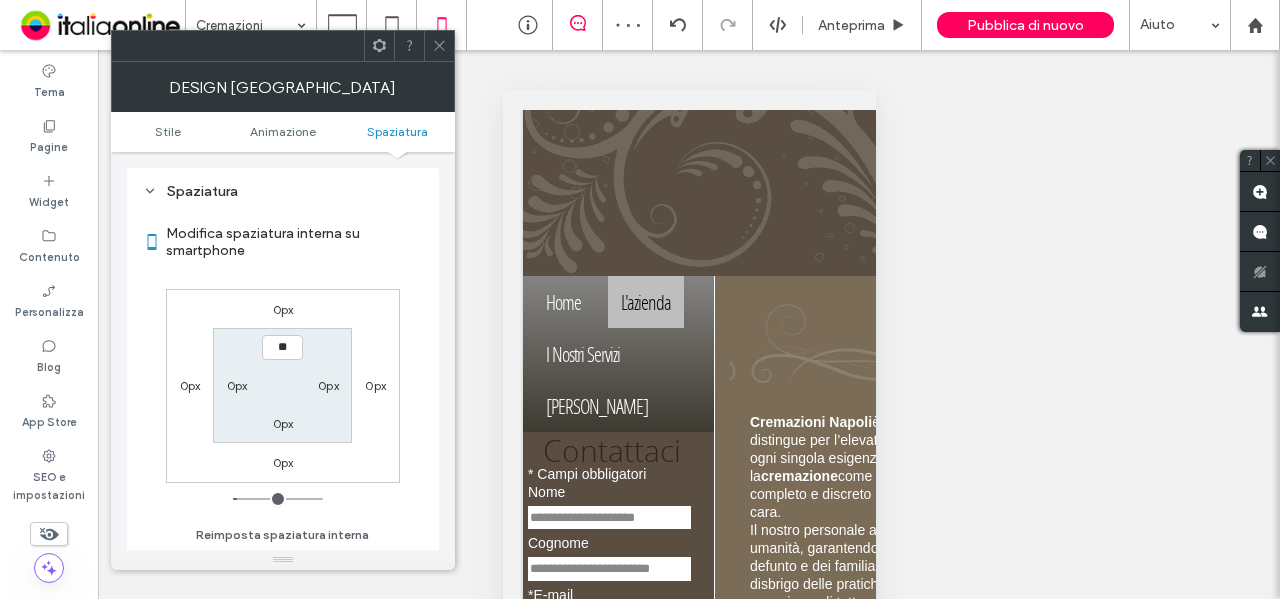 type on "****" 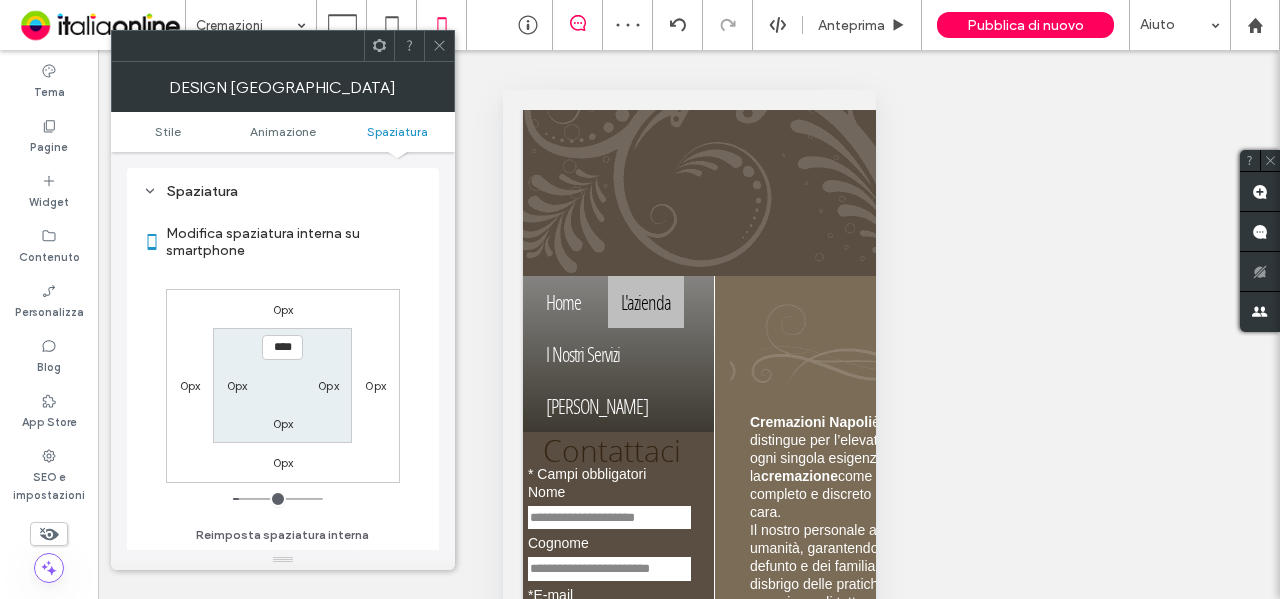 click on "0px" at bounding box center (283, 423) 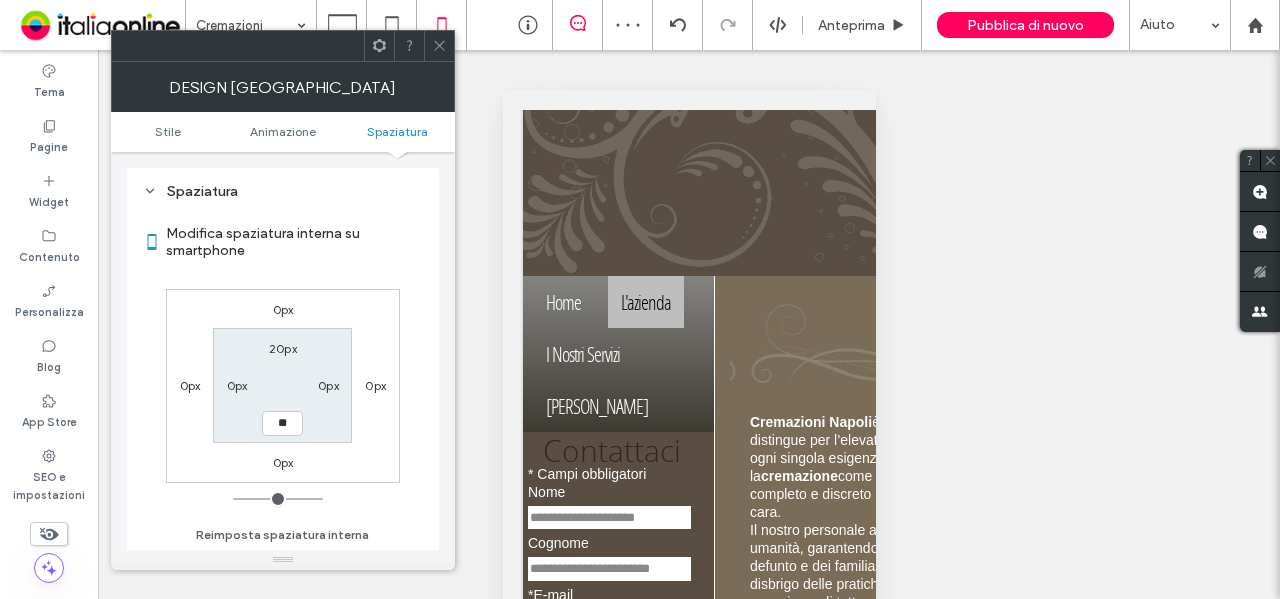 type on "**" 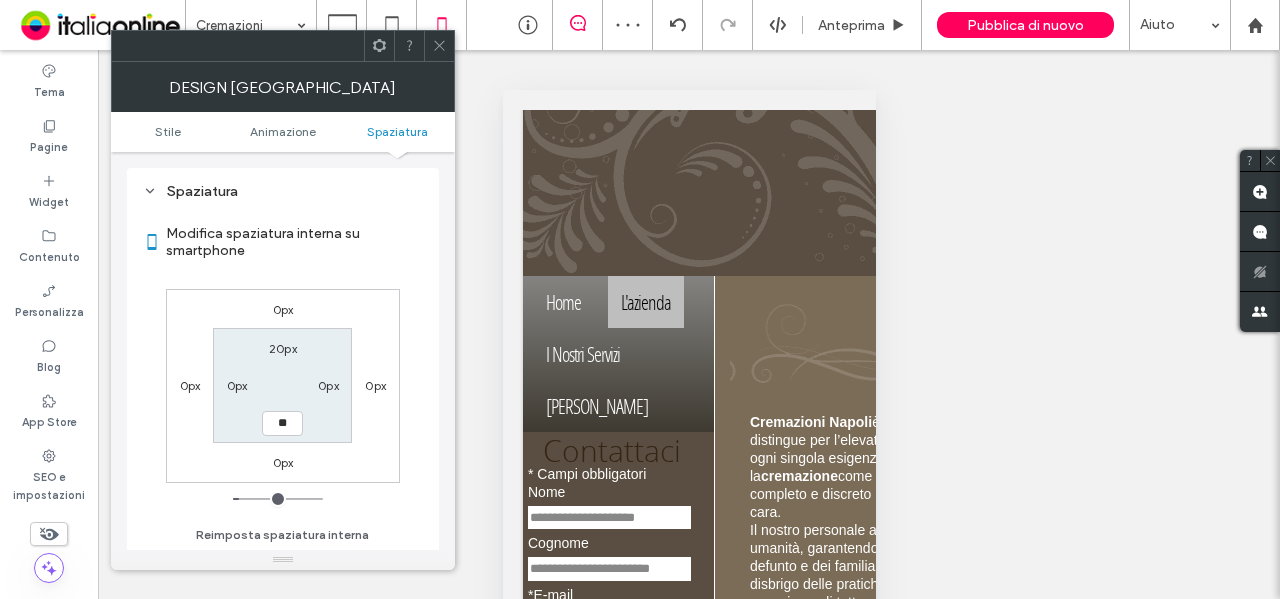 type on "**" 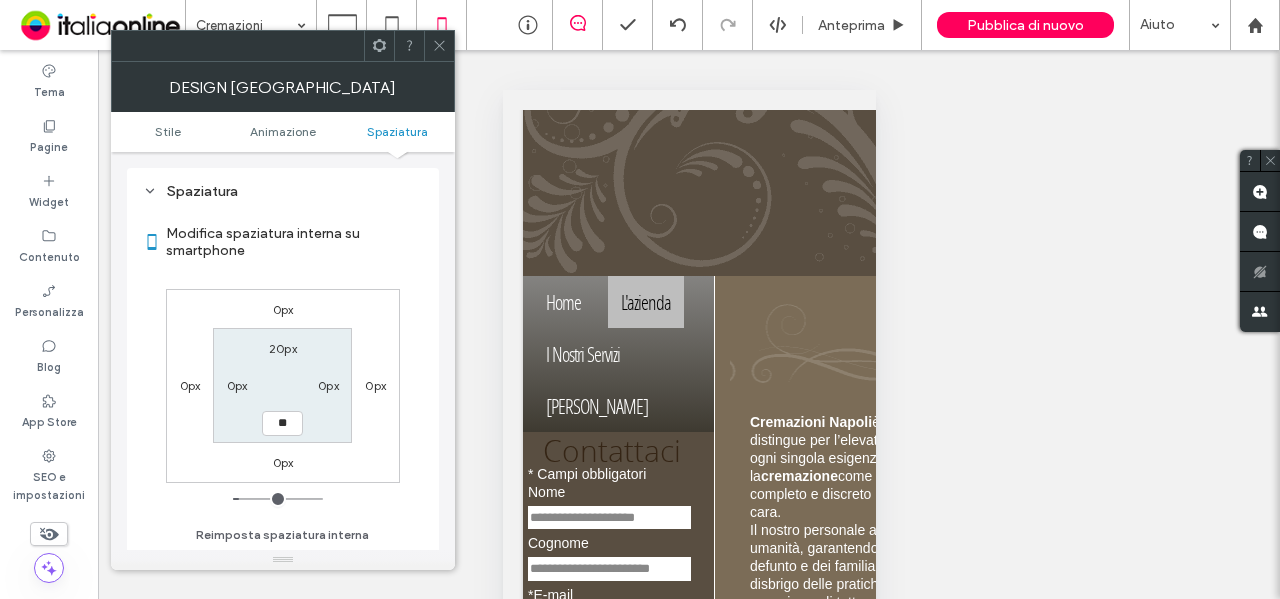 type on "*" 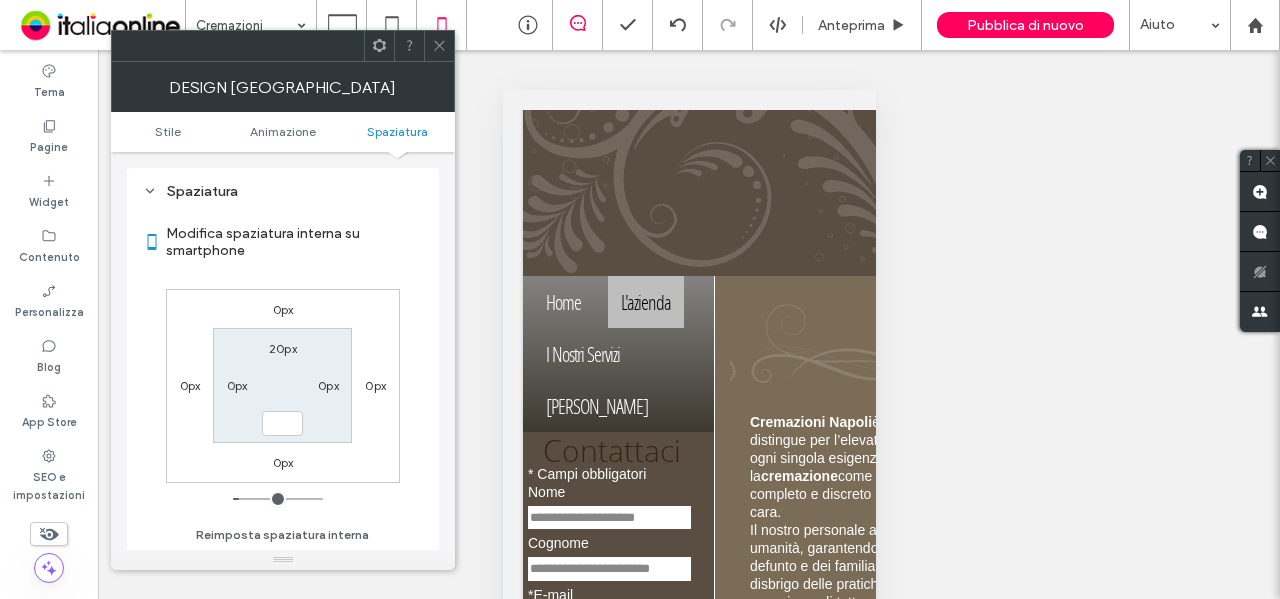 type 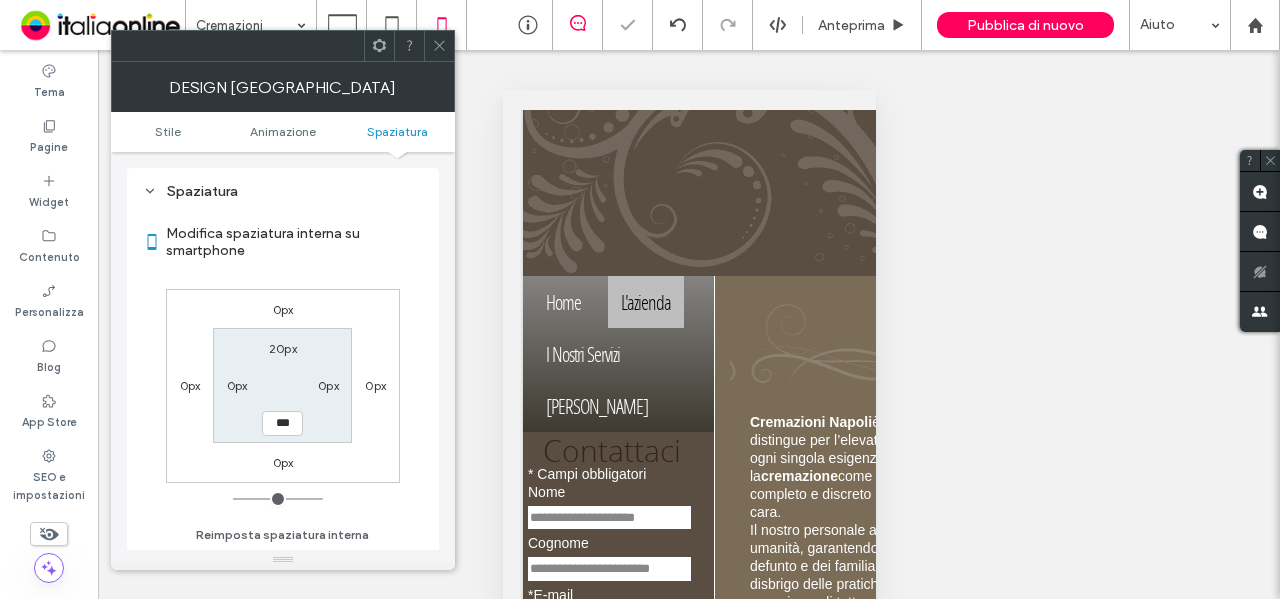 click at bounding box center [439, 46] 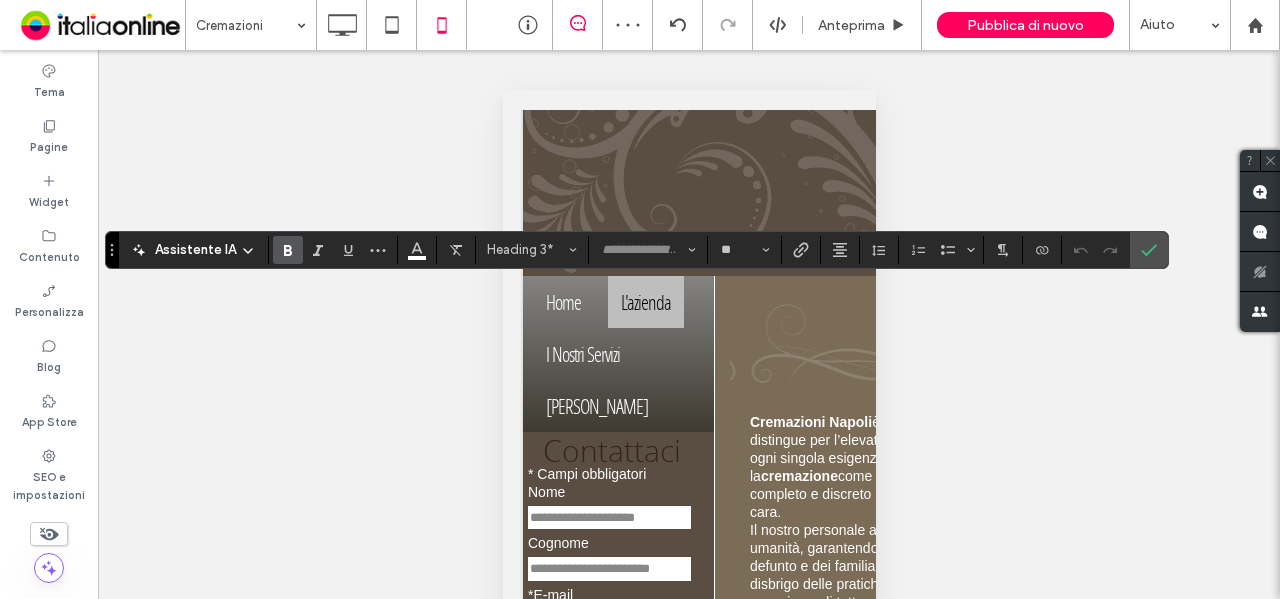 drag, startPoint x: 1143, startPoint y: 255, endPoint x: 914, endPoint y: 265, distance: 229.21823 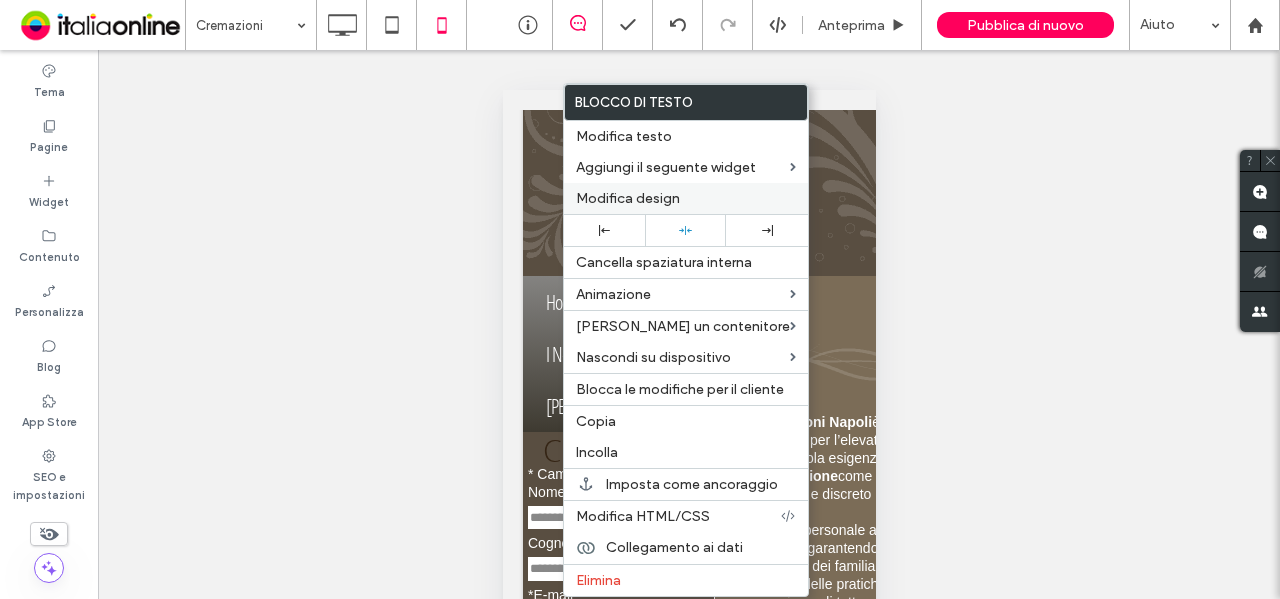 click on "Modifica design" at bounding box center (686, 198) 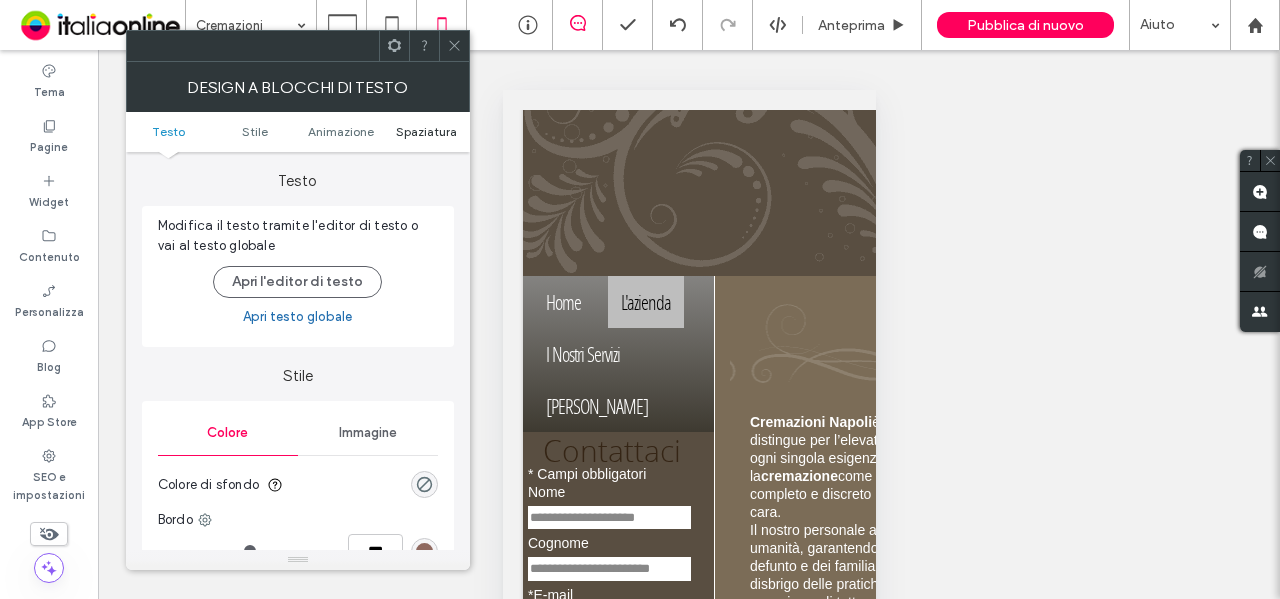 click on "Spaziatura" at bounding box center (426, 131) 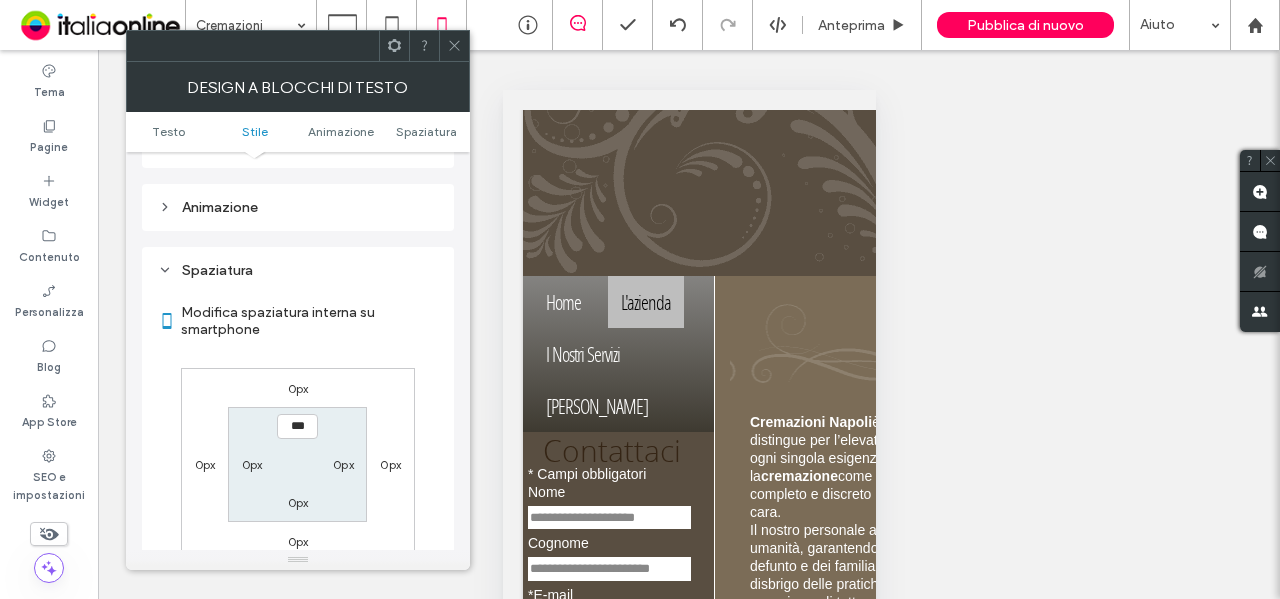 scroll, scrollTop: 574, scrollLeft: 0, axis: vertical 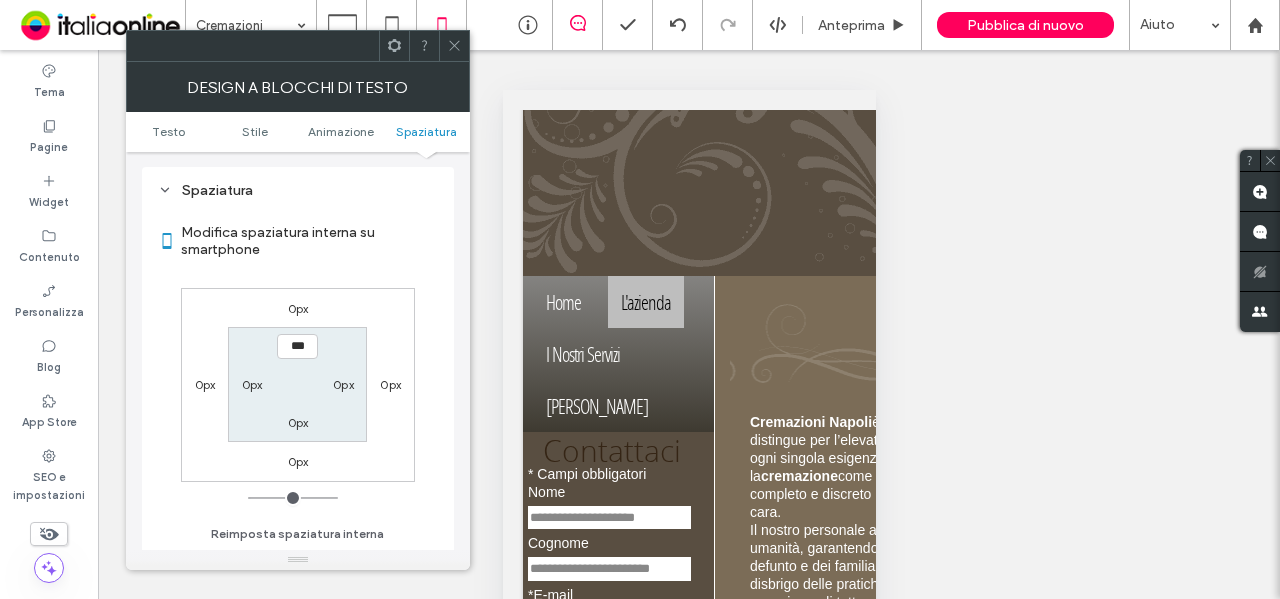 click on "0px" at bounding box center (298, 422) 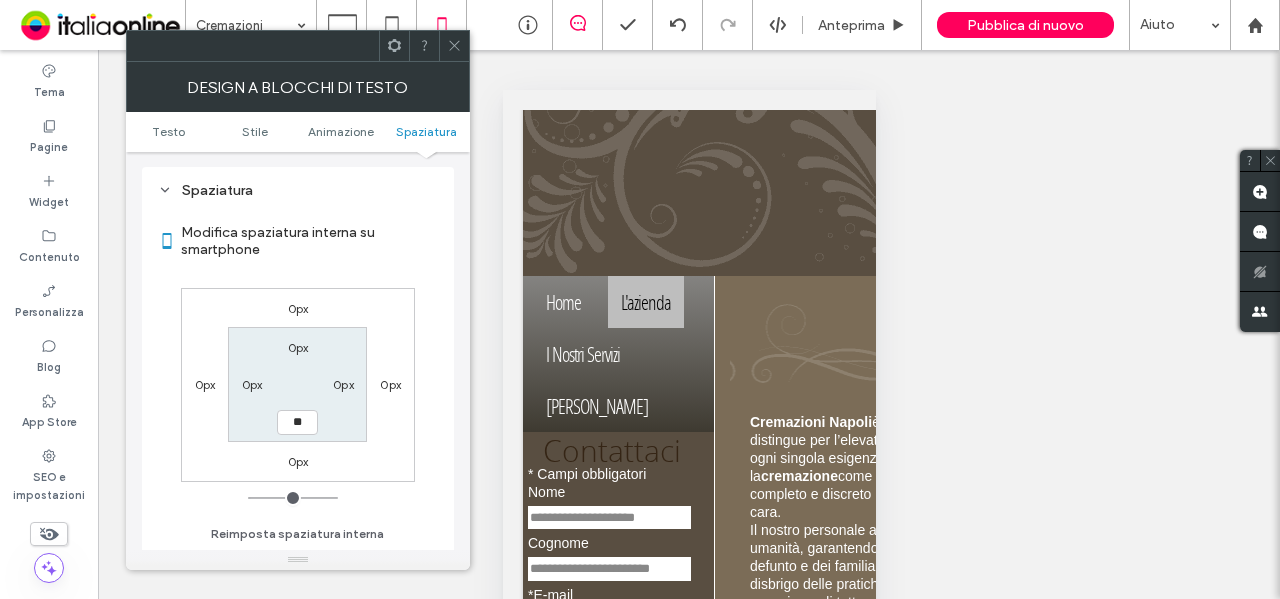 type on "**" 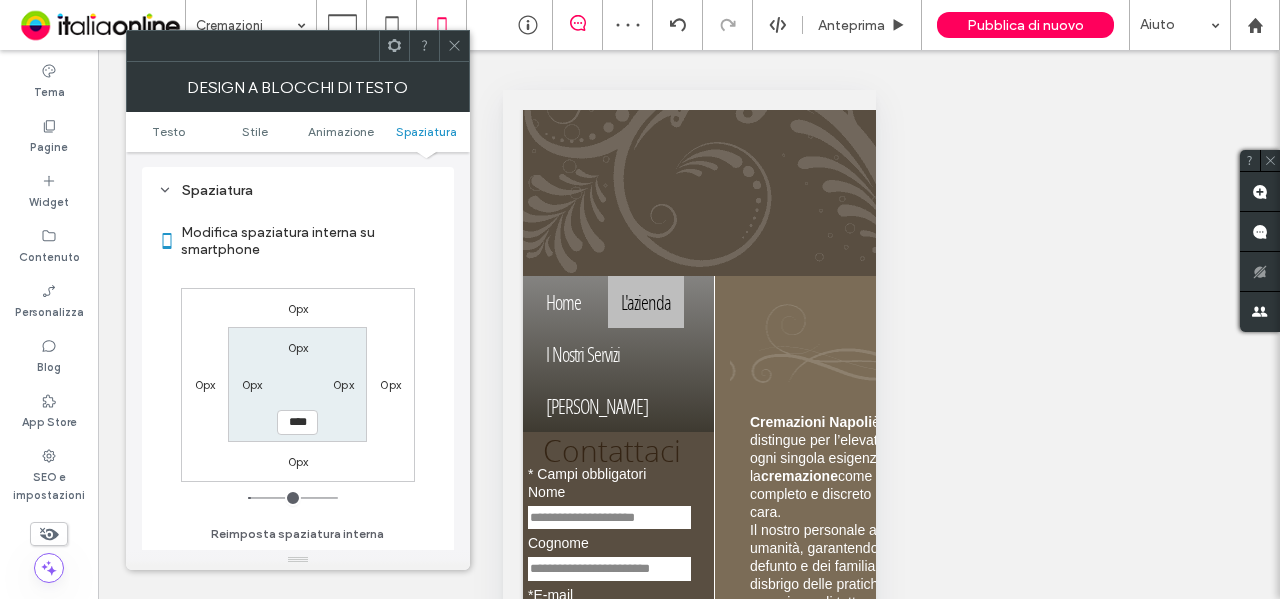 click on "0px" at bounding box center (298, 347) 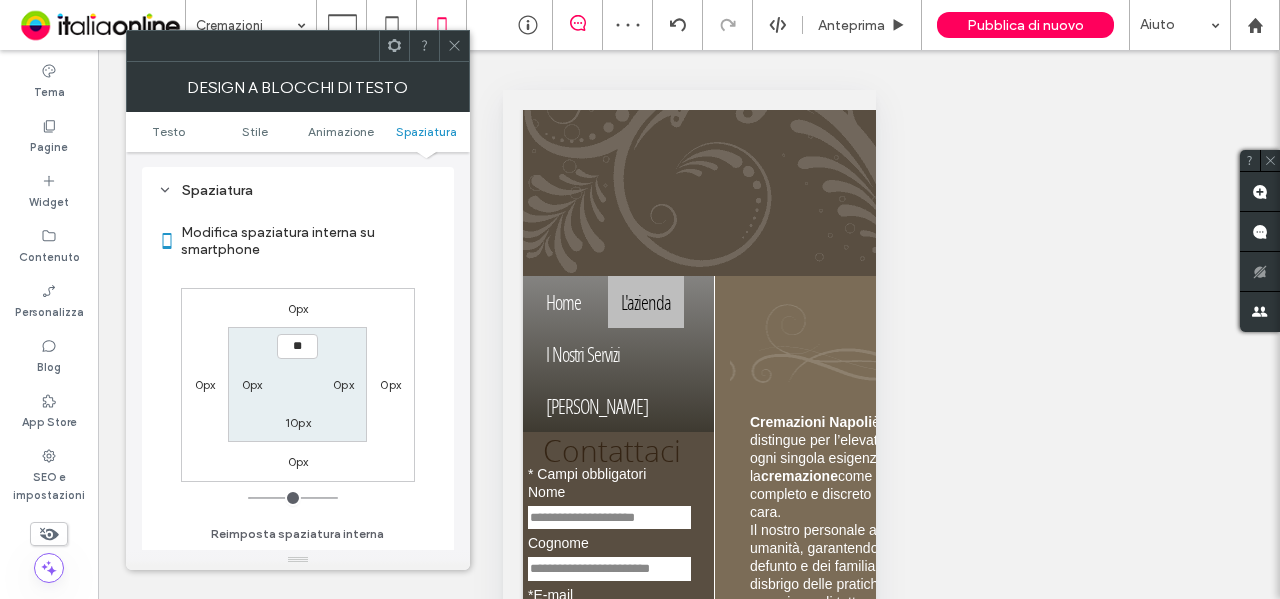 type on "**" 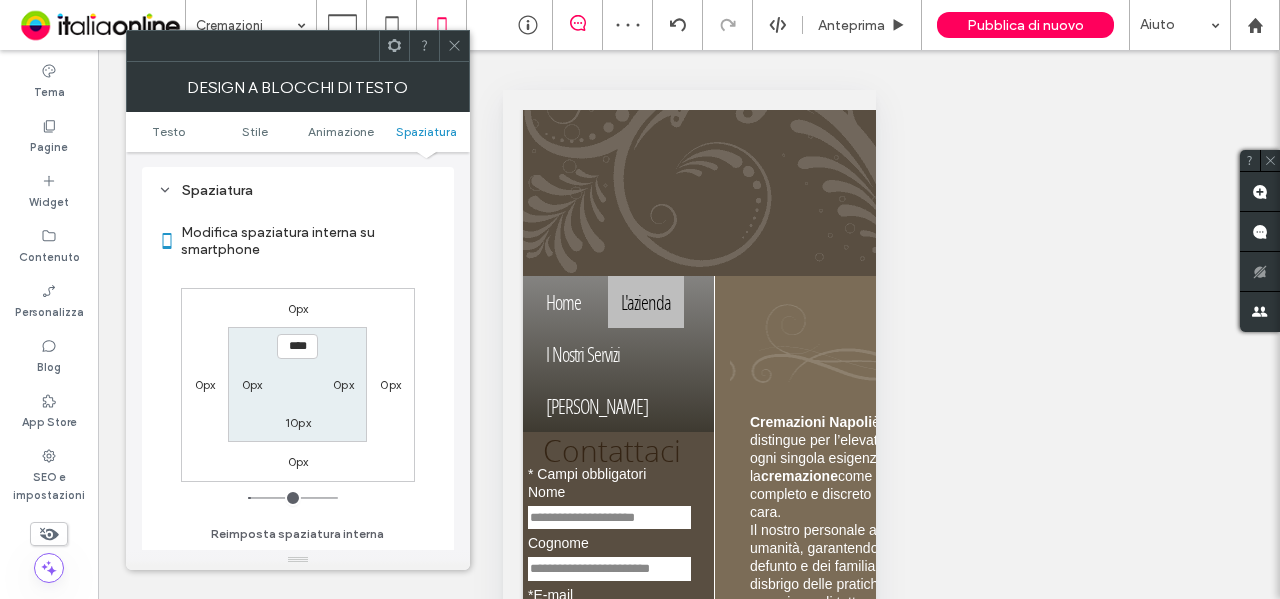 click 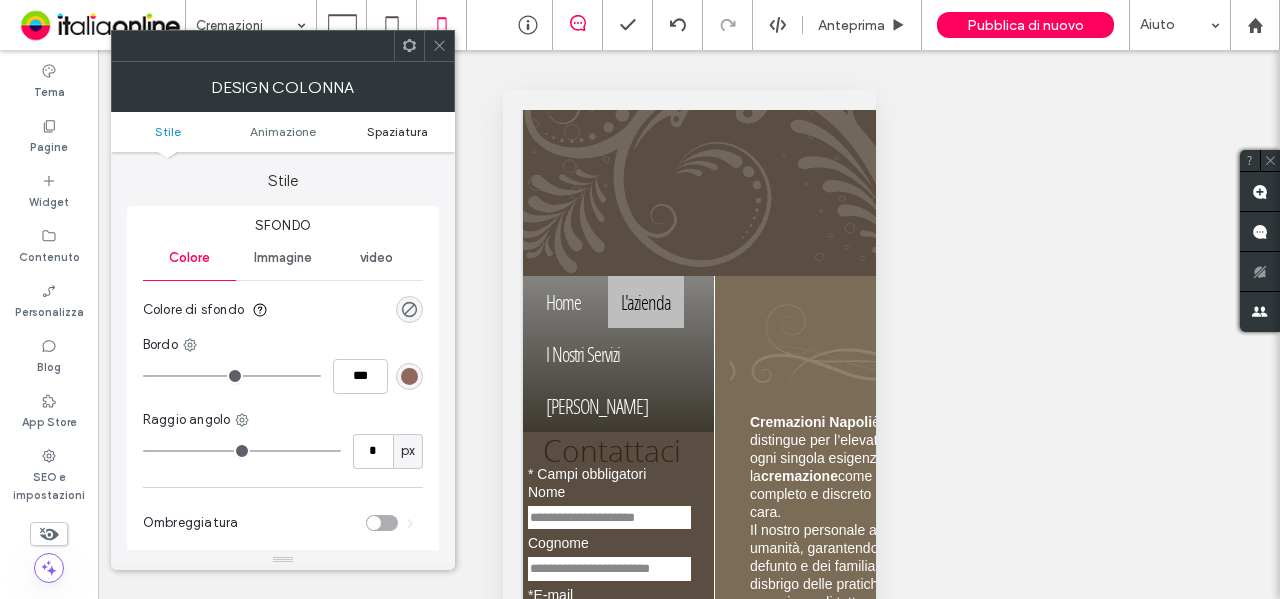 click on "Spaziatura" at bounding box center [397, 131] 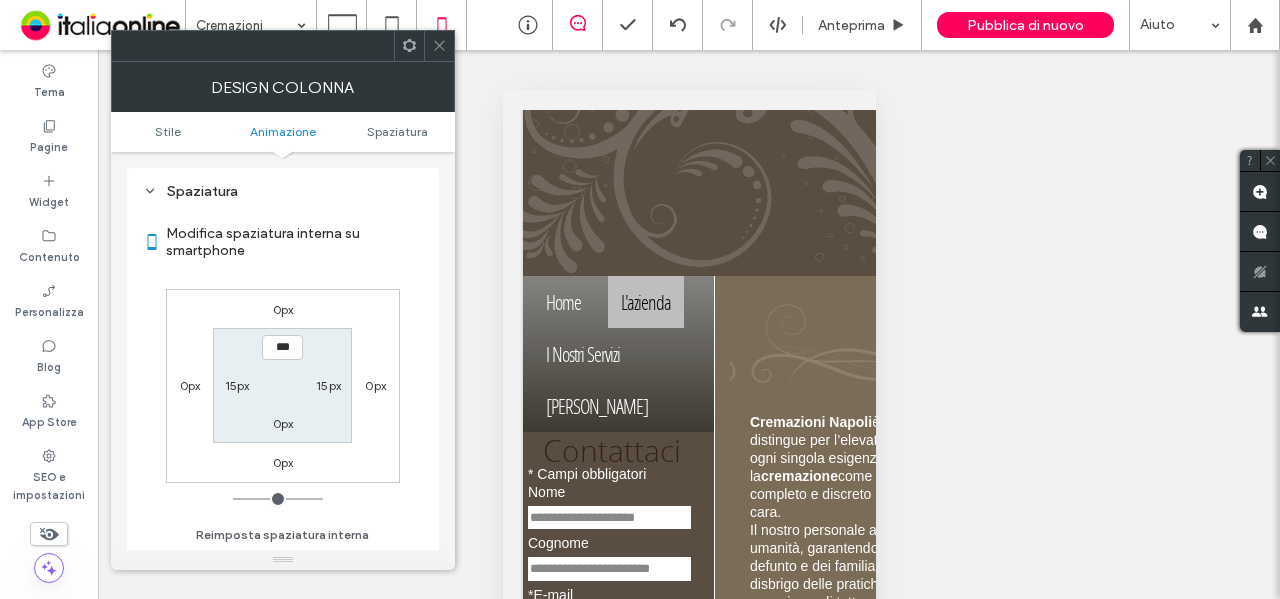 scroll, scrollTop: 469, scrollLeft: 0, axis: vertical 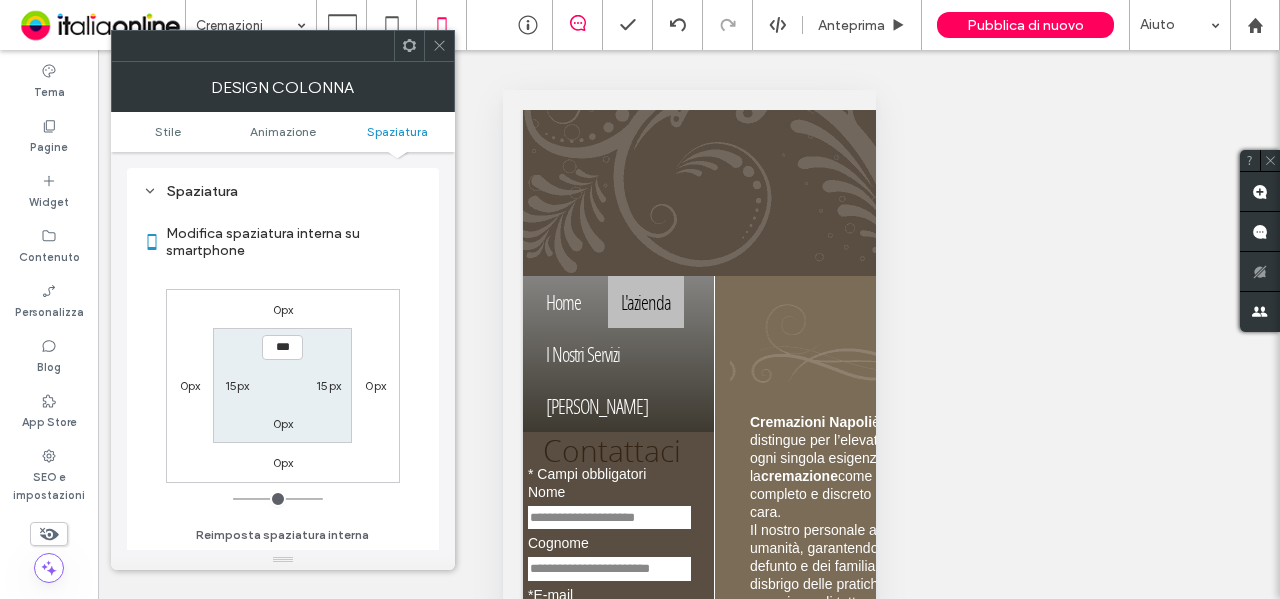 click on "0px" at bounding box center (283, 423) 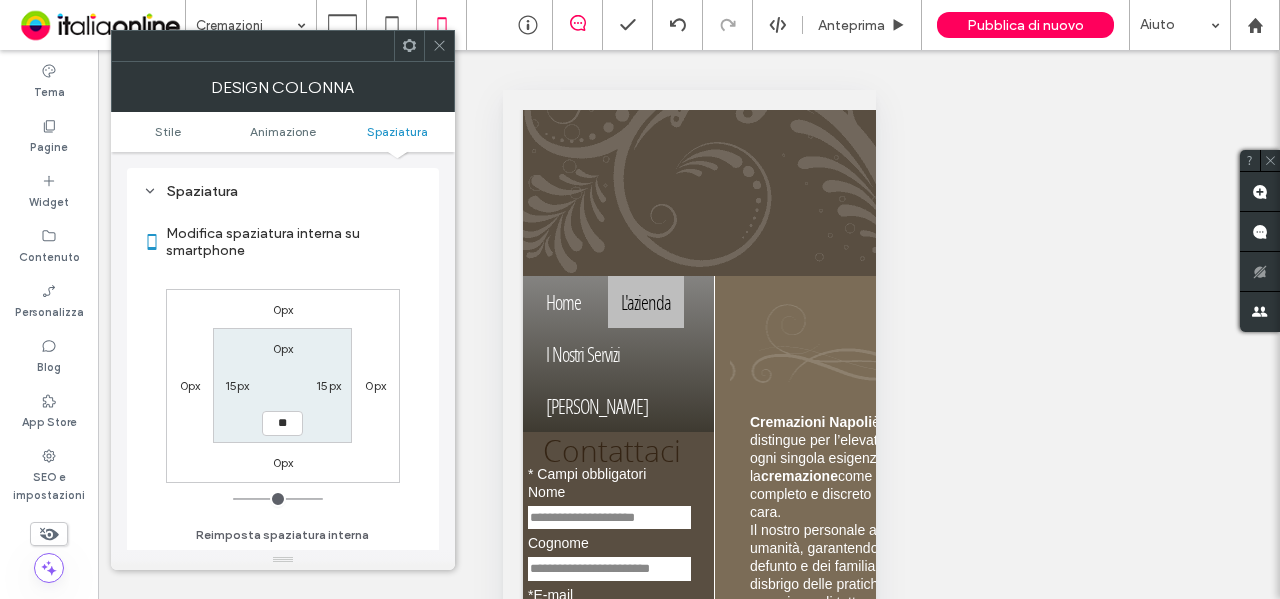 type on "**" 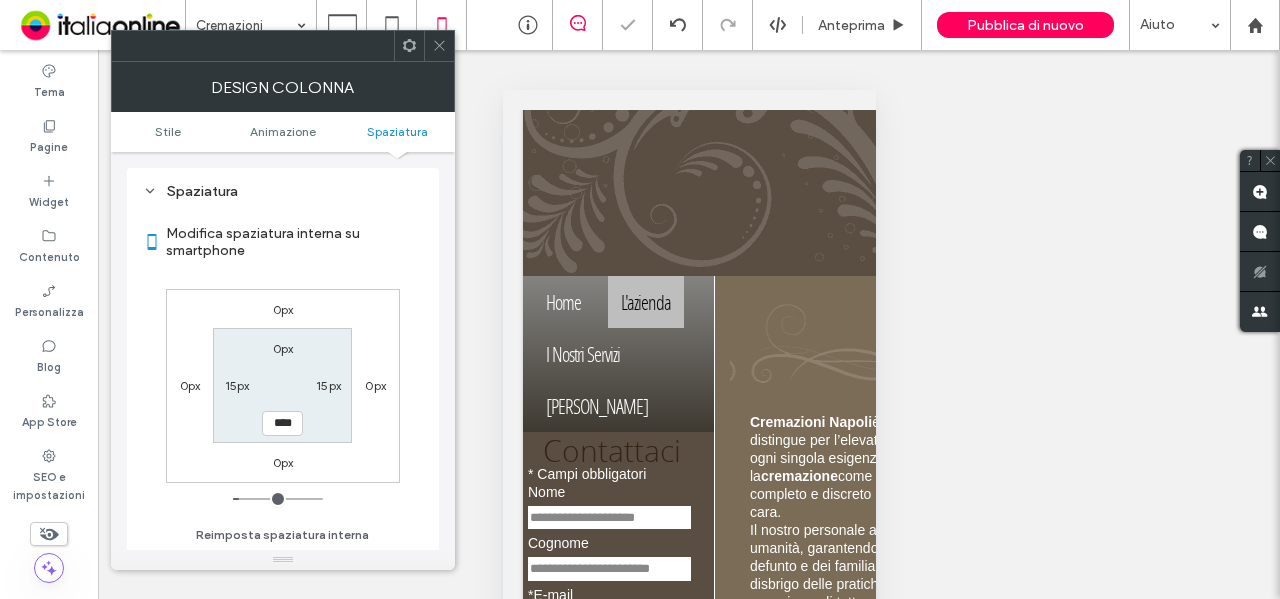 click 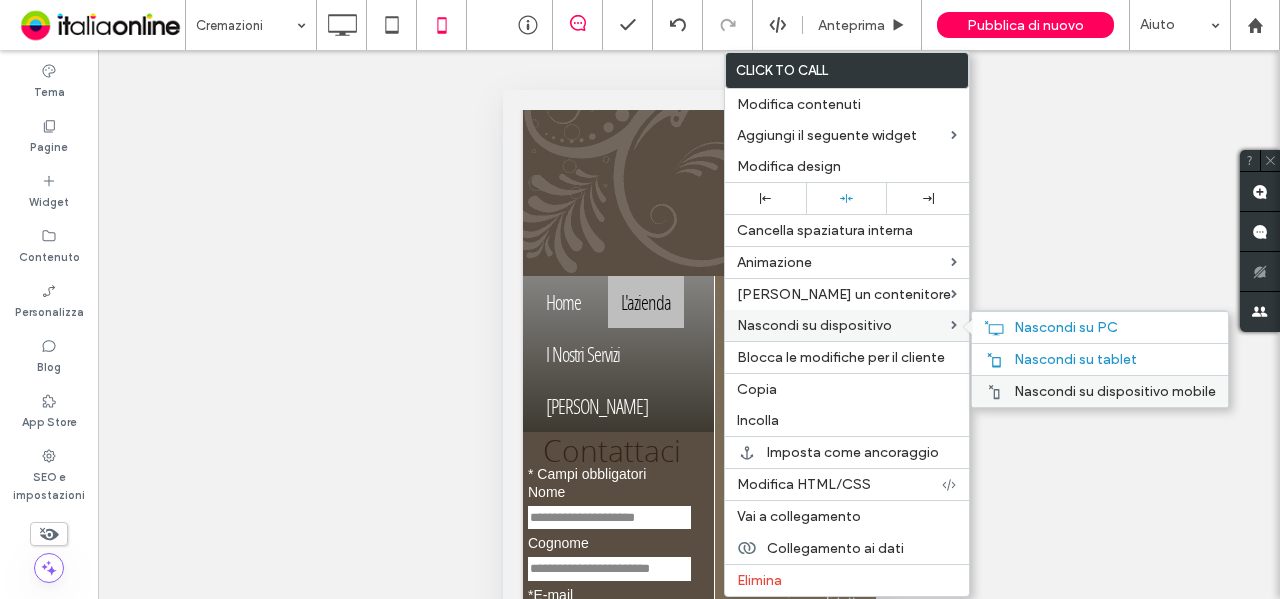 click on "Nascondi su dispositivo mobile" at bounding box center (1115, 391) 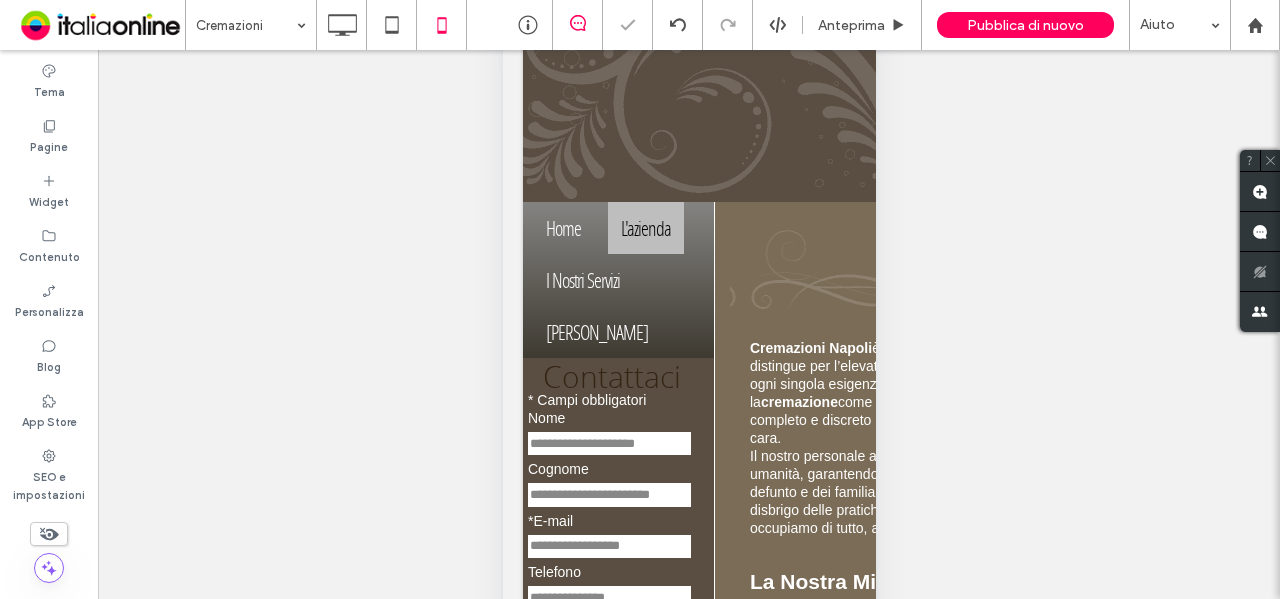 scroll, scrollTop: 0, scrollLeft: 0, axis: both 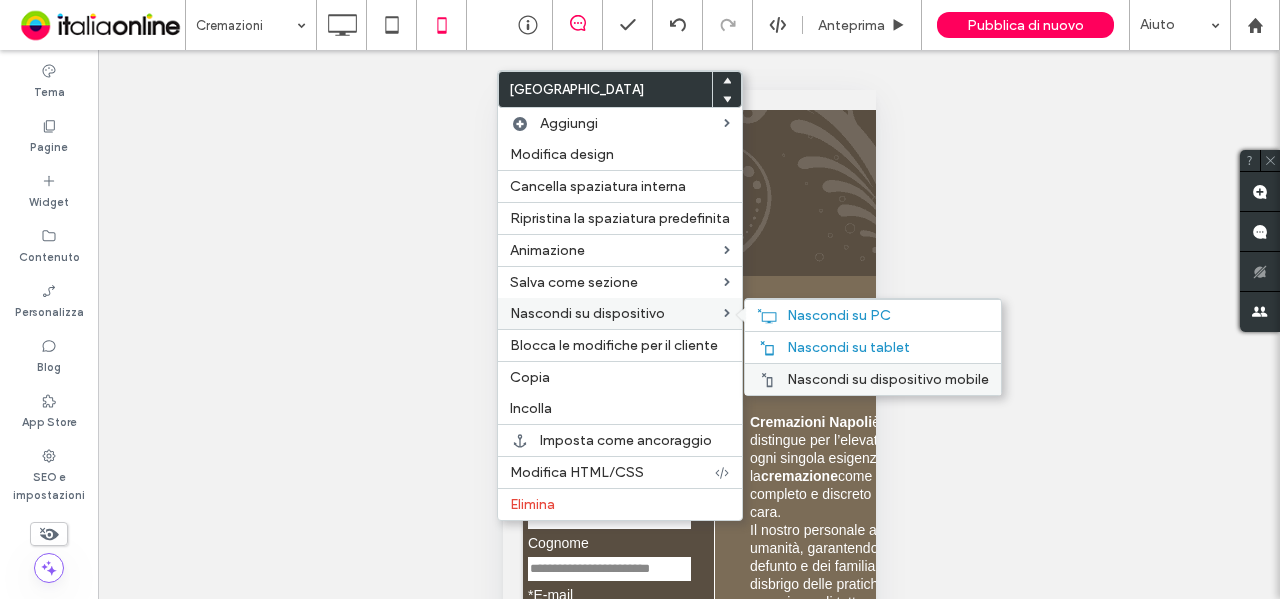click on "Nascondi su dispositivo mobile" at bounding box center (888, 379) 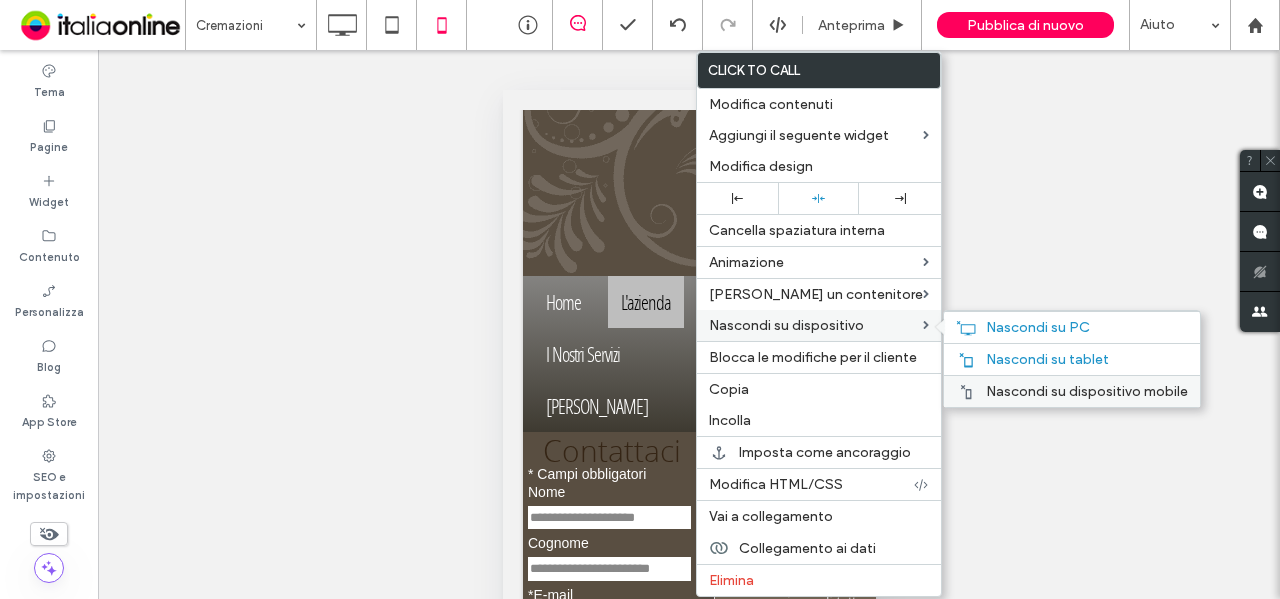 click on "Nascondi su dispositivo mobile" at bounding box center (1072, 391) 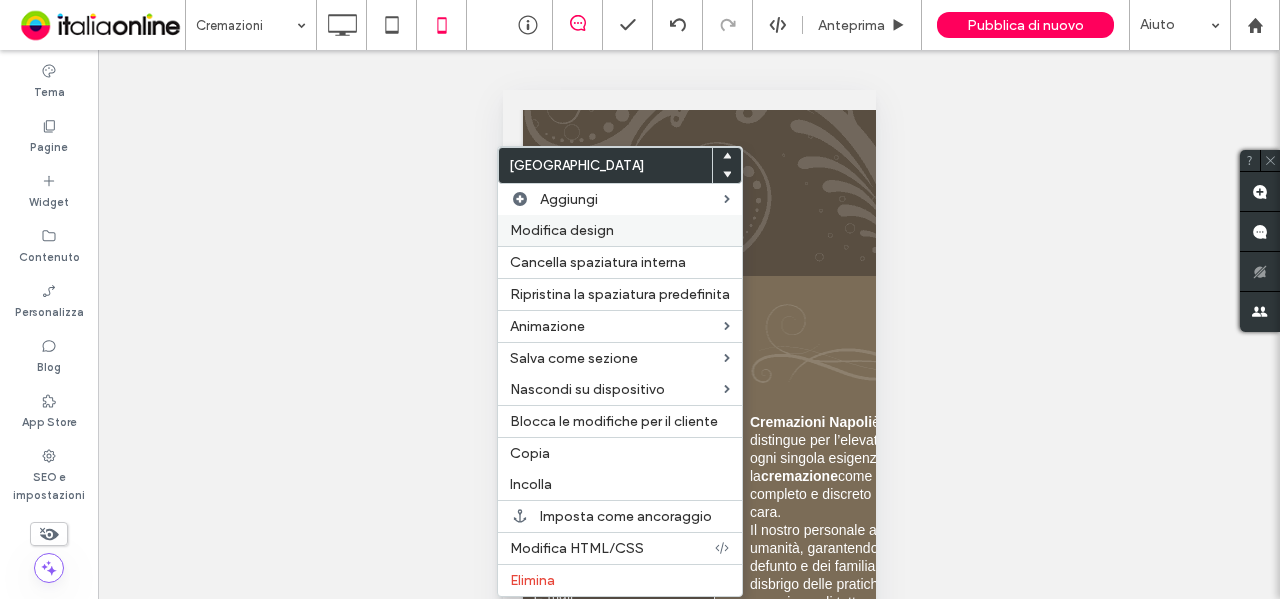 click on "Modifica design" at bounding box center [562, 230] 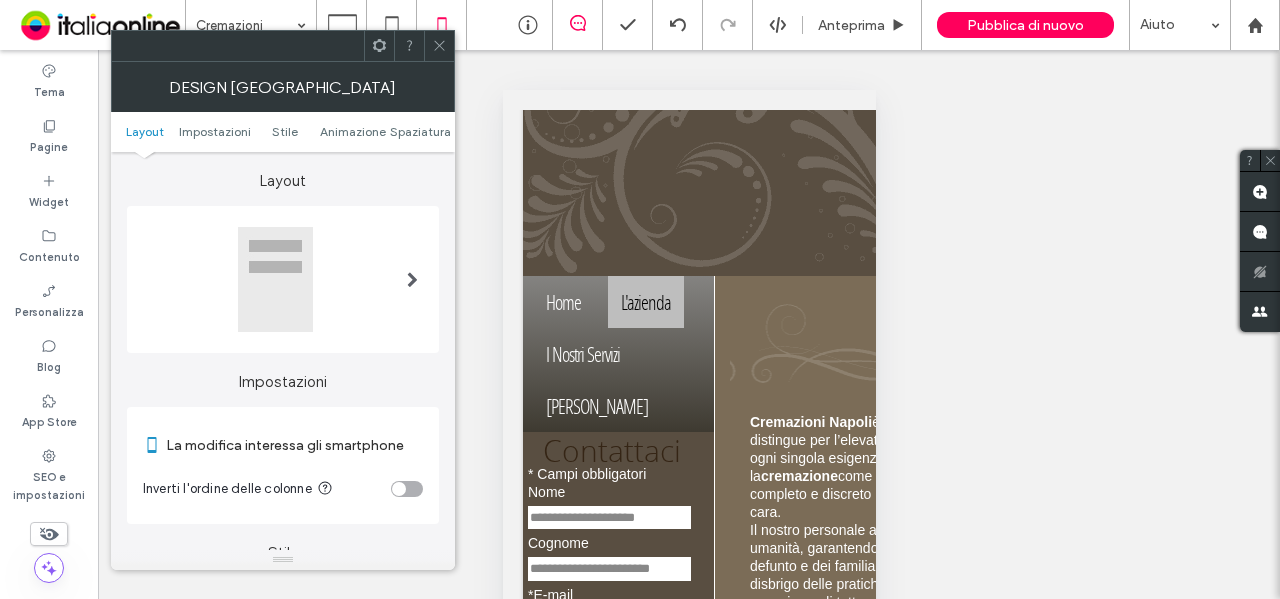 click at bounding box center (399, 489) 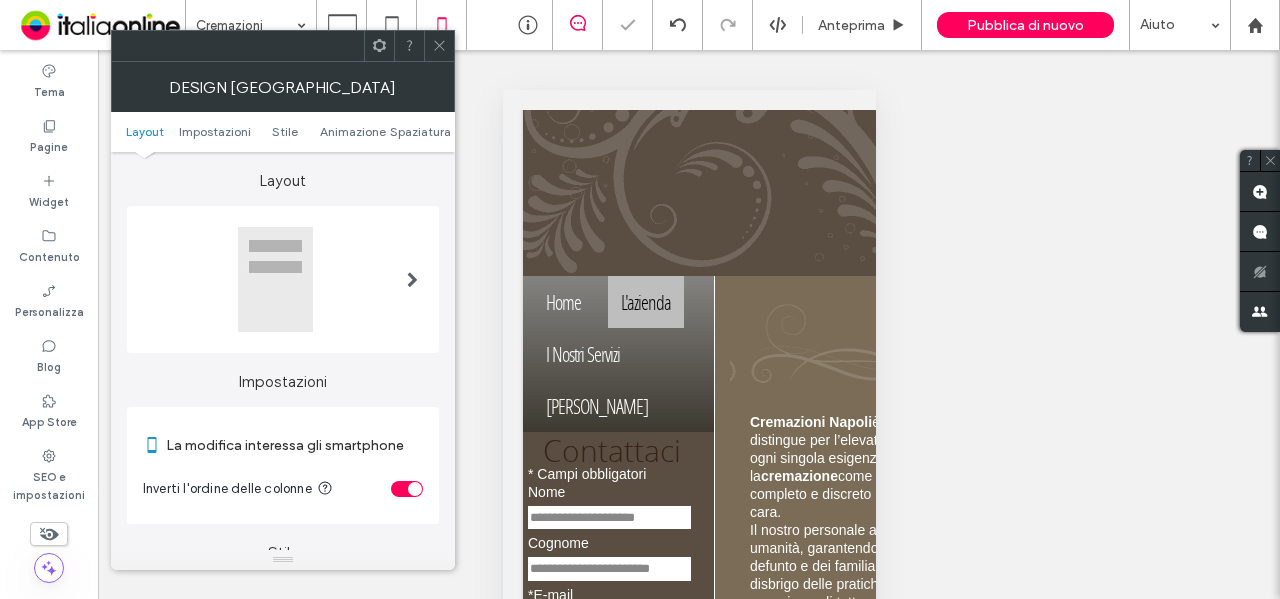 drag, startPoint x: 442, startPoint y: 47, endPoint x: 430, endPoint y: 85, distance: 39.849716 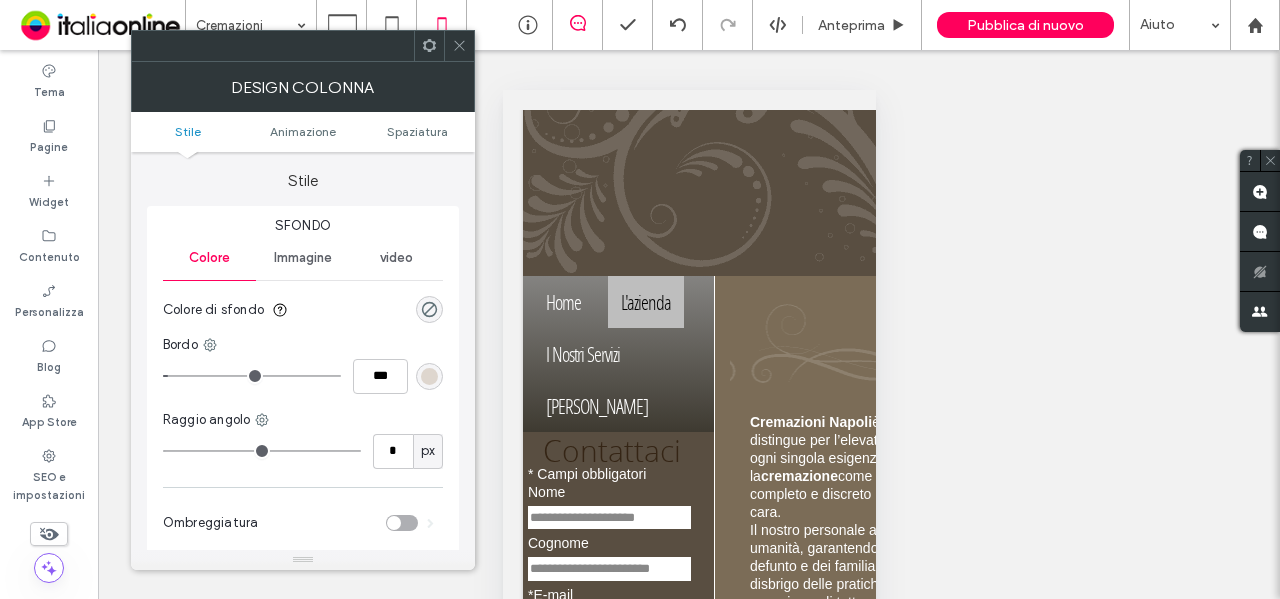 drag, startPoint x: 460, startPoint y: 59, endPoint x: 448, endPoint y: 54, distance: 13 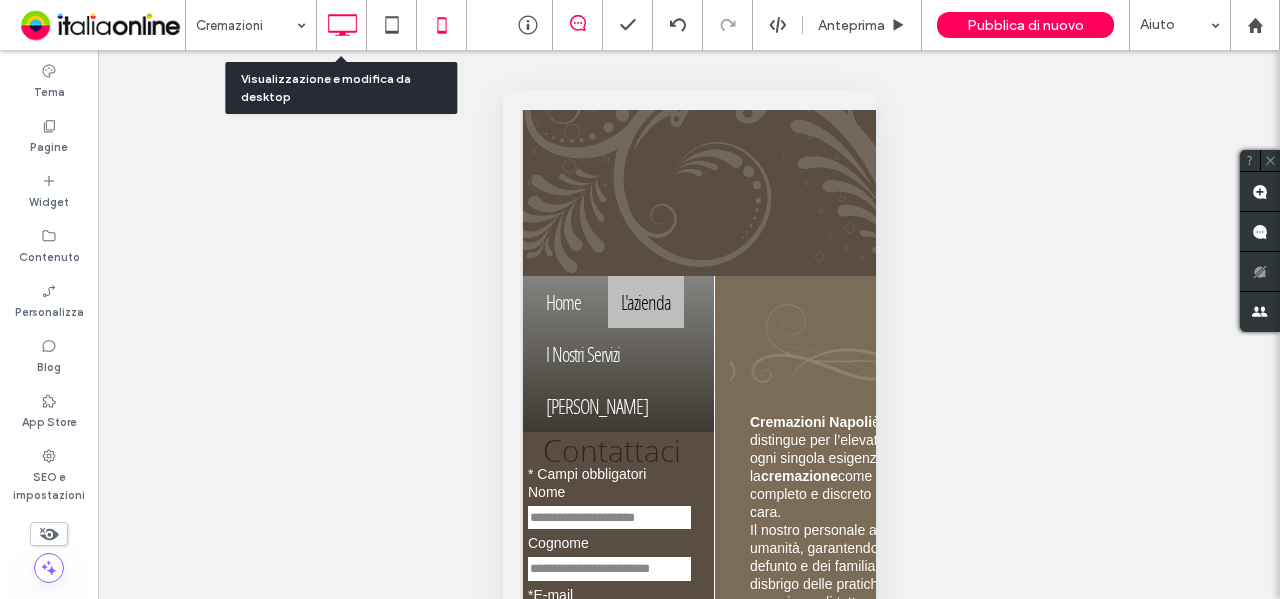 click 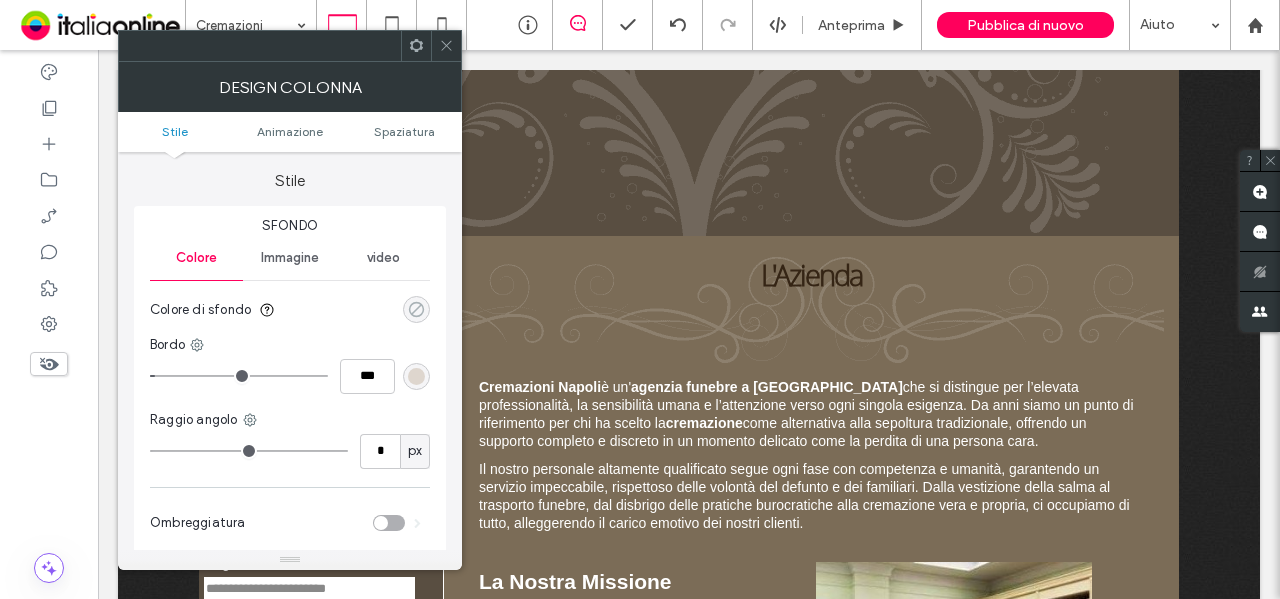click at bounding box center (416, 309) 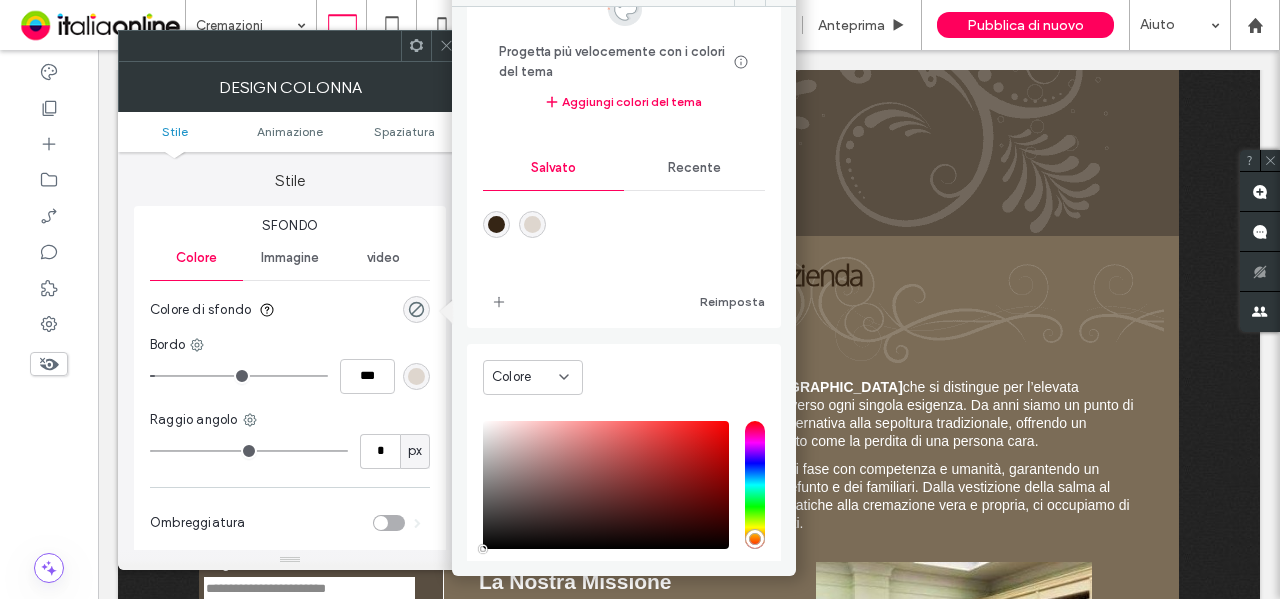 scroll, scrollTop: 0, scrollLeft: 0, axis: both 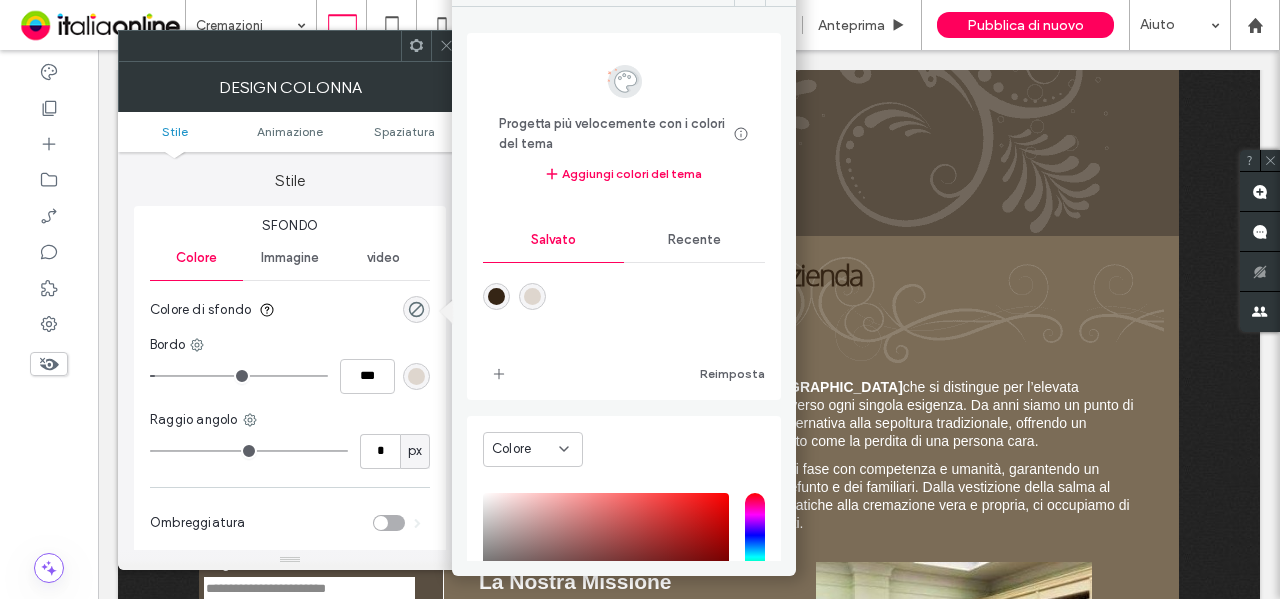 click at bounding box center (496, 296) 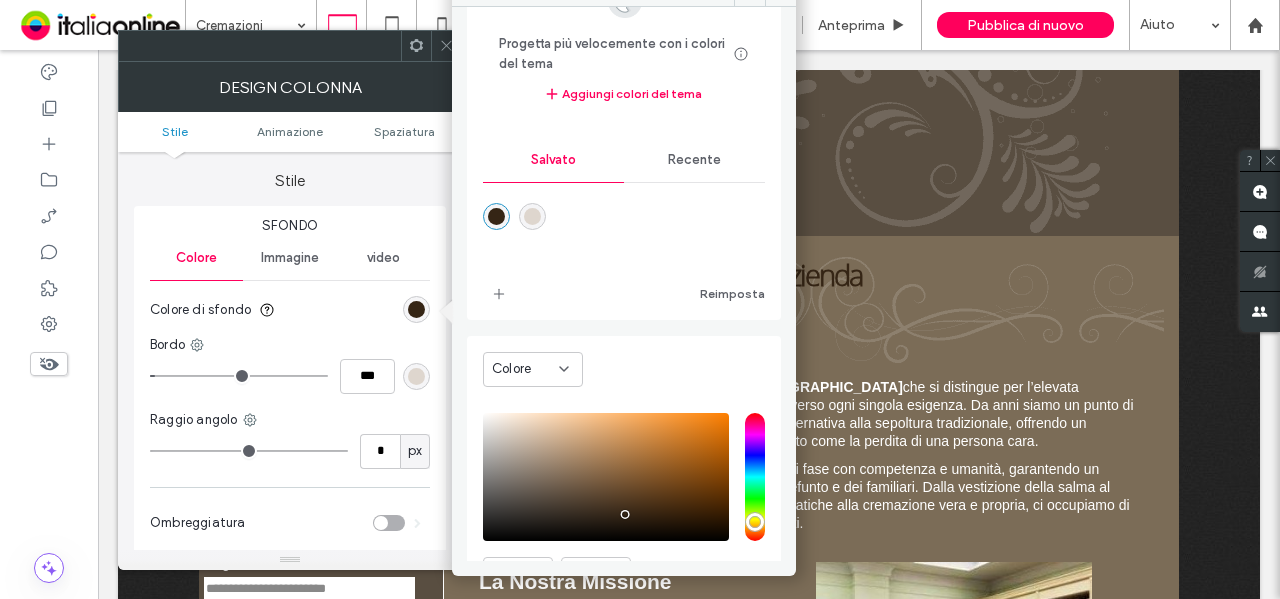 scroll, scrollTop: 186, scrollLeft: 0, axis: vertical 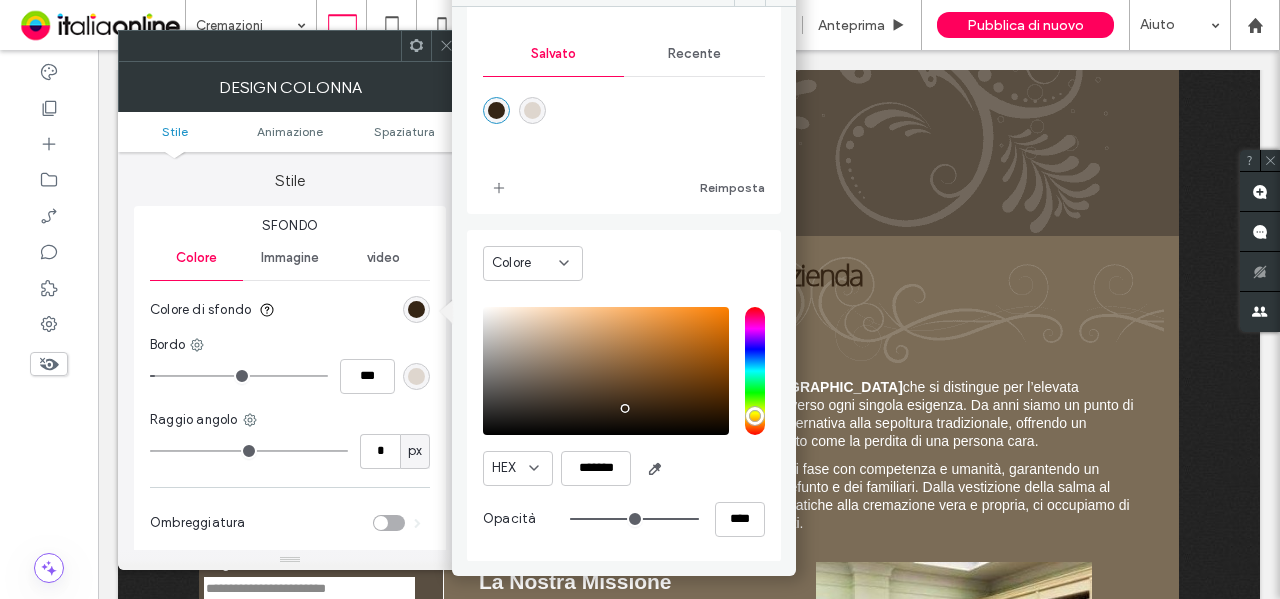 type on "**" 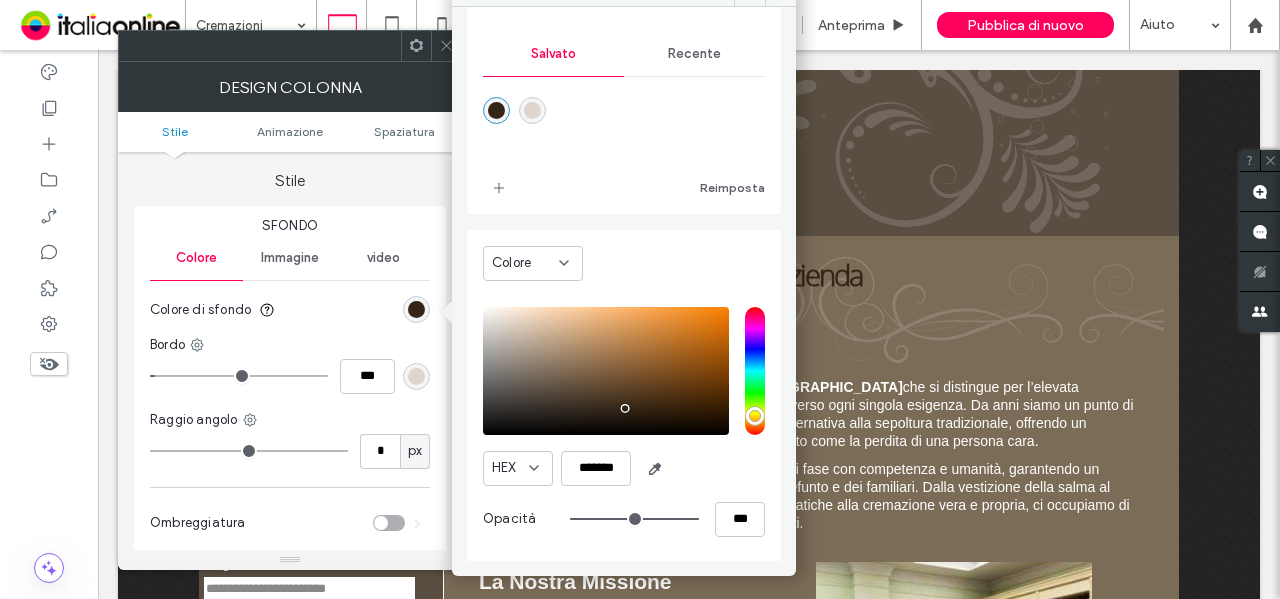type on "**" 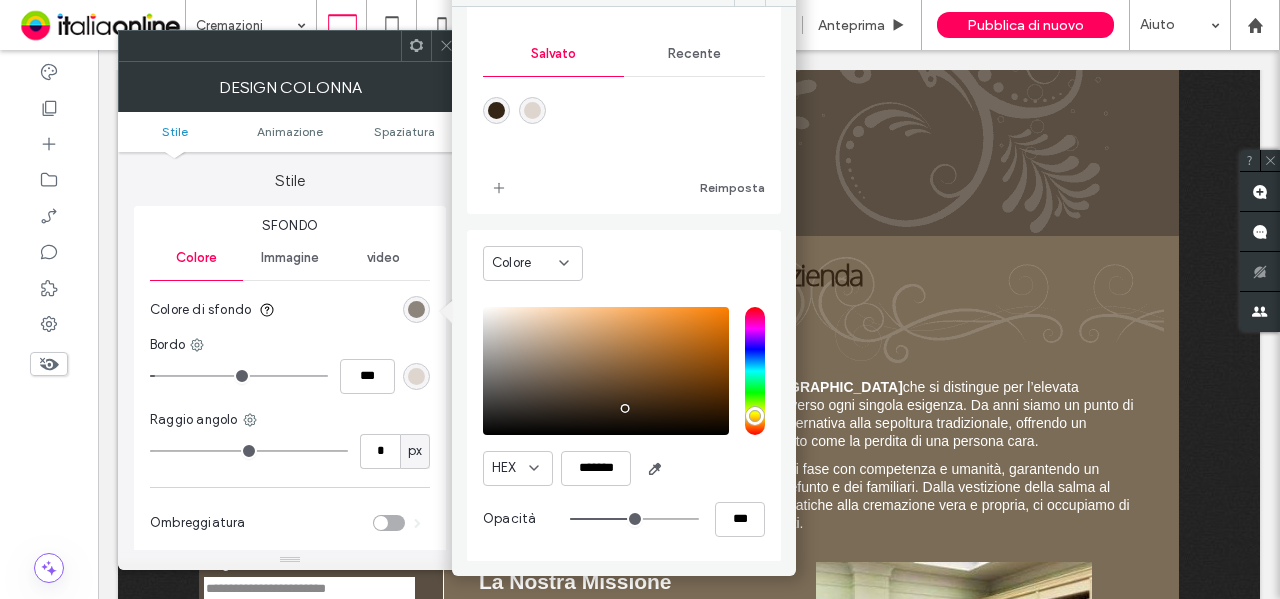 type on "**" 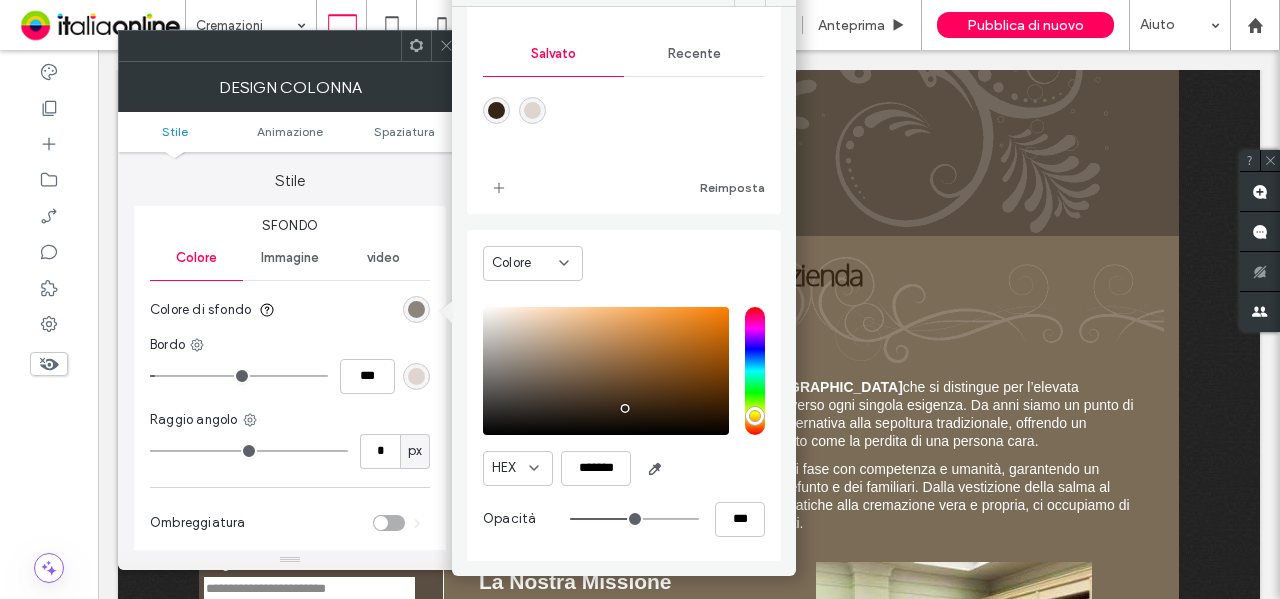 type on "***" 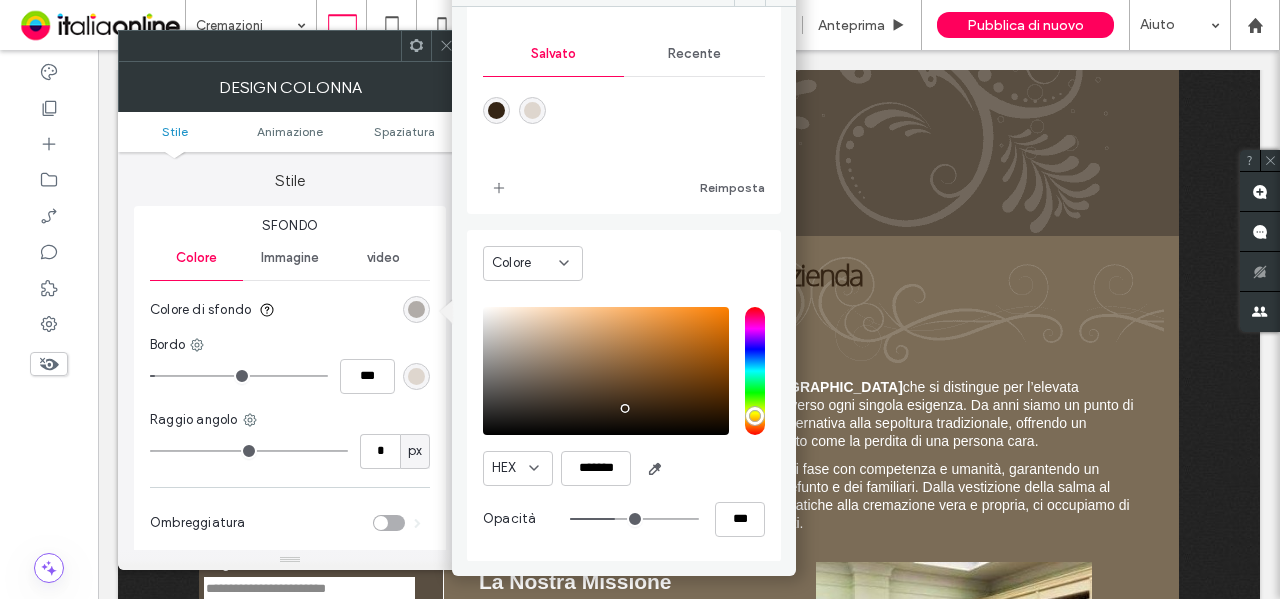 type on "**" 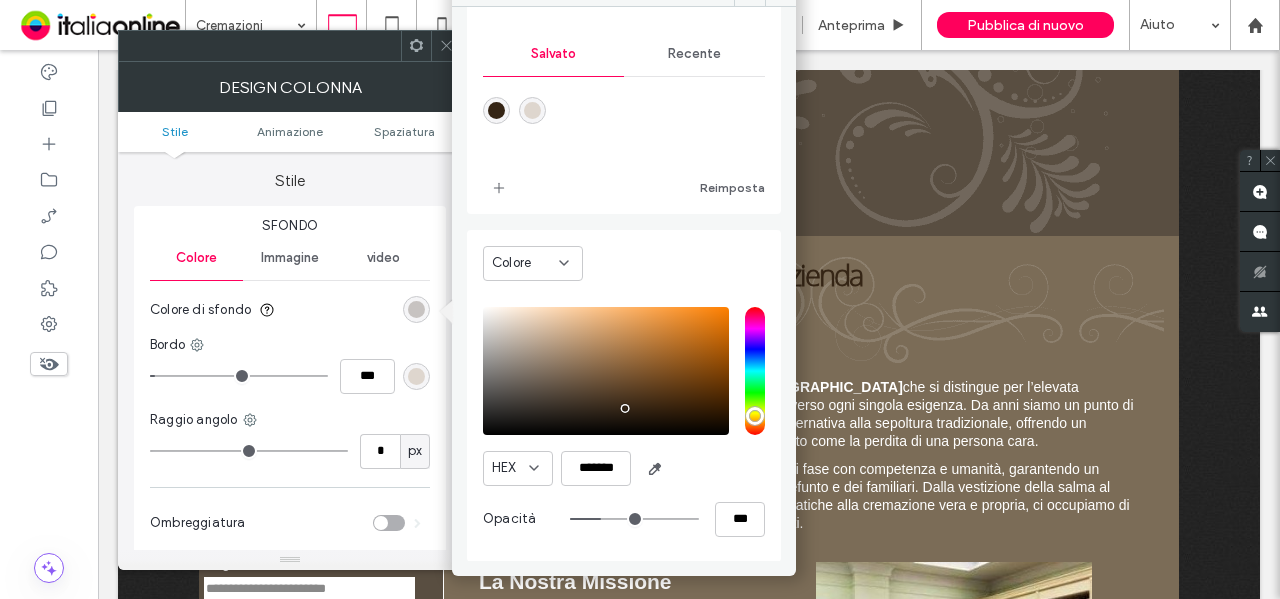 type on "**" 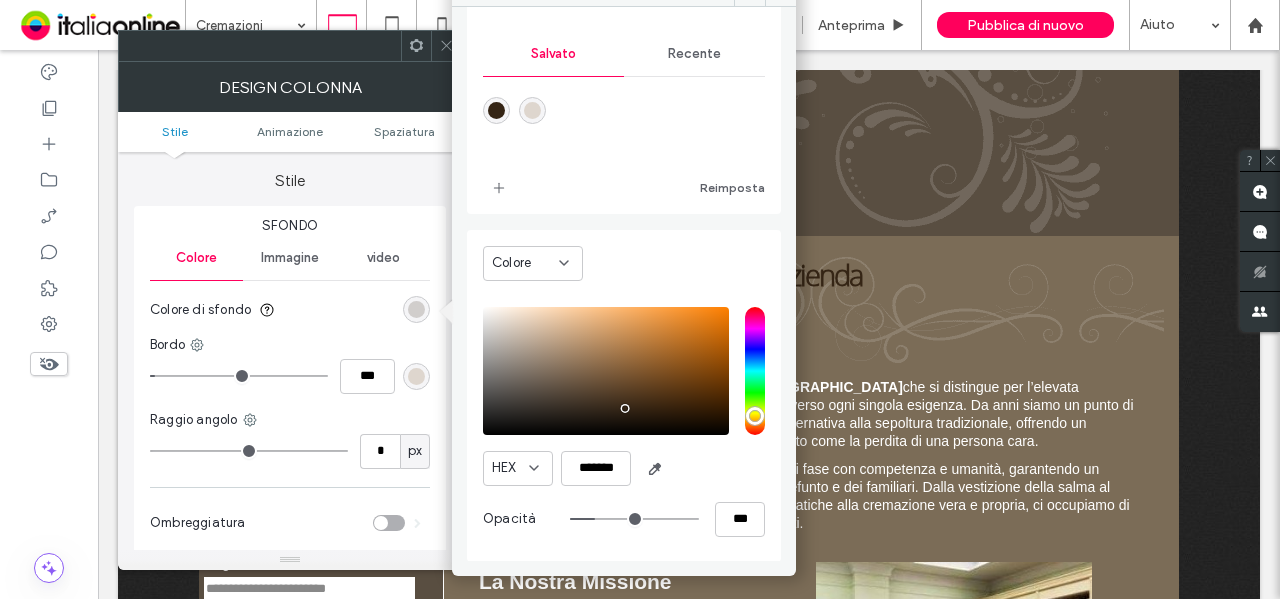drag, startPoint x: 682, startPoint y: 512, endPoint x: 588, endPoint y: 531, distance: 95.90099 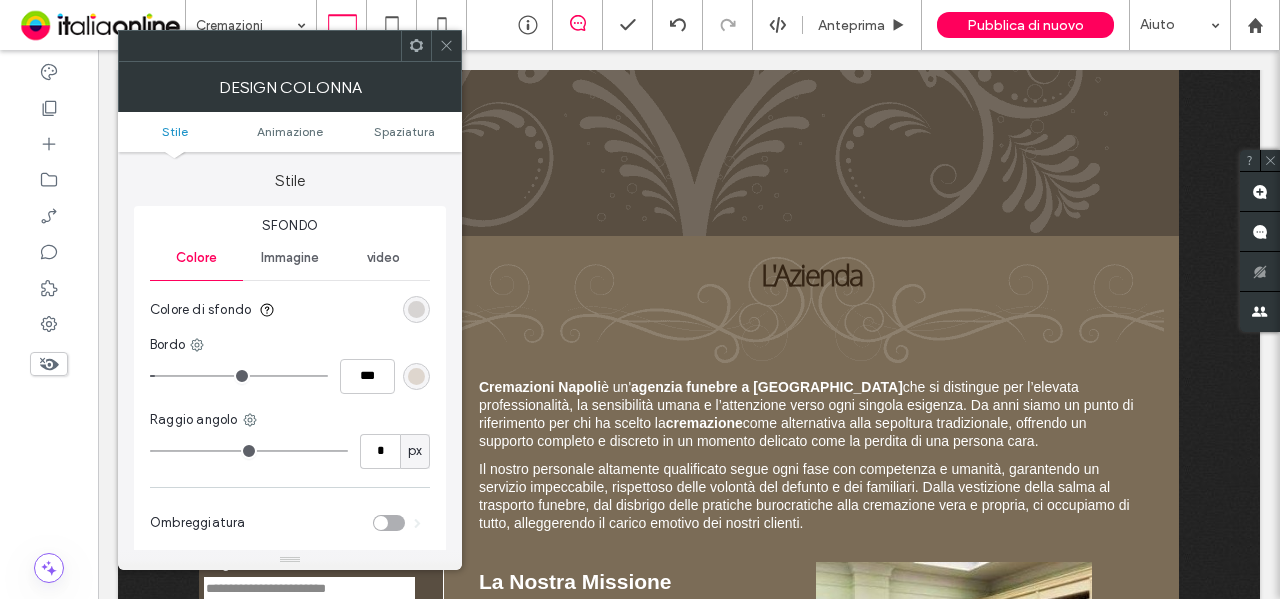 click at bounding box center [416, 309] 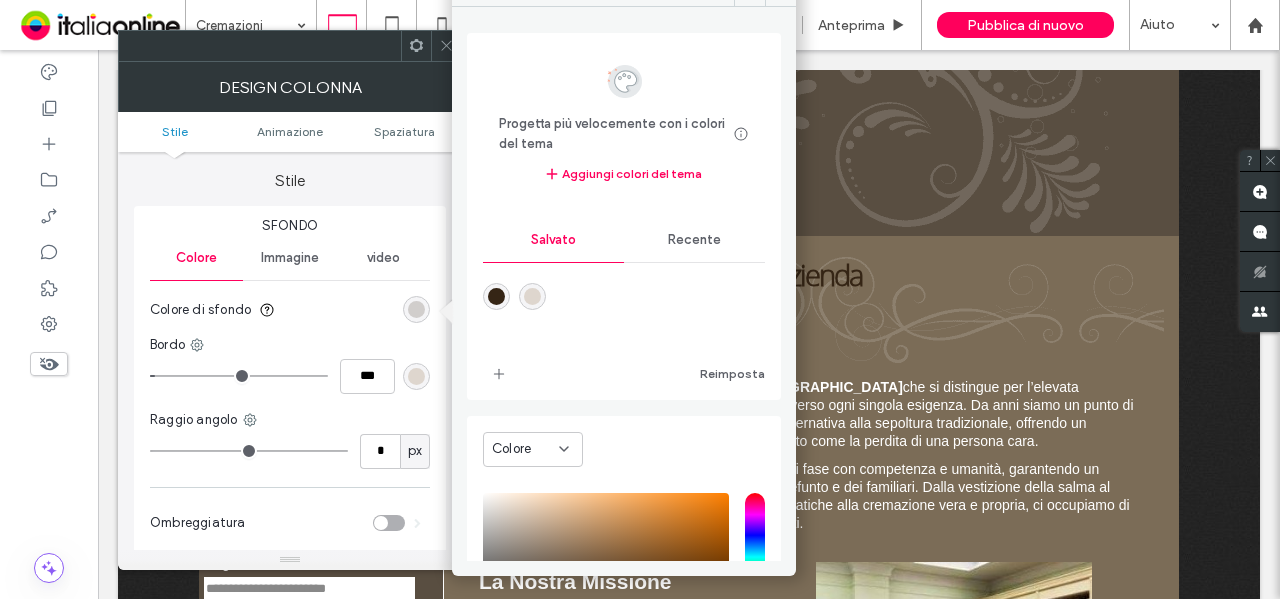 click at bounding box center (532, 296) 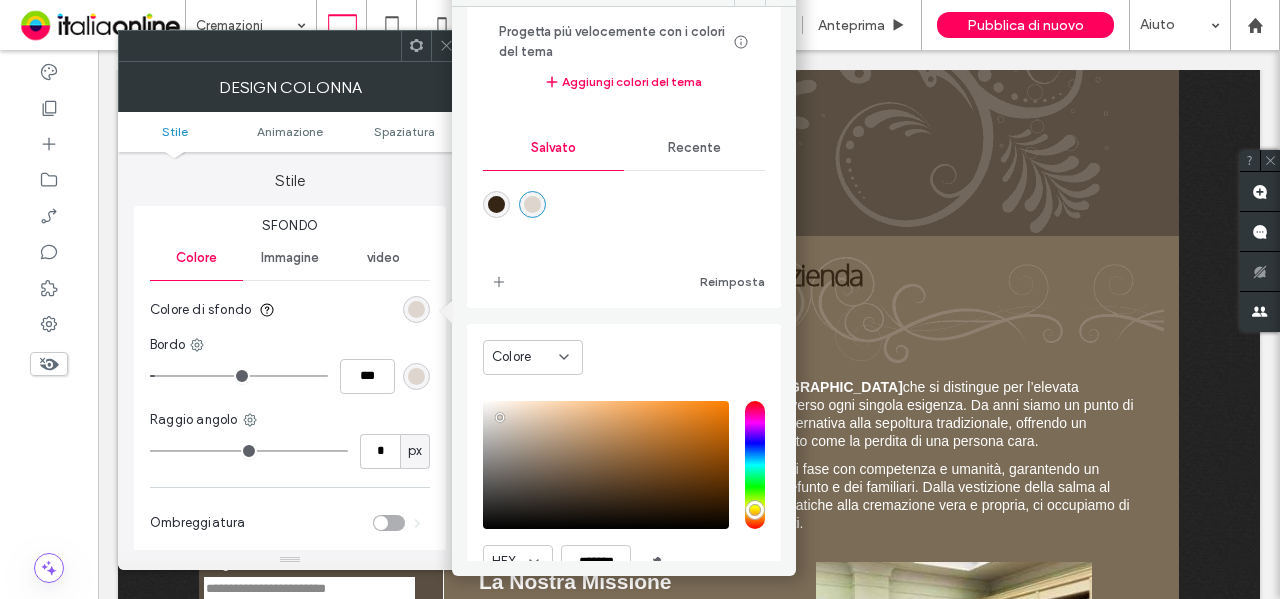 scroll, scrollTop: 186, scrollLeft: 0, axis: vertical 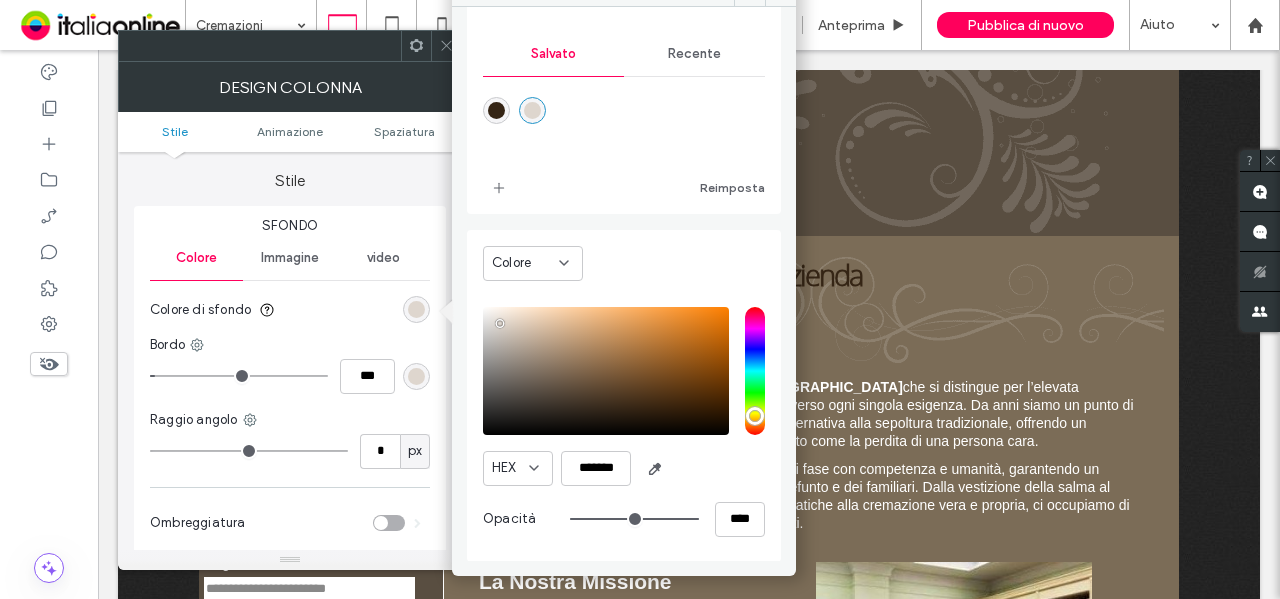 type on "**" 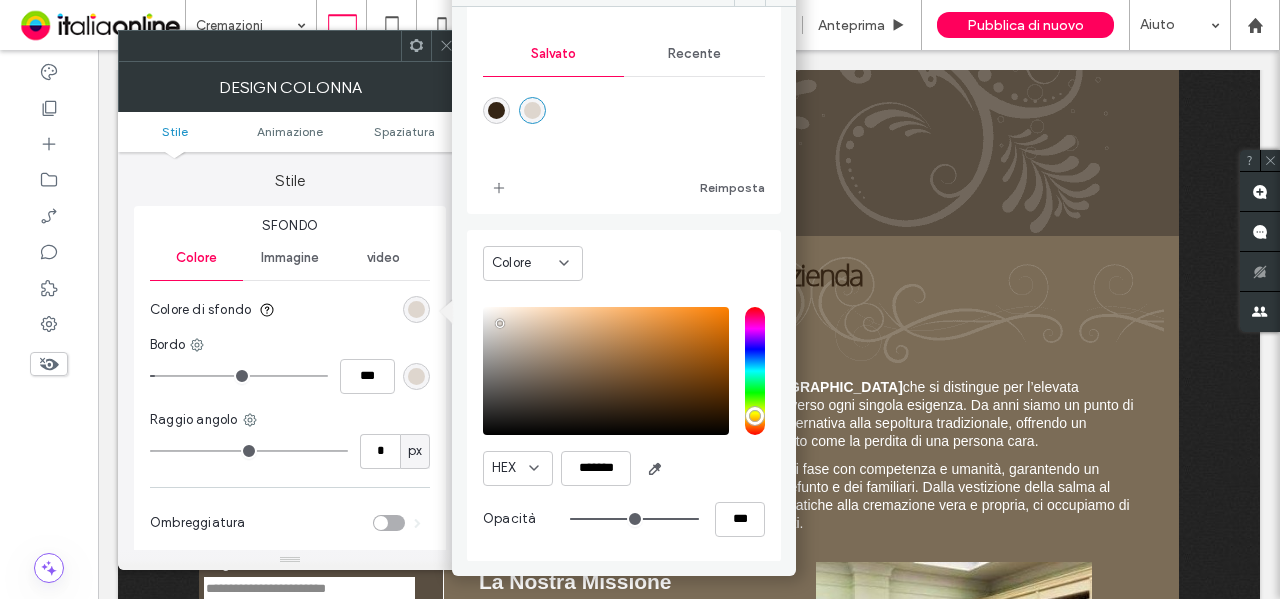 type on "**" 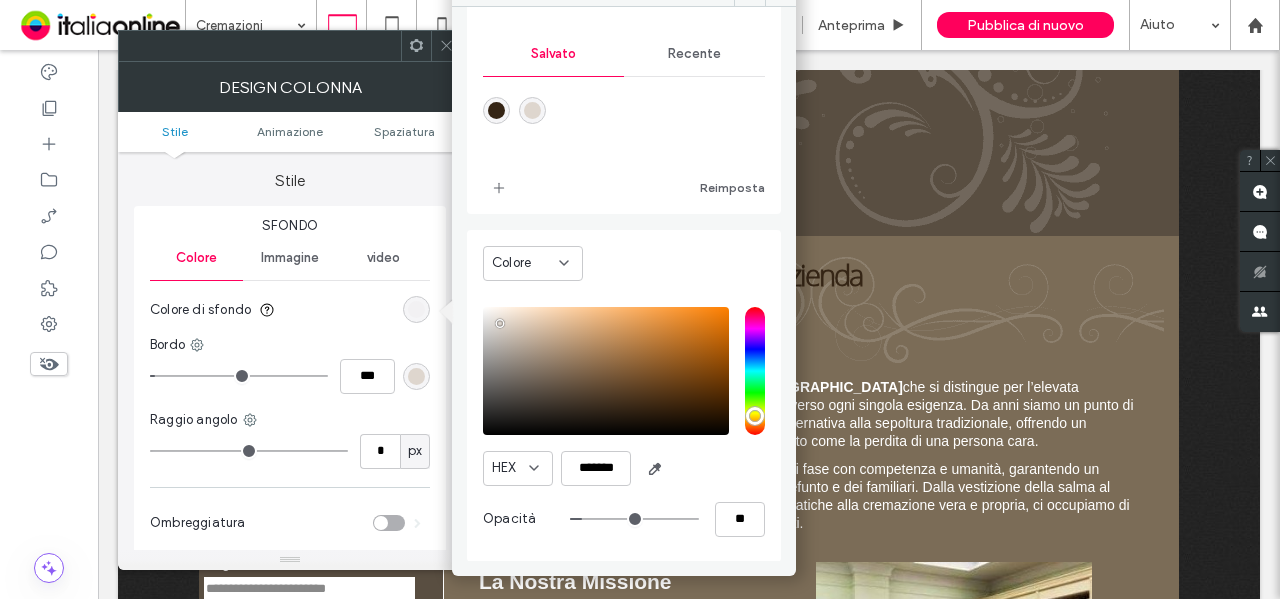 drag, startPoint x: 676, startPoint y: 516, endPoint x: 578, endPoint y: 521, distance: 98.12747 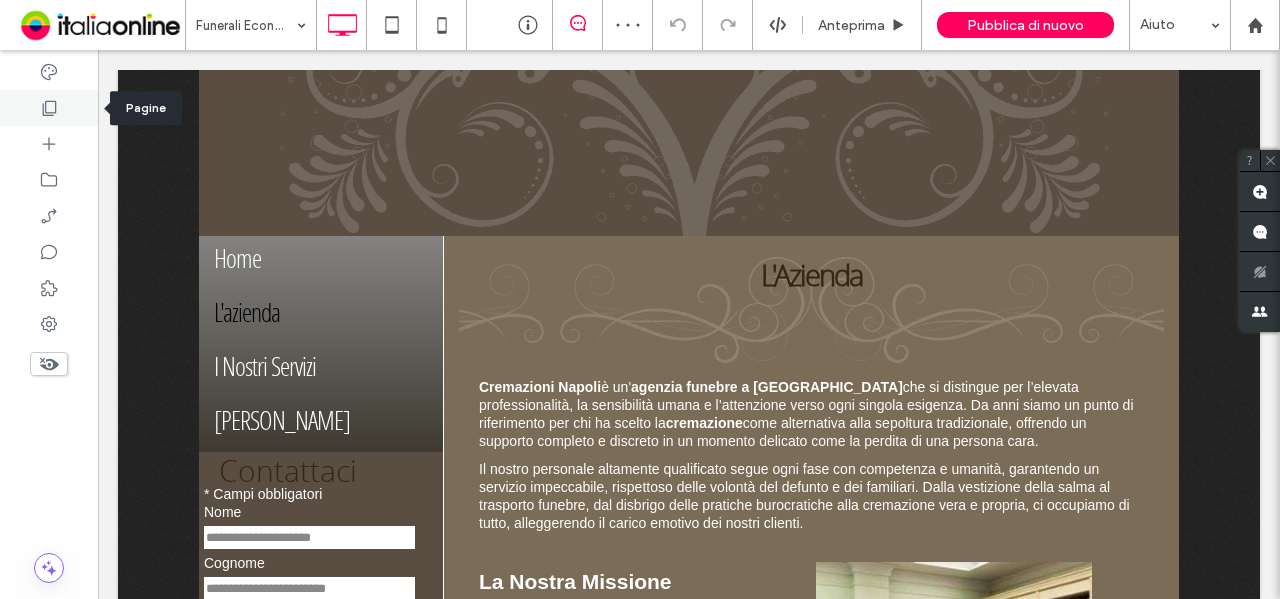click 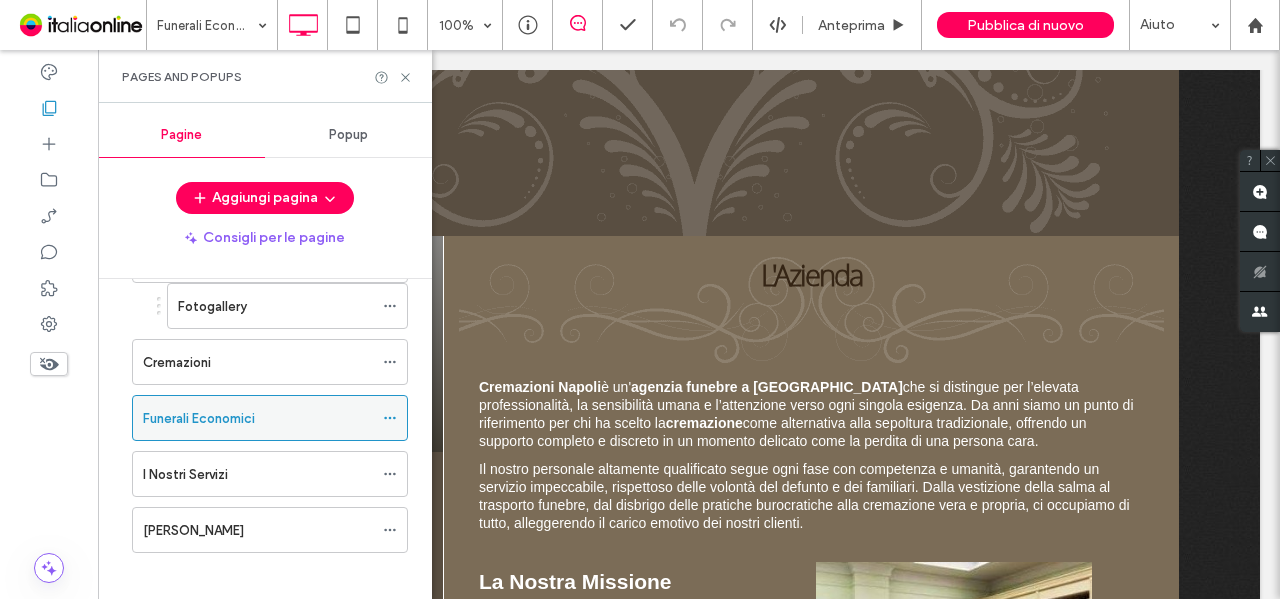 scroll, scrollTop: 140, scrollLeft: 0, axis: vertical 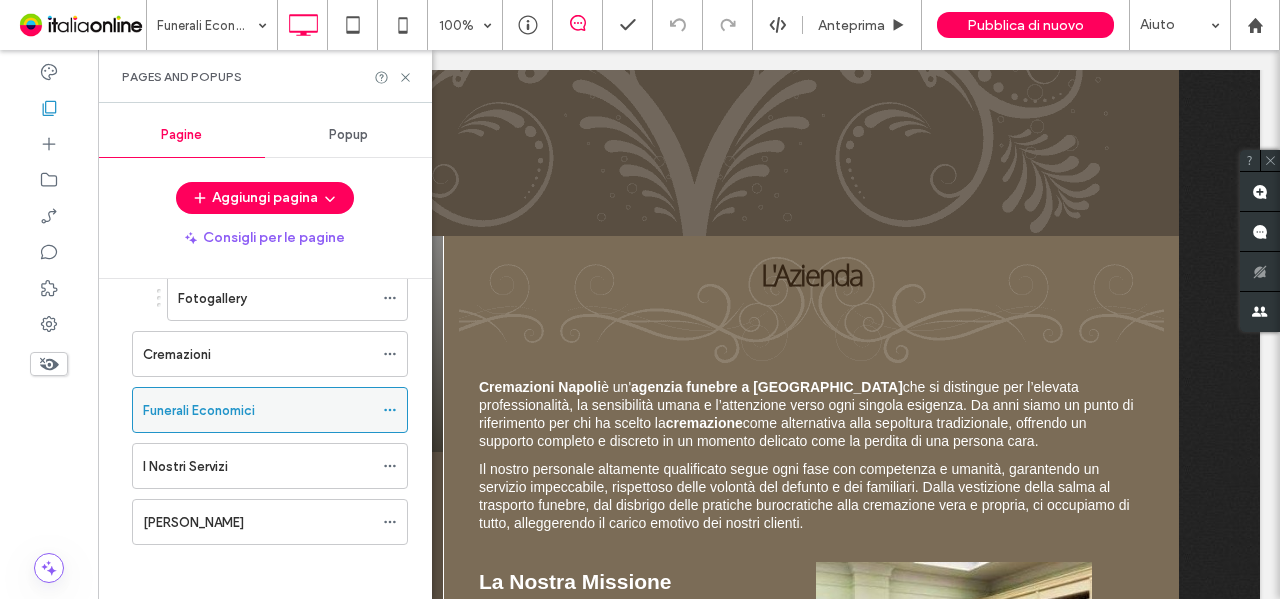 click 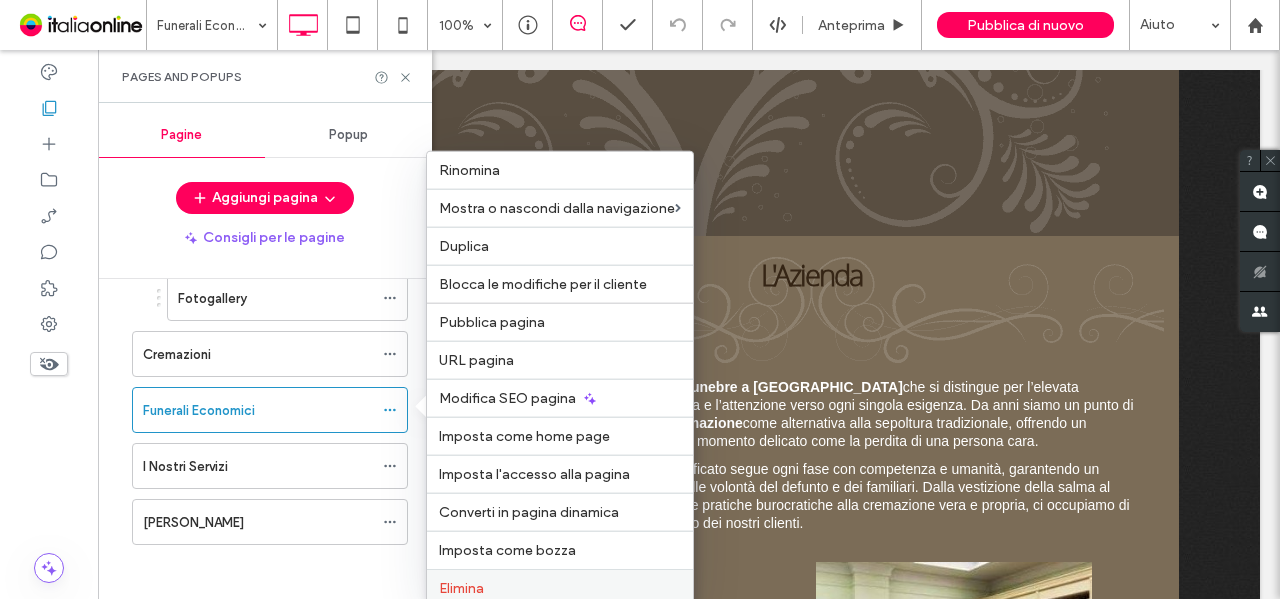 click on "Elimina" at bounding box center [560, 588] 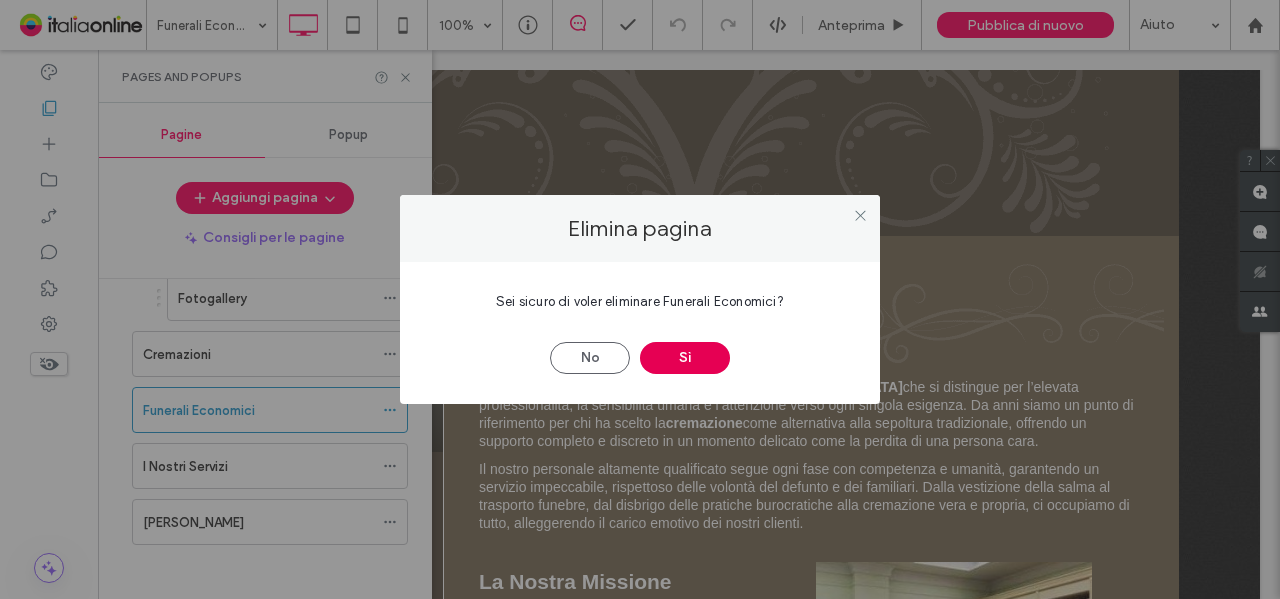 click on "Sì" at bounding box center (685, 358) 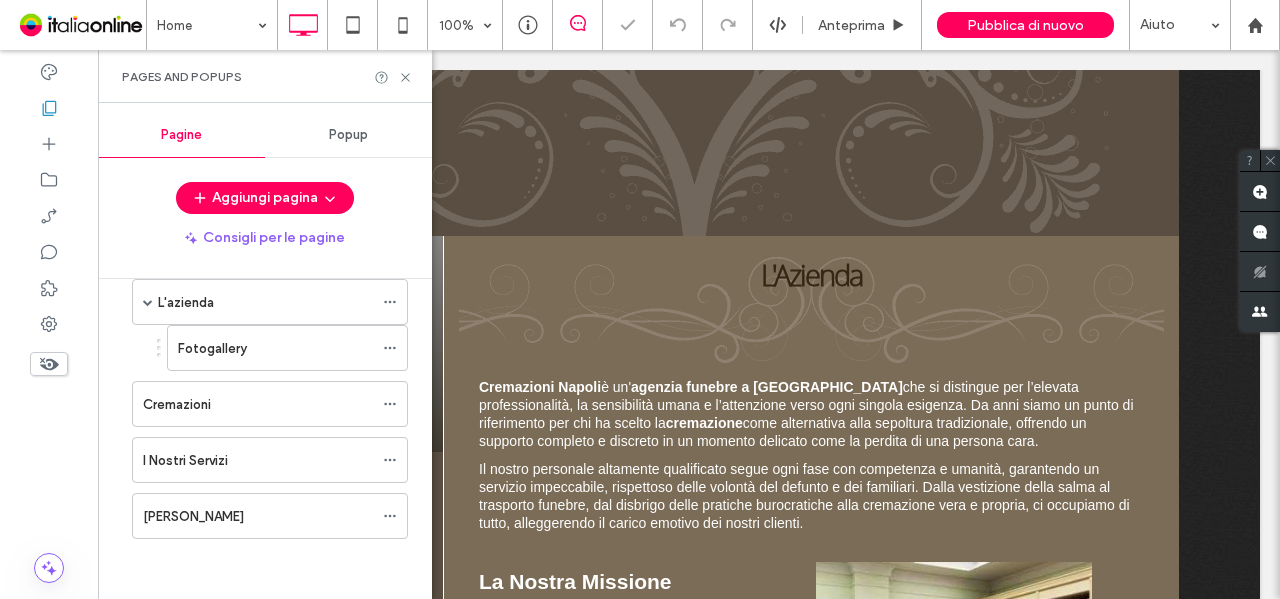 scroll, scrollTop: 84, scrollLeft: 0, axis: vertical 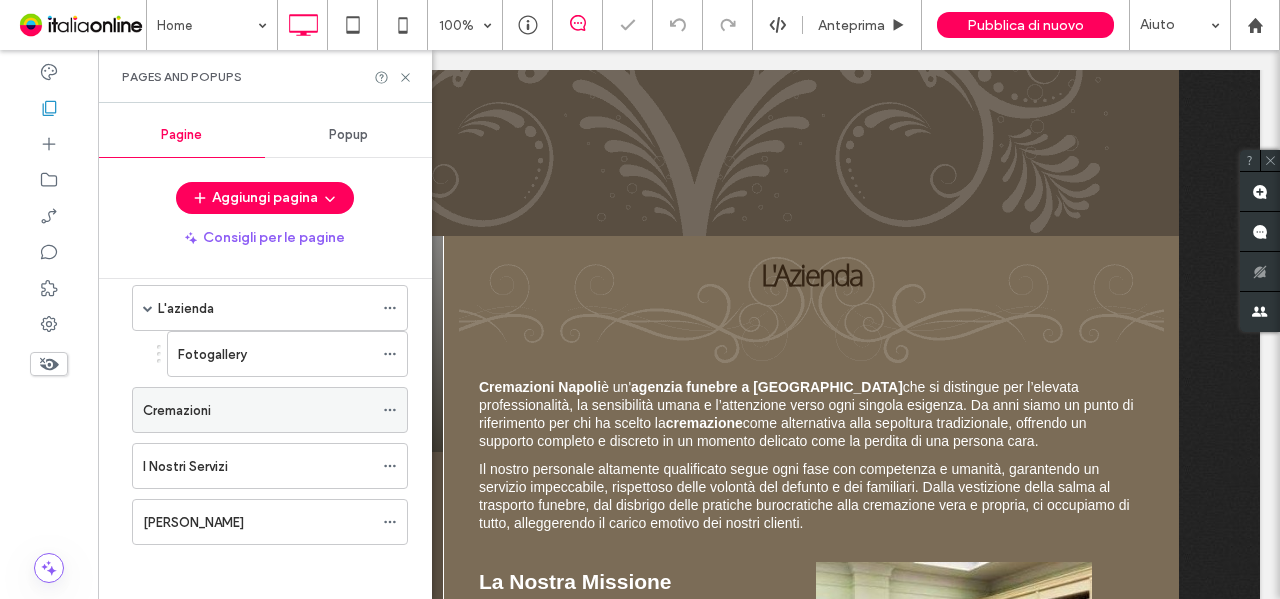 click 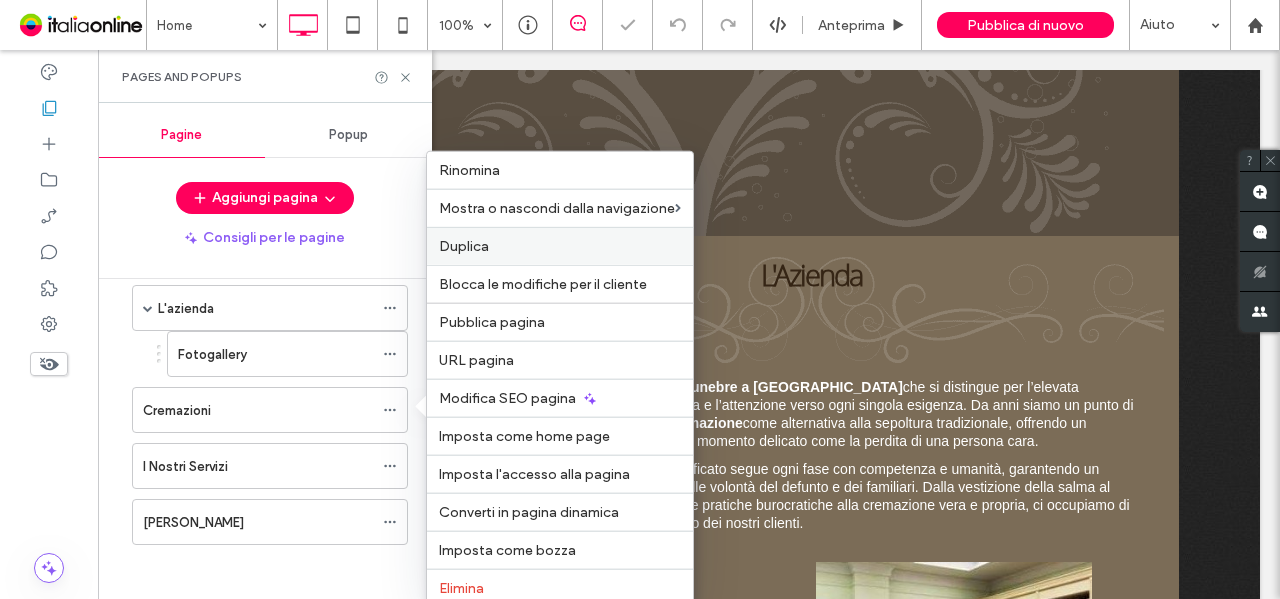 click on "Duplica" at bounding box center [560, 246] 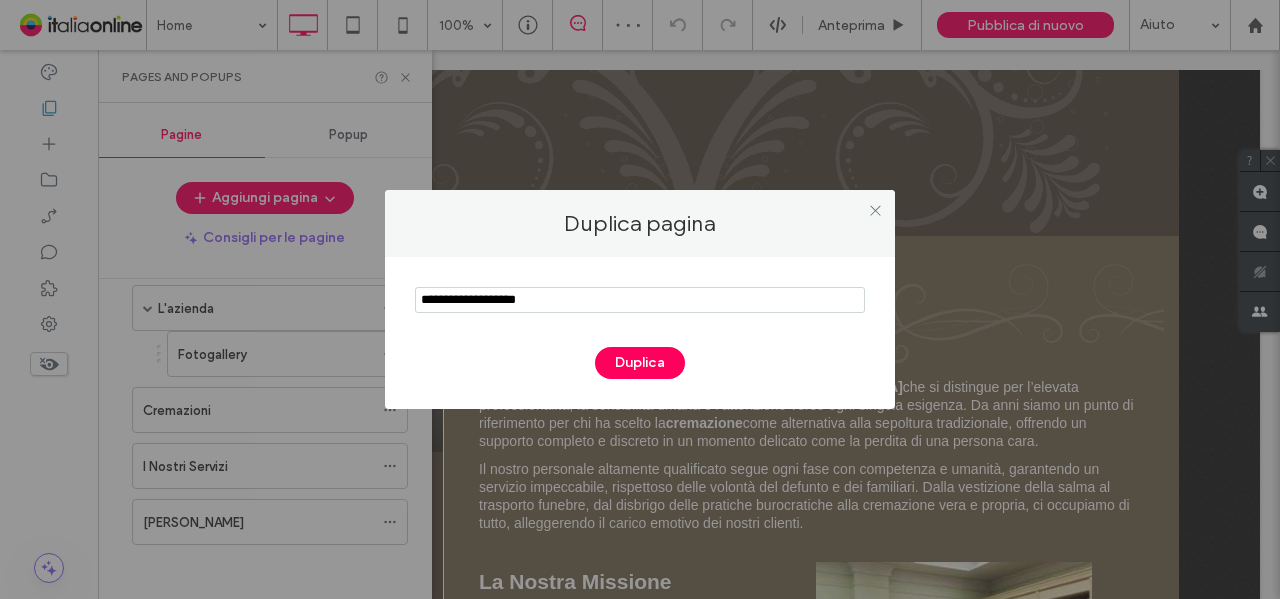drag, startPoint x: 556, startPoint y: 296, endPoint x: 409, endPoint y: 281, distance: 147.76332 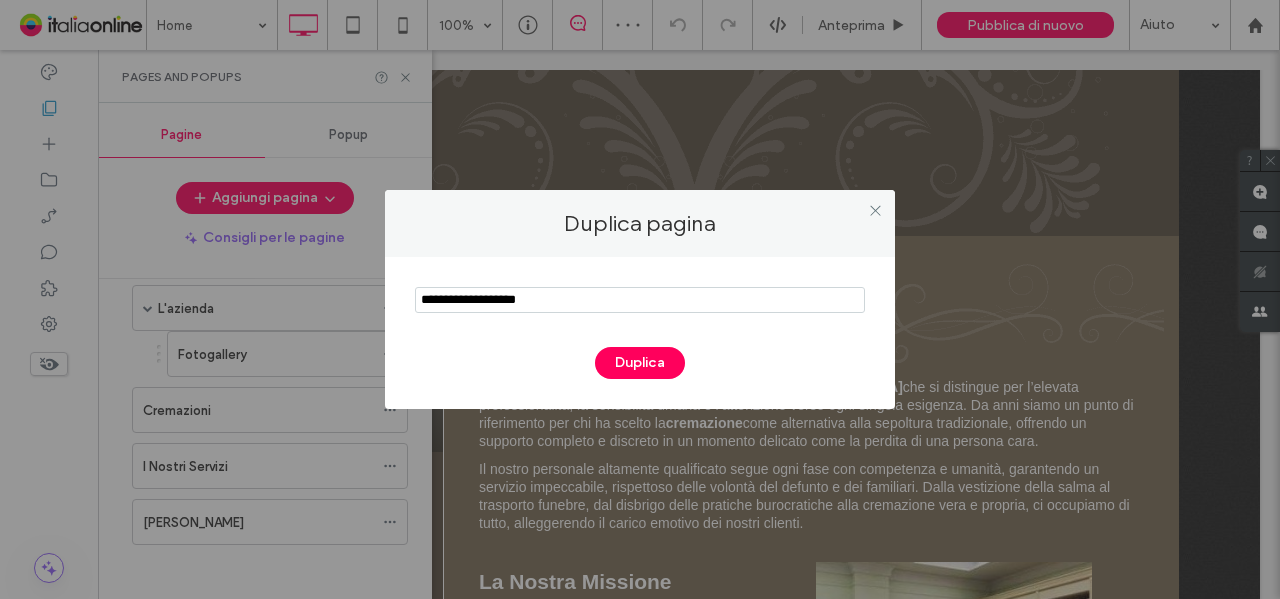 click on "Duplica" at bounding box center (640, 333) 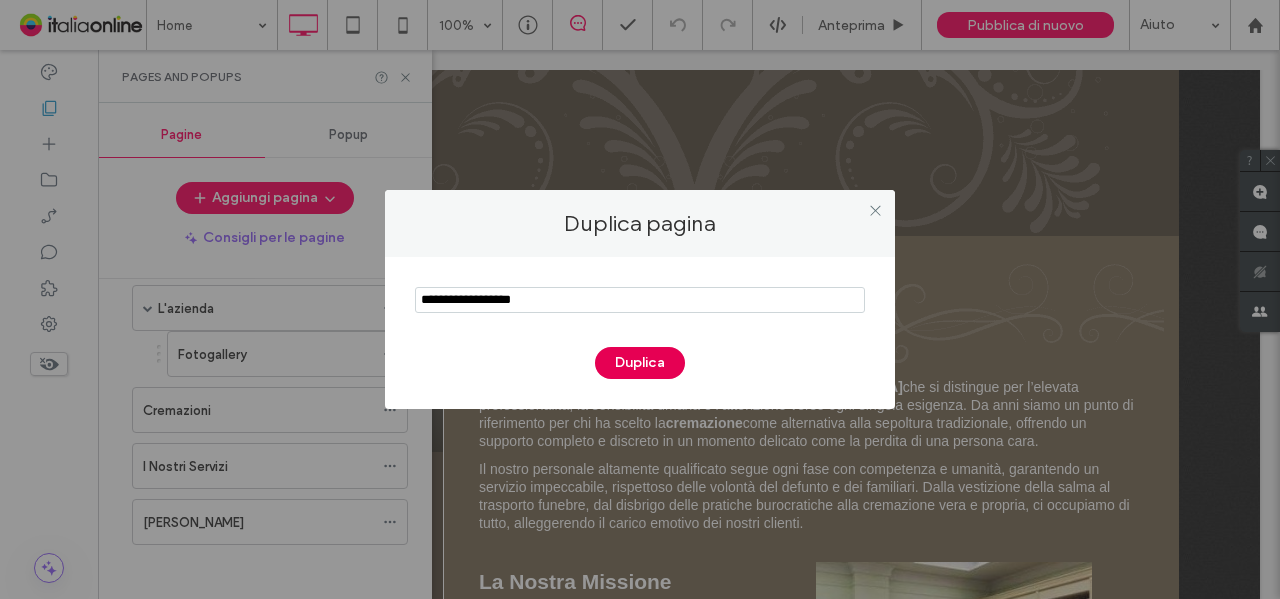 click on "Duplica" at bounding box center (640, 363) 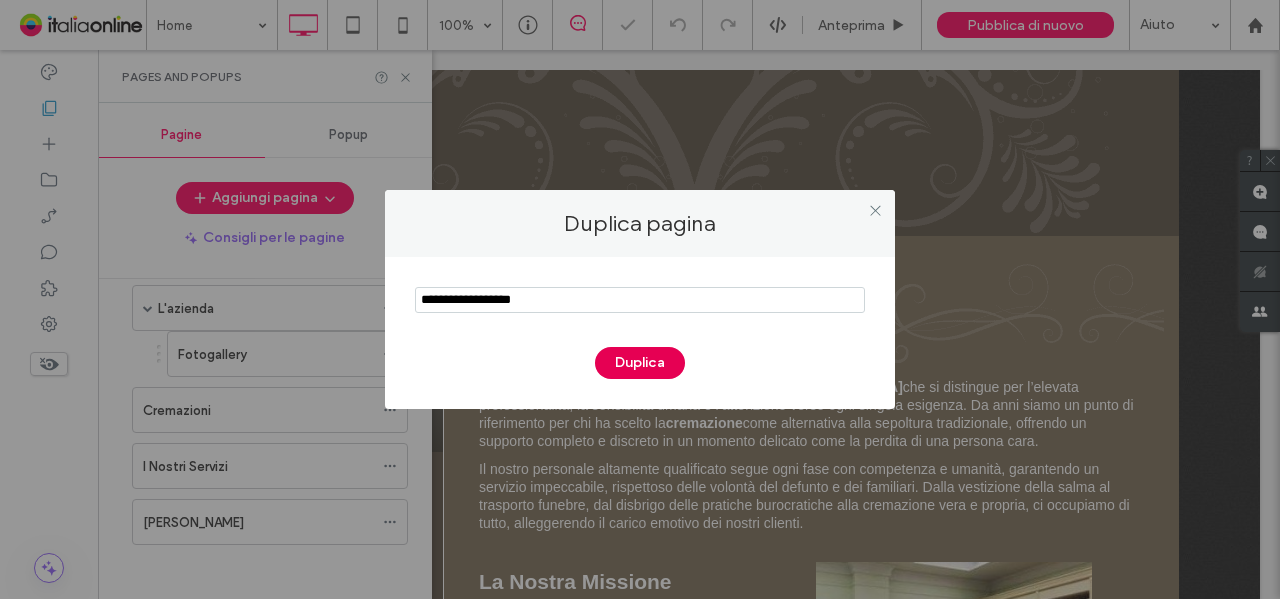 scroll, scrollTop: 140, scrollLeft: 0, axis: vertical 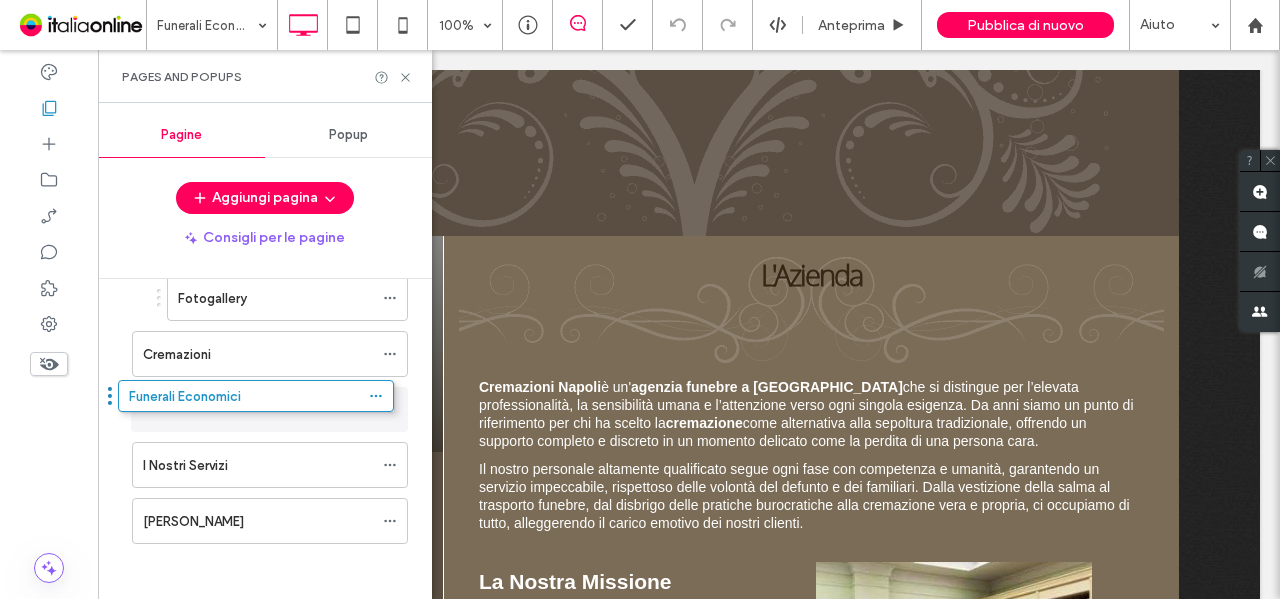 drag, startPoint x: 123, startPoint y: 518, endPoint x: 110, endPoint y: 404, distance: 114.73883 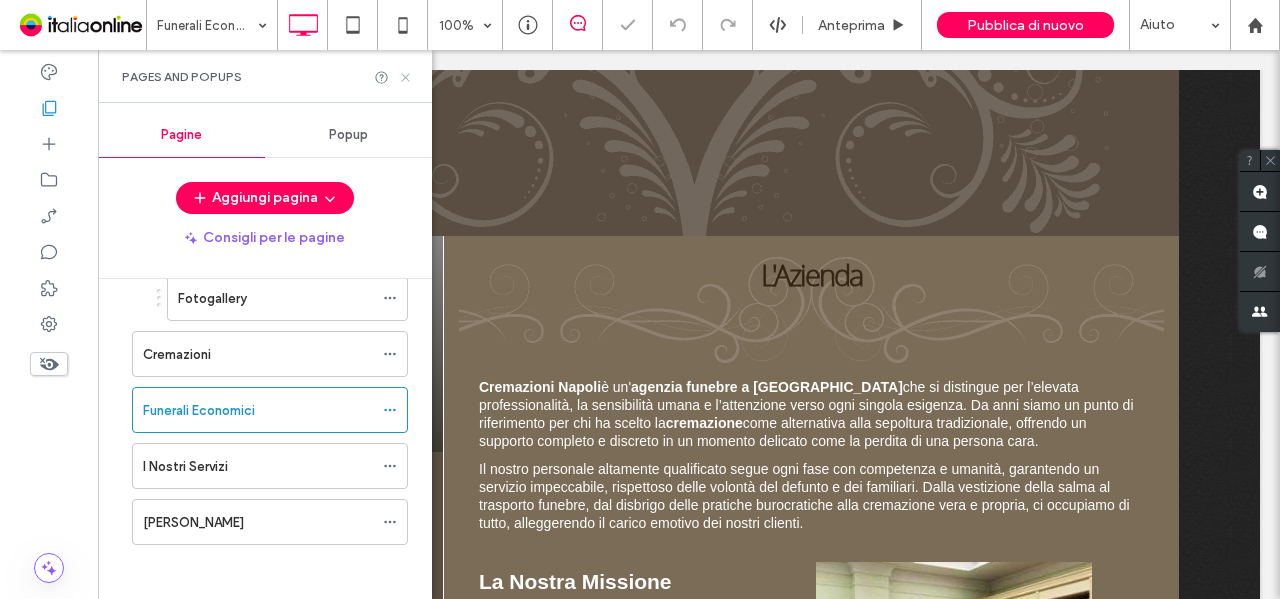 click 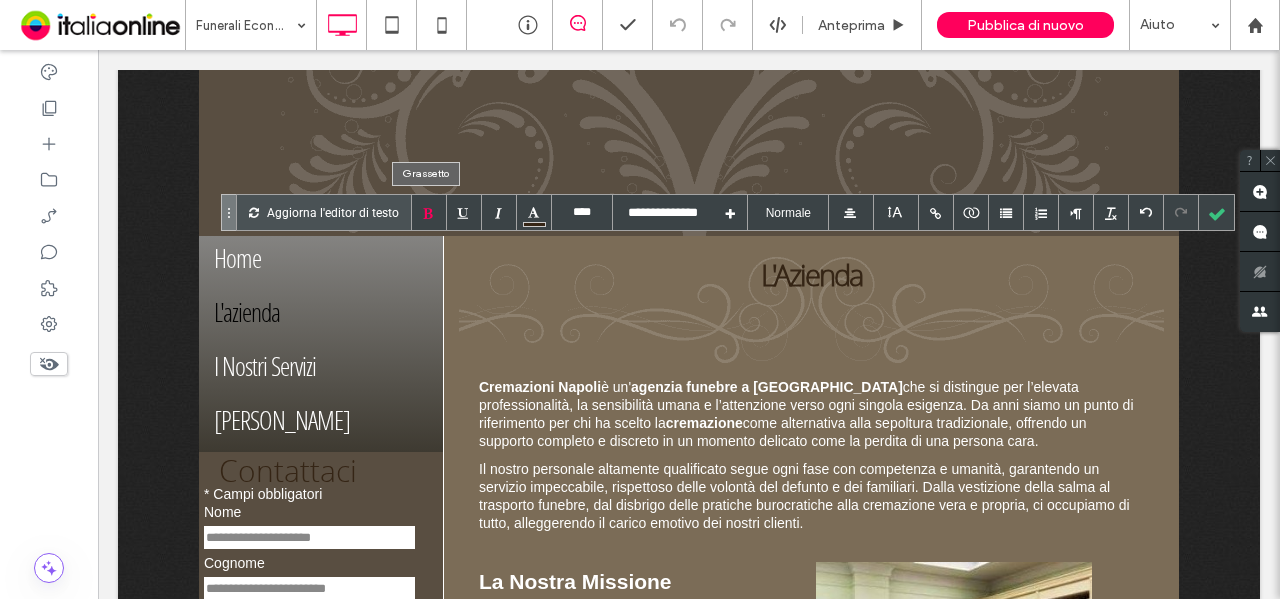 click at bounding box center [429, 212] 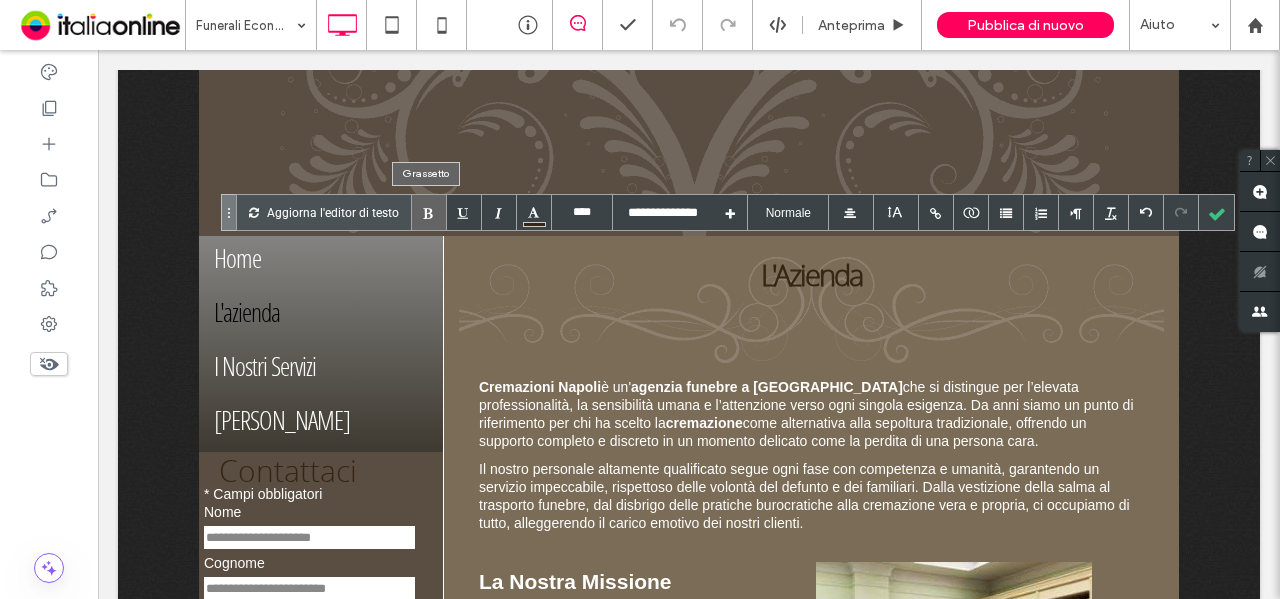 click at bounding box center (429, 212) 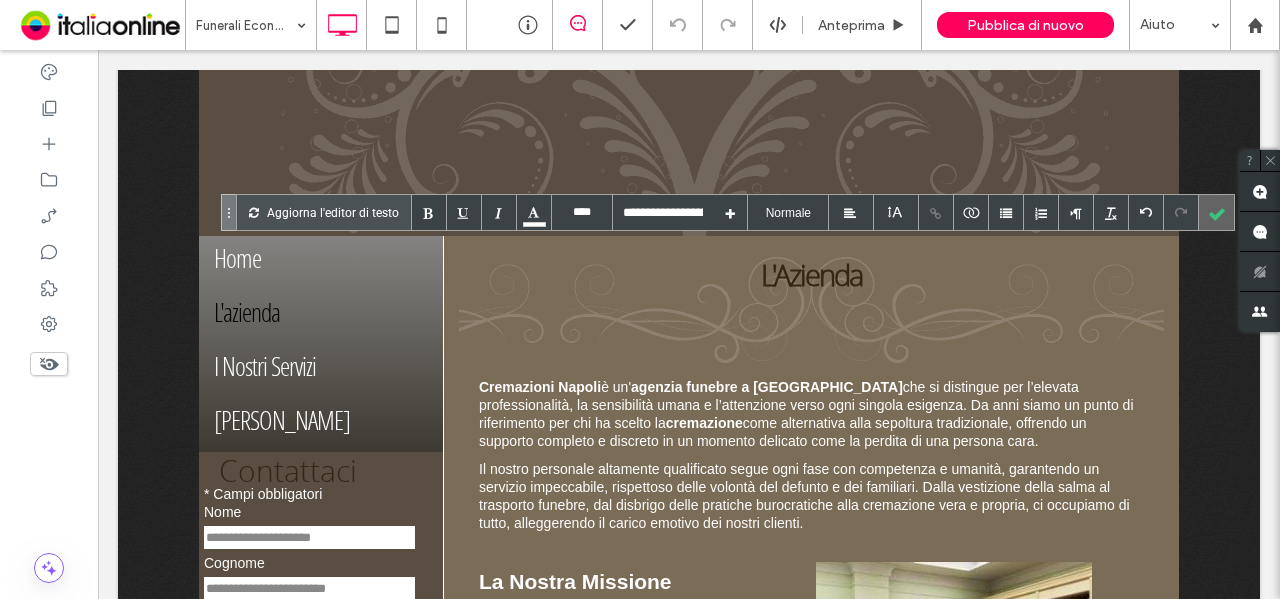 click at bounding box center [1216, 212] 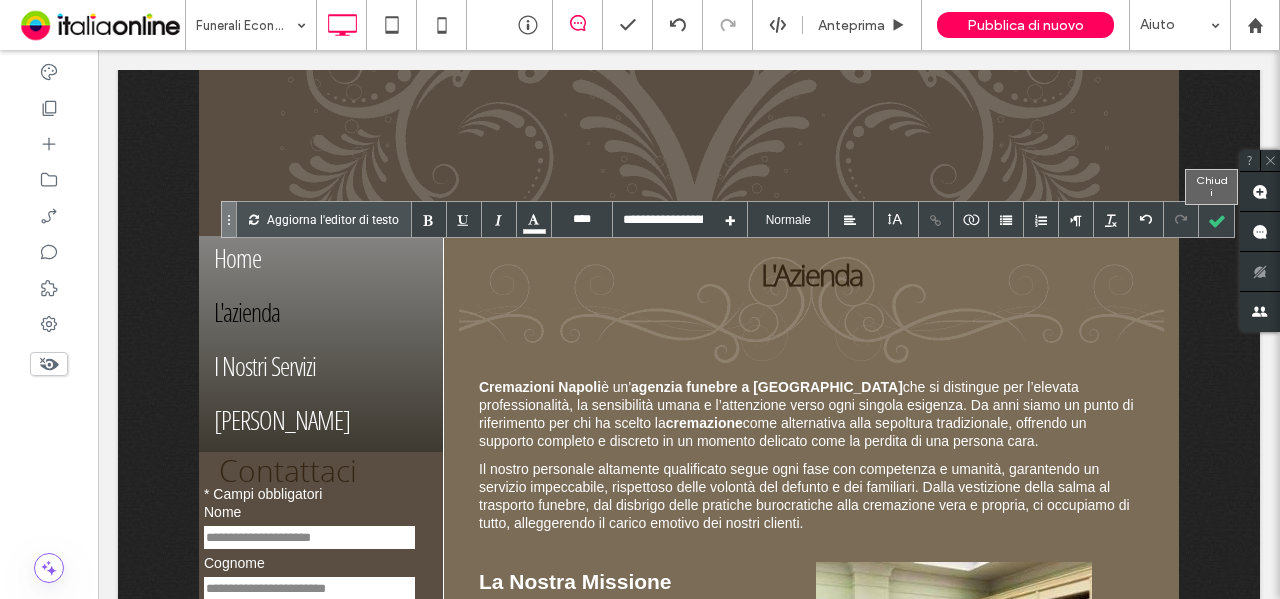 click at bounding box center (1216, 219) 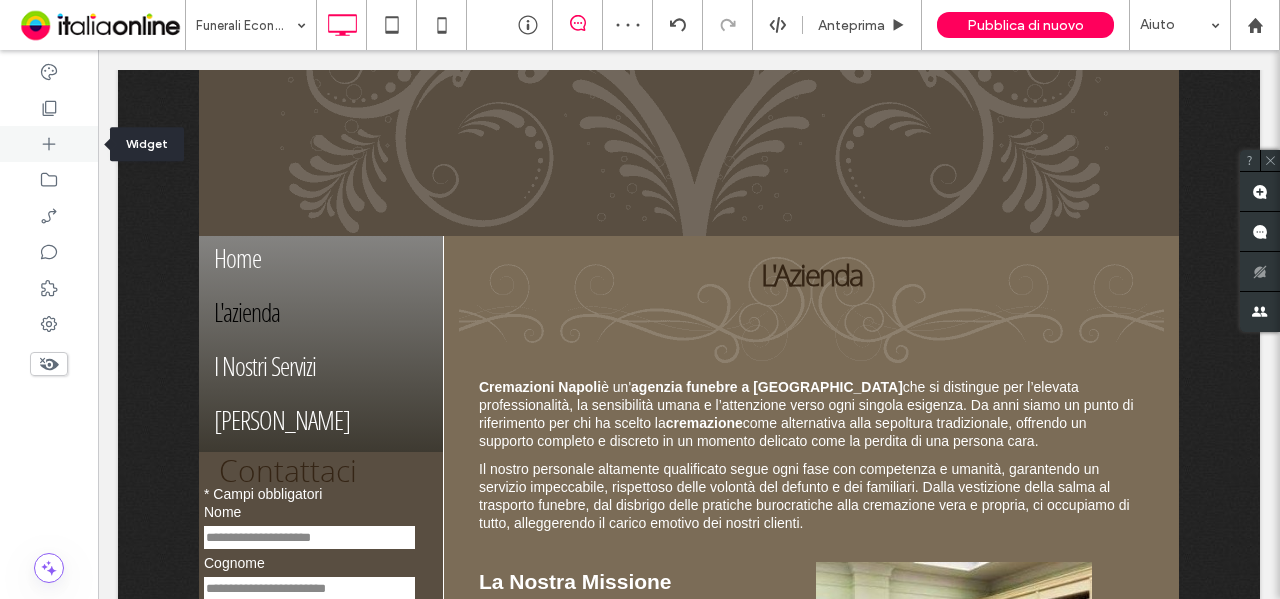 drag, startPoint x: 34, startPoint y: 146, endPoint x: 66, endPoint y: 170, distance: 40 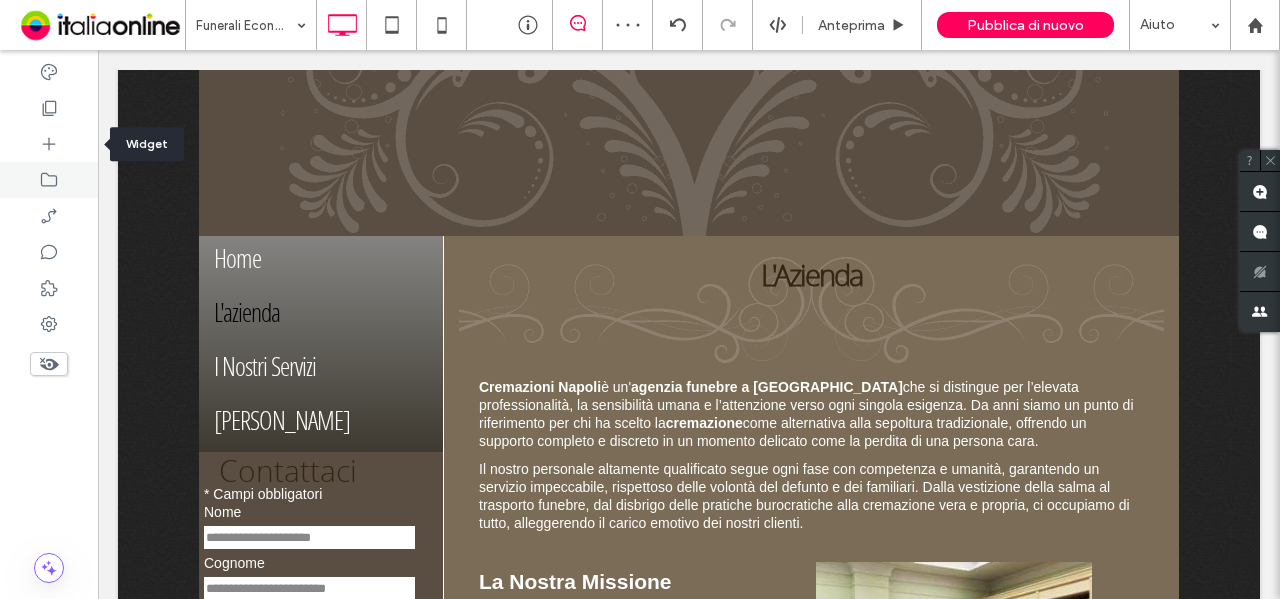 click at bounding box center [49, 144] 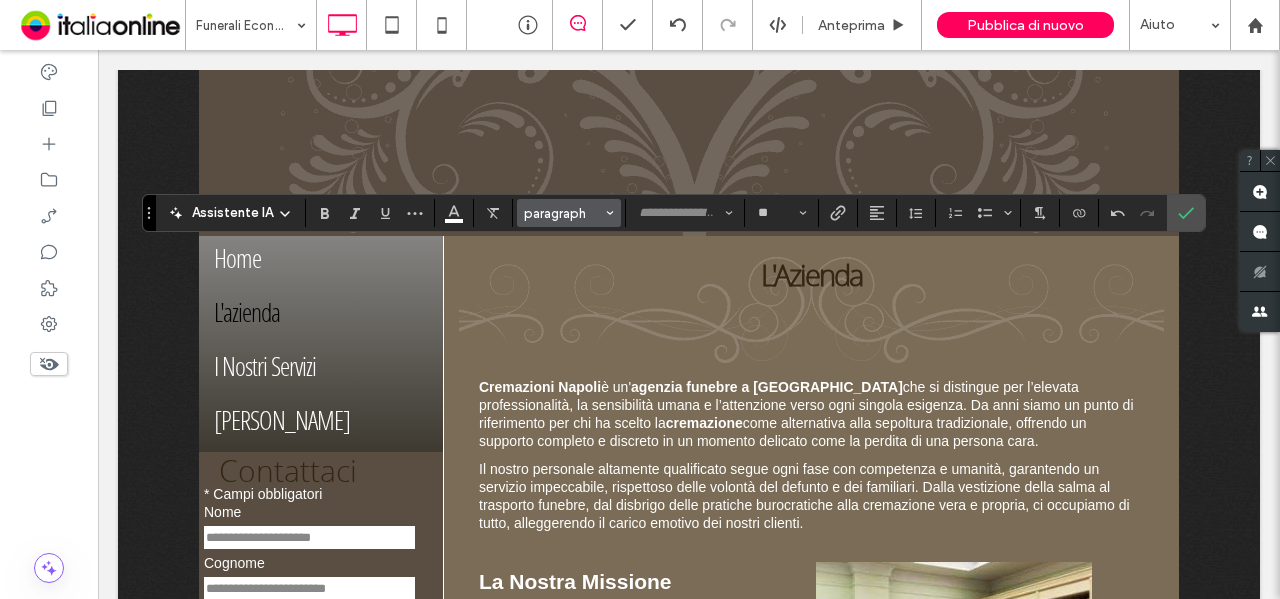 click on "paragraph" at bounding box center (563, 213) 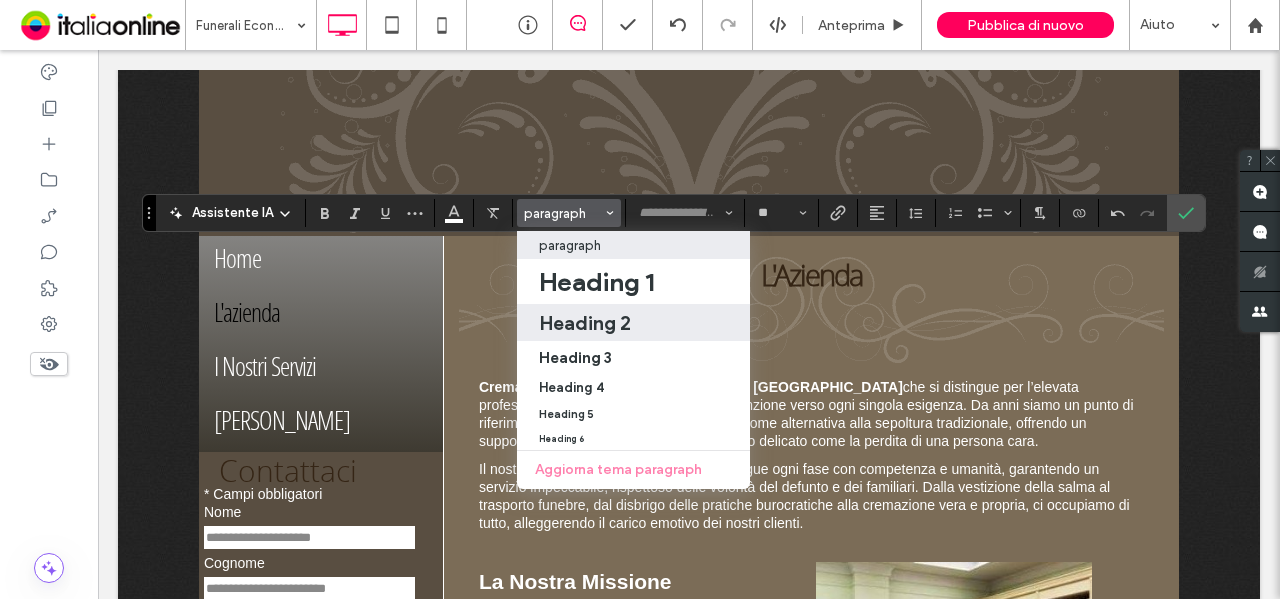 click on "Heading 2" at bounding box center [585, 323] 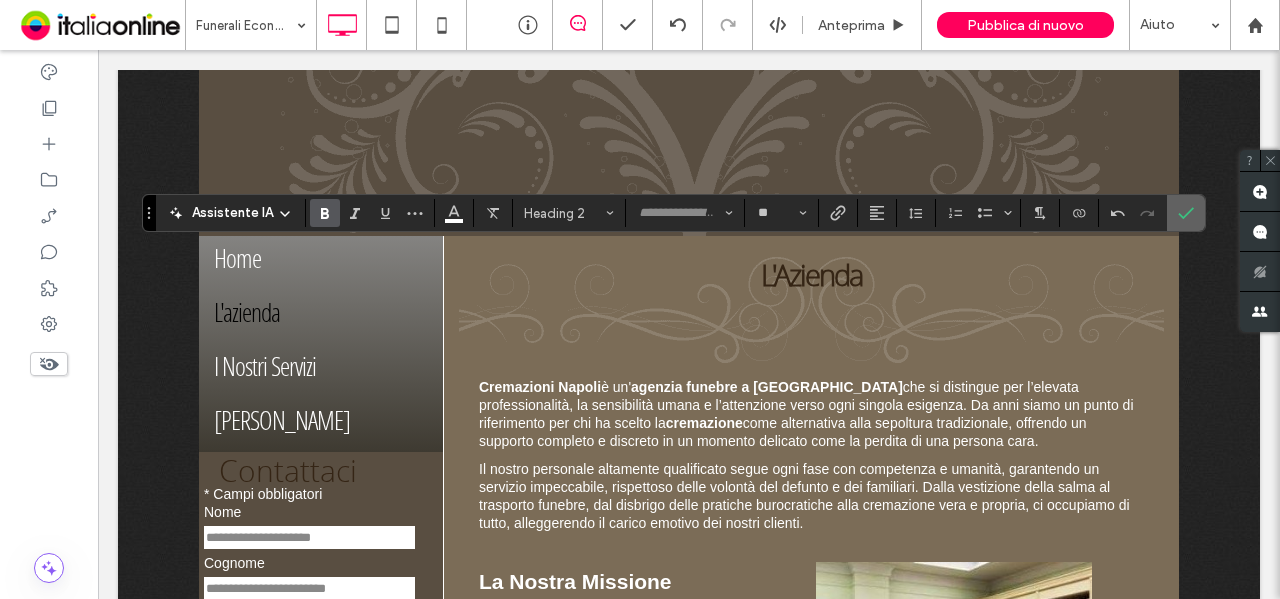 click 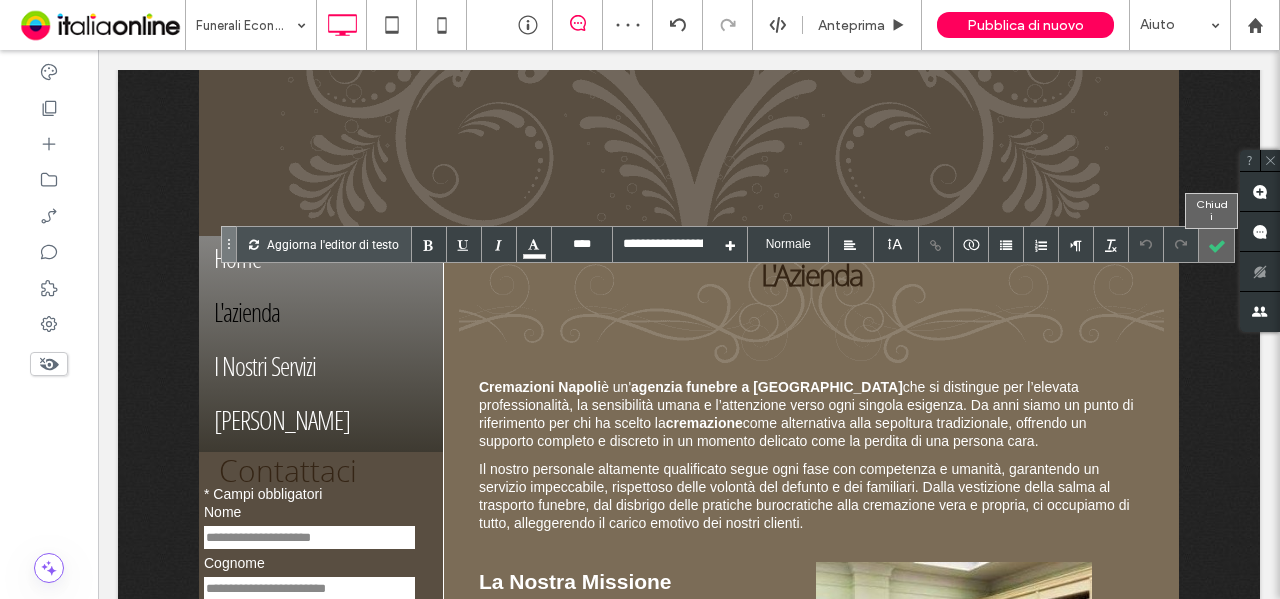 drag, startPoint x: 1210, startPoint y: 245, endPoint x: 1172, endPoint y: 253, distance: 38.832977 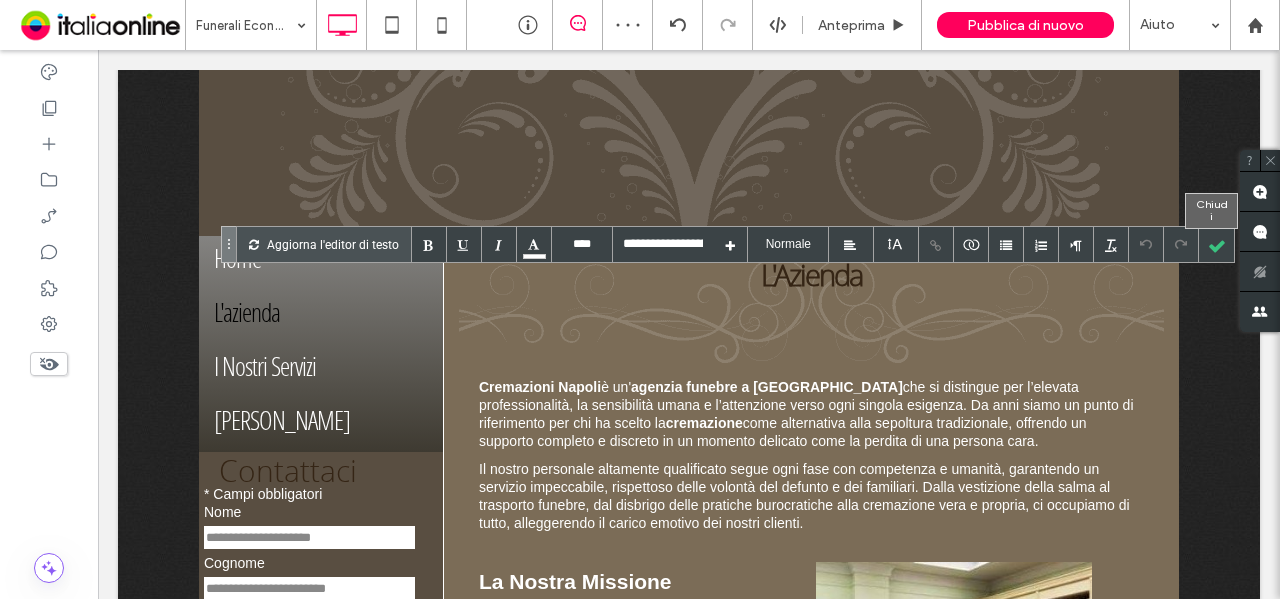 click at bounding box center [1216, 244] 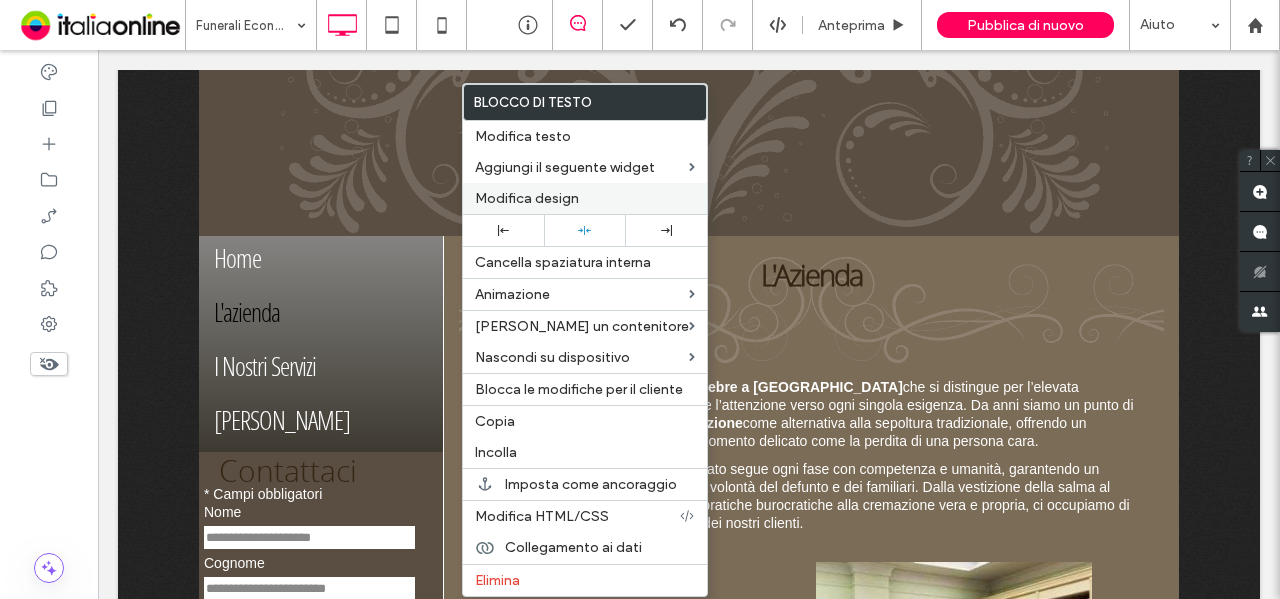click on "Modifica design" at bounding box center [527, 198] 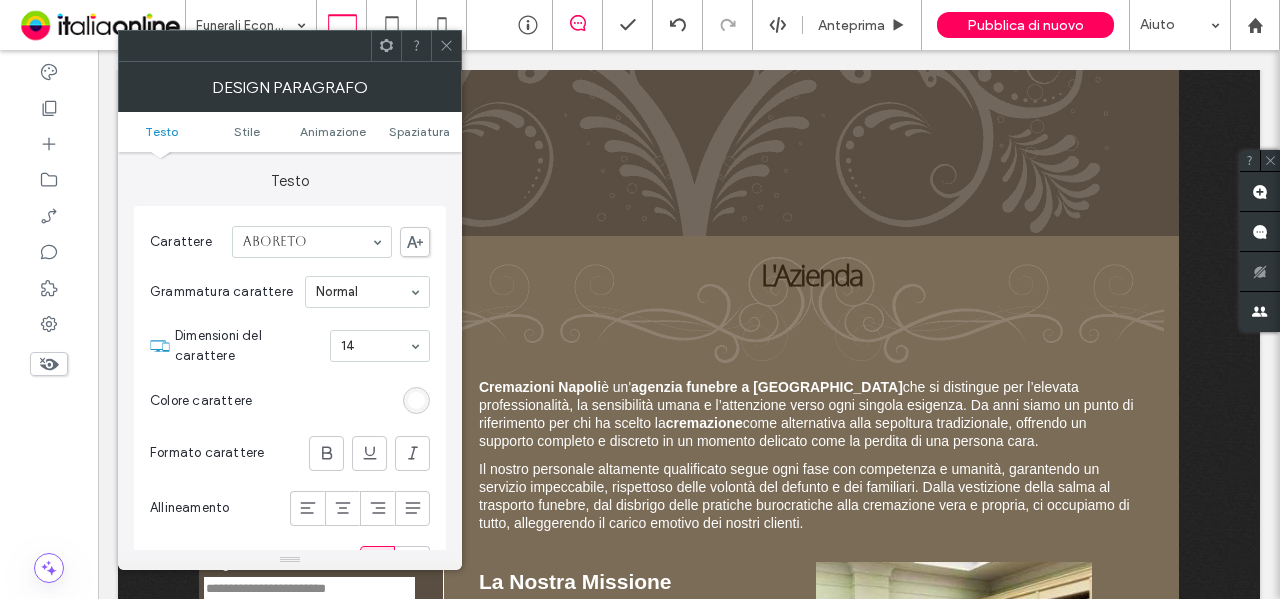 click on "Testo Stile Animazione Spaziatura" at bounding box center (290, 132) 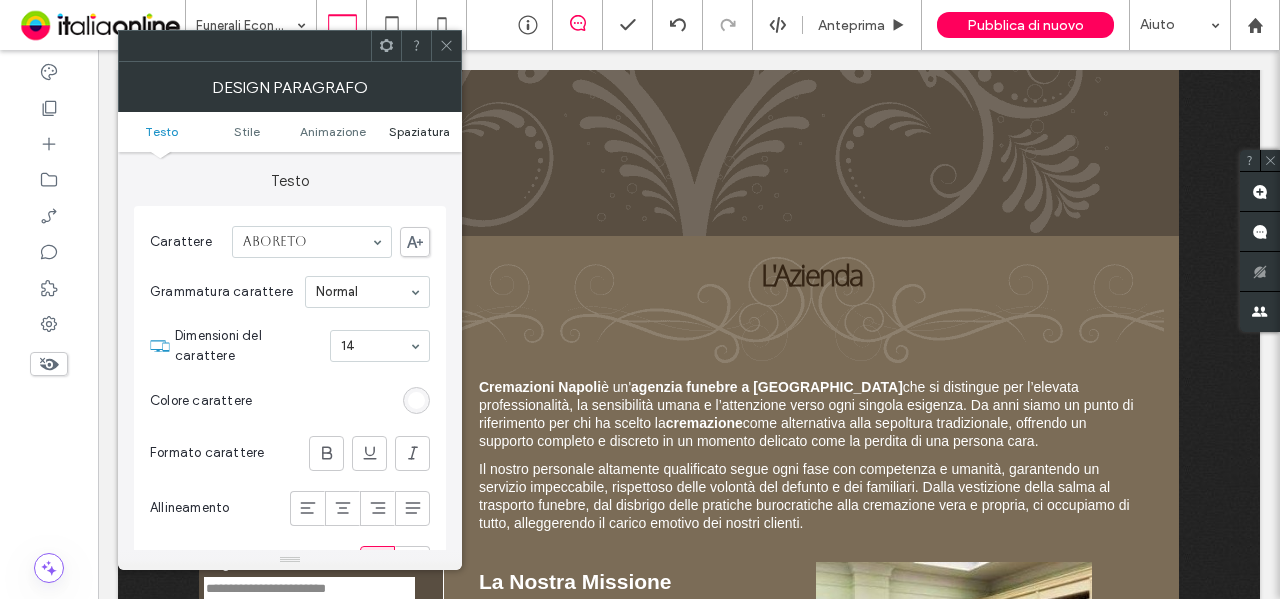 click on "Spaziatura" at bounding box center [419, 131] 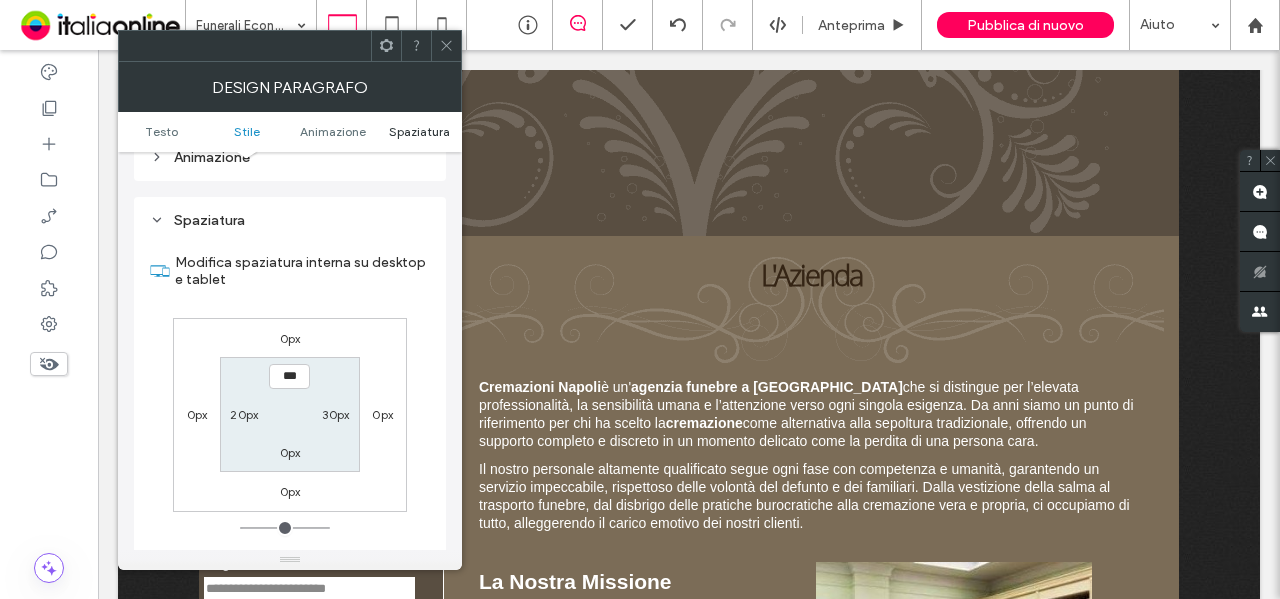 scroll, scrollTop: 826, scrollLeft: 0, axis: vertical 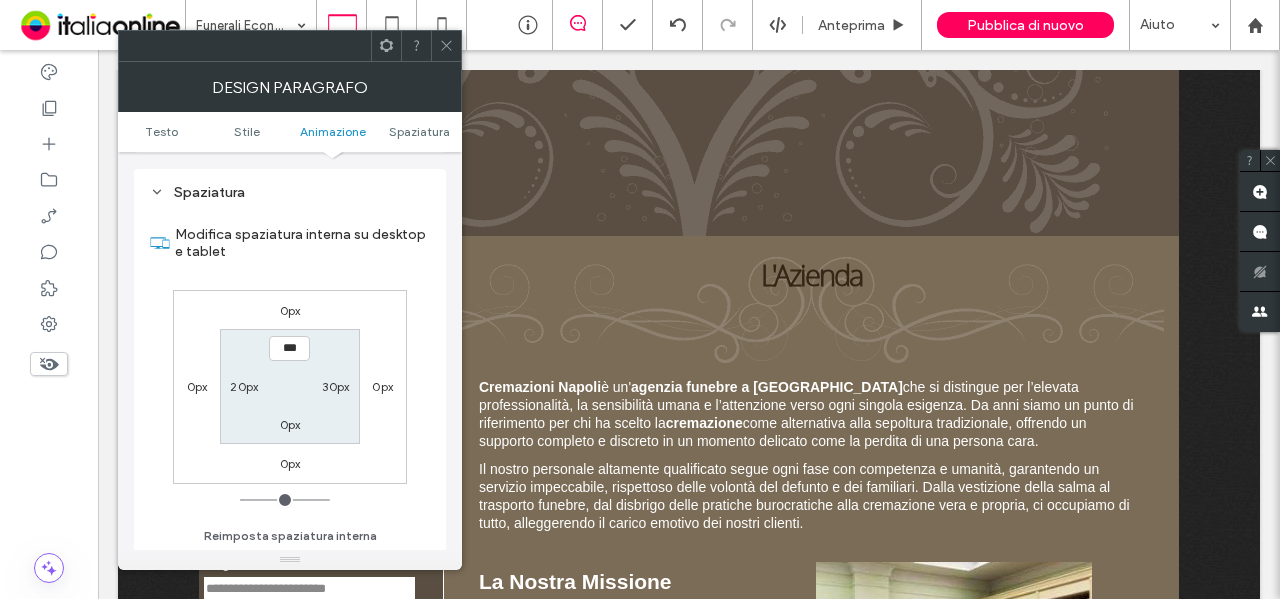 click 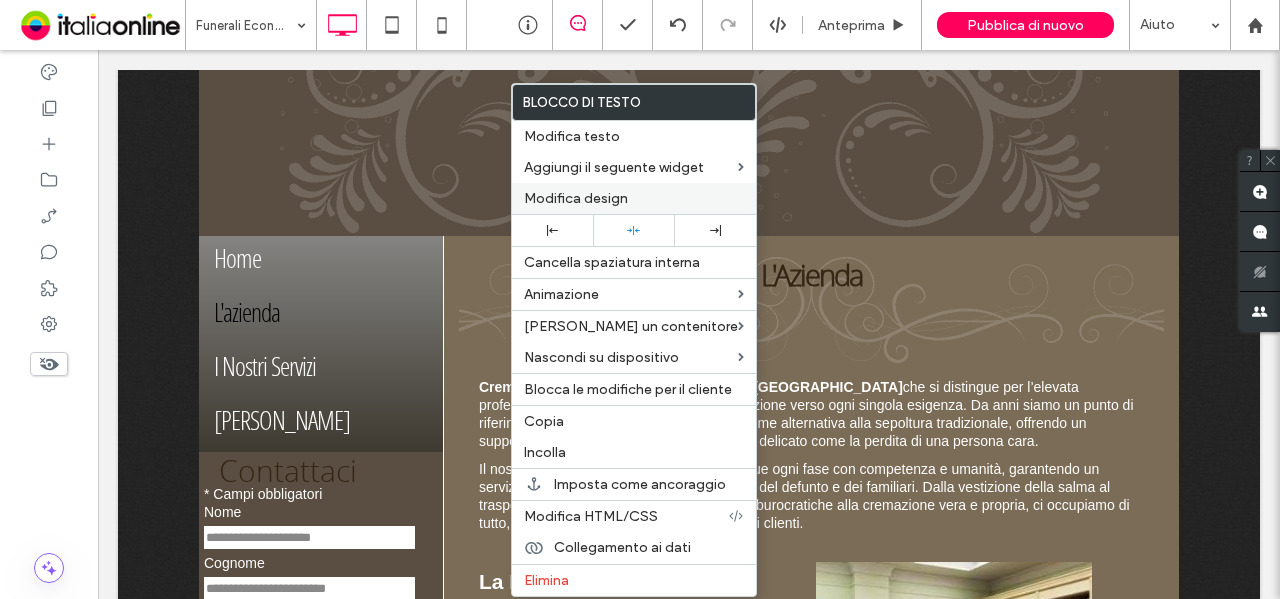 click on "Modifica design" at bounding box center [576, 198] 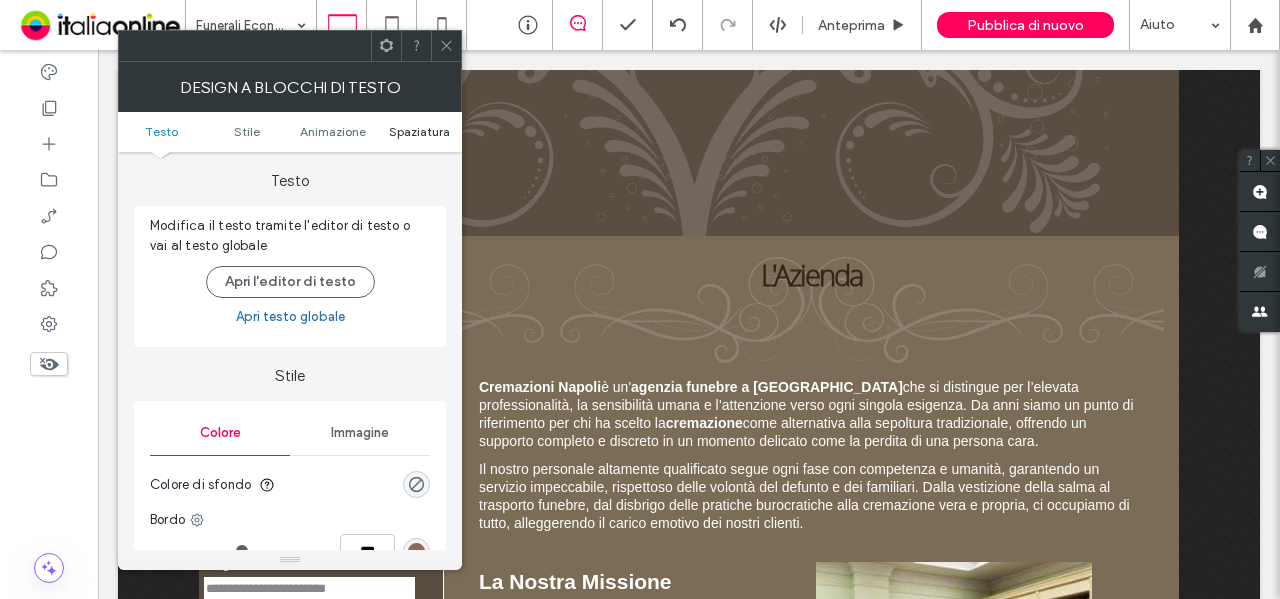 click on "Spaziatura" at bounding box center (419, 131) 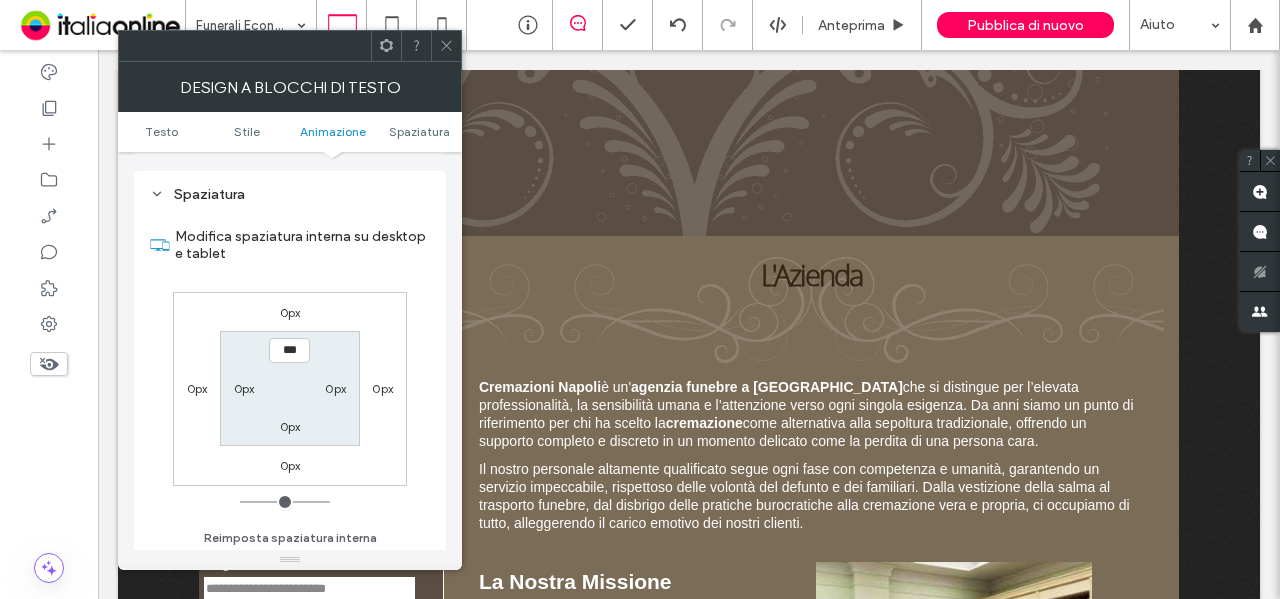 scroll, scrollTop: 574, scrollLeft: 0, axis: vertical 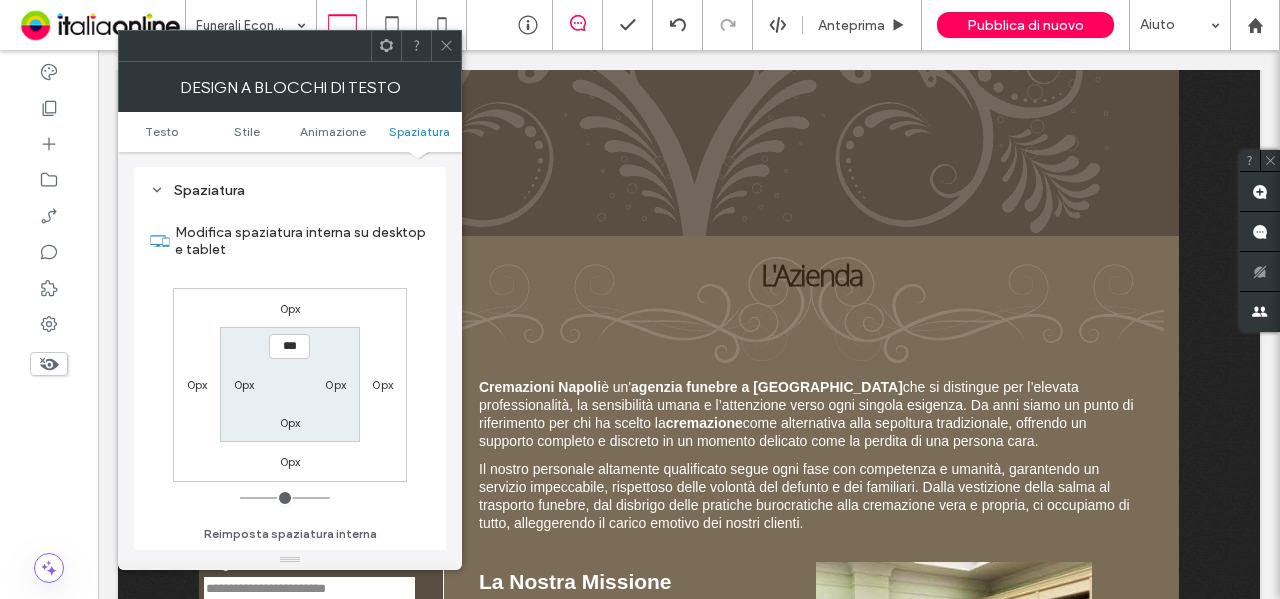 click on "0px" at bounding box center [244, 384] 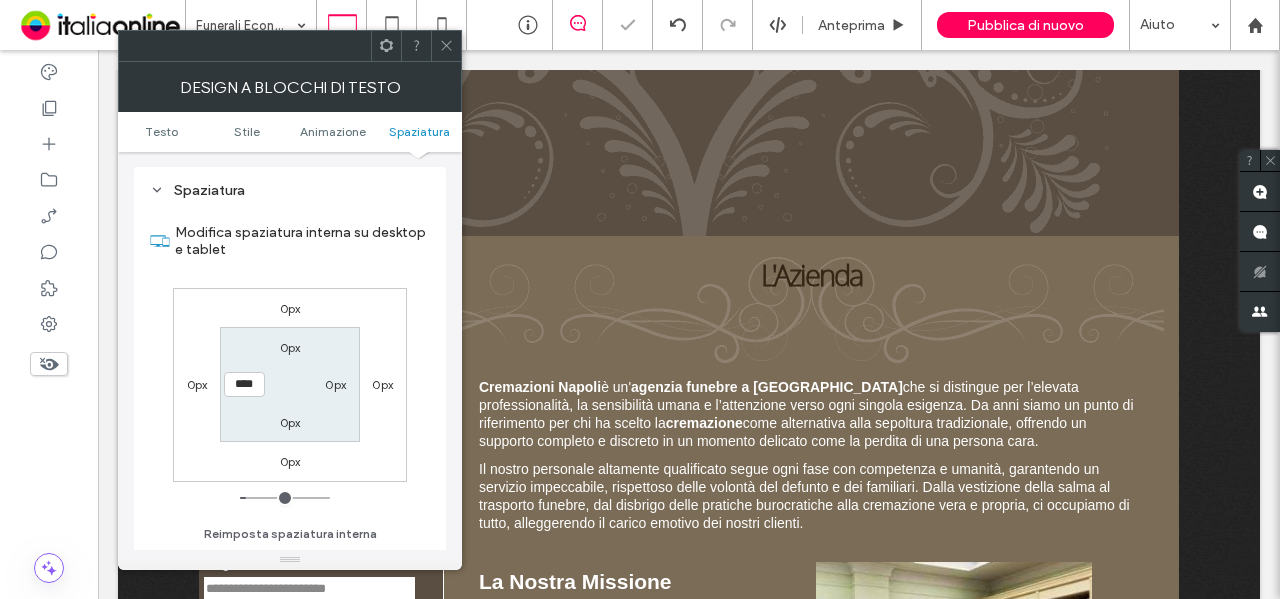 click 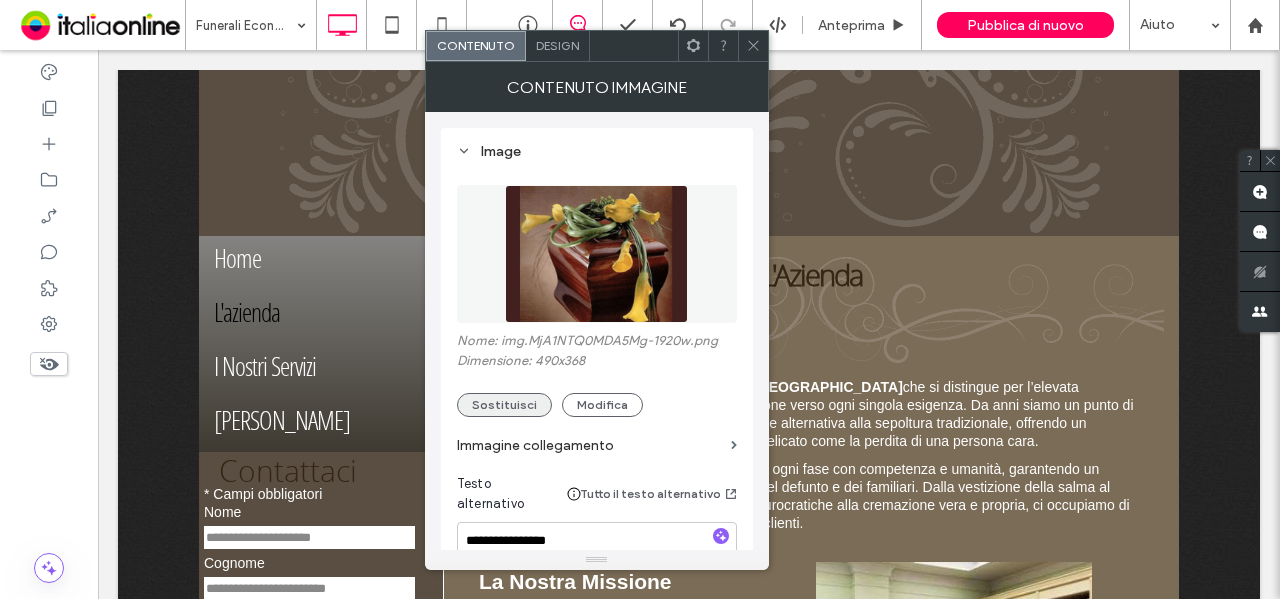 click on "Sostituisci" at bounding box center [504, 405] 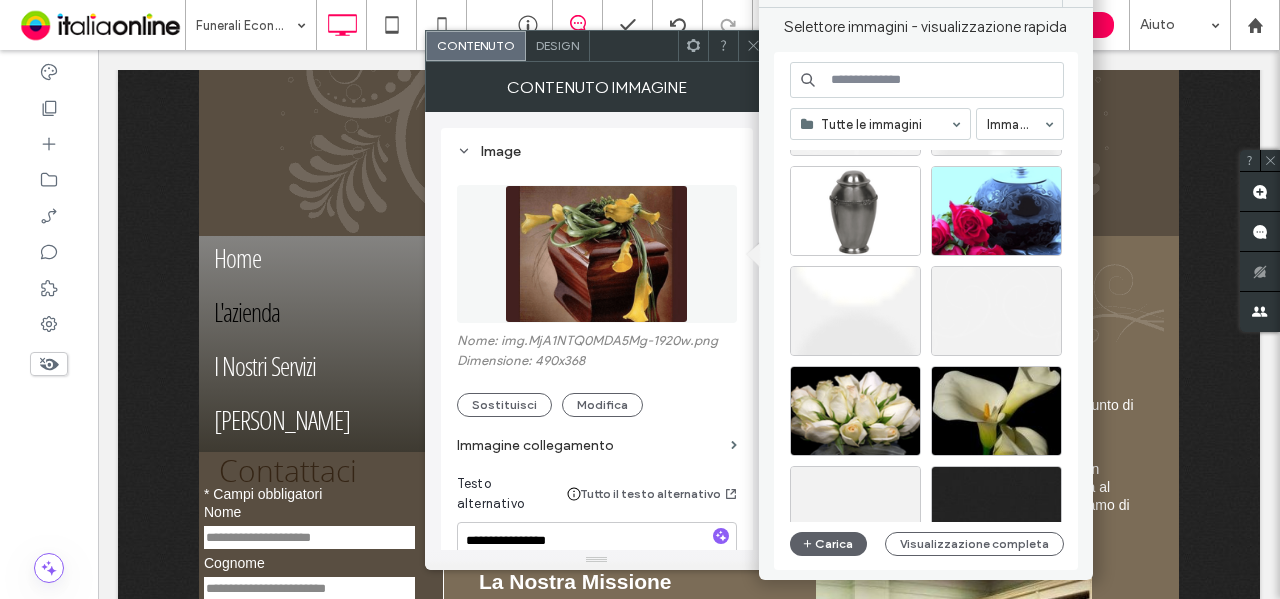 scroll, scrollTop: 676, scrollLeft: 0, axis: vertical 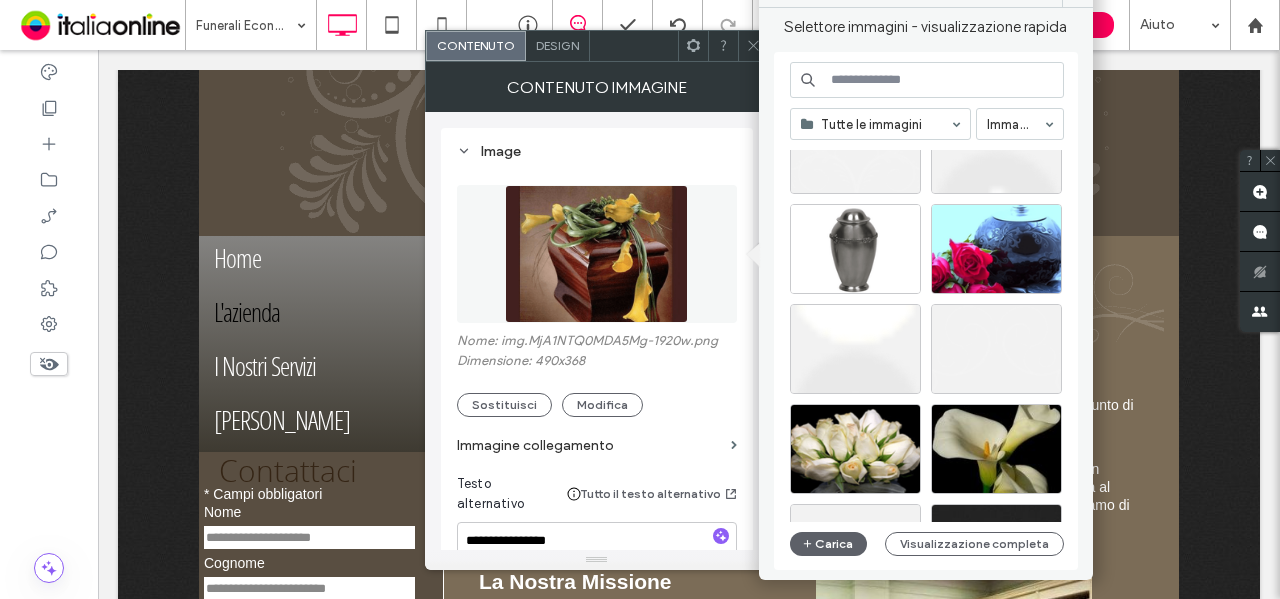 click at bounding box center (753, 46) 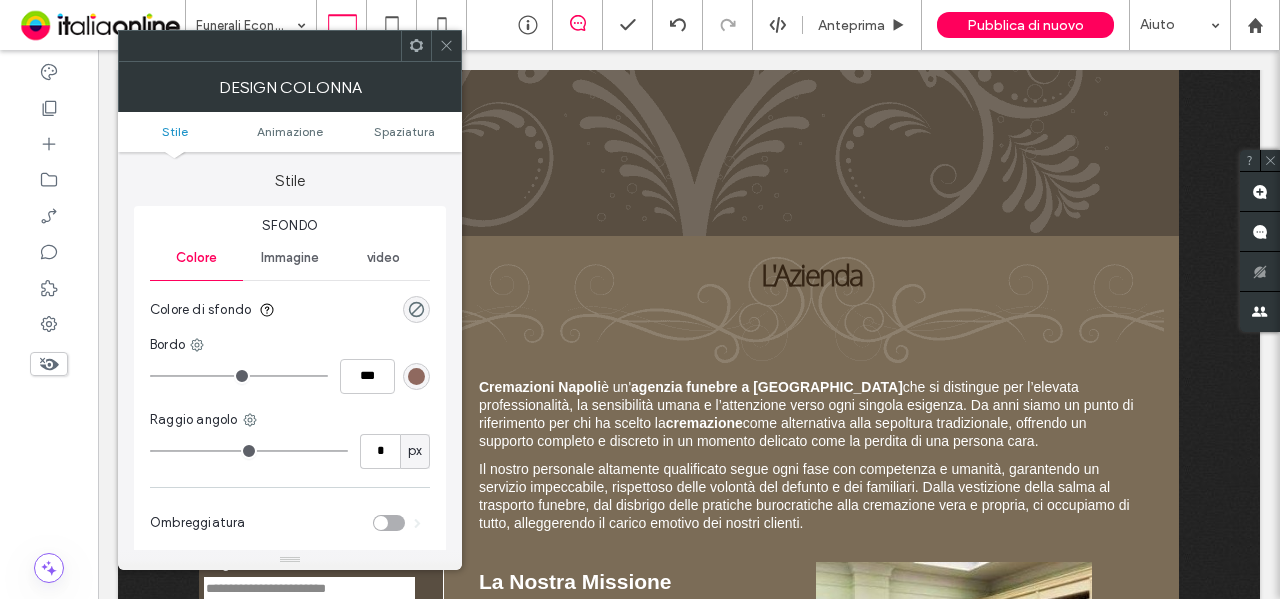 click 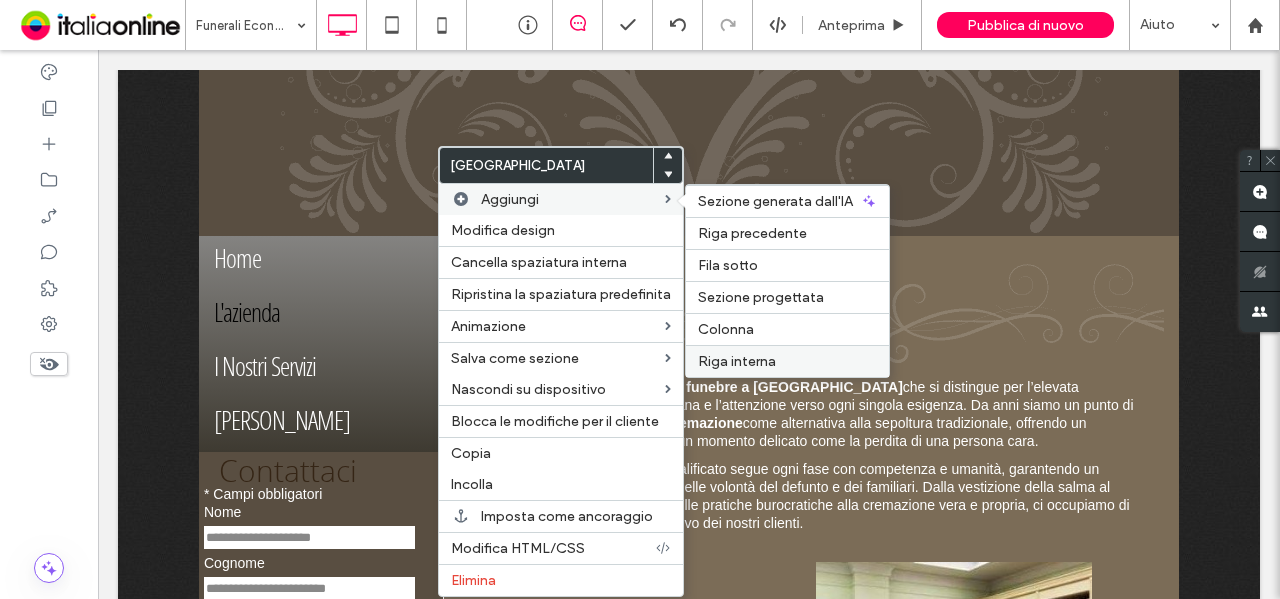 click on "Riga interna" at bounding box center [787, 361] 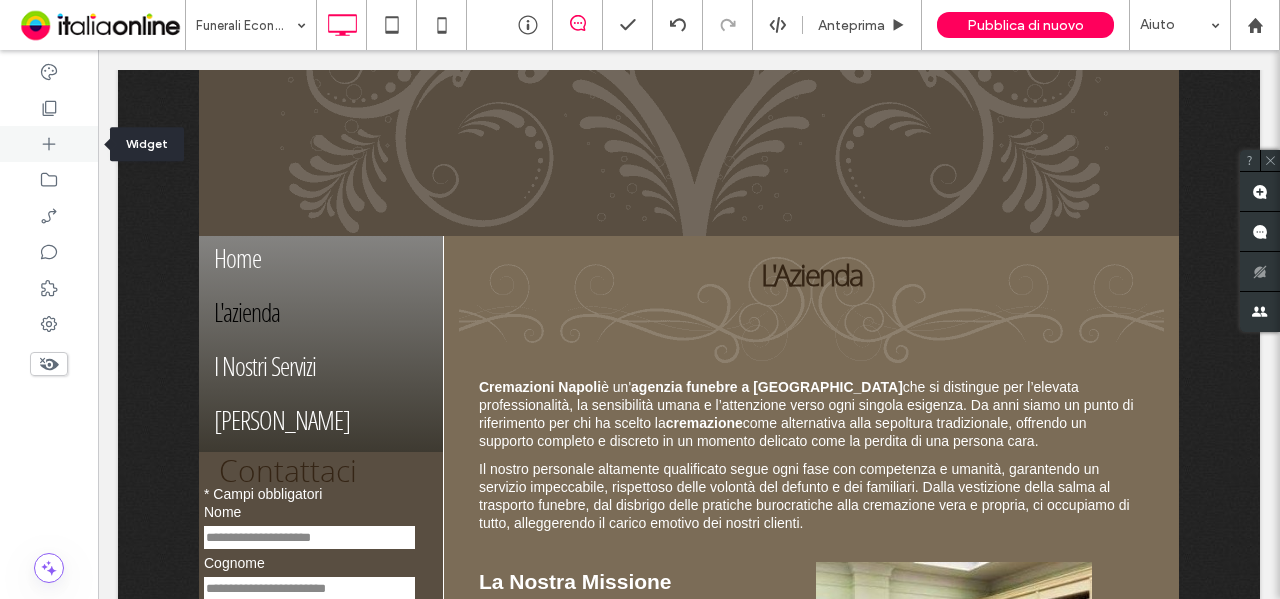 click 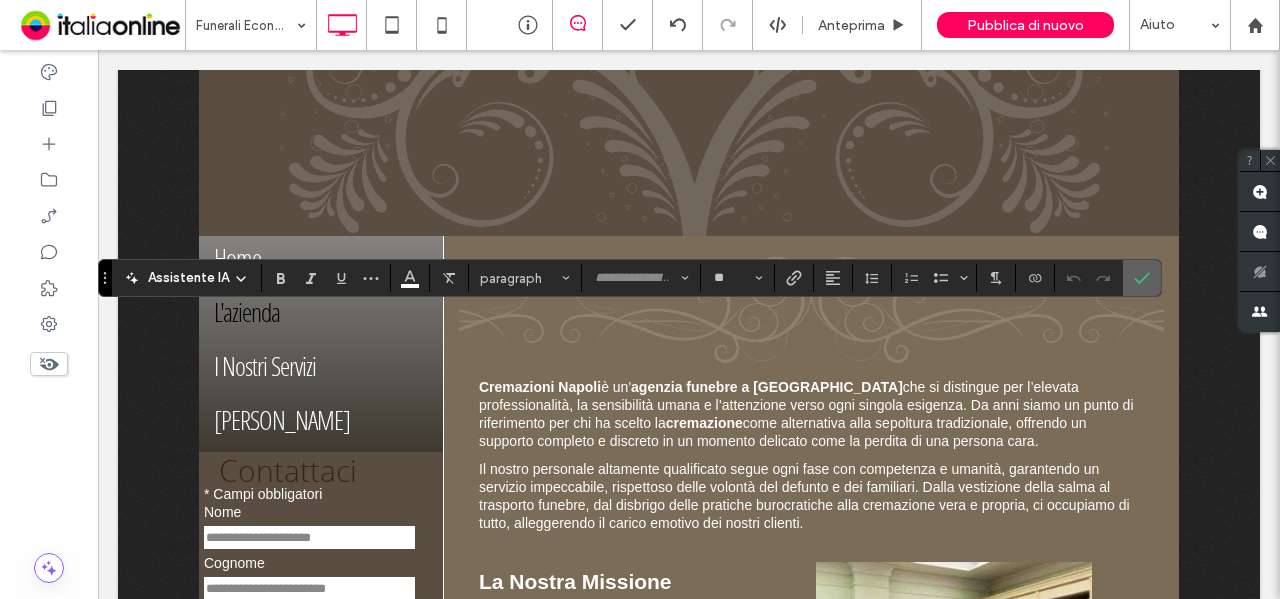 click at bounding box center [1138, 278] 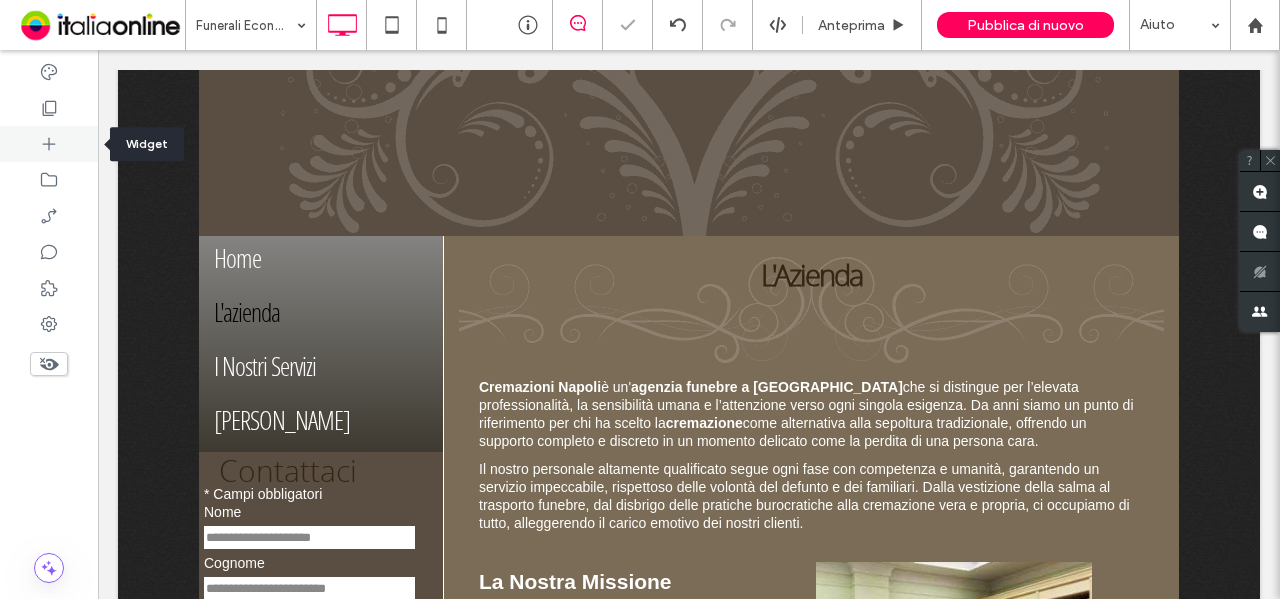 click 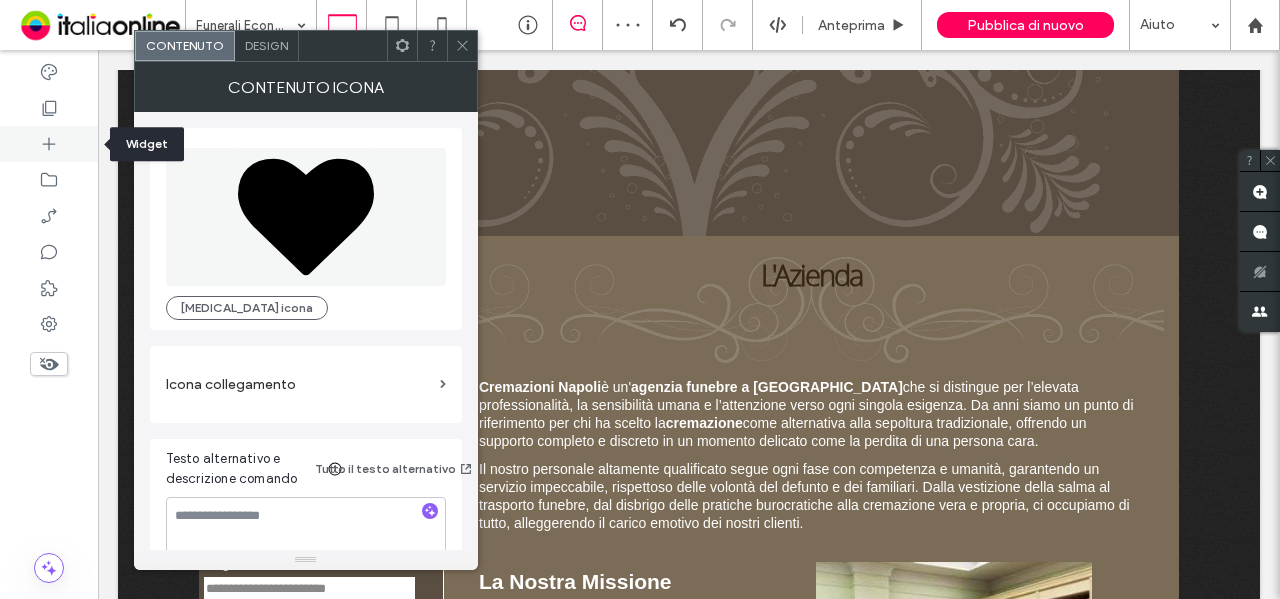 click 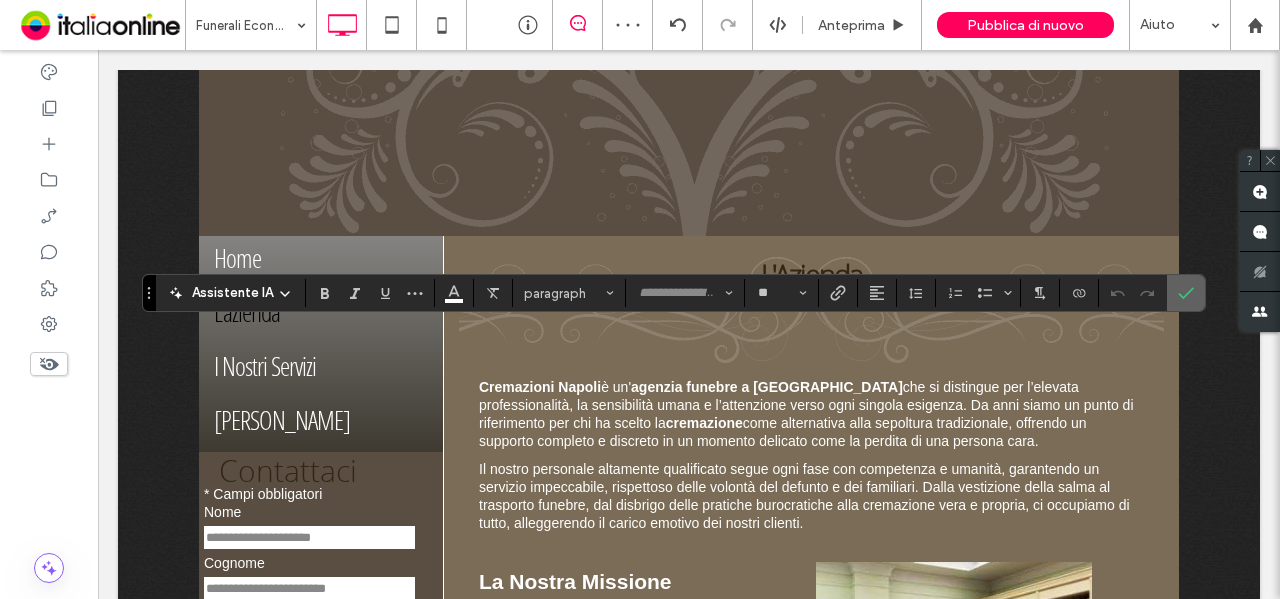 click 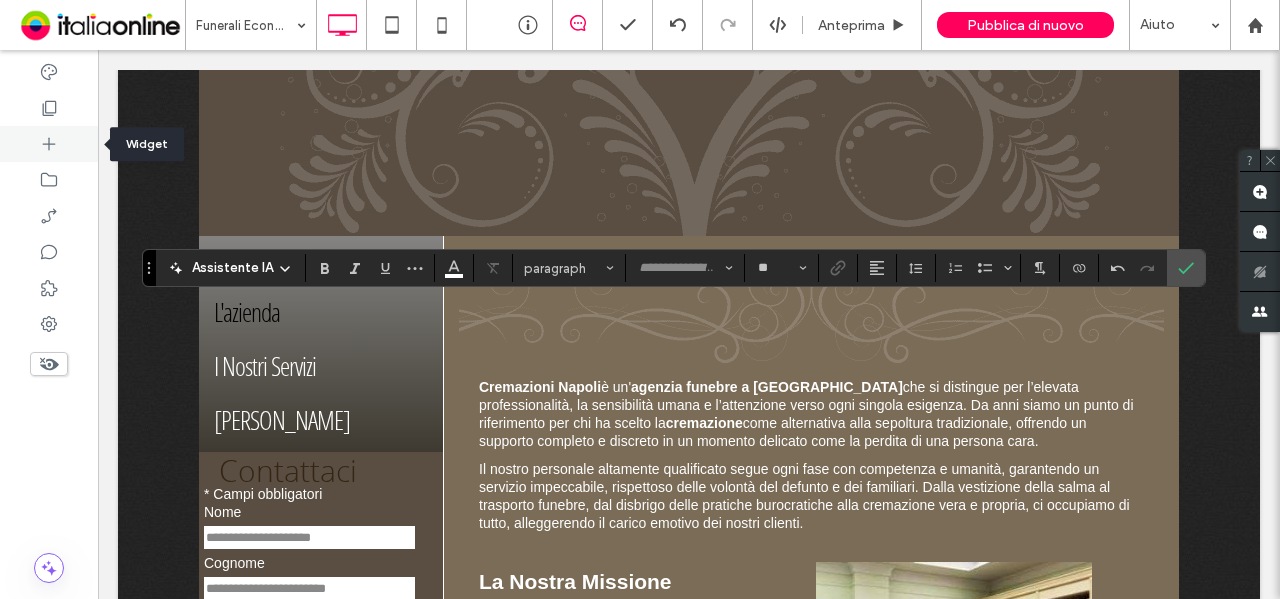 click at bounding box center [49, 144] 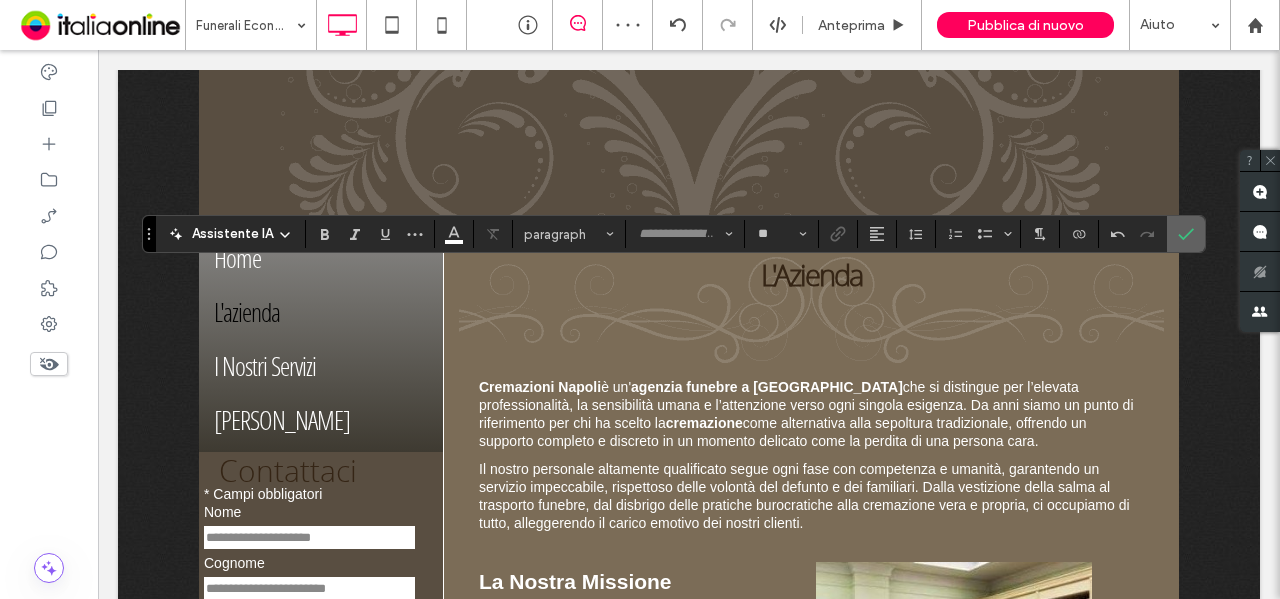 click at bounding box center (1186, 234) 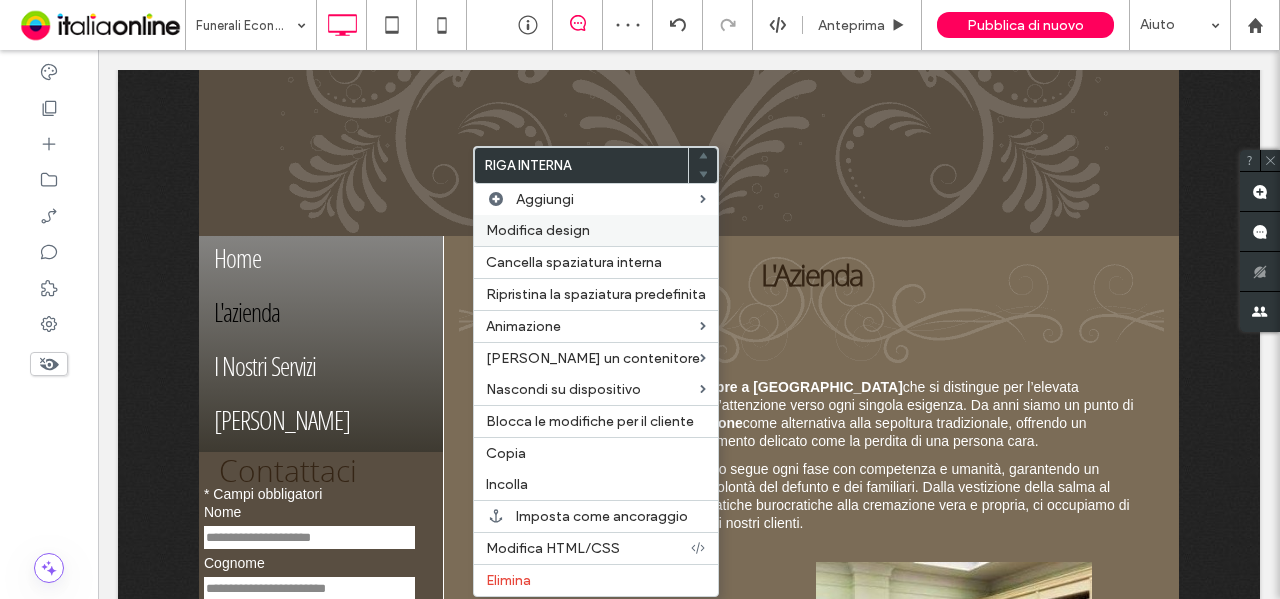 click on "Modifica design" at bounding box center (538, 230) 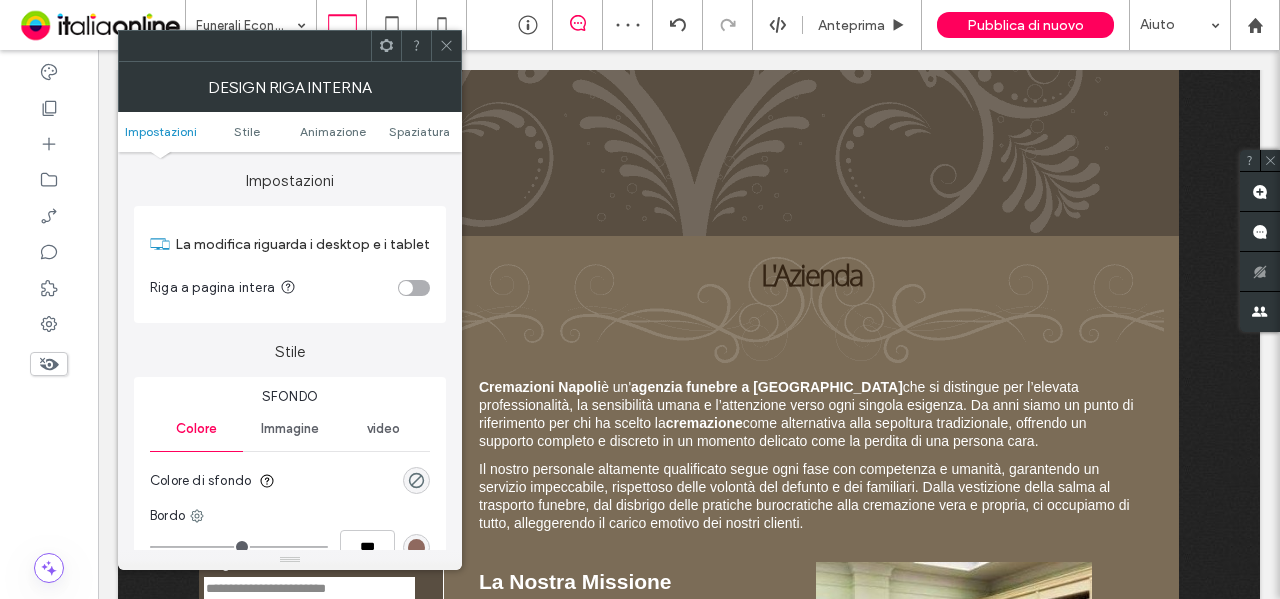 click on "Impostazioni Stile Animazione Spaziatura" at bounding box center (290, 132) 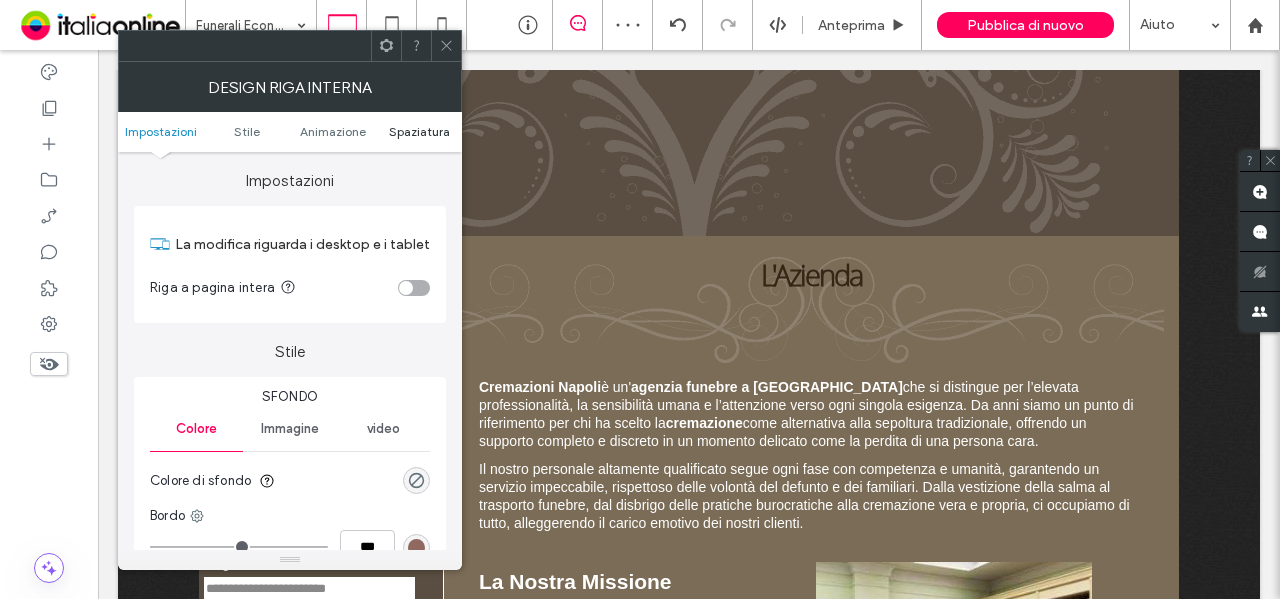click on "Spaziatura" at bounding box center (419, 131) 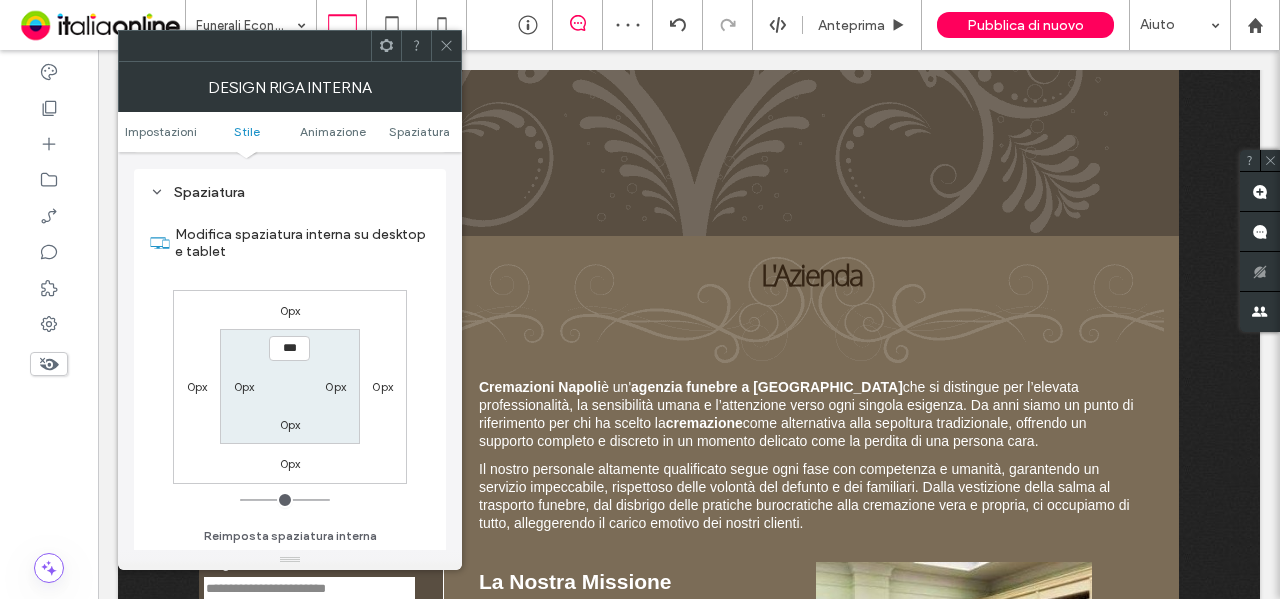 scroll, scrollTop: 640, scrollLeft: 0, axis: vertical 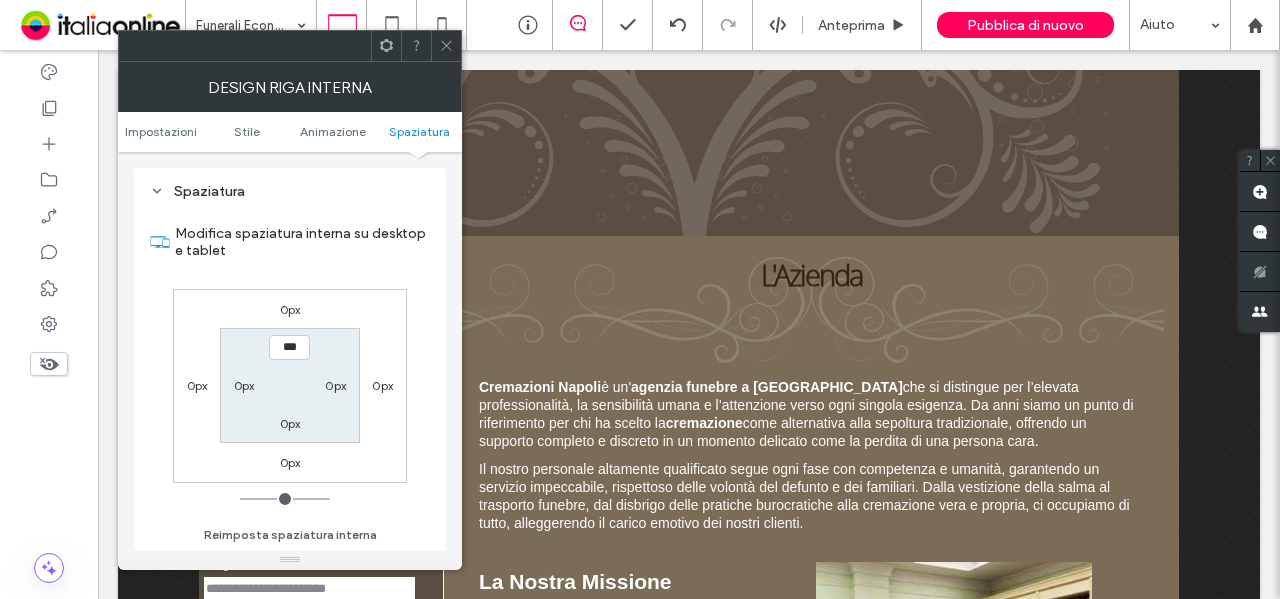 click 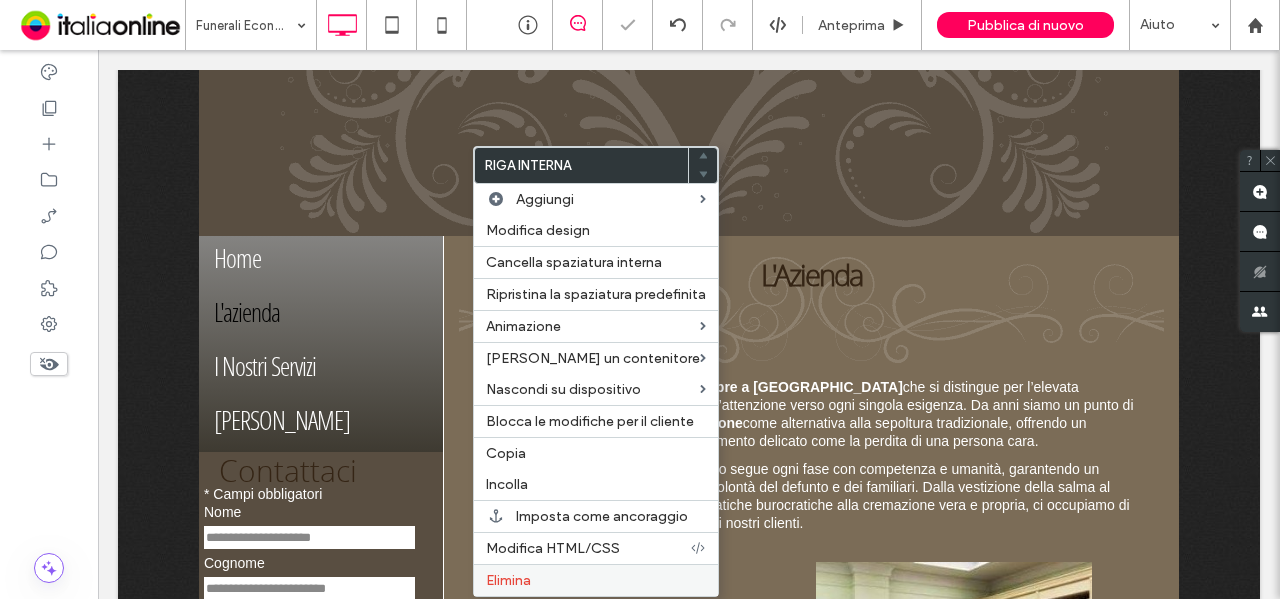 click on "Elimina" at bounding box center [508, 580] 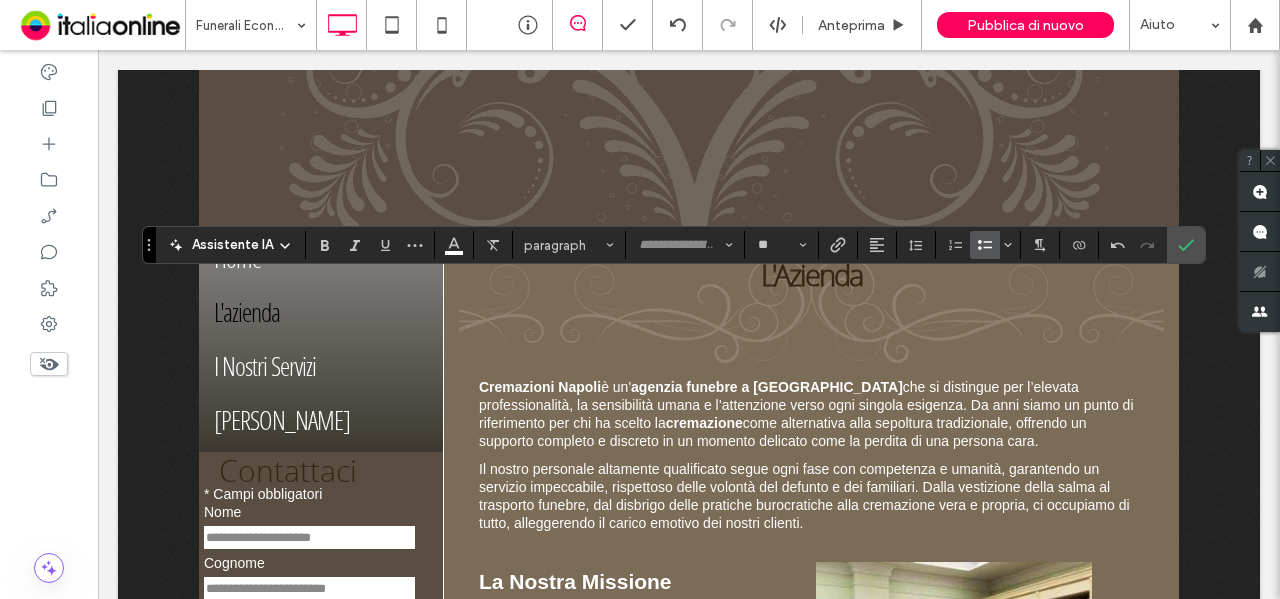click 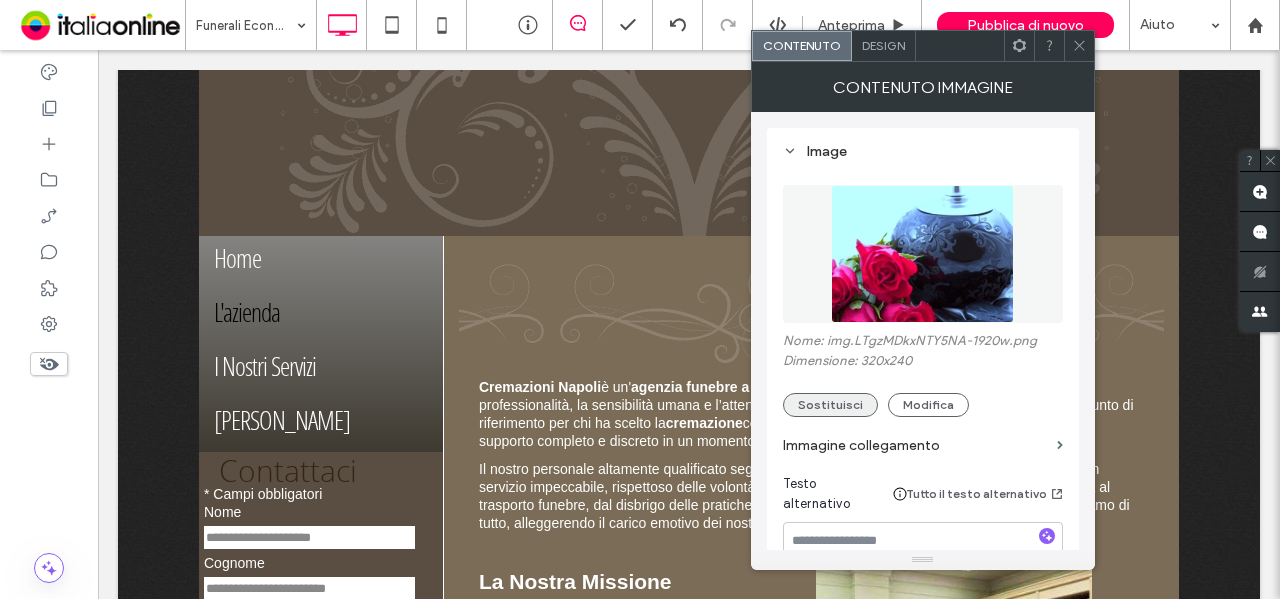 click on "Sostituisci" at bounding box center (830, 405) 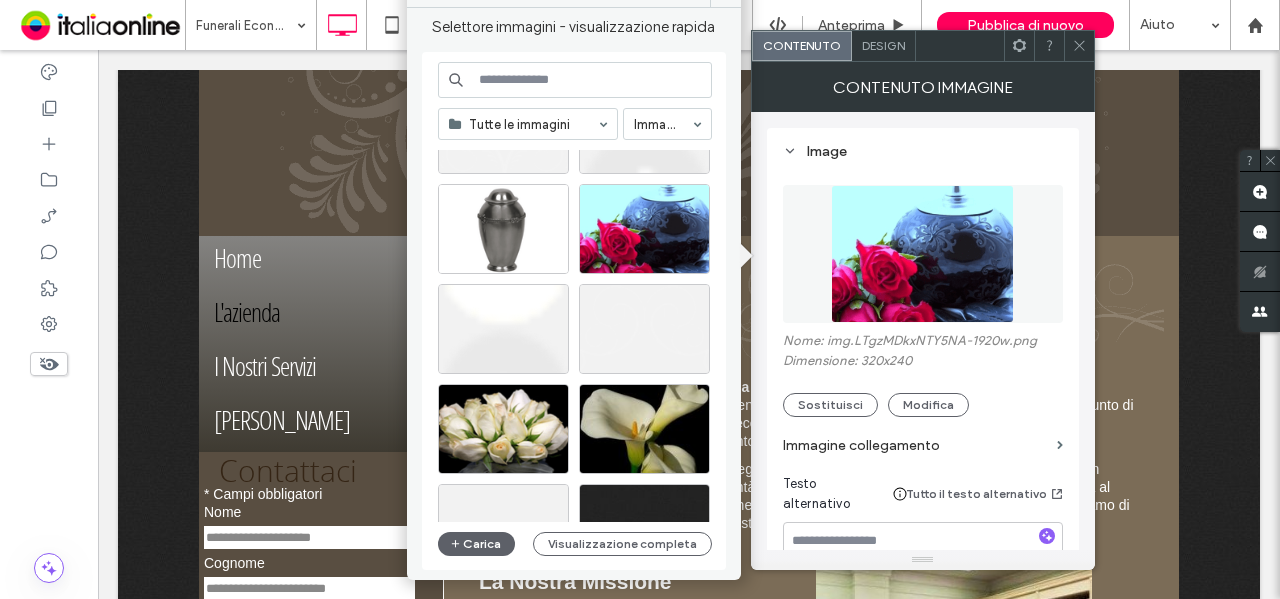 scroll, scrollTop: 700, scrollLeft: 0, axis: vertical 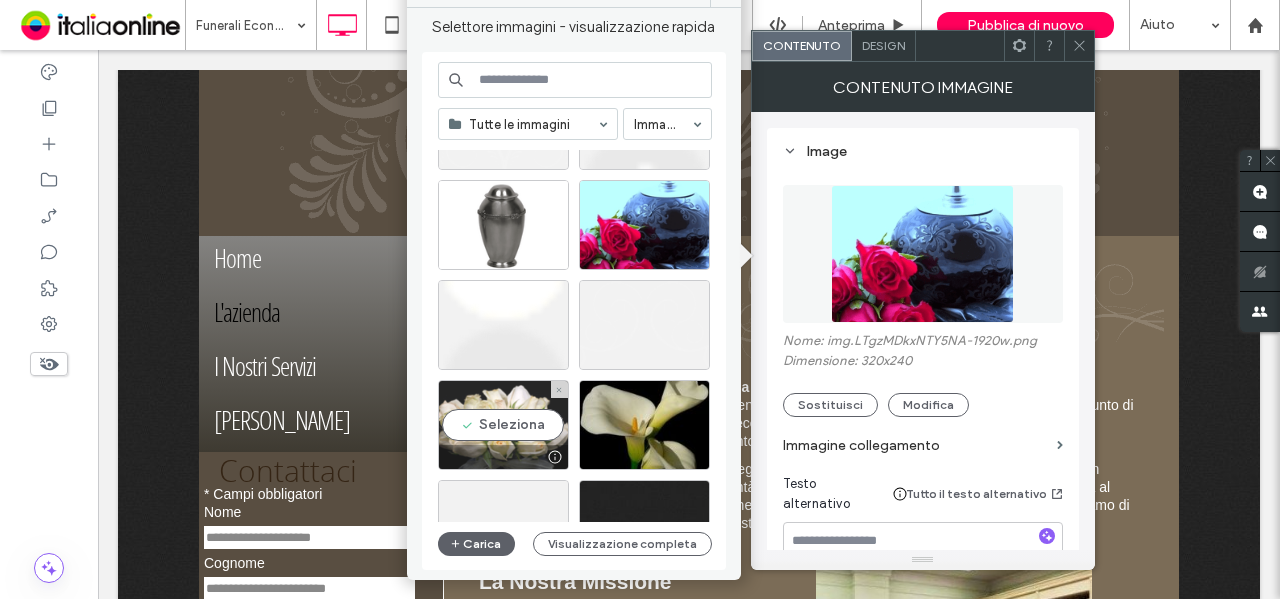 click on "Seleziona" at bounding box center (503, 425) 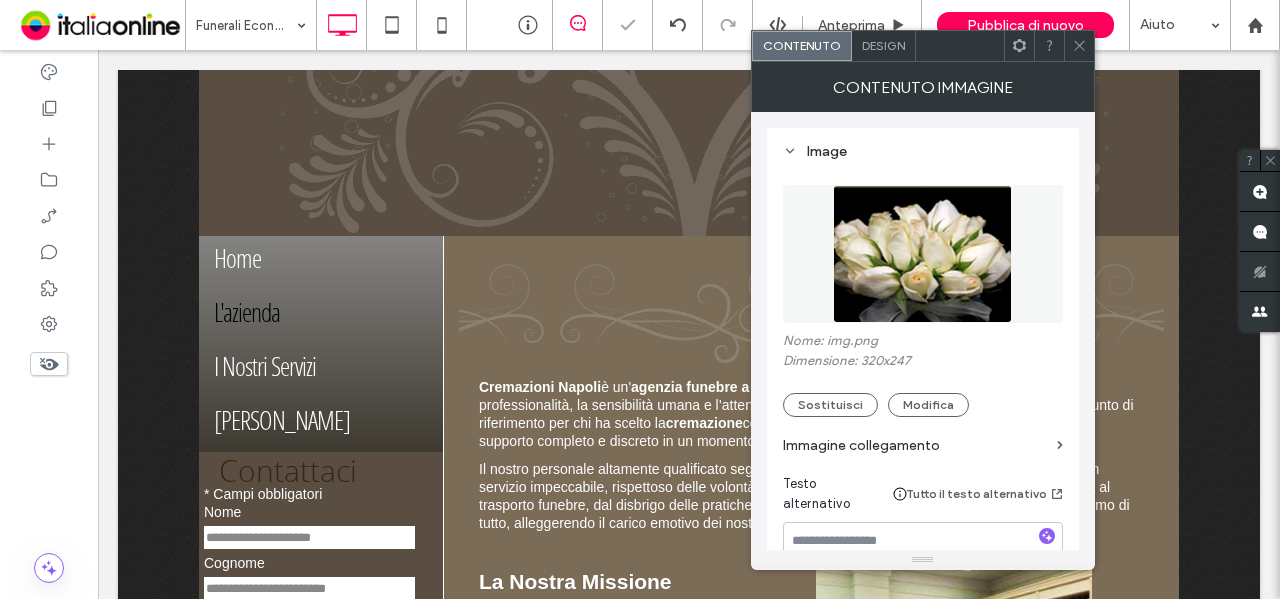 click at bounding box center [1079, 46] 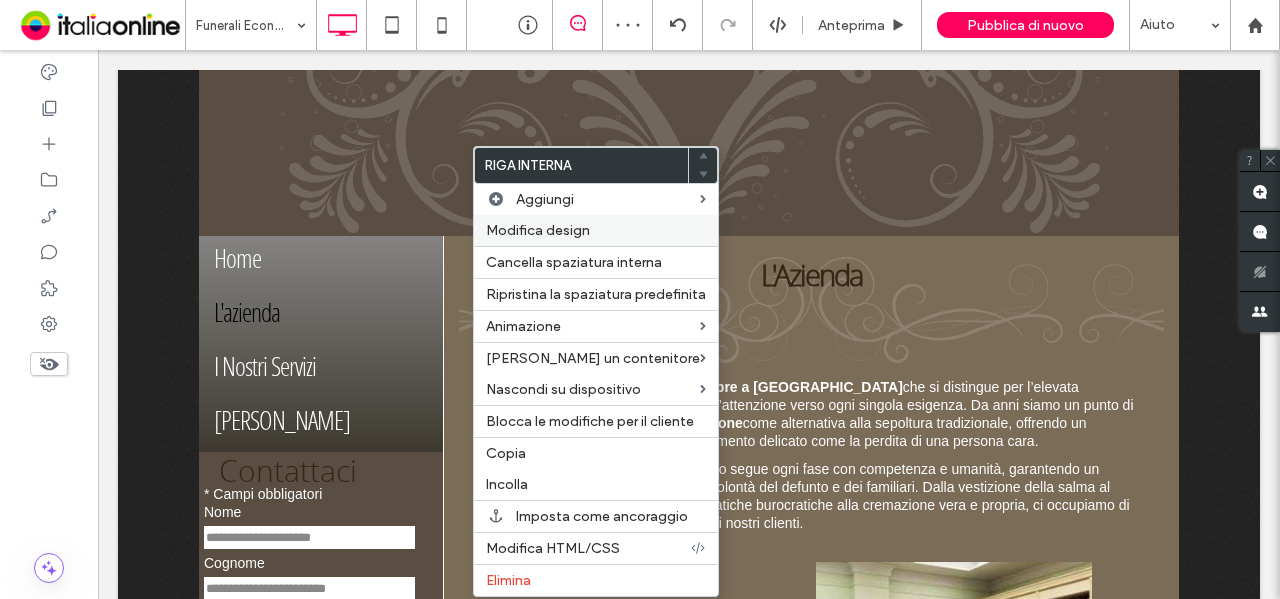 click on "Modifica design" at bounding box center (596, 230) 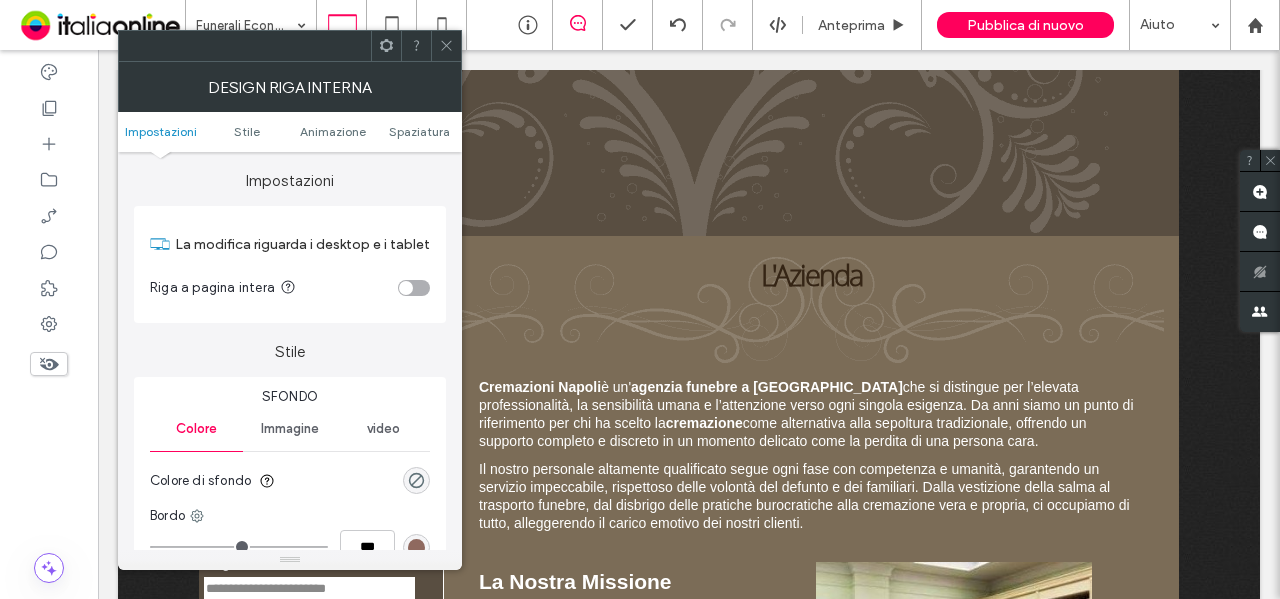 drag, startPoint x: 444, startPoint y: 42, endPoint x: 450, endPoint y: 169, distance: 127.141655 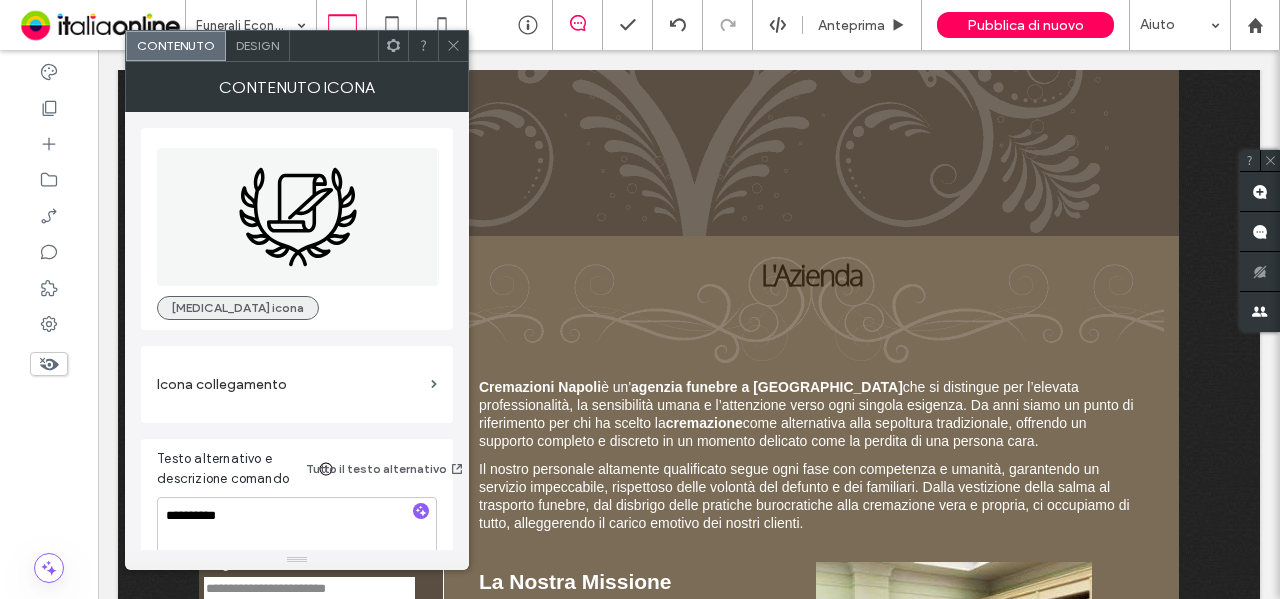 click on "Cambia icona" at bounding box center [238, 308] 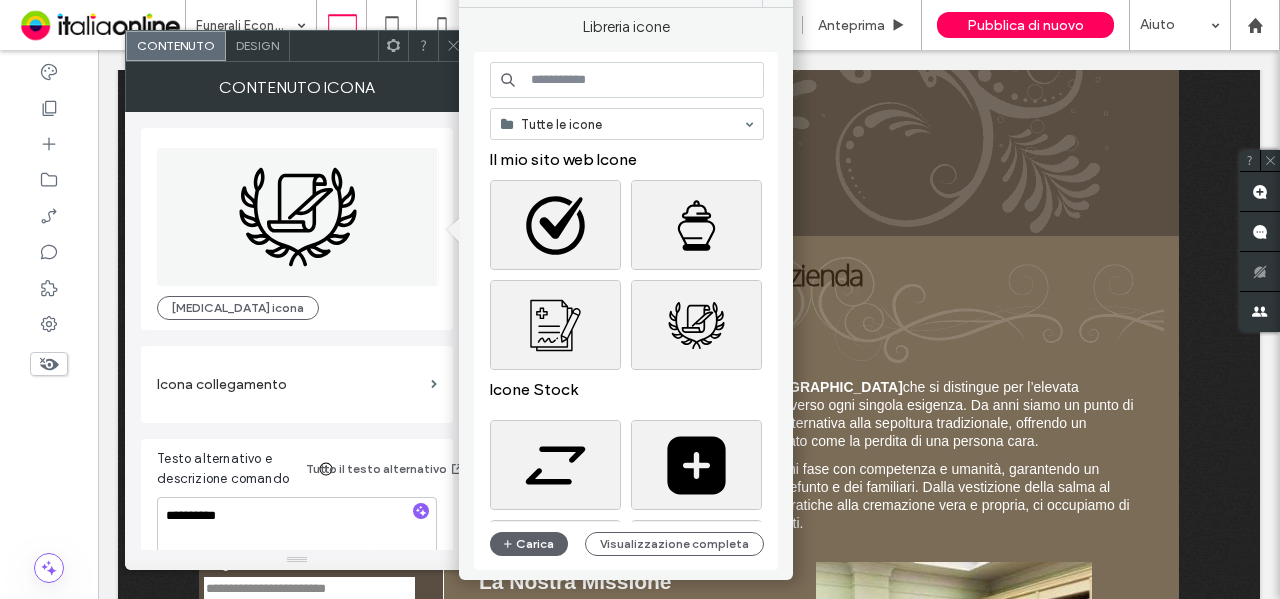 click at bounding box center (627, 80) 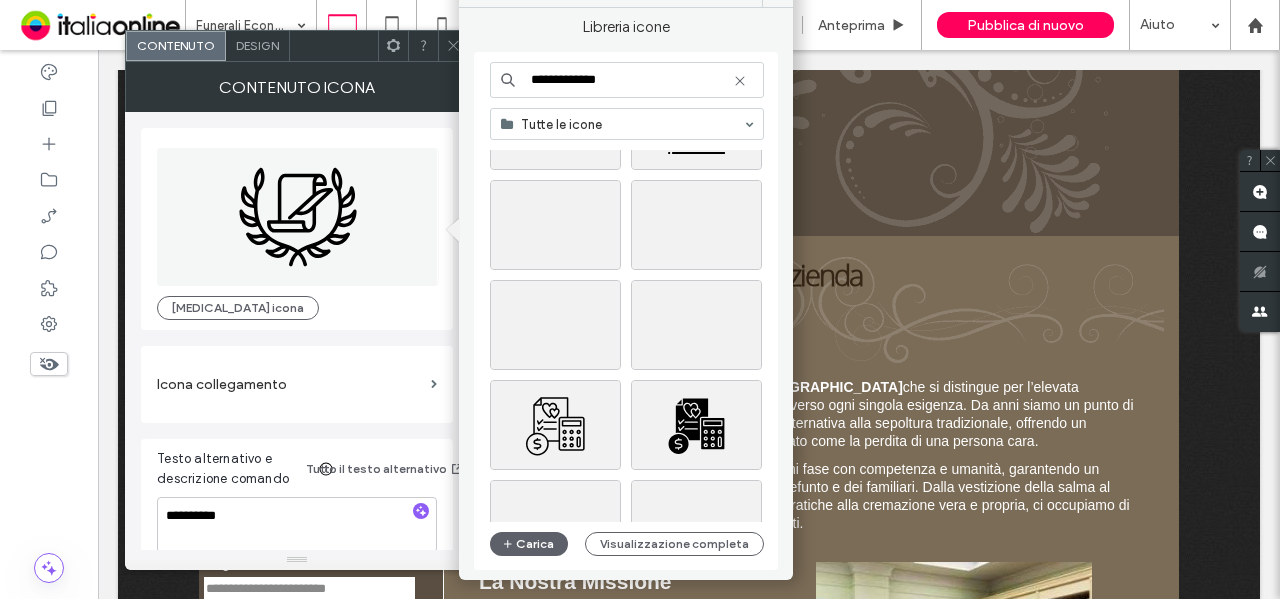scroll, scrollTop: 0, scrollLeft: 0, axis: both 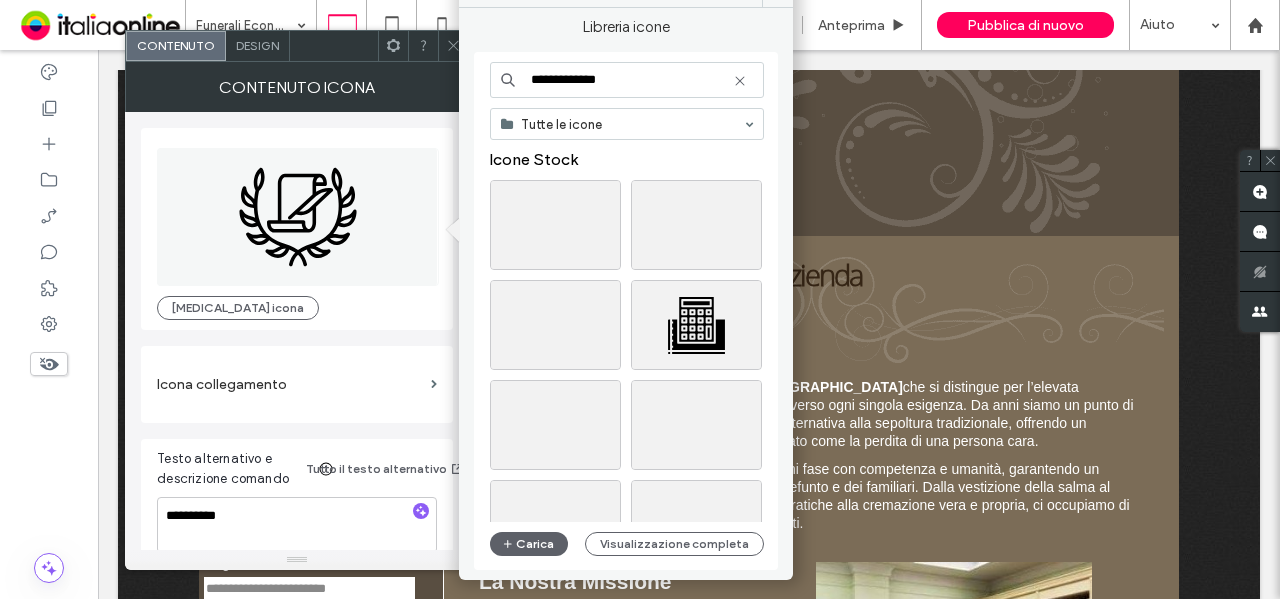 click 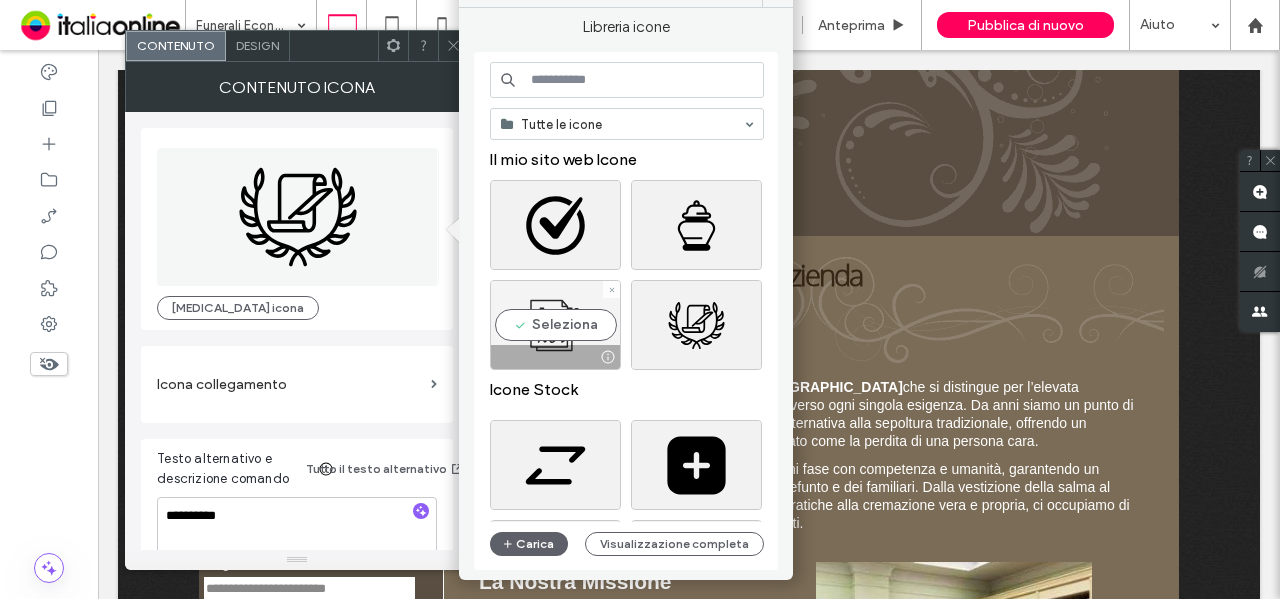 click on "Seleziona" at bounding box center [555, 325] 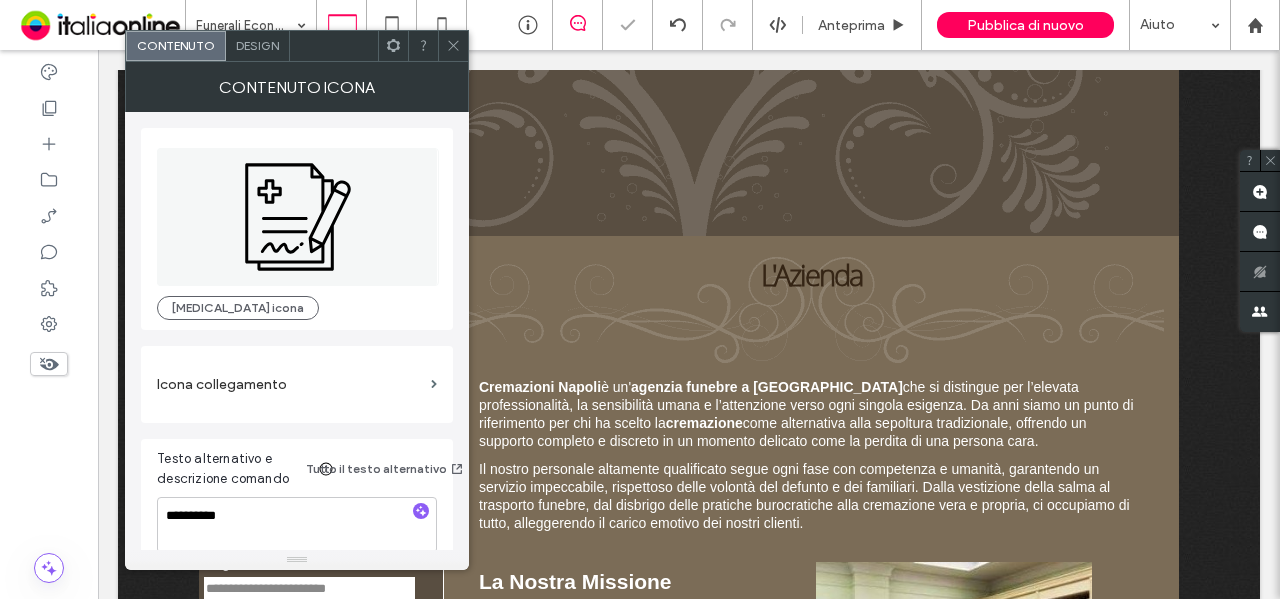click 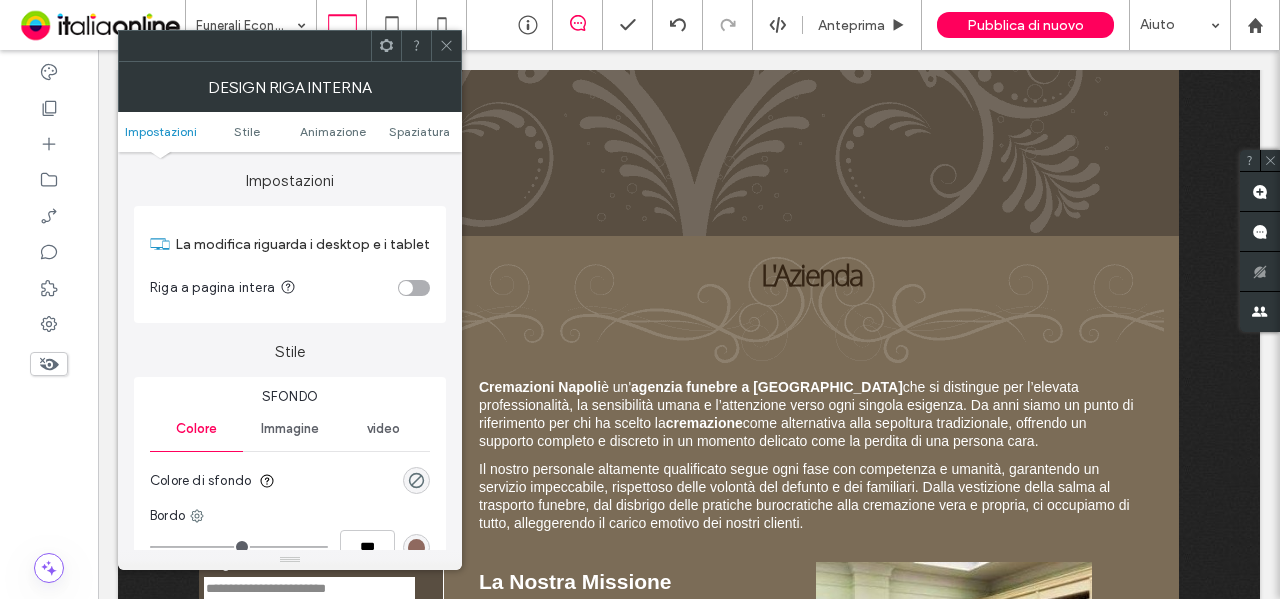 click 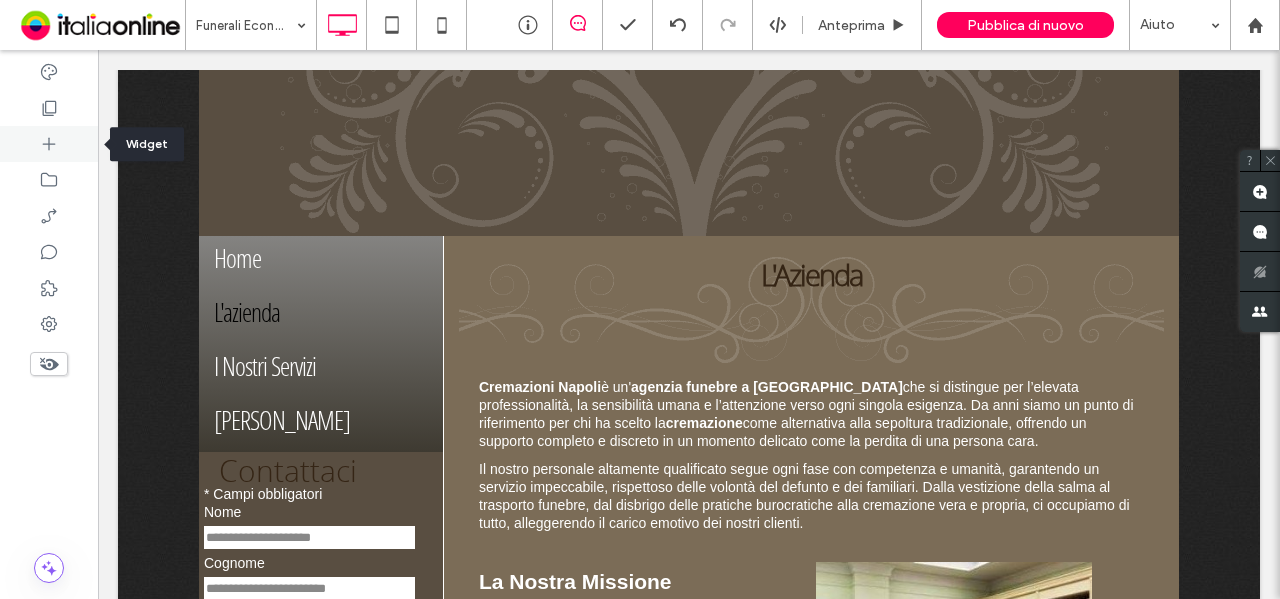 click 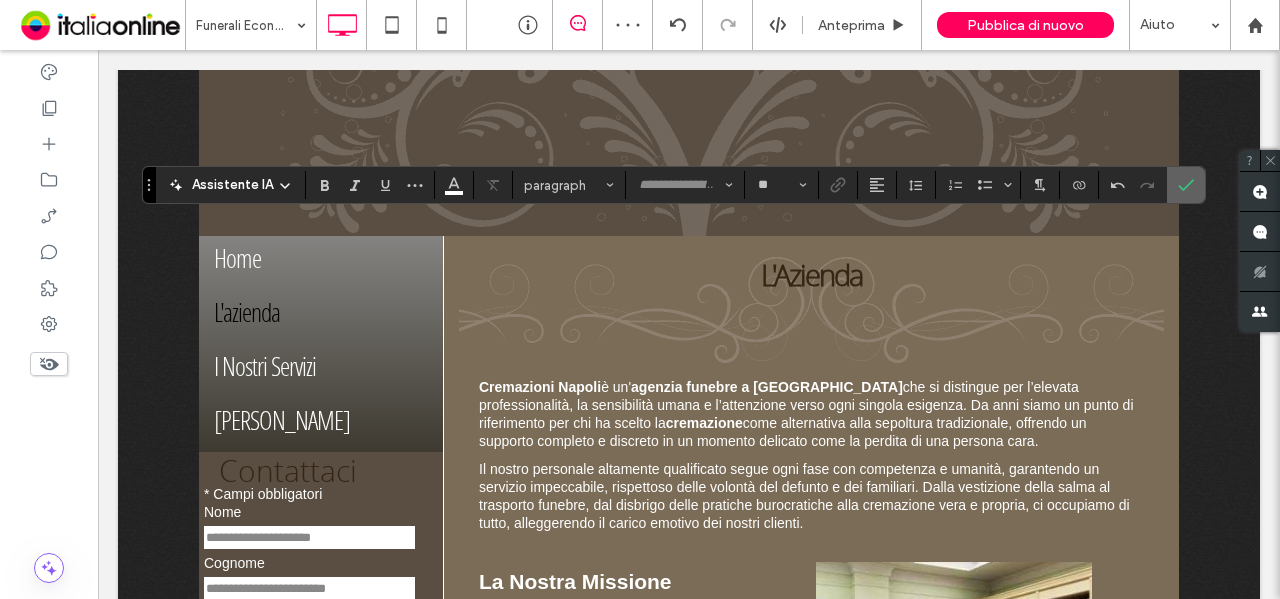 click at bounding box center (1182, 185) 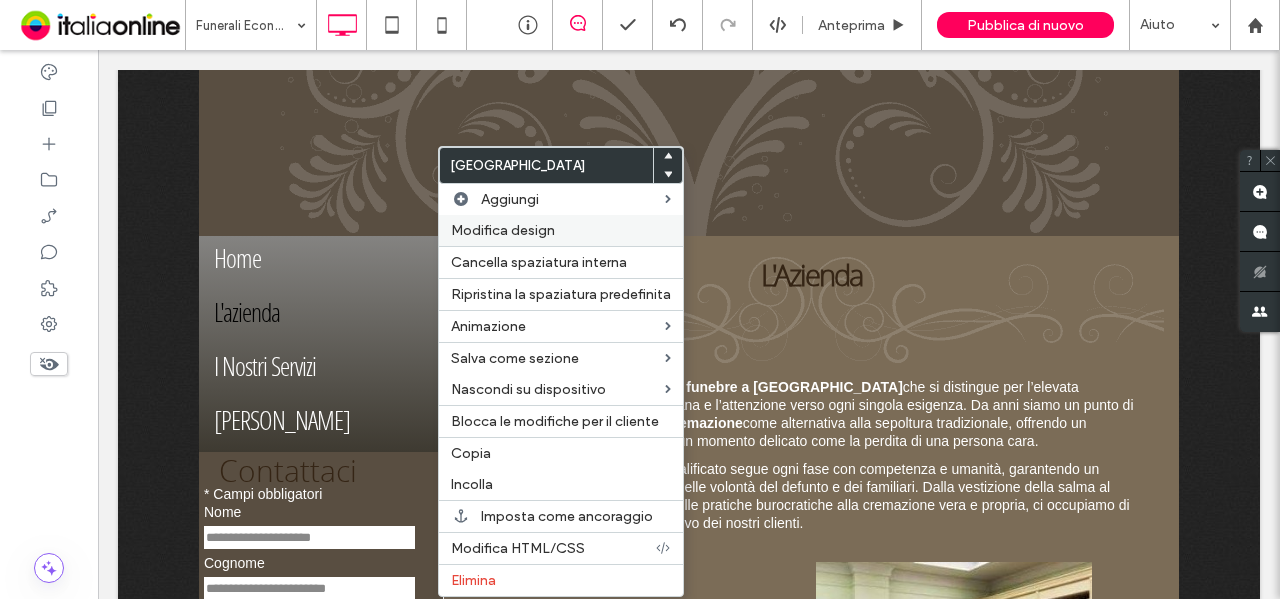 click on "Modifica design" at bounding box center [503, 230] 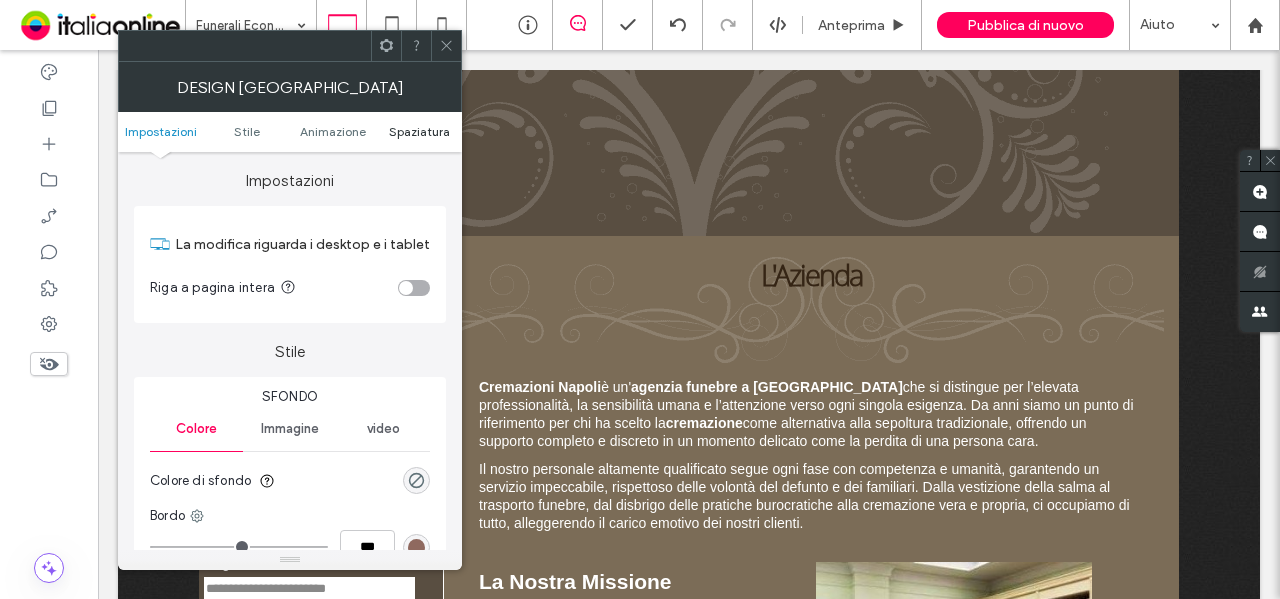 click on "Spaziatura" at bounding box center [419, 131] 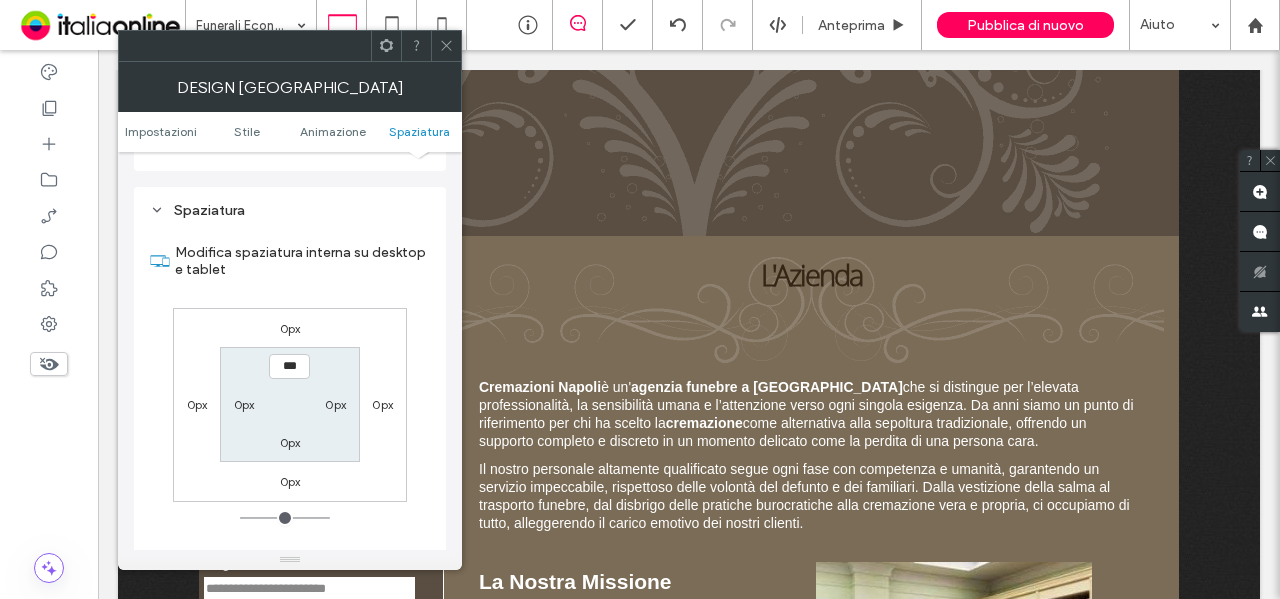 scroll, scrollTop: 565, scrollLeft: 0, axis: vertical 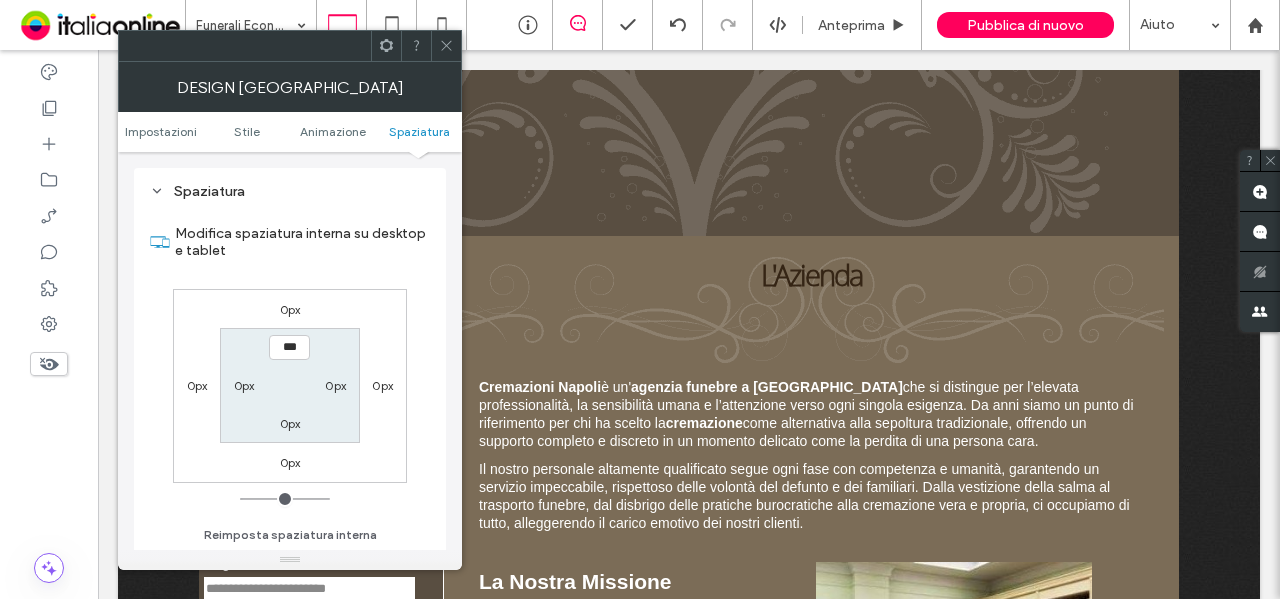 click on "0px" at bounding box center [244, 385] 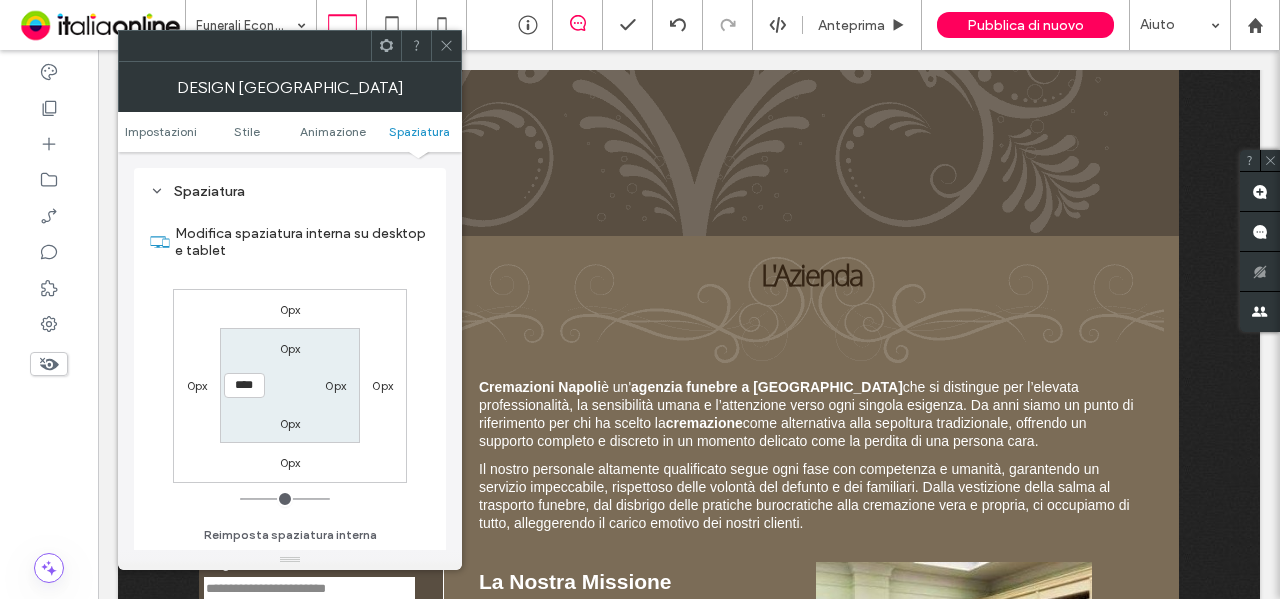 click on "0px" at bounding box center (335, 385) 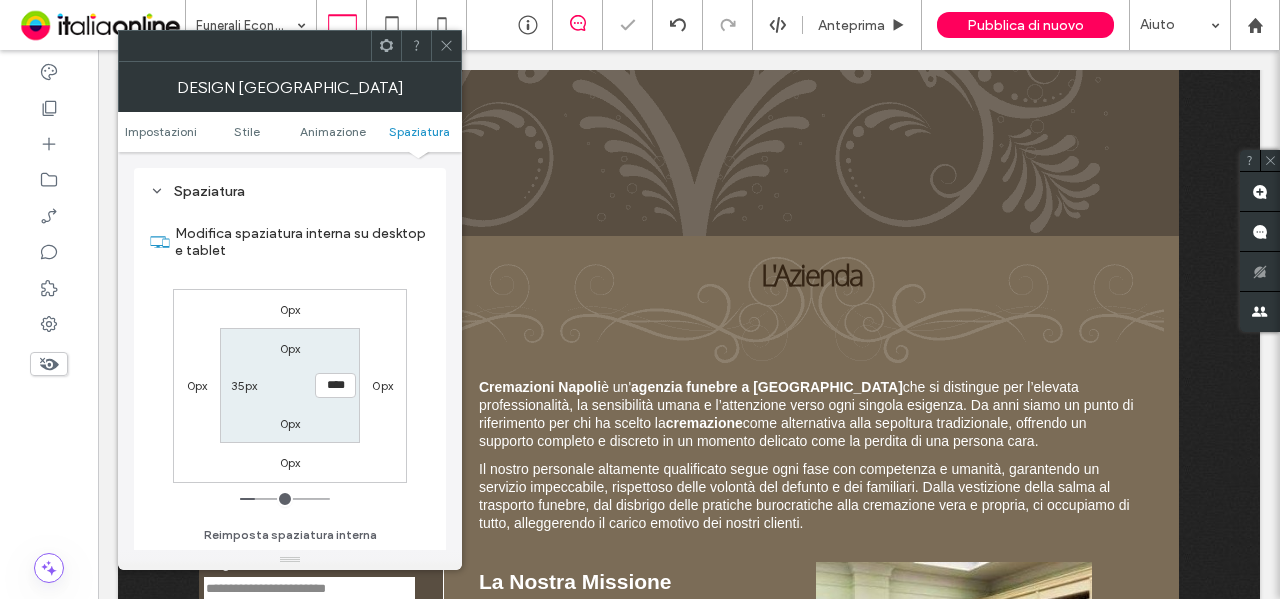 click on "0px" at bounding box center (290, 348) 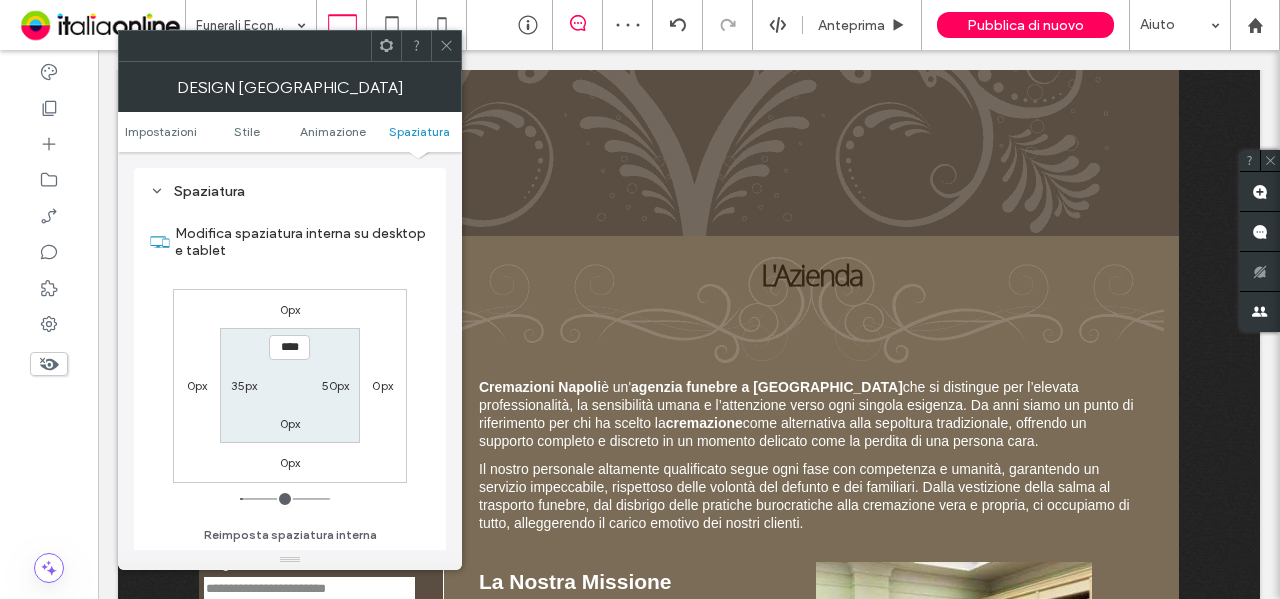 click 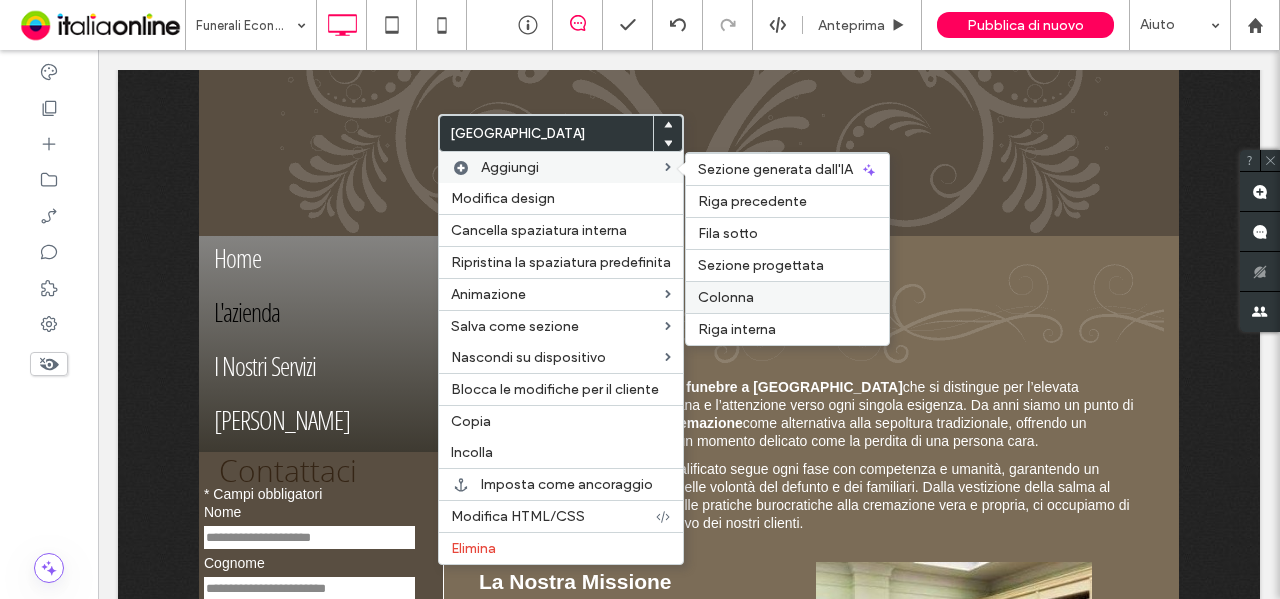 click on "Colonna" at bounding box center [787, 297] 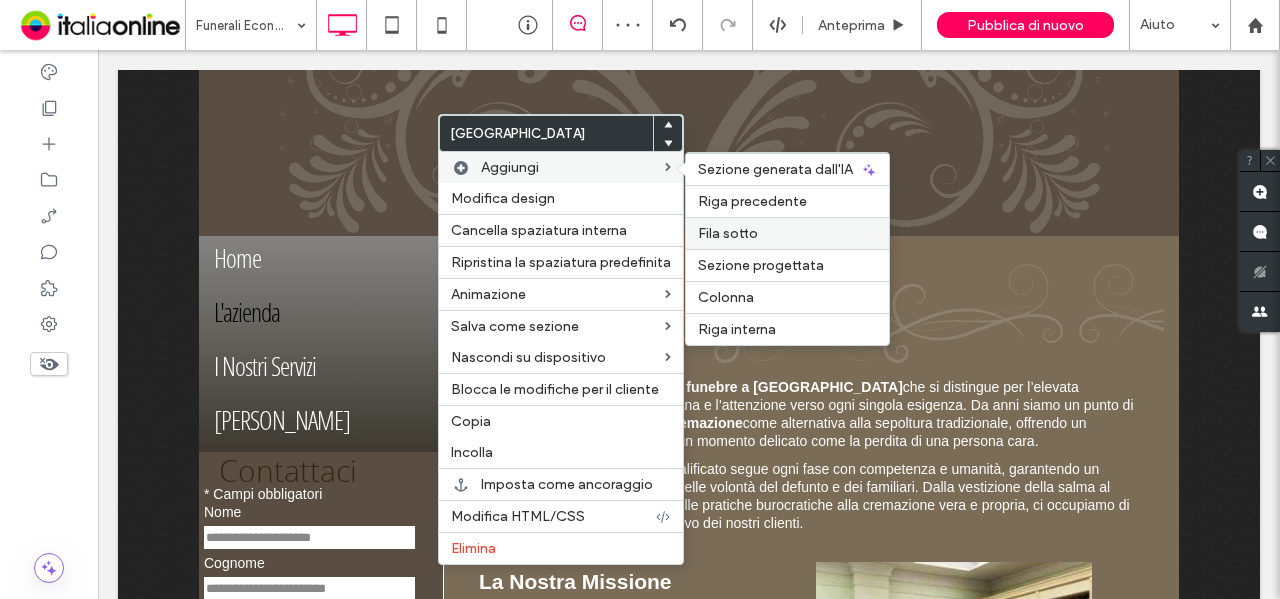 click on "Fila sotto" at bounding box center (787, 233) 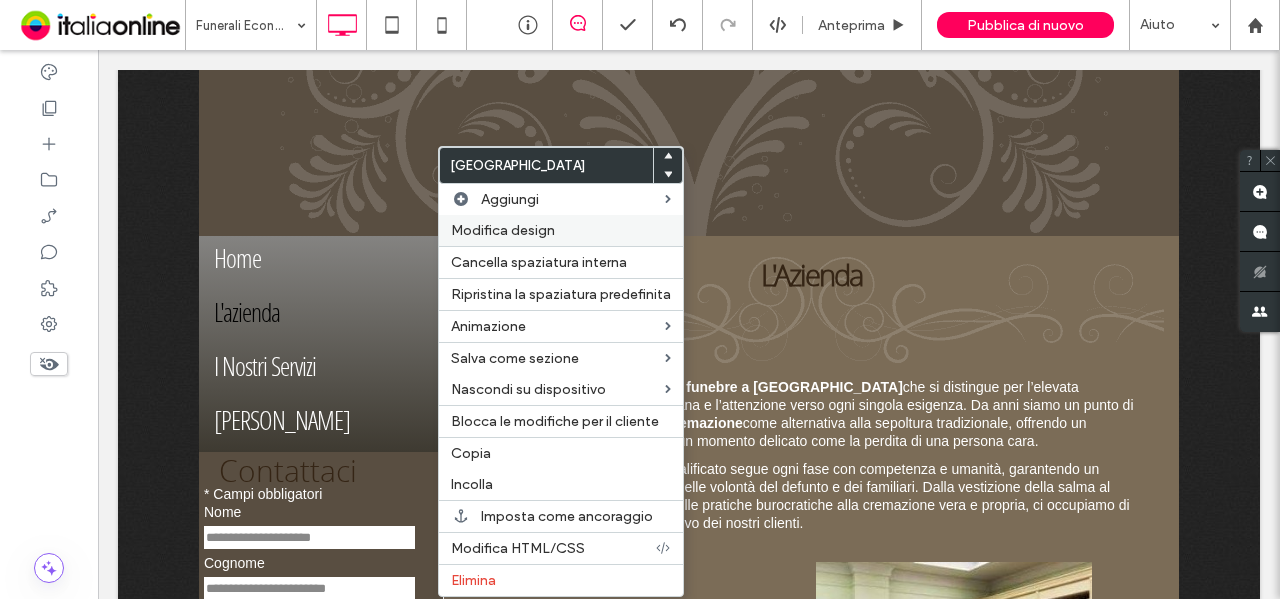 click on "Modifica design" at bounding box center [503, 230] 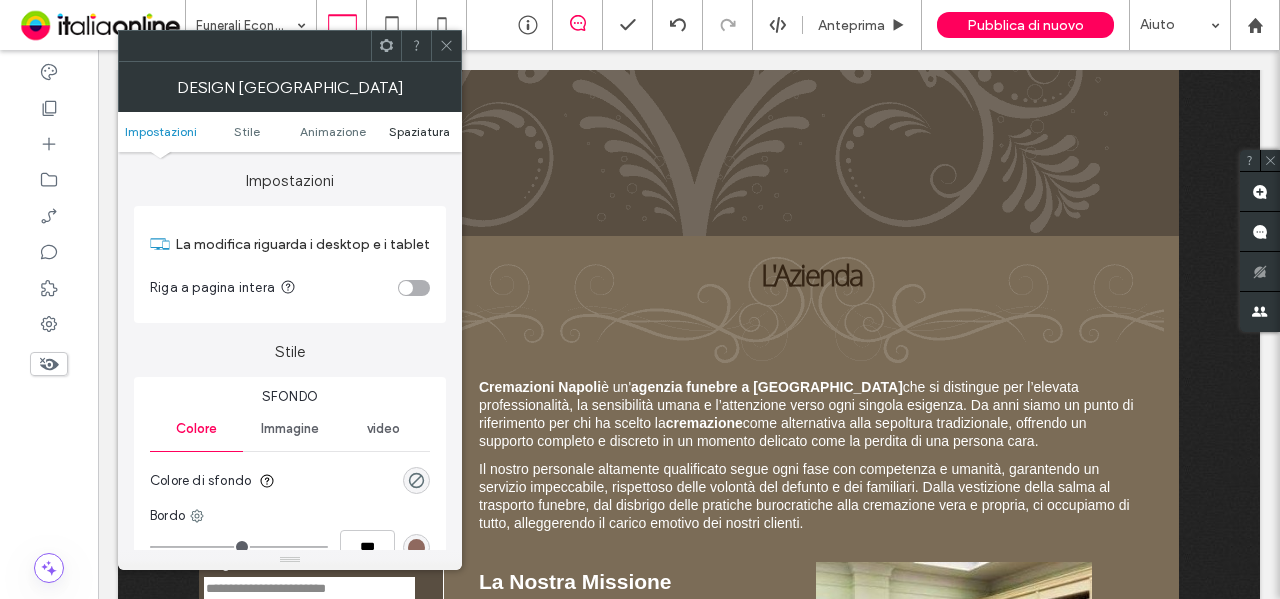 click on "Spaziatura" at bounding box center (419, 131) 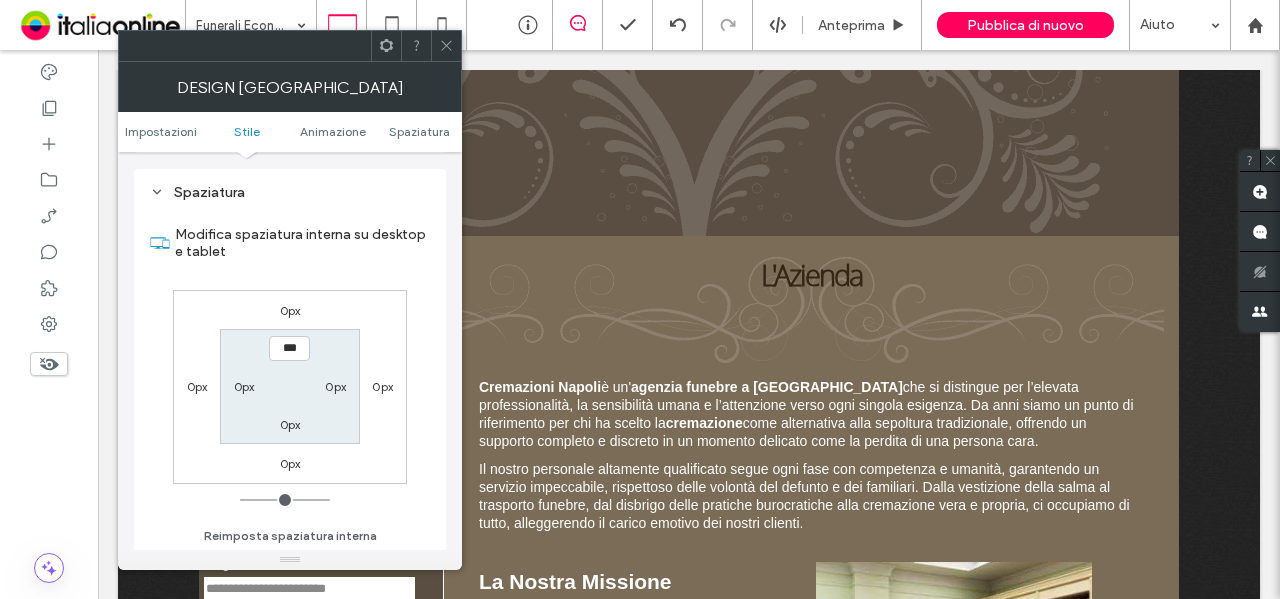 scroll, scrollTop: 565, scrollLeft: 0, axis: vertical 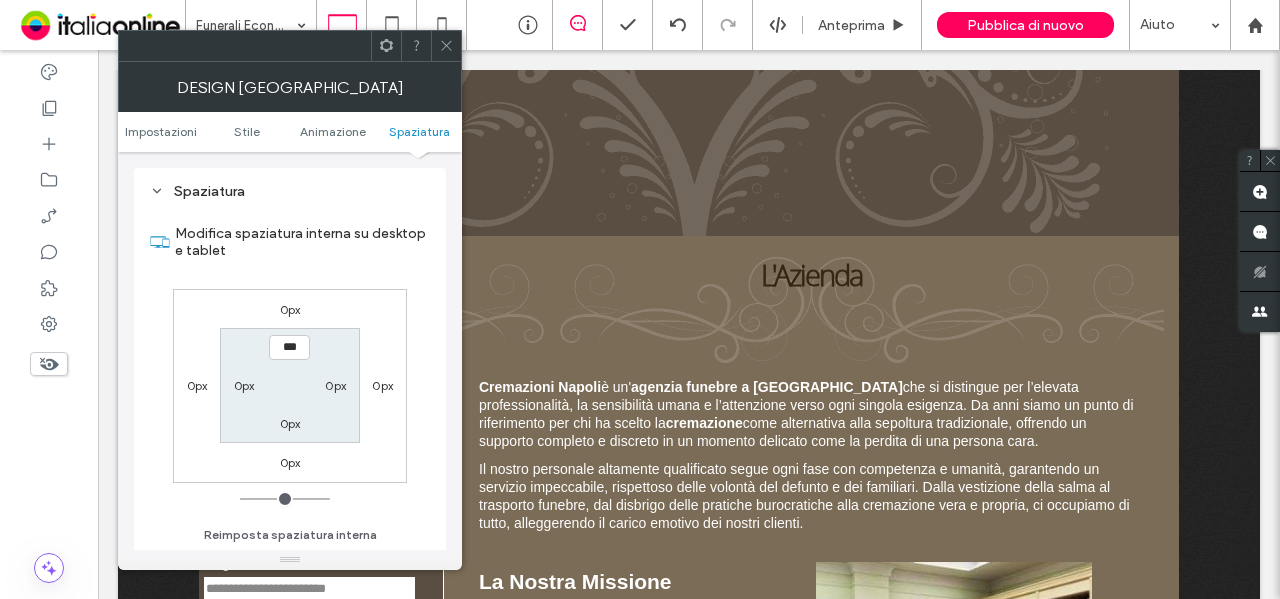 click on "0px" at bounding box center (244, 385) 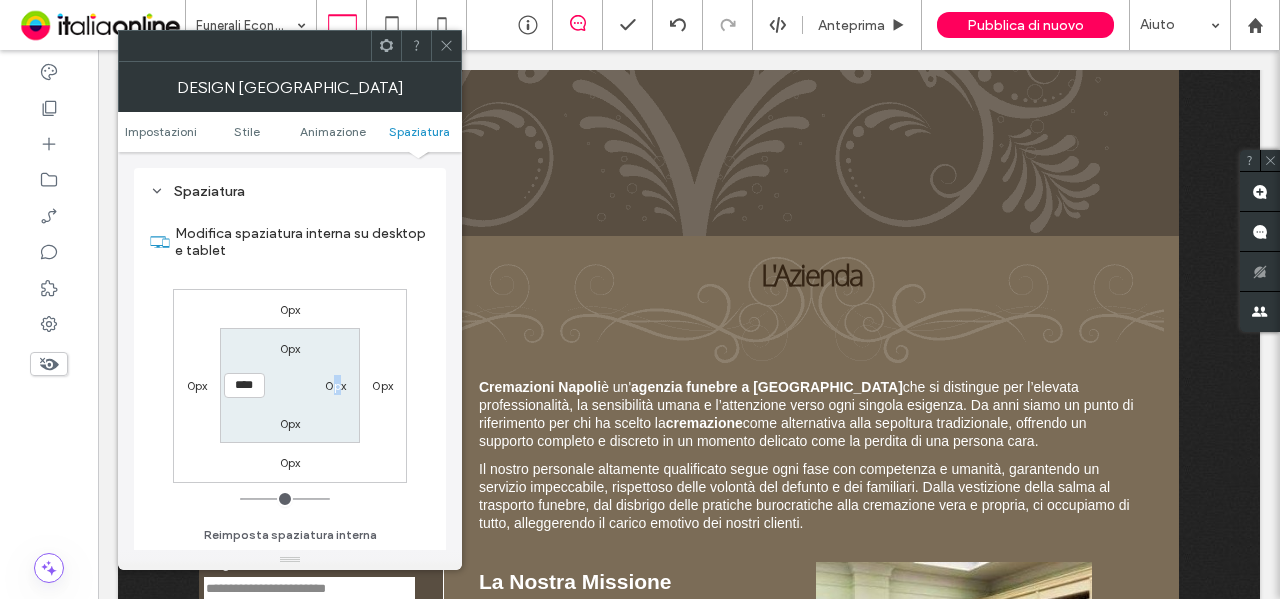 click on "0px" at bounding box center [335, 385] 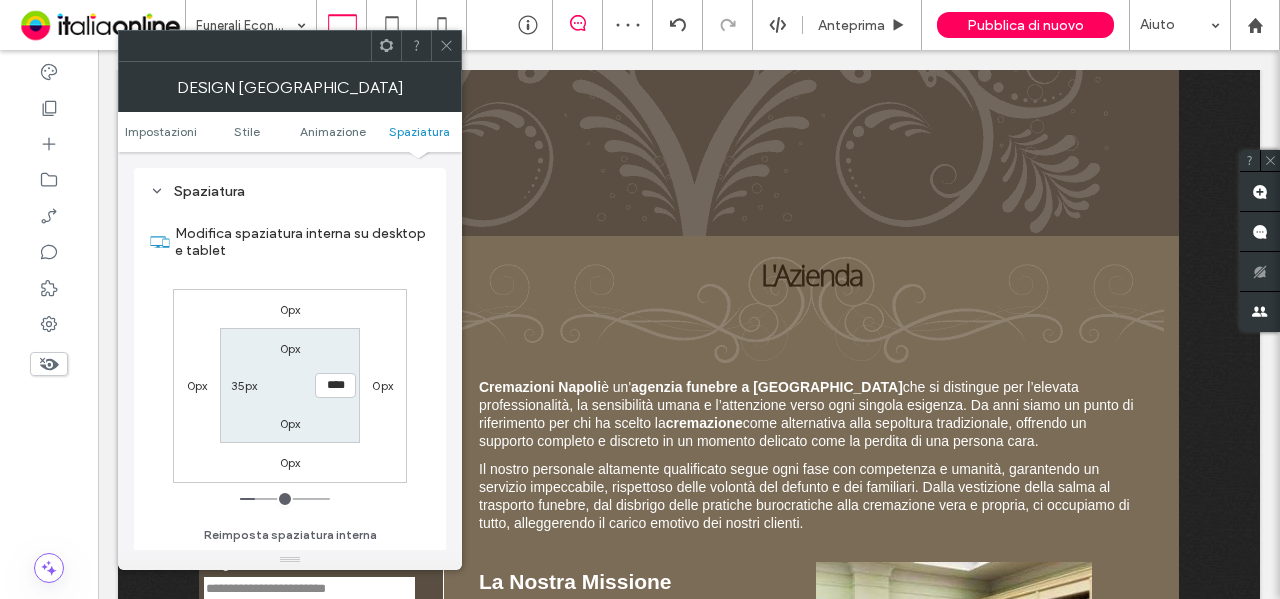 click 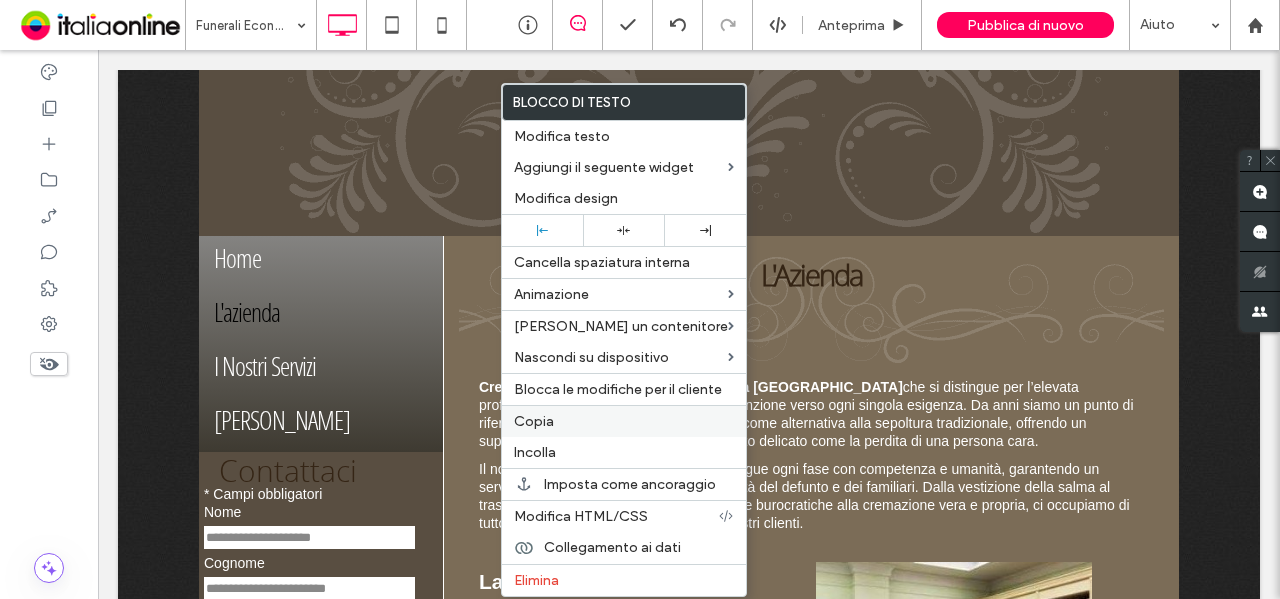 click on "Copia" at bounding box center (624, 421) 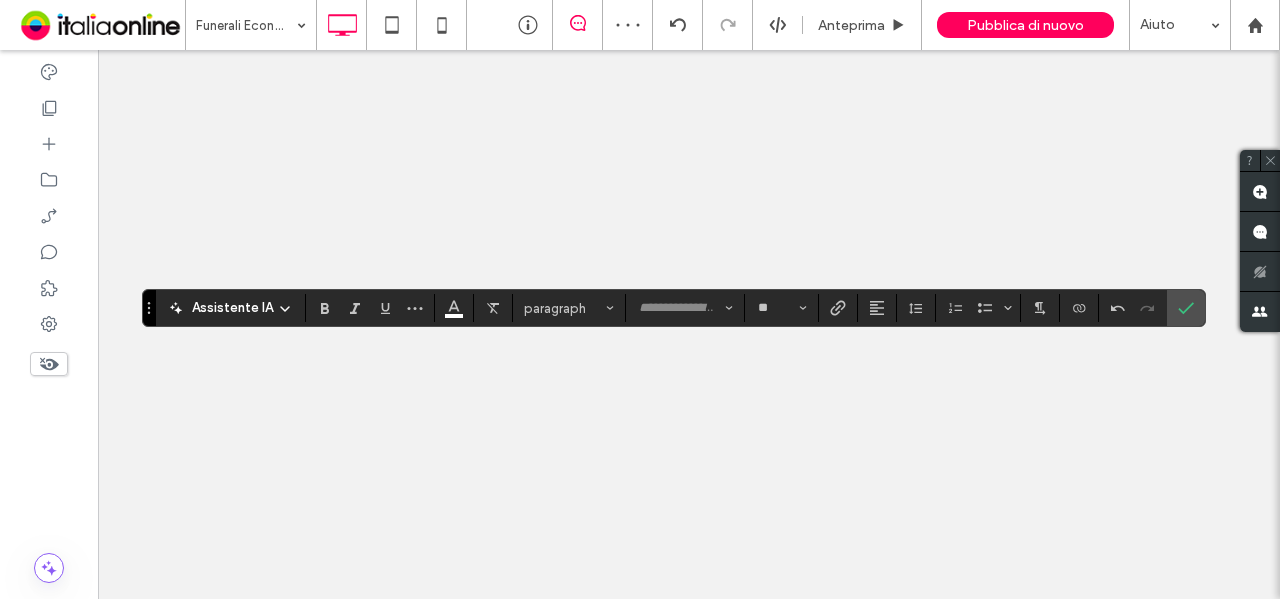 scroll, scrollTop: 0, scrollLeft: 0, axis: both 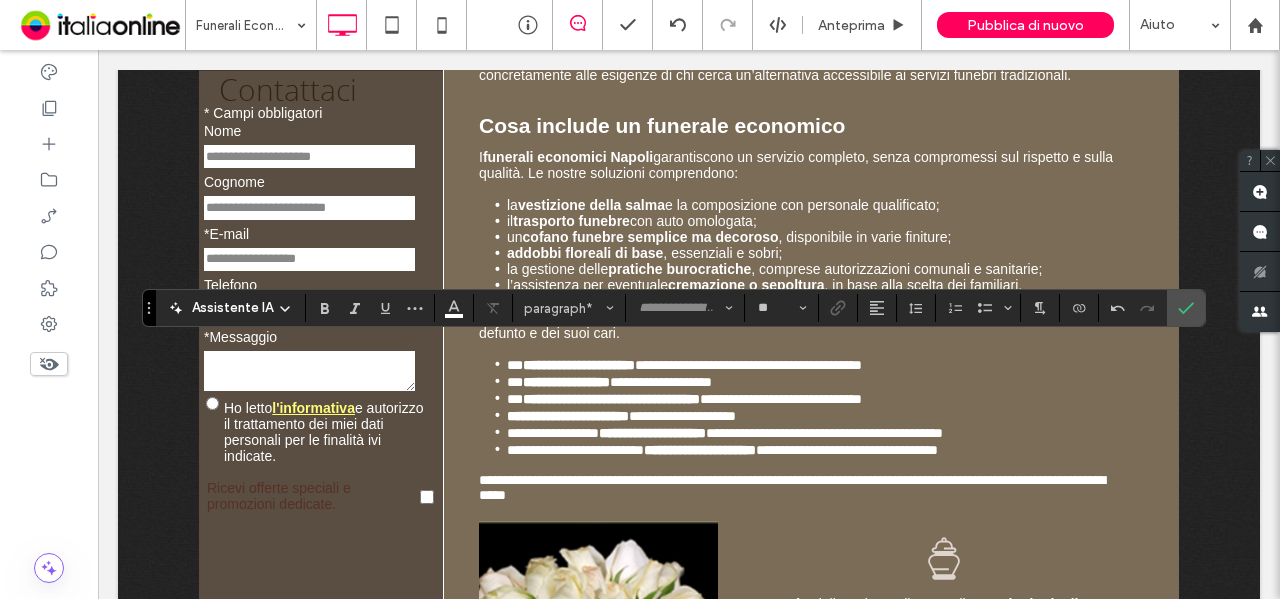 click on "**********" at bounding box center [804, 488] 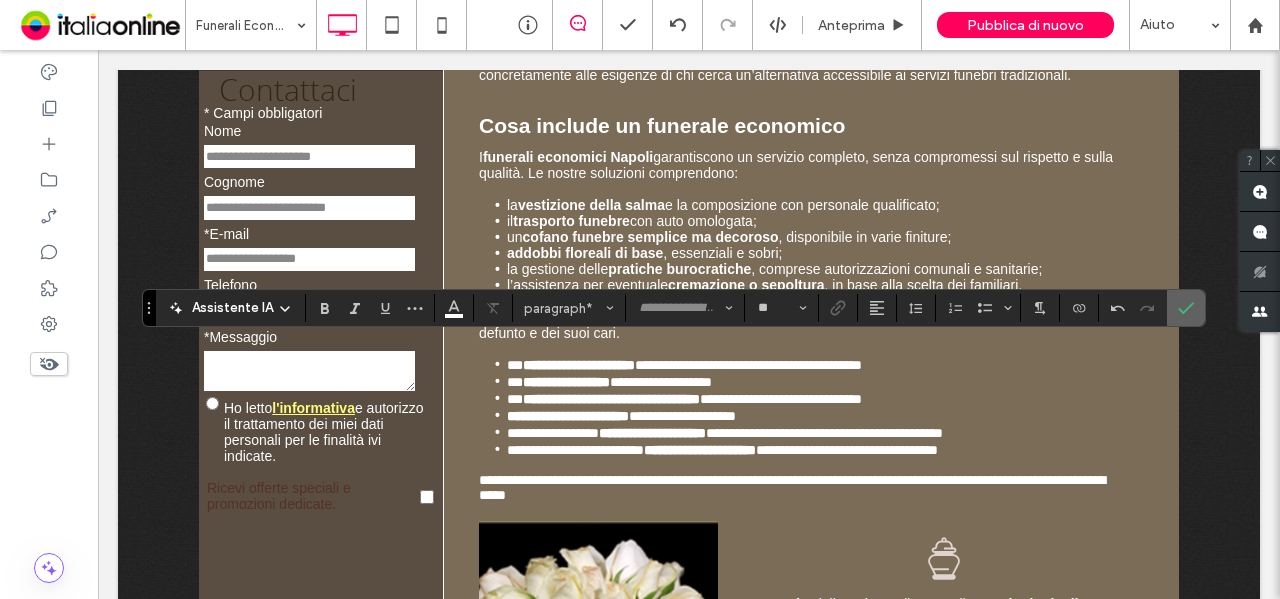drag, startPoint x: 1178, startPoint y: 311, endPoint x: 1040, endPoint y: 259, distance: 147.47203 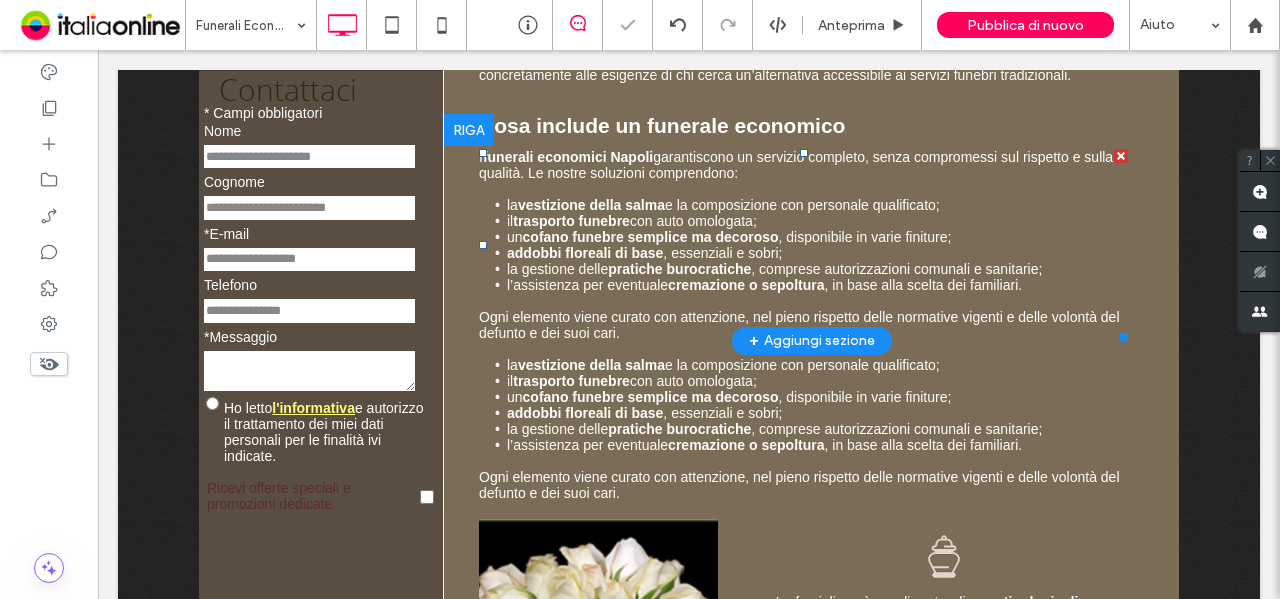 click on "Ogni elemento viene curato con attenzione, nel pieno rispetto delle normative vigenti e delle volontà del defunto e dei suoi cari." at bounding box center [803, 325] 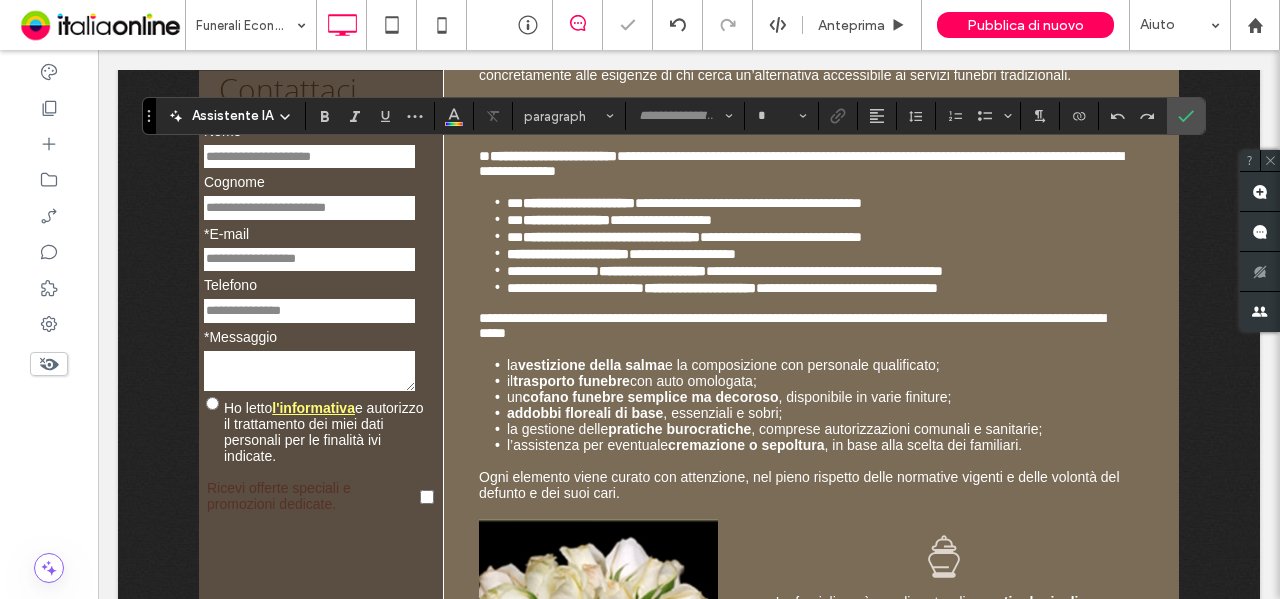 type on "**" 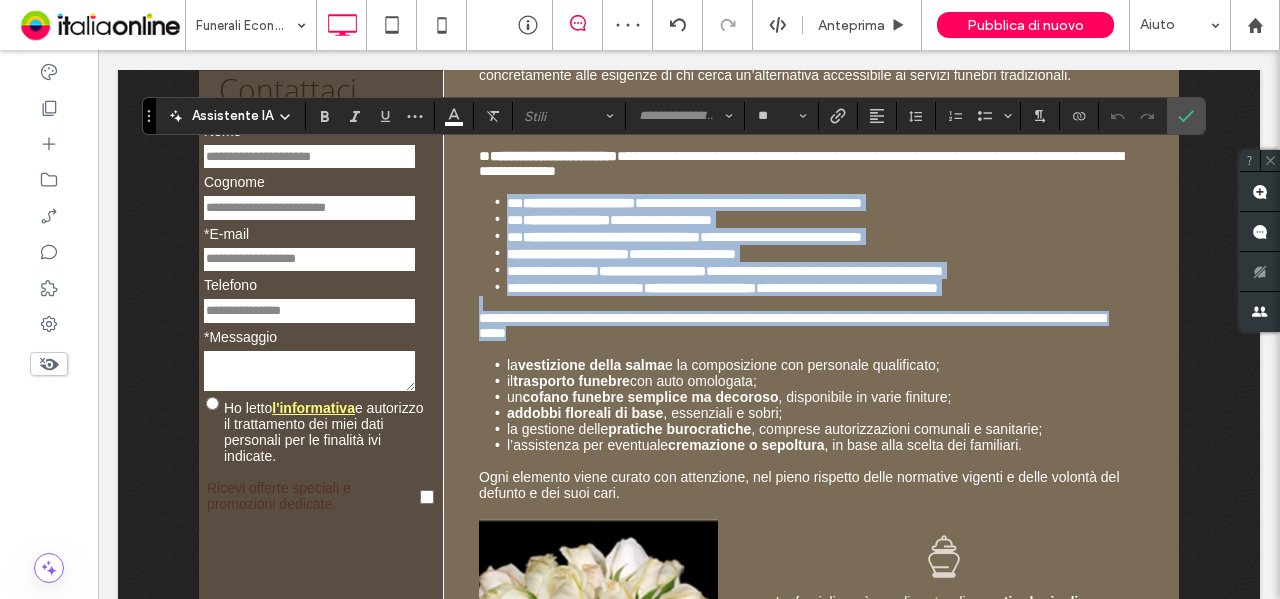 drag, startPoint x: 498, startPoint y: 201, endPoint x: 626, endPoint y: 335, distance: 185.31055 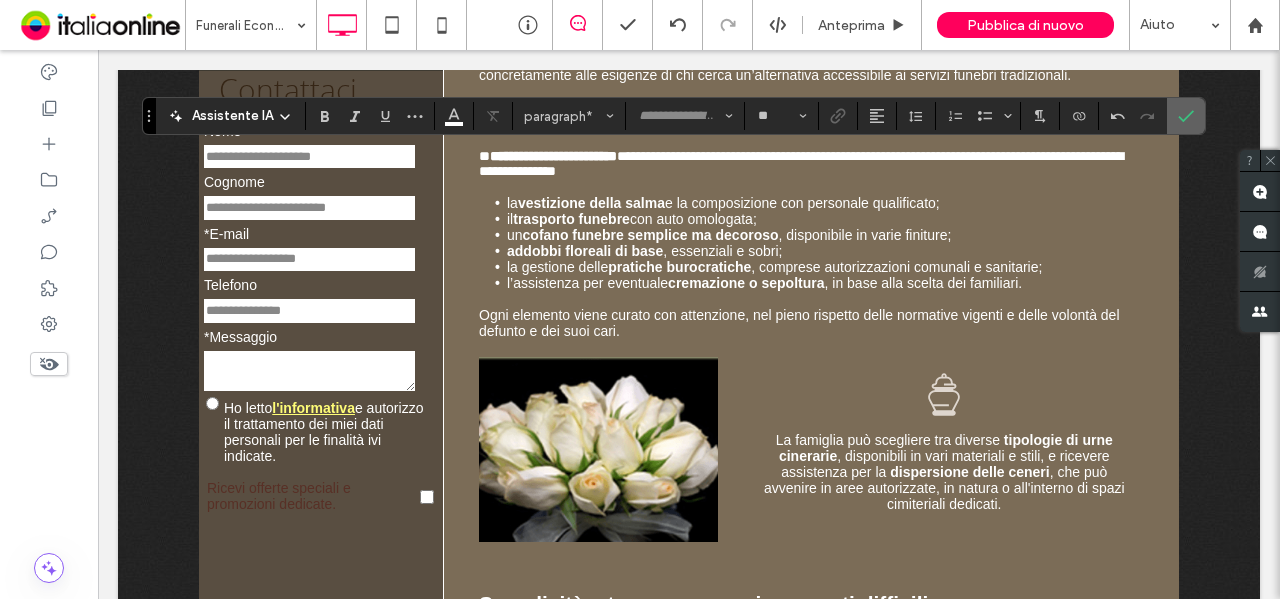 click at bounding box center (1186, 116) 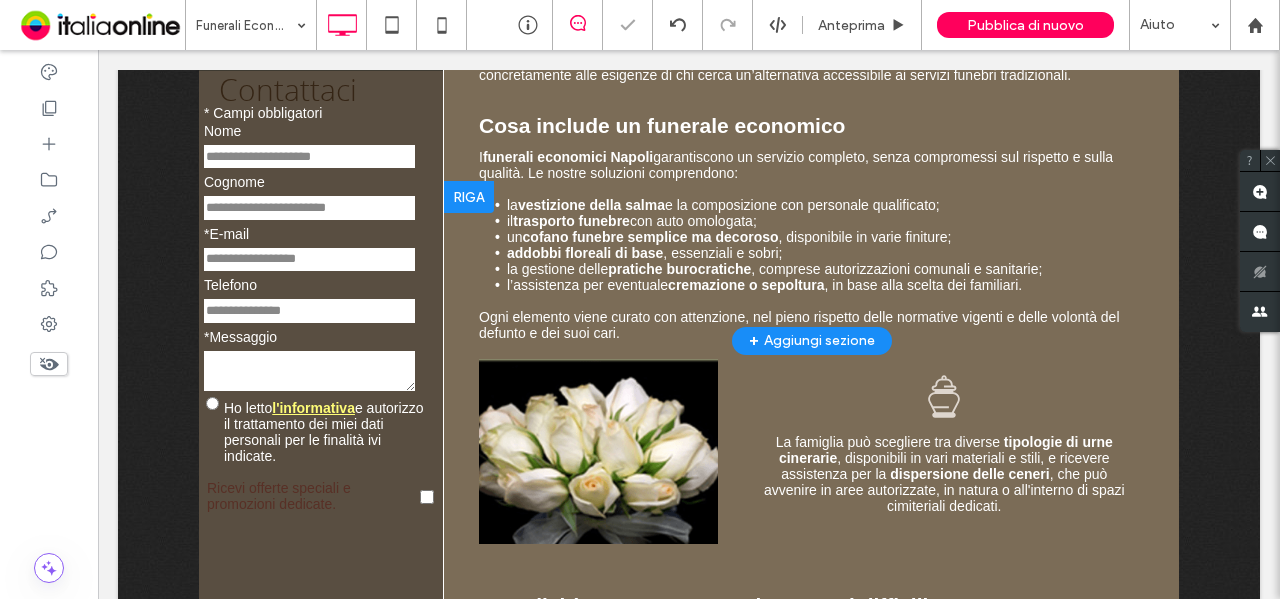 click at bounding box center [469, 197] 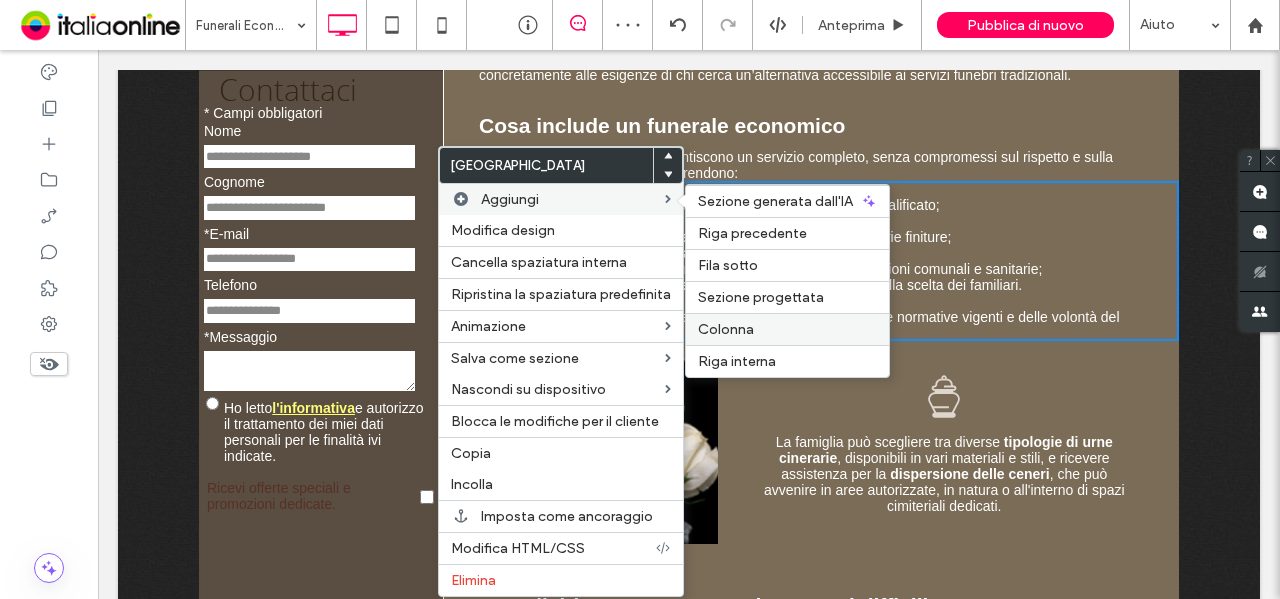 click on "Colonna" at bounding box center (787, 329) 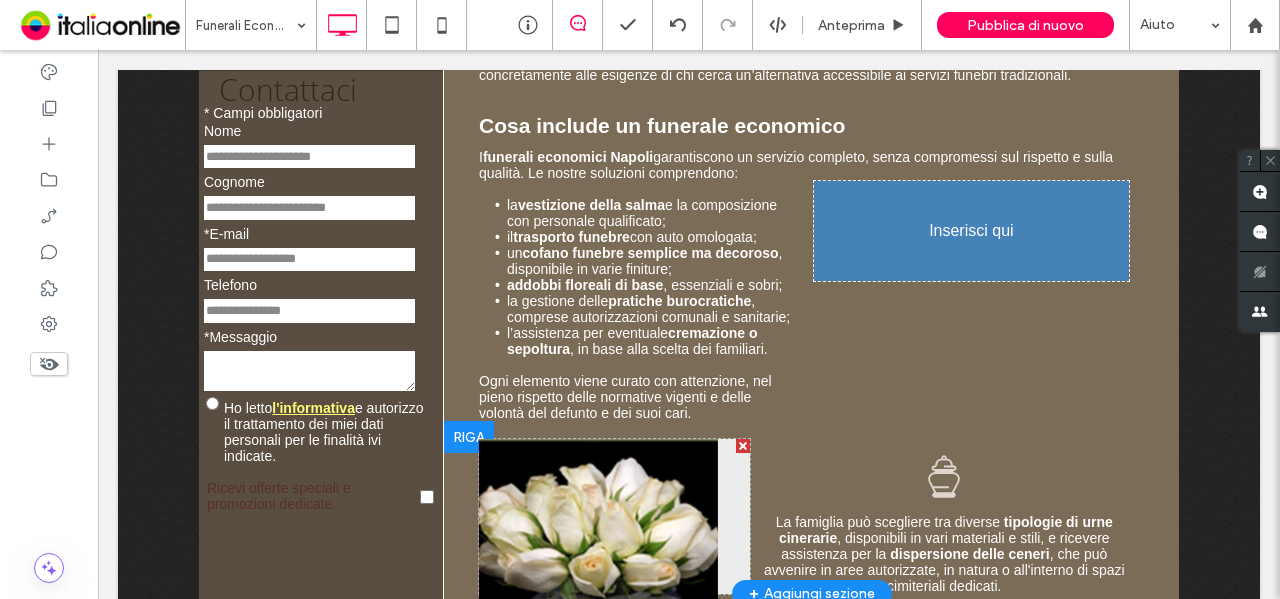drag, startPoint x: 612, startPoint y: 518, endPoint x: 924, endPoint y: 257, distance: 406.7739 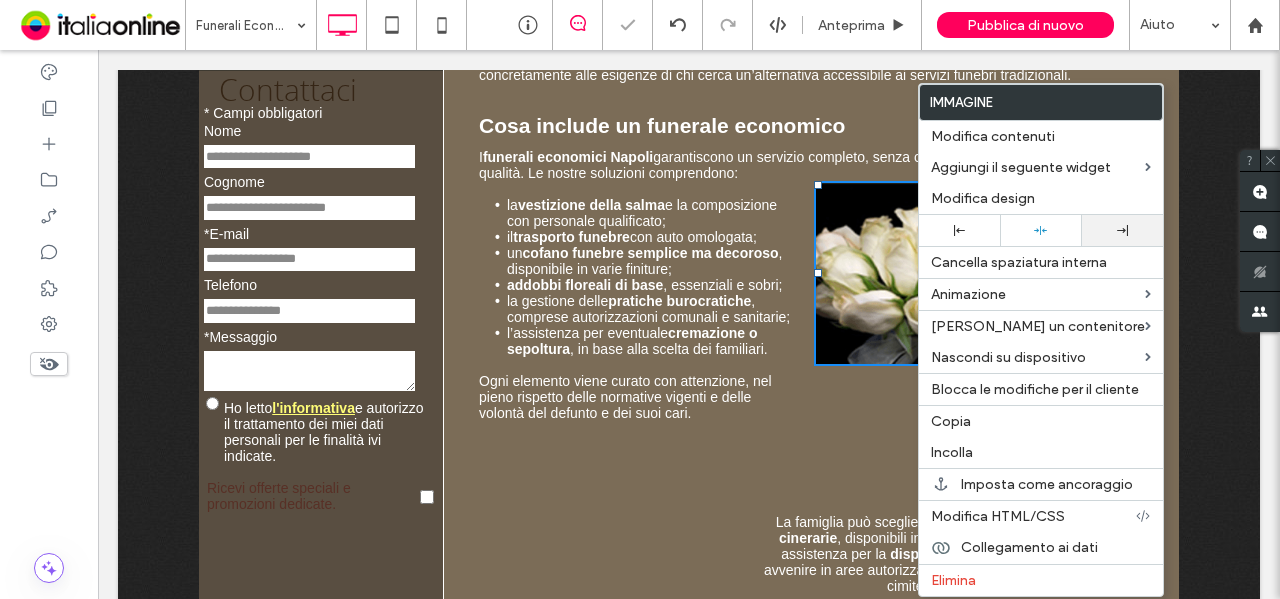 click 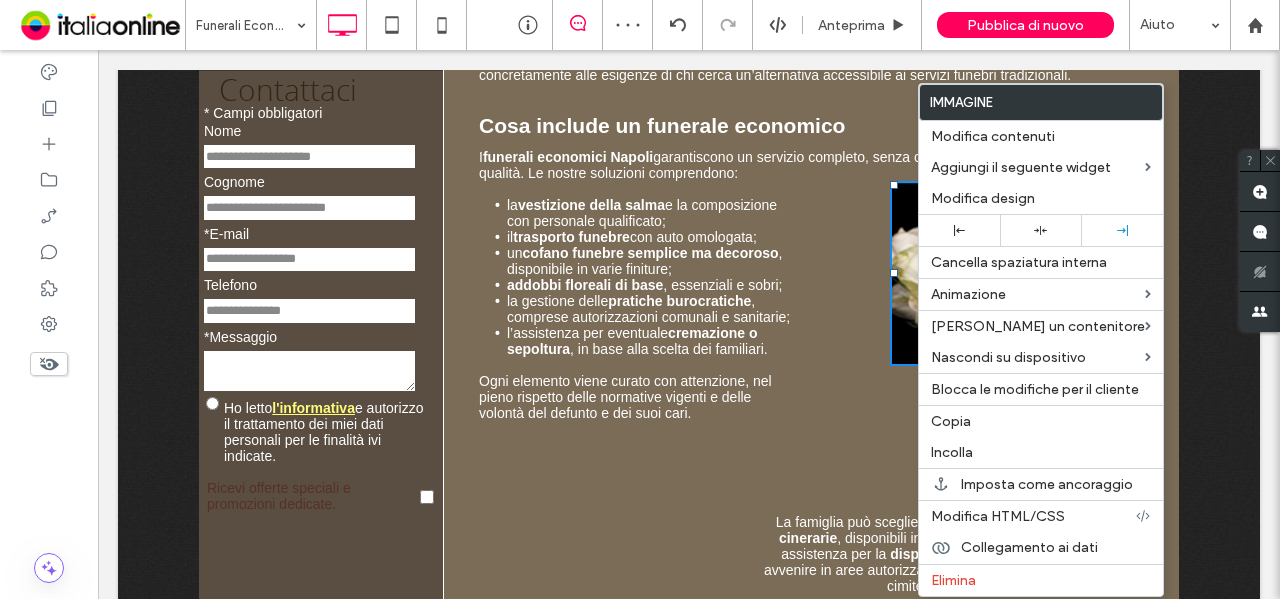 click on ", essenziali e sobri;" at bounding box center [722, 285] 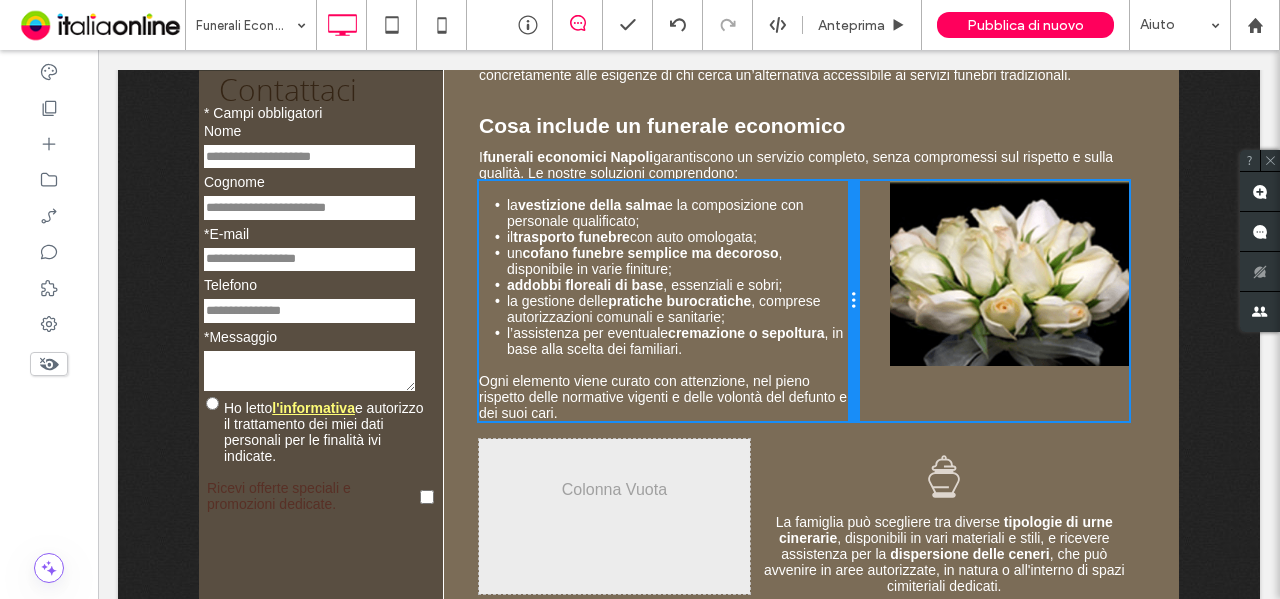 drag, startPoint x: 793, startPoint y: 283, endPoint x: 960, endPoint y: 336, distance: 175.20845 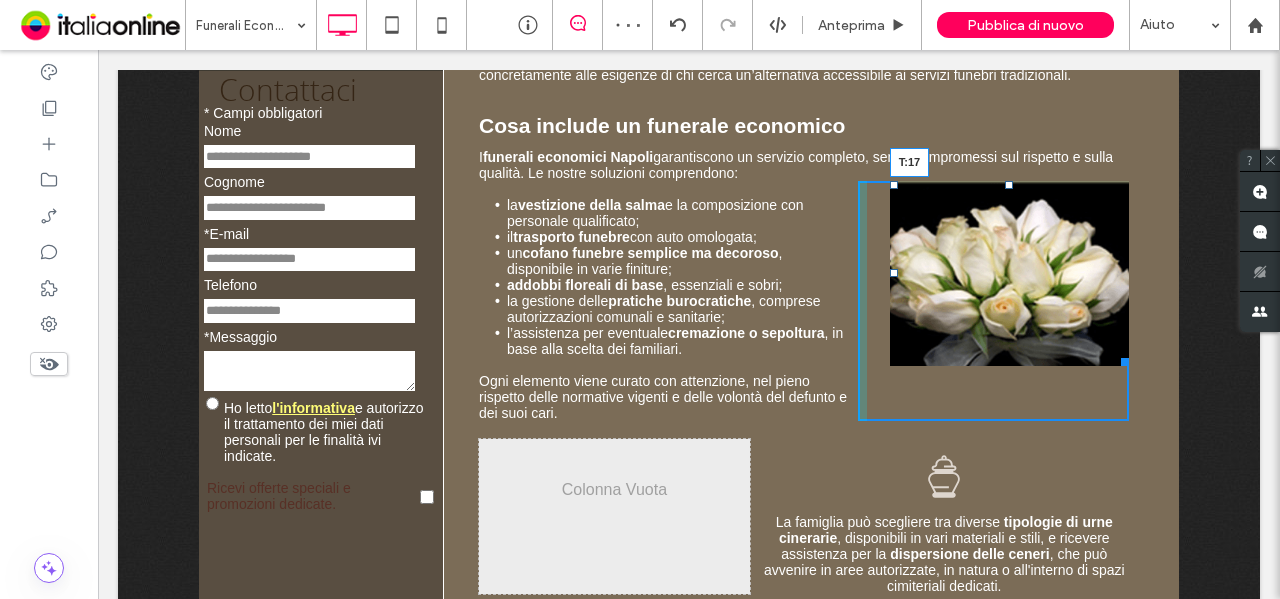 drag, startPoint x: 1003, startPoint y: 189, endPoint x: 1000, endPoint y: 206, distance: 17.262676 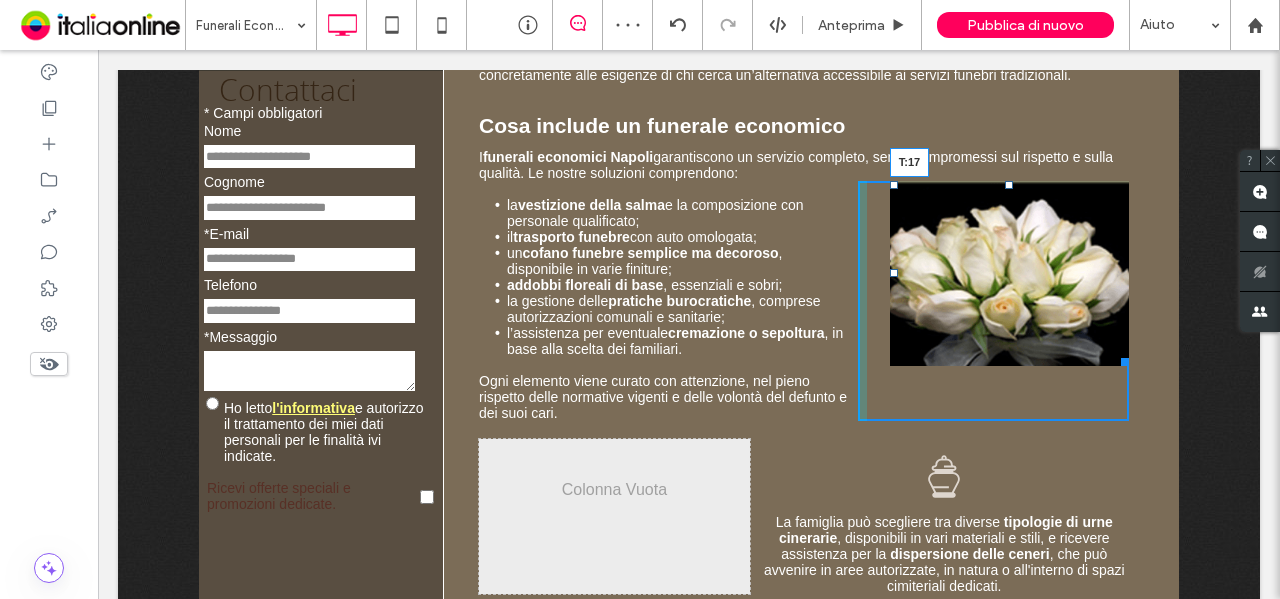 click at bounding box center (1009, 185) 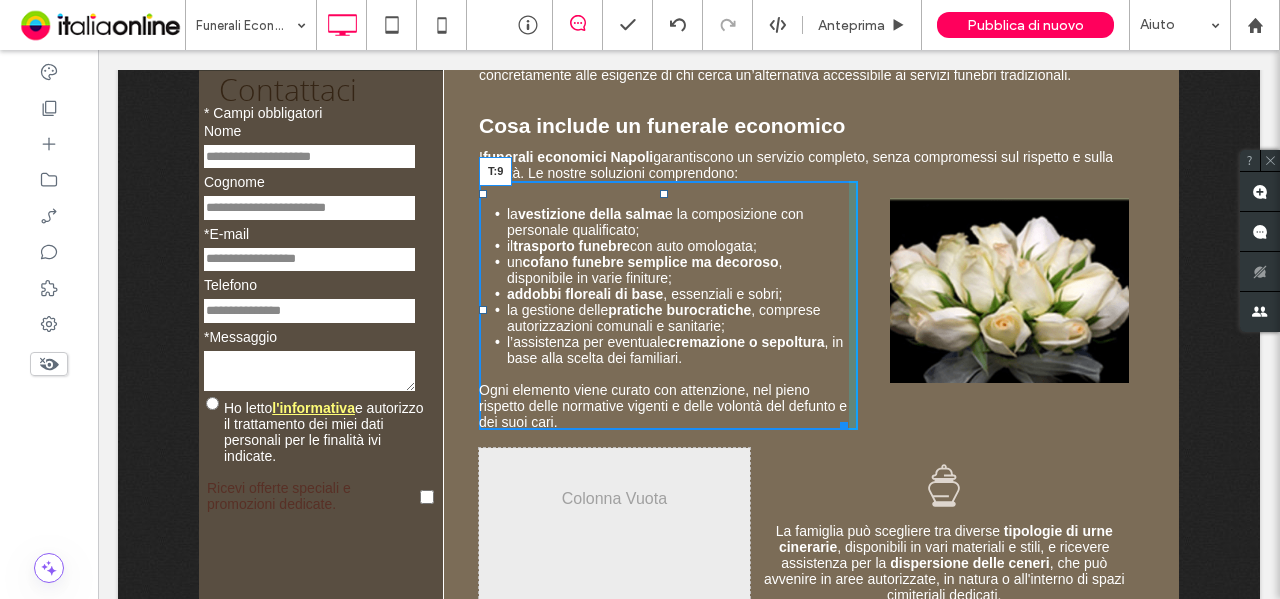 click at bounding box center (664, 194) 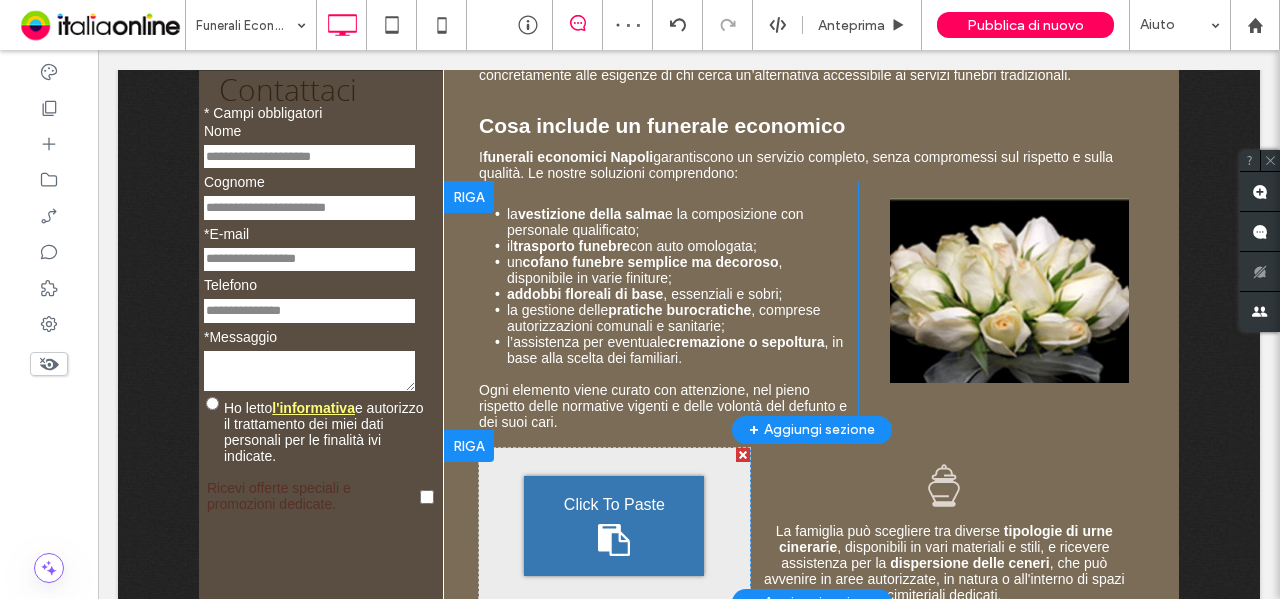 click at bounding box center (469, 197) 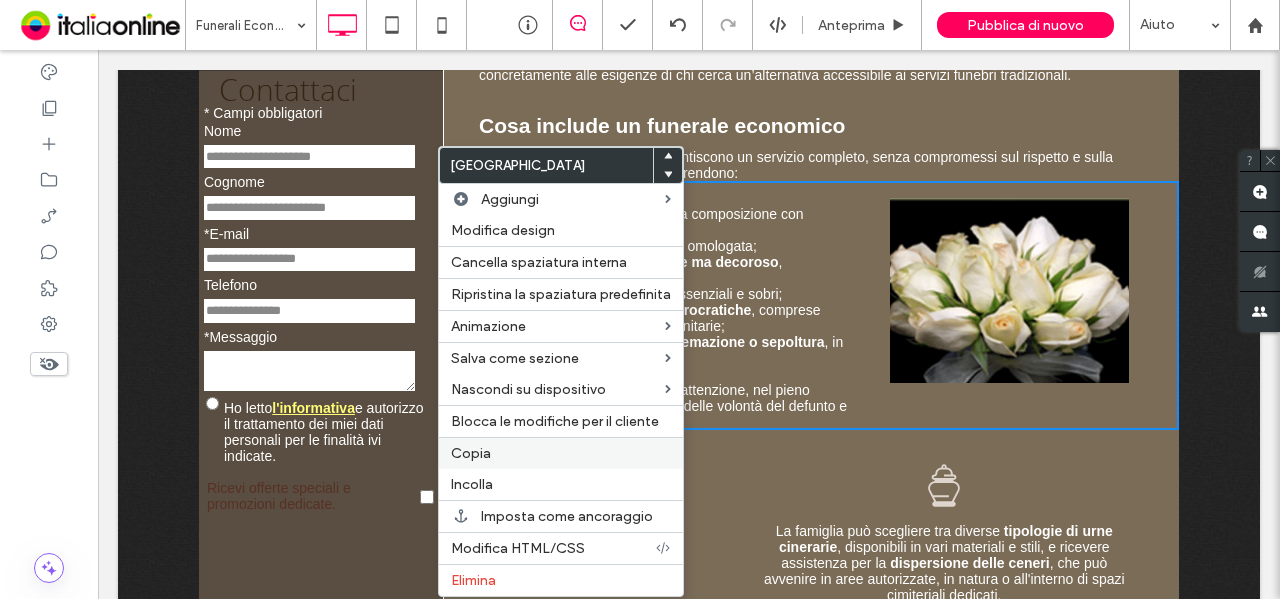 click on "Copia" at bounding box center [561, 453] 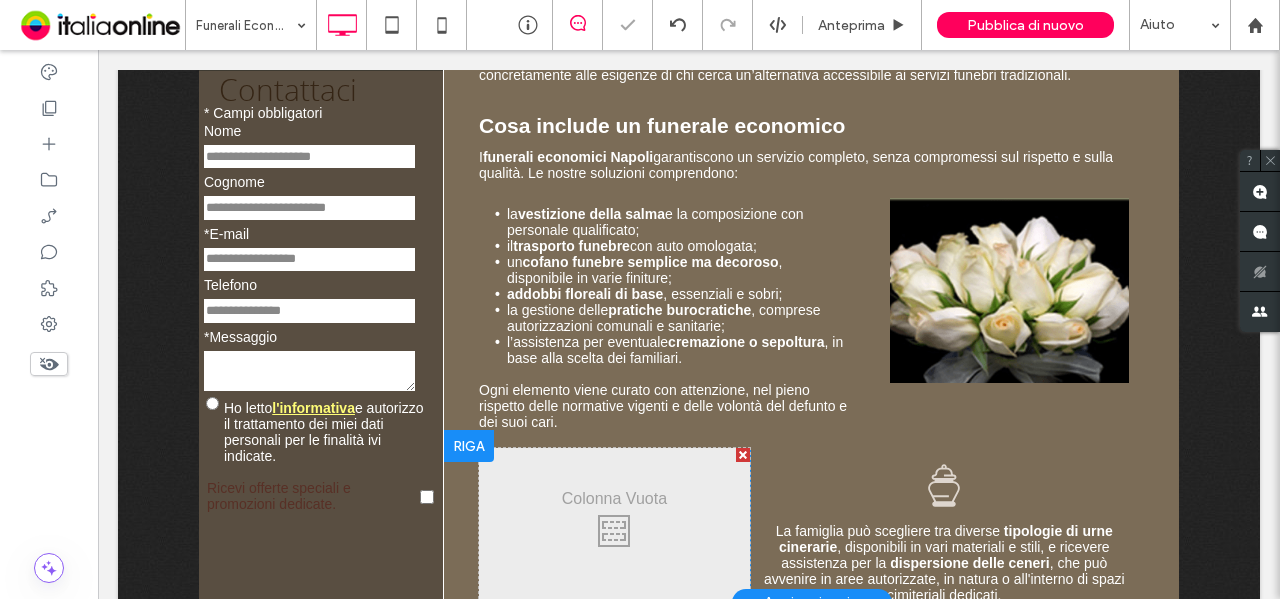 click at bounding box center [469, 446] 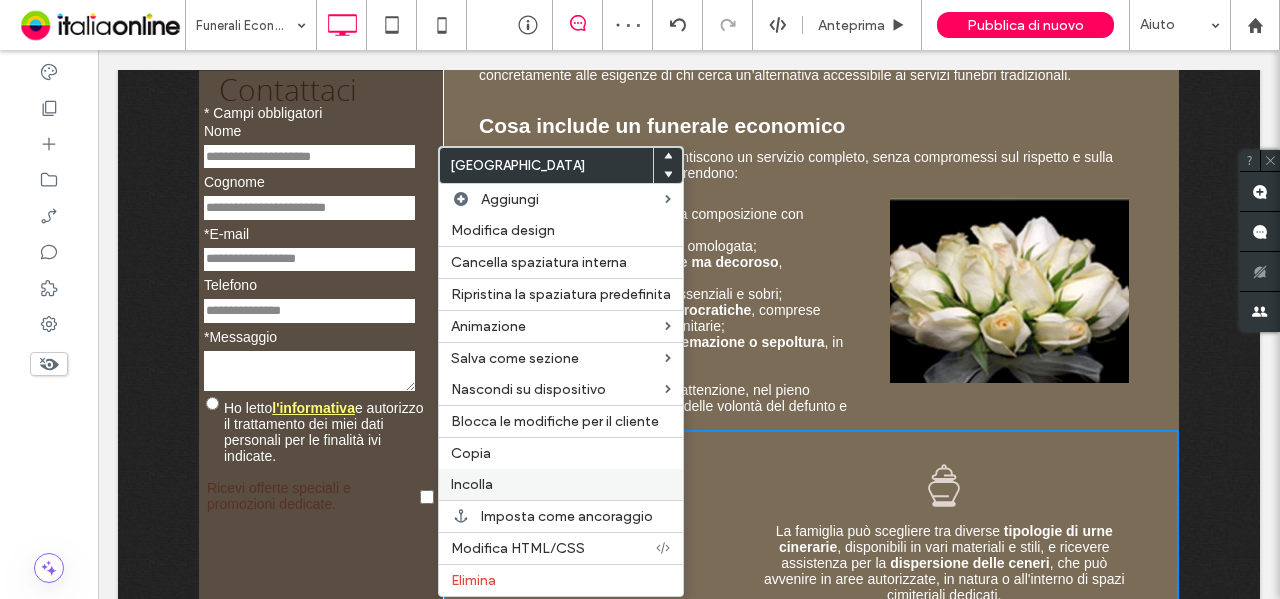click on "Incolla" at bounding box center (561, 484) 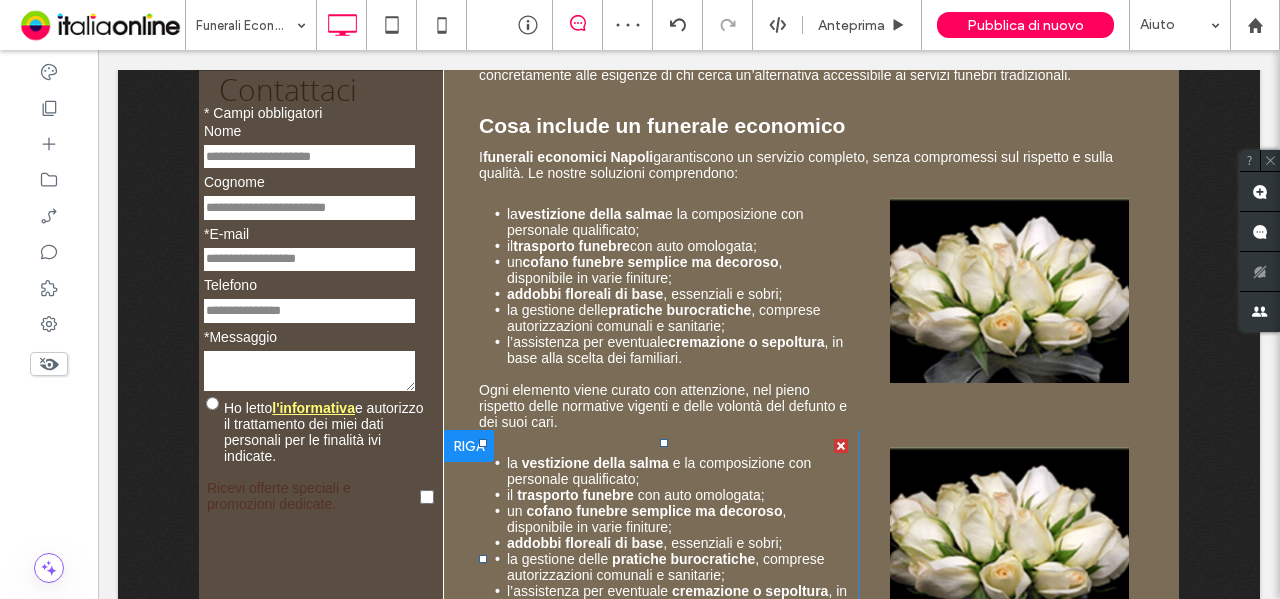 scroll, scrollTop: 873, scrollLeft: 0, axis: vertical 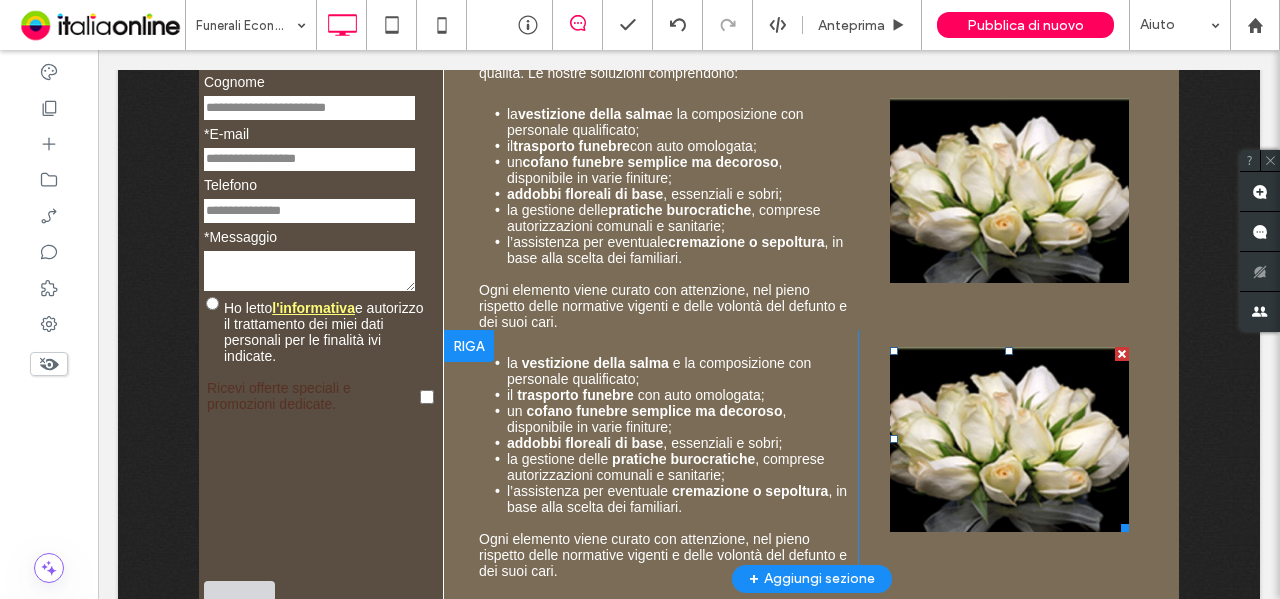click at bounding box center (1122, 354) 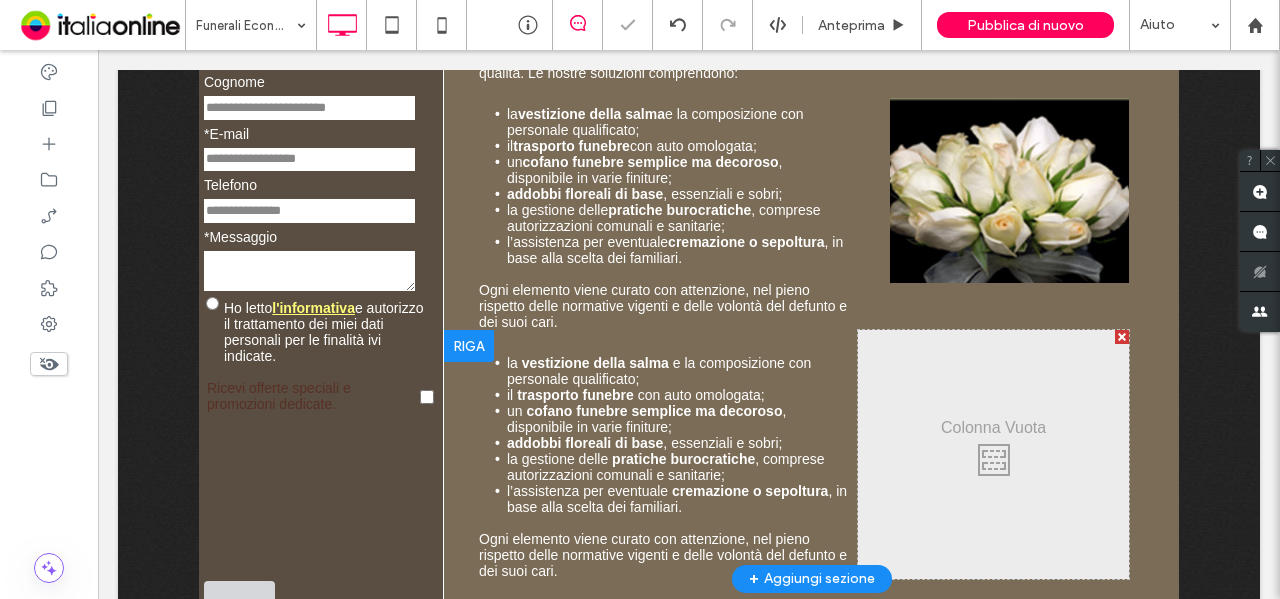 click at bounding box center (1122, 337) 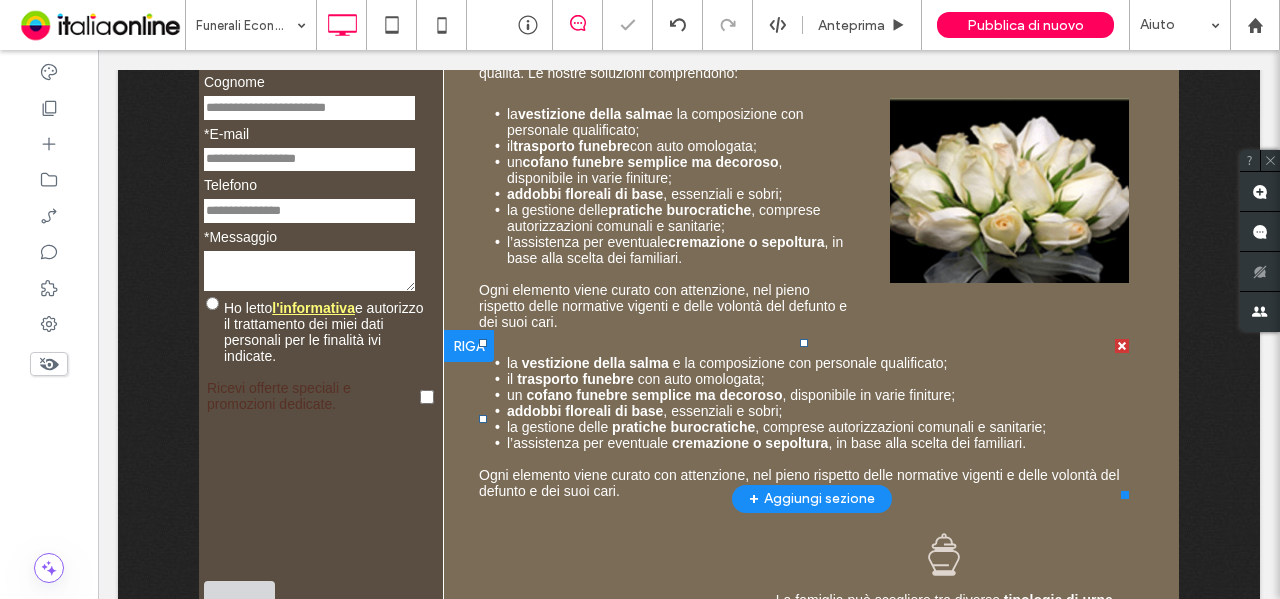 click on "il
trasporto funebre   con auto omologata;" at bounding box center (818, 379) 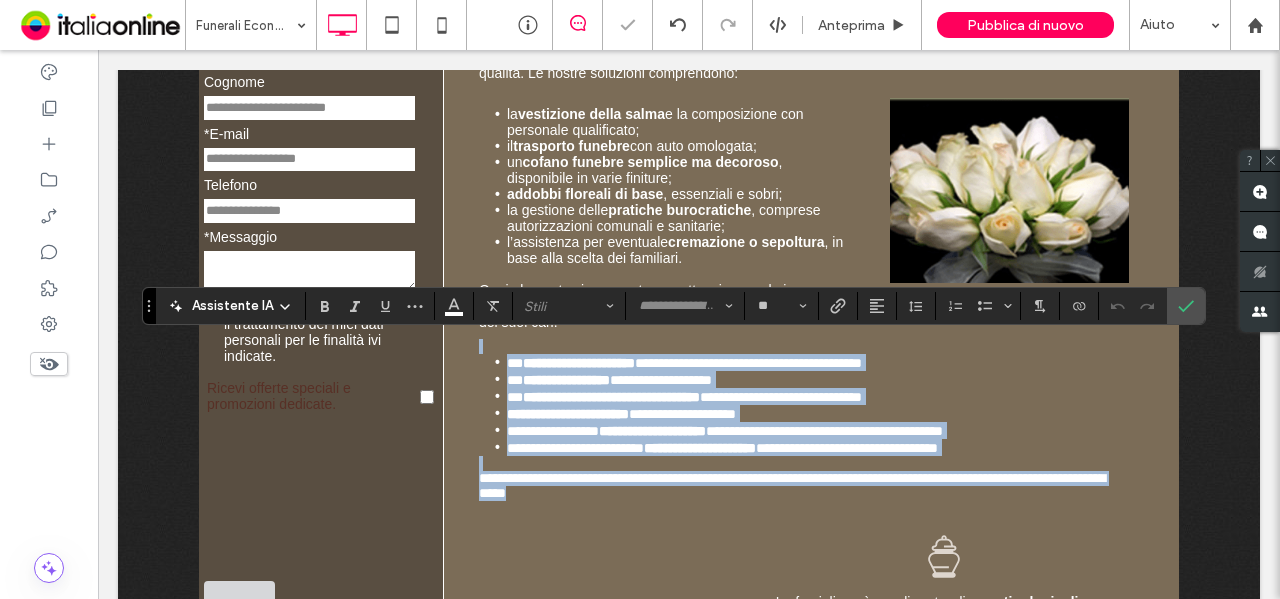 click on "**********" at bounding box center [652, 431] 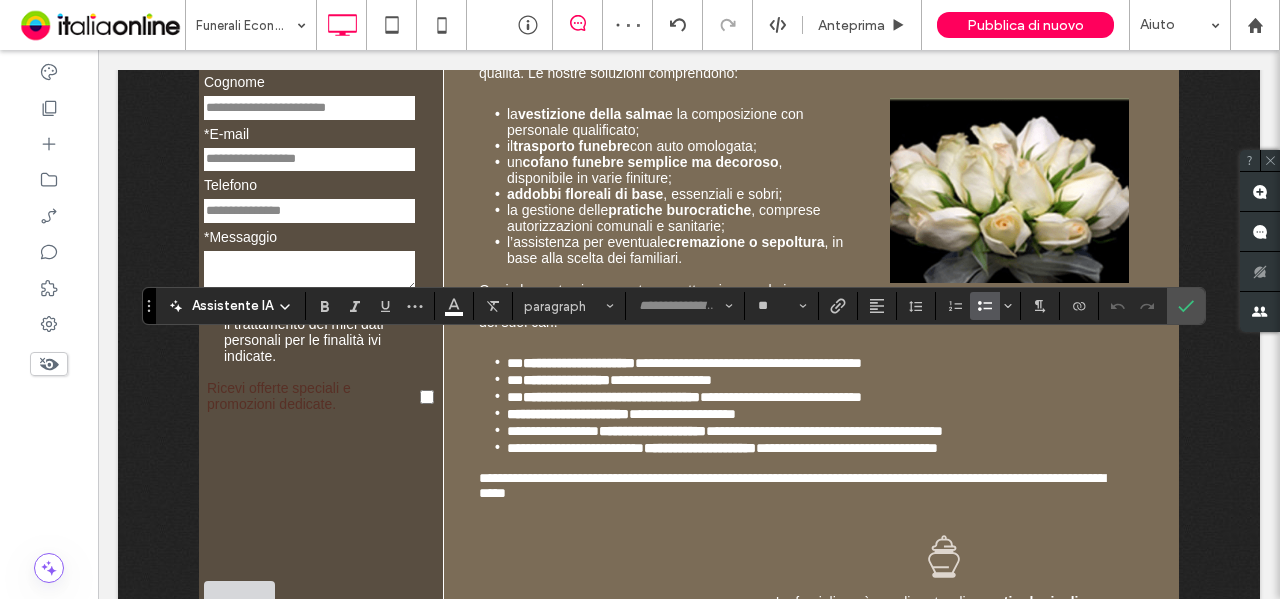 drag, startPoint x: 1040, startPoint y: 447, endPoint x: 477, endPoint y: 351, distance: 571.1261 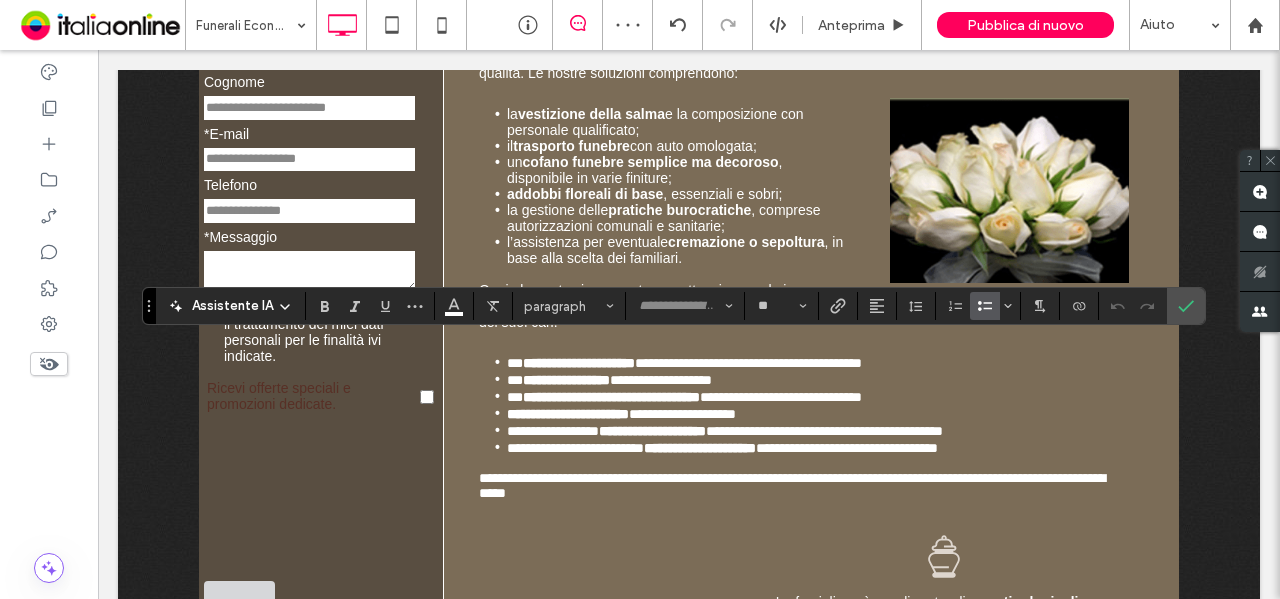 click on "**********" at bounding box center [804, 420] 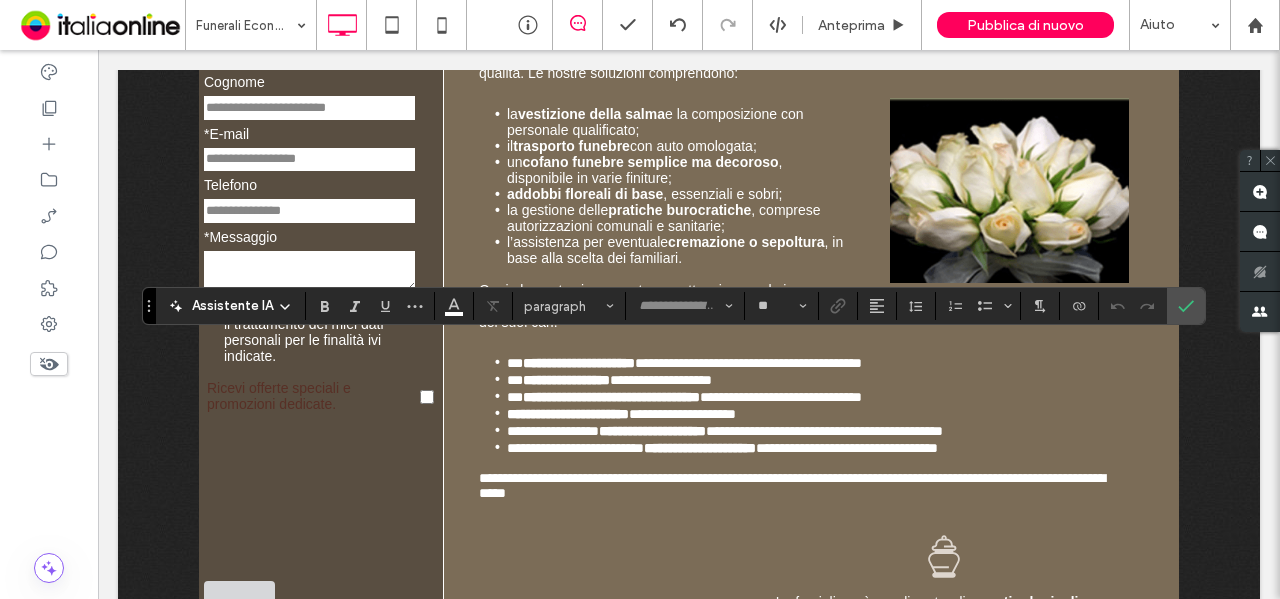 click on "**********" at bounding box center [824, 431] 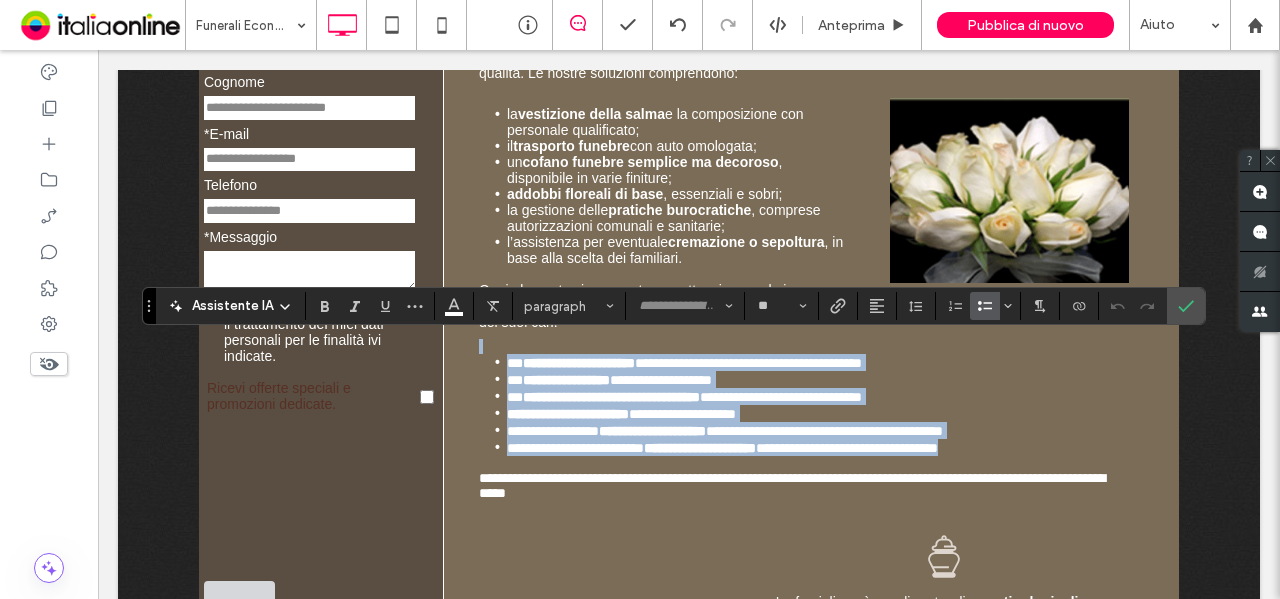 drag, startPoint x: 1050, startPoint y: 447, endPoint x: 1028, endPoint y: 442, distance: 22.561028 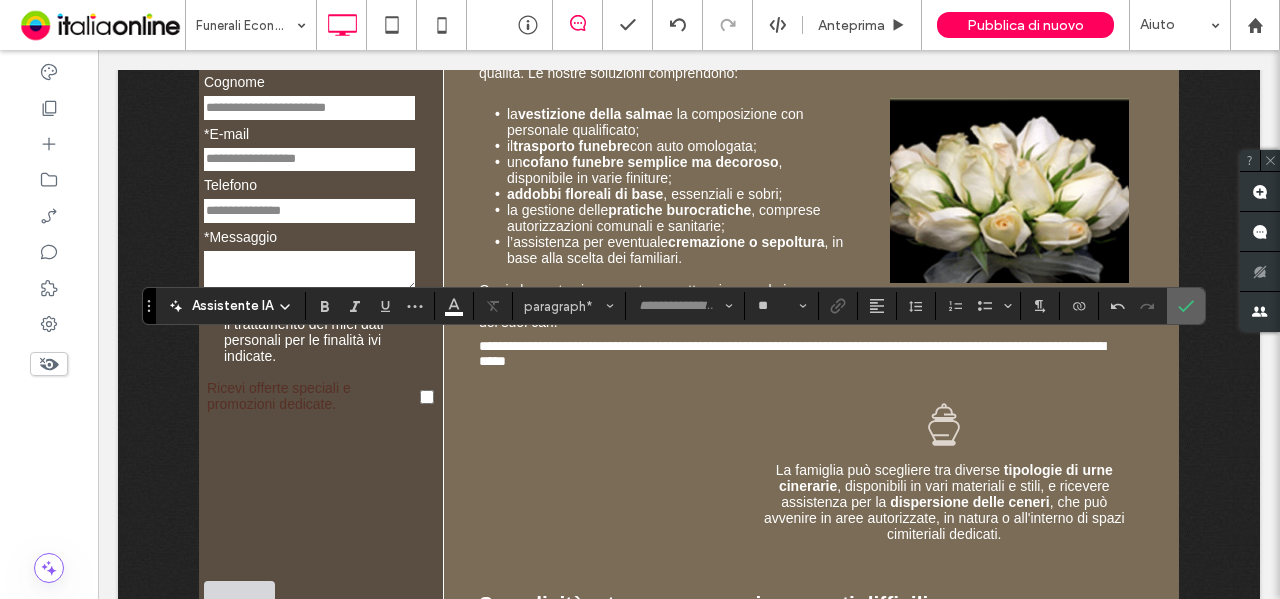 drag, startPoint x: 1182, startPoint y: 315, endPoint x: 1023, endPoint y: 291, distance: 160.80112 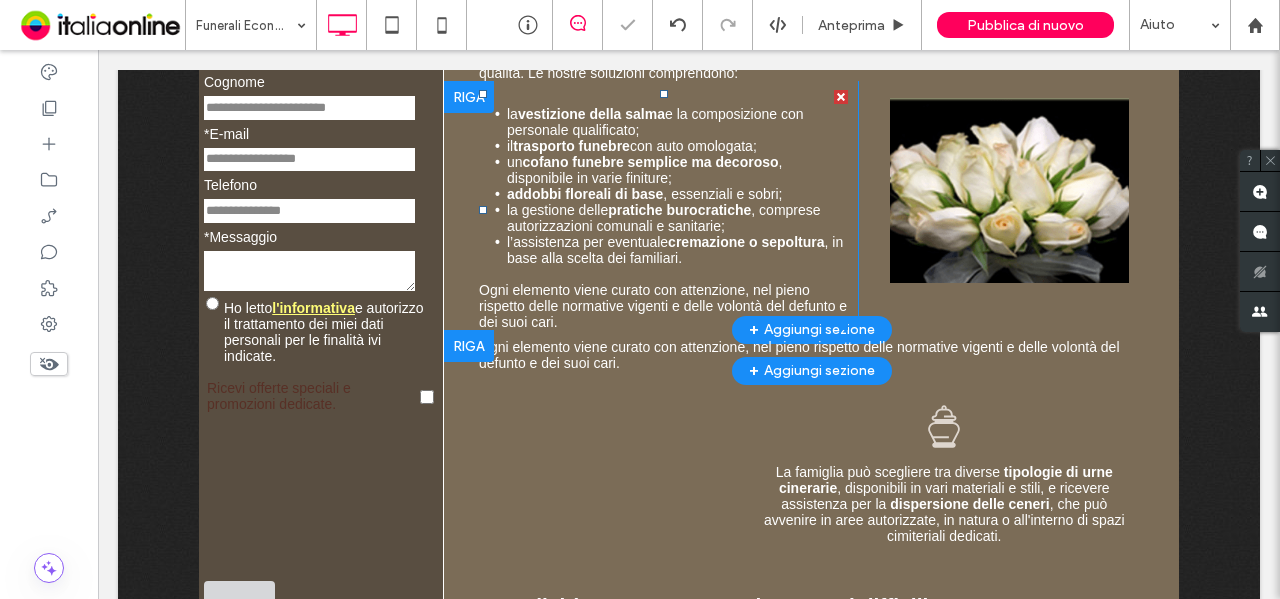 click on "Ogni elemento viene curato con attenzione, nel pieno rispetto delle normative vigenti e delle volontà del defunto e dei suoi cari." at bounding box center [663, 306] 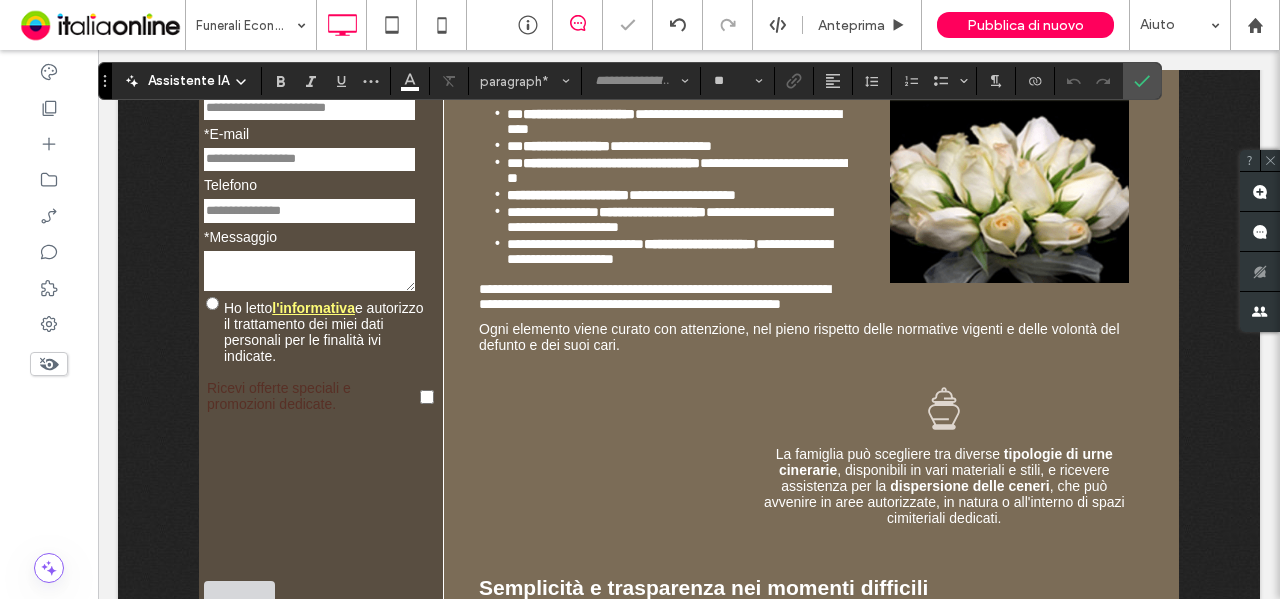 click on "**********" at bounding box center [654, 296] 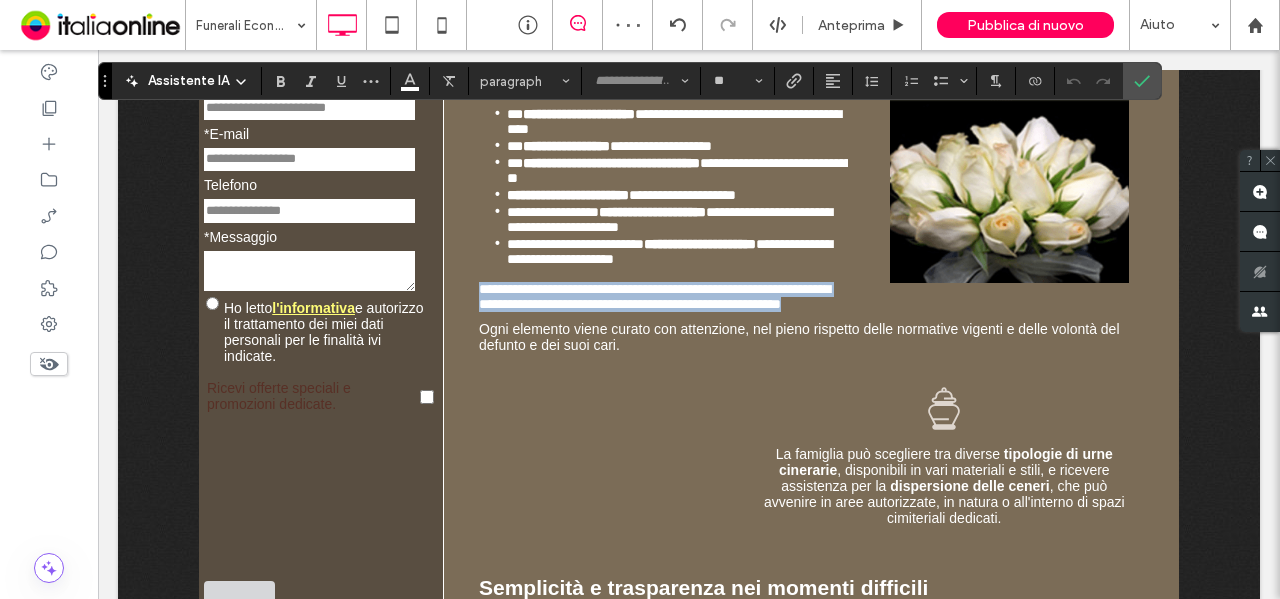 drag, startPoint x: 559, startPoint y: 321, endPoint x: 454, endPoint y: 283, distance: 111.66467 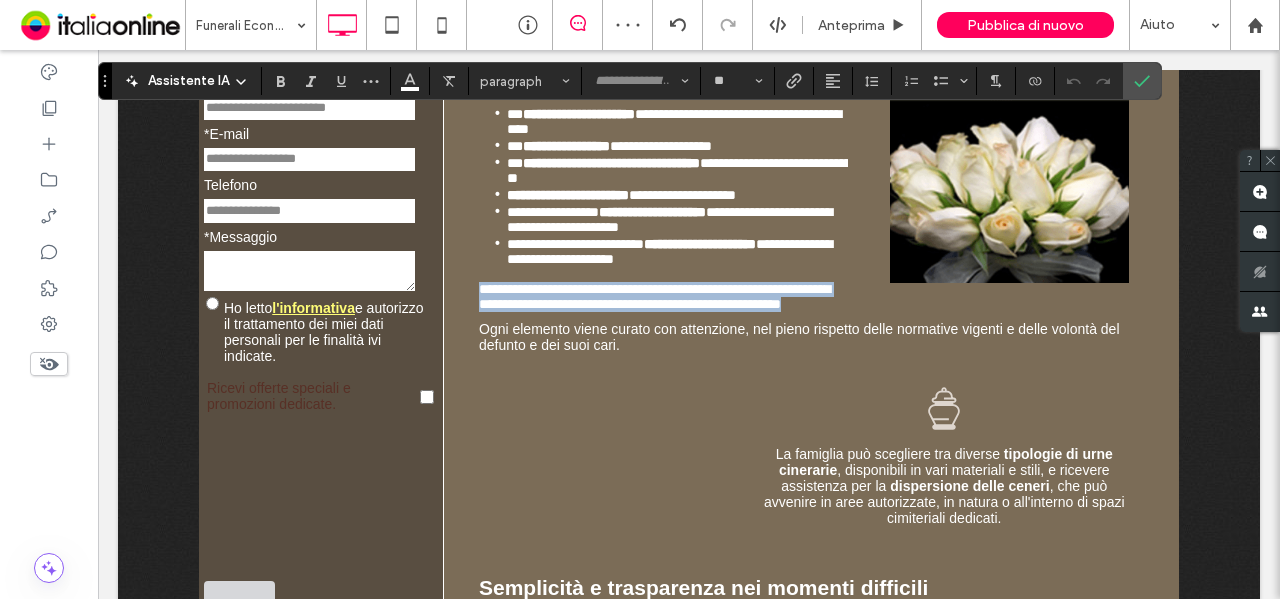 click on "**********" at bounding box center (811, 196) 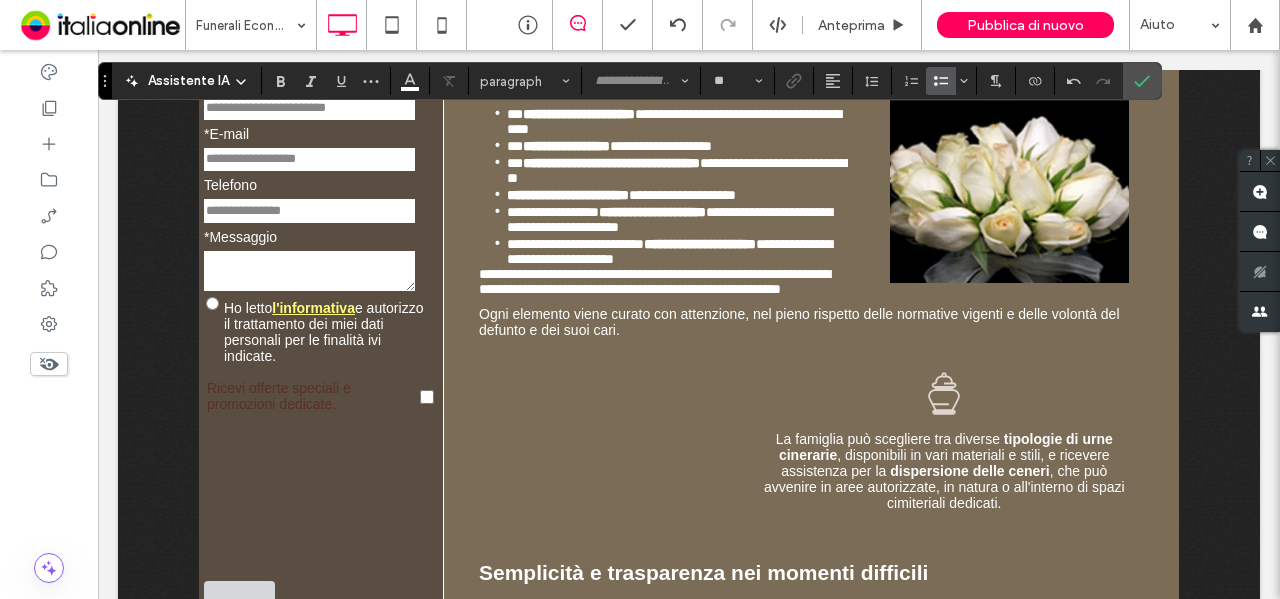 click on "**********" at bounding box center [663, 282] 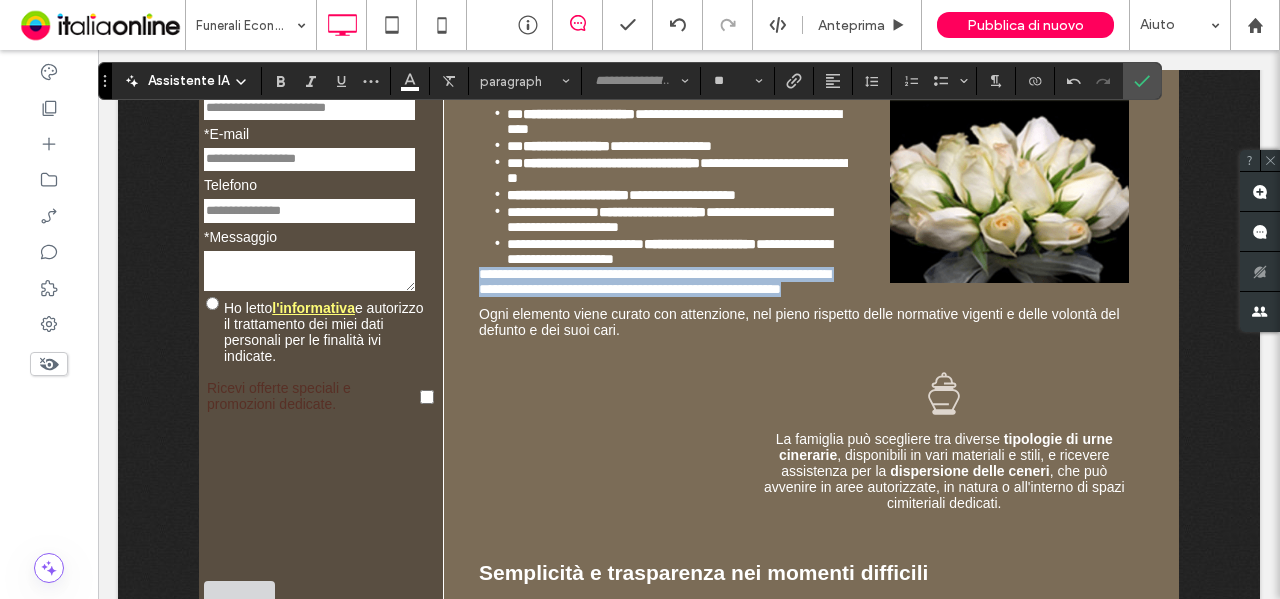 drag, startPoint x: 564, startPoint y: 308, endPoint x: 447, endPoint y: 271, distance: 122.711044 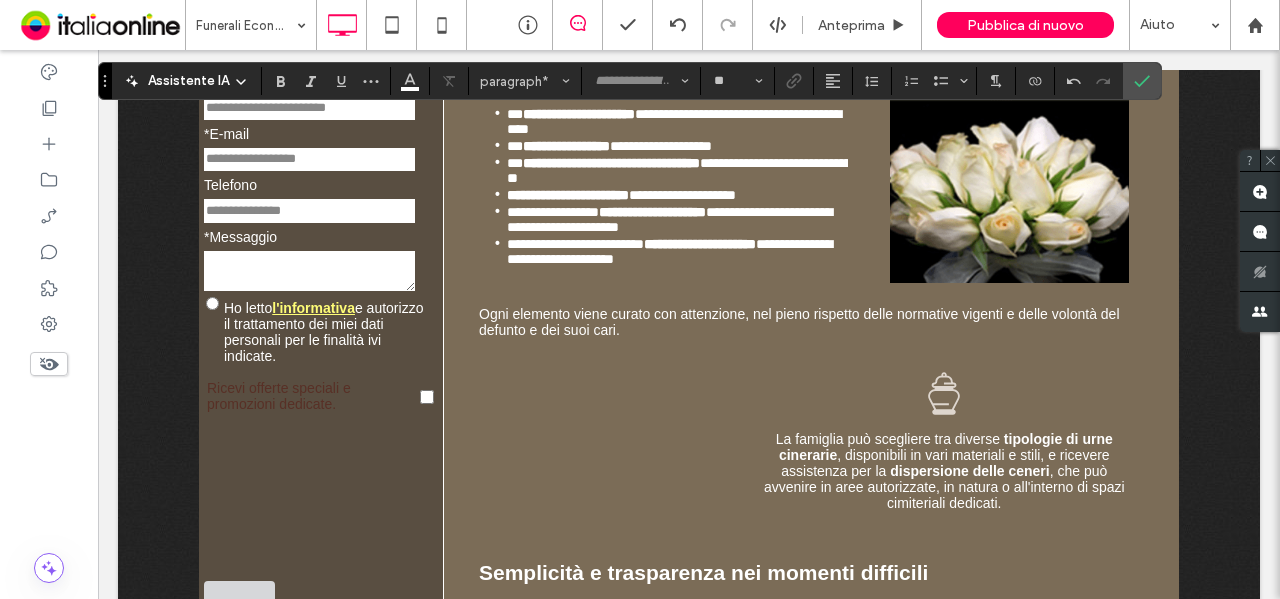click on "Click To Paste
Un'icona a forma di cuore nero su sfondo bianco.
La famiglia può scegliere tra diverse
tipologie di urne cinerarie , disponibili in vari materiali e stili, e ricevere assistenza per la
dispersione delle ceneri , che può avvenire in aree autorizzate, in natura o all'interno di spazi cimiteriali dedicati.
Click To Paste
Riga + Aggiungi sezione" at bounding box center [811, 424] 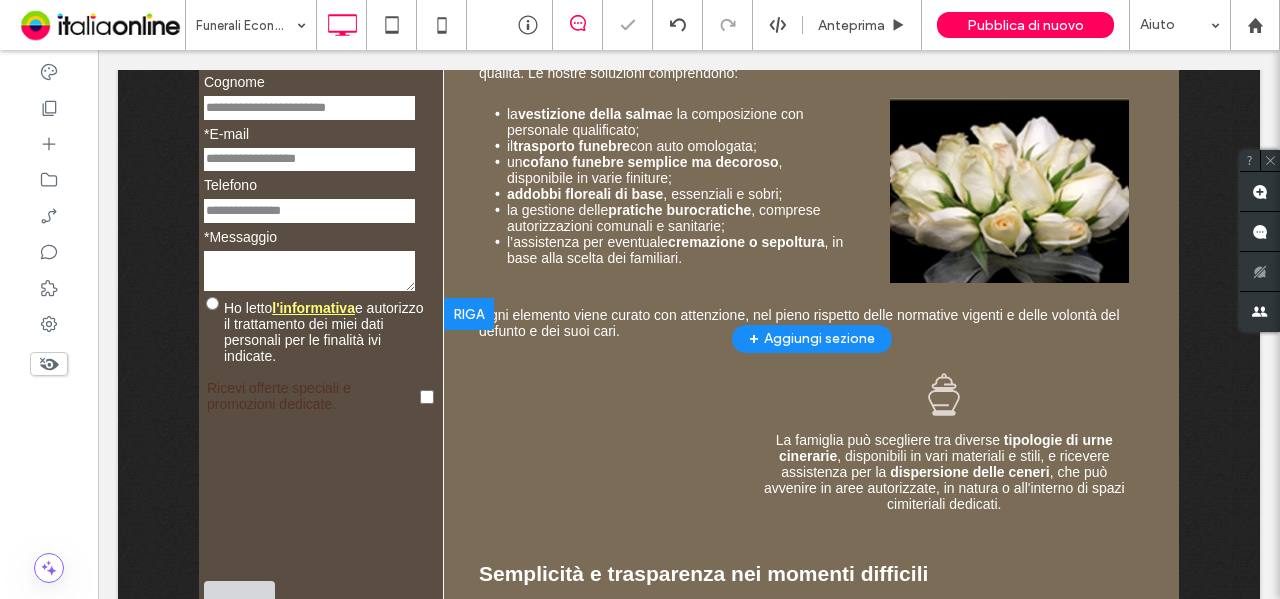 click at bounding box center [469, 314] 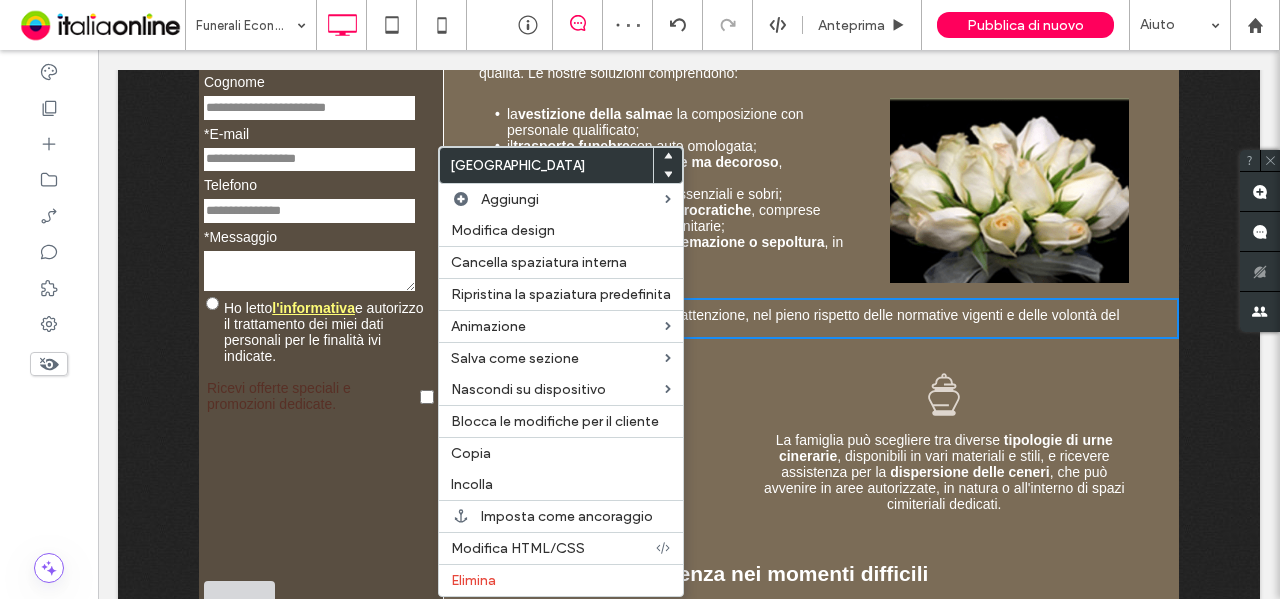 click on "la gestione delle  pratiche burocratiche , comprese autorizzazioni comunali e sanitarie;" at bounding box center [677, 218] 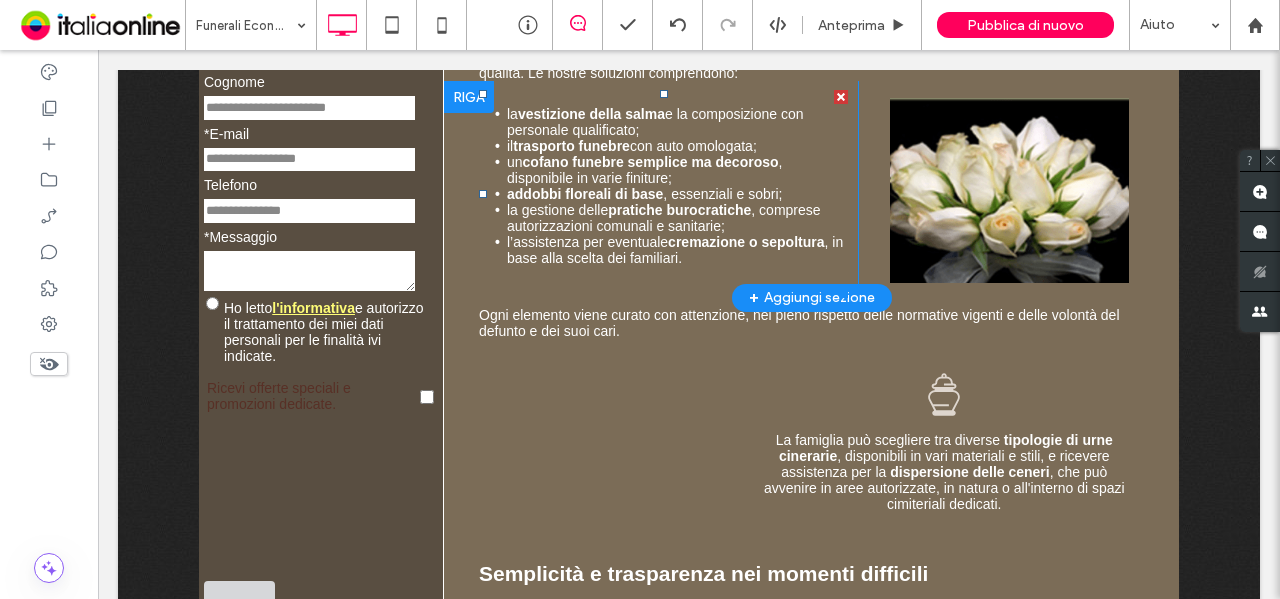 scroll, scrollTop: 773, scrollLeft: 0, axis: vertical 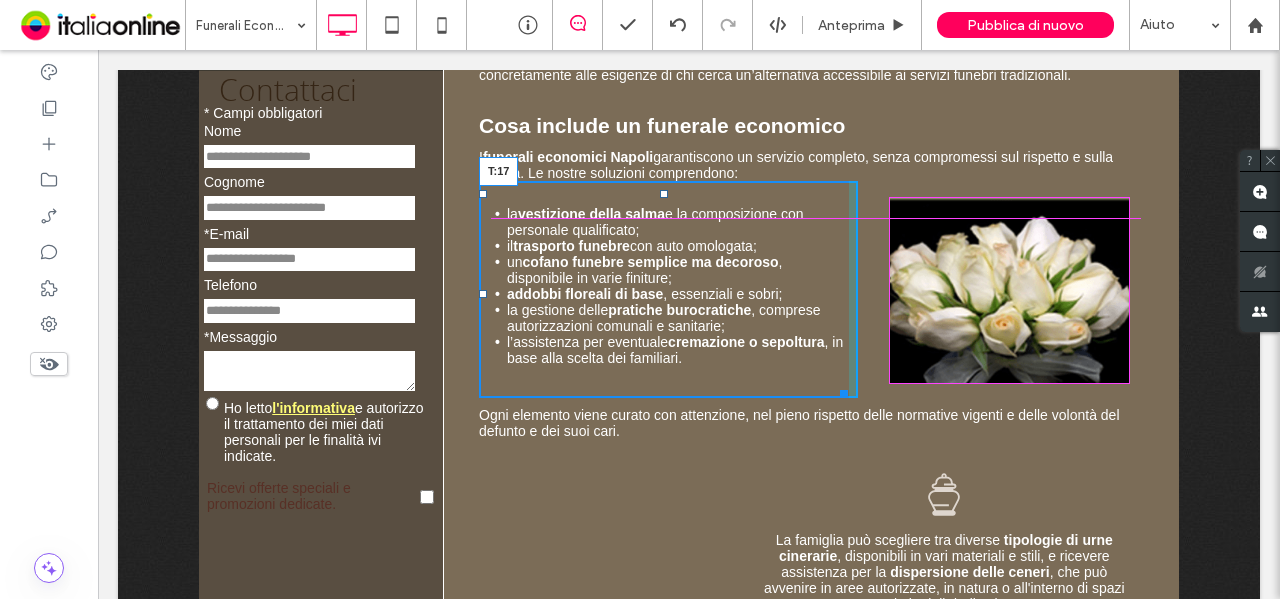 click at bounding box center (664, 194) 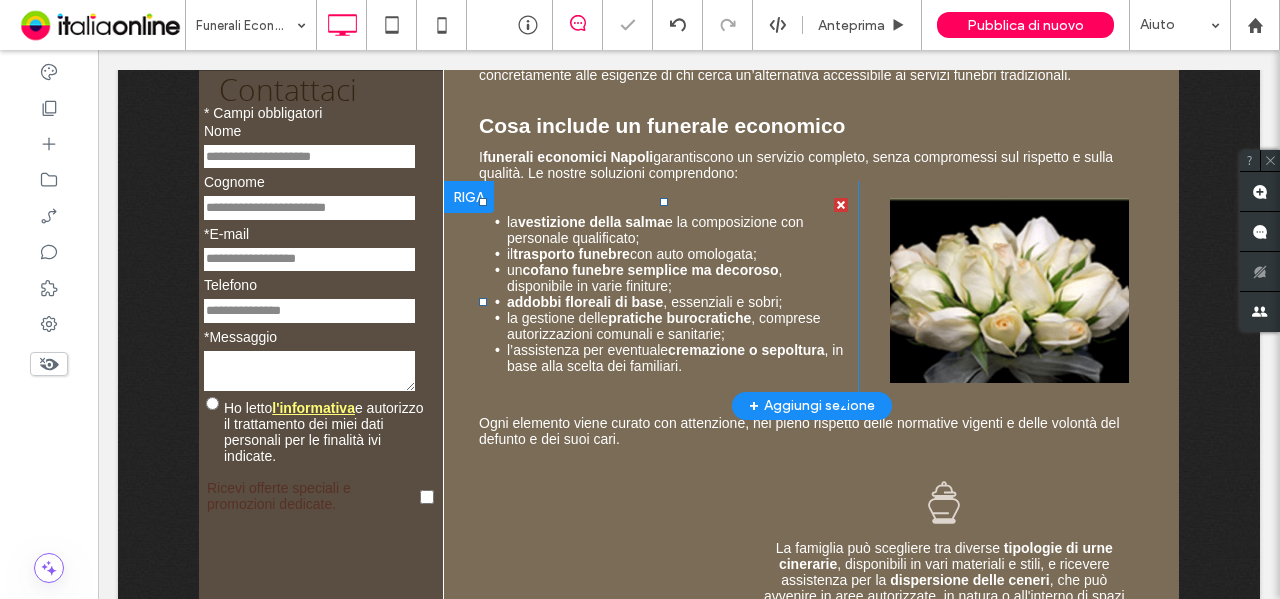 click at bounding box center (663, 382) 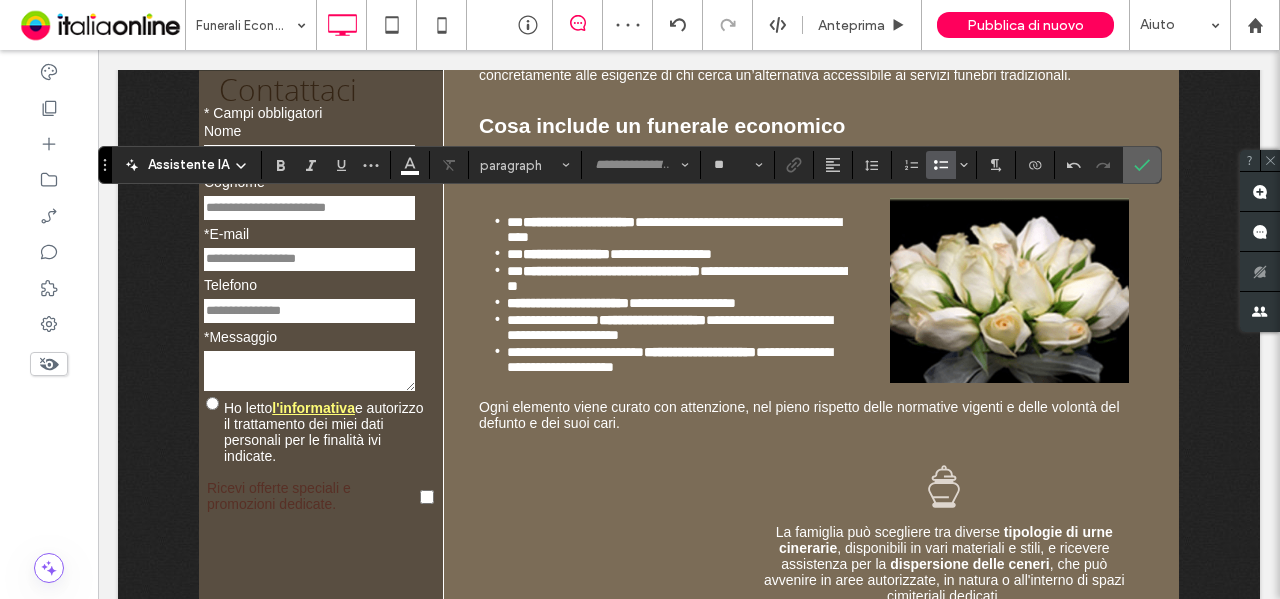 click 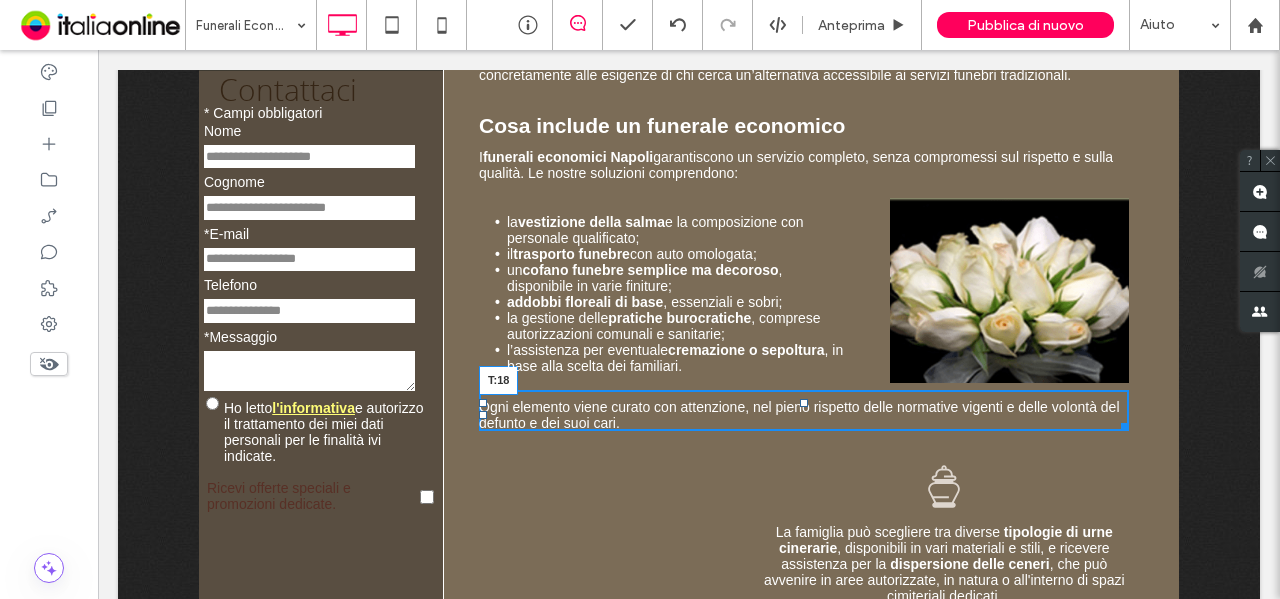 click at bounding box center (804, 403) 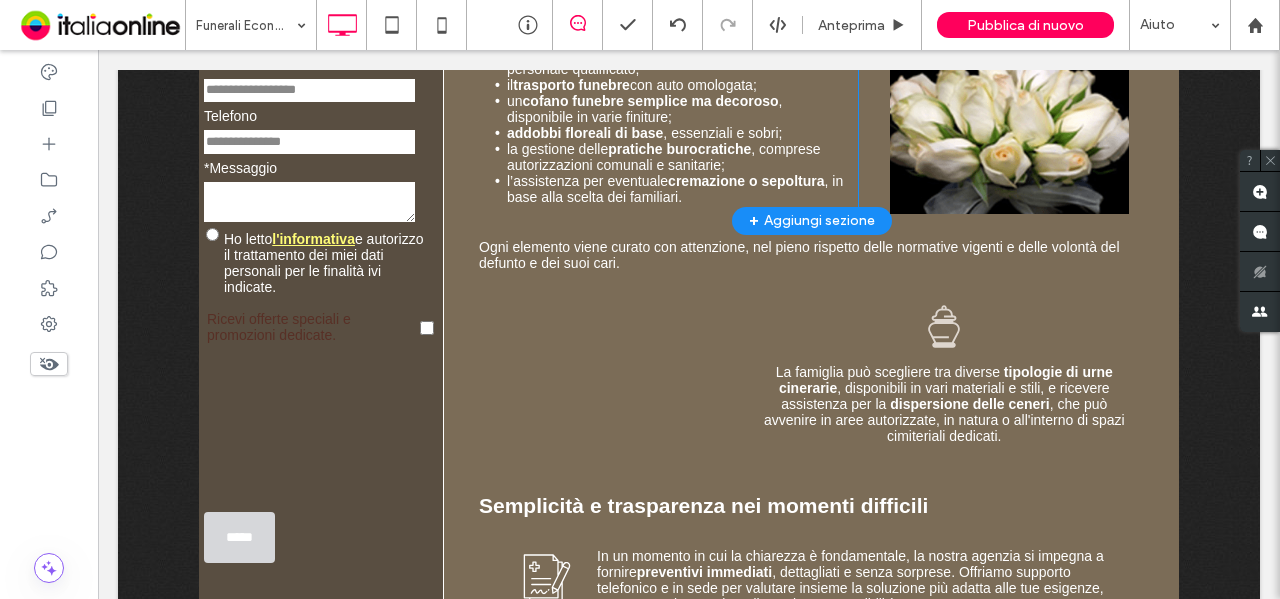 scroll, scrollTop: 973, scrollLeft: 0, axis: vertical 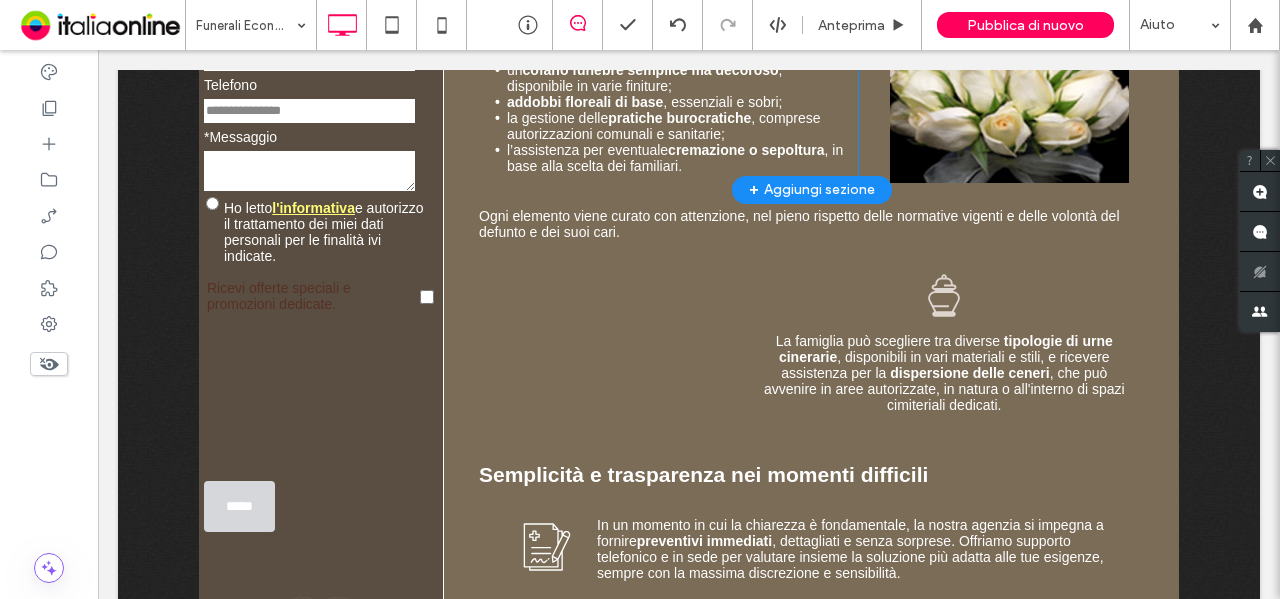 click at bounding box center [469, 256] 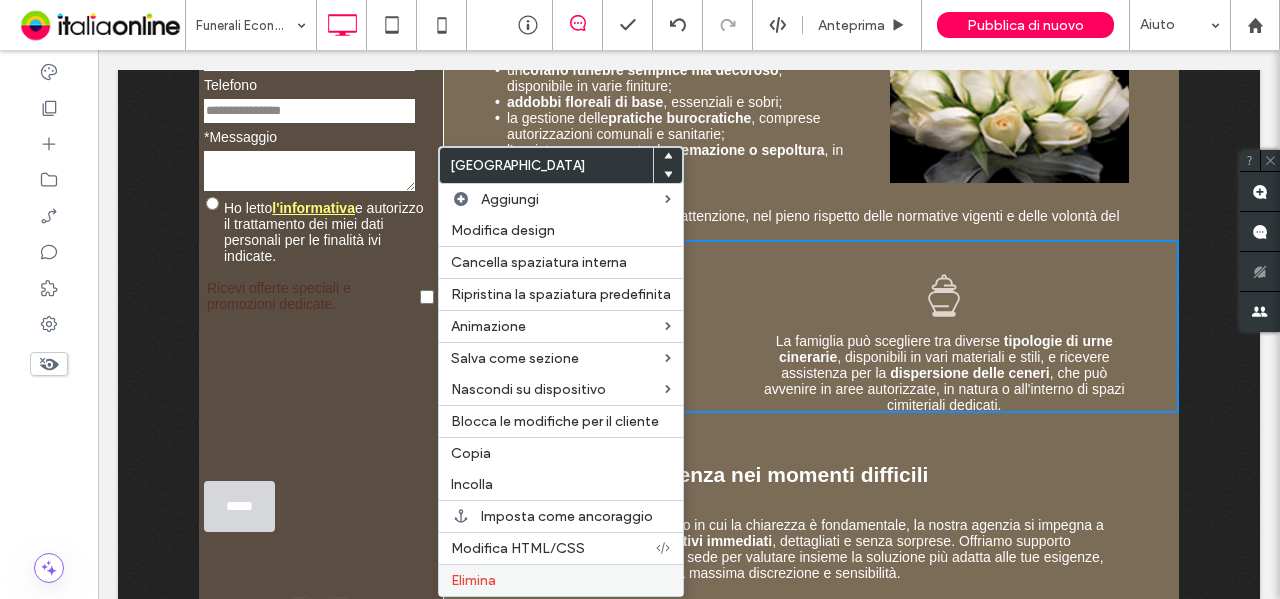 click on "Elimina" at bounding box center (561, 580) 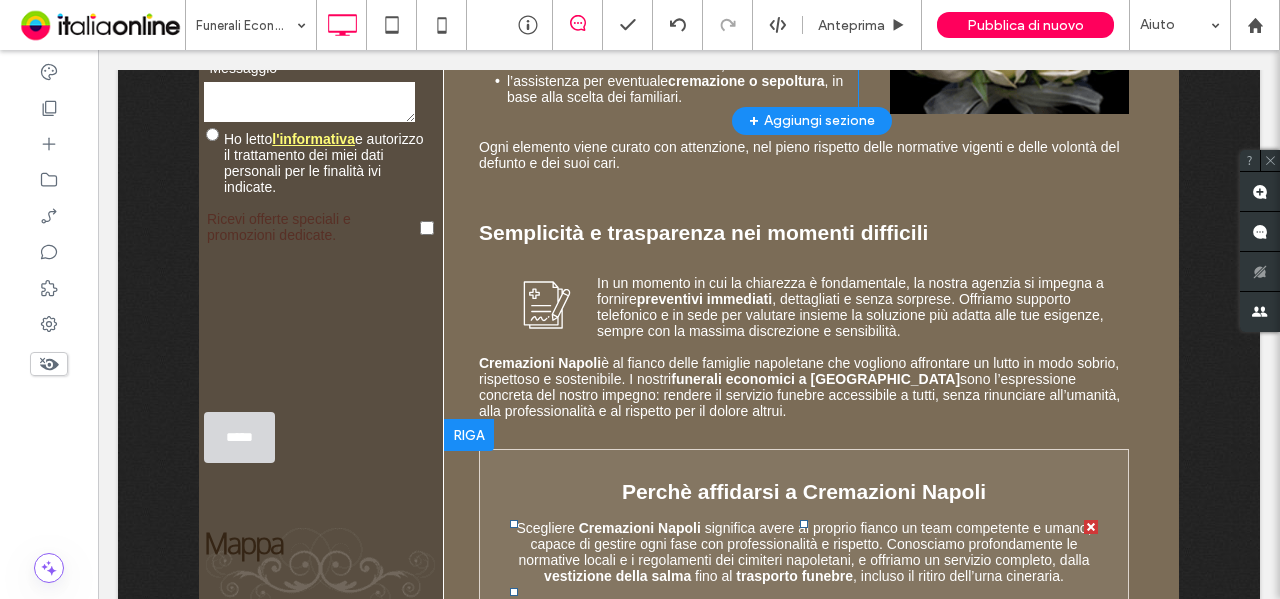 scroll, scrollTop: 1073, scrollLeft: 0, axis: vertical 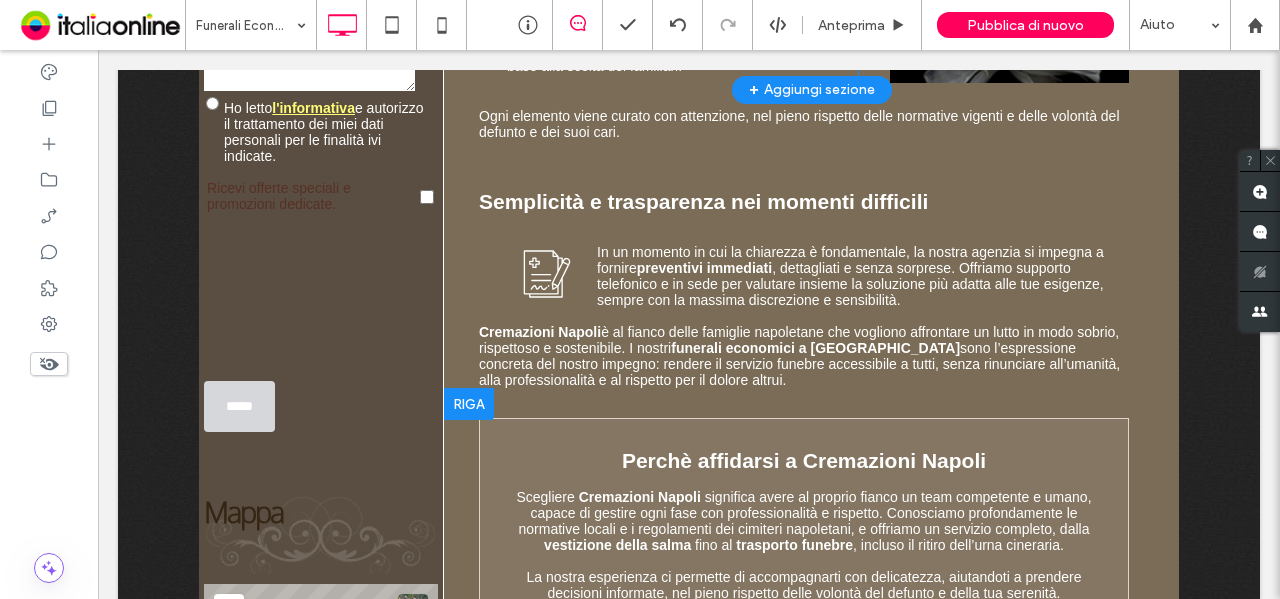 click at bounding box center [469, 404] 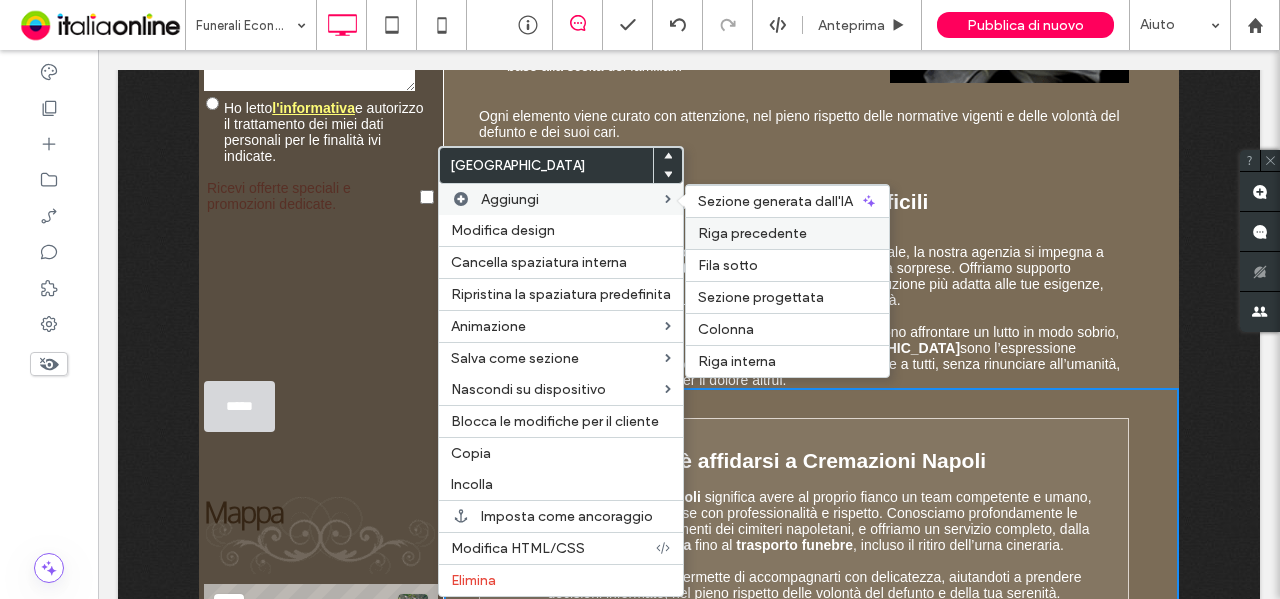 click on "Riga precedente" at bounding box center (752, 233) 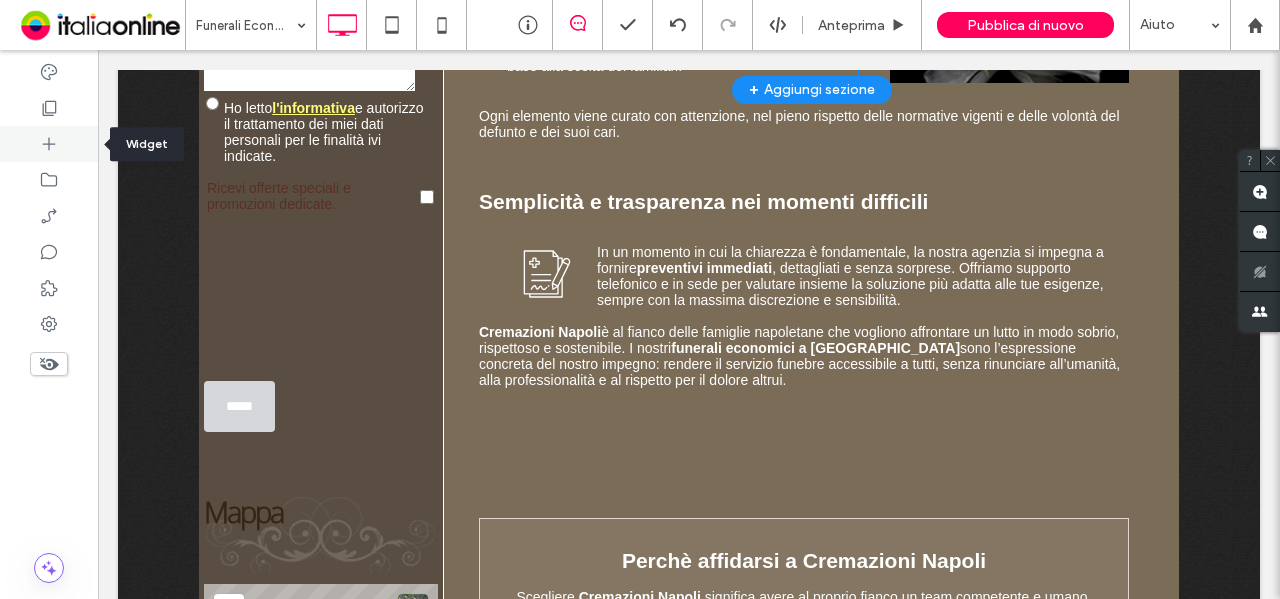 click 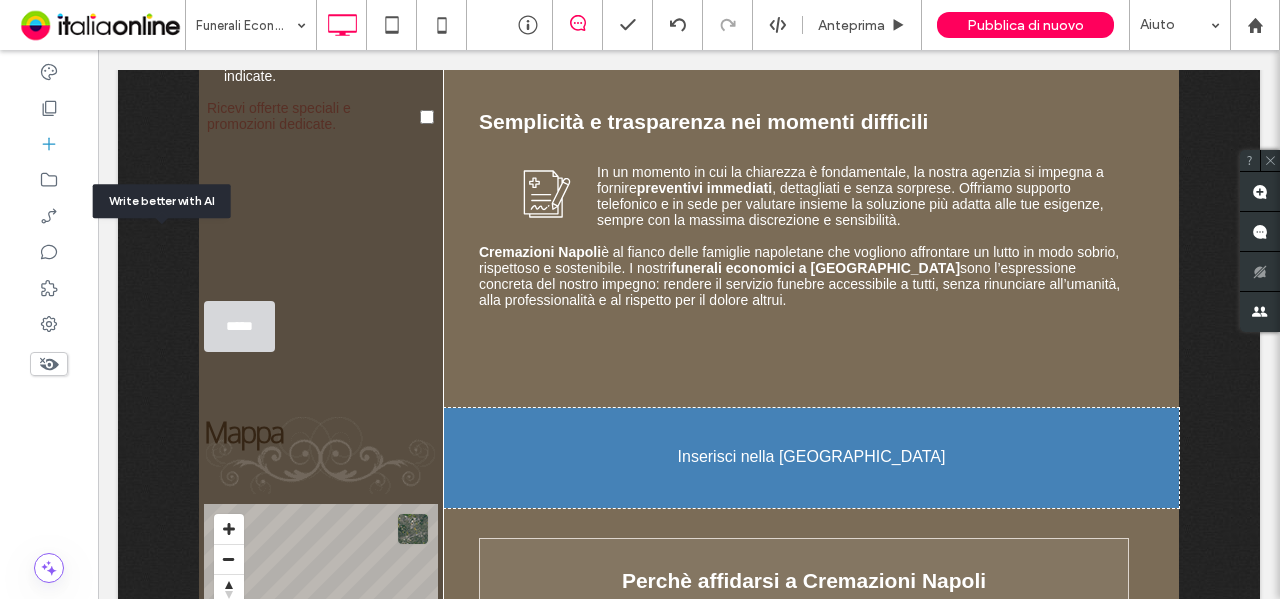 scroll, scrollTop: 1206, scrollLeft: 0, axis: vertical 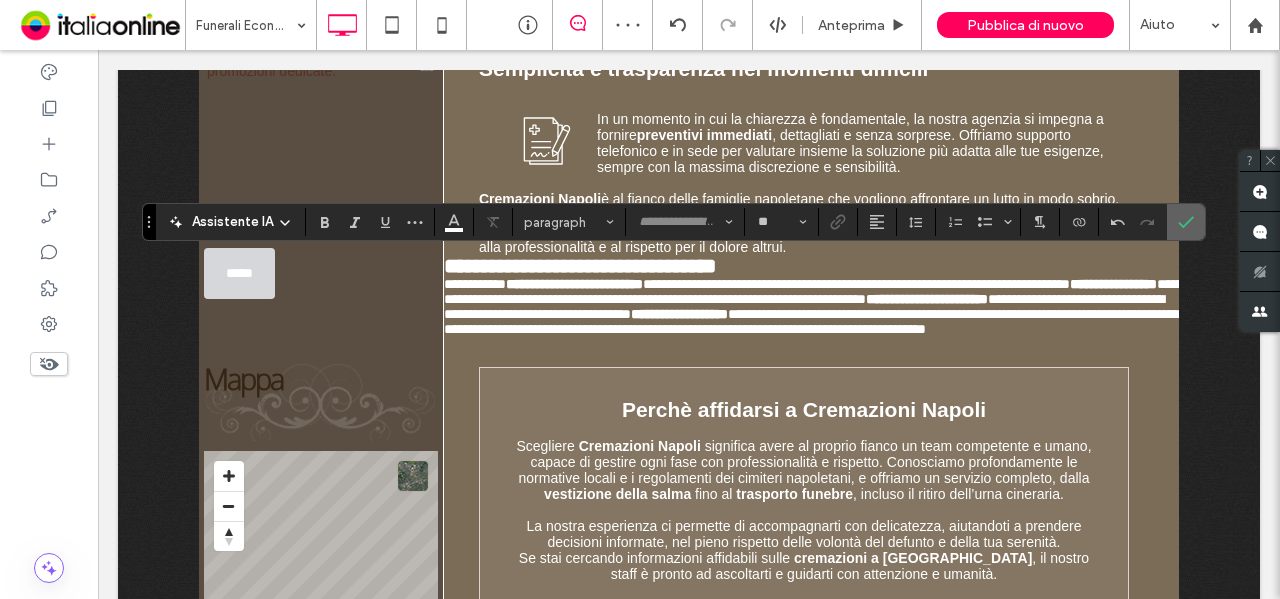 click 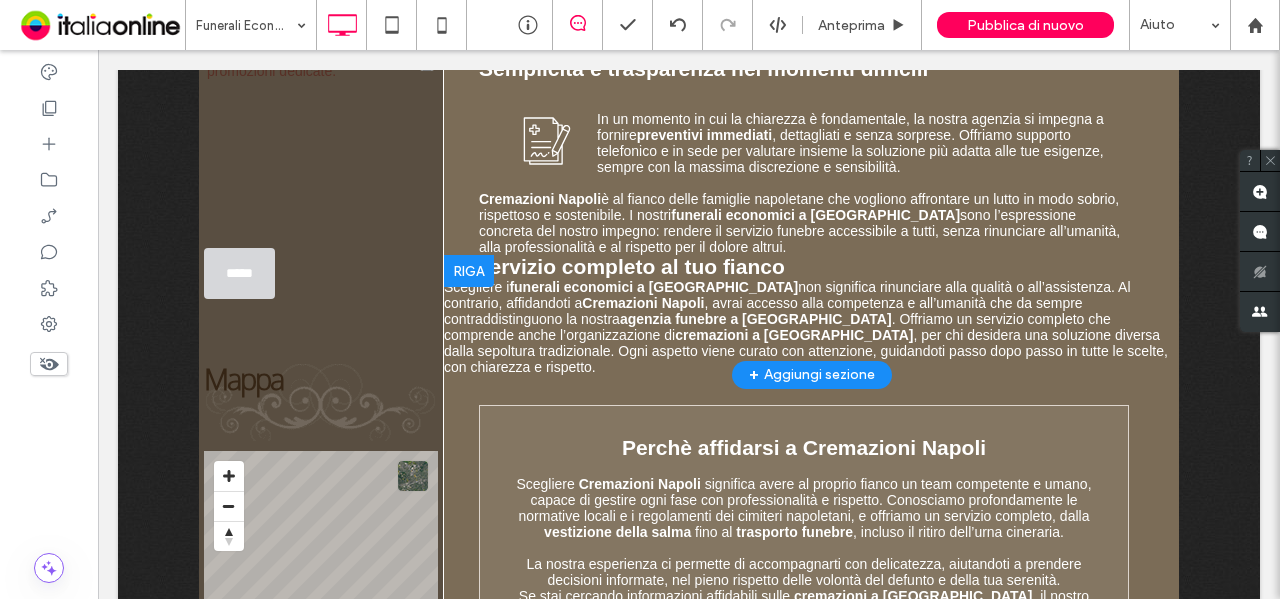 click at bounding box center (469, 271) 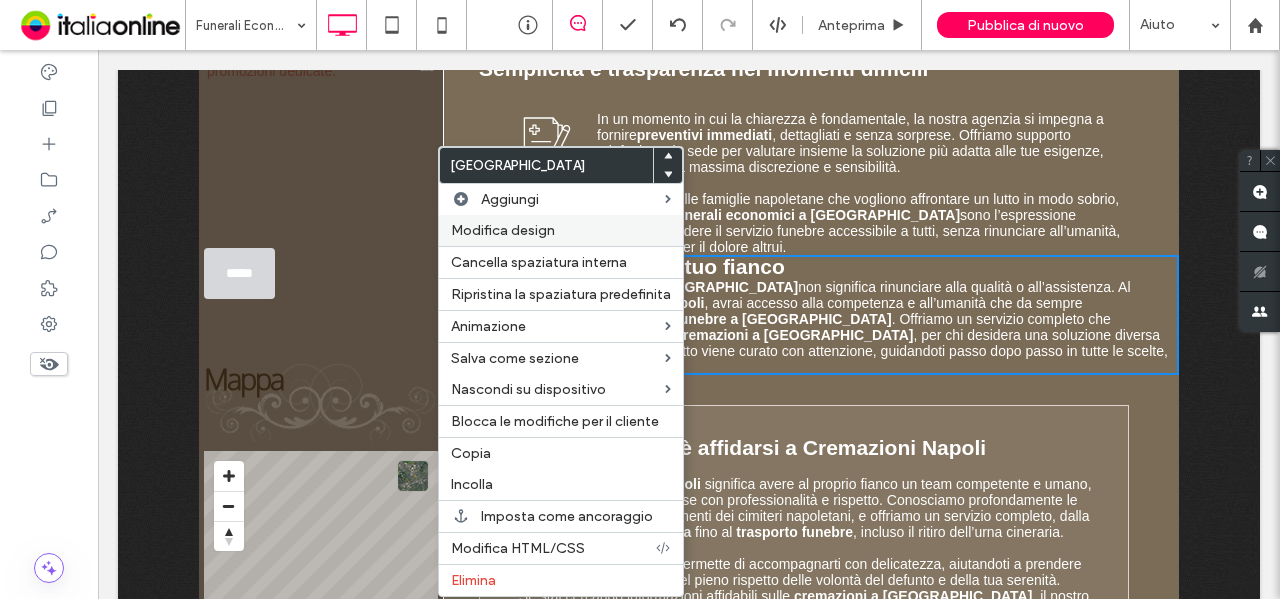 click on "Modifica design" at bounding box center [561, 230] 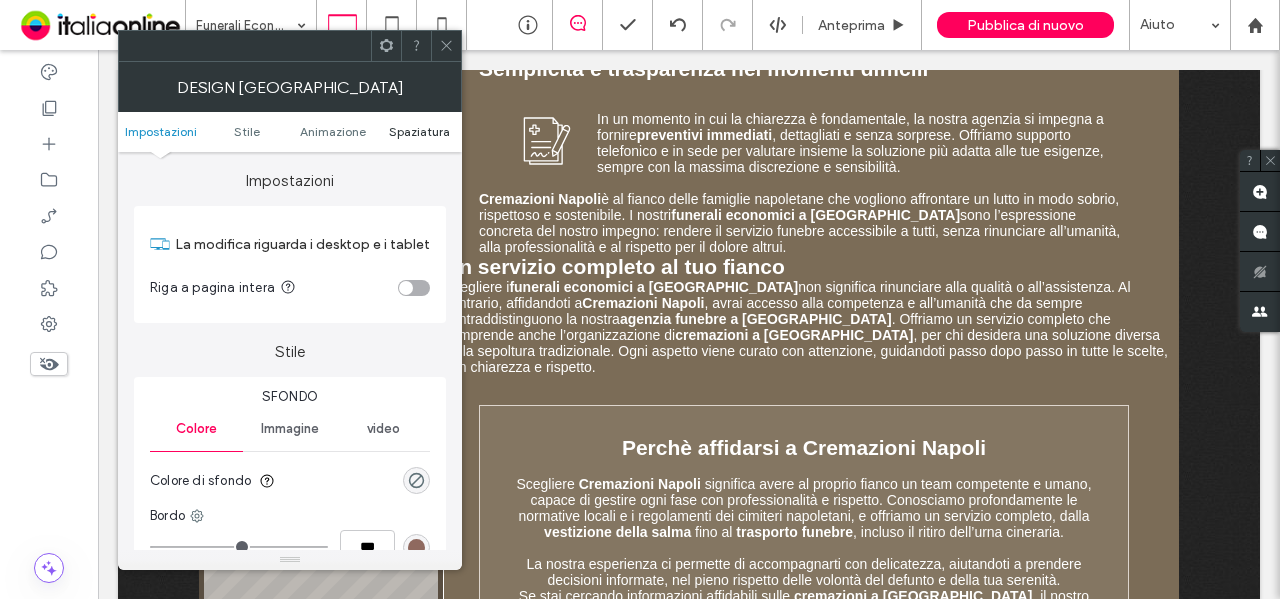 click on "Spaziatura" at bounding box center [419, 131] 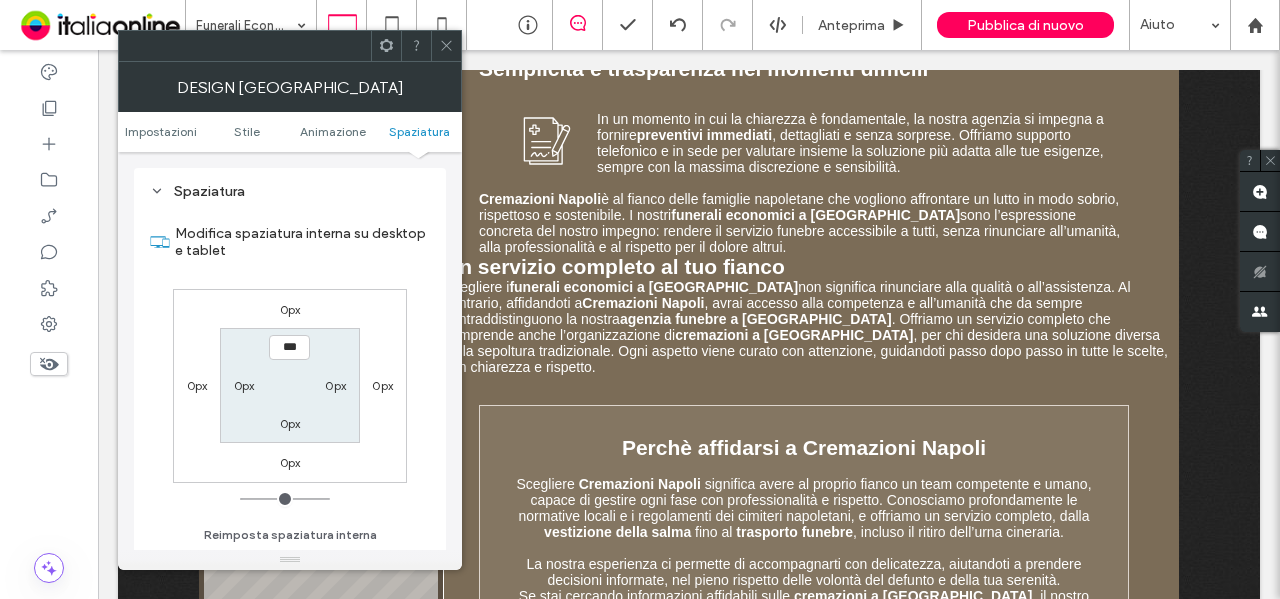 scroll, scrollTop: 565, scrollLeft: 0, axis: vertical 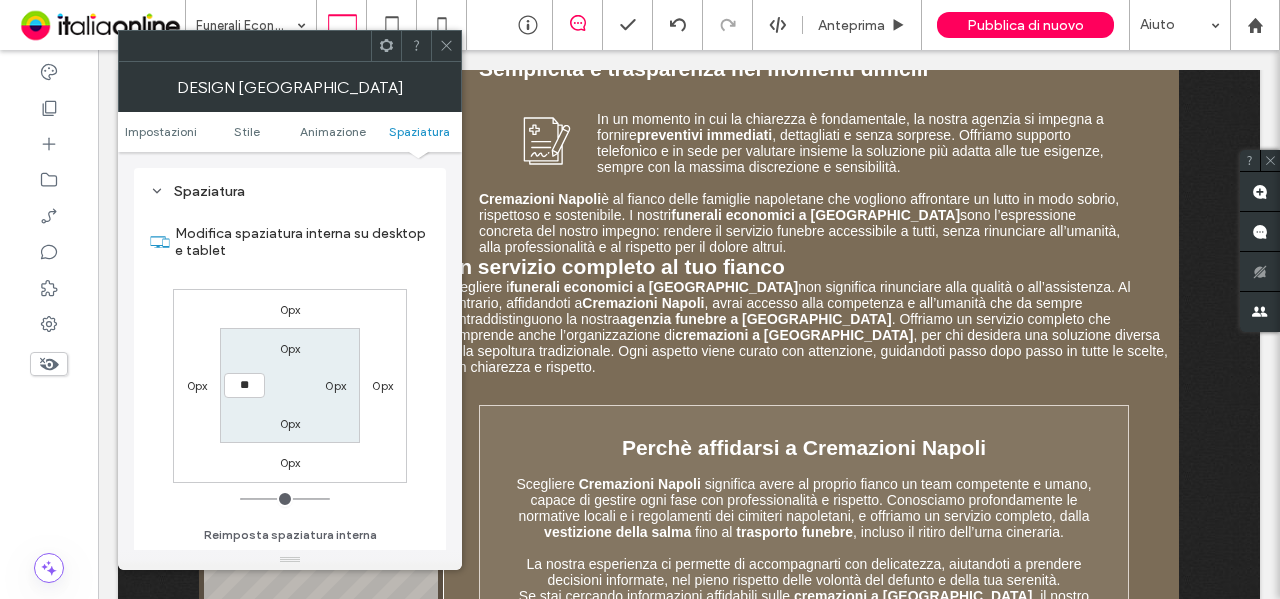 type on "**" 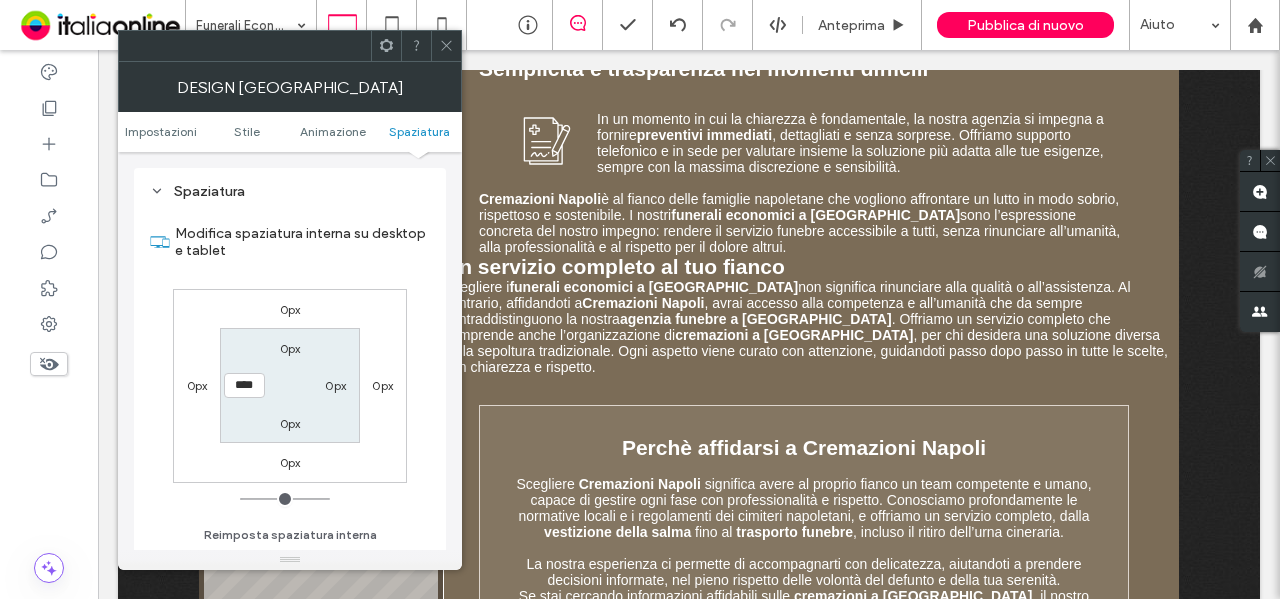 click on "0px" at bounding box center [335, 385] 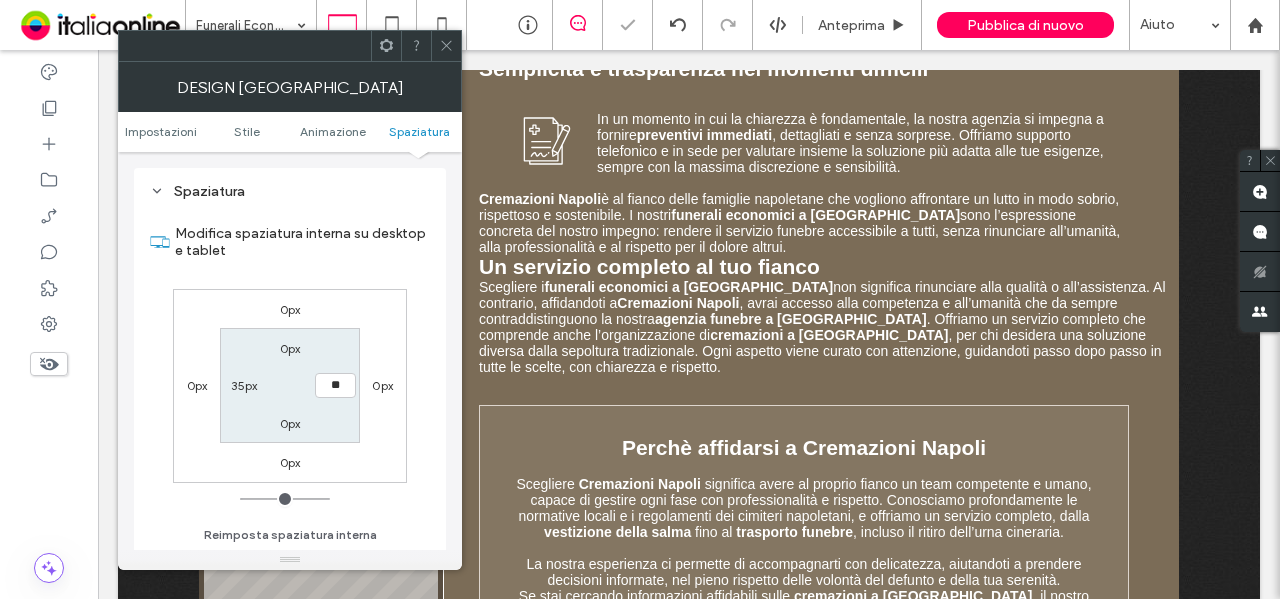 type on "**" 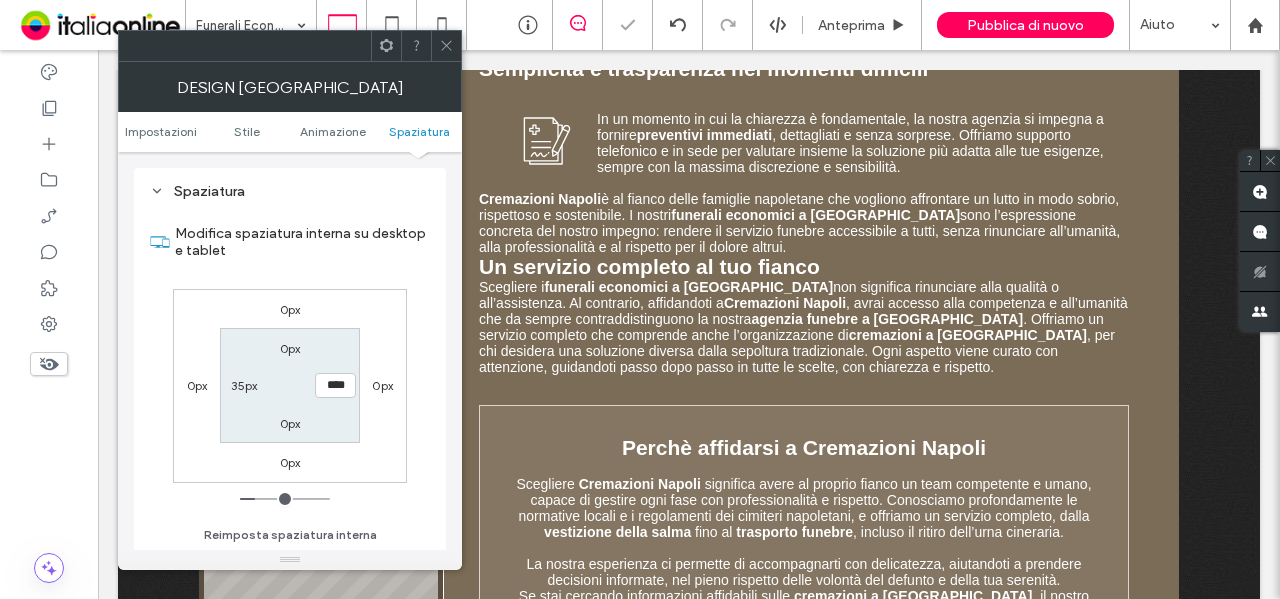 click on "0px" at bounding box center [290, 348] 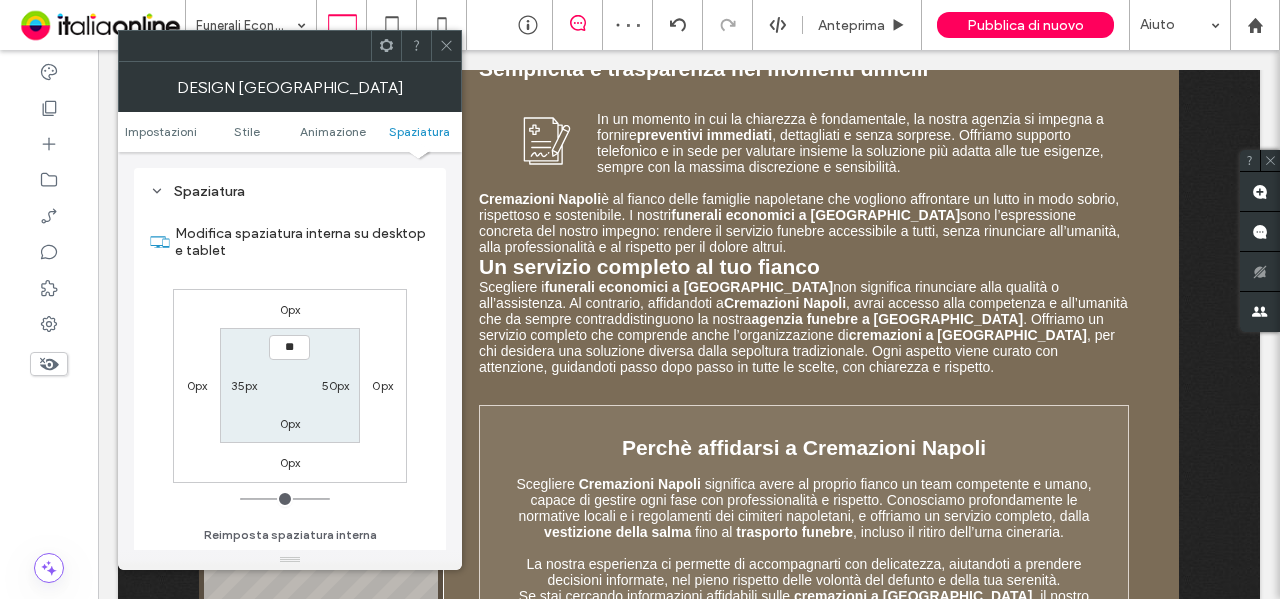 type on "**" 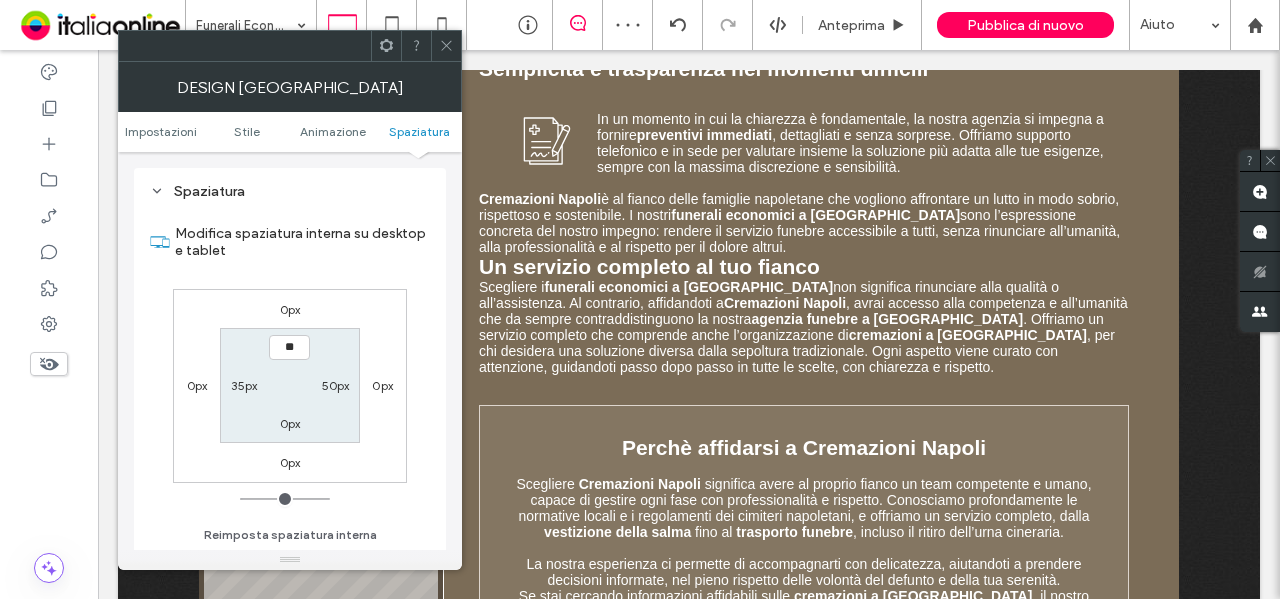 type on "**" 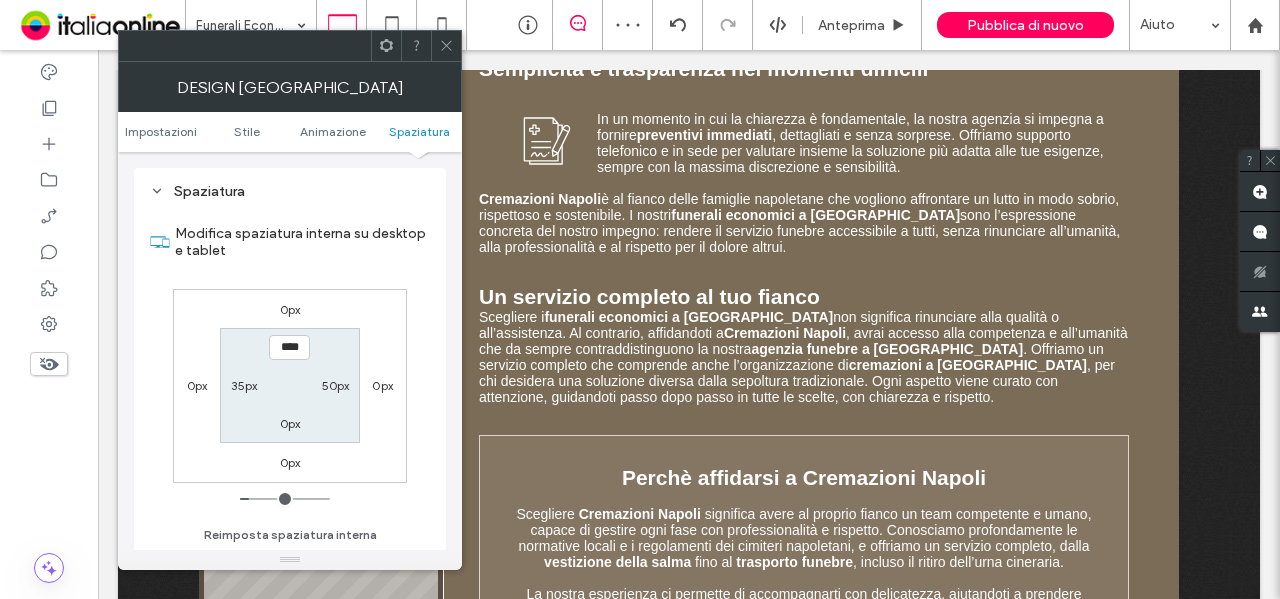 drag, startPoint x: 441, startPoint y: 52, endPoint x: 334, endPoint y: 123, distance: 128.41339 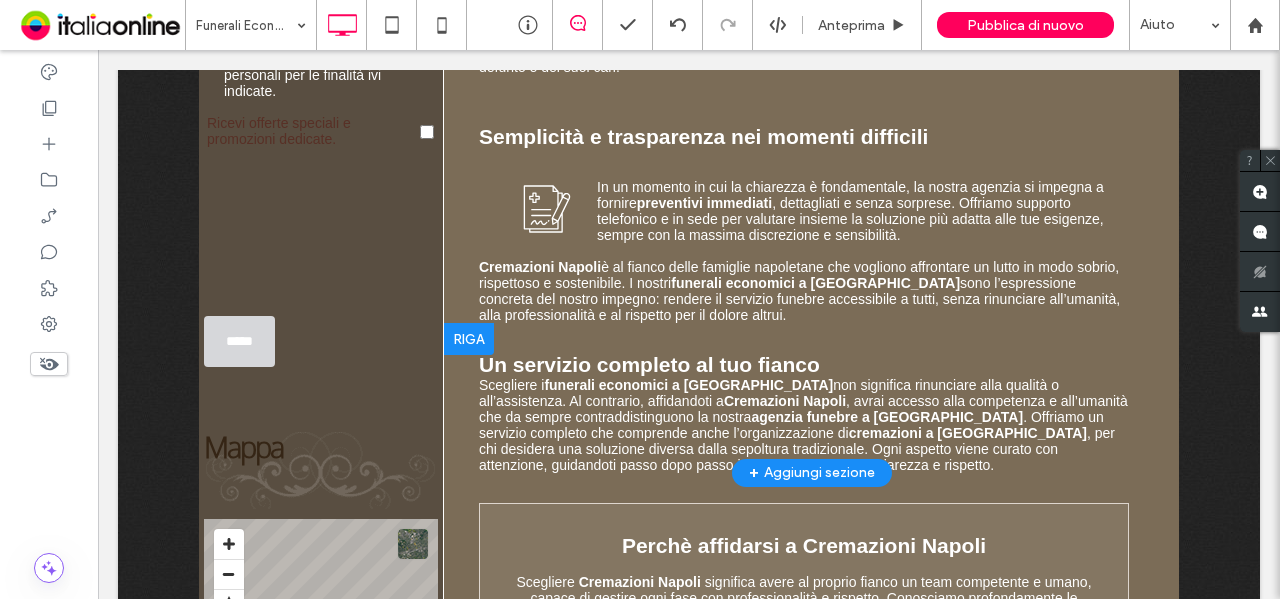scroll, scrollTop: 1106, scrollLeft: 0, axis: vertical 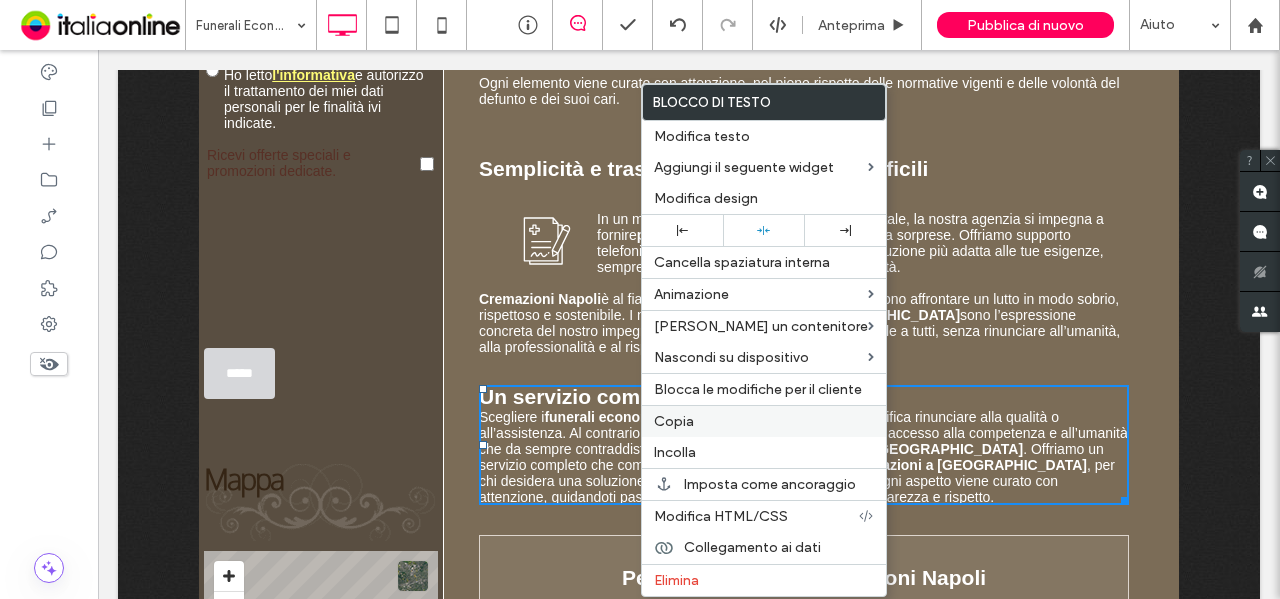 drag, startPoint x: 694, startPoint y: 419, endPoint x: 444, endPoint y: 380, distance: 253.02371 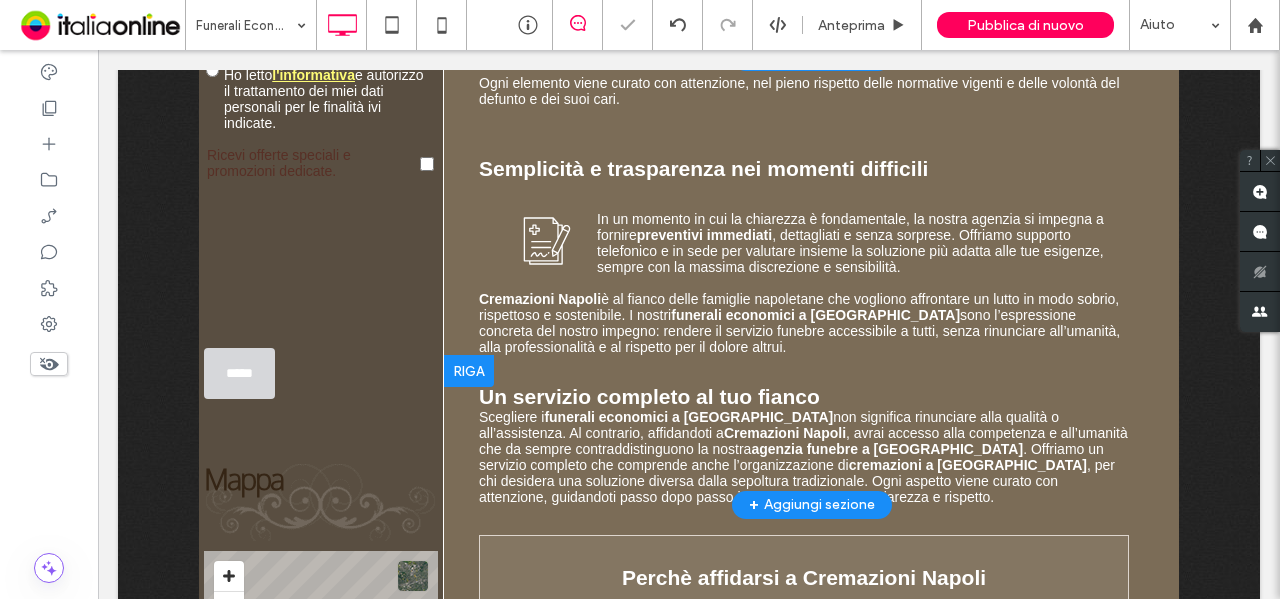 click at bounding box center (469, 371) 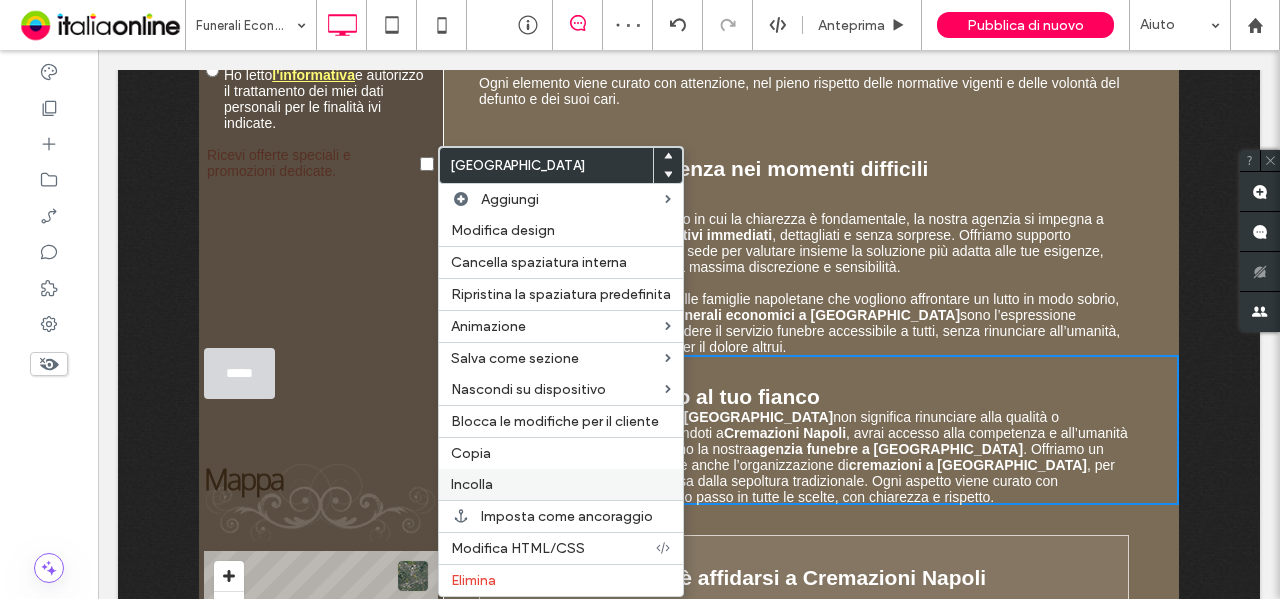 click on "Incolla" at bounding box center [561, 484] 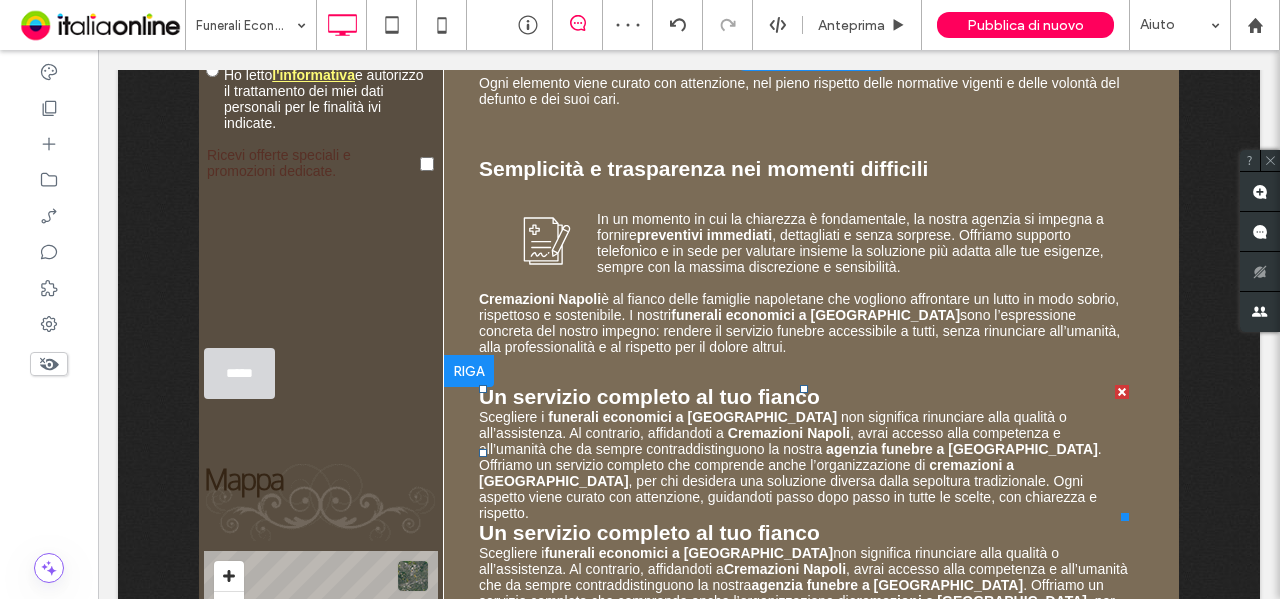 click on "Scegliere i
funerali economici a Napoli   non significa rinunciare alla qualità o all’assistenza. Al contrario, affidandoti a
Cremazioni Napoli , avrai accesso alla competenza e all’umanità che da sempre contraddistinguono la nostra
agenzia funebre a Napoli . Offriamo un servizio completo che comprende anche l’organizzazione di
cremazioni a Napoli , per chi desidera una soluzione diversa dalla sepoltura tradizionale. Ogni aspetto viene curato con attenzione, guidandoti passo dopo passo in tutte le scelte, con chiarezza e rispetto." at bounding box center (804, 465) 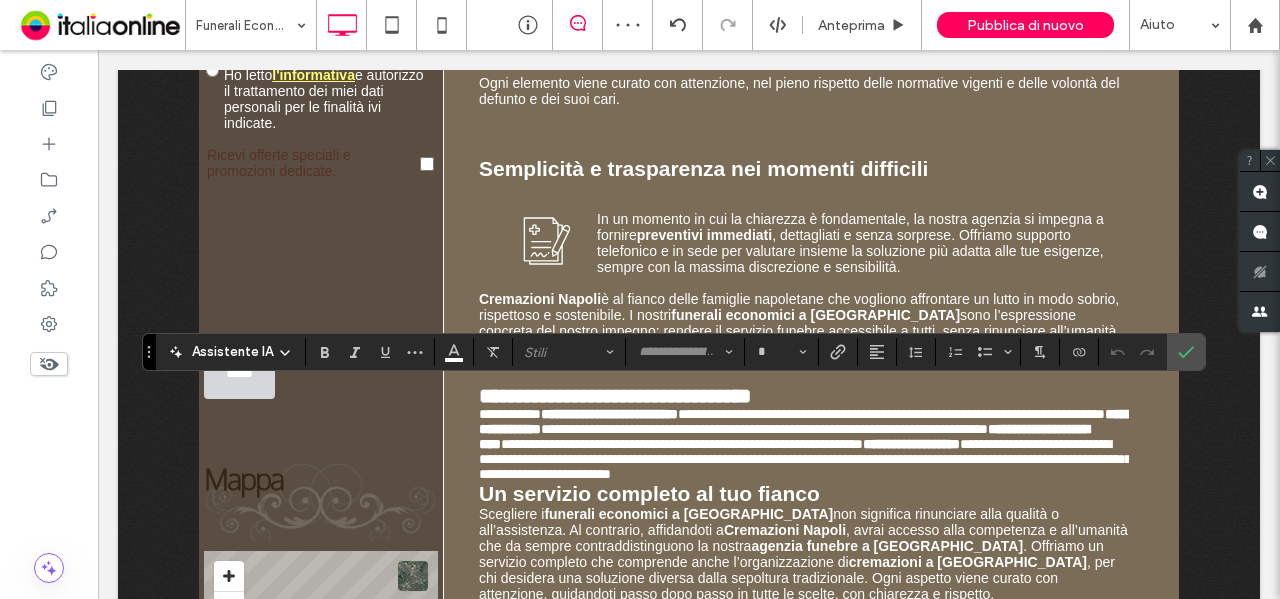 click on "**********" at bounding box center [804, 444] 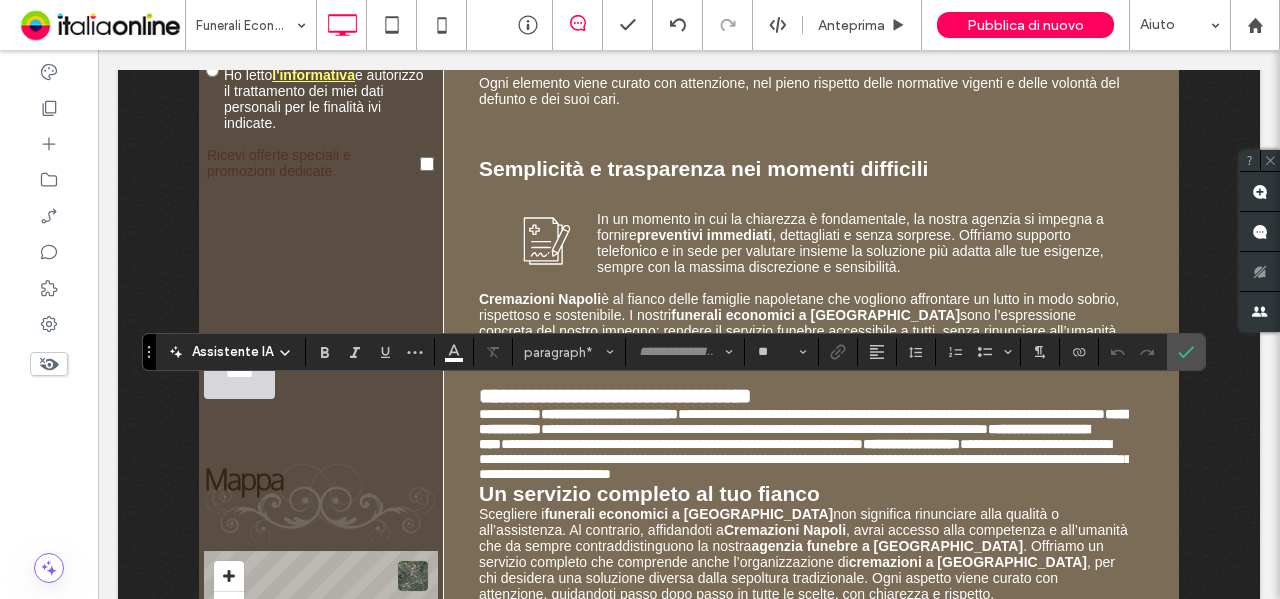 click on "Un servizio completo al tuo fianco" at bounding box center [804, 494] 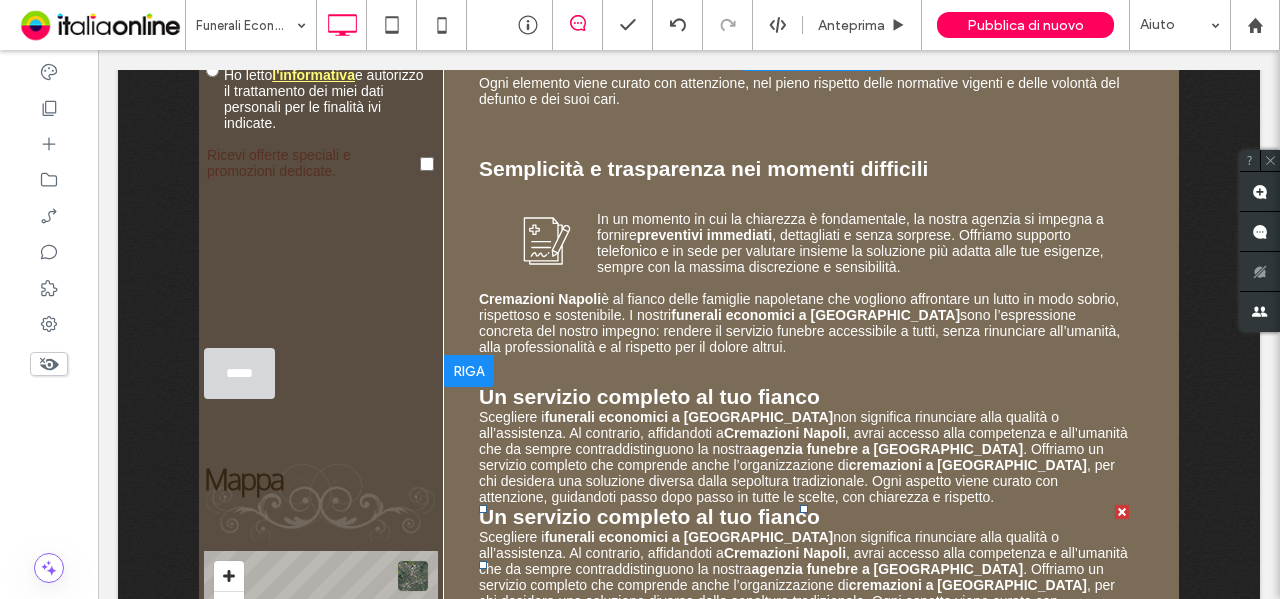 click on "Un servizio completo al tuo fianco" at bounding box center (804, 517) 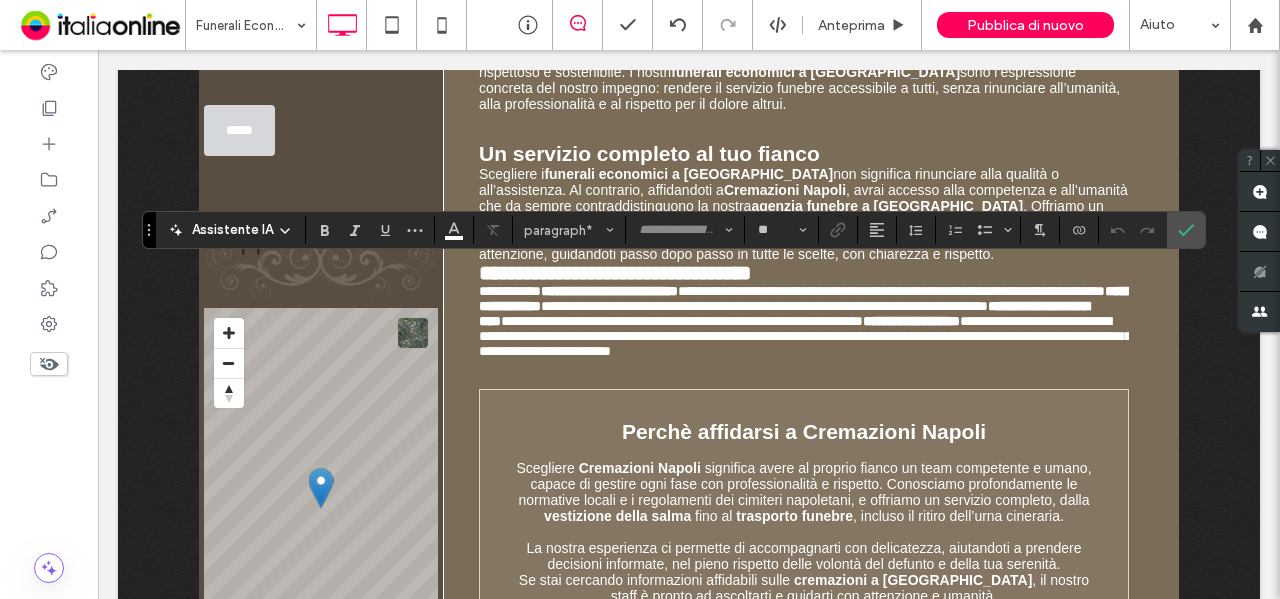 click on "**********" at bounding box center [891, 291] 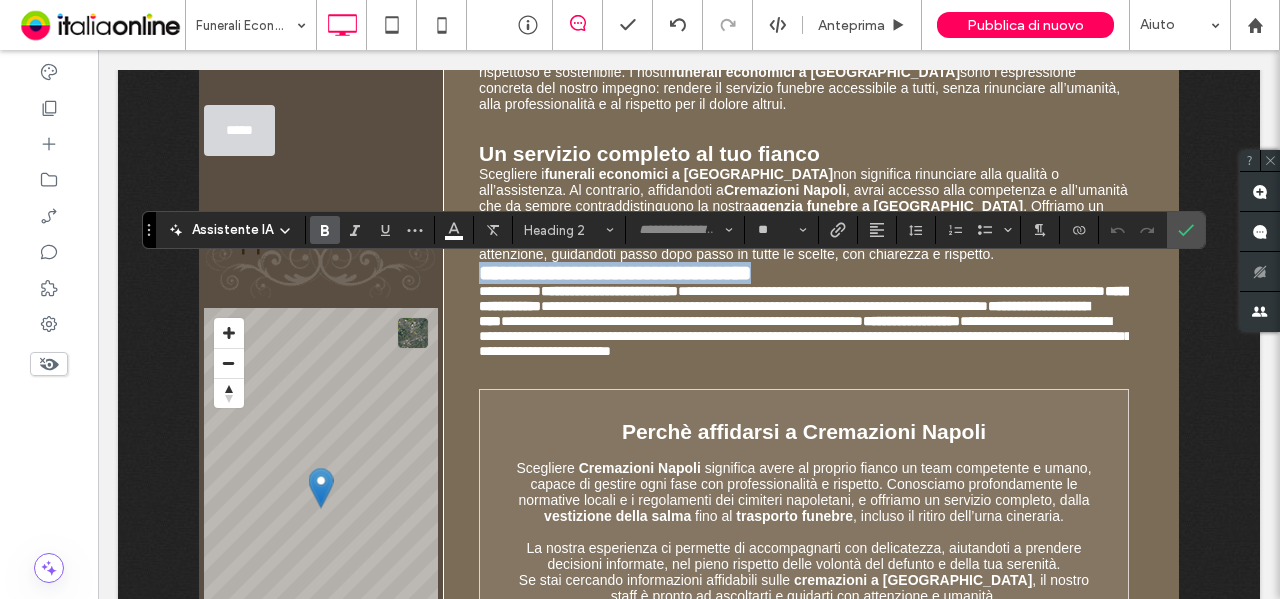 drag, startPoint x: 819, startPoint y: 273, endPoint x: 472, endPoint y: 276, distance: 347.01297 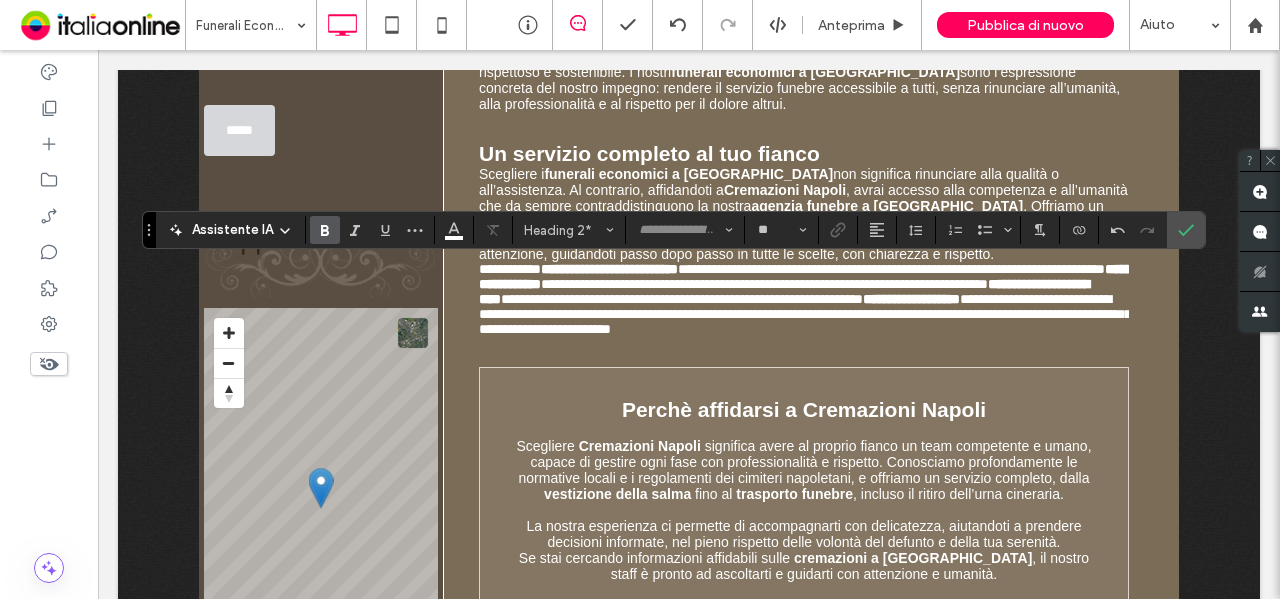 type on "**" 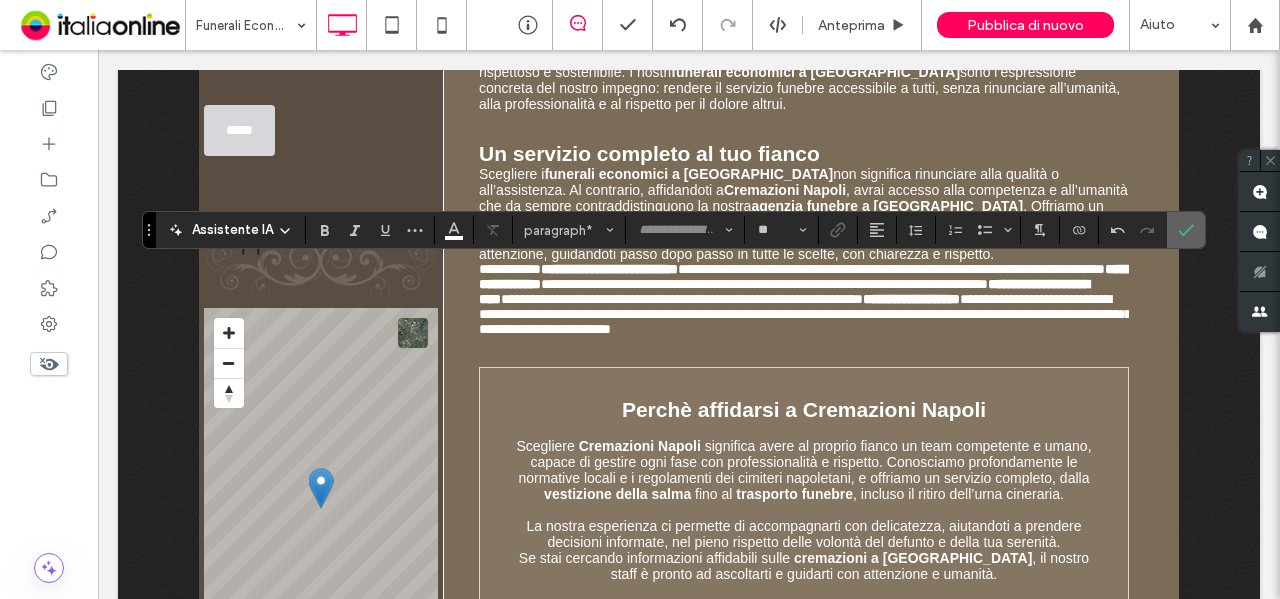 click 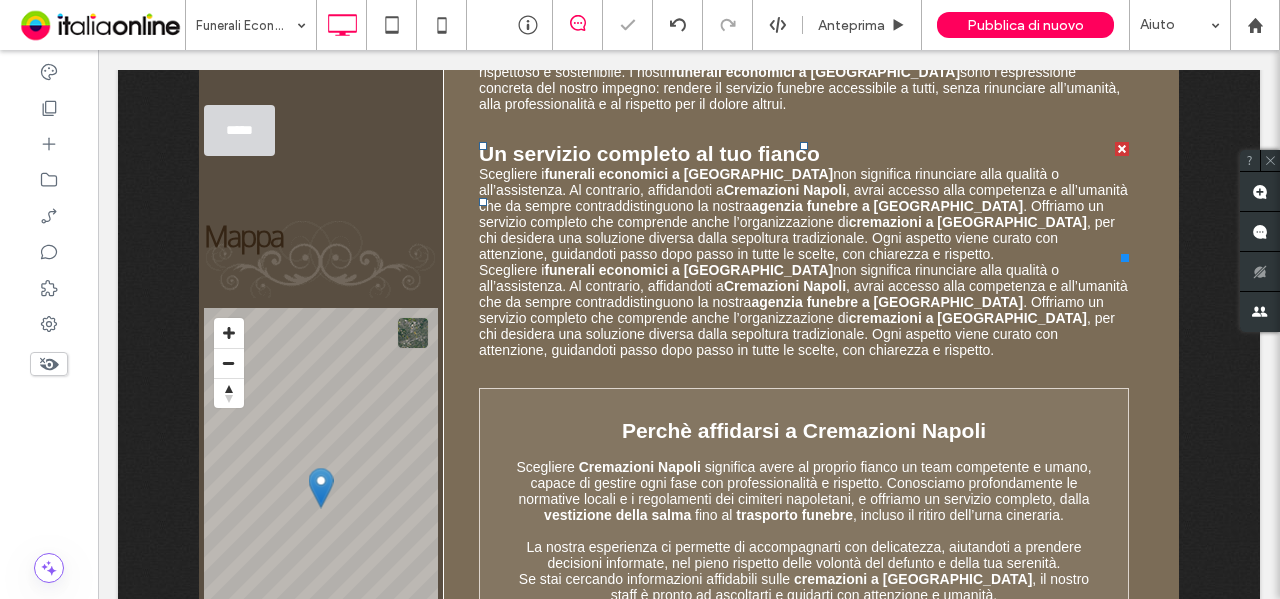 click on ", per chi desidera una soluzione diversa dalla sepoltura tradizionale. Ogni aspetto viene curato con attenzione, guidandoti passo dopo passo in tutte le scelte, con chiarezza e rispetto." at bounding box center (797, 238) 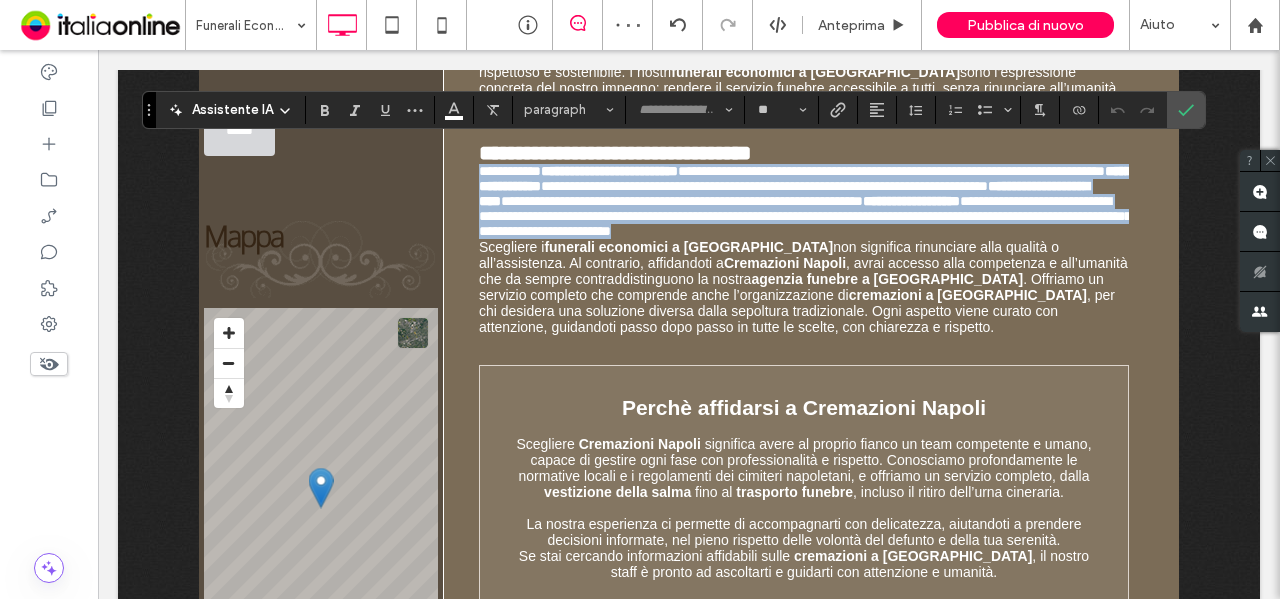 drag, startPoint x: 627, startPoint y: 259, endPoint x: 452, endPoint y: 181, distance: 191.59593 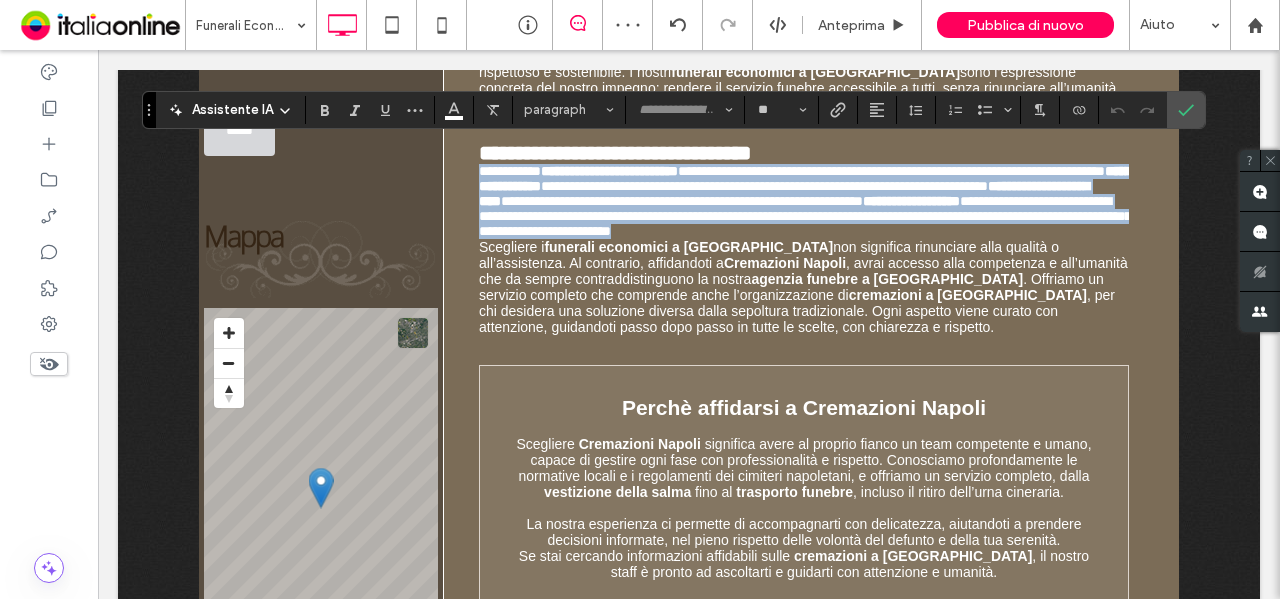 click on "**********" at bounding box center [811, 223] 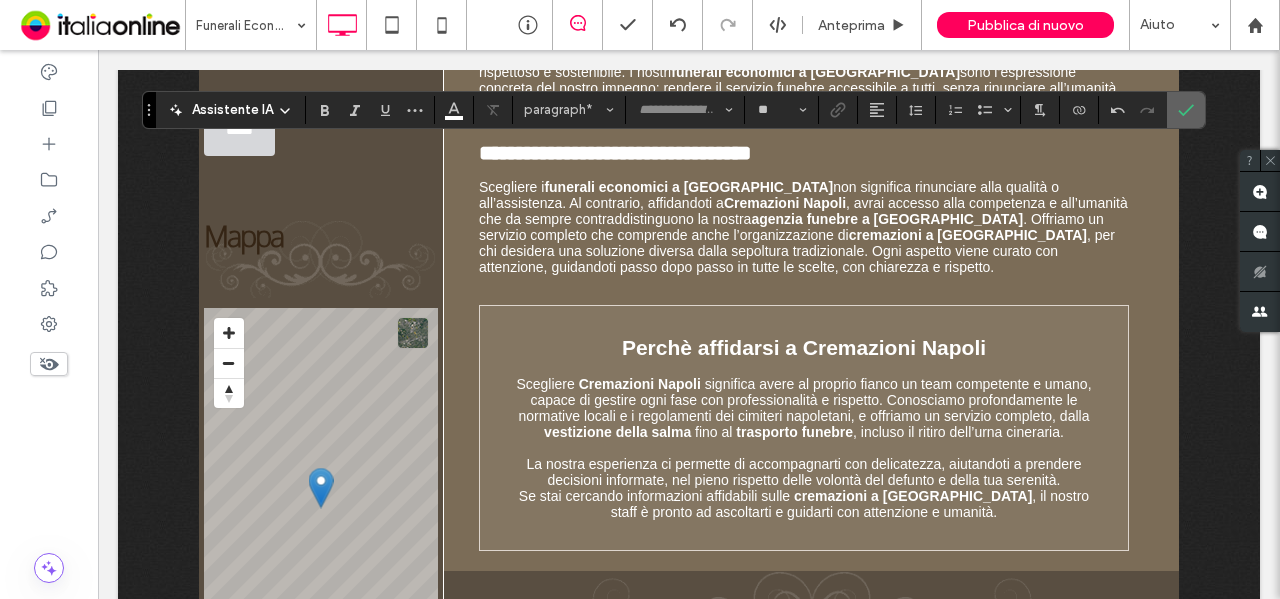 click 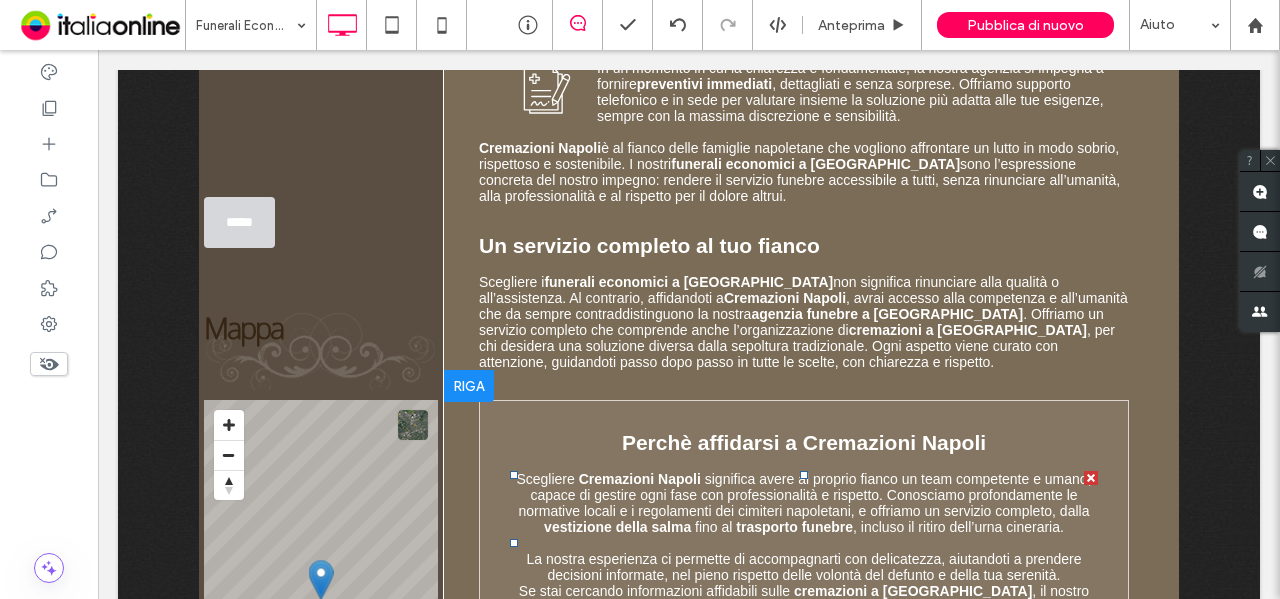 scroll, scrollTop: 1249, scrollLeft: 0, axis: vertical 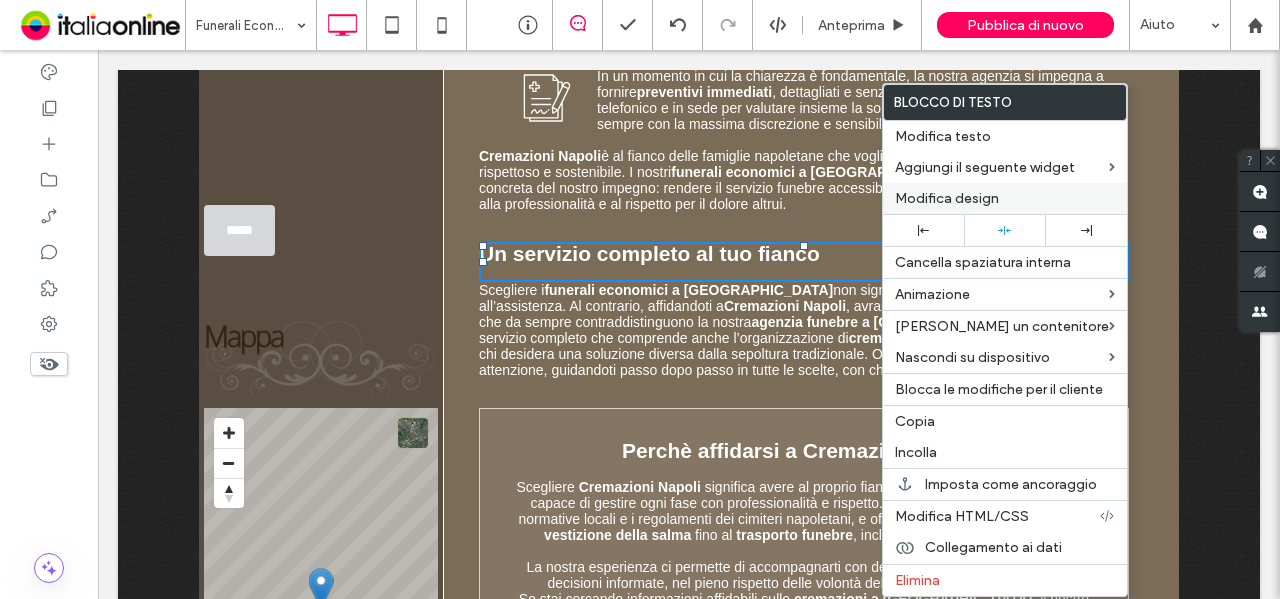click on "Modifica design" at bounding box center [947, 198] 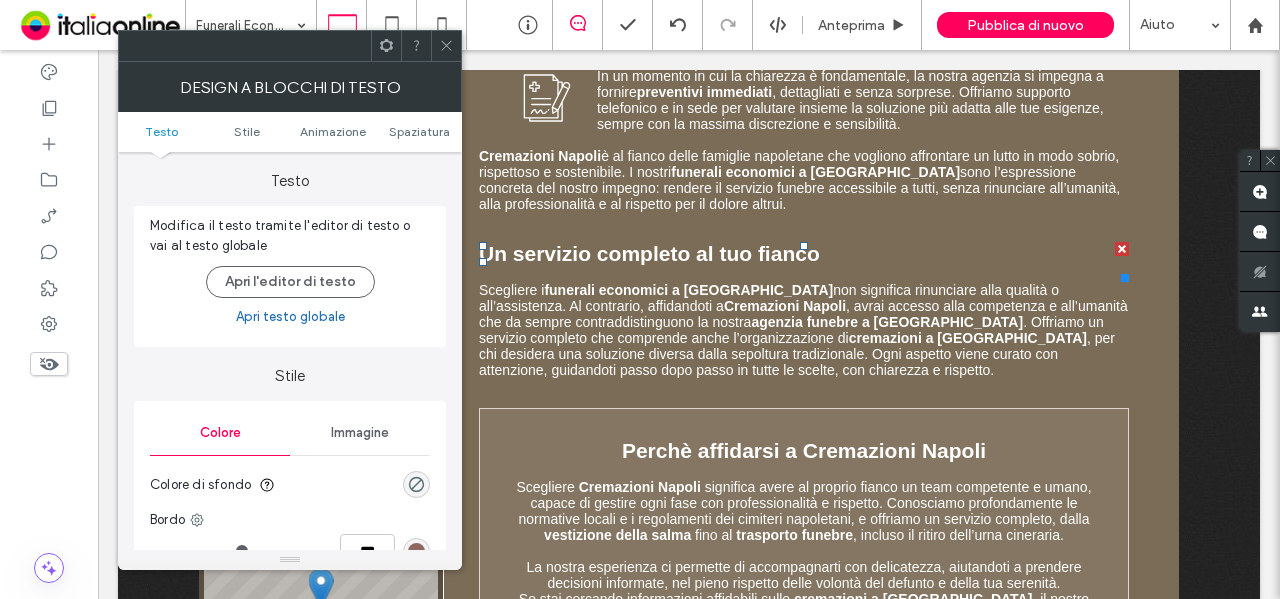 click on "Testo Stile Animazione Spaziatura" at bounding box center [290, 132] 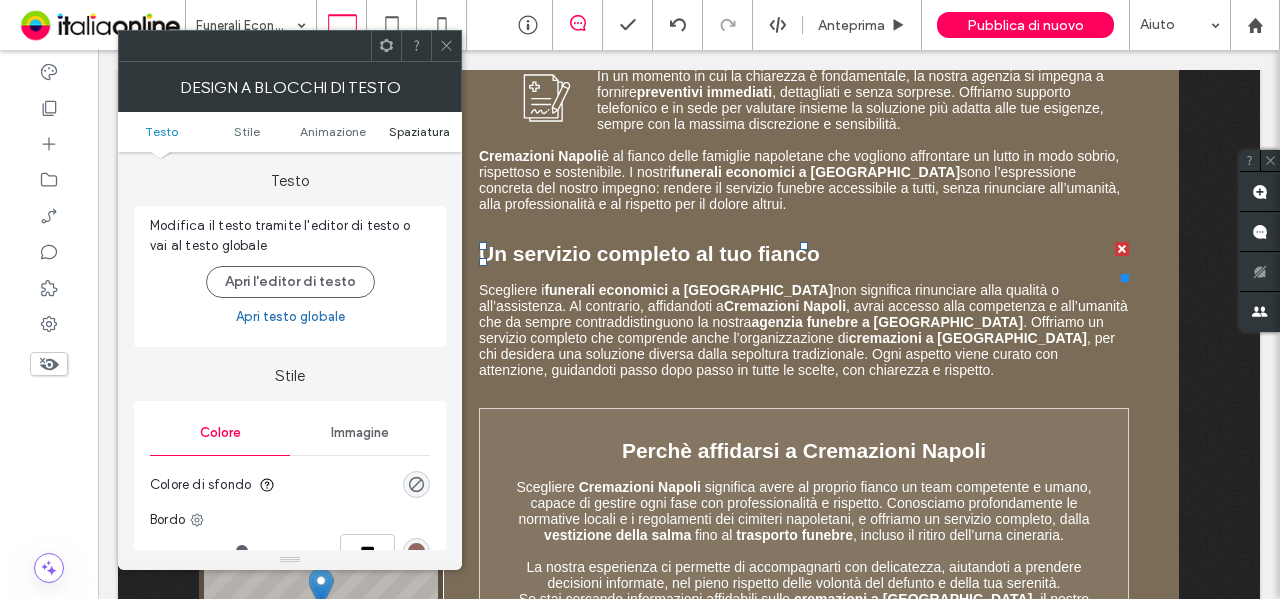 click on "Spaziatura" at bounding box center [419, 131] 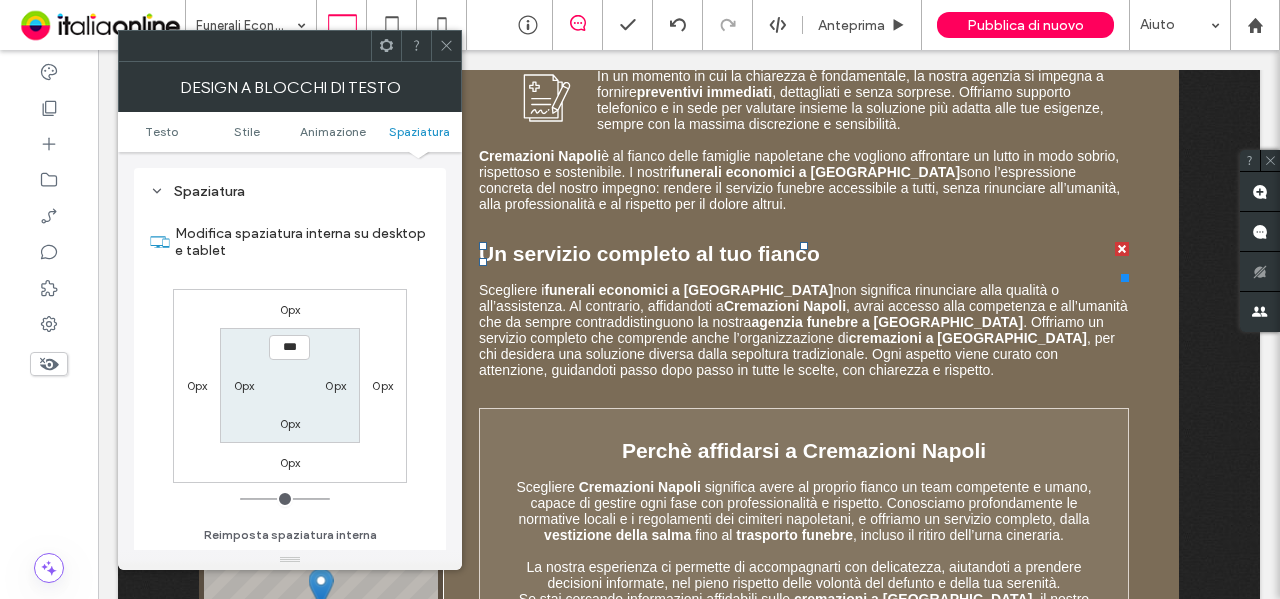 scroll, scrollTop: 574, scrollLeft: 0, axis: vertical 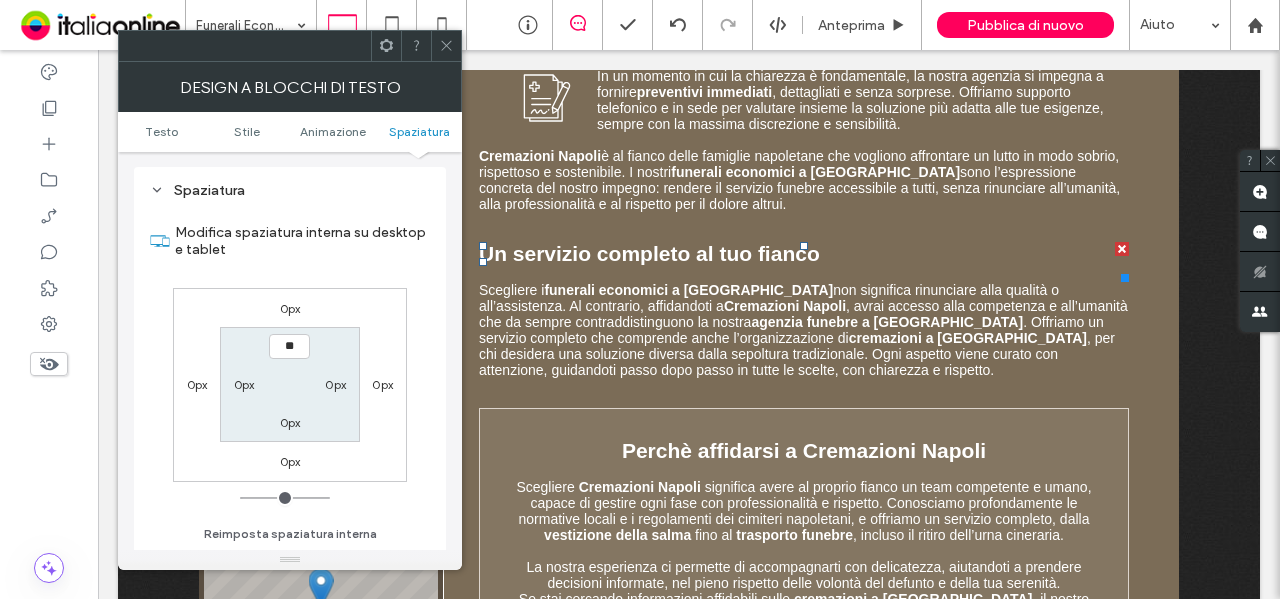 type on "****" 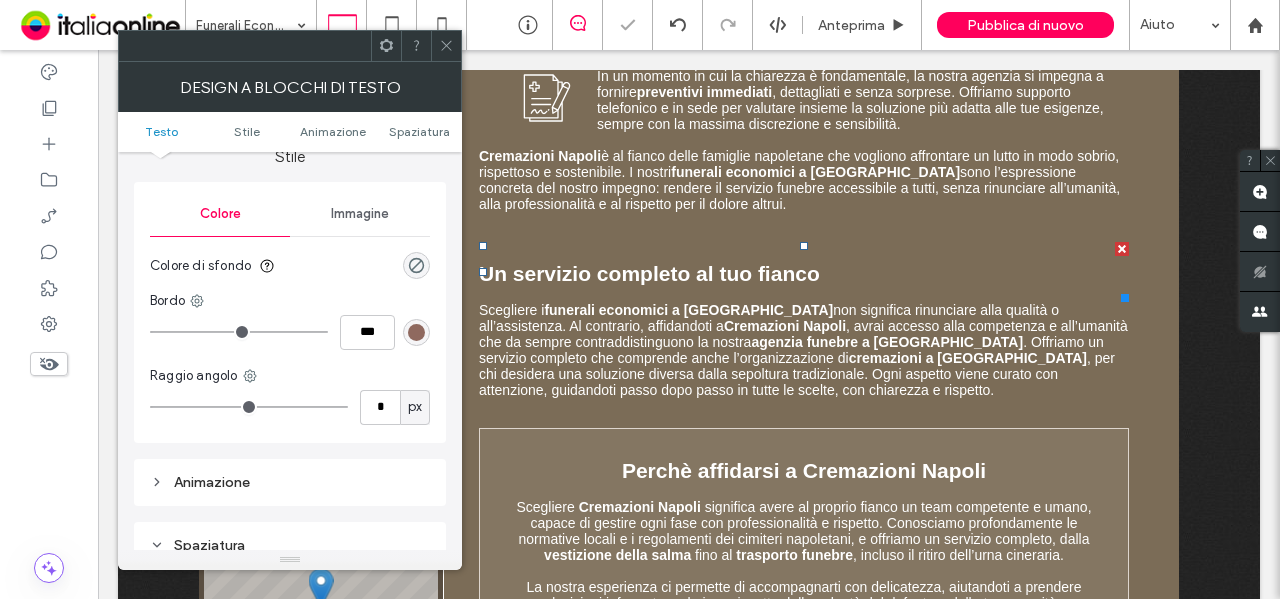 scroll, scrollTop: 174, scrollLeft: 0, axis: vertical 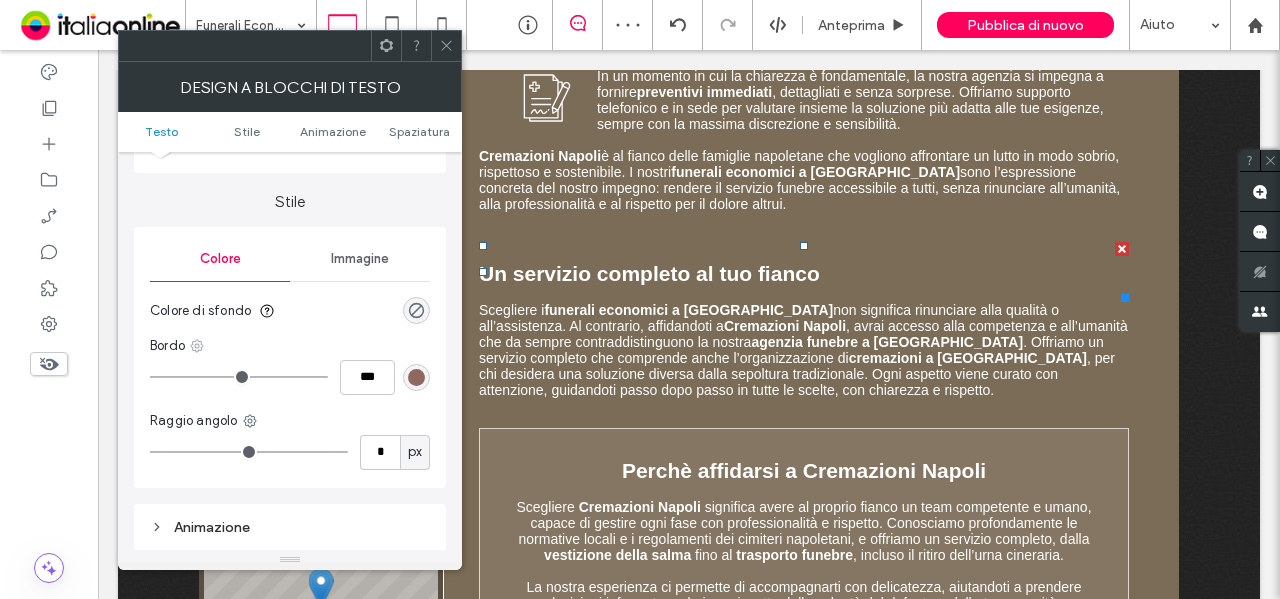 click 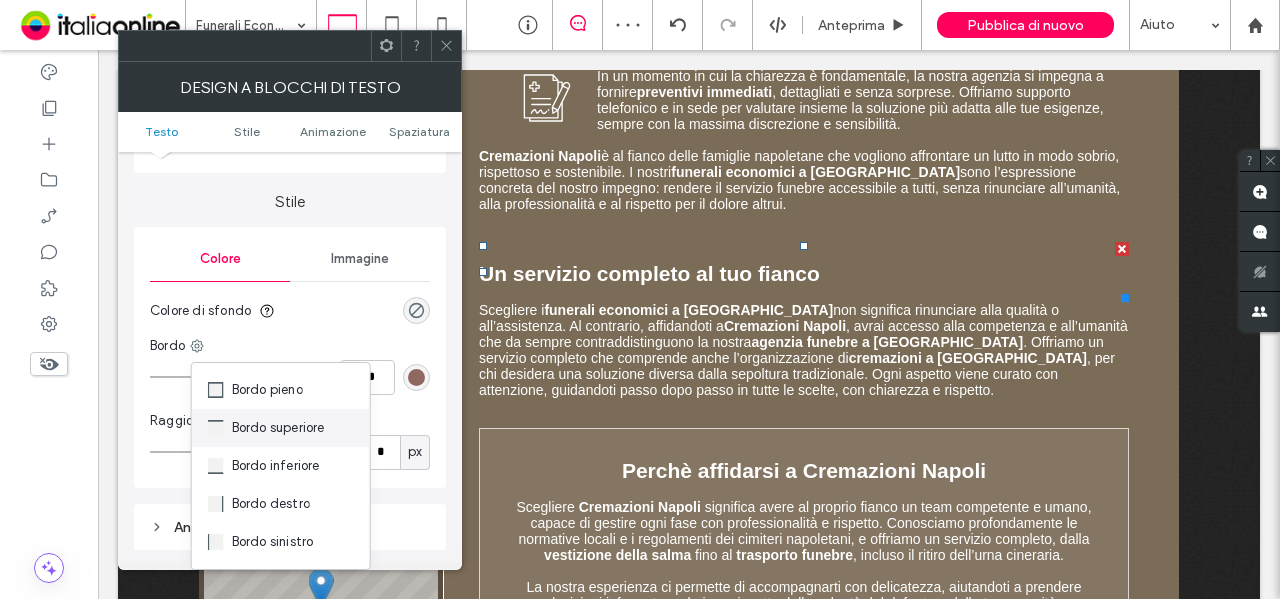 click on "Bordo superiore" at bounding box center (278, 428) 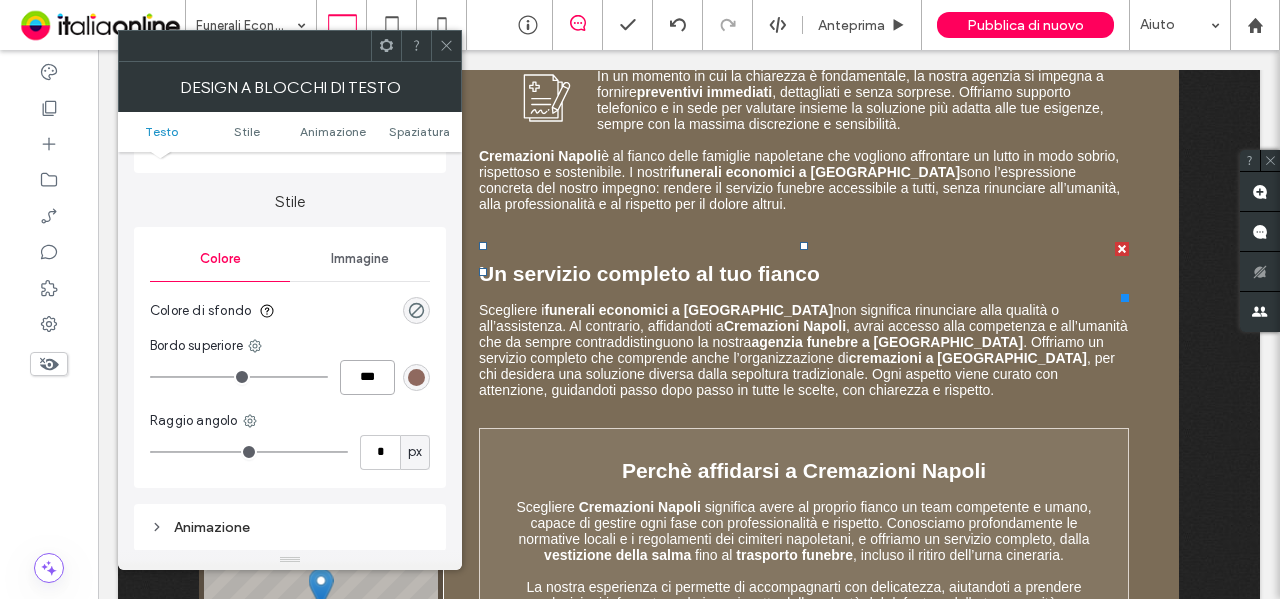 click on "***" at bounding box center (367, 377) 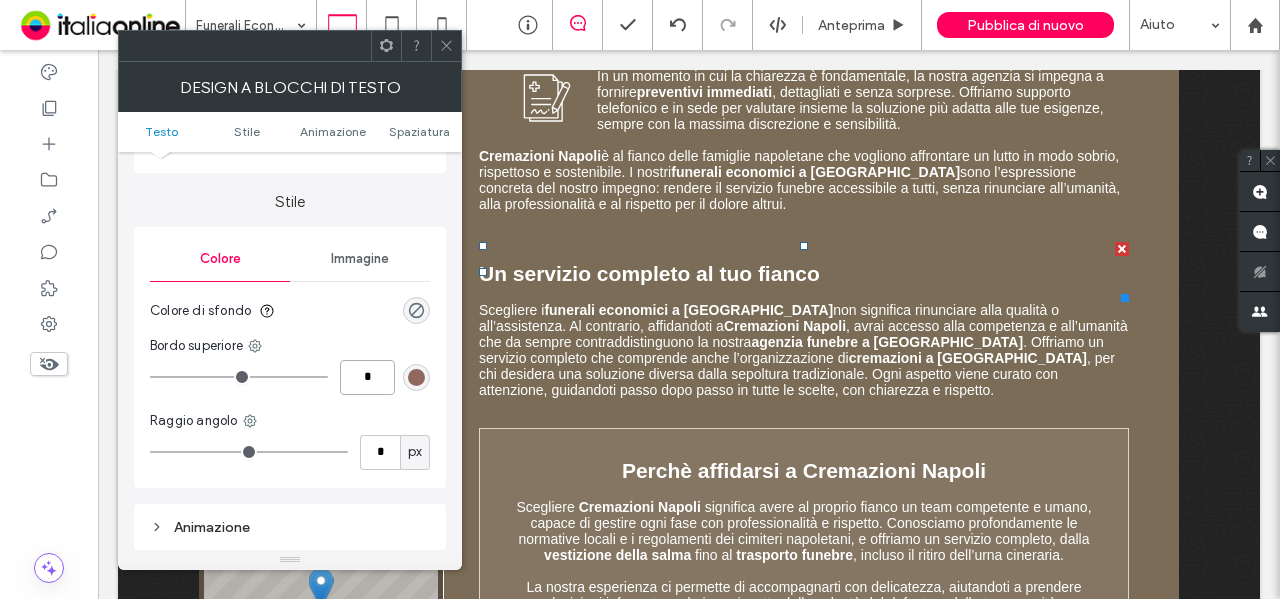 type on "*" 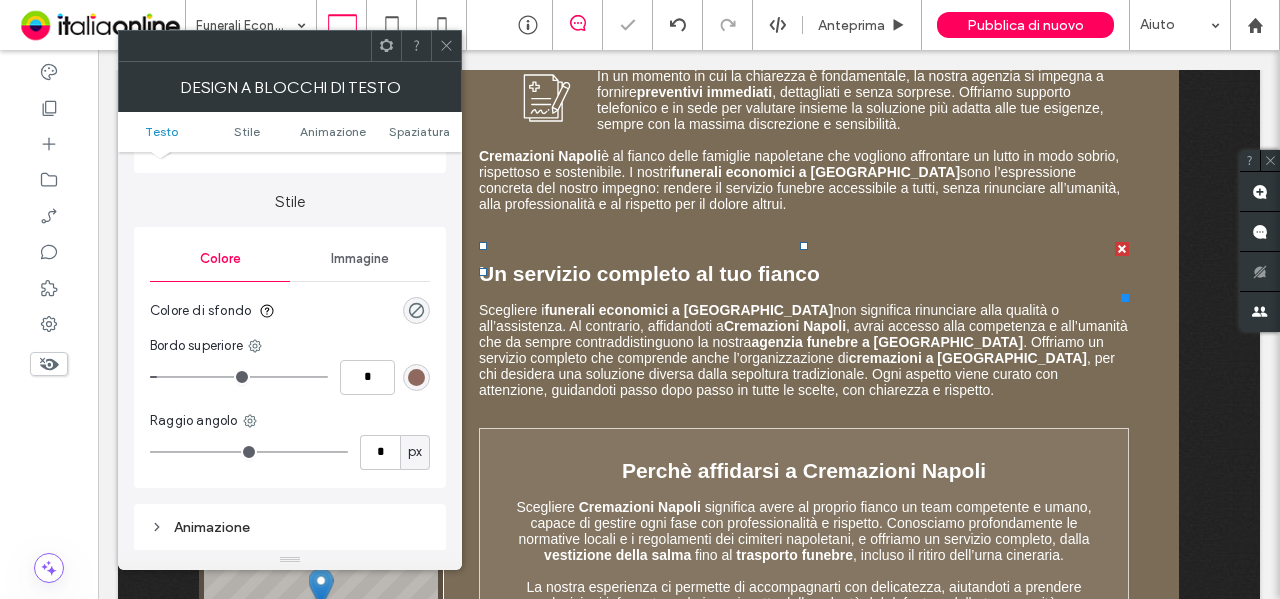 type on "*" 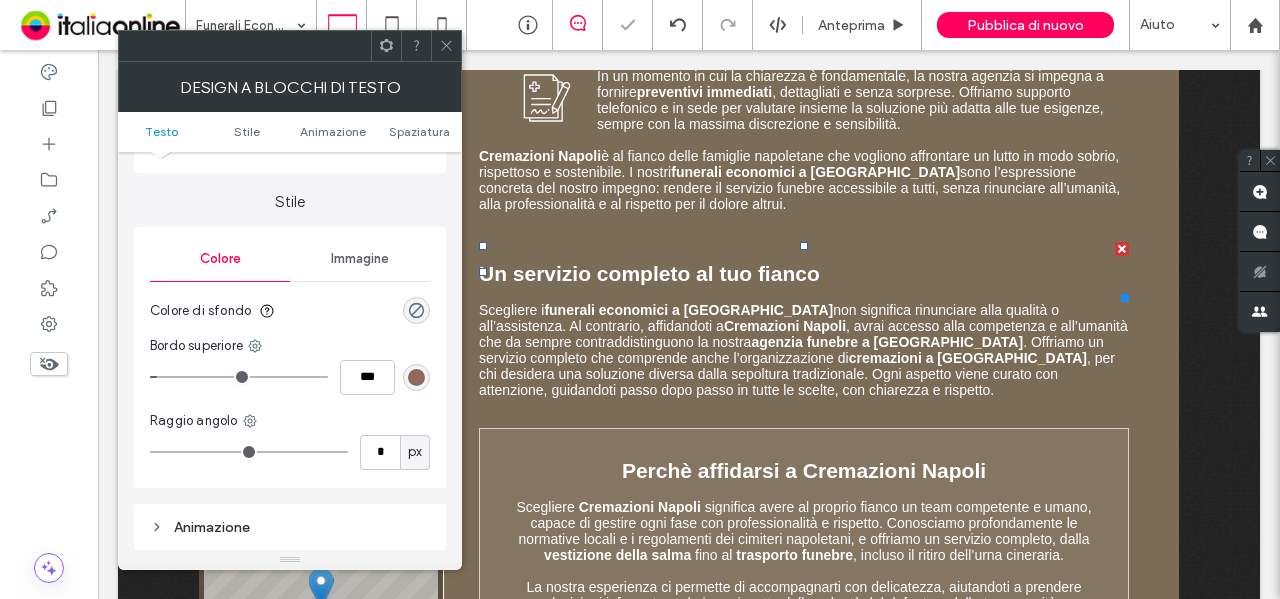 click at bounding box center [416, 377] 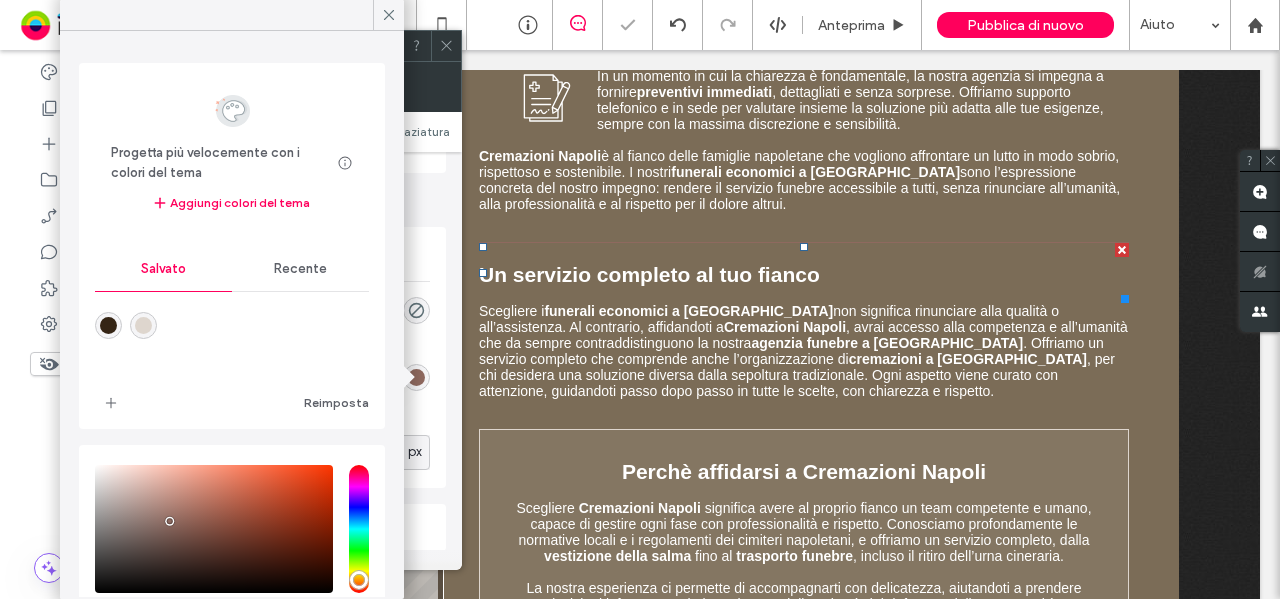 click at bounding box center (143, 325) 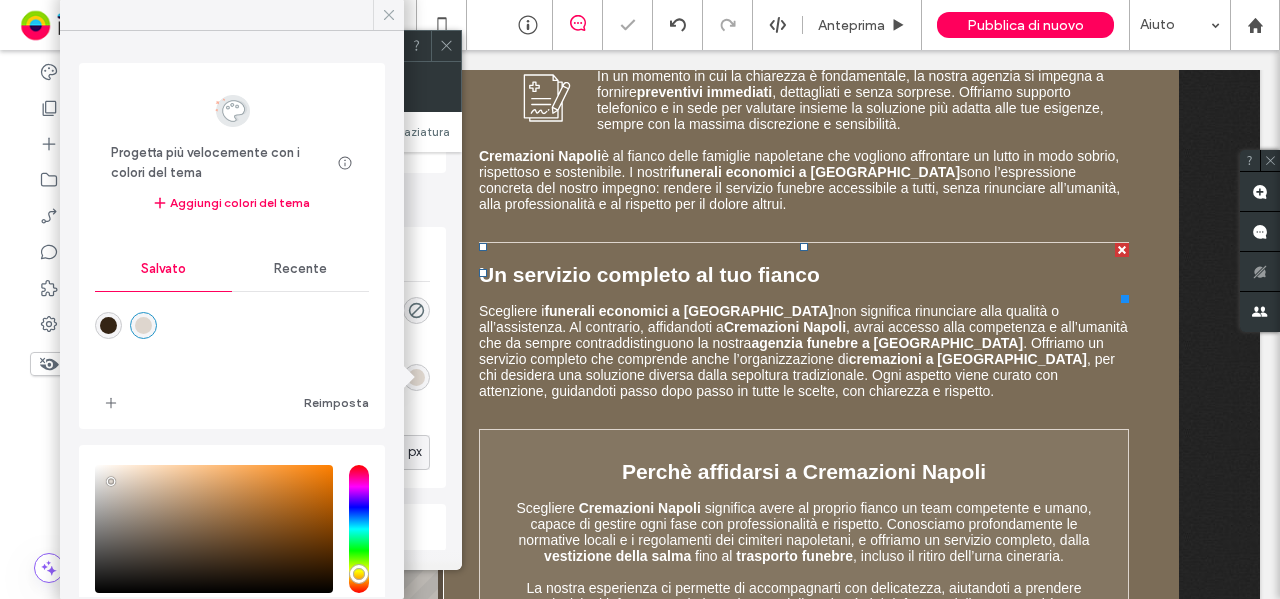 click 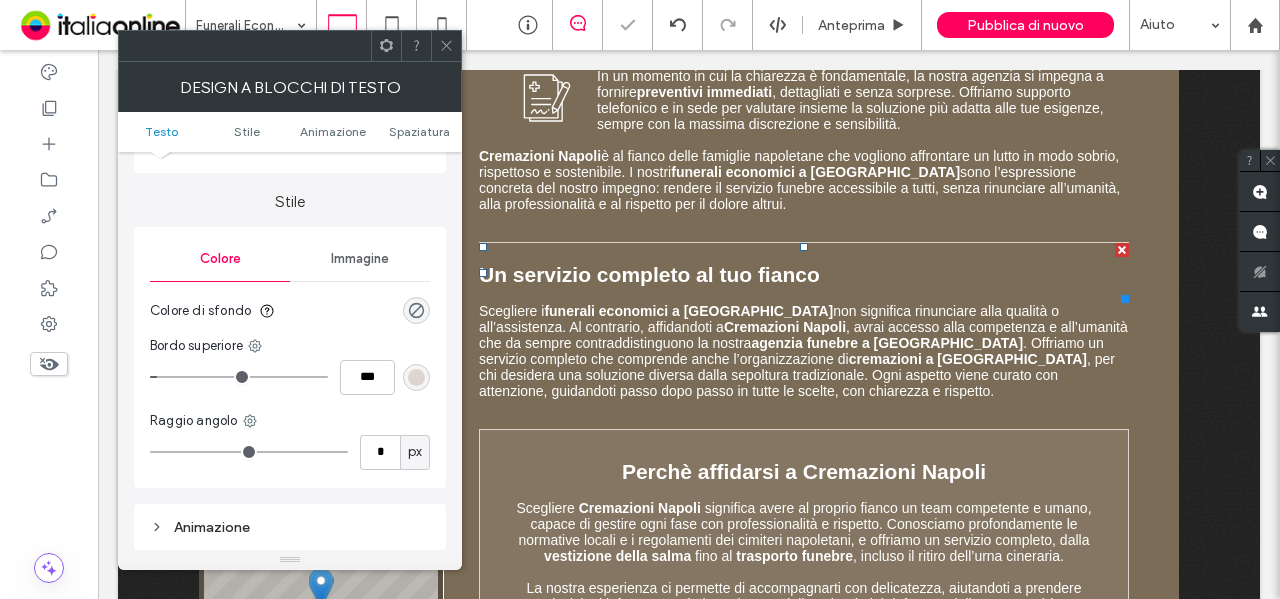 click 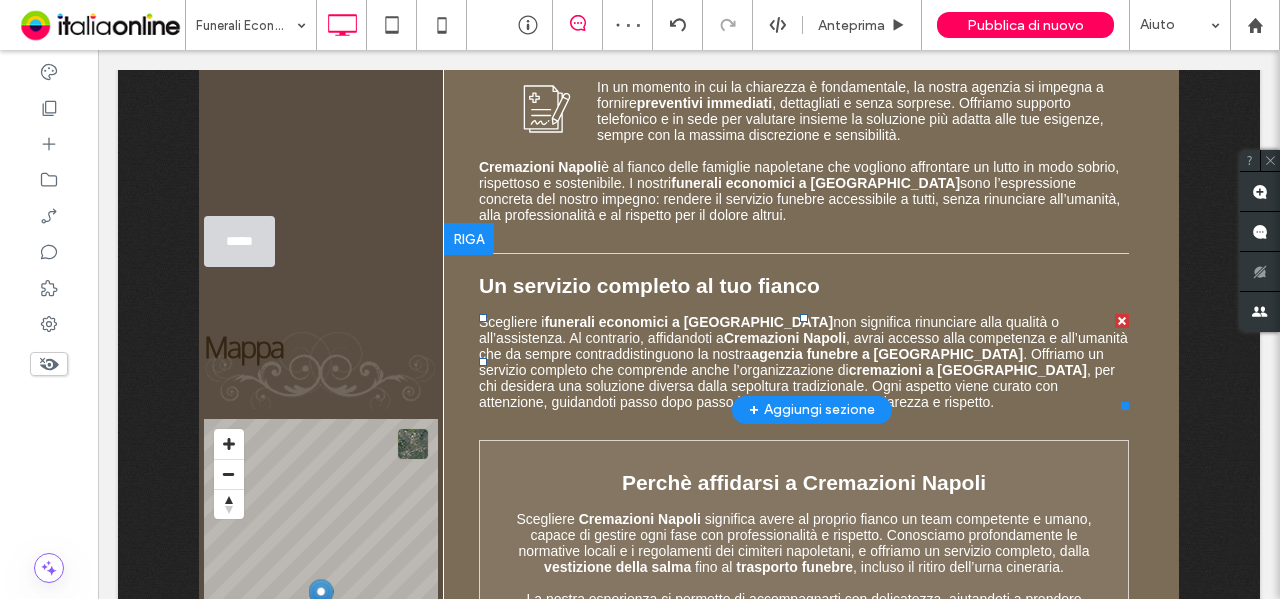 scroll, scrollTop: 1349, scrollLeft: 0, axis: vertical 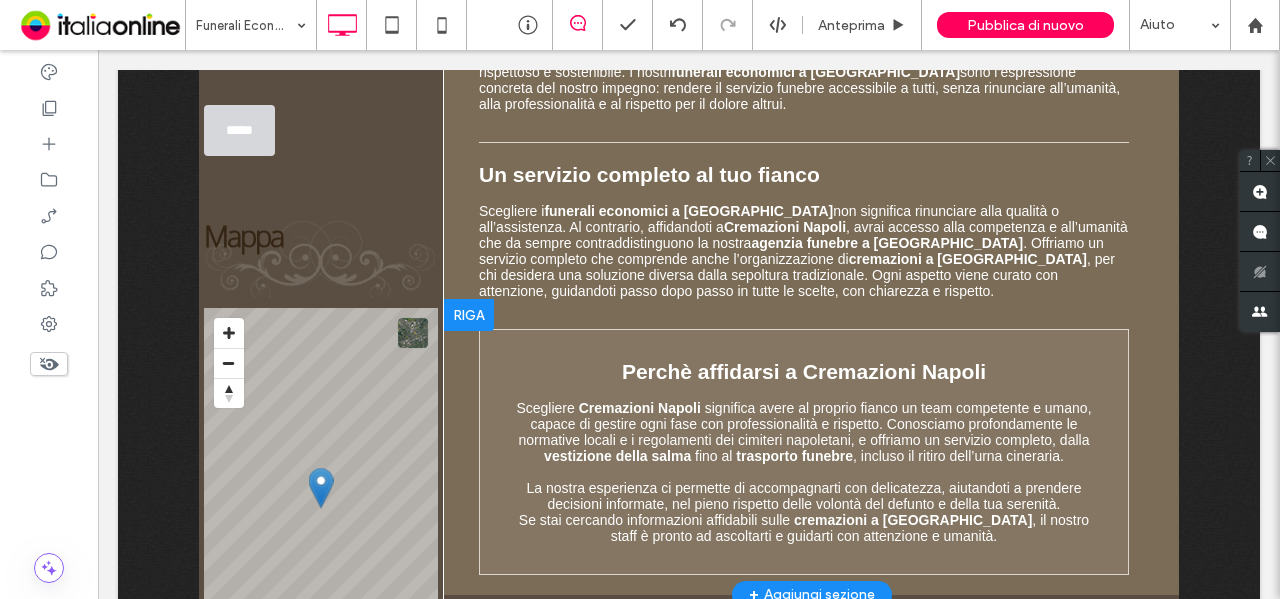 click at bounding box center [469, 315] 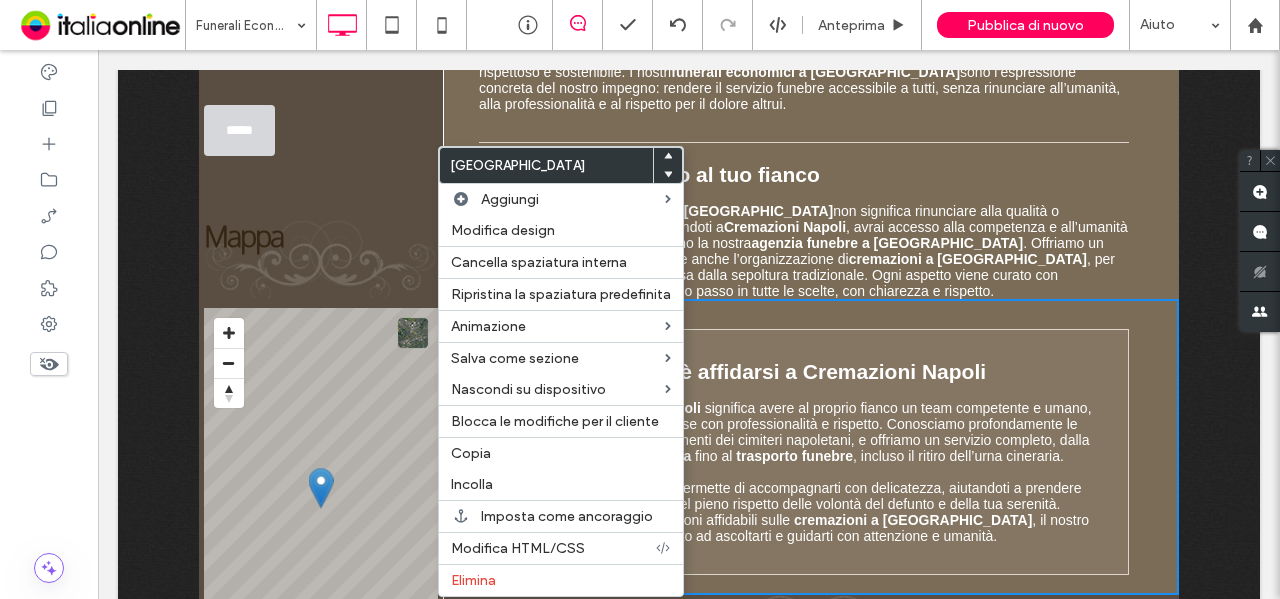 click on "Perchè affidarsi a Cremazioni Napoli" at bounding box center (804, 372) 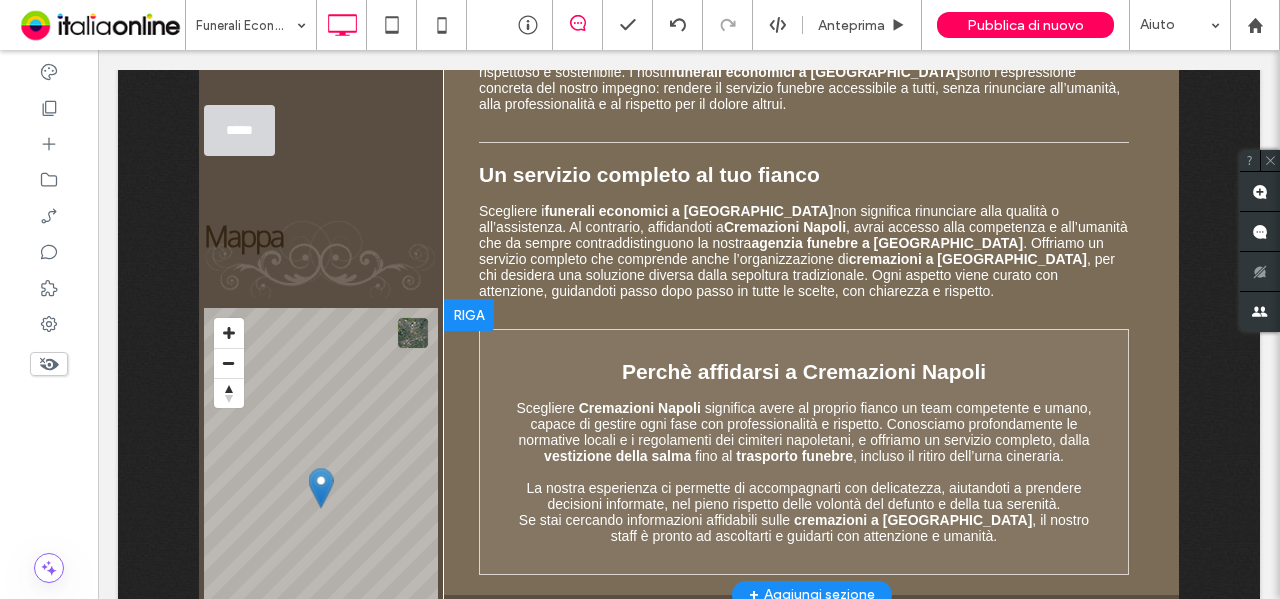 click on "Perchè affidarsi a Cremazioni Napoli
Scegliere
Cremazioni Napoli   significa avere al proprio fianco un team competente e umano, capace di gestire ogni fase con professionalità e rispetto. Conosciamo profondamente le normative locali e i regolamenti dei cimiteri napoletani, e offriamo un servizio completo, dalla
vestizione della salma   fino al
trasporto funebre , incluso il ritiro dell’urna cineraria. ﻿ La nostra esperienza ci permette di accompagnarti con delicatezza, aiutandoti a prendere decisioni informate, nel pieno rispetto delle volontà del defunto e della tua serenità. Se stai cercando informazioni affidabili sulle
cremazioni a Napoli , il nostro staff è pronto ad ascoltarti e guidarti con attenzione e umanità.
Click To Paste" at bounding box center (804, 452) 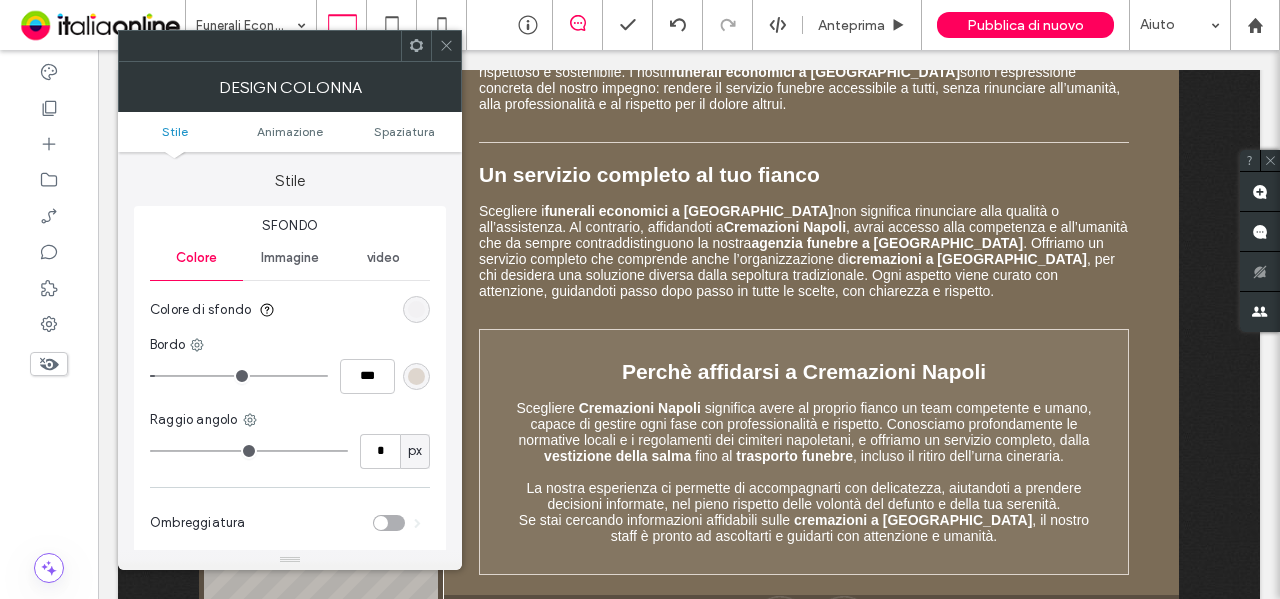 click 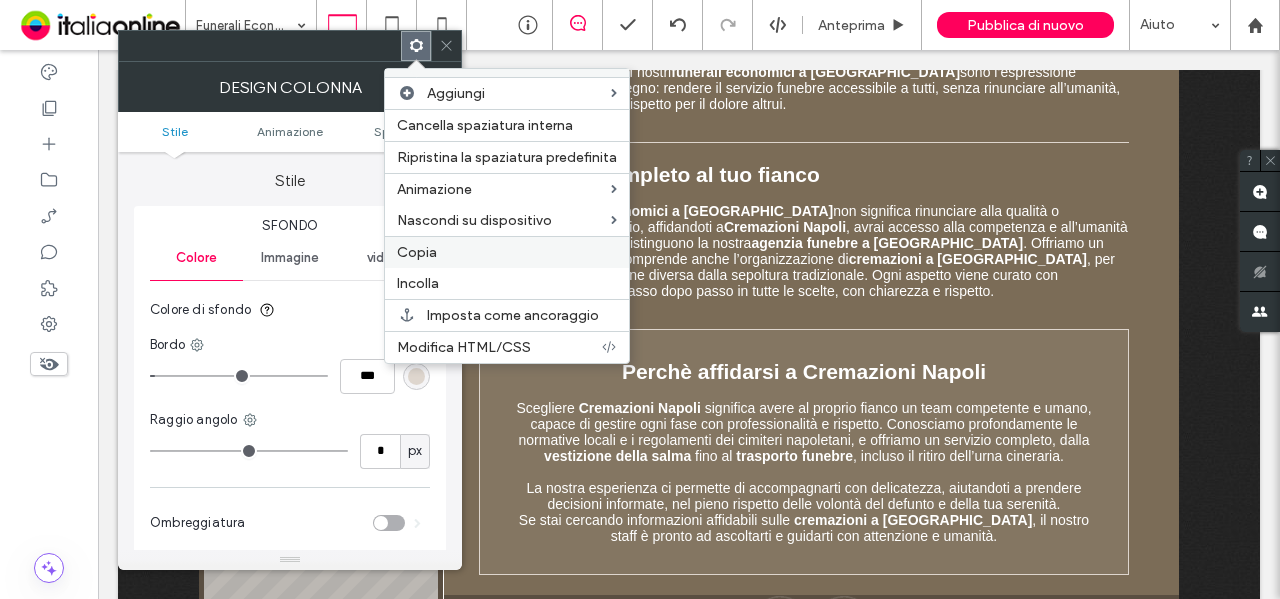 click on "Copia" at bounding box center [507, 252] 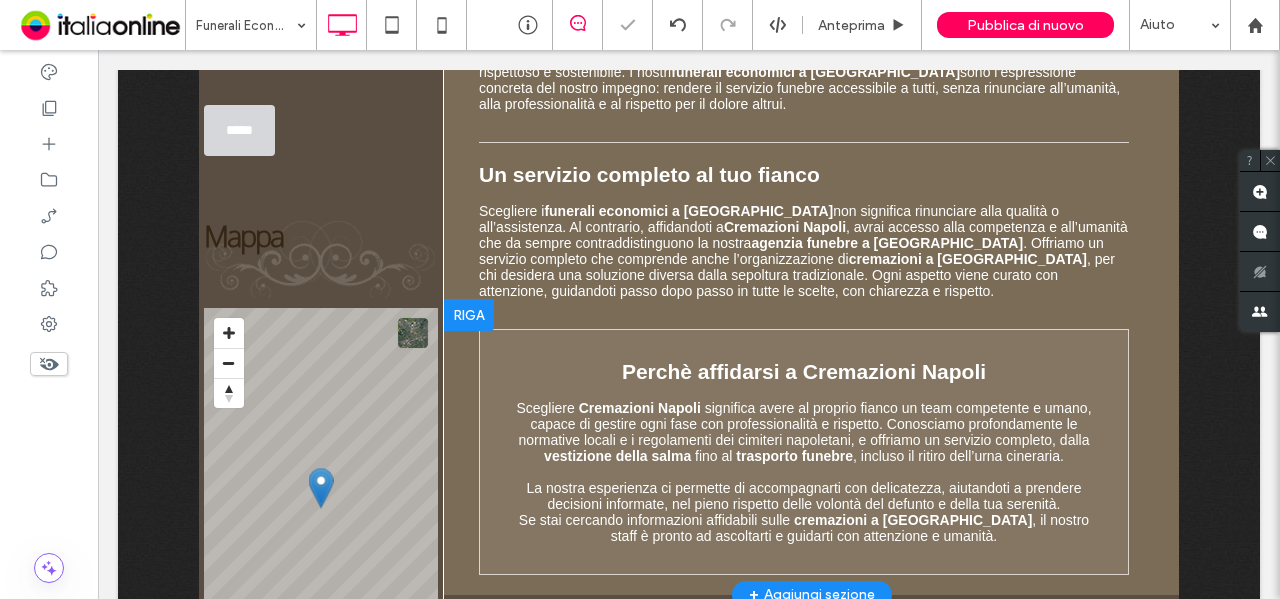 click at bounding box center [469, 315] 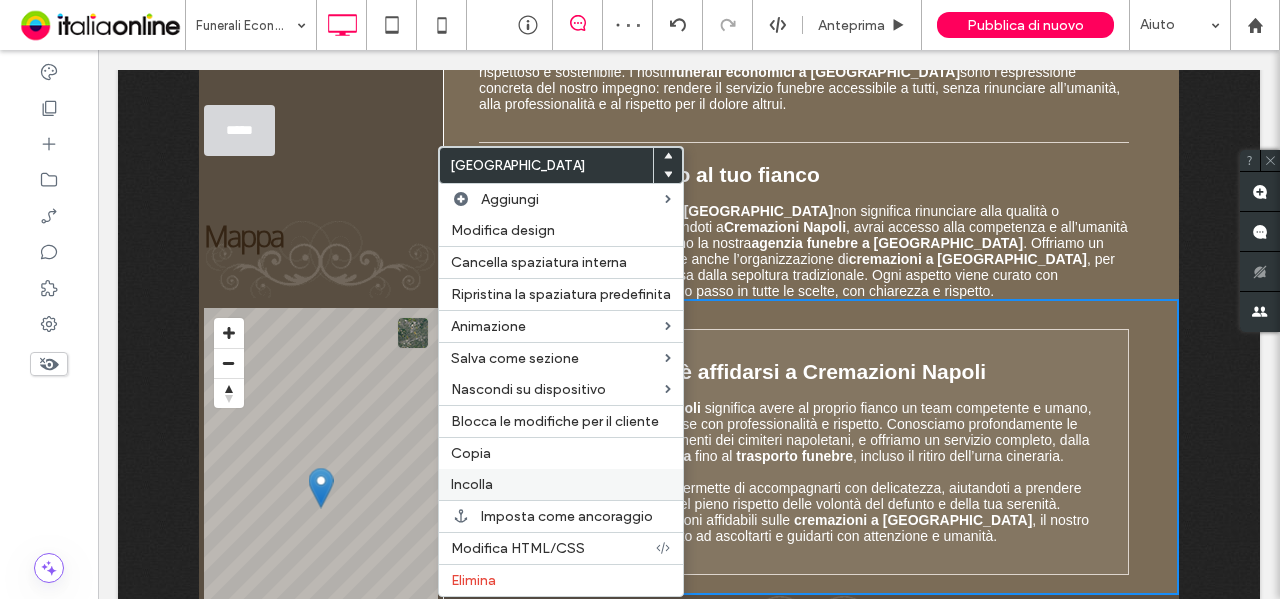 click on "Incolla" at bounding box center (561, 484) 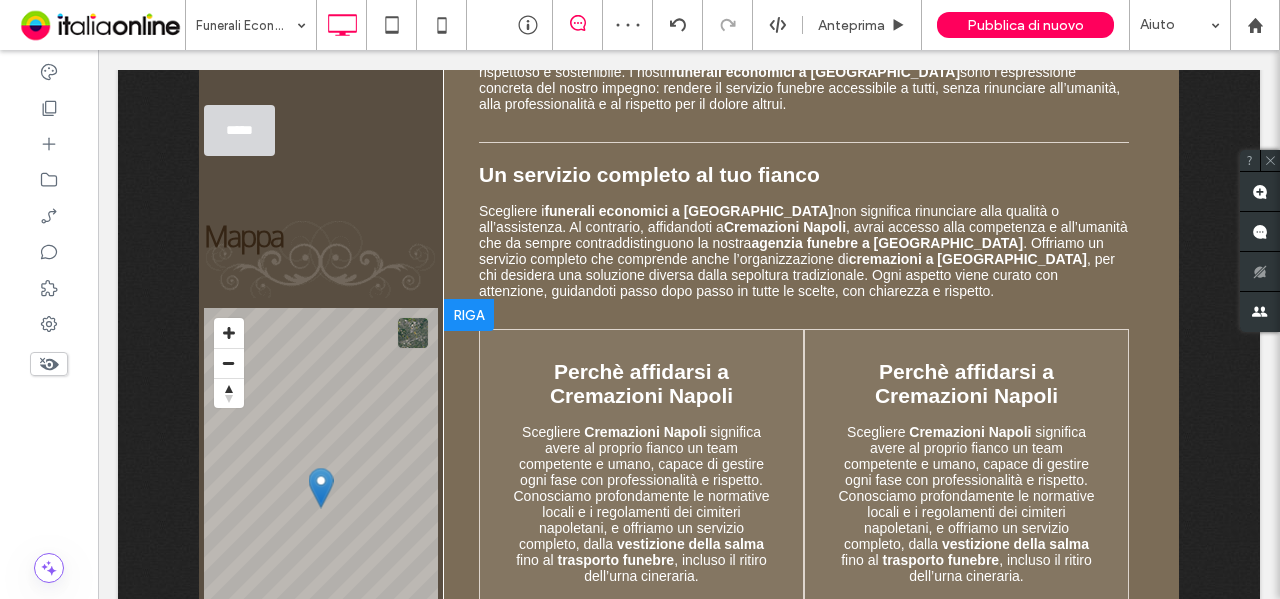 click on "Perchè affidarsi a Cremazioni Napoli
Scegliere
Cremazioni Napoli   significa avere al proprio fianco un team competente e umano, capace di gestire ogni fase con professionalità e rispetto. Conosciamo profondamente le normative locali e i regolamenti dei cimiteri napoletani, e offriamo un servizio completo, dalla
vestizione della salma   fino al
trasporto funebre , incluso il ritiro dell’urna cineraria. ﻿ La nostra esperienza ci permette di accompagnarti con delicatezza, aiutandoti a prendere decisioni informate, nel pieno rispetto delle volontà del defunto e della tua serenità. Se stai cercando informazioni affidabili sulle
cremazioni a Napoli , il nostro staff è pronto ad ascoltarti e guidarti con attenzione e umanità.
Click To Paste     Click To Paste" at bounding box center [641, 560] 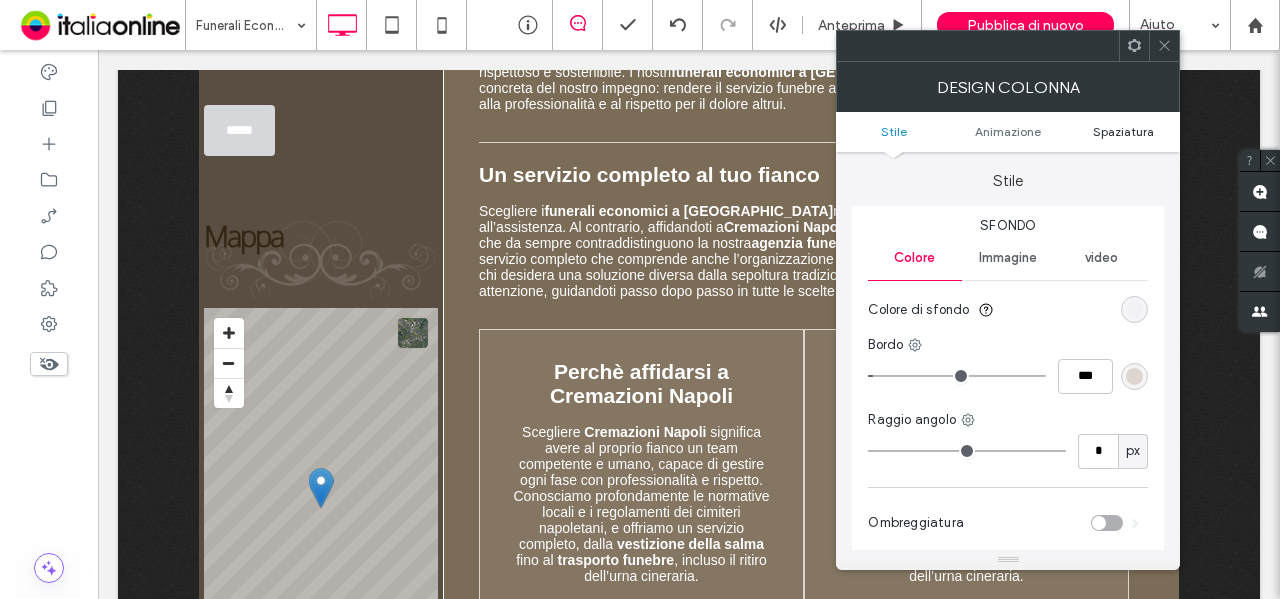 click on "Spaziatura" at bounding box center [1123, 131] 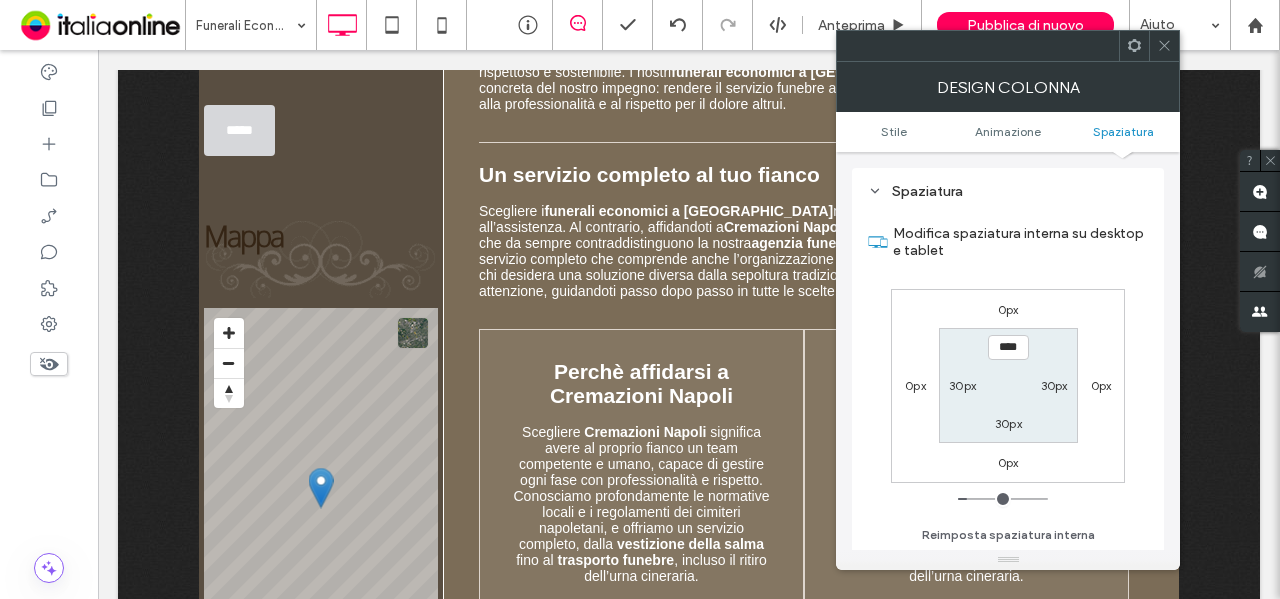 scroll, scrollTop: 469, scrollLeft: 0, axis: vertical 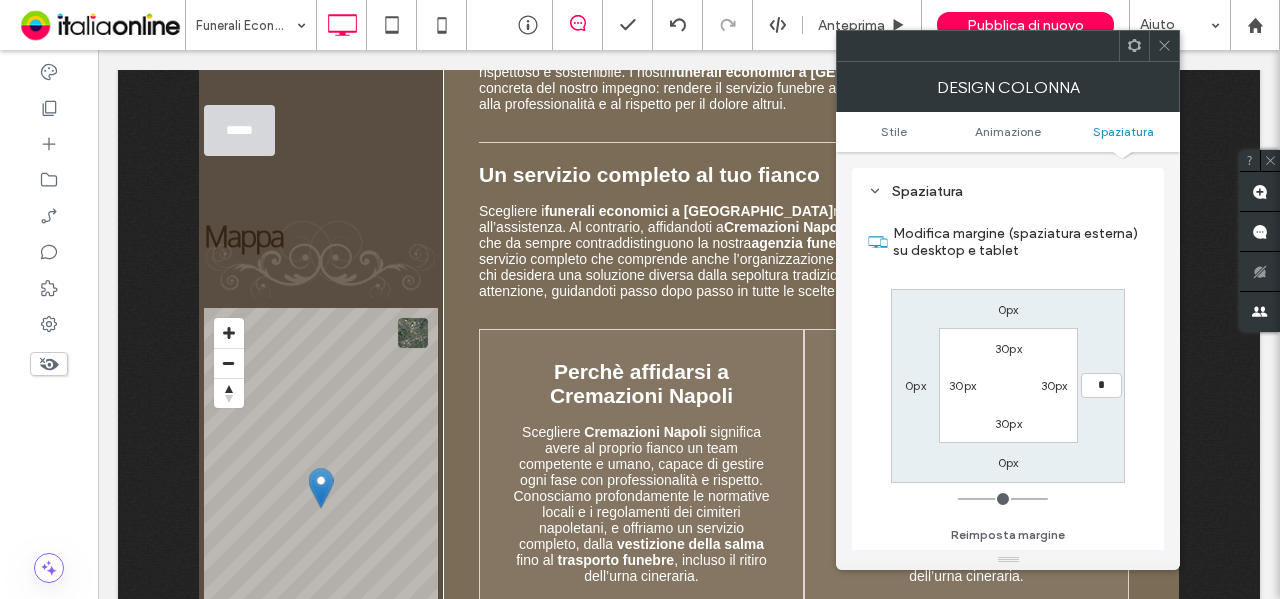 type on "*" 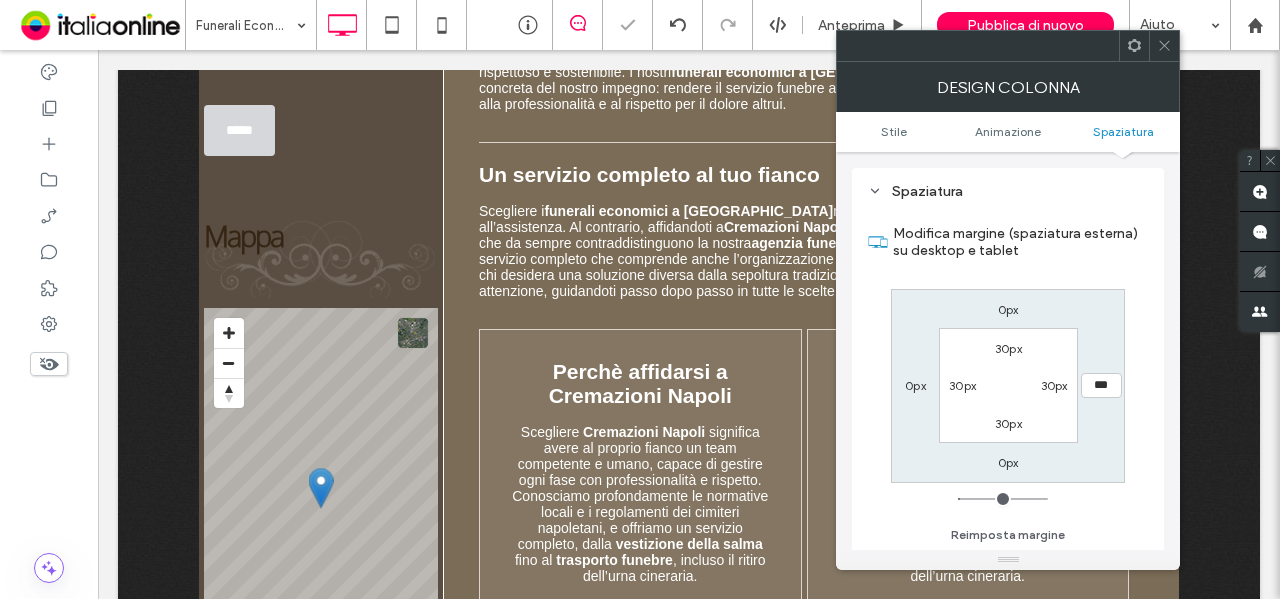 click 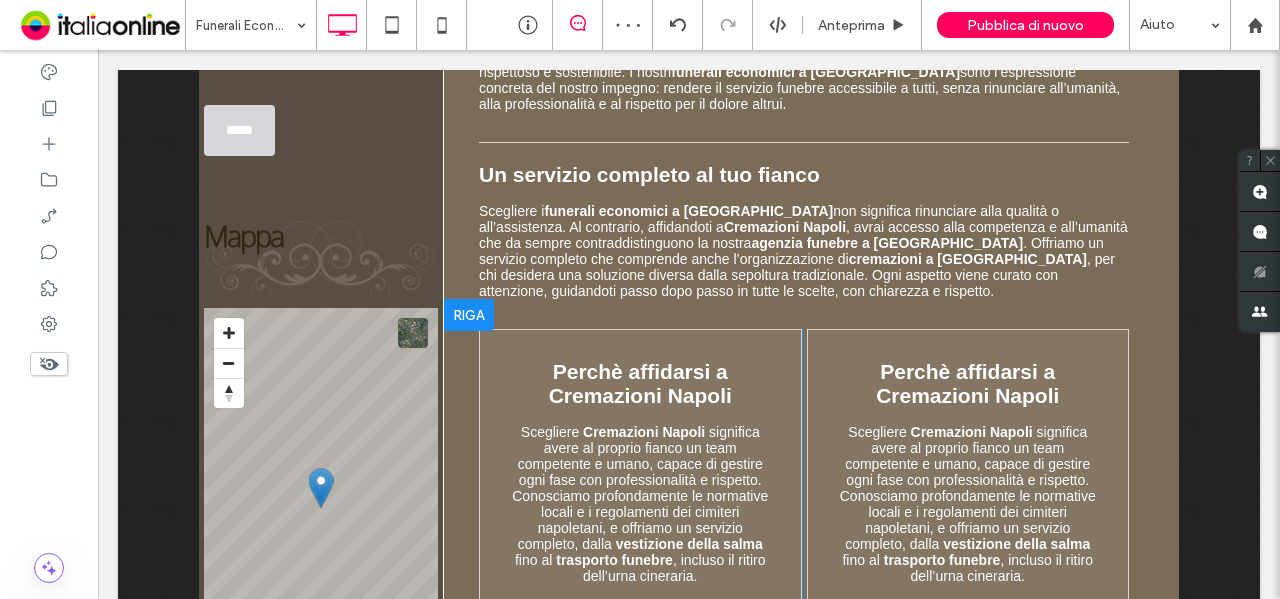 click on "Perchè affidarsi a Cremazioni Napoli
Scegliere
Cremazioni Napoli   significa avere al proprio fianco un team competente e umano, capace di gestire ogni fase con professionalità e rispetto. Conosciamo profondamente le normative locali e i regolamenti dei cimiteri napoletani, e offriamo un servizio completo, dalla
vestizione della salma   fino al
trasporto funebre , incluso il ritiro dell’urna cineraria. ﻿ La nostra esperienza ci permette di accompagnarti con delicatezza, aiutandoti a prendere decisioni informate, nel pieno rispetto delle volontà del defunto e della tua serenità. Se stai cercando informazioni affidabili sulle
cremazioni a Napoli , il nostro staff è pronto ad ascoltarti e guidarti con attenzione e umanità.
Click To Paste" at bounding box center [968, 560] 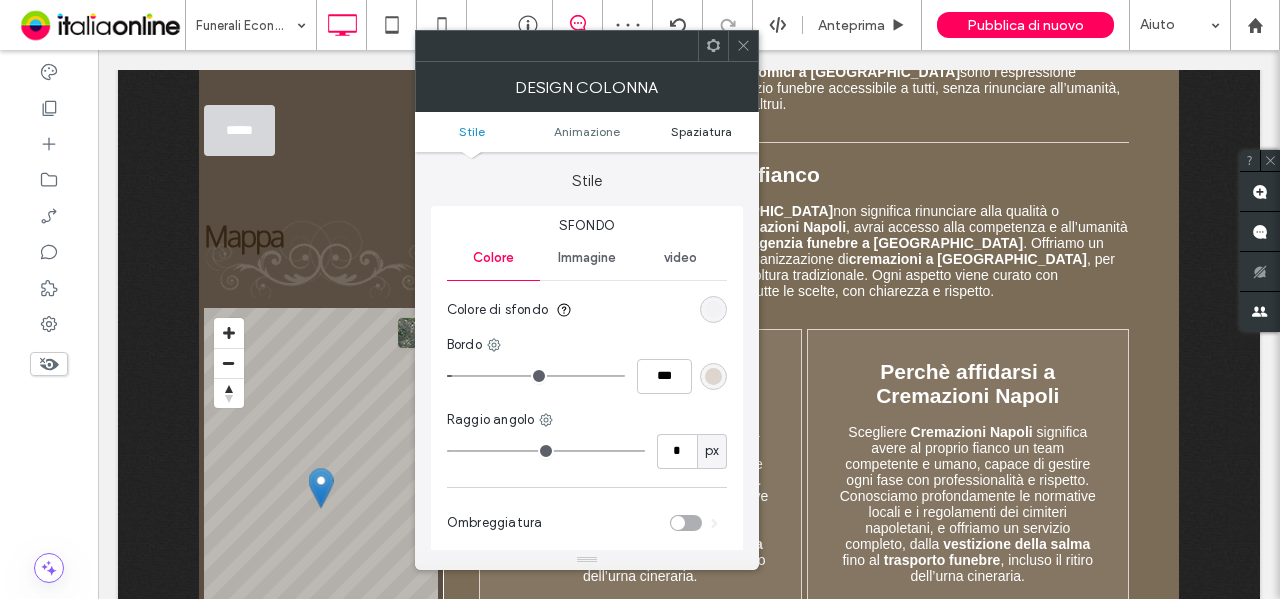 click on "Spaziatura" at bounding box center [701, 131] 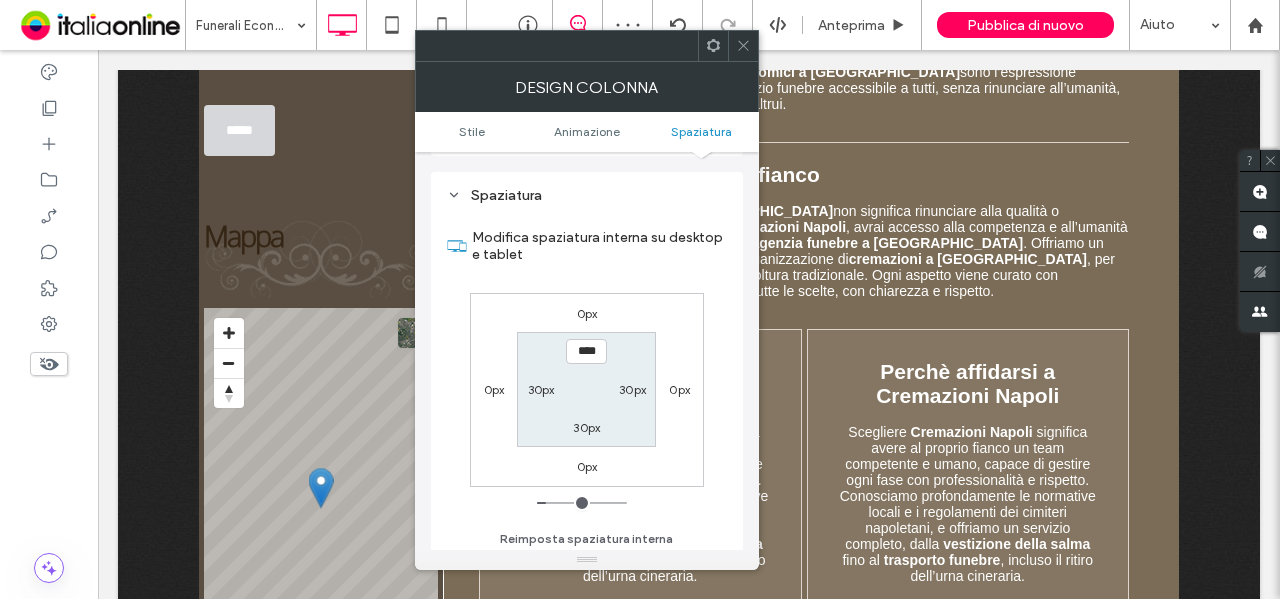scroll, scrollTop: 469, scrollLeft: 0, axis: vertical 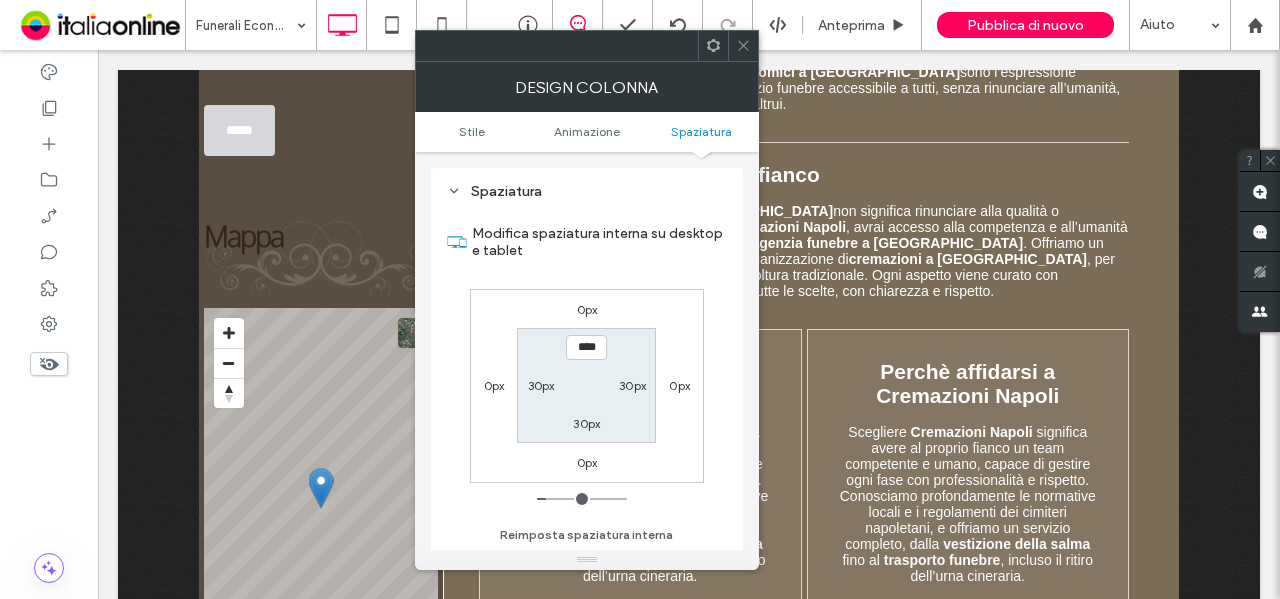 click on "0px" at bounding box center [494, 385] 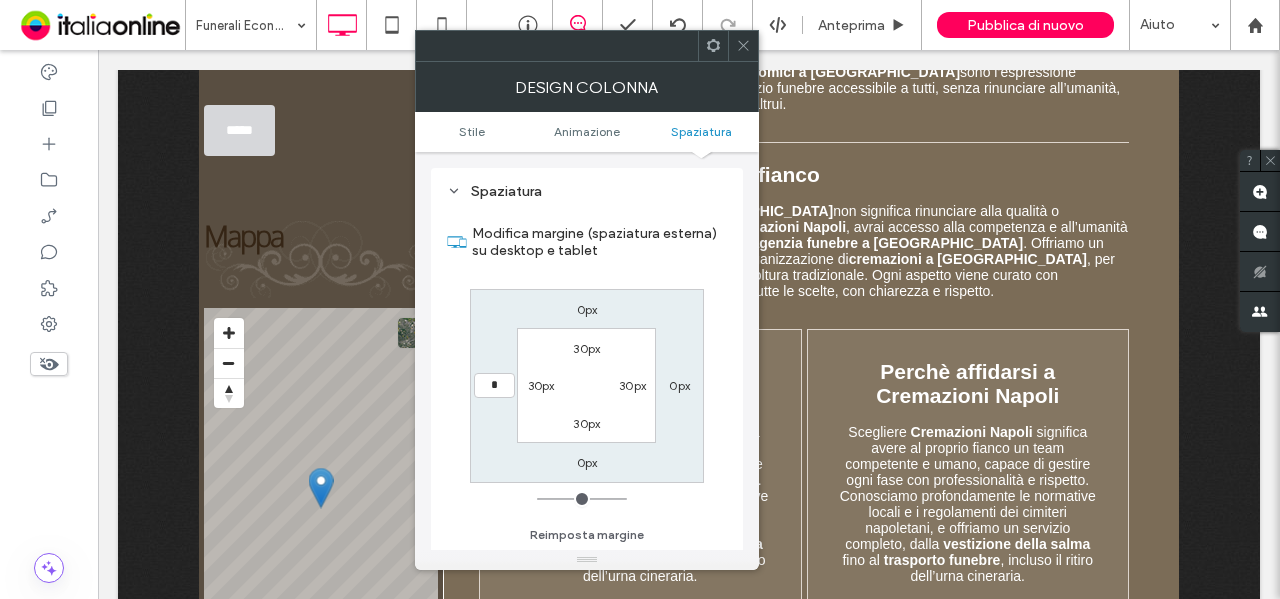type on "*" 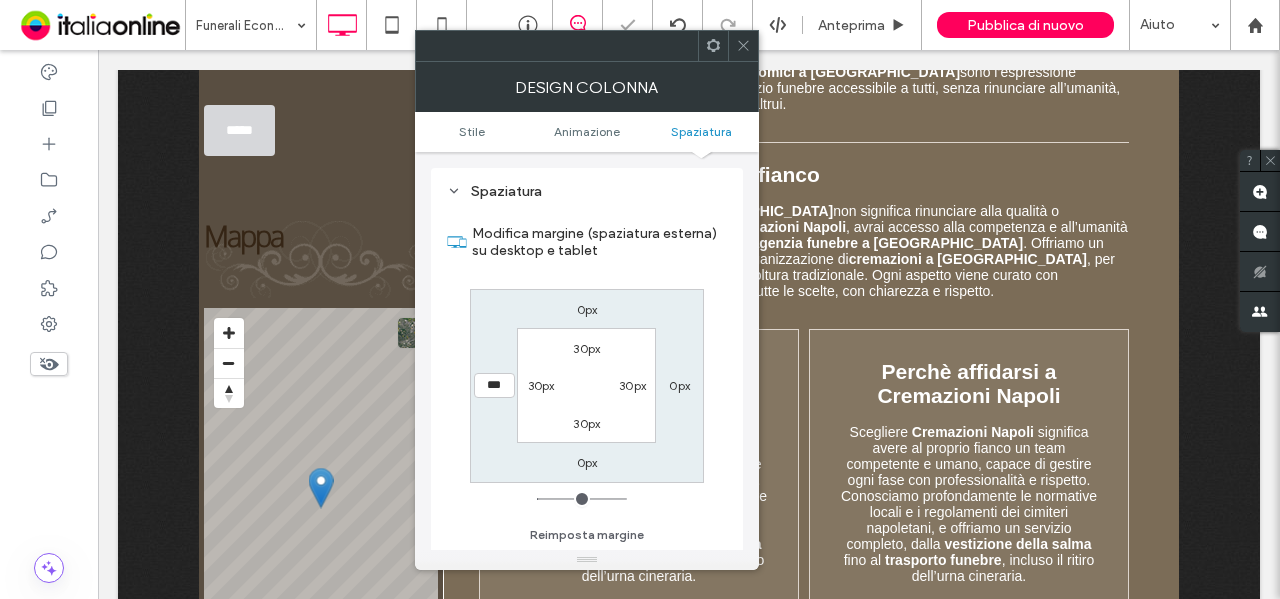drag, startPoint x: 743, startPoint y: 53, endPoint x: 734, endPoint y: 69, distance: 18.35756 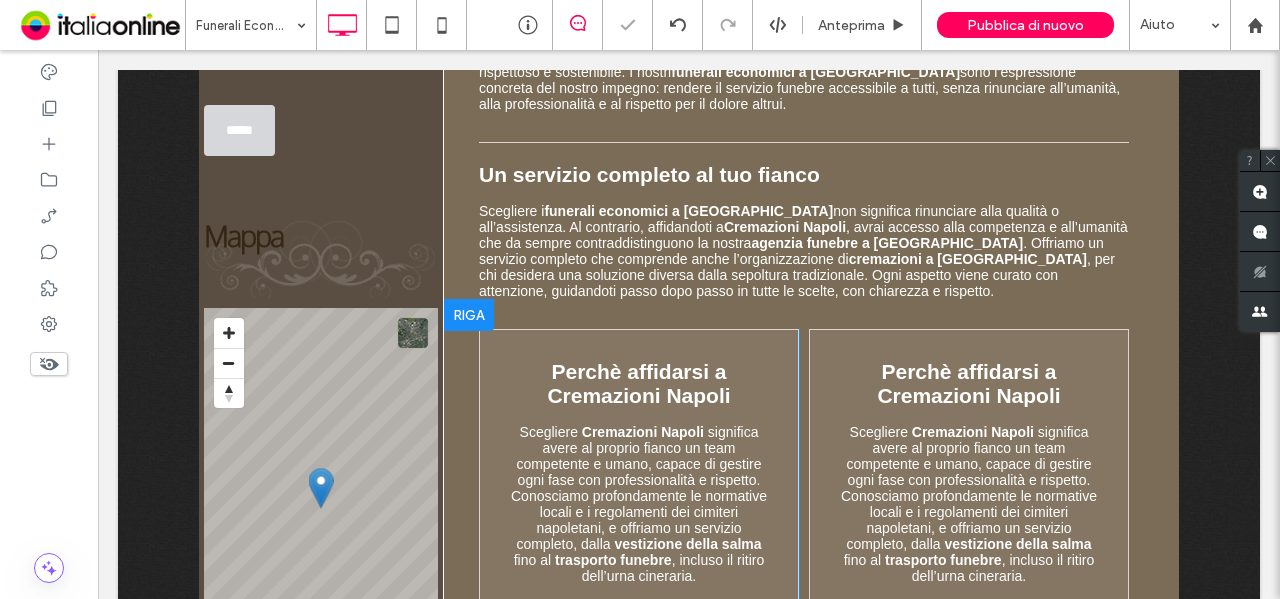 scroll, scrollTop: 1249, scrollLeft: 0, axis: vertical 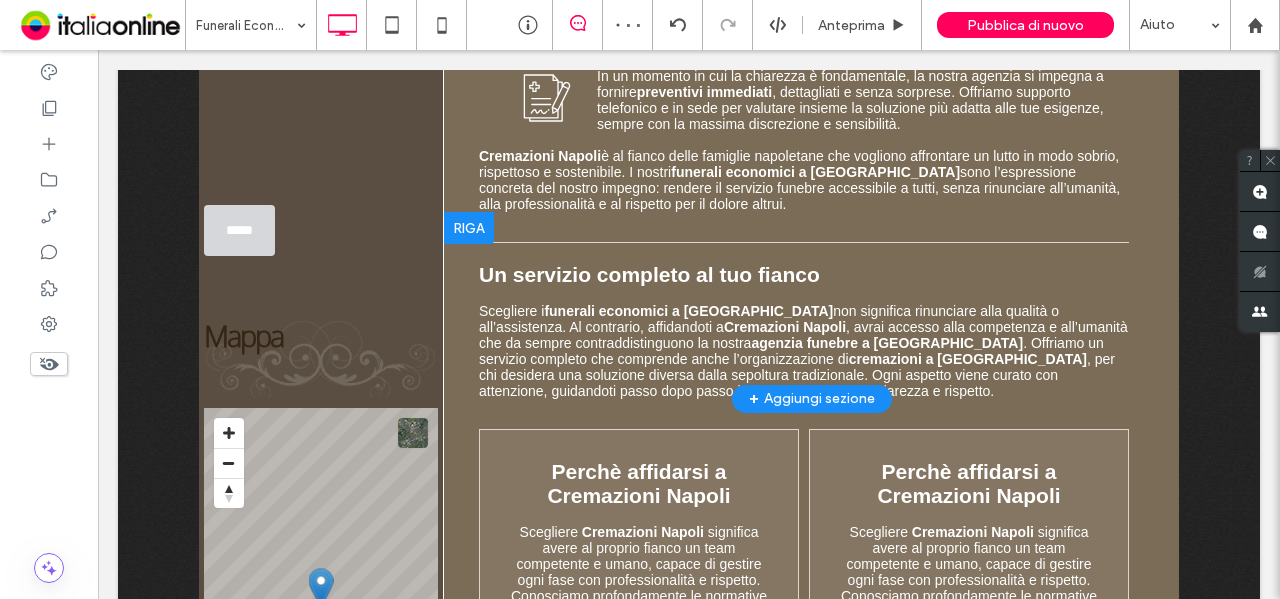 click on "Click To Paste     Click To Paste     Un servizio completo al tuo fianco ﻿ Scegliere i  funerali economici a Napoli  non significa rinunciare alla qualità o all’assistenza. Al contrario, affidandoti a  Cremazioni Napoli , avrai accesso alla competenza e all’umanità che da sempre contraddistinguono la nostra  agenzia funebre a Napoli . Offriamo un servizio completo che comprende anche l’organizzazione di  cremazioni a Napoli , per chi desidera una soluzione diversa dalla sepoltura tradizionale. Ogni aspetto viene curato con attenzione, guidandoti passo dopo passo in tutte le scelte, con chiarezza e rispetto.
Riga + Aggiungi sezione" at bounding box center (811, 305) 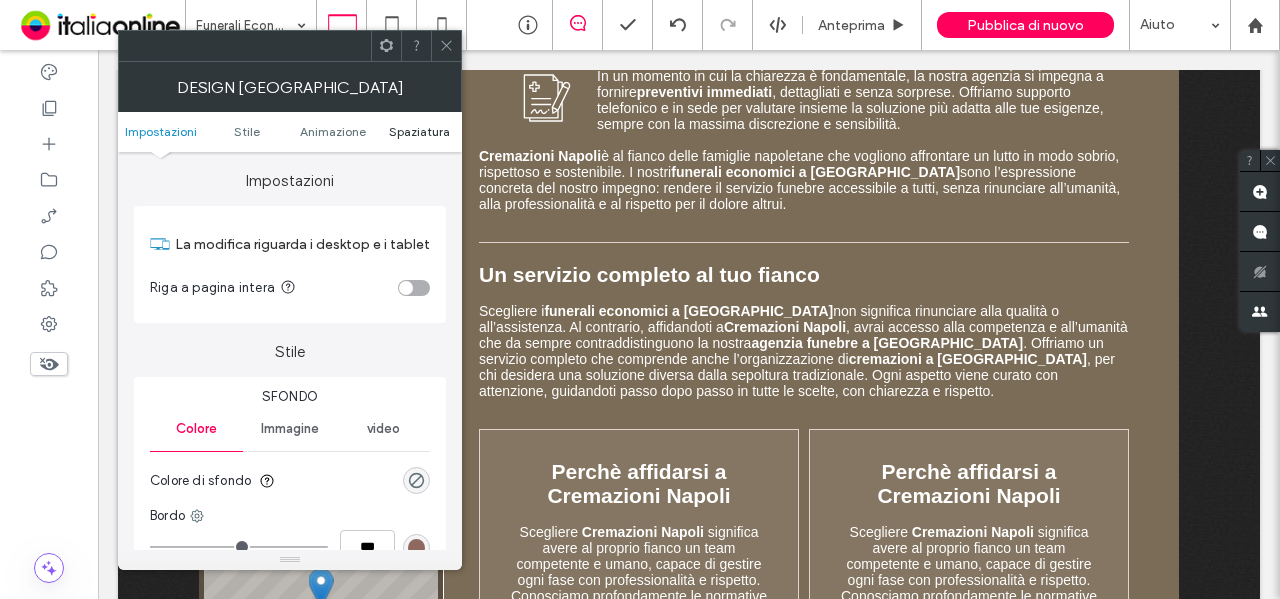 click on "Spaziatura" at bounding box center [419, 131] 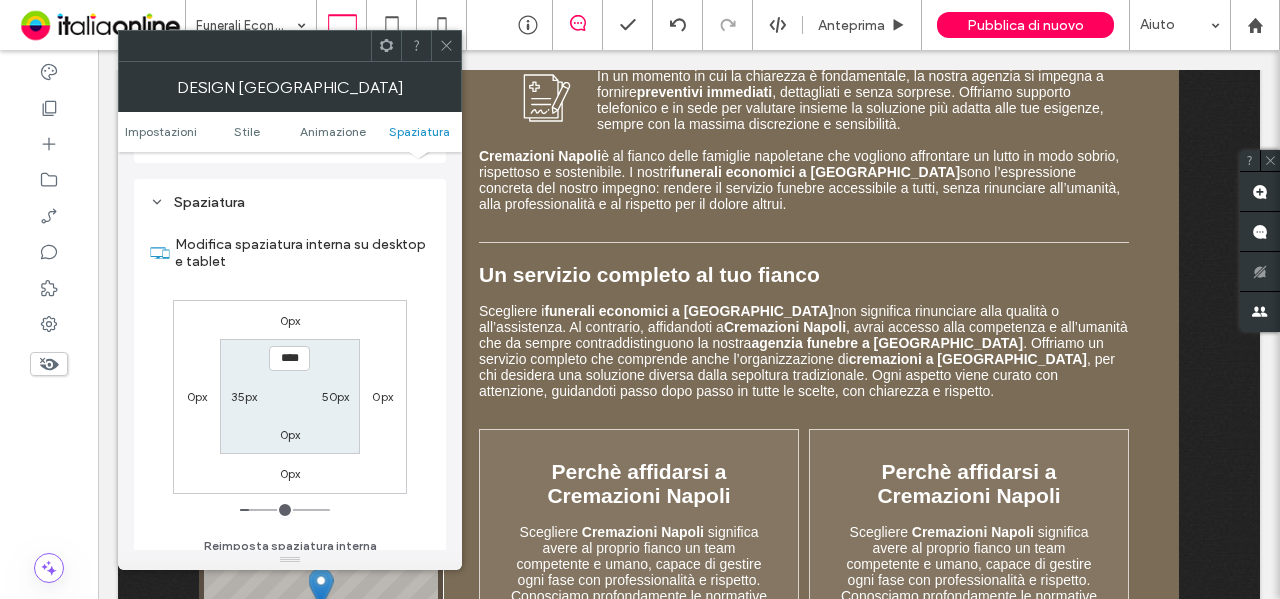 scroll, scrollTop: 565, scrollLeft: 0, axis: vertical 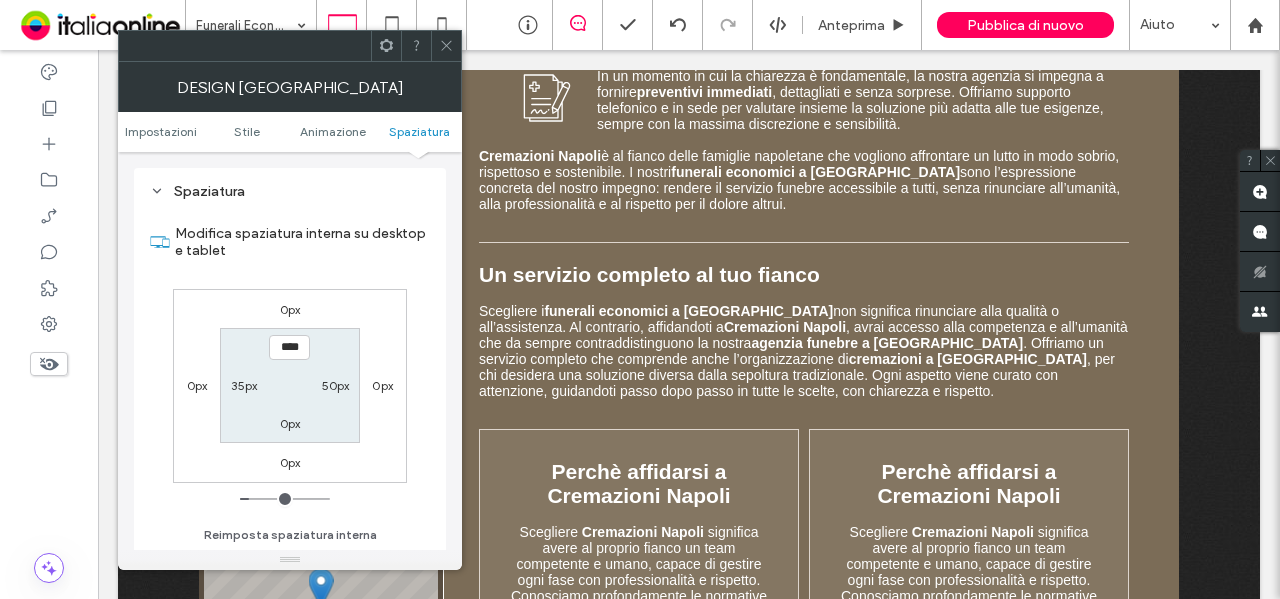 click on "0px" at bounding box center (290, 423) 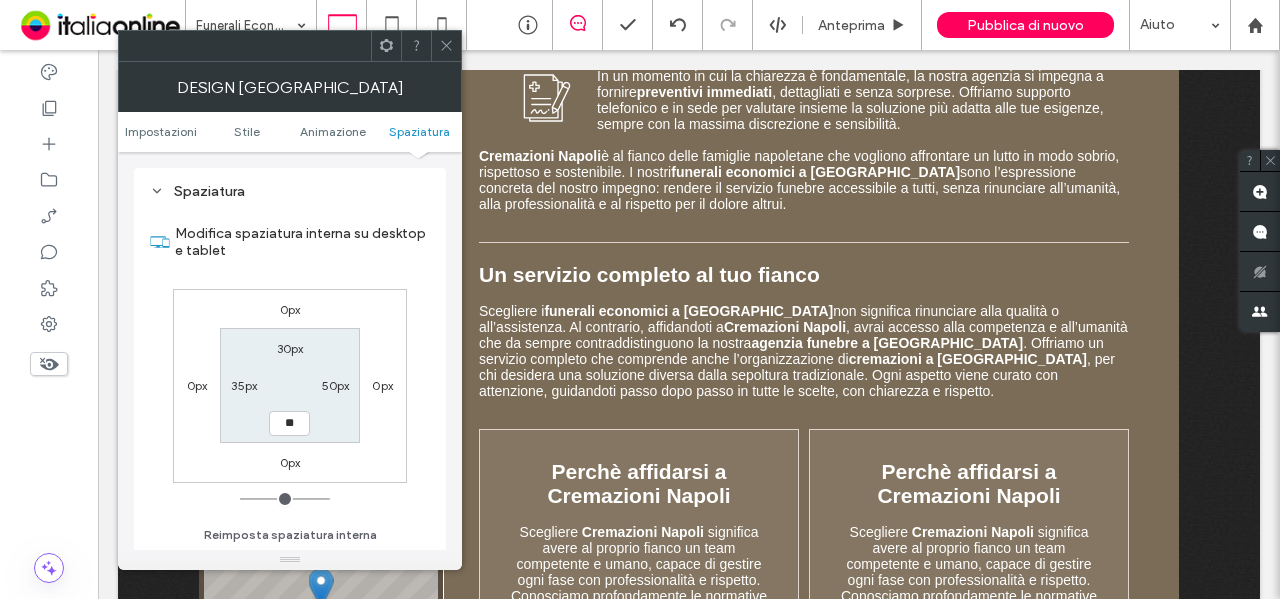 type on "**" 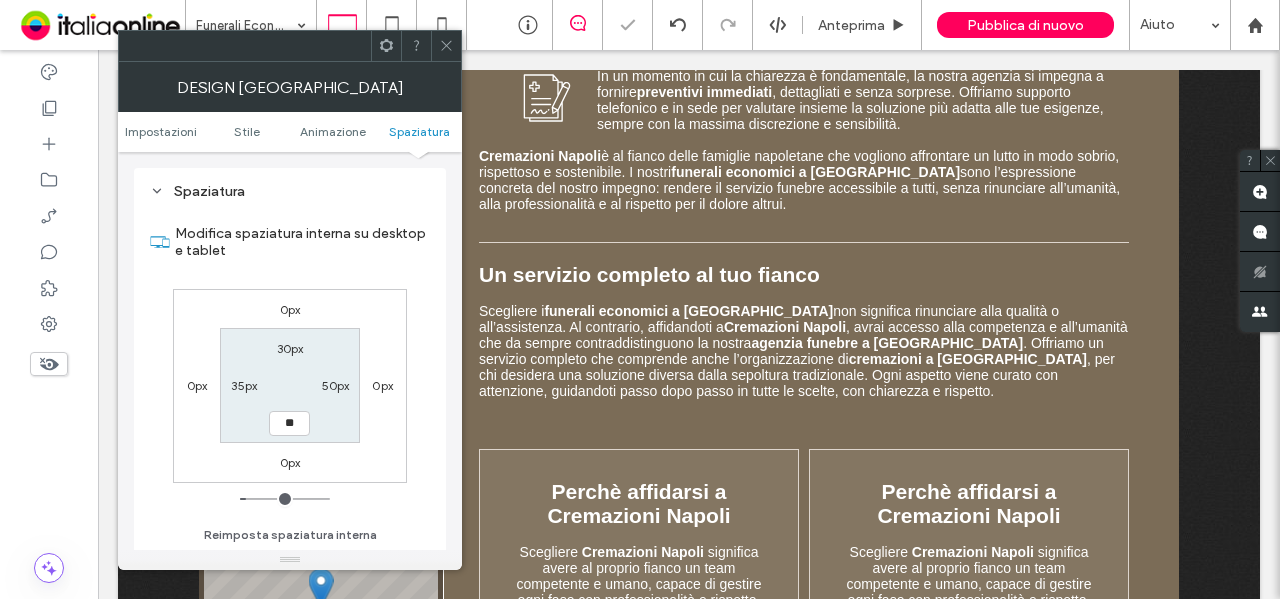 type on "*" 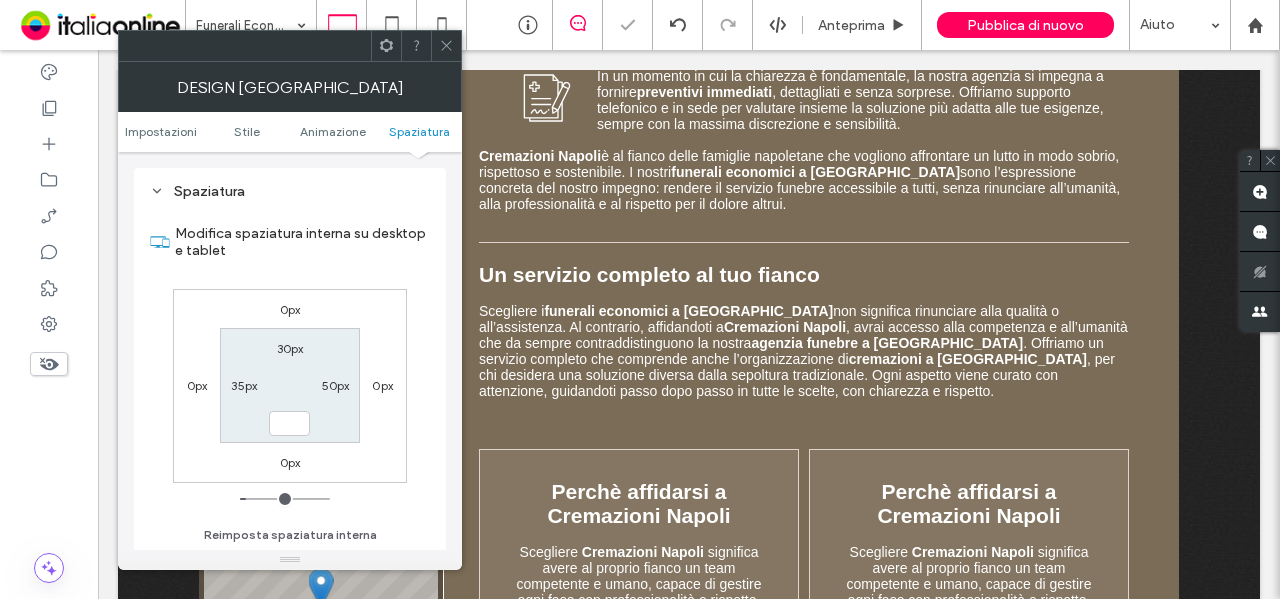 type 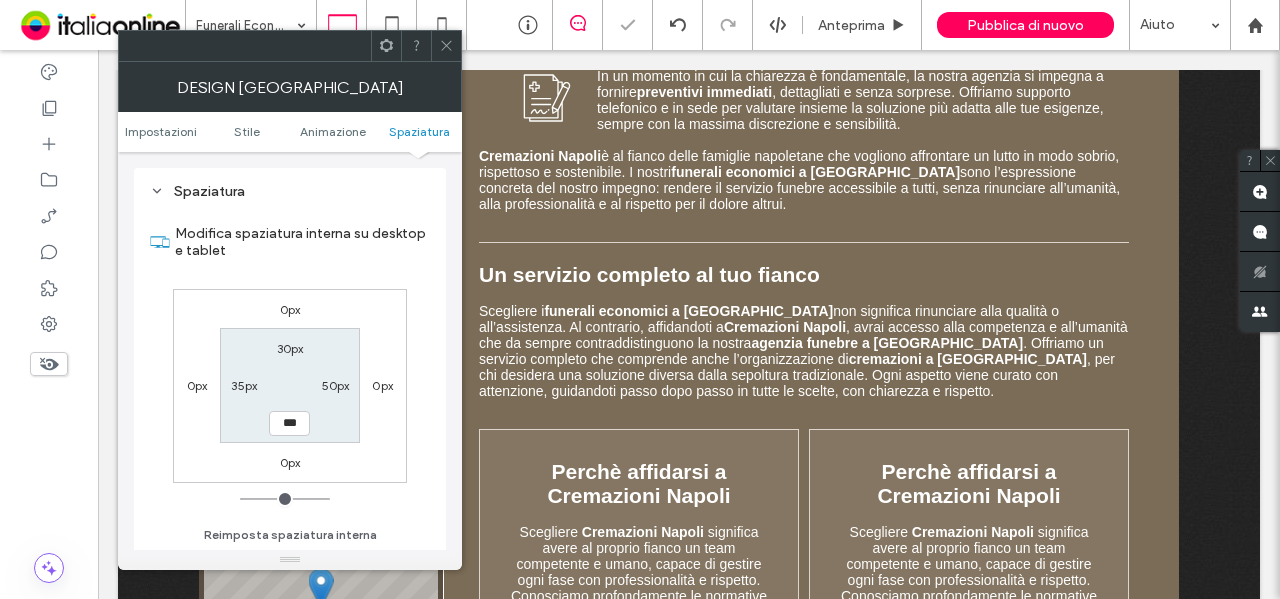 click 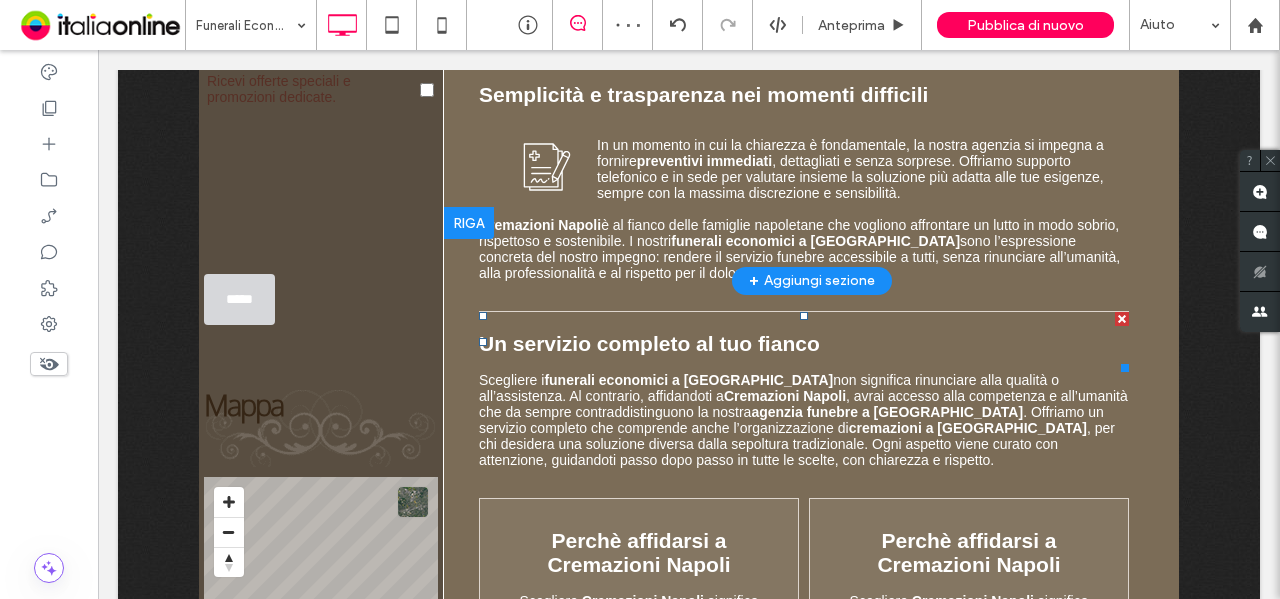 scroll, scrollTop: 1149, scrollLeft: 0, axis: vertical 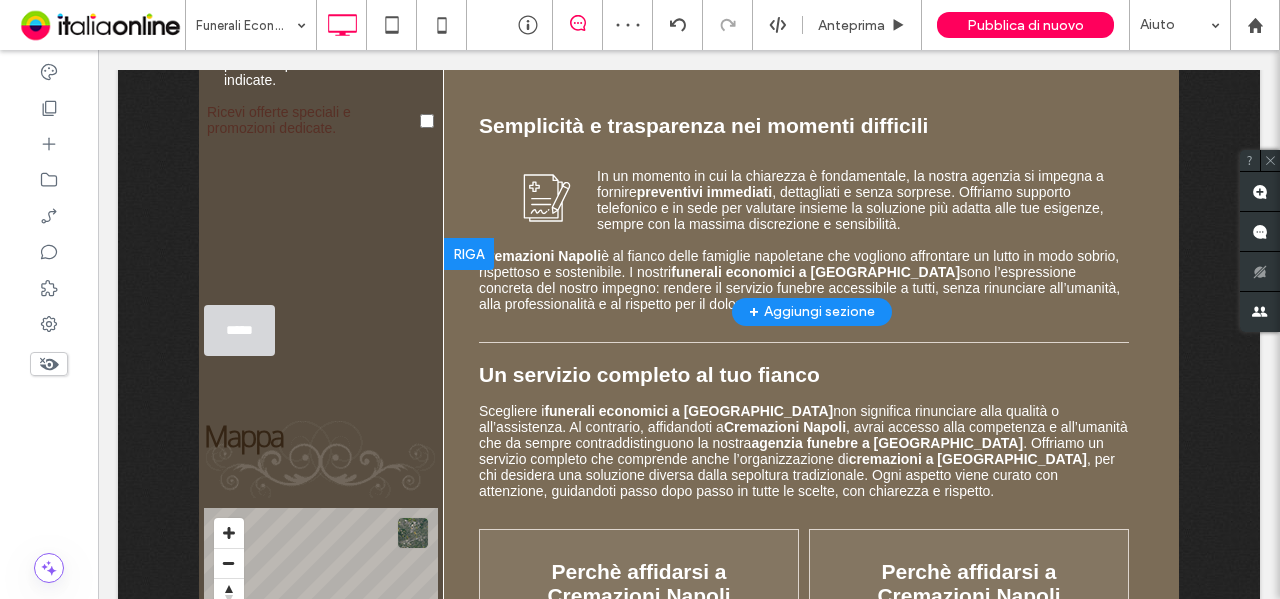 click at bounding box center [469, 254] 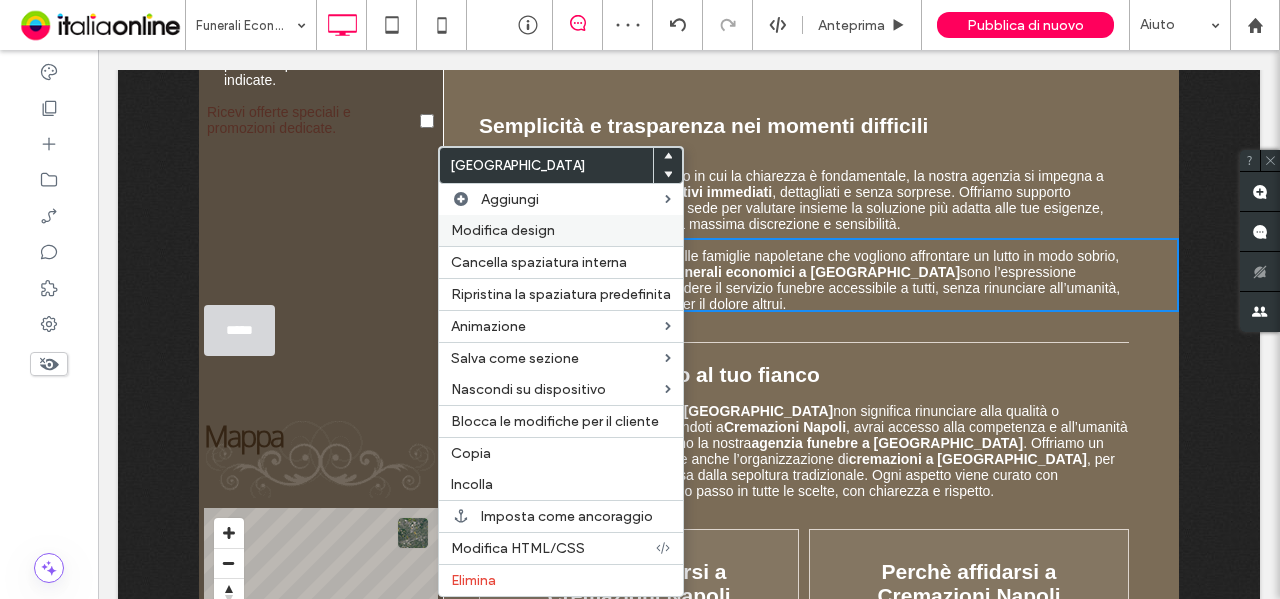 click on "Modifica design" at bounding box center (503, 230) 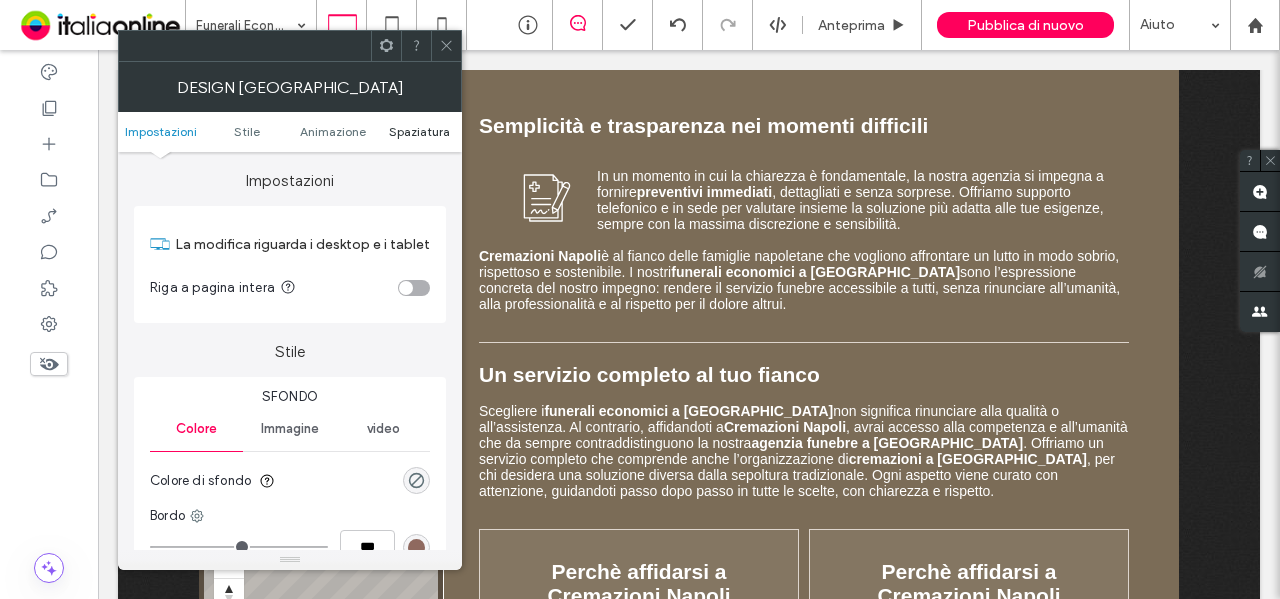 click on "Spaziatura" at bounding box center (419, 131) 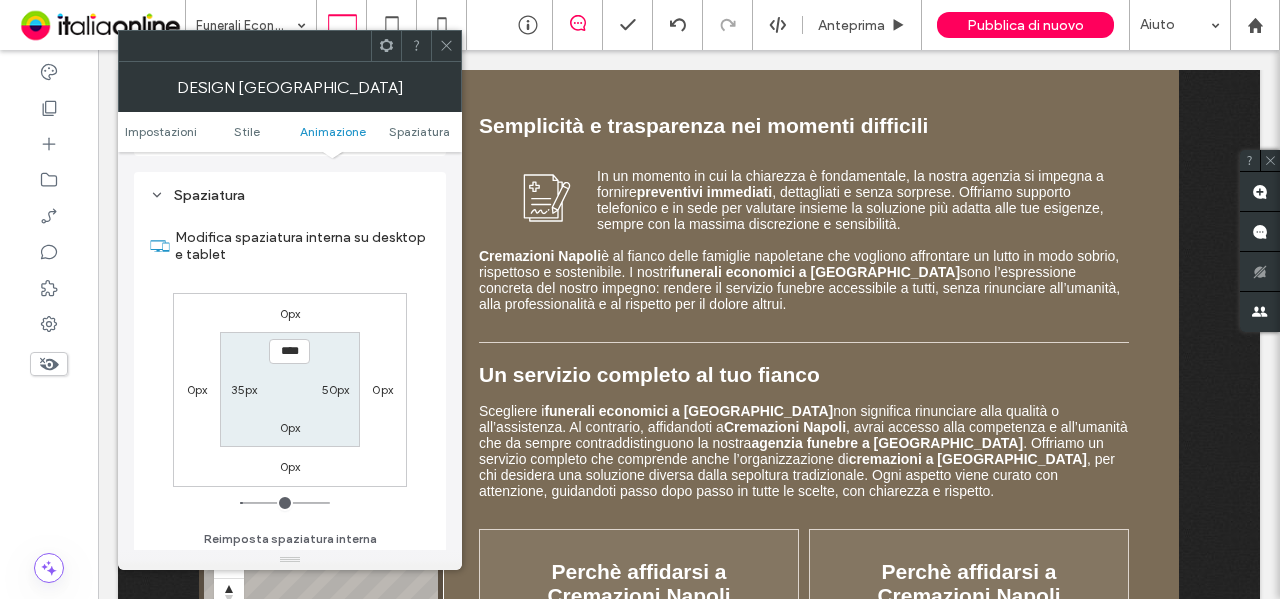 scroll, scrollTop: 565, scrollLeft: 0, axis: vertical 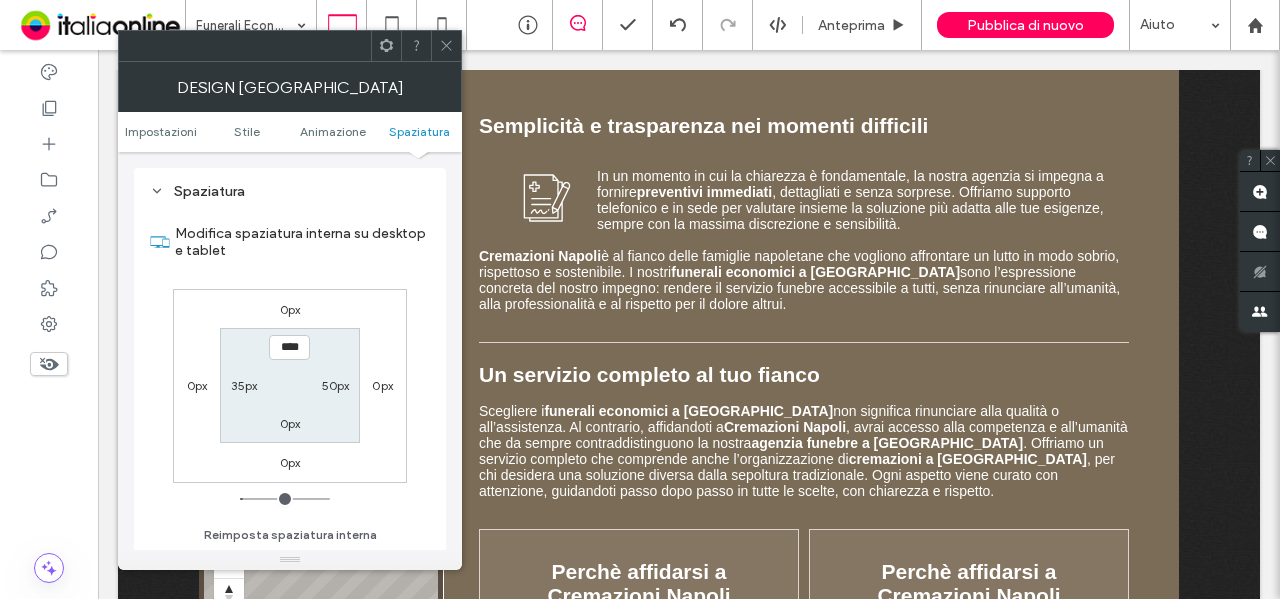 click on "0px" at bounding box center (290, 423) 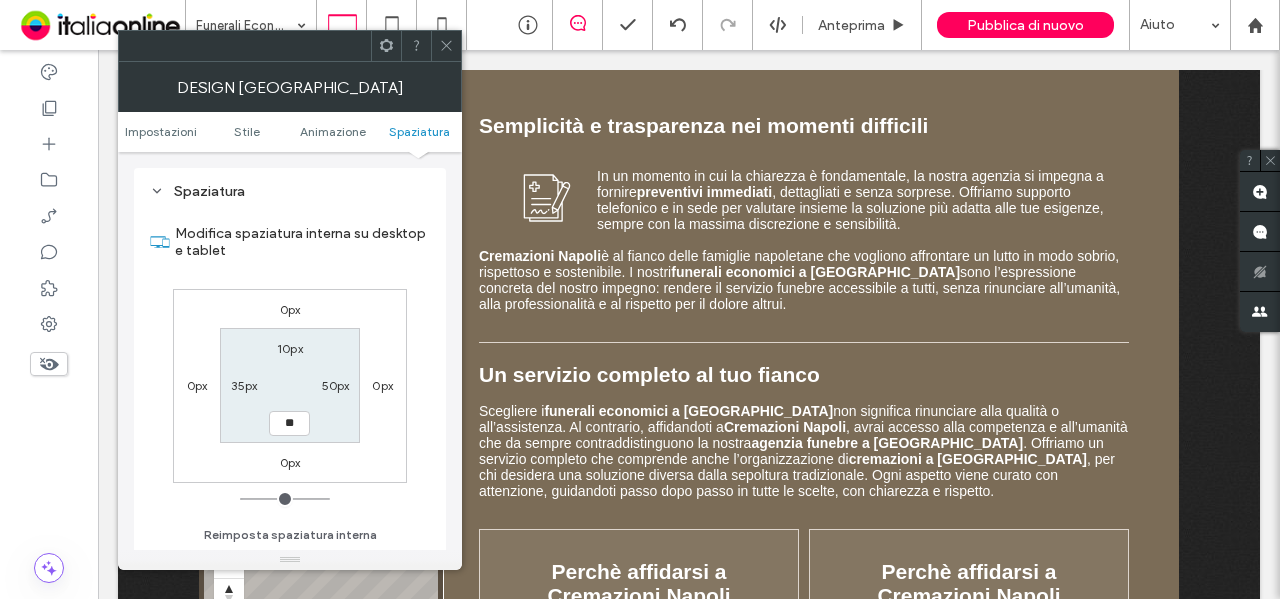 type on "**" 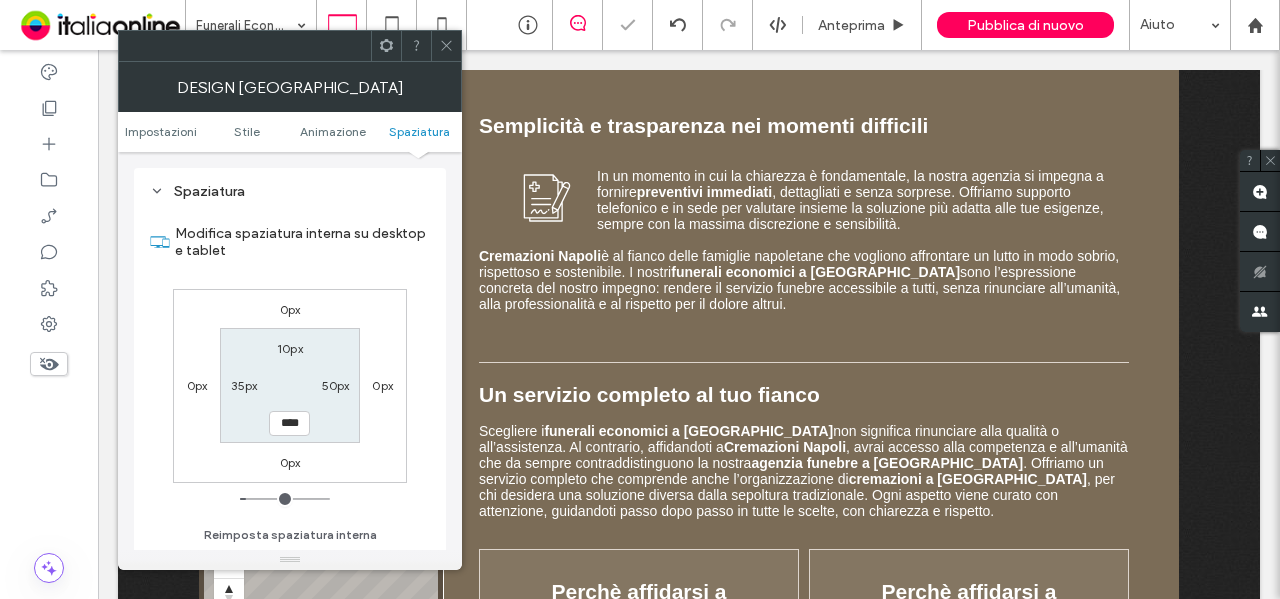click at bounding box center (446, 46) 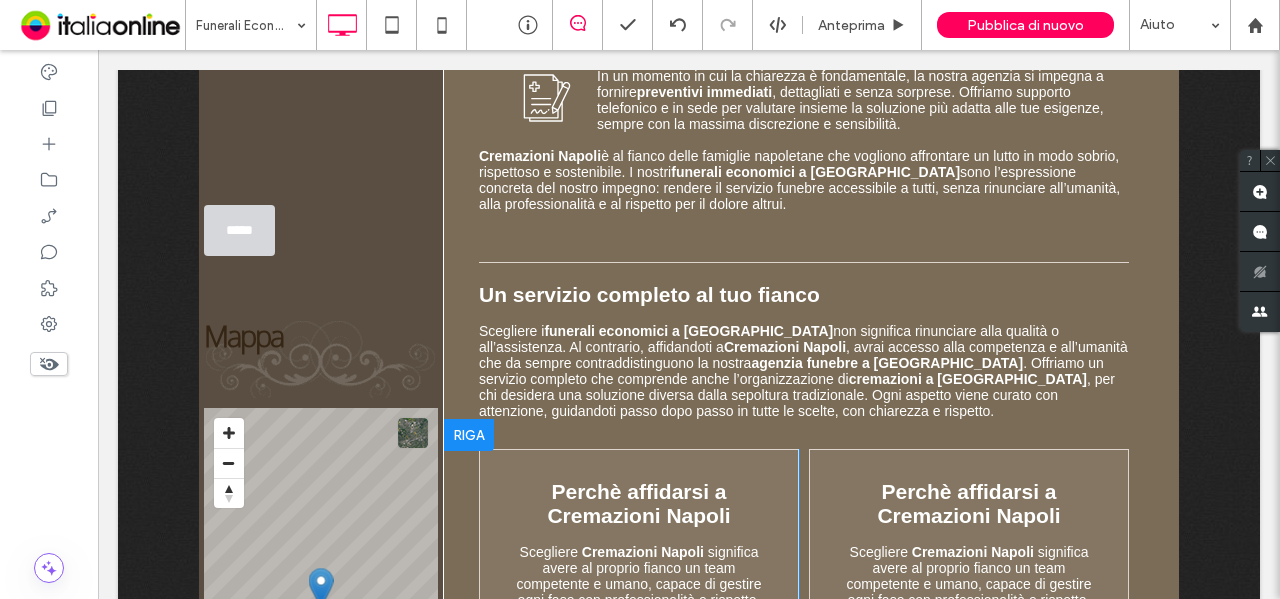 scroll, scrollTop: 1349, scrollLeft: 0, axis: vertical 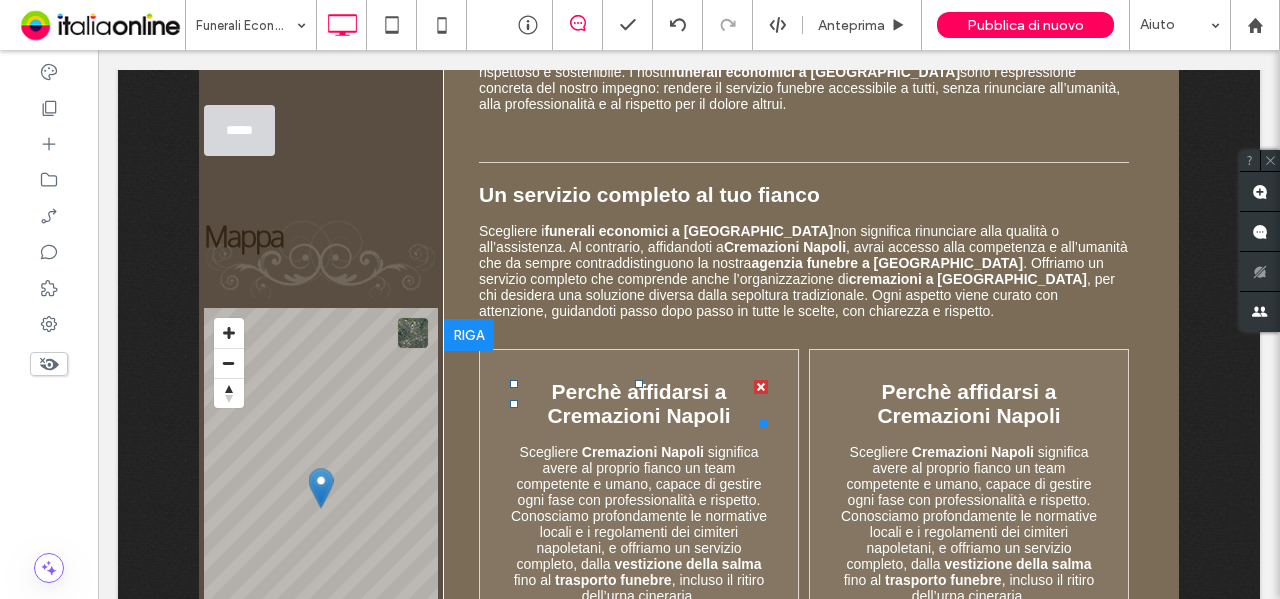 click on "Perchè affidarsi a Cremazioni Napoli" at bounding box center [638, 403] 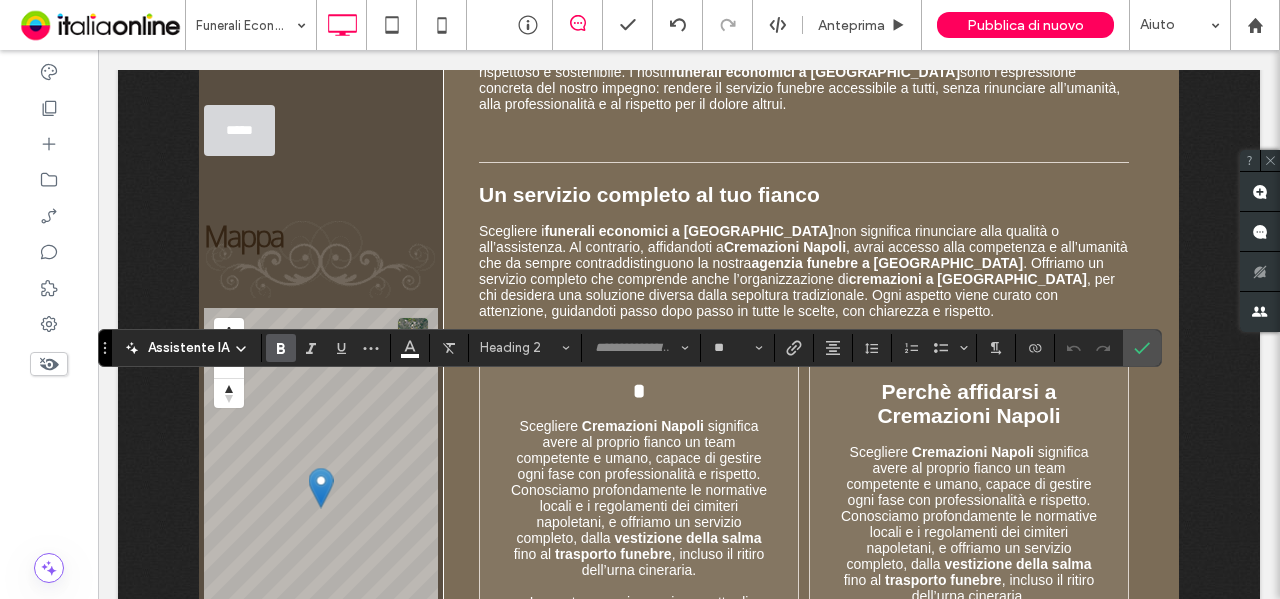 type 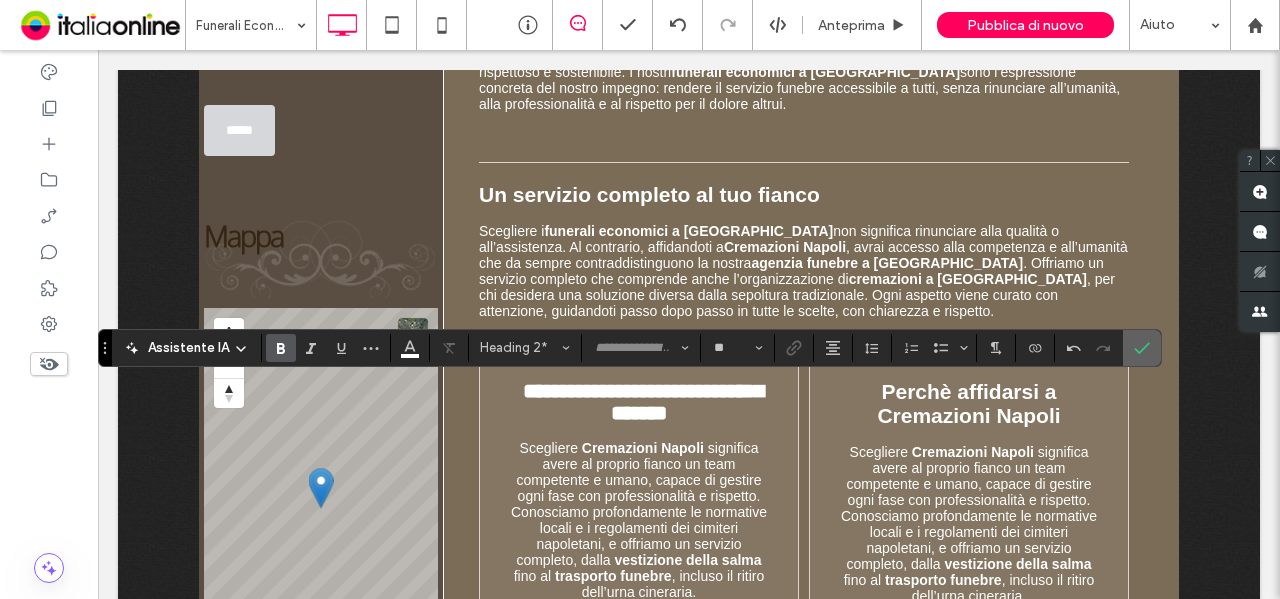 click 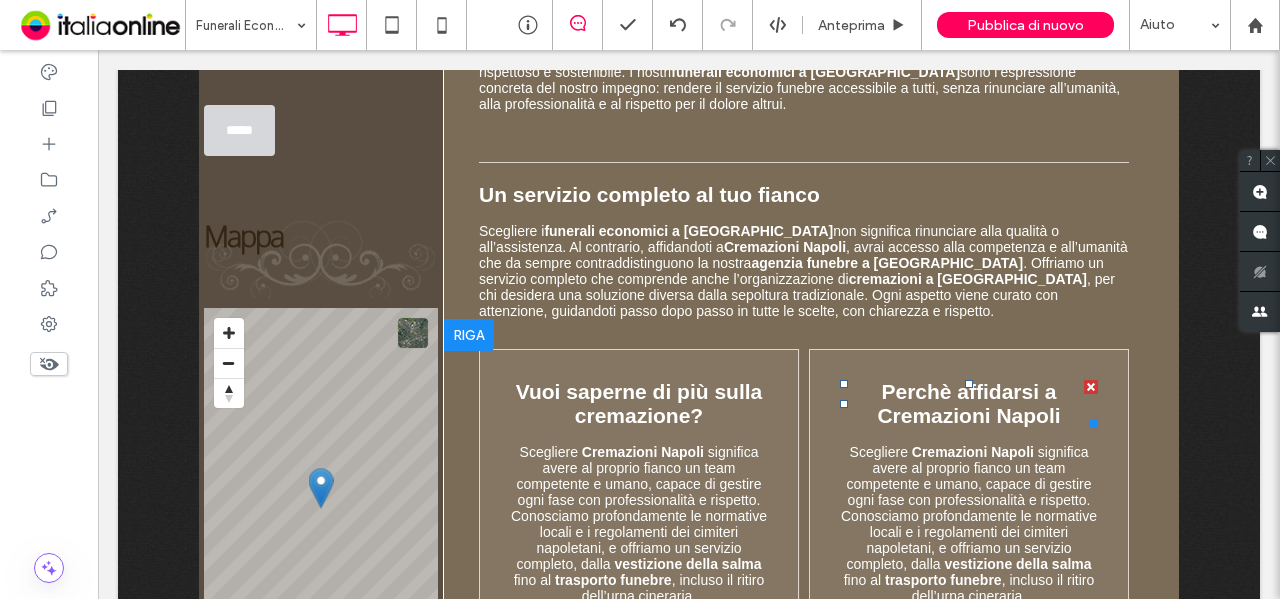 click on "Perchè affidarsi a Cremazioni Napoli" at bounding box center [968, 403] 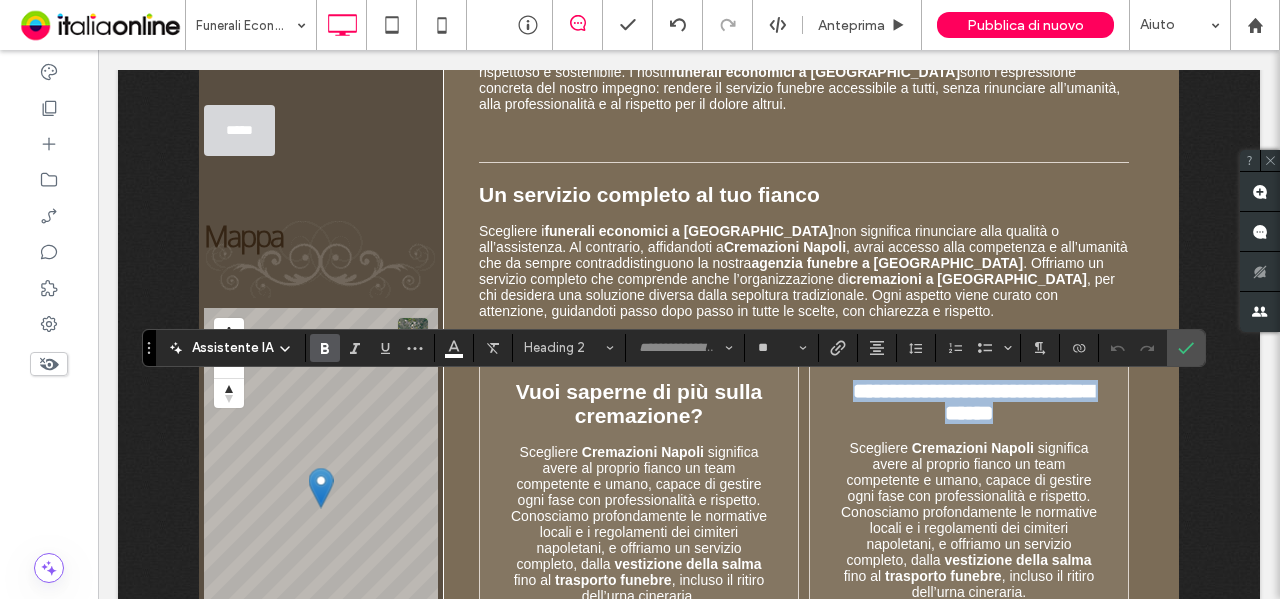 type on "**" 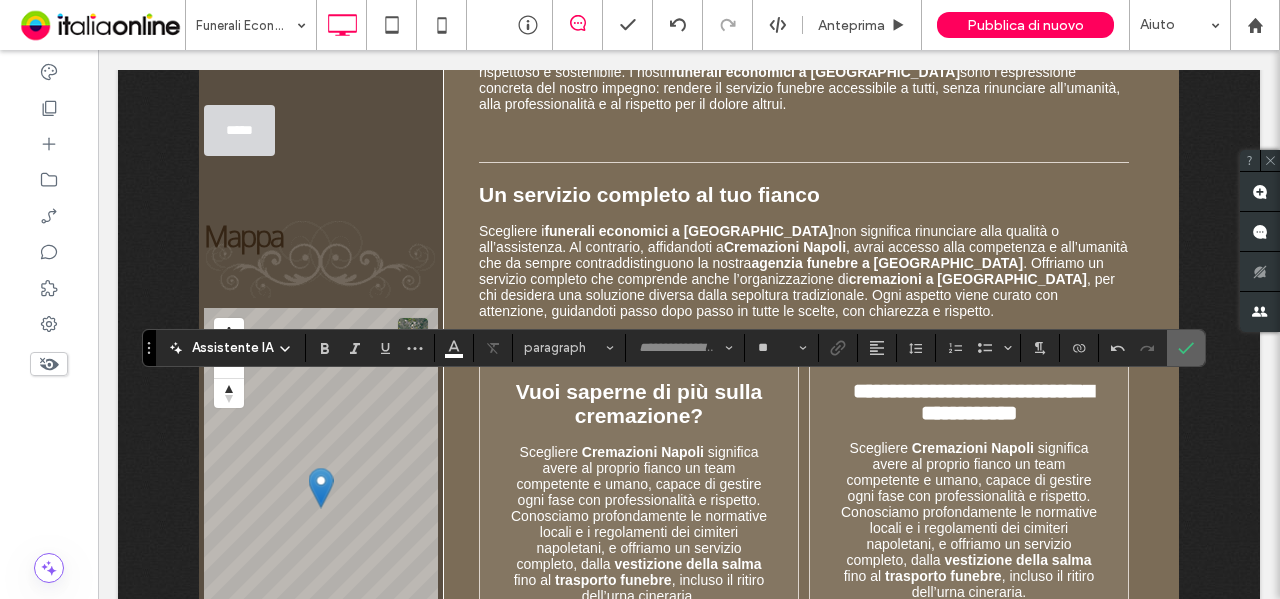 click at bounding box center (1182, 348) 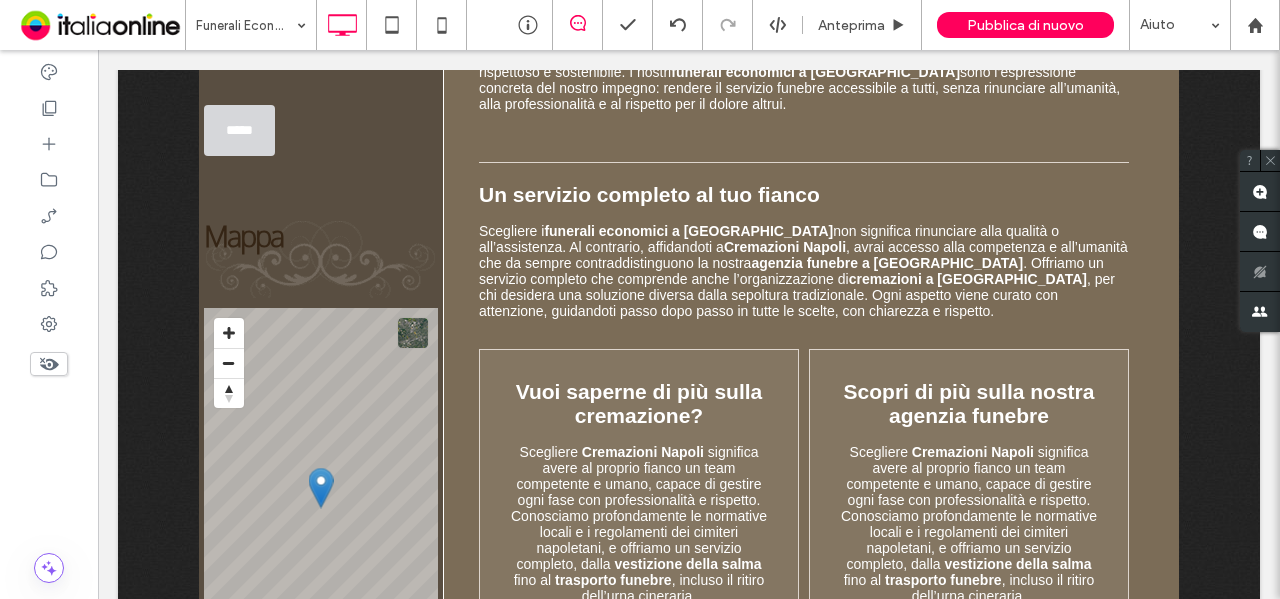 scroll, scrollTop: 1549, scrollLeft: 0, axis: vertical 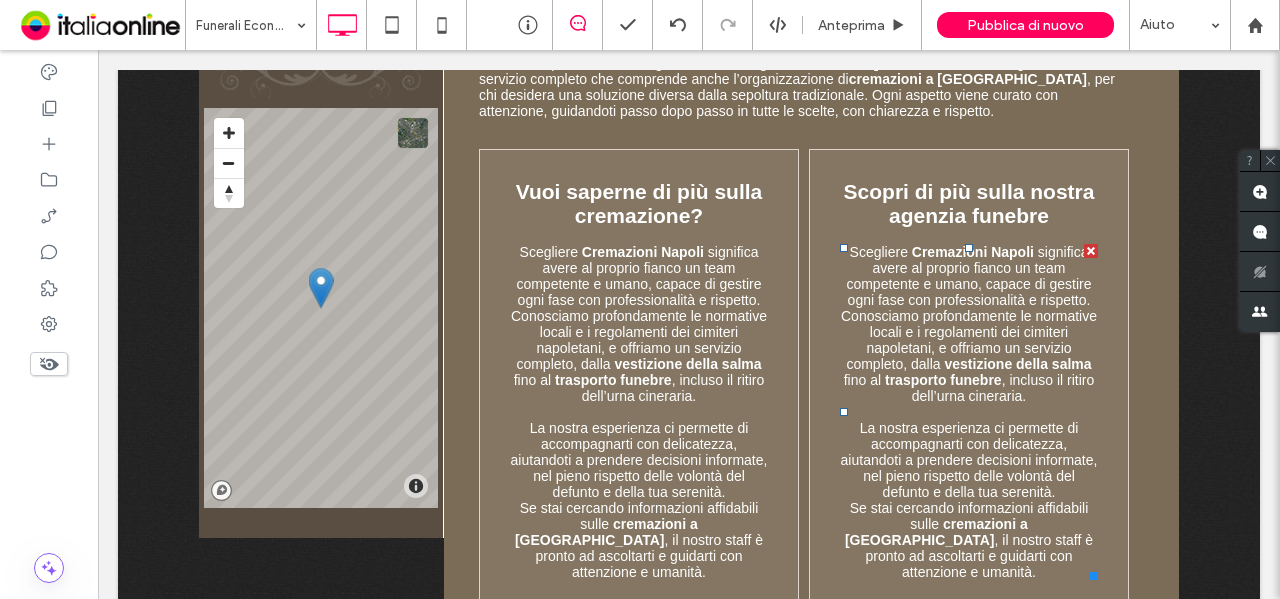 click on "significa avere al proprio fianco un team competente e umano, capace di gestire ogni fase con professionalità e rispetto. Conosciamo profondamente le normative locali e i regolamenti dei cimiteri napoletani, e offriamo un servizio completo, dalla" at bounding box center (969, 308) 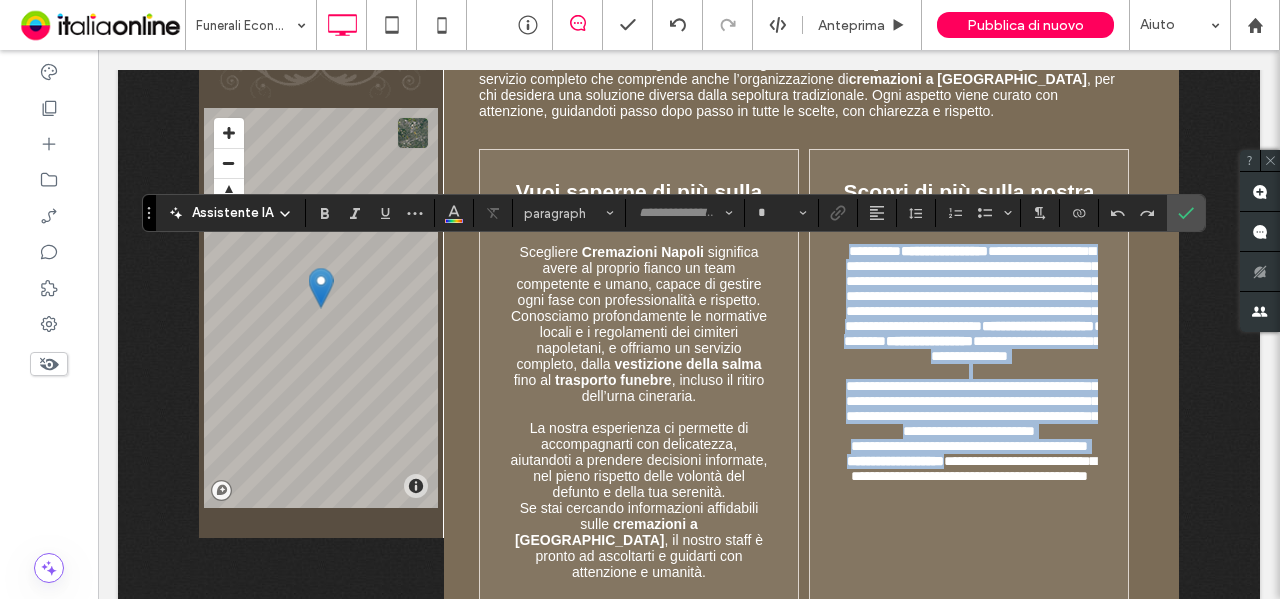 type on "**" 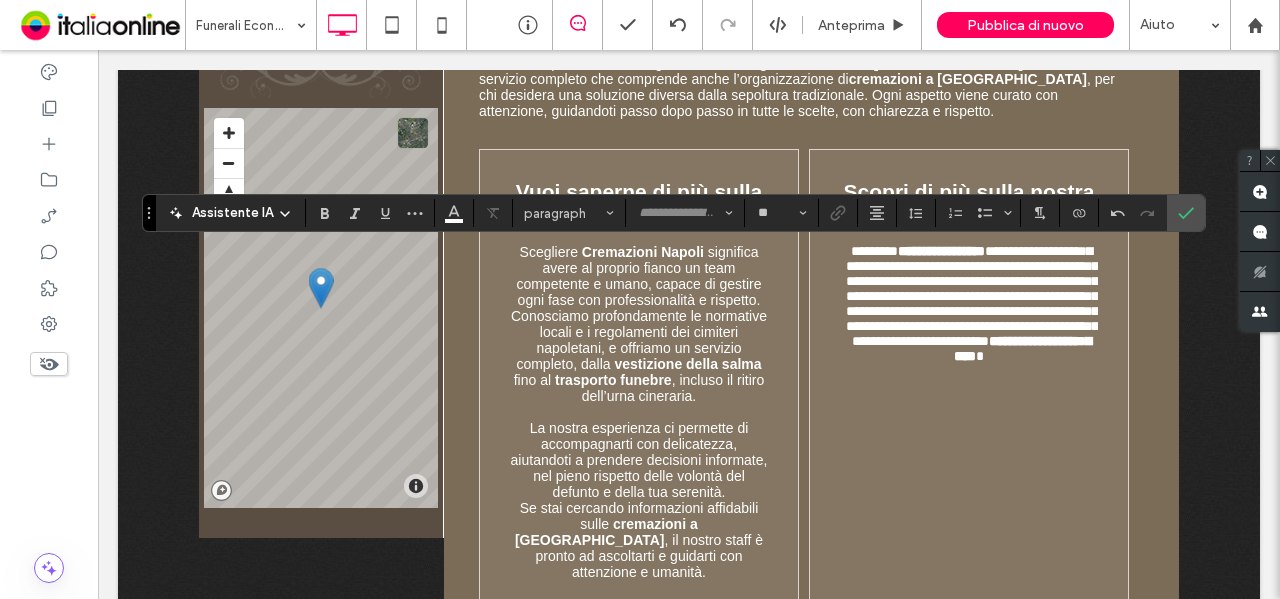 click on "significa avere al proprio fianco un team competente e umano, capace di gestire ogni fase con professionalità e rispetto. Conosciamo profondamente le normative locali e i regolamenti dei cimiteri napoletani, e offriamo un servizio completo, dalla" at bounding box center (639, 308) 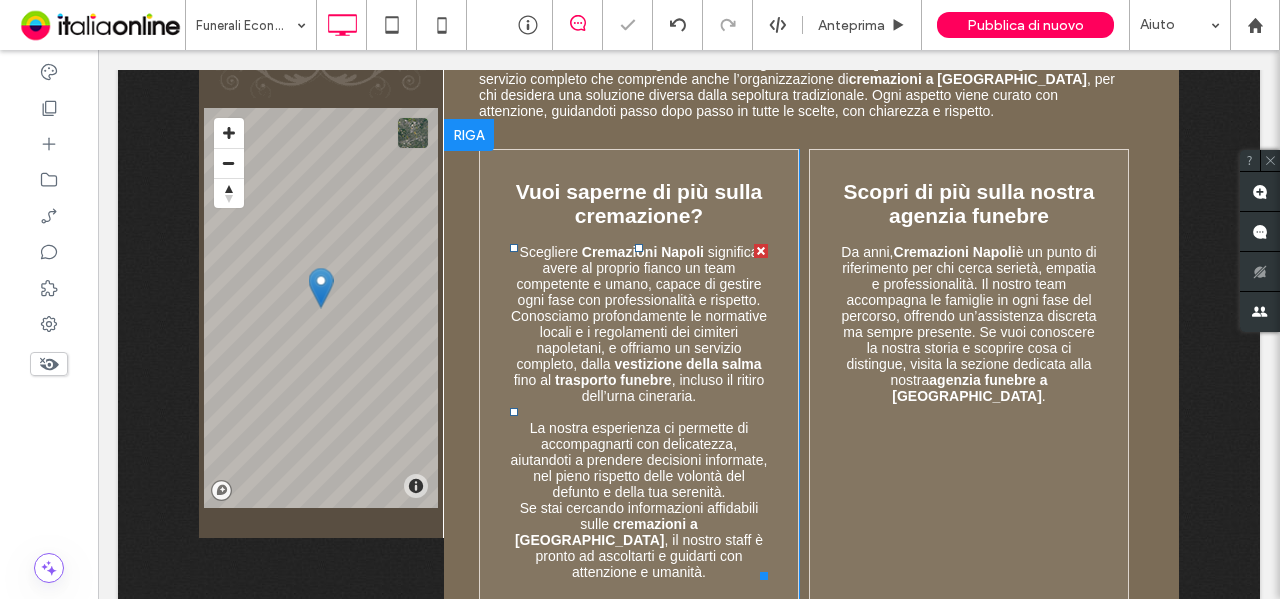 click on "significa avere al proprio fianco un team competente e umano, capace di gestire ogni fase con professionalità e rispetto. Conosciamo profondamente le normative locali e i regolamenti dei cimiteri napoletani, e offriamo un servizio completo, dalla" at bounding box center (639, 308) 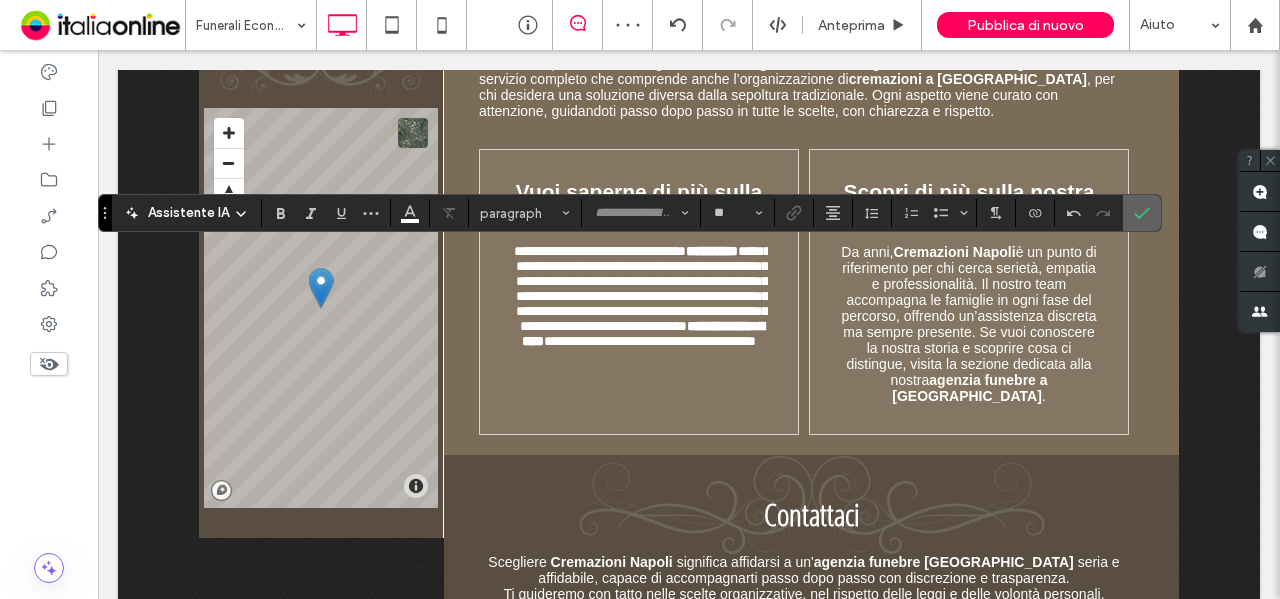 click at bounding box center (1142, 213) 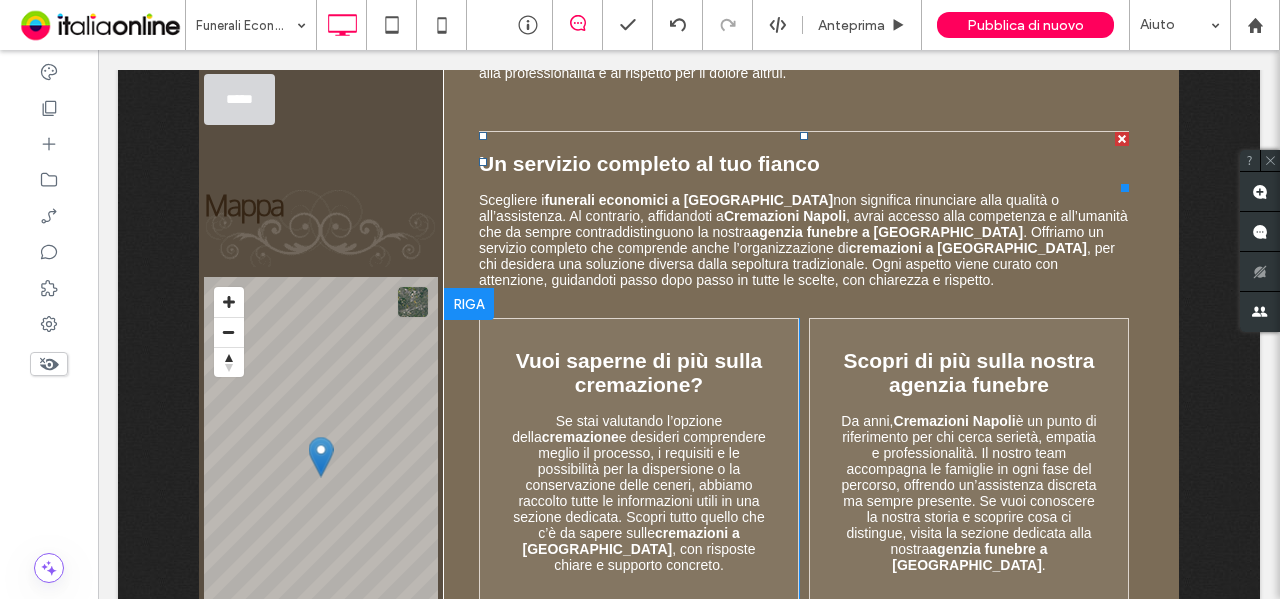 scroll, scrollTop: 1449, scrollLeft: 0, axis: vertical 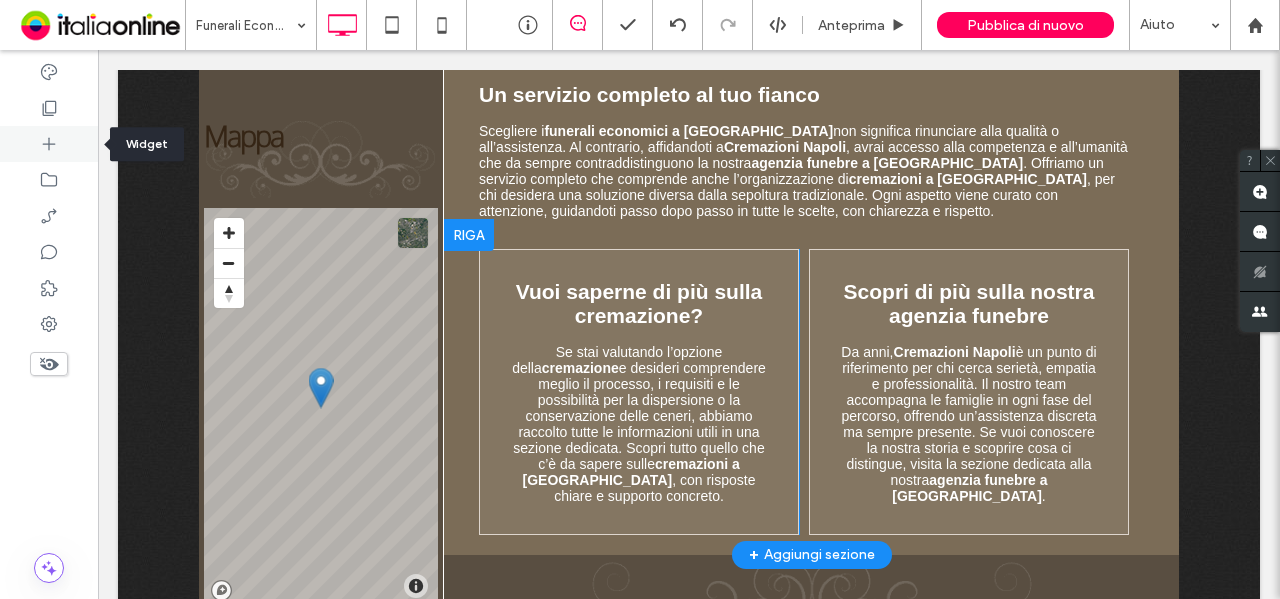 click 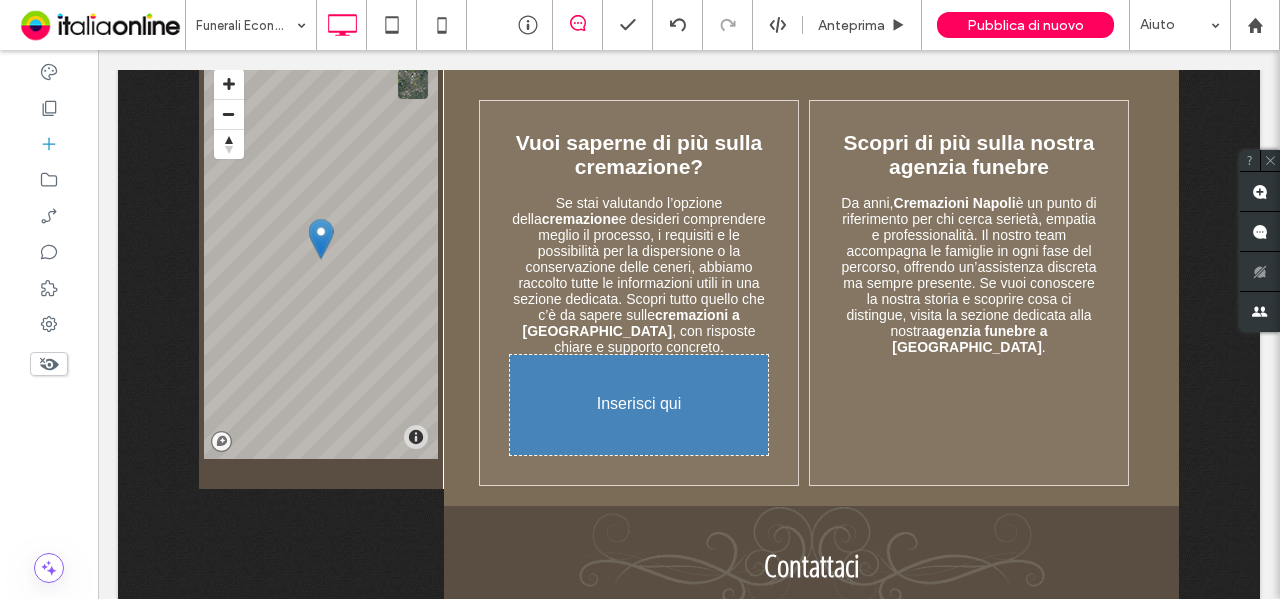 scroll, scrollTop: 1609, scrollLeft: 0, axis: vertical 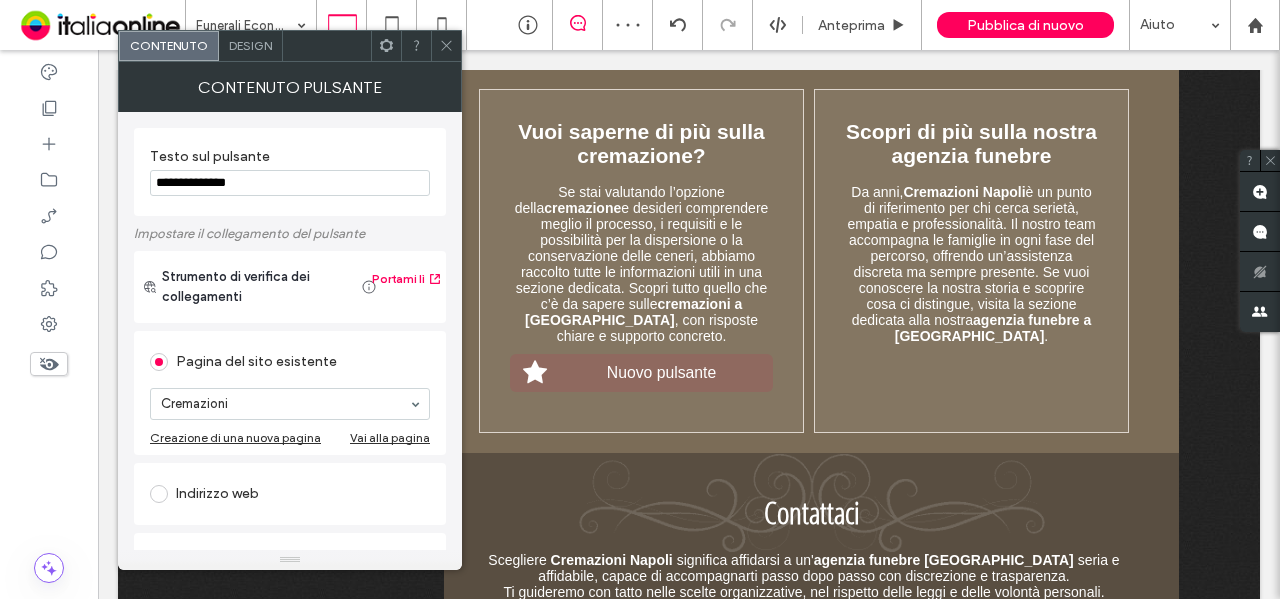 drag, startPoint x: 291, startPoint y: 186, endPoint x: 124, endPoint y: 180, distance: 167.10774 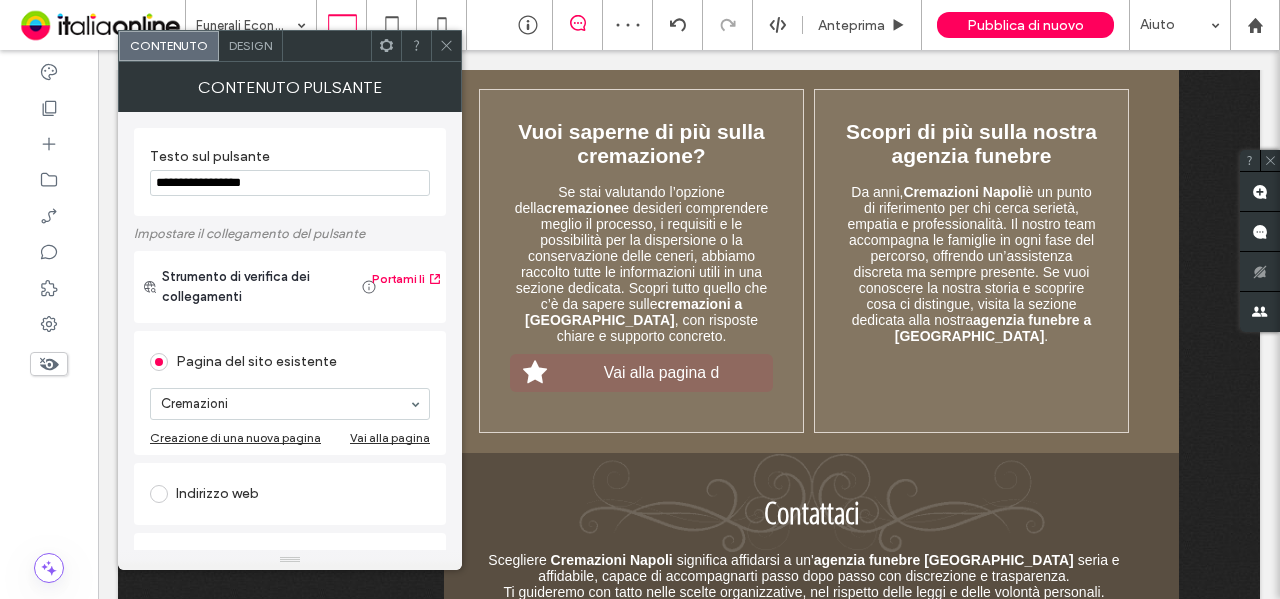 drag, startPoint x: 270, startPoint y: 185, endPoint x: 122, endPoint y: 187, distance: 148.01352 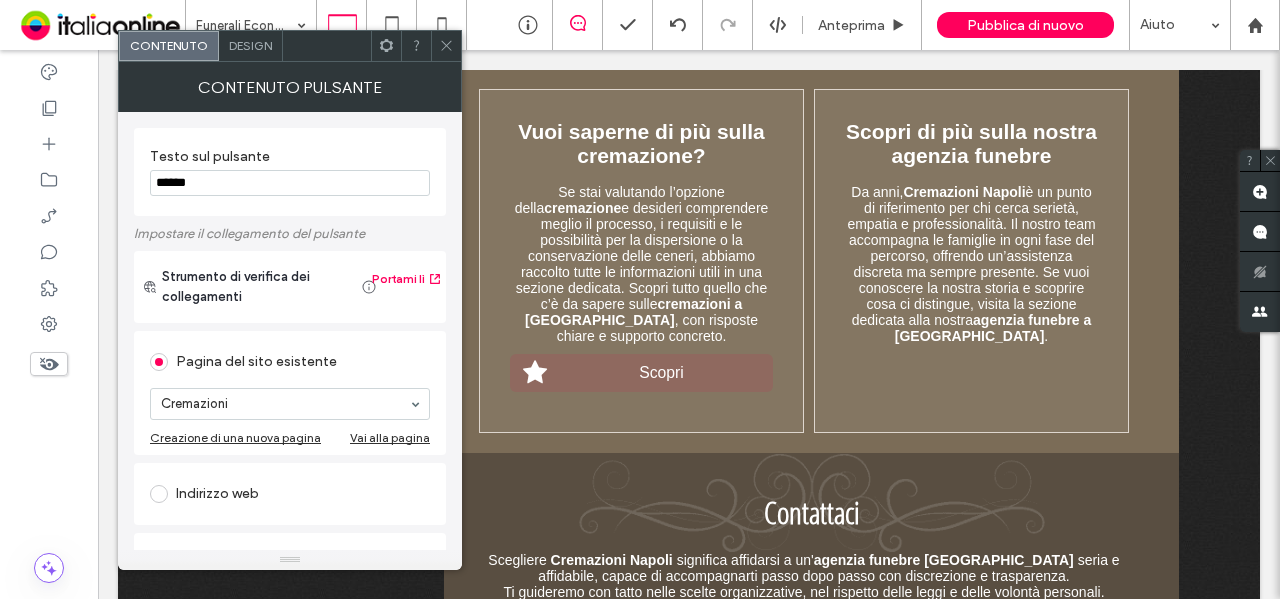 type on "******" 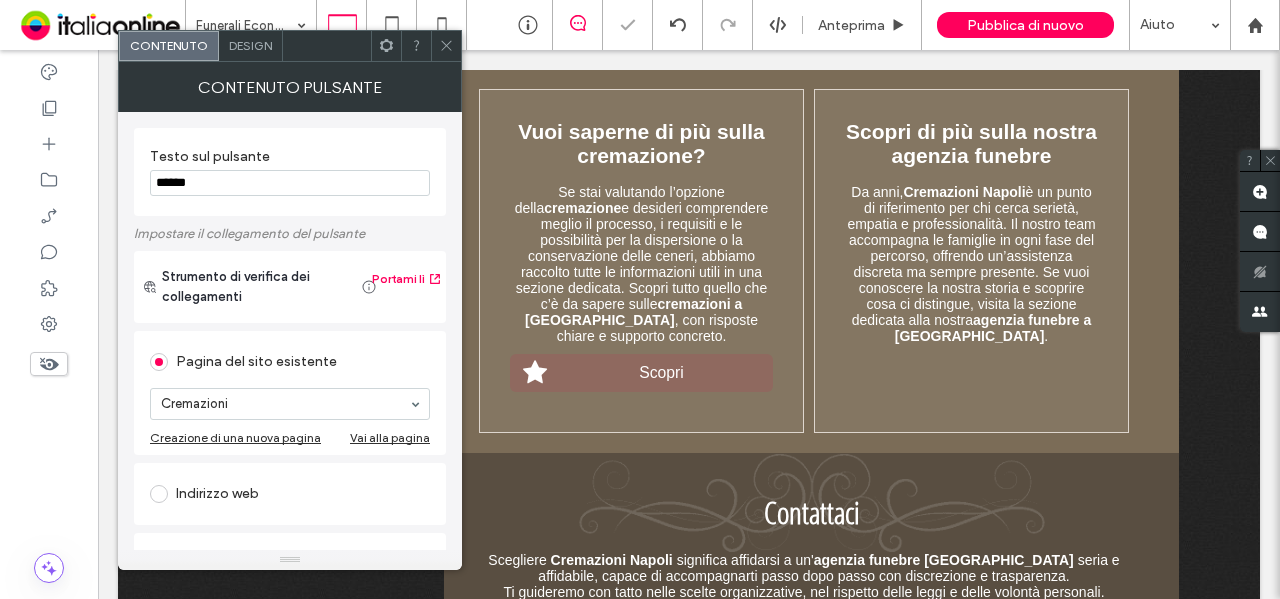 click on "Design" at bounding box center [250, 45] 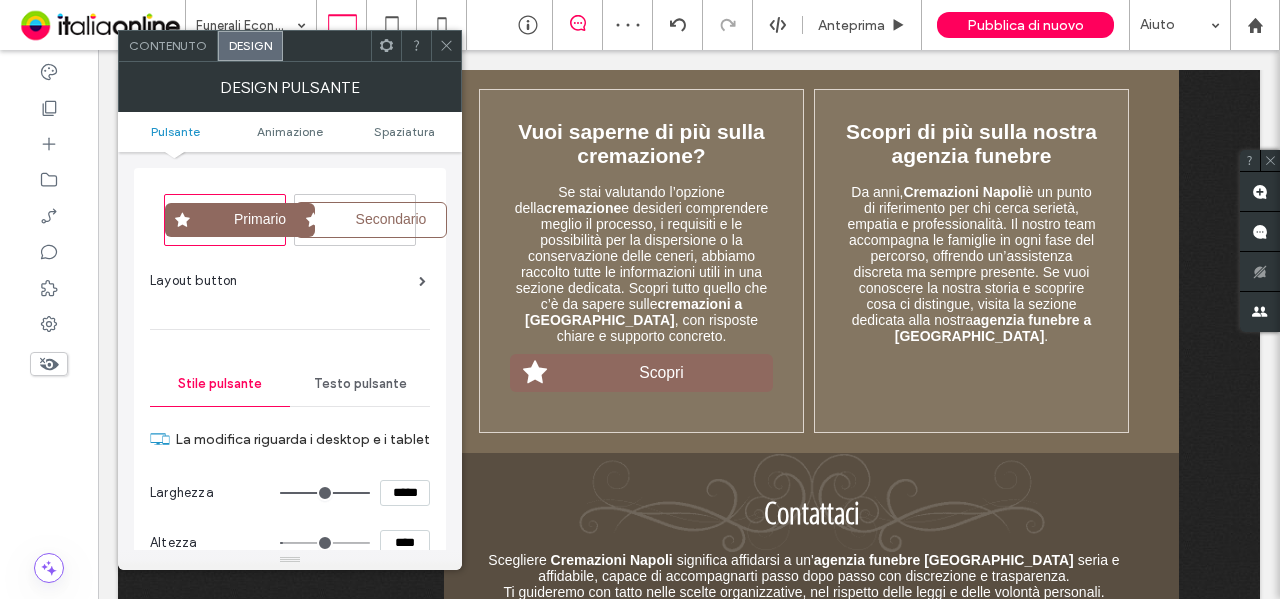 click on "Layout button" at bounding box center (288, 281) 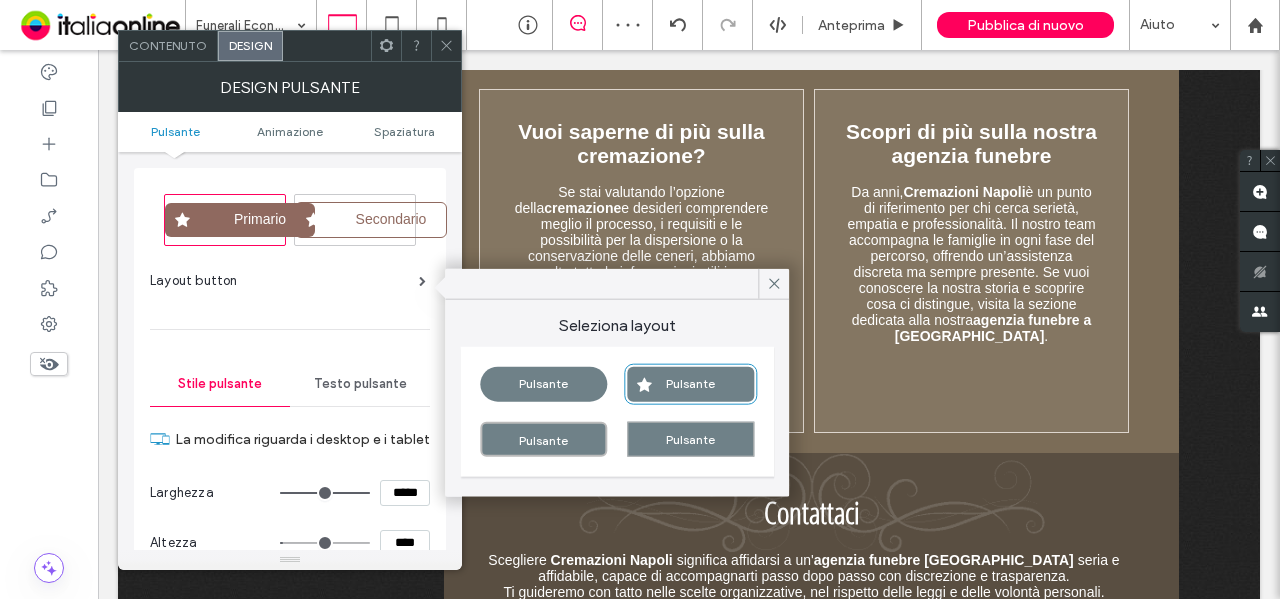 click on "Pulsante" at bounding box center [543, 384] 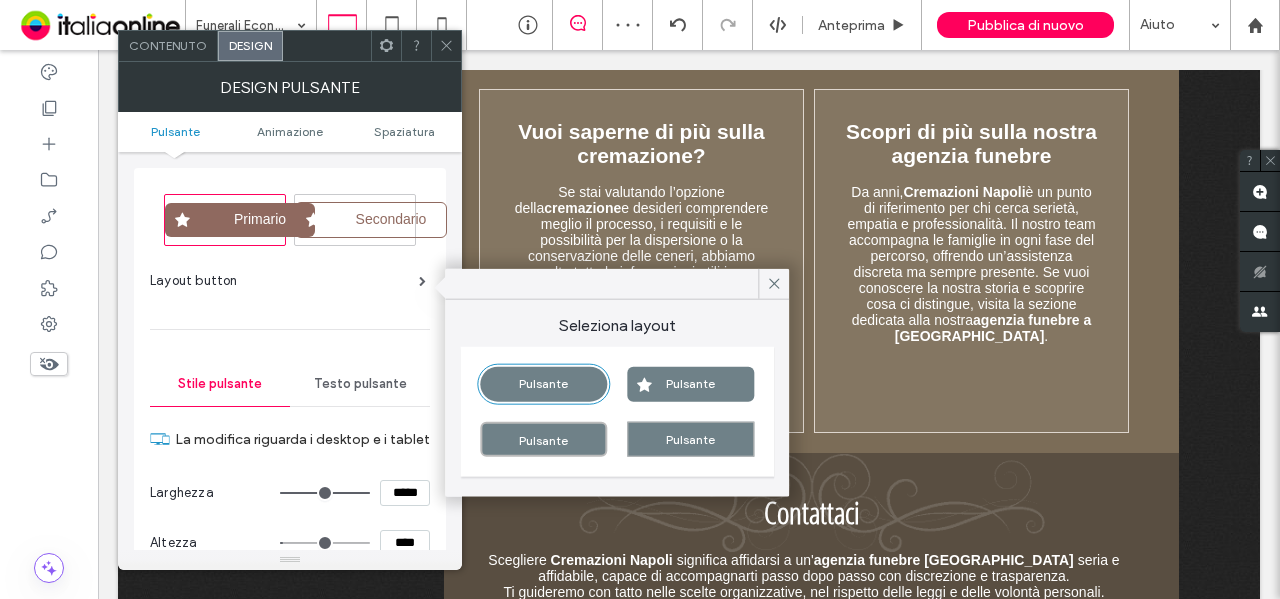 click on "Layout button" at bounding box center (290, 289) 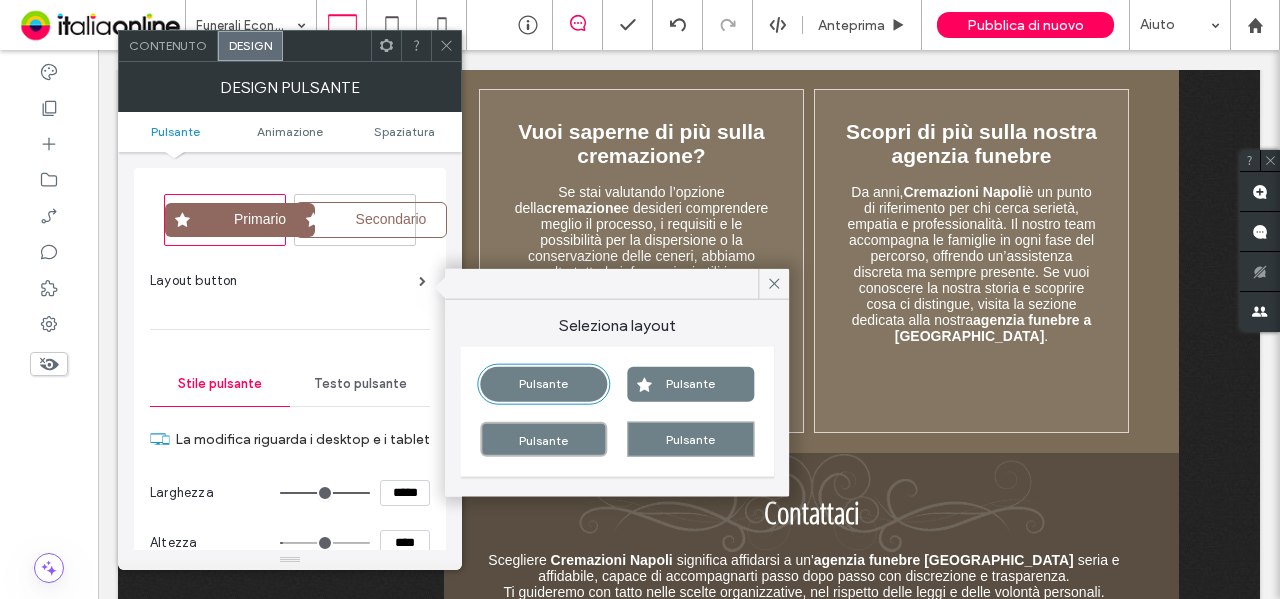 click on "Pulsante" at bounding box center (543, 439) 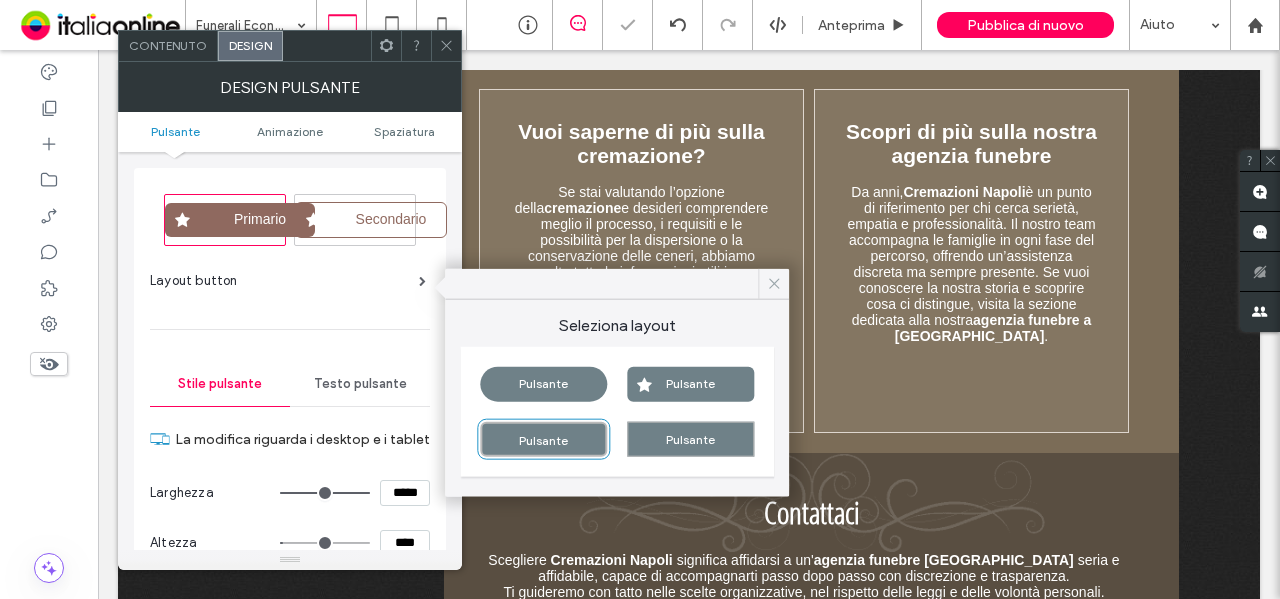 click 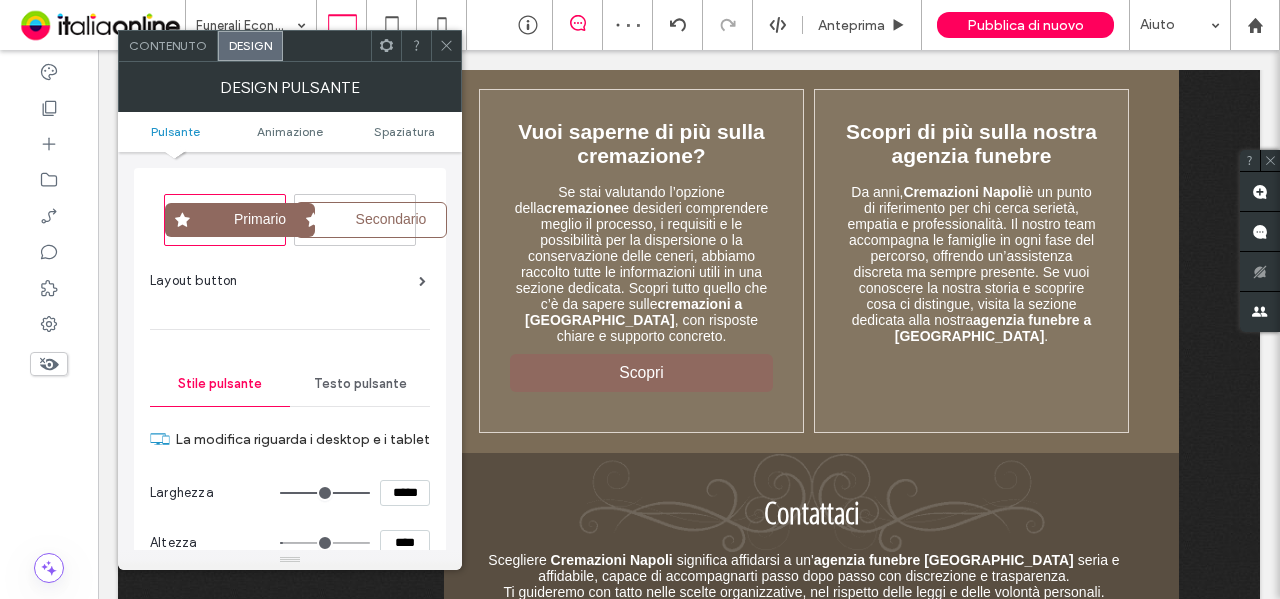 click on "Testo pulsante" at bounding box center [360, 384] 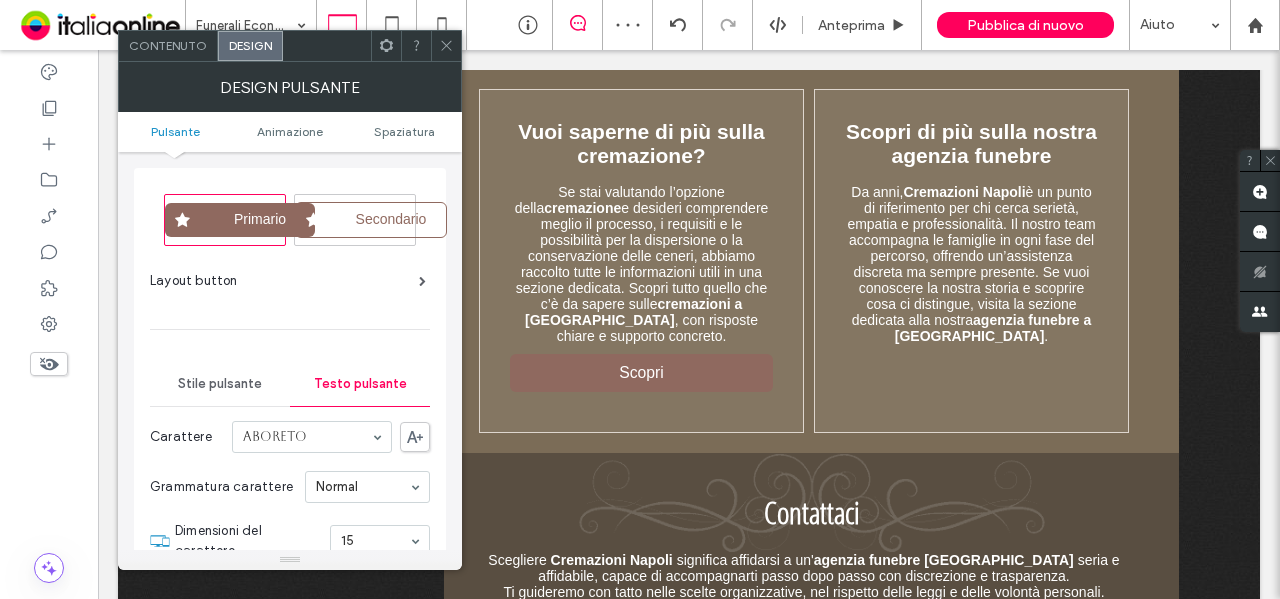 scroll, scrollTop: 200, scrollLeft: 0, axis: vertical 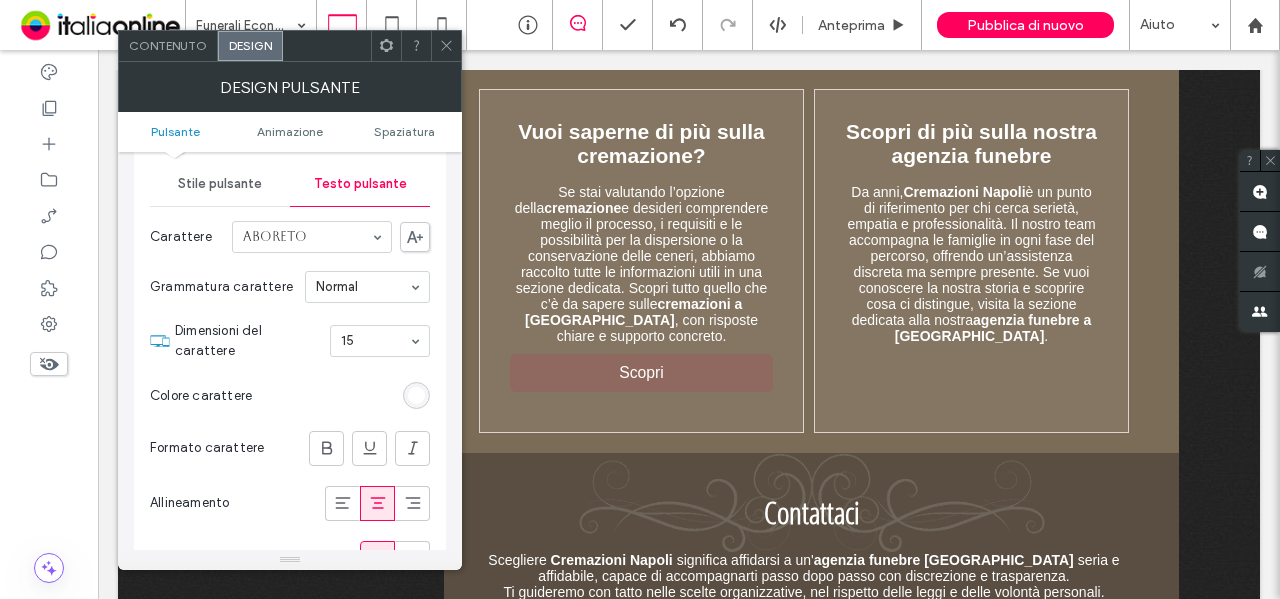 click on "Stile pulsante" at bounding box center [220, 184] 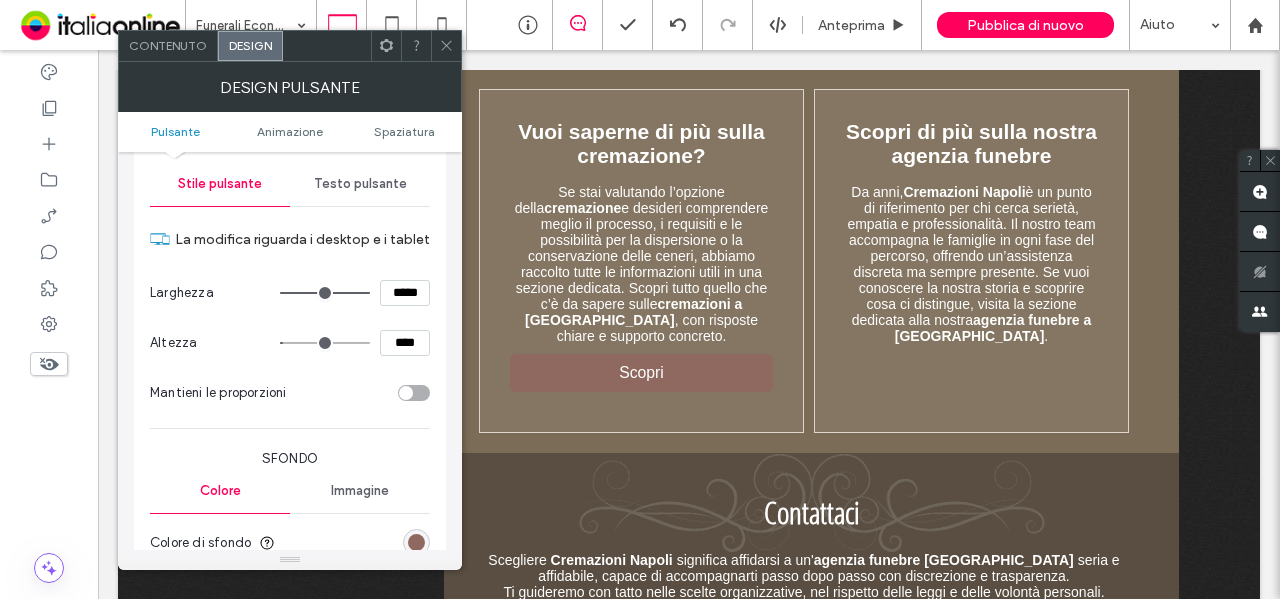 scroll, scrollTop: 300, scrollLeft: 0, axis: vertical 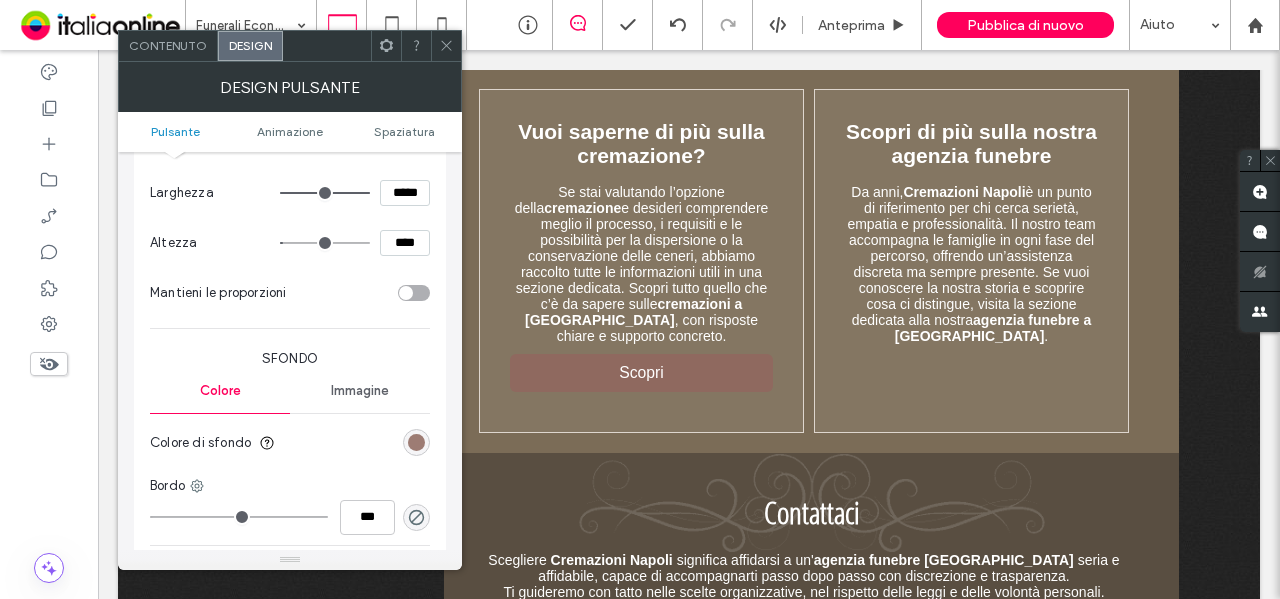 click at bounding box center [416, 442] 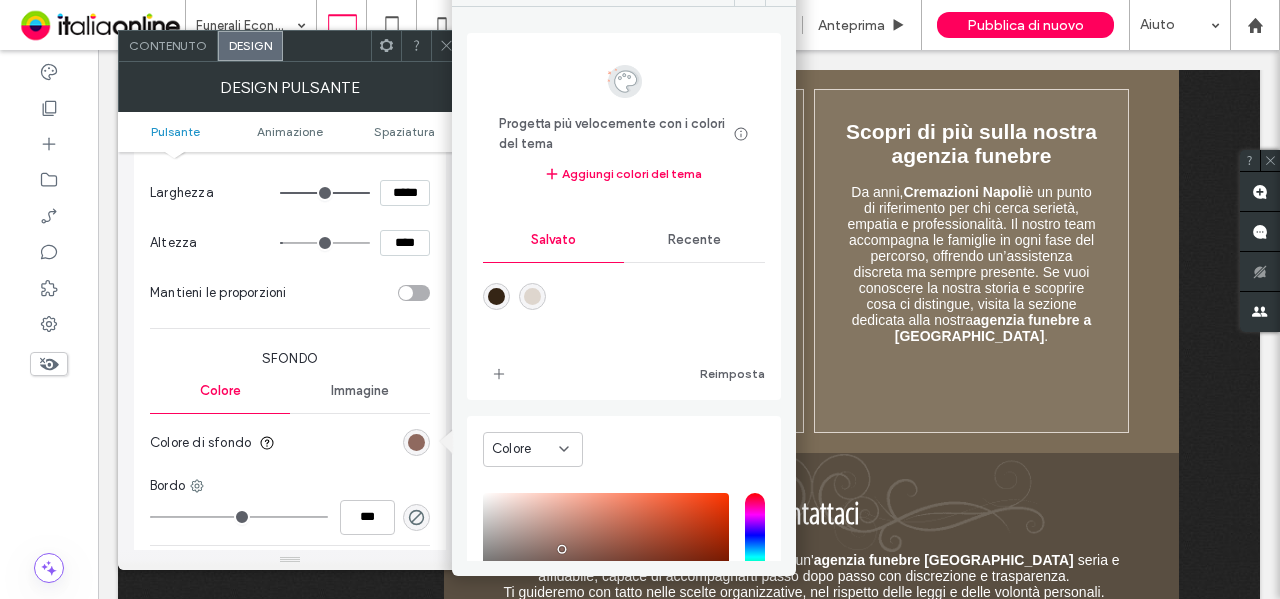 click at bounding box center (532, 296) 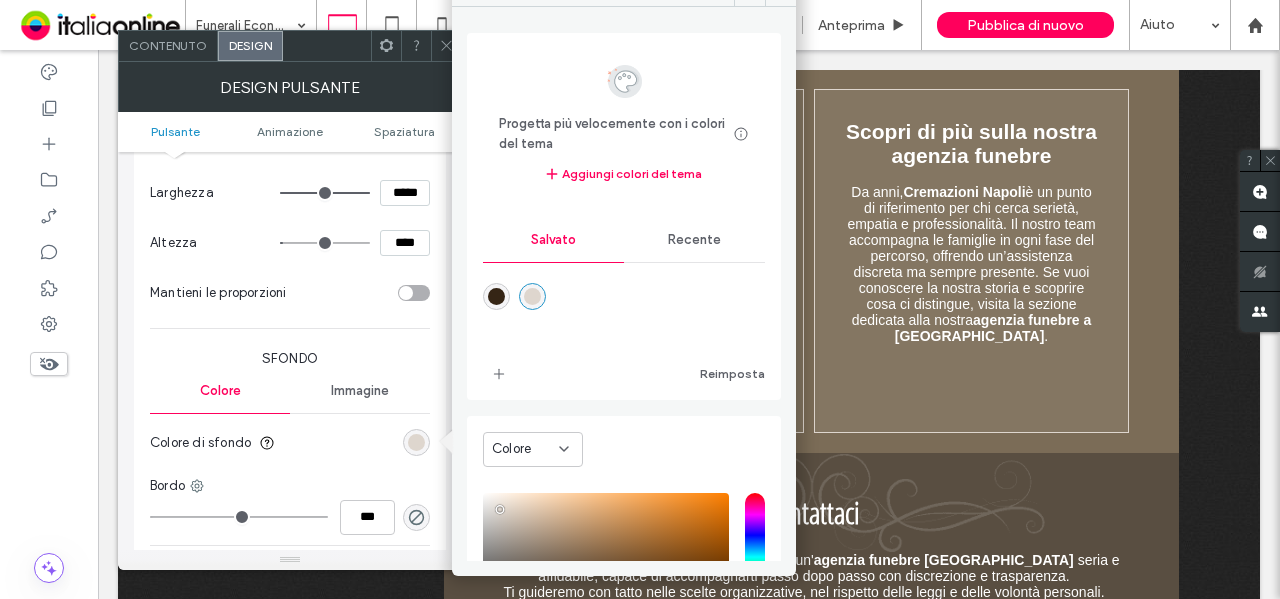 click on "Mantieni le proporzioni" at bounding box center [270, 292] 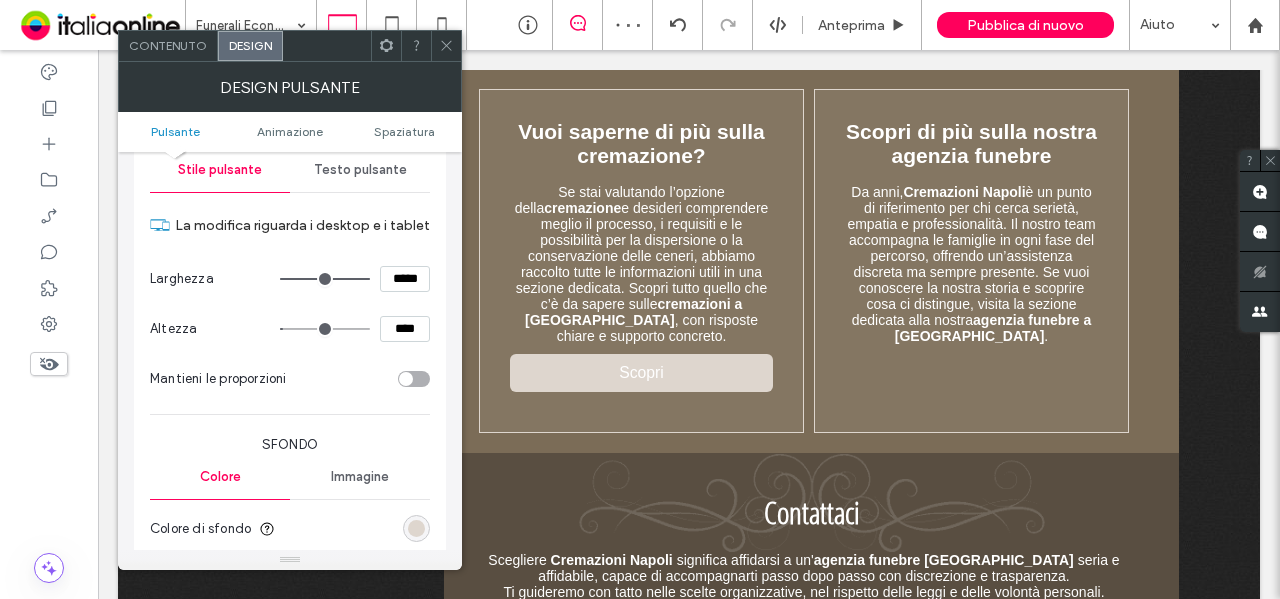 scroll, scrollTop: 100, scrollLeft: 0, axis: vertical 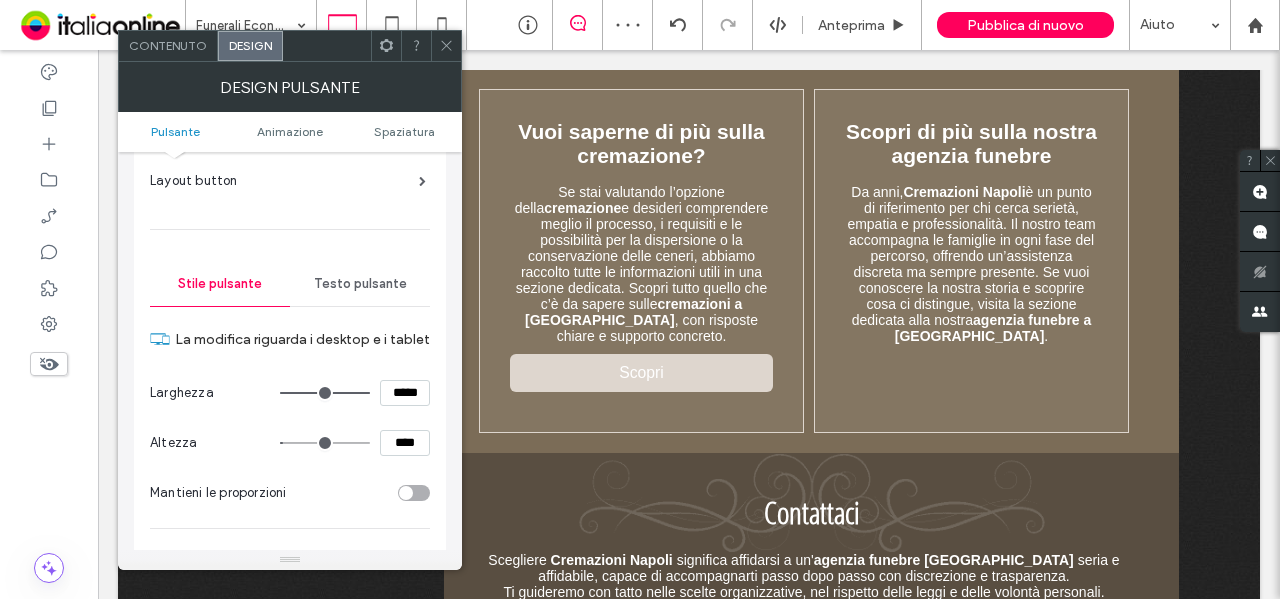 click on "Testo pulsante" at bounding box center [360, 284] 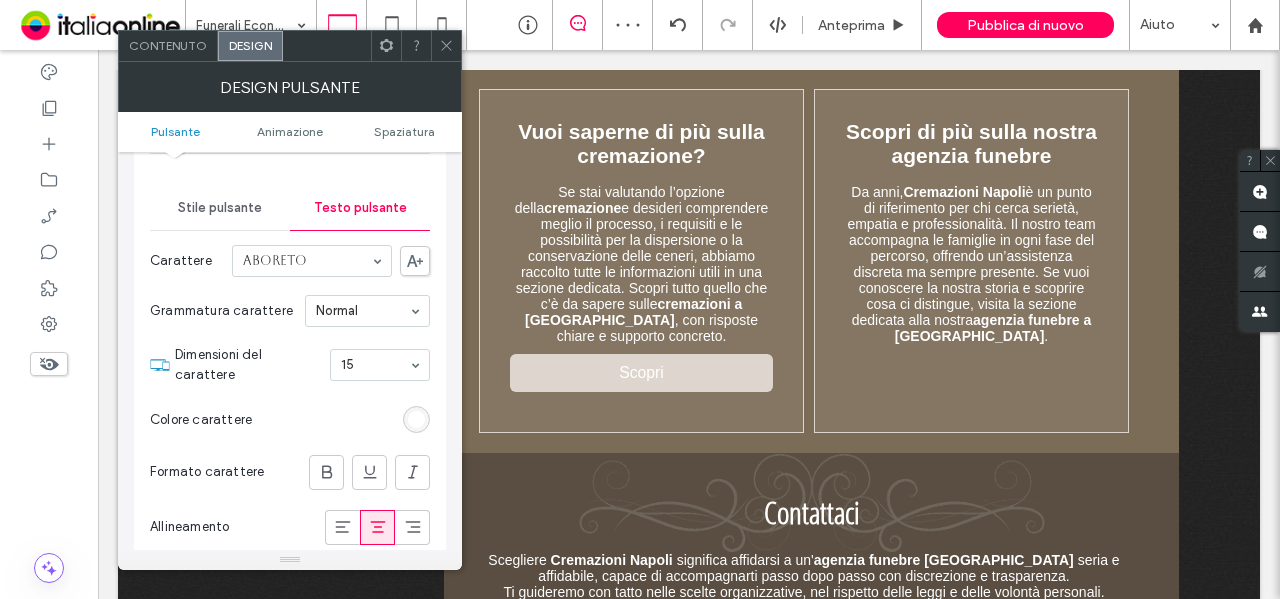 scroll, scrollTop: 200, scrollLeft: 0, axis: vertical 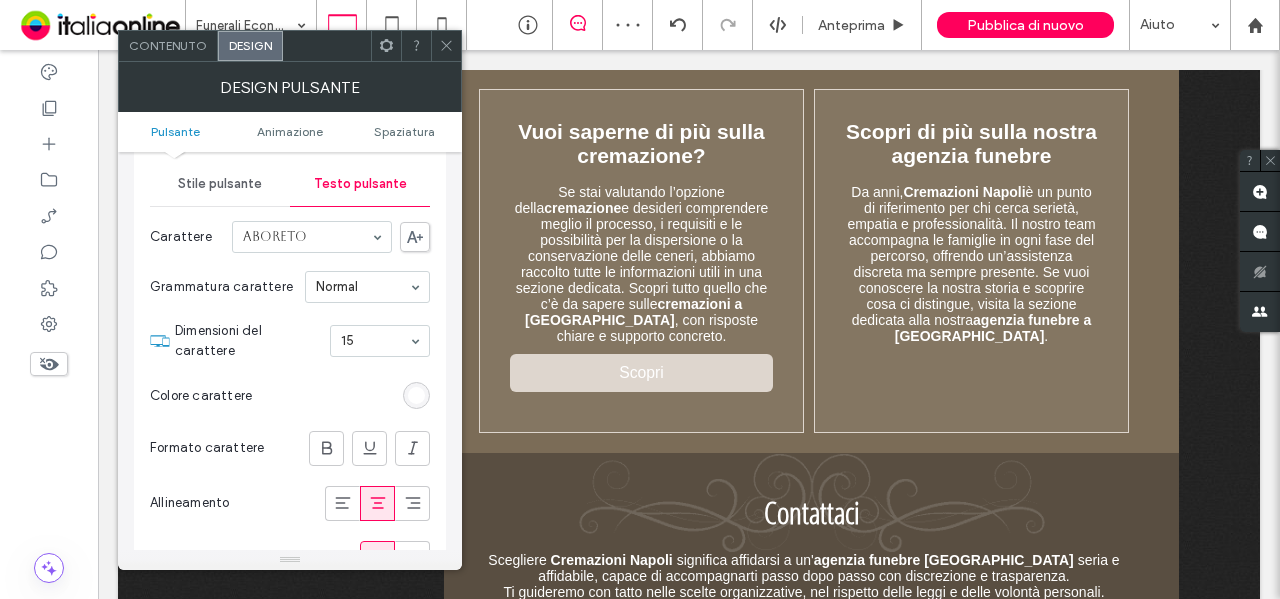 click at bounding box center [416, 395] 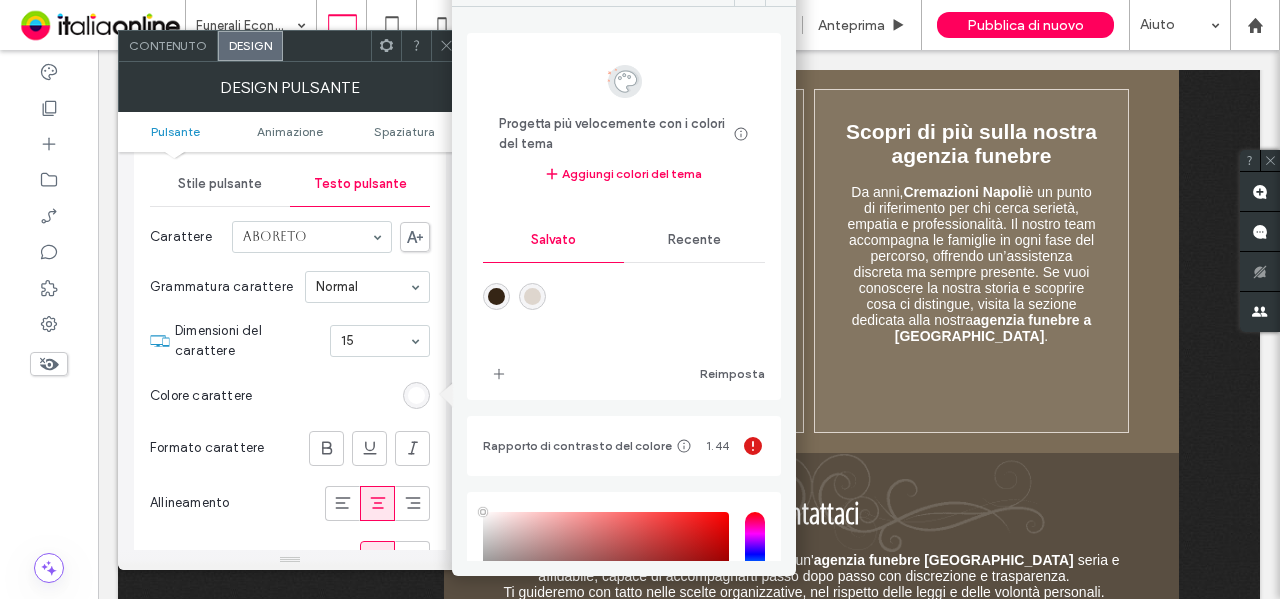 click at bounding box center [496, 296] 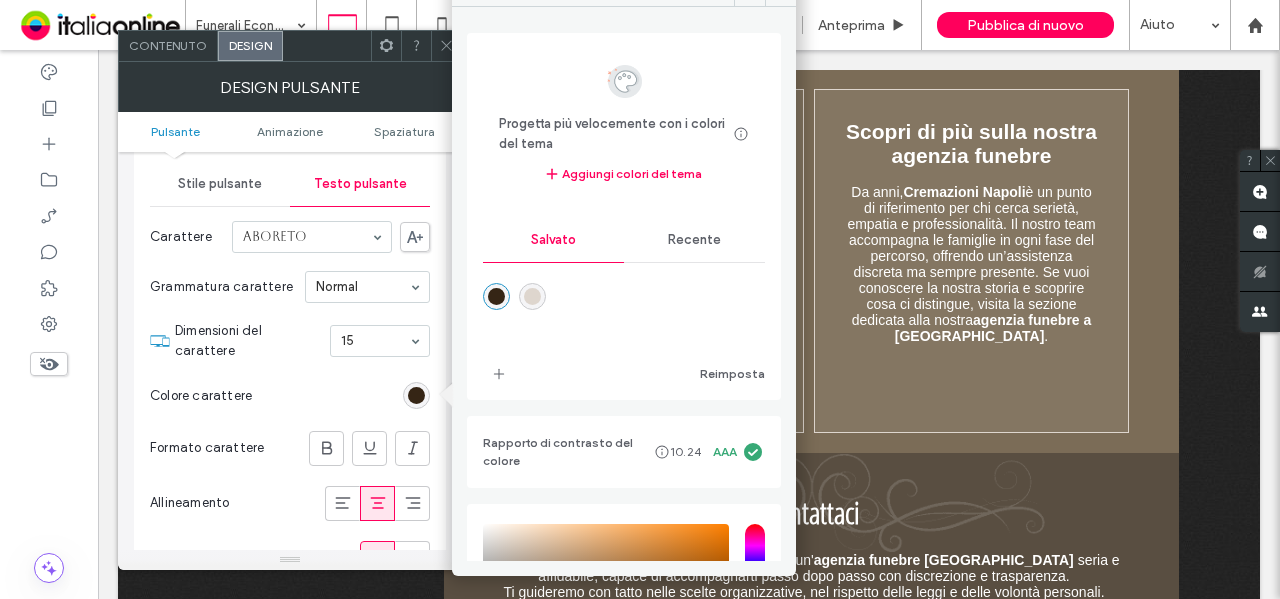 click on "Colore carattere" at bounding box center [290, 396] 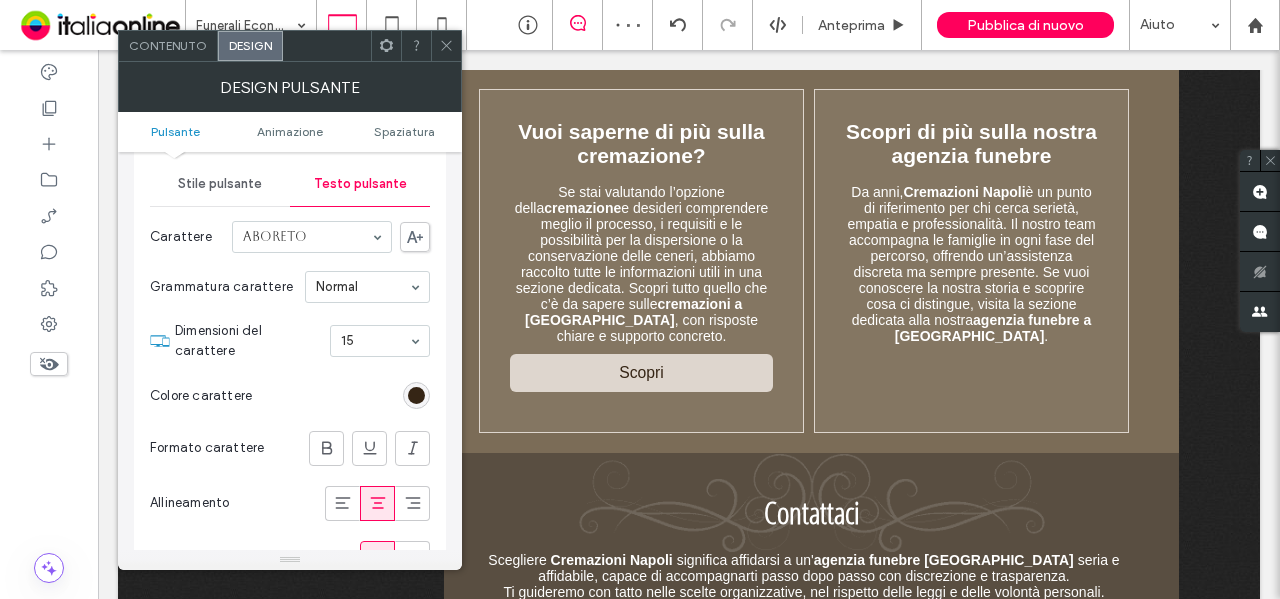 click on "Stile pulsante" at bounding box center (220, 184) 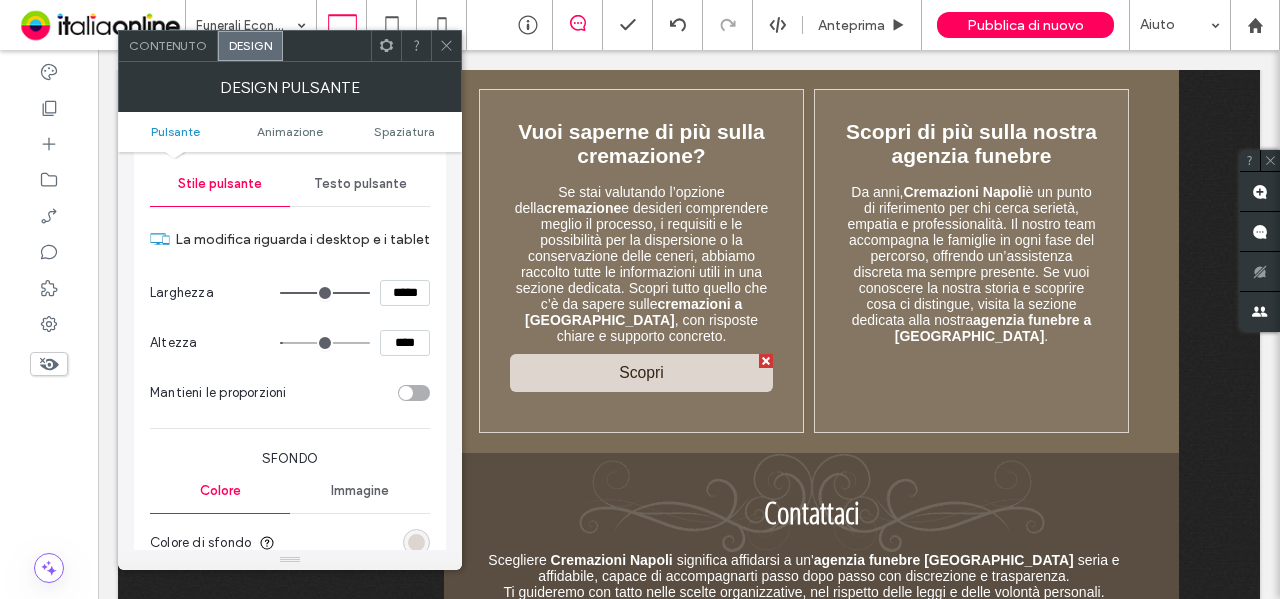 scroll, scrollTop: 200, scrollLeft: 0, axis: vertical 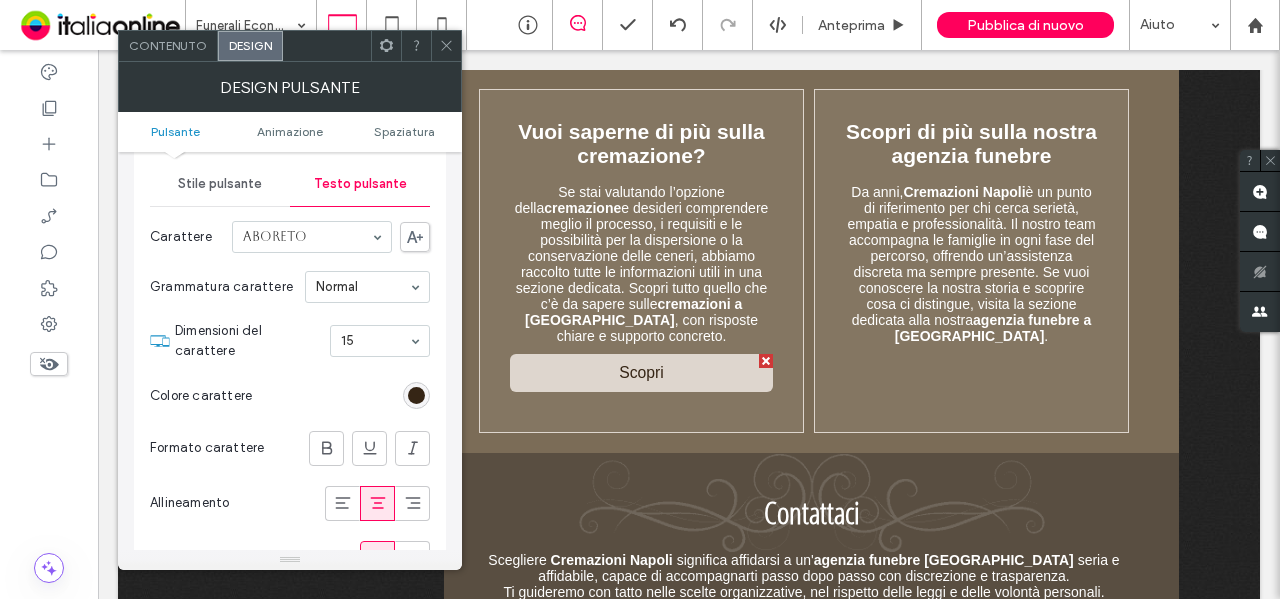 click at bounding box center [326, 448] 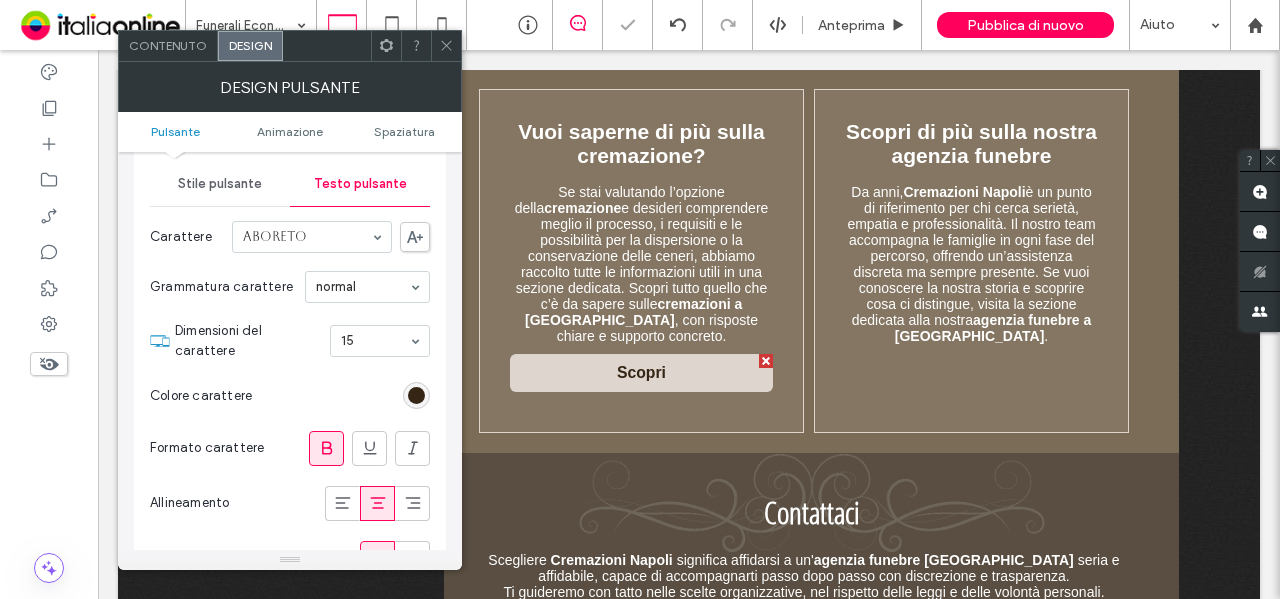 click on "Stile pulsante" at bounding box center [220, 184] 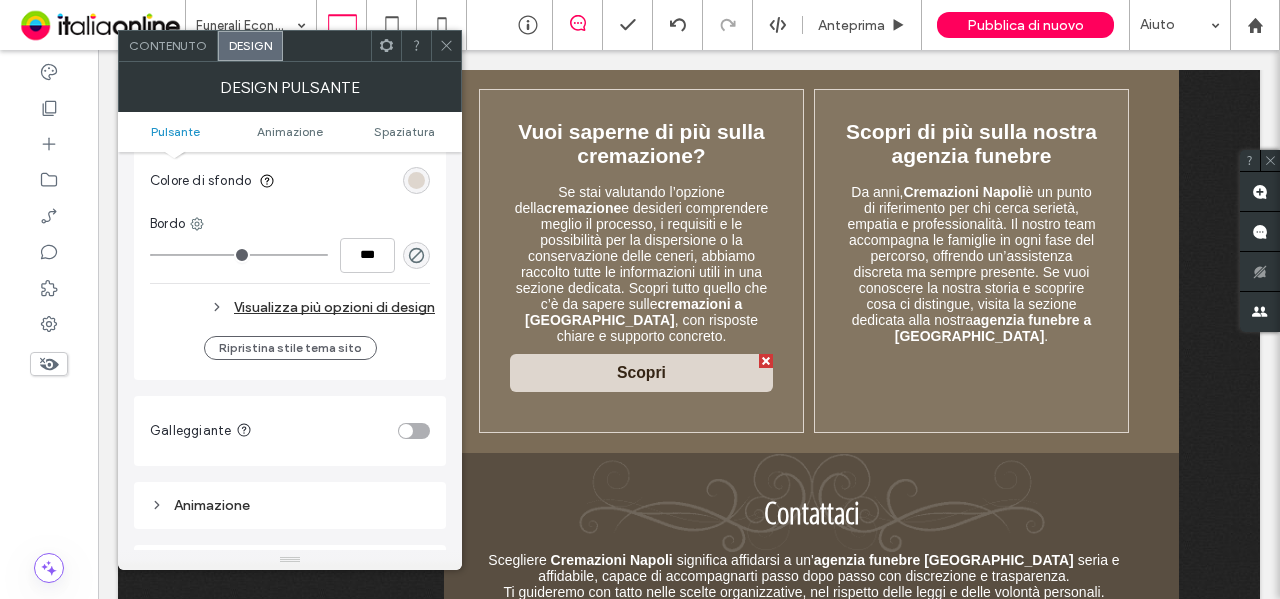 scroll, scrollTop: 700, scrollLeft: 0, axis: vertical 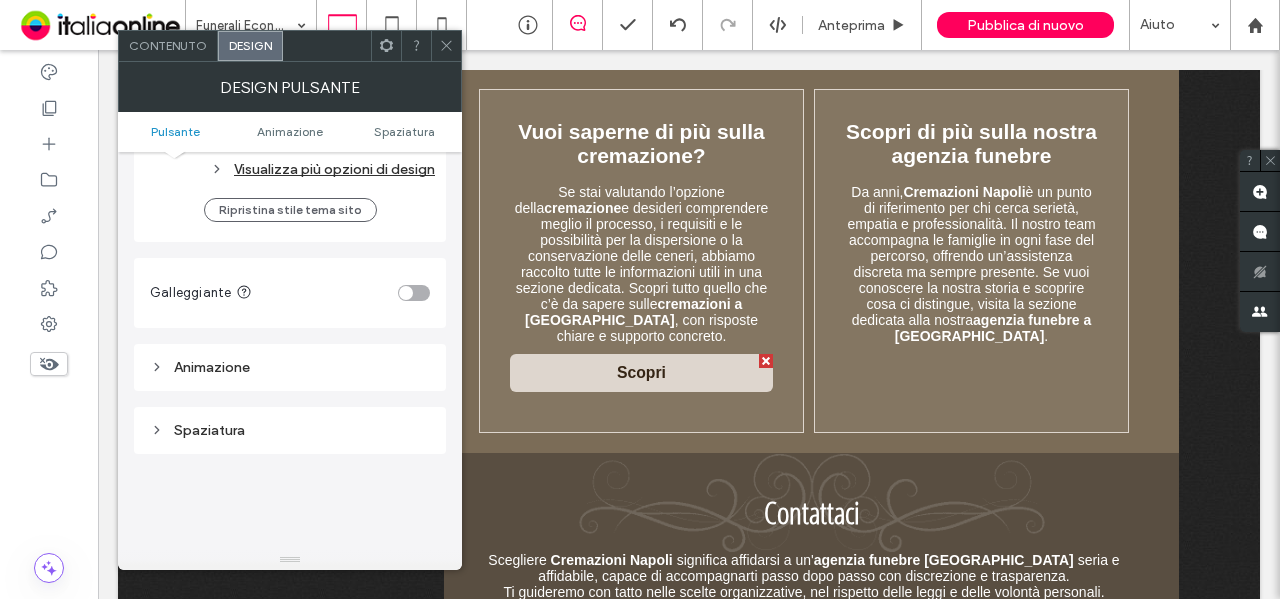 click on "Visualizza più opzioni di design" at bounding box center [292, 169] 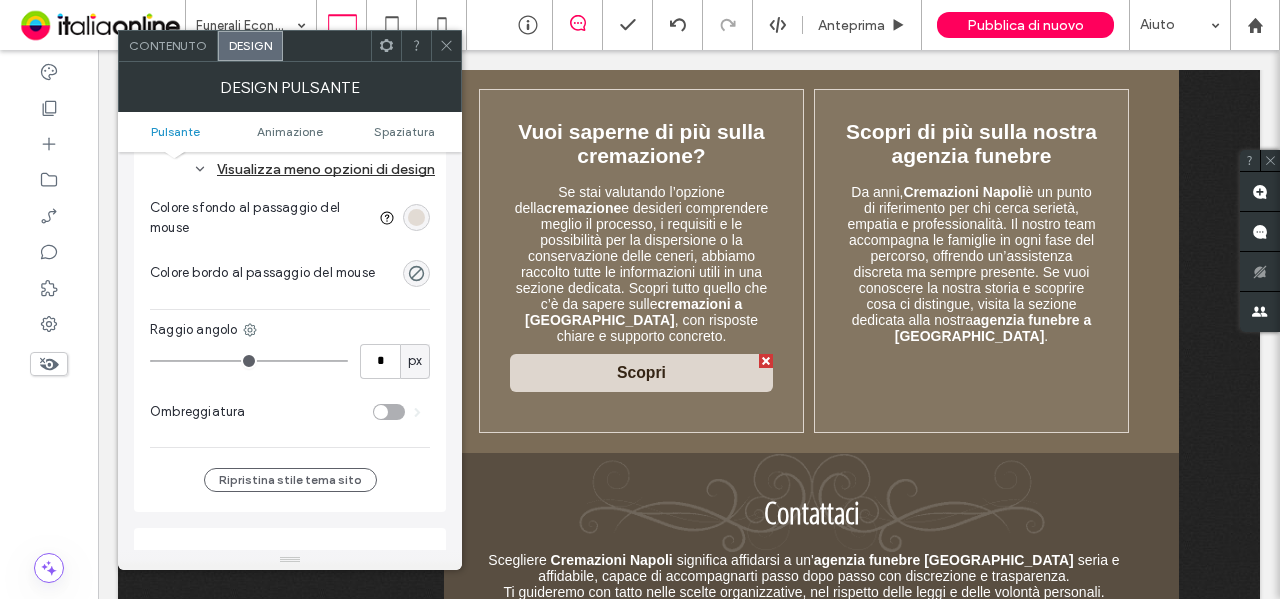 click at bounding box center (416, 217) 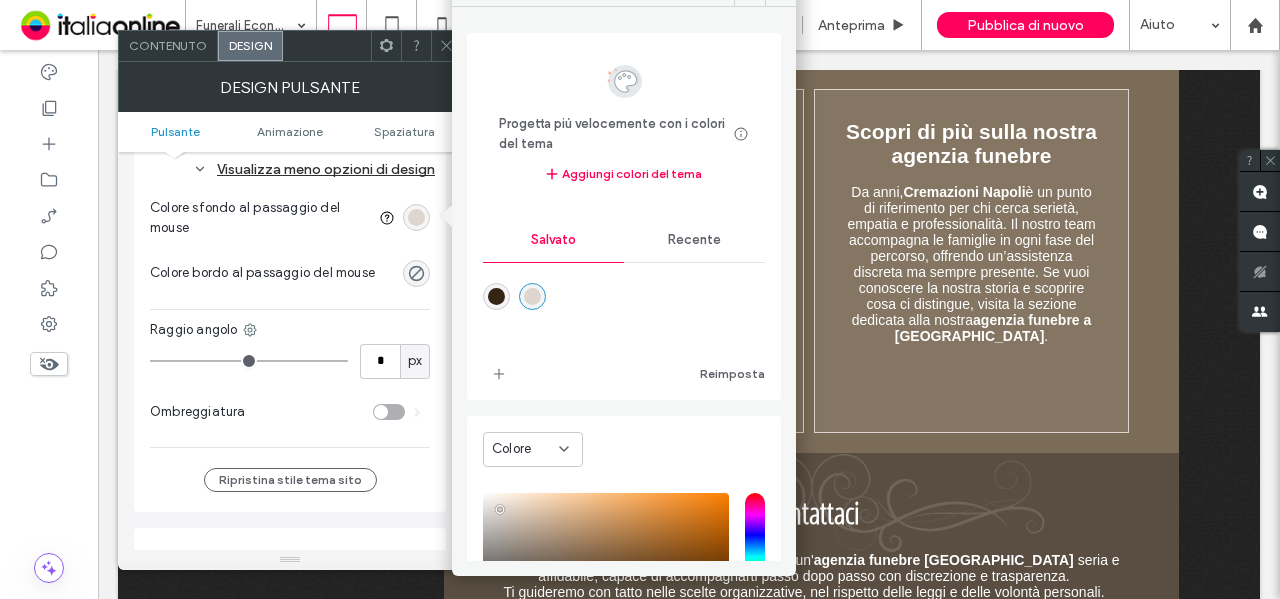 click on "Recente" at bounding box center [694, 240] 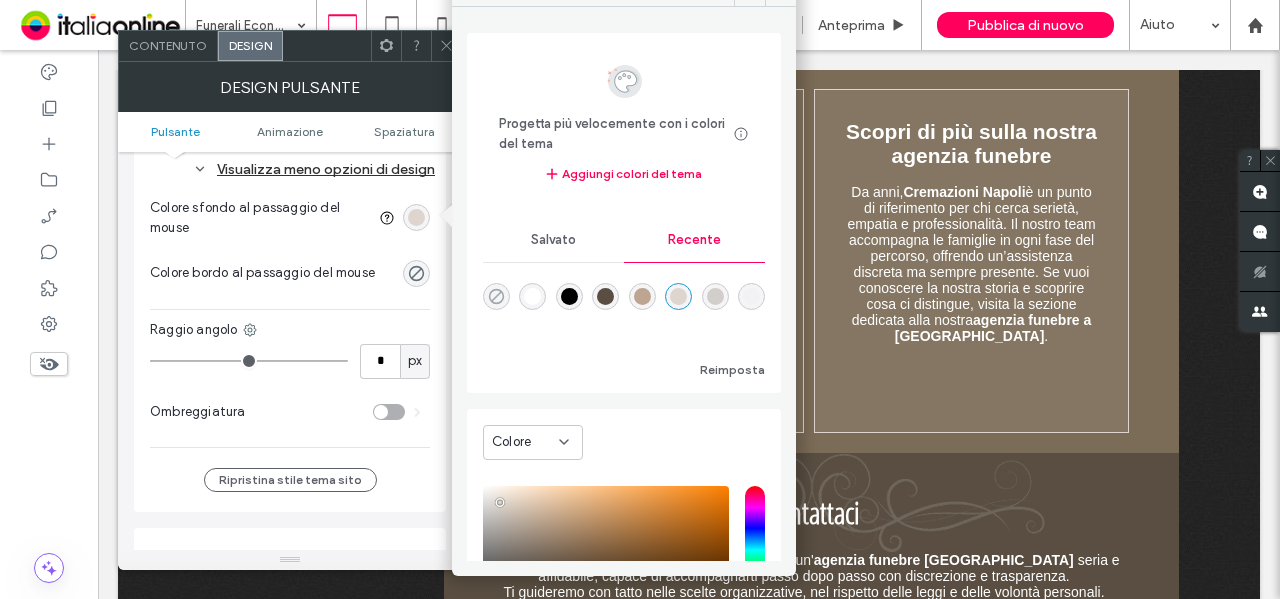 click 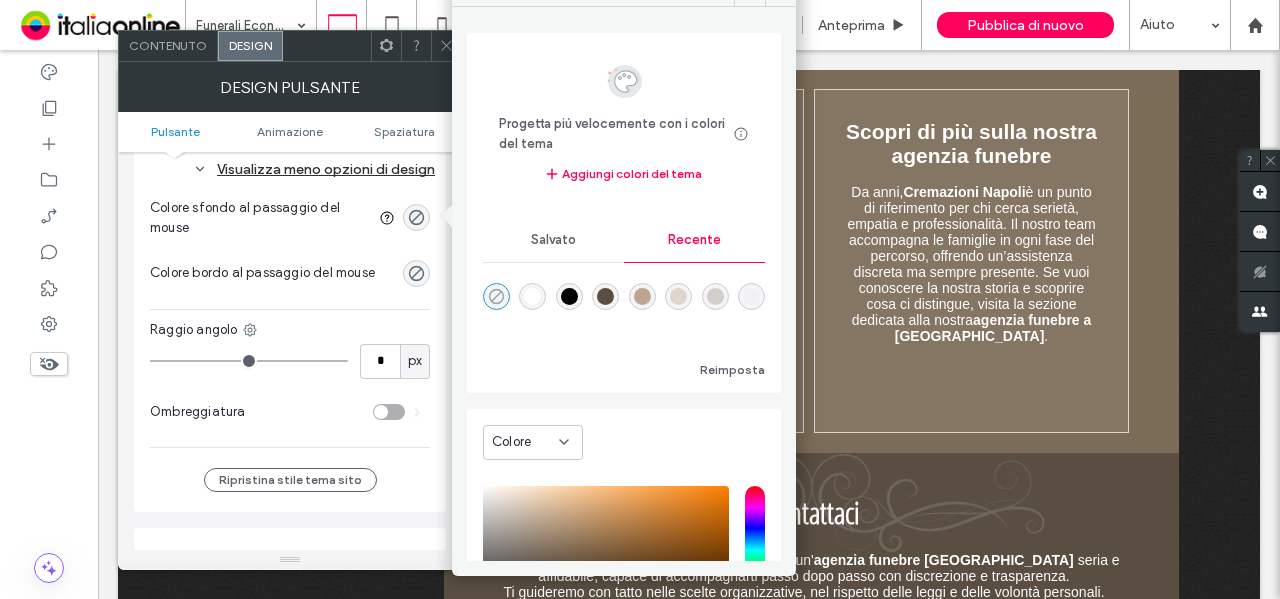 type on "*******" 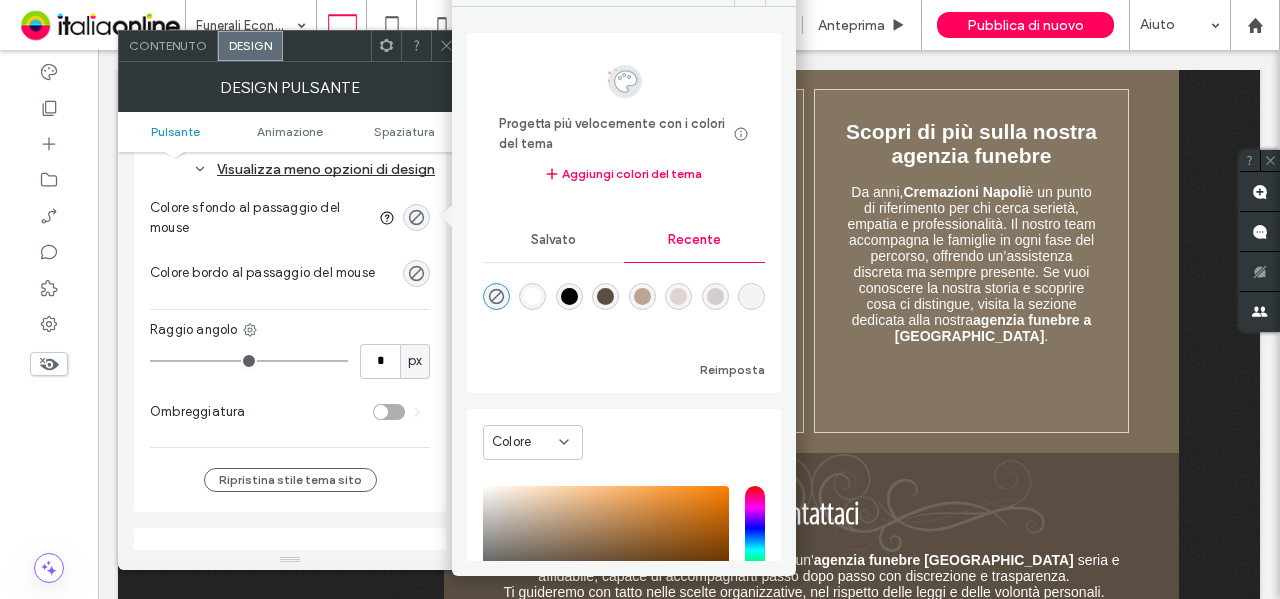click on "Raggio angolo" at bounding box center [290, 330] 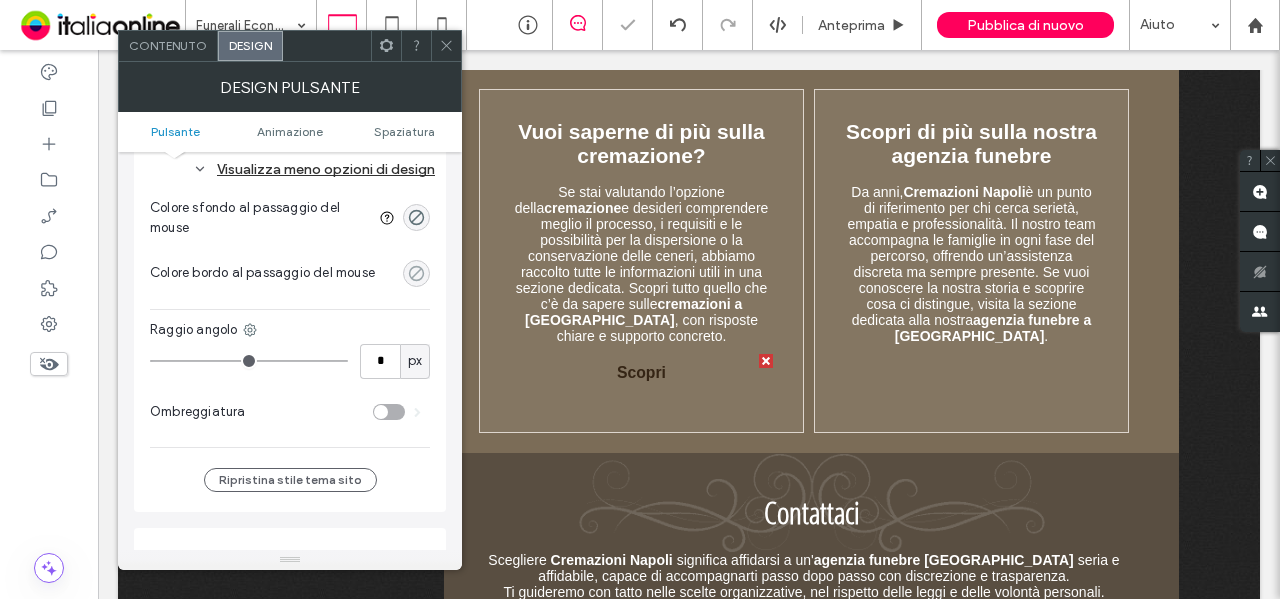 click 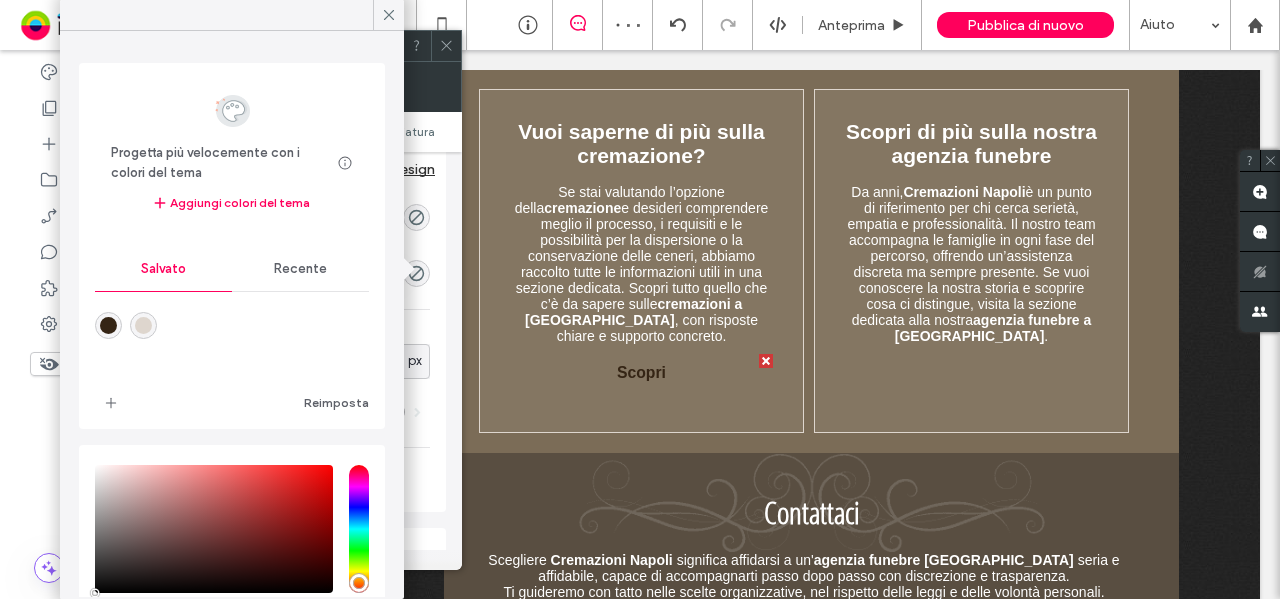 click on "Recente" at bounding box center (300, 269) 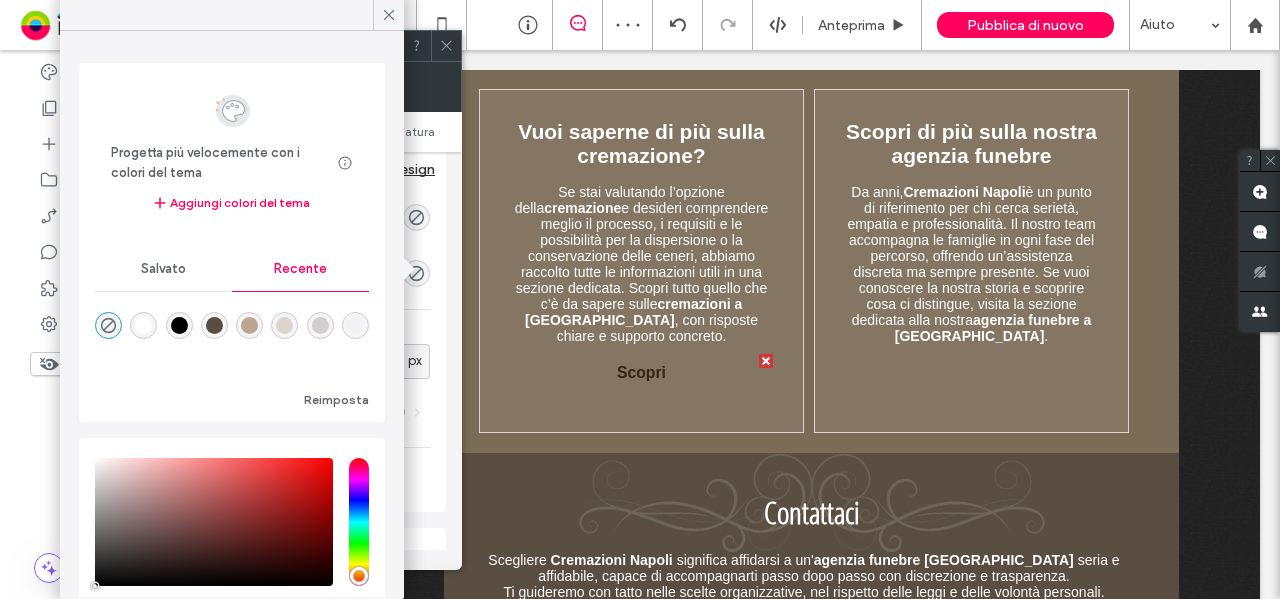 click on "Salvato" at bounding box center (163, 269) 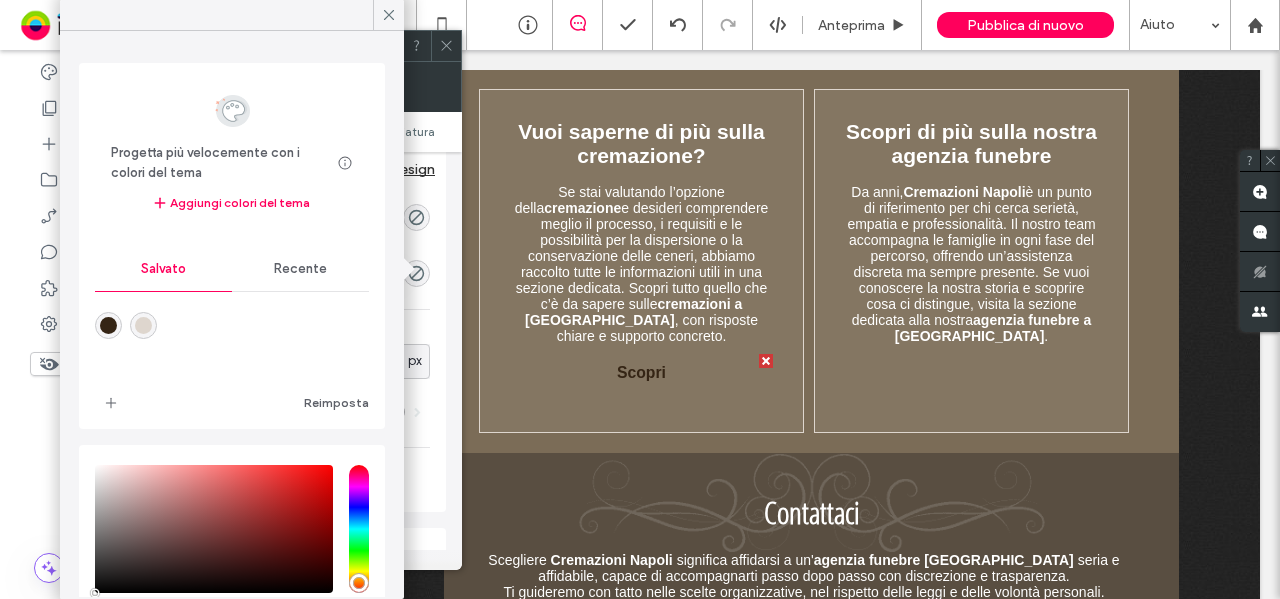 click at bounding box center (143, 325) 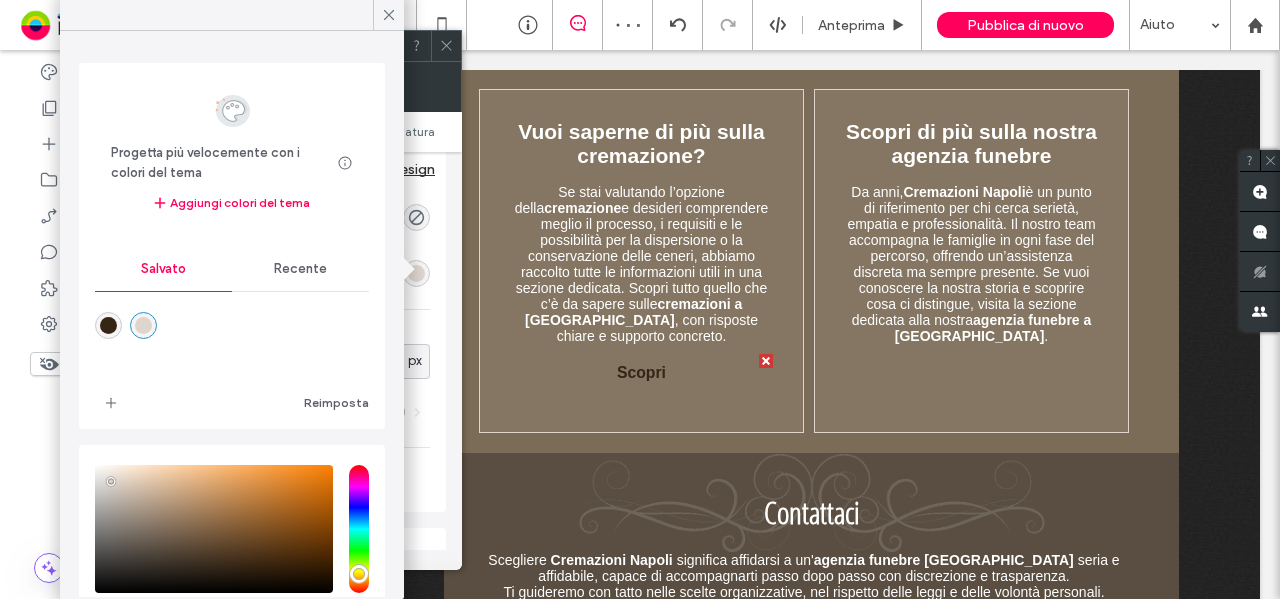 click on "Recente" at bounding box center (300, 269) 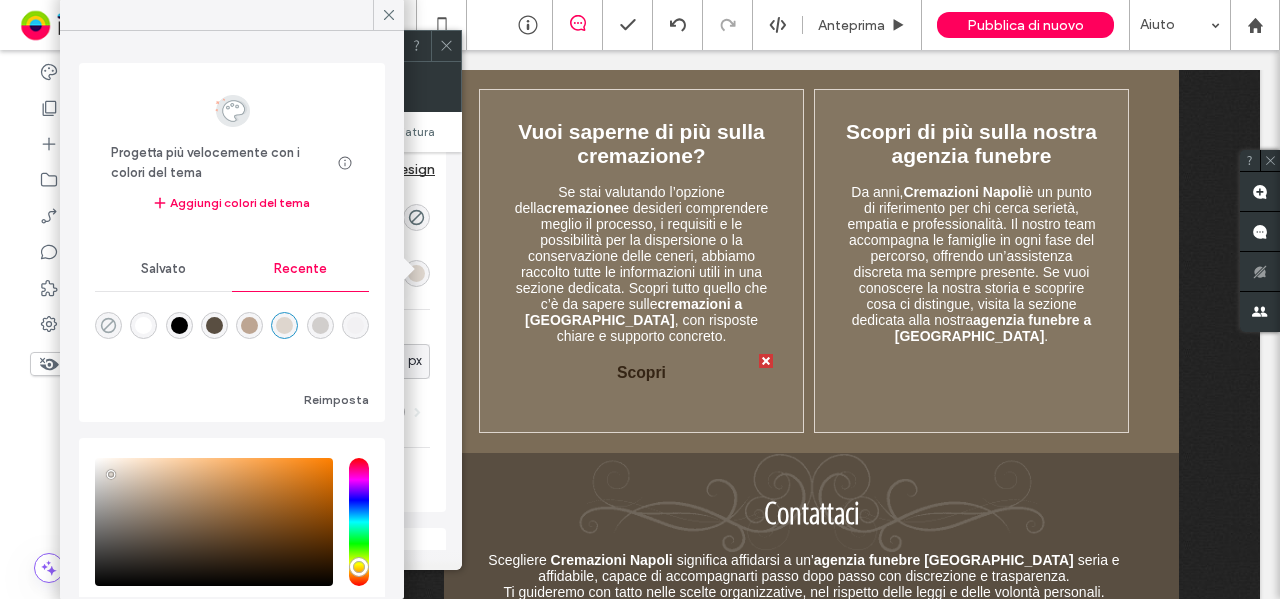 click 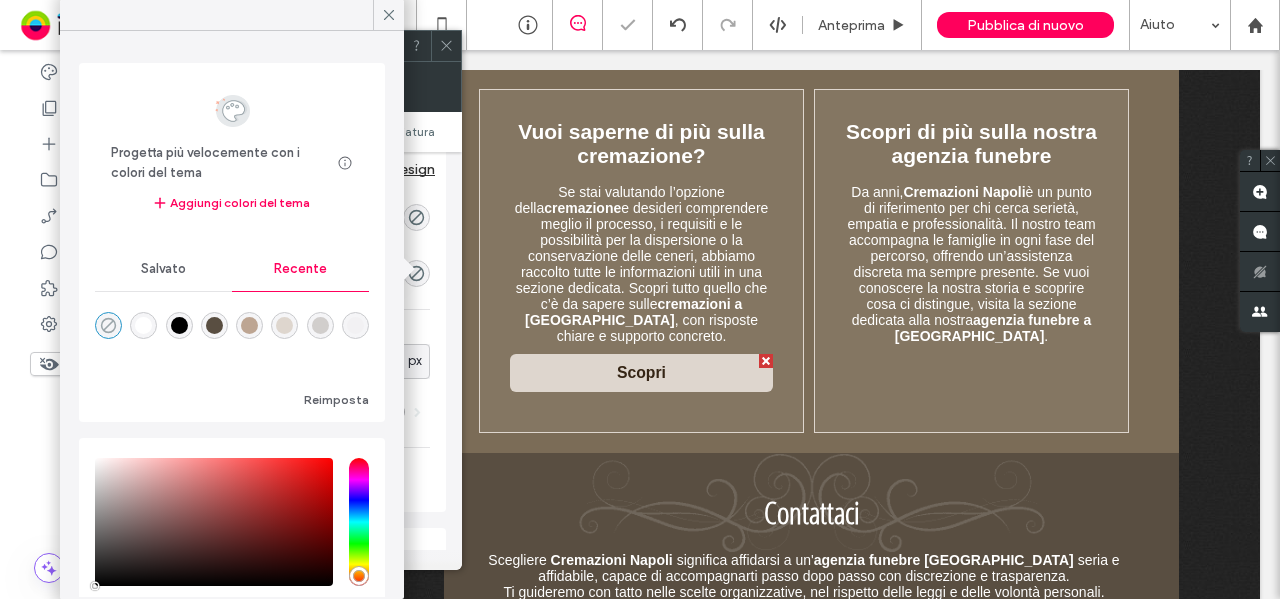 type on "*******" 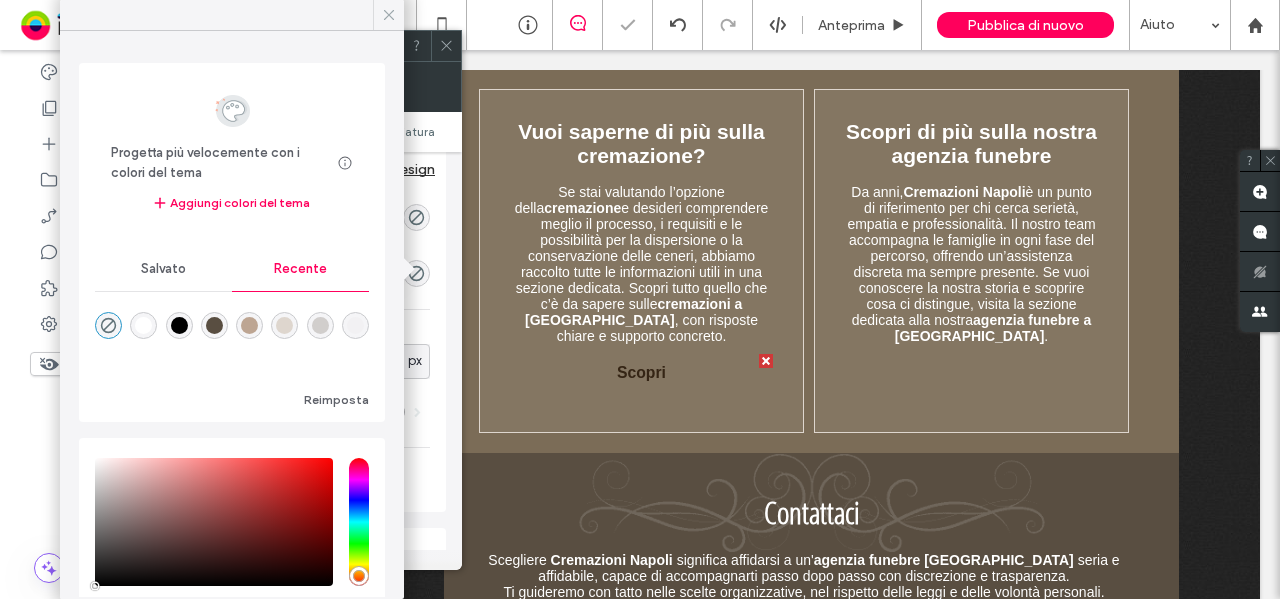 click 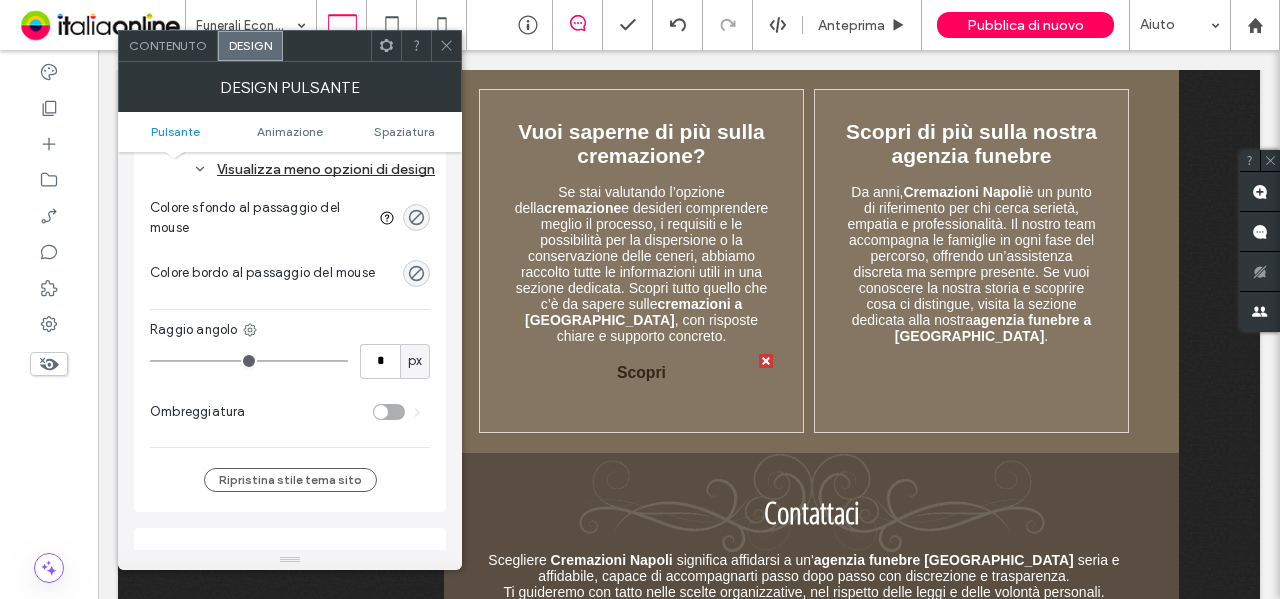 click at bounding box center [416, 273] 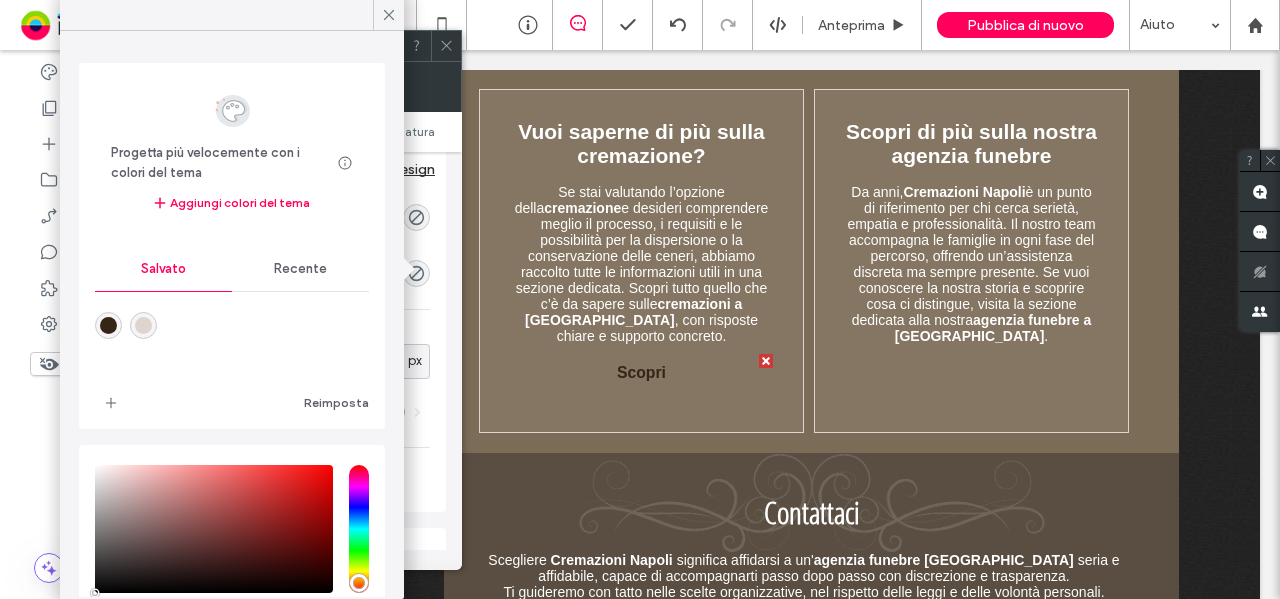 click at bounding box center (143, 325) 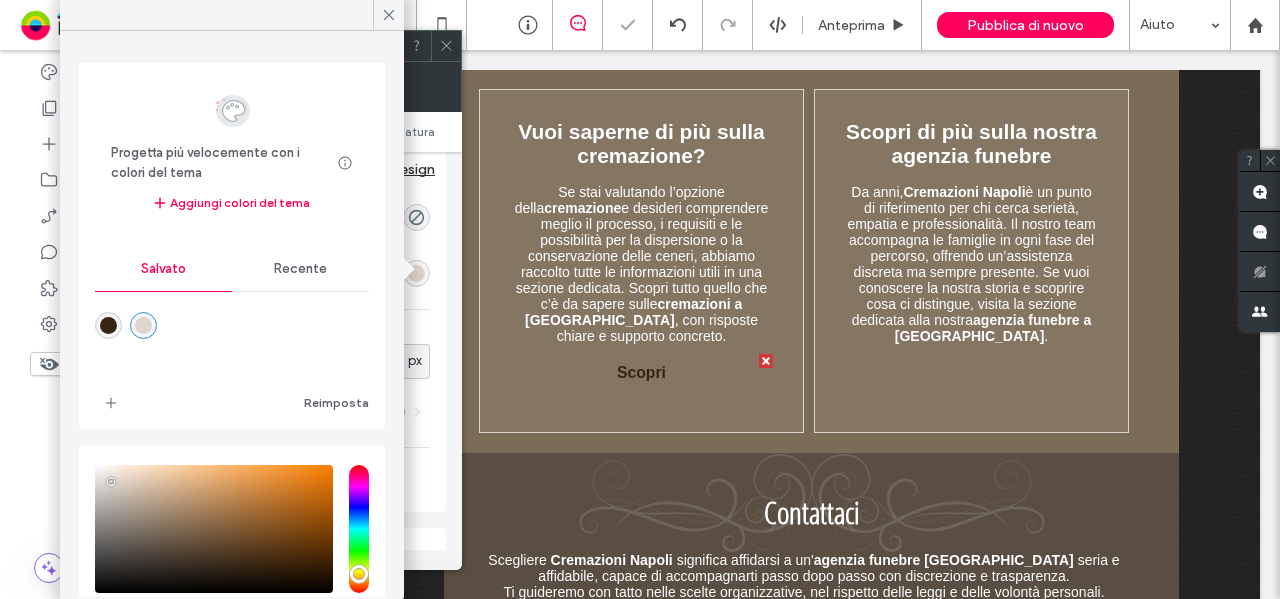 type on "*******" 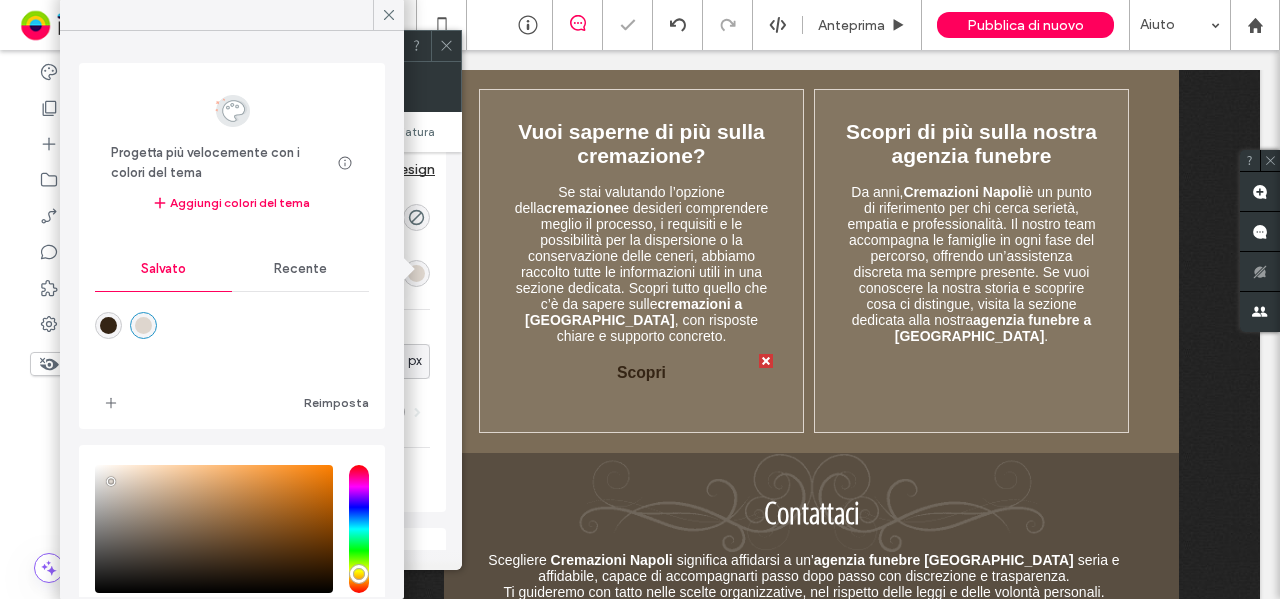 click on "Colore sfondo al passaggio del mouse Colore bordo al passaggio del mouse Raggio angolo * px Ombreggiatura" at bounding box center [290, 318] 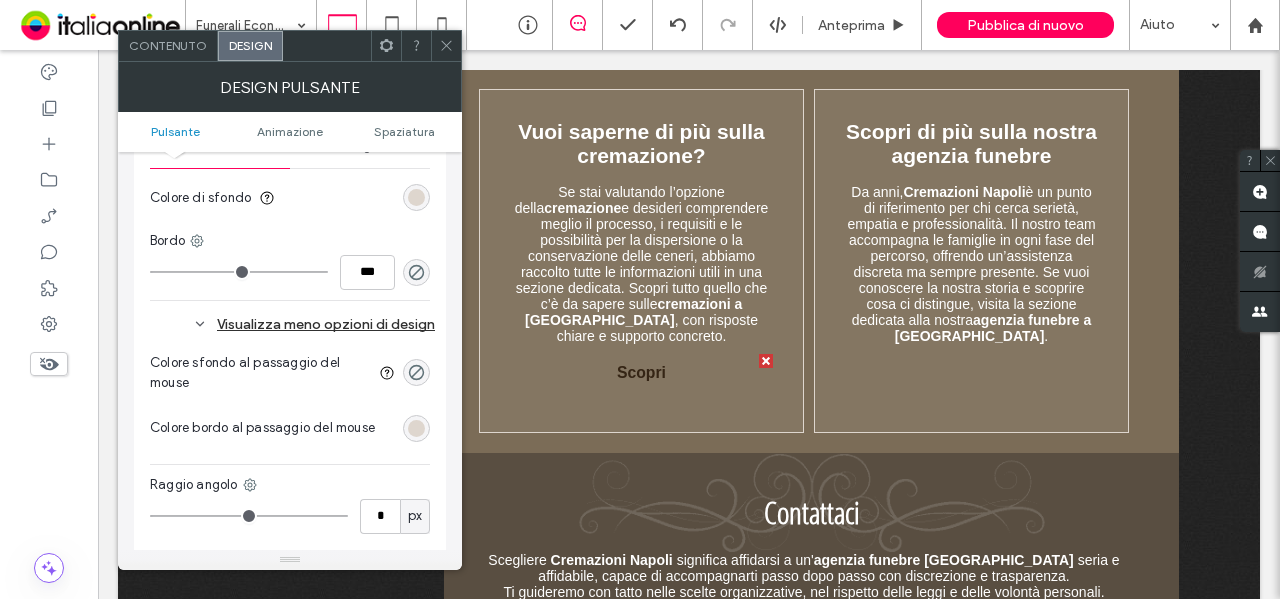 scroll, scrollTop: 500, scrollLeft: 0, axis: vertical 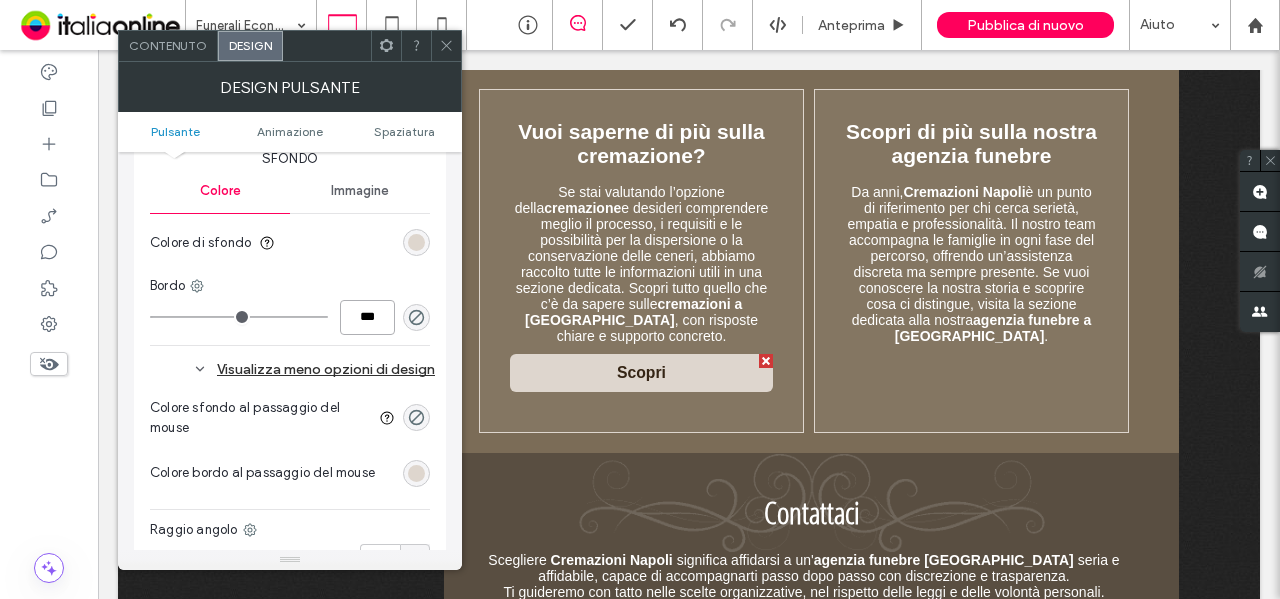 click on "***" at bounding box center (367, 317) 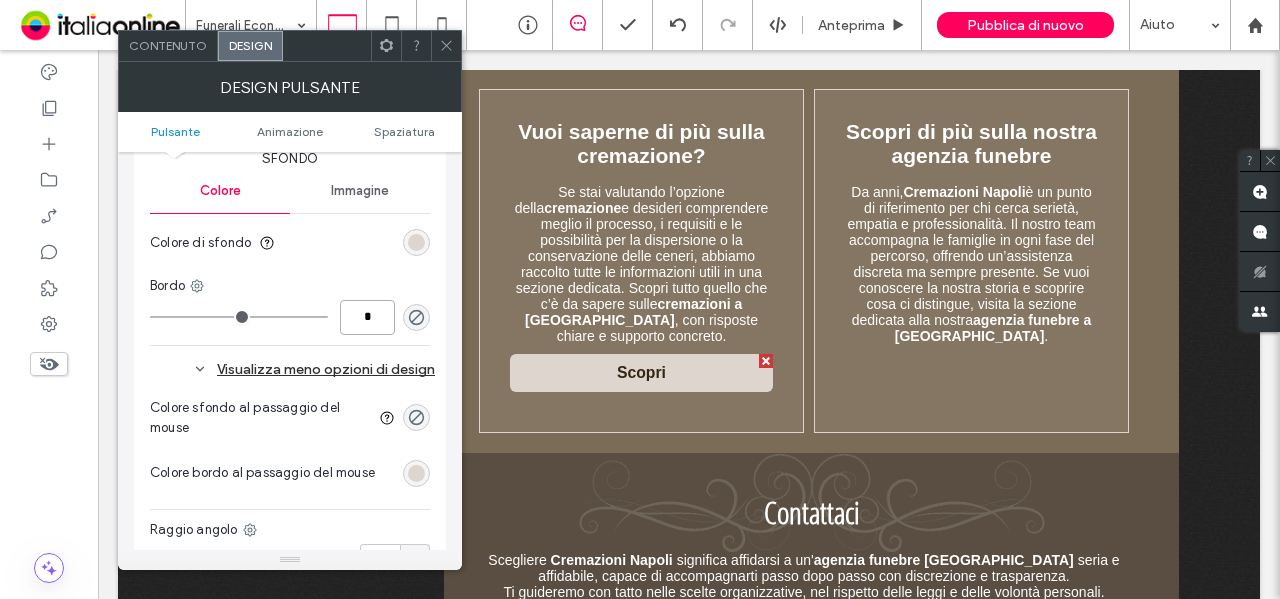 type on "*" 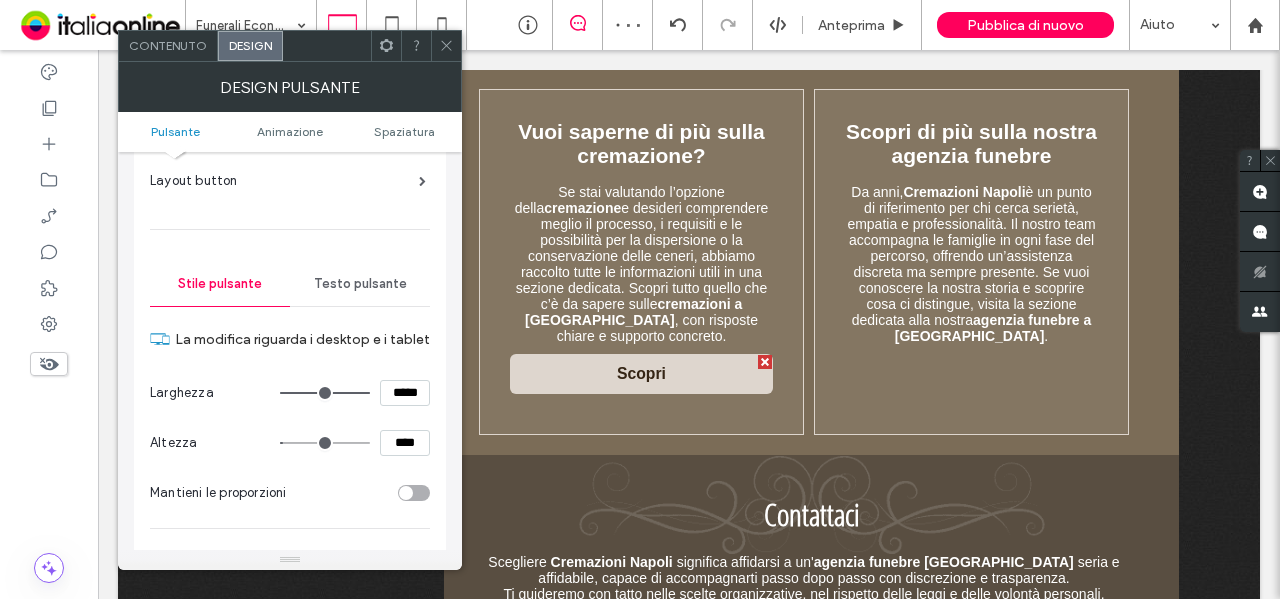 scroll, scrollTop: 100, scrollLeft: 0, axis: vertical 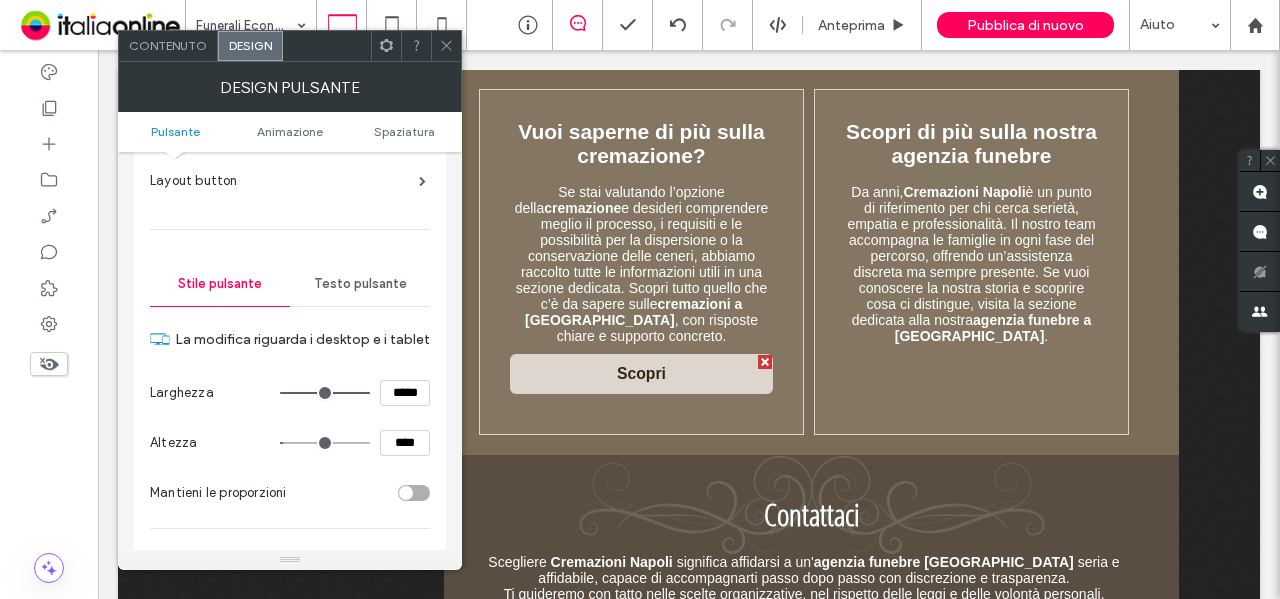 click on "Testo pulsante" at bounding box center [360, 284] 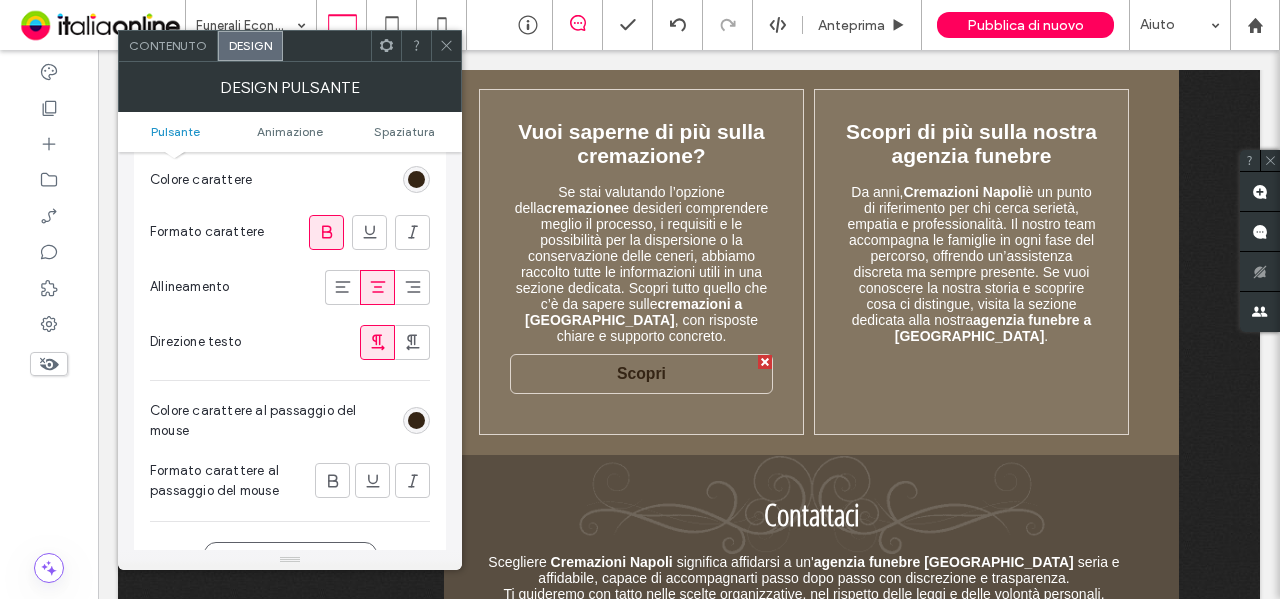 scroll, scrollTop: 500, scrollLeft: 0, axis: vertical 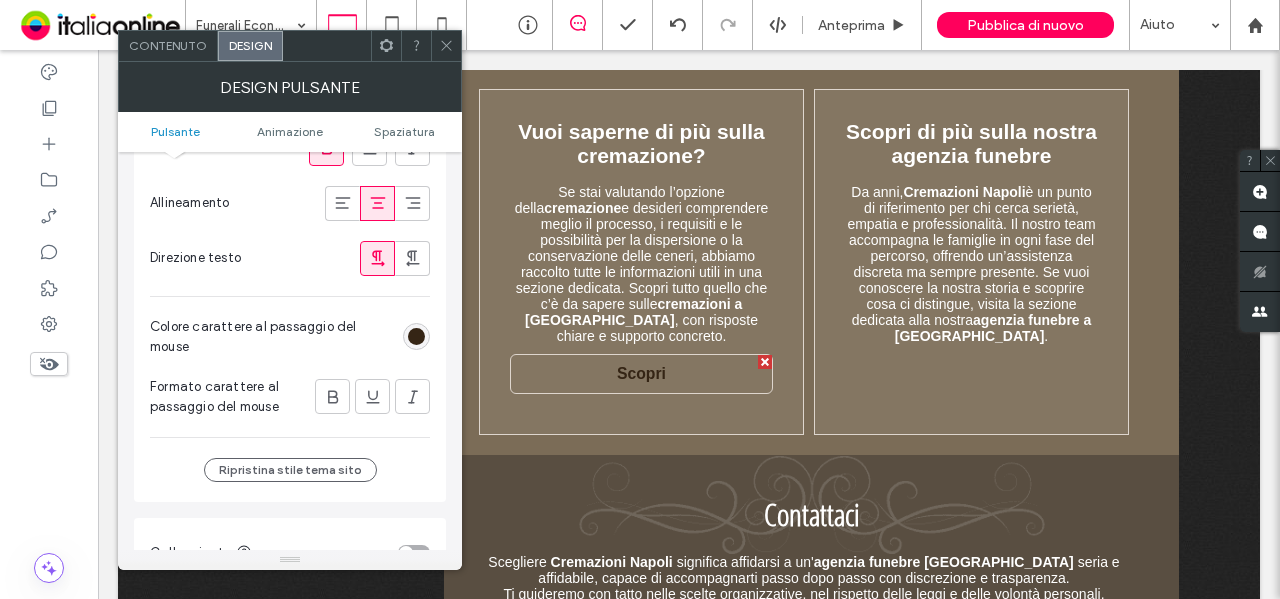 click at bounding box center [416, 336] 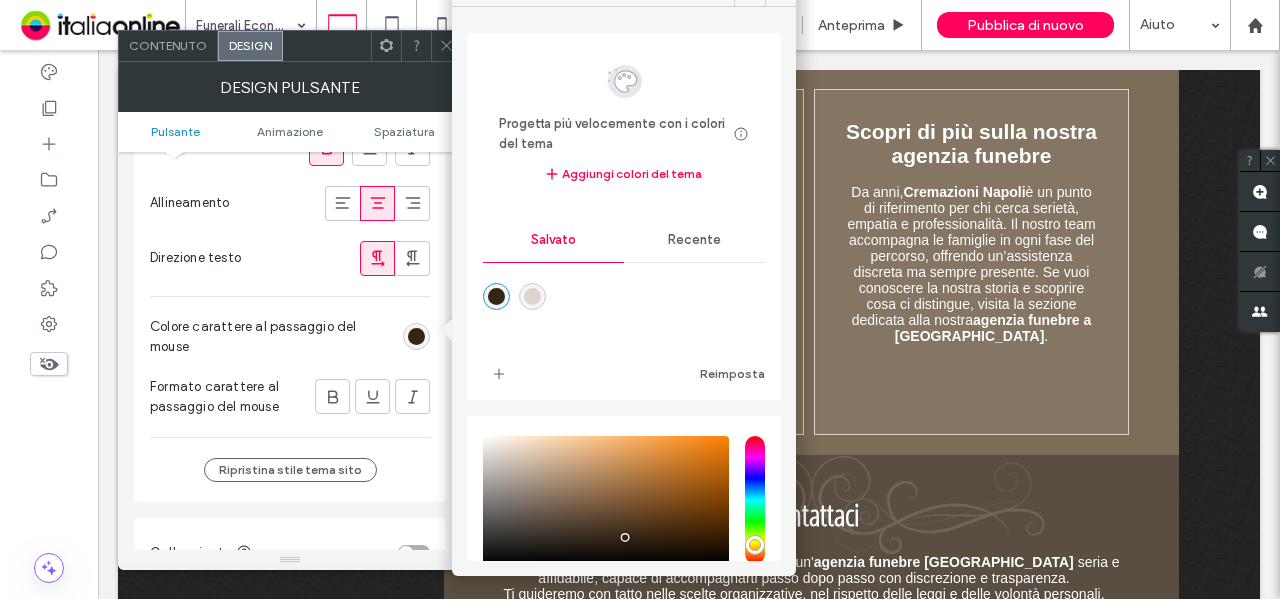 click at bounding box center (532, 296) 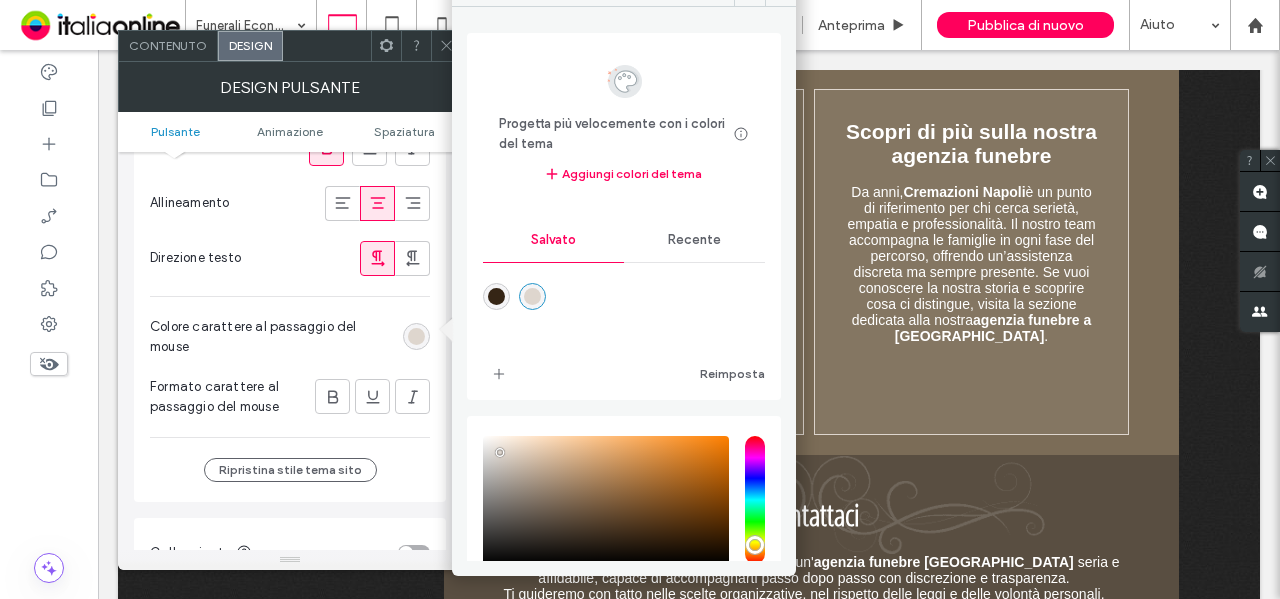 click on "Colore carattere al passaggio del mouse" at bounding box center (272, 337) 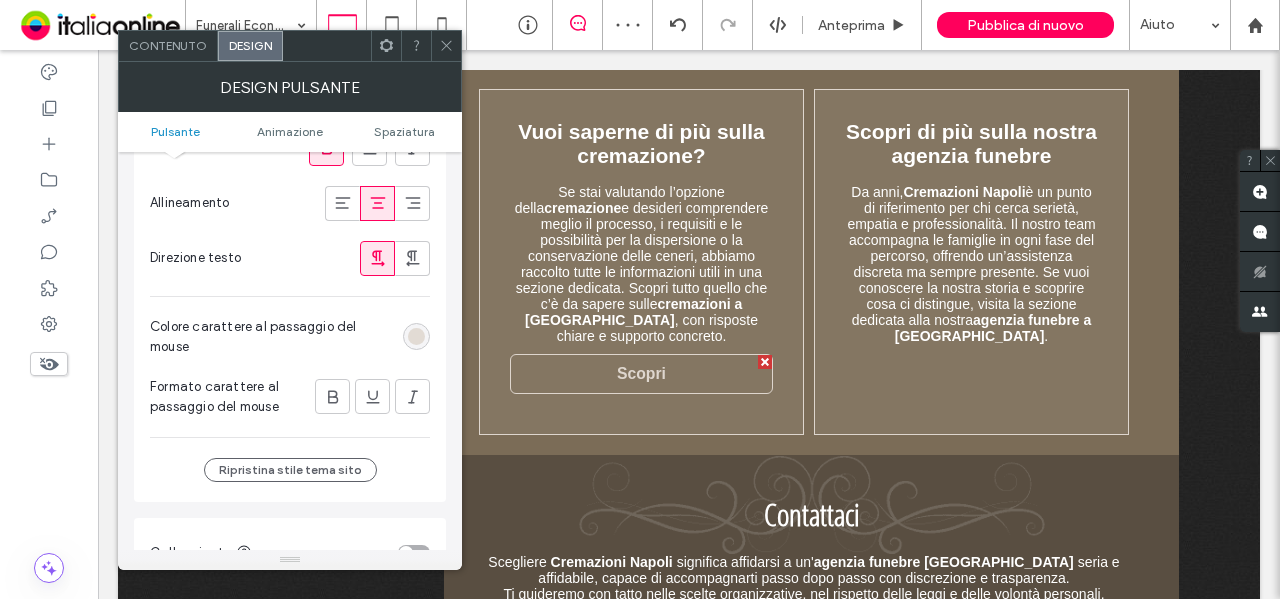 click at bounding box center (416, 336) 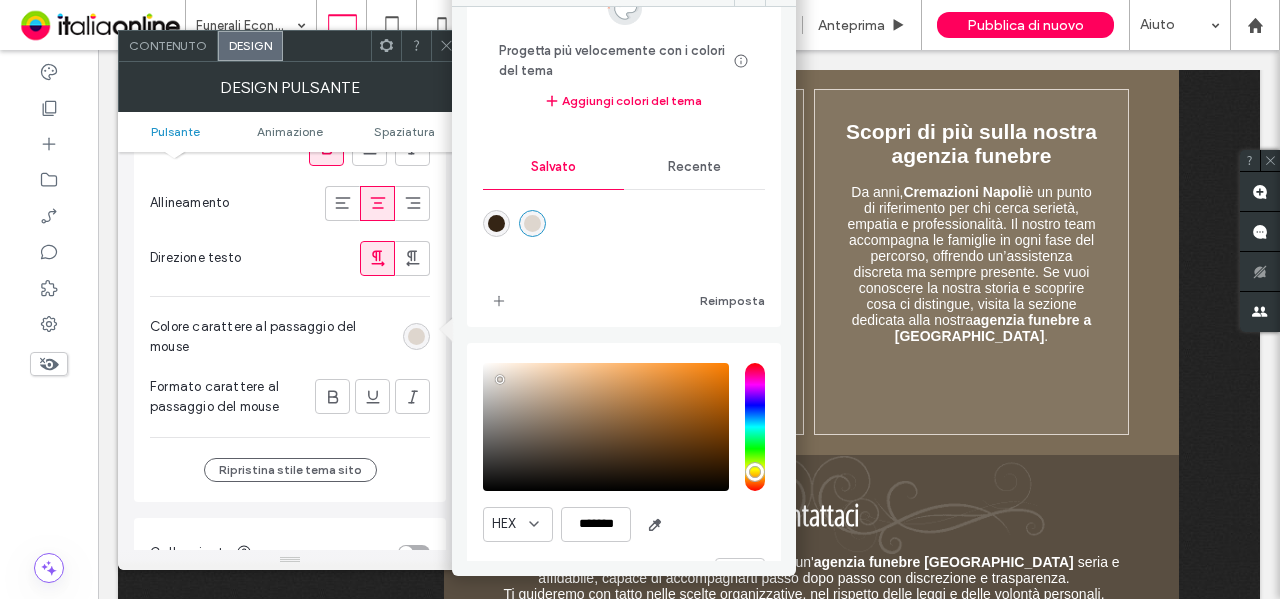 scroll, scrollTop: 128, scrollLeft: 0, axis: vertical 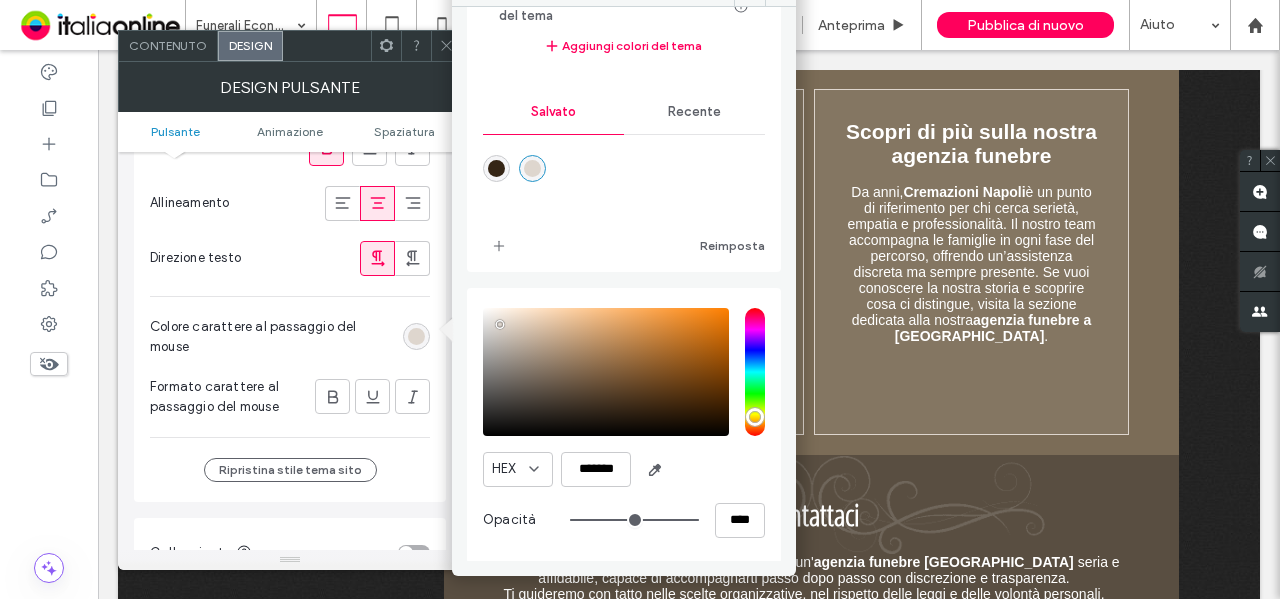 click at bounding box center [606, 372] 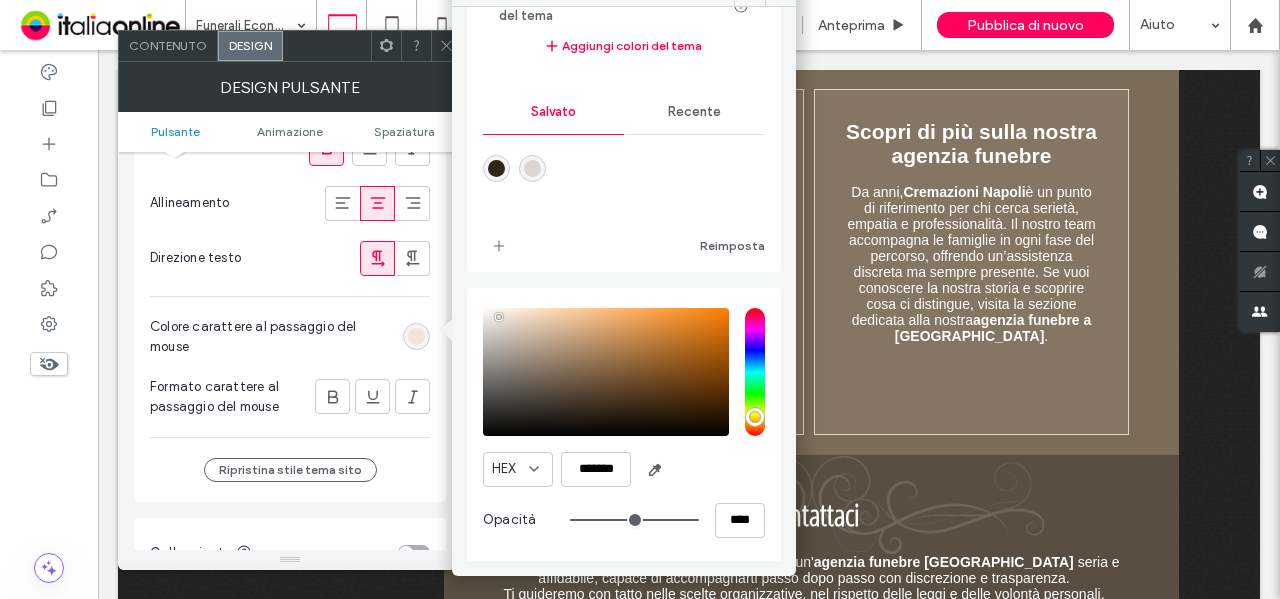 click on "Colore carattere al passaggio del mouse" at bounding box center (290, 337) 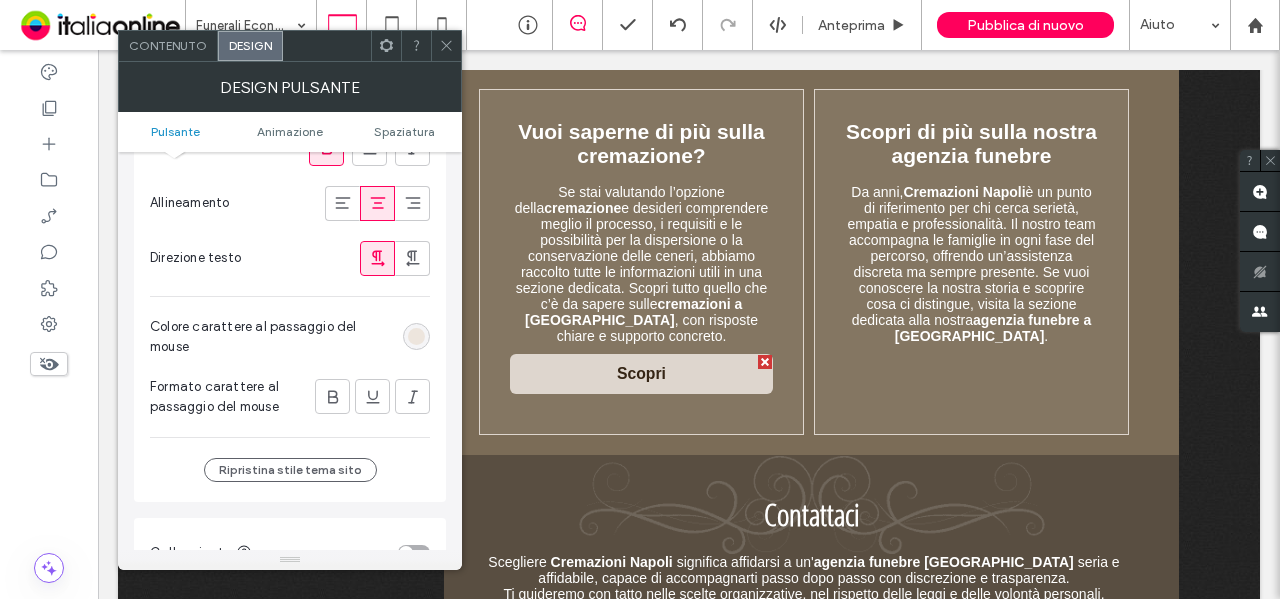 click 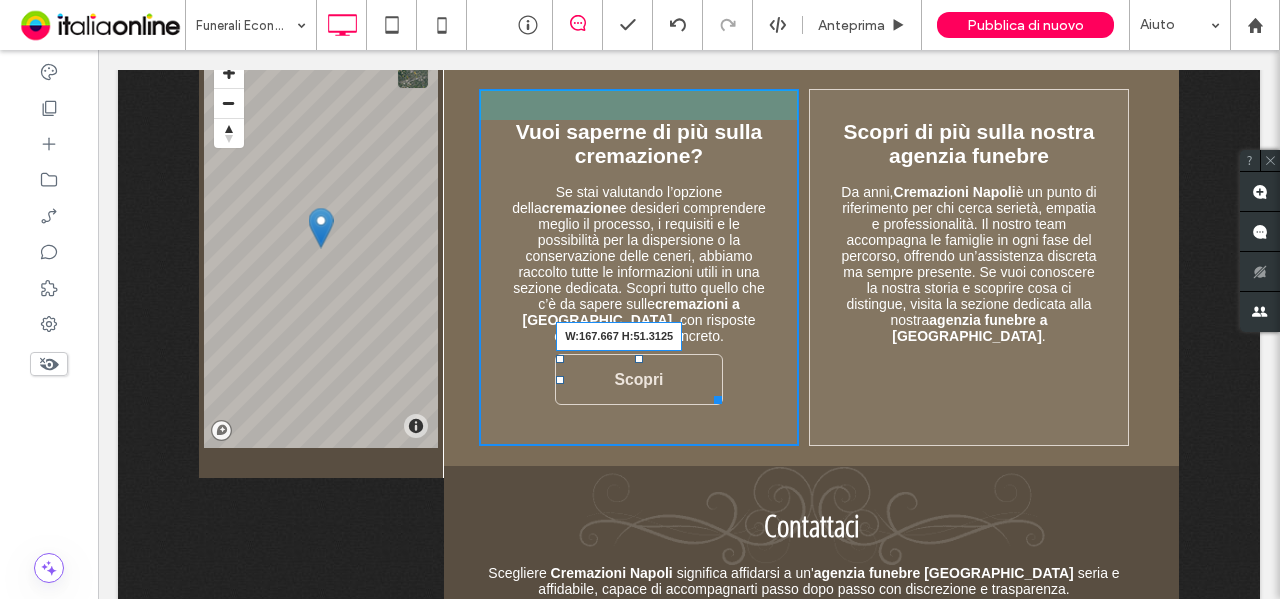 drag, startPoint x: 761, startPoint y: 375, endPoint x: 713, endPoint y: 387, distance: 49.47727 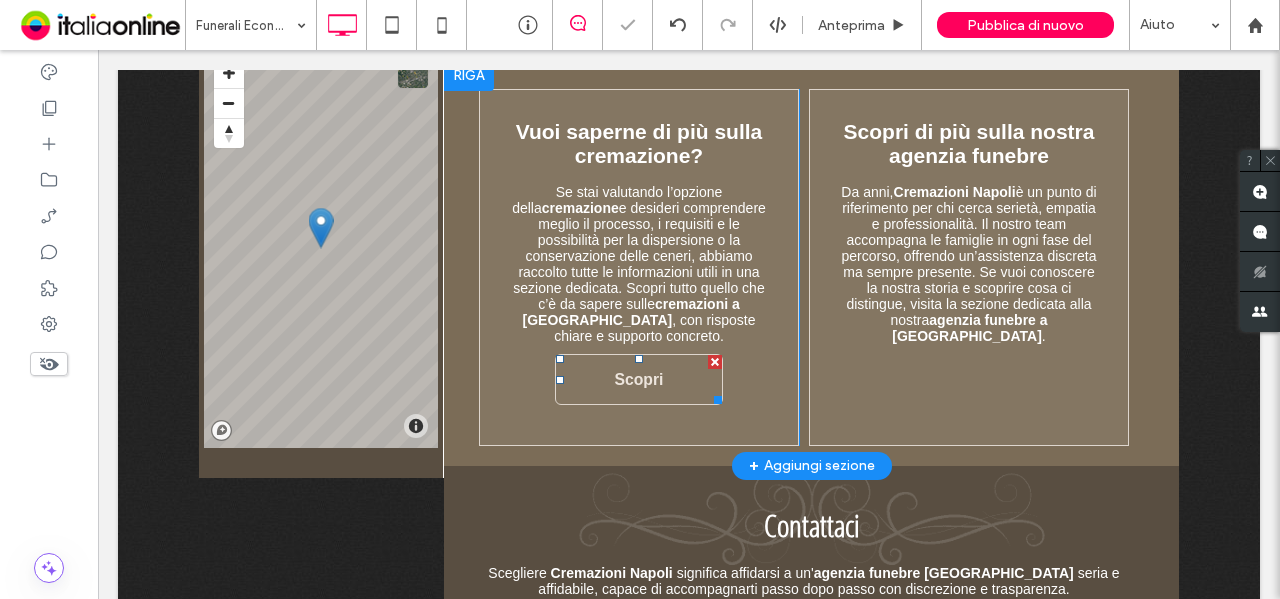 click on "Scopri" at bounding box center [638, 380] 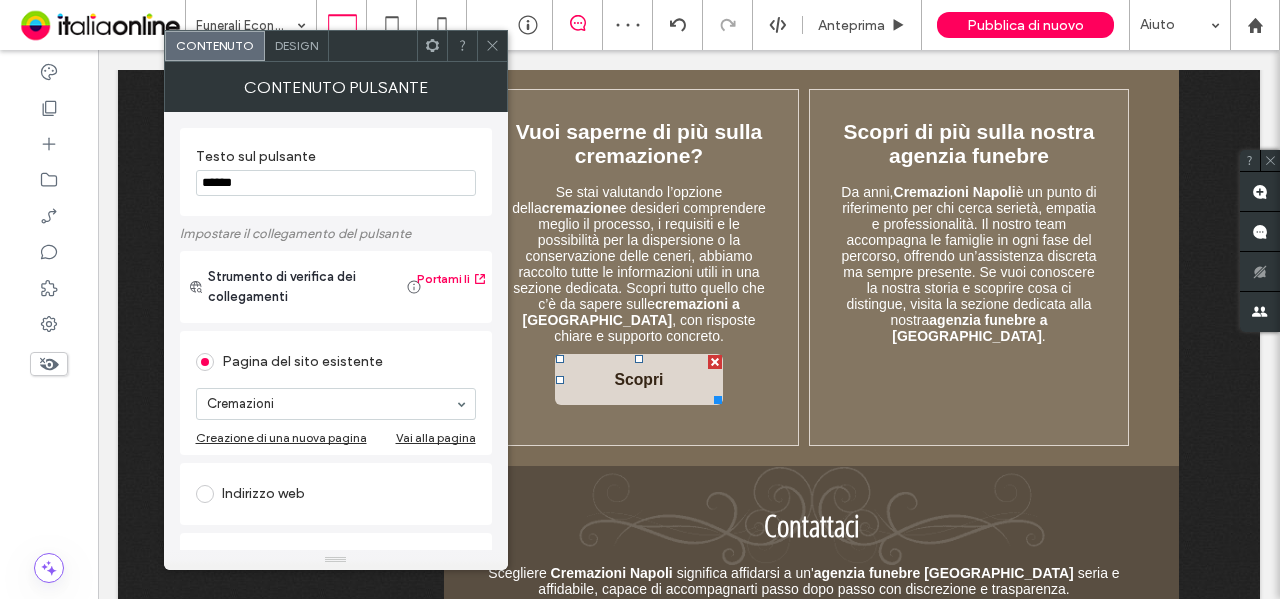 click on "******" at bounding box center [336, 183] 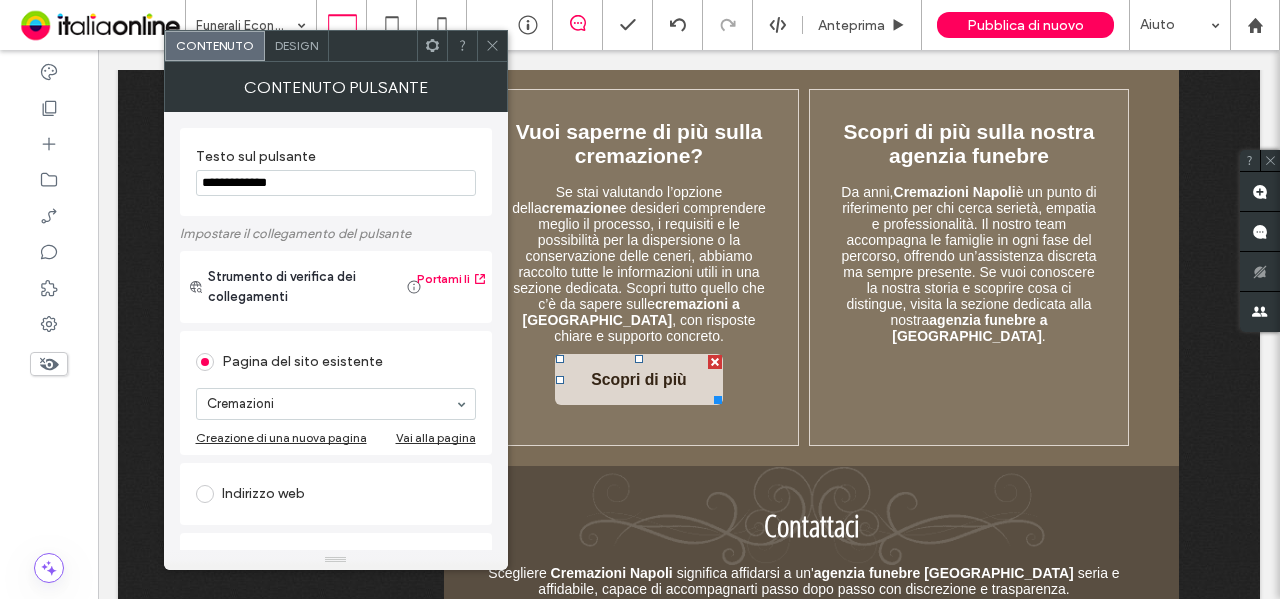 type on "**********" 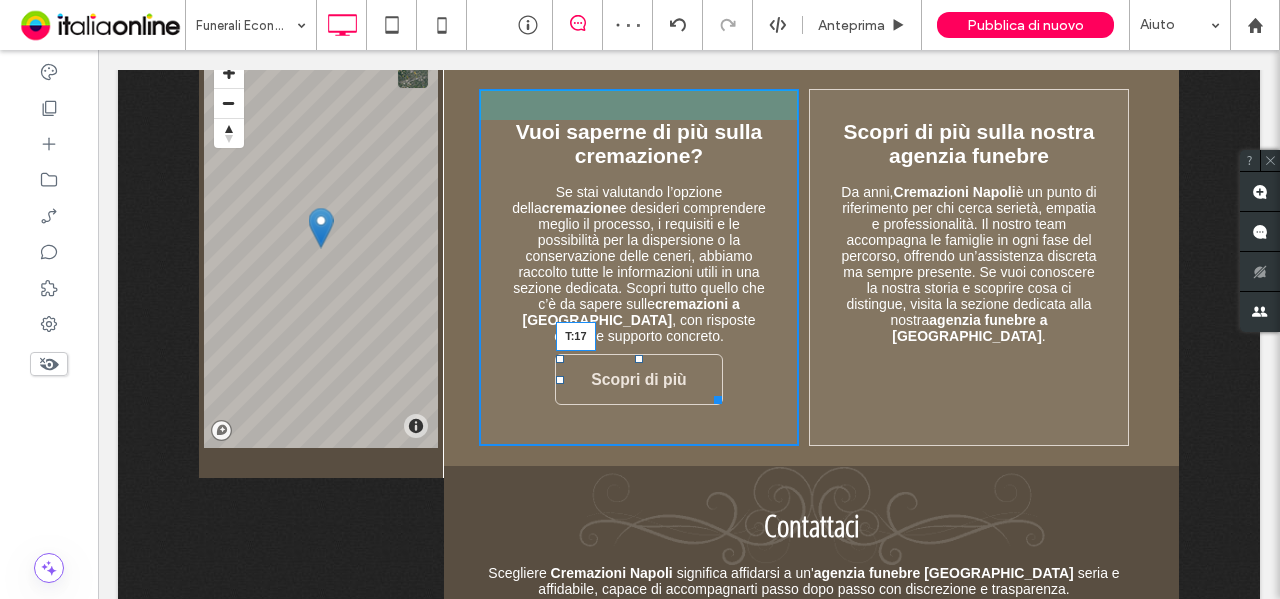 click at bounding box center [639, 359] 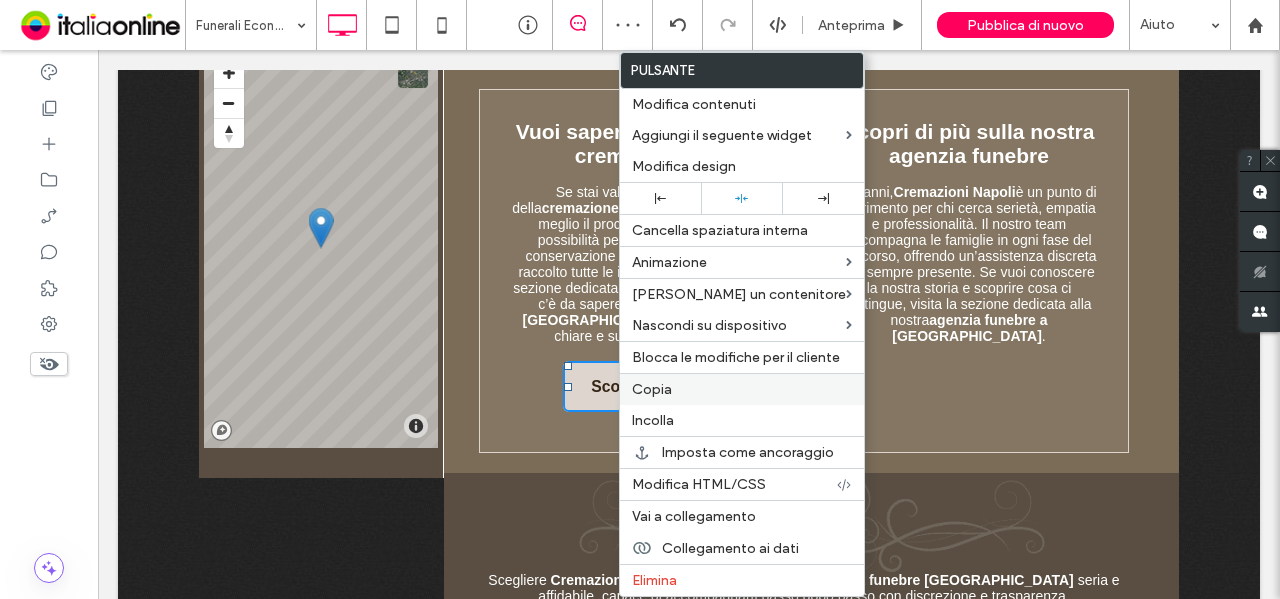 click on "Copia" at bounding box center [742, 389] 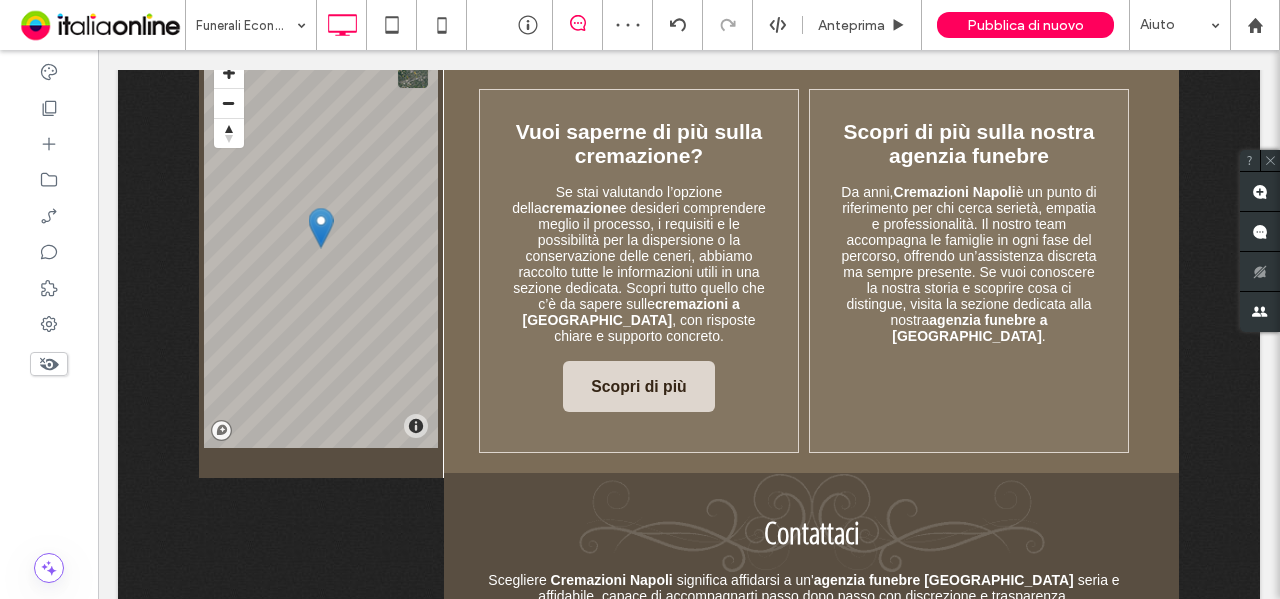 click on "Scopri di più sulla nostra agenzia funebre
Da anni,  Cremazioni Napoli  è un punto di riferimento per chi cerca serietà, empatia e professionalità. Il nostro team accompagna le famiglie in ogni fase del percorso, offrendo un’assistenza discreta ma sempre presente. Se vuoi conoscere la nostra storia e scoprire cosa ci distingue, visita la sezione dedicata alla nostra  agenzia funebre a Napoli .
Click To Paste" at bounding box center [969, 271] 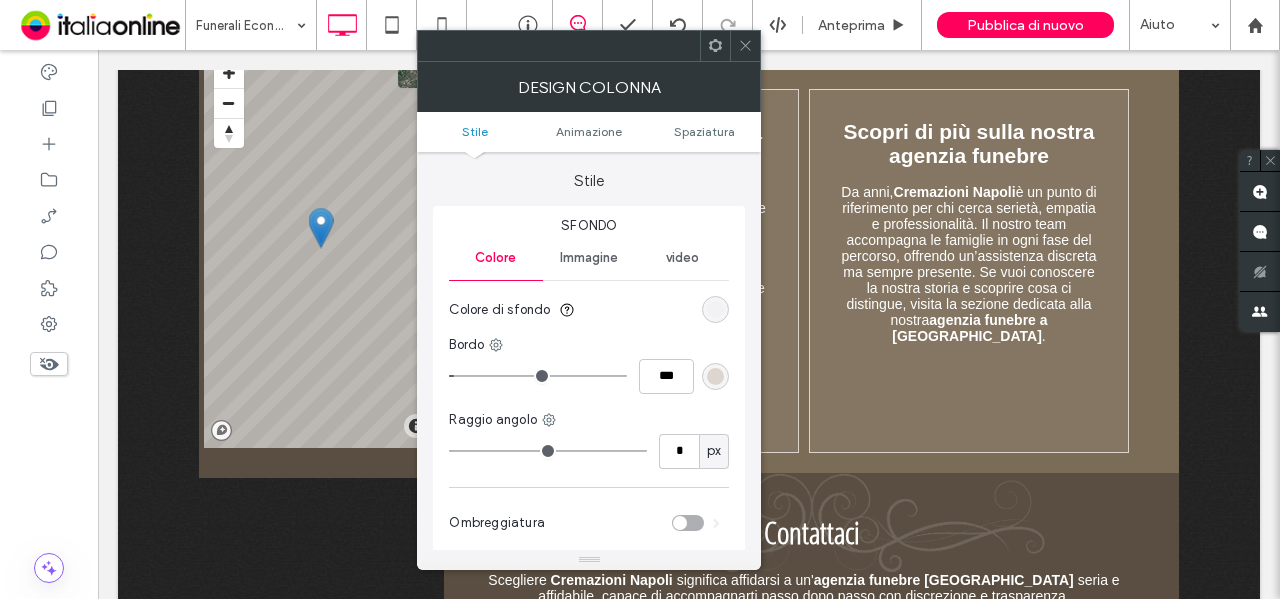 click 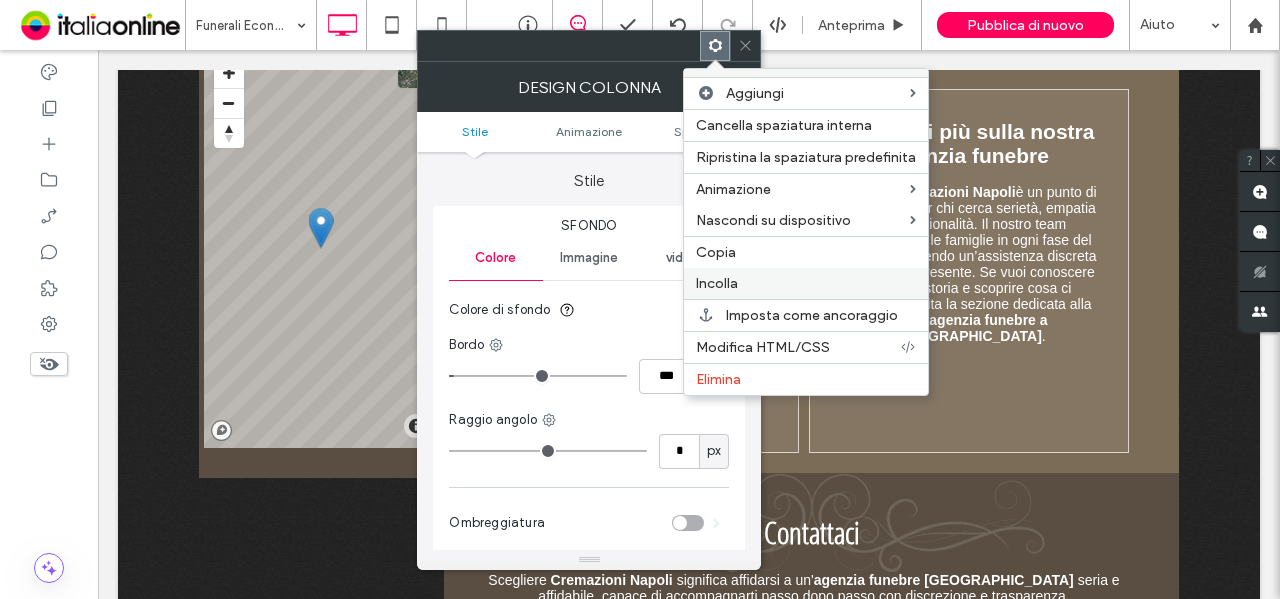 click on "Incolla" at bounding box center (806, 283) 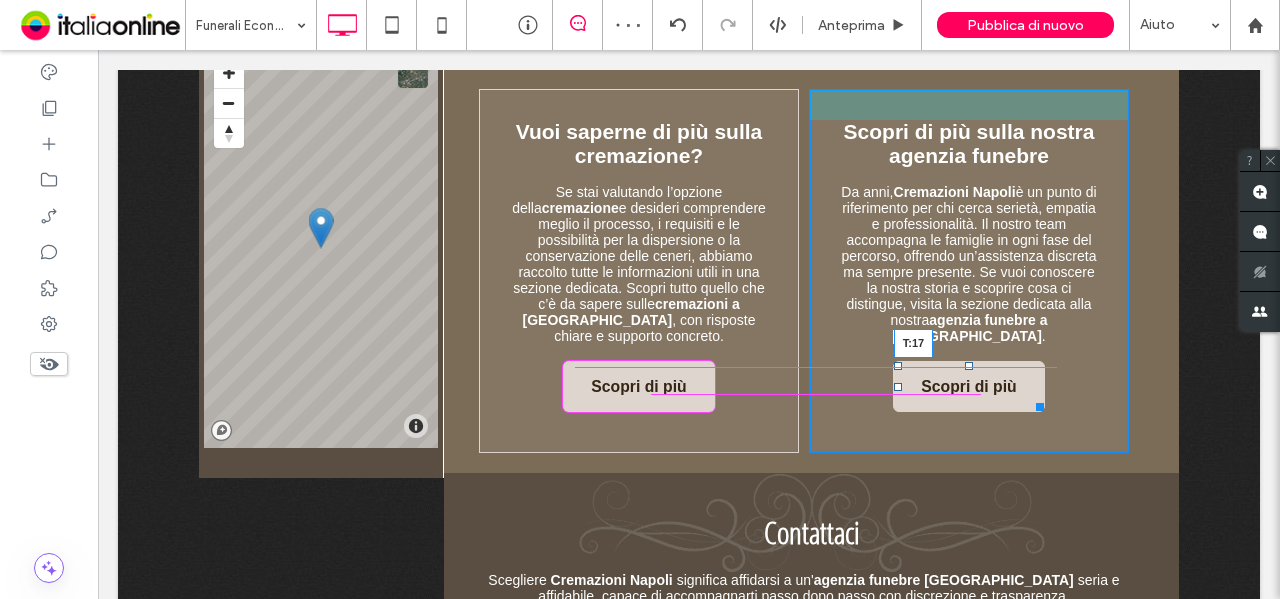 click on "Scopri di più sulla nostra agenzia funebre
Da anni,  Cremazioni Napoli  è un punto di riferimento per chi cerca serietà, empatia e professionalità. Il nostro team accompagna le famiglie in ogni fase del percorso, offrendo un’assistenza discreta ma sempre presente. Se vuoi conoscere la nostra storia e scoprire cosa ci distingue, visita la sezione dedicata alla nostra  agenzia funebre a Napoli .
Click To Paste
Scopri di più
T:17" at bounding box center [969, 271] 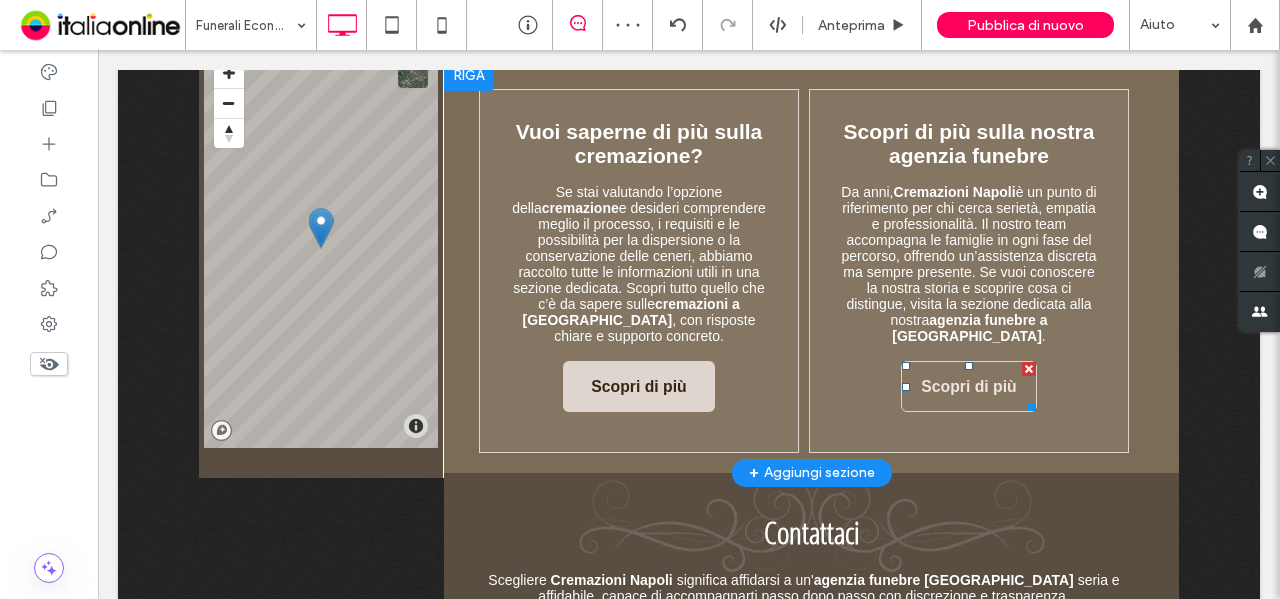 click on "Scopri di più" at bounding box center [968, 387] 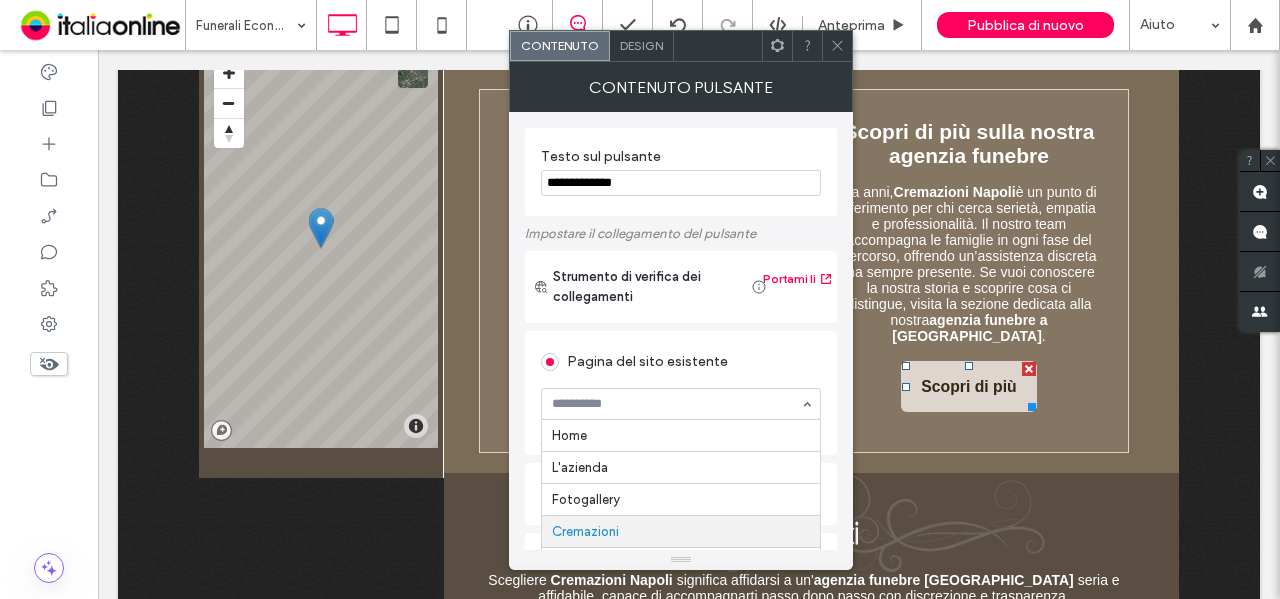 scroll, scrollTop: 30, scrollLeft: 0, axis: vertical 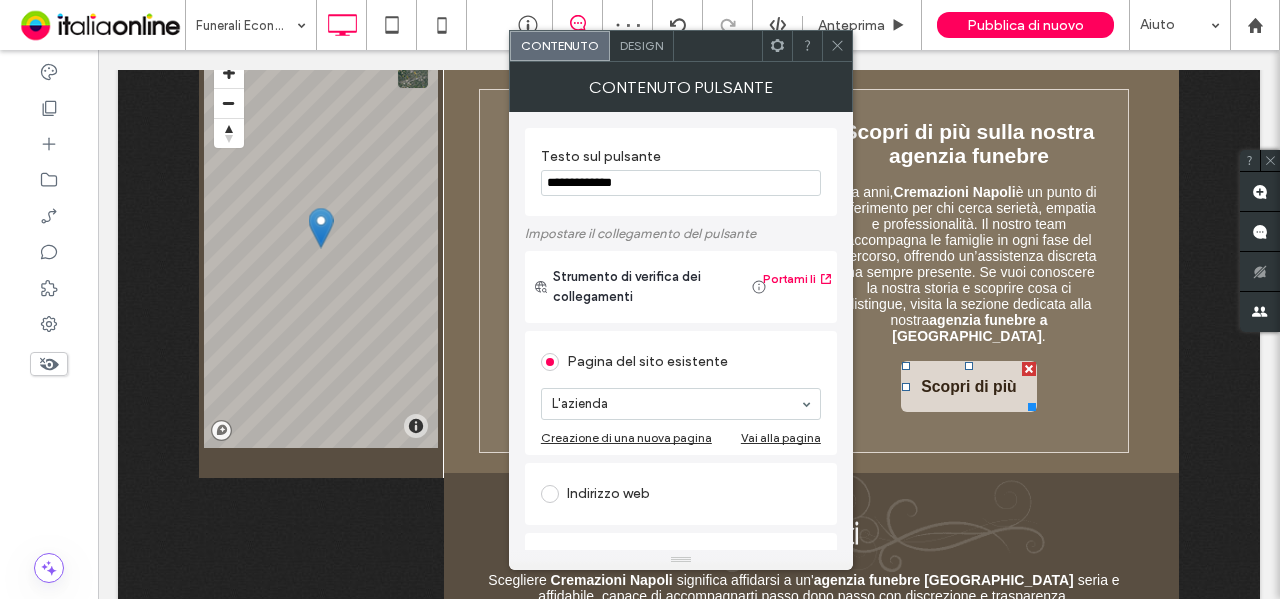 drag, startPoint x: 631, startPoint y: 184, endPoint x: 589, endPoint y: 194, distance: 43.174065 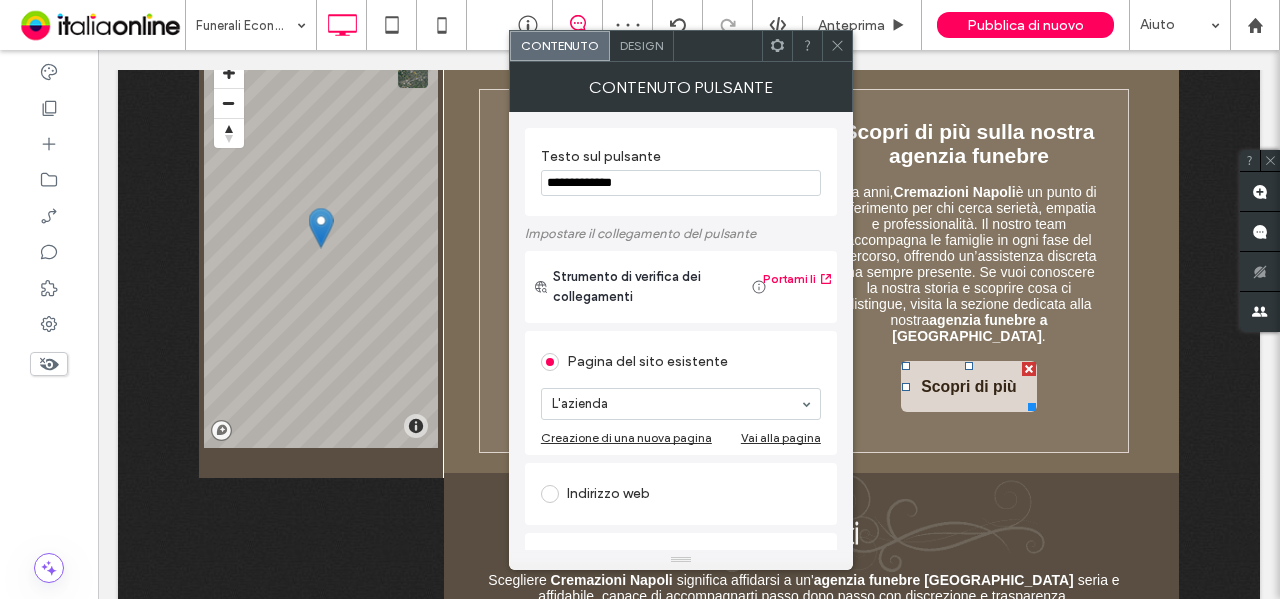 click on "**********" at bounding box center (681, 183) 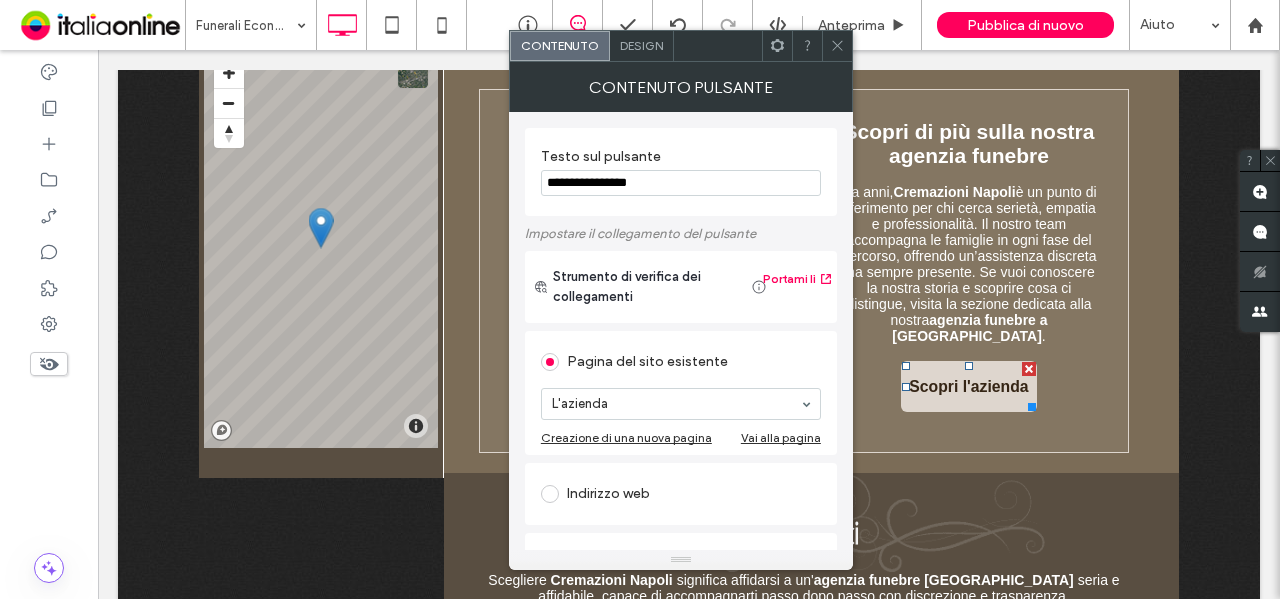type on "**********" 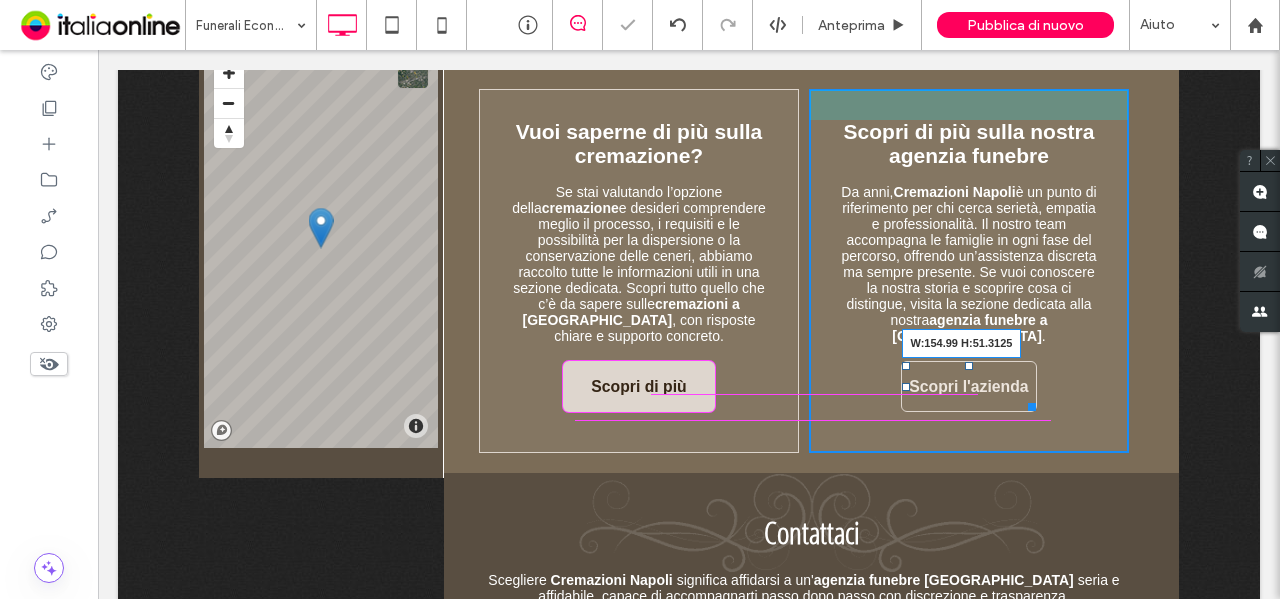 drag, startPoint x: 1026, startPoint y: 397, endPoint x: 1133, endPoint y: 443, distance: 116.46888 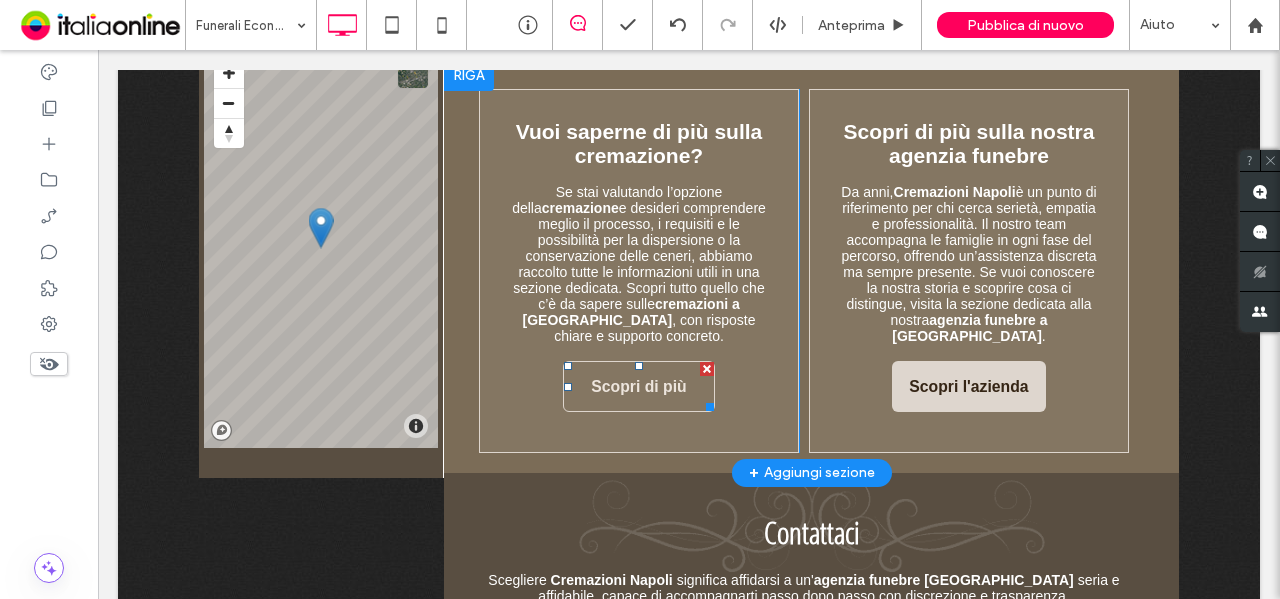 click on "Scopri di più" at bounding box center [638, 387] 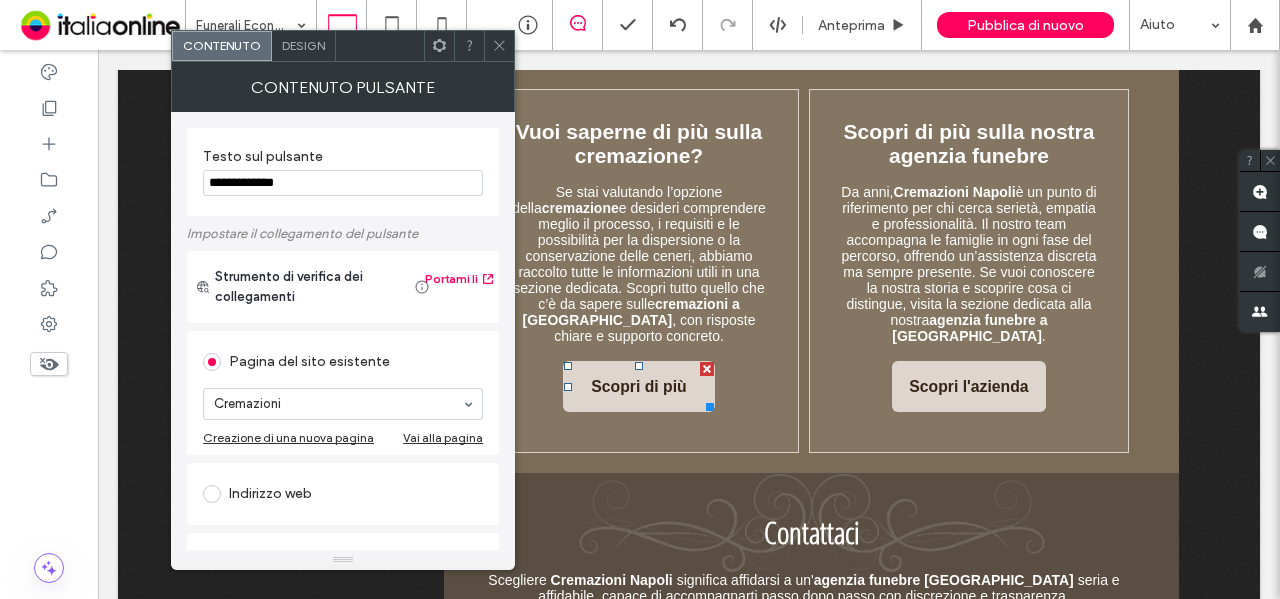 click 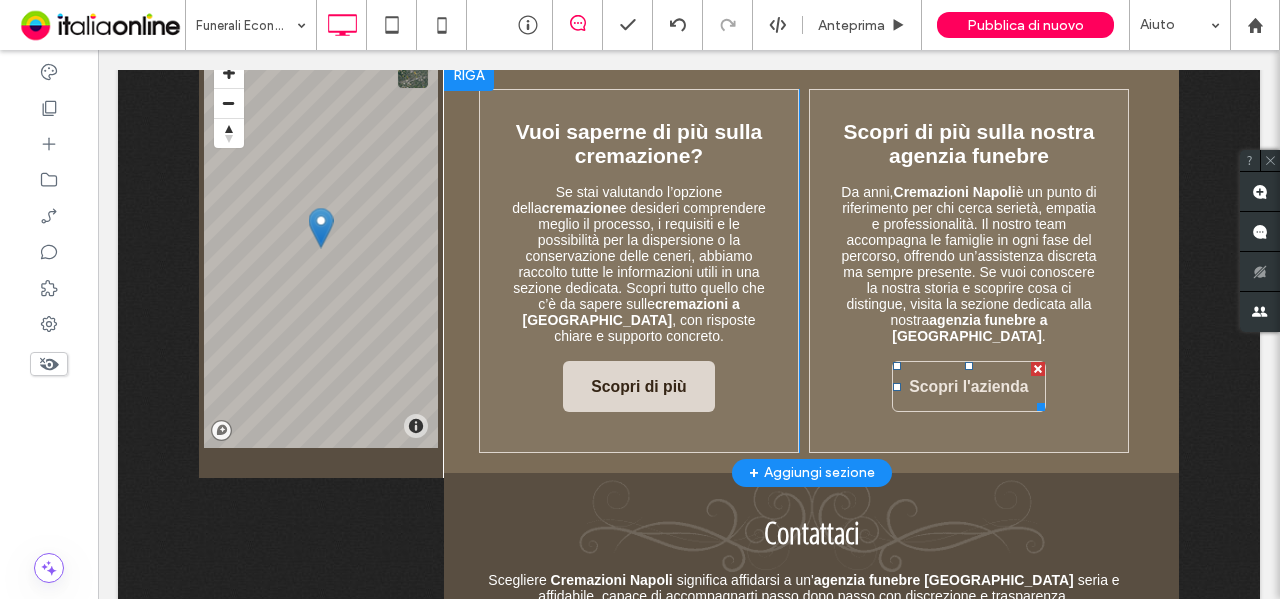 click on "Scopri l'azienda" at bounding box center (968, 387) 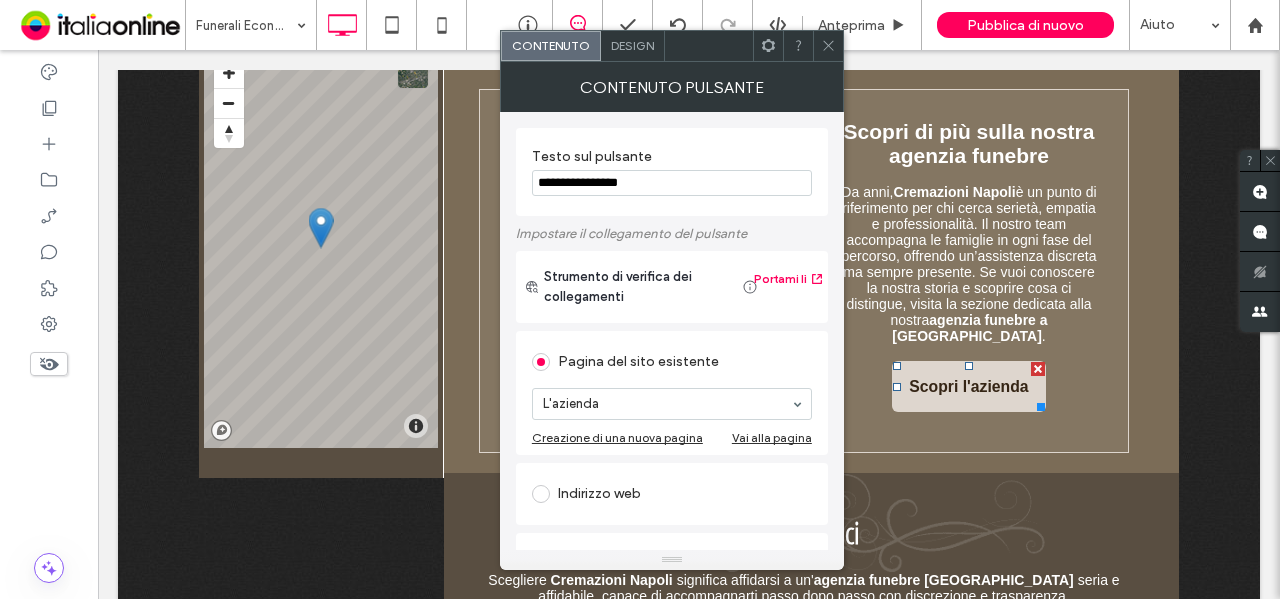 click at bounding box center [828, 46] 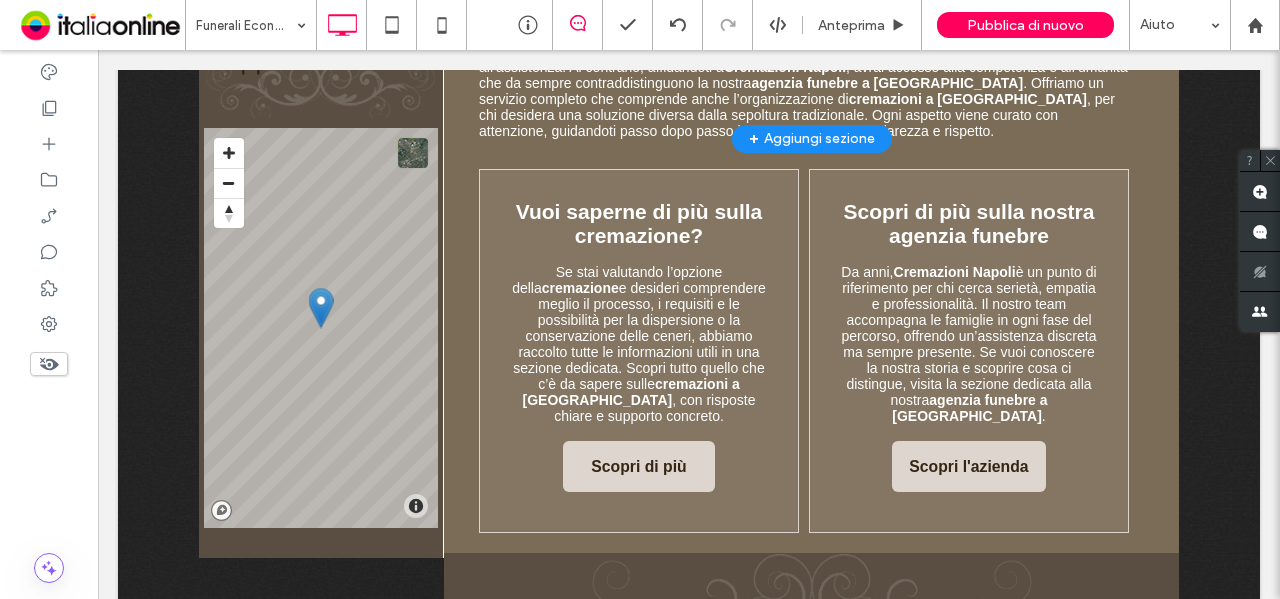 scroll, scrollTop: 1809, scrollLeft: 0, axis: vertical 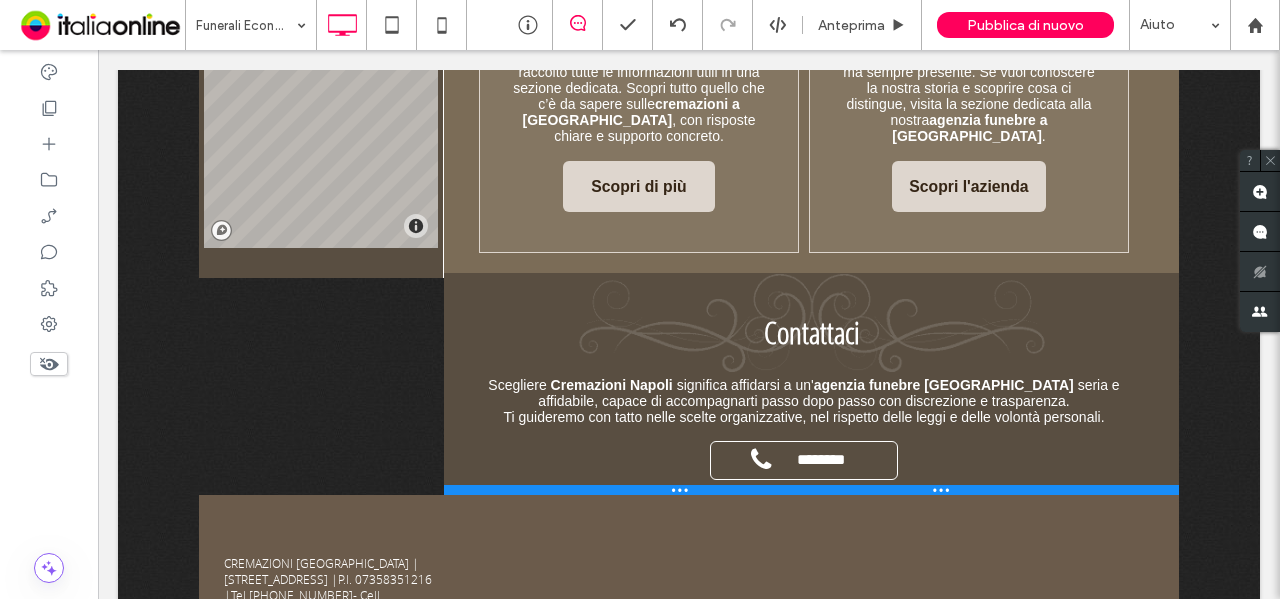 click at bounding box center (811, 490) 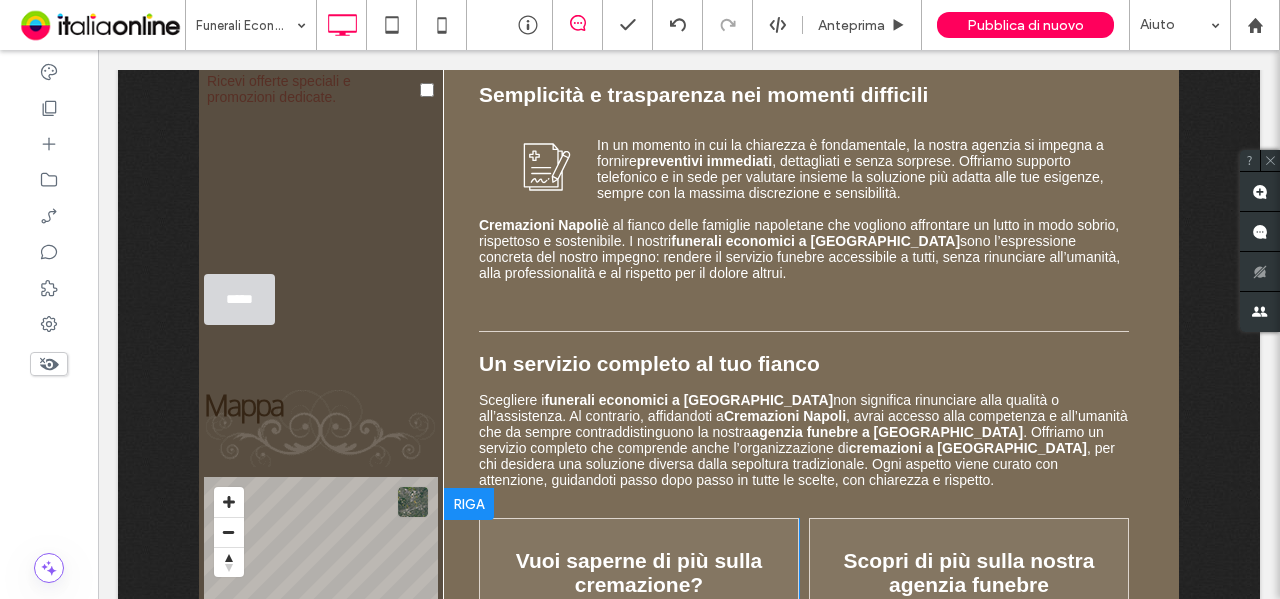 scroll, scrollTop: 1209, scrollLeft: 0, axis: vertical 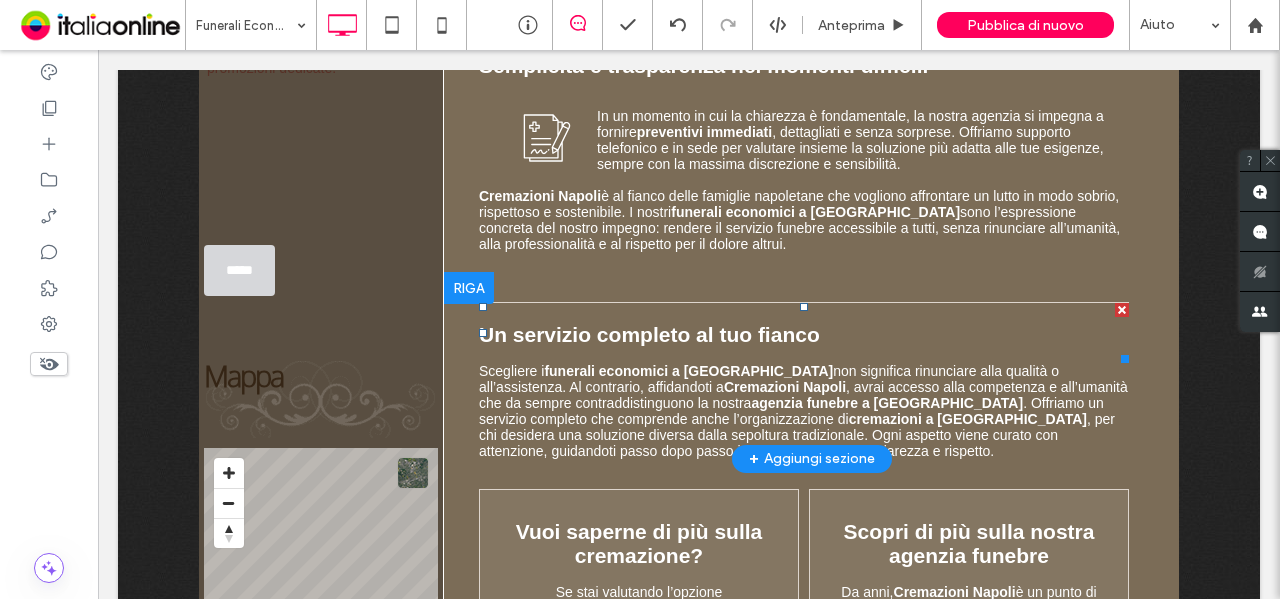 click on "Un servizio completo al tuo fianco" at bounding box center (649, 334) 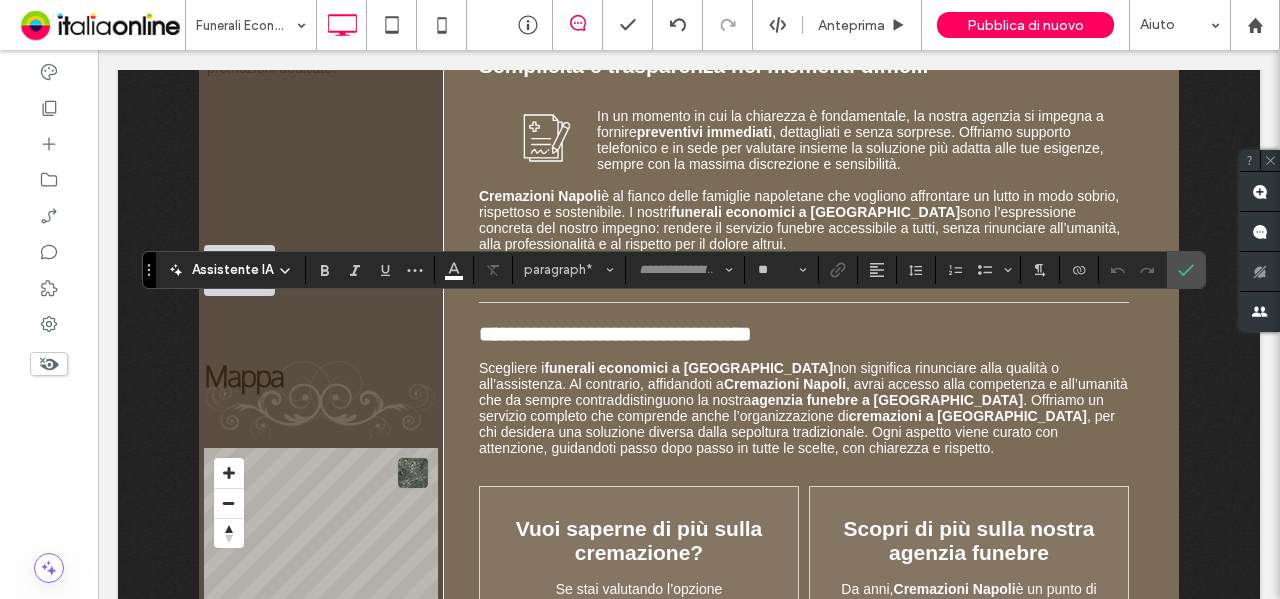 type on "**" 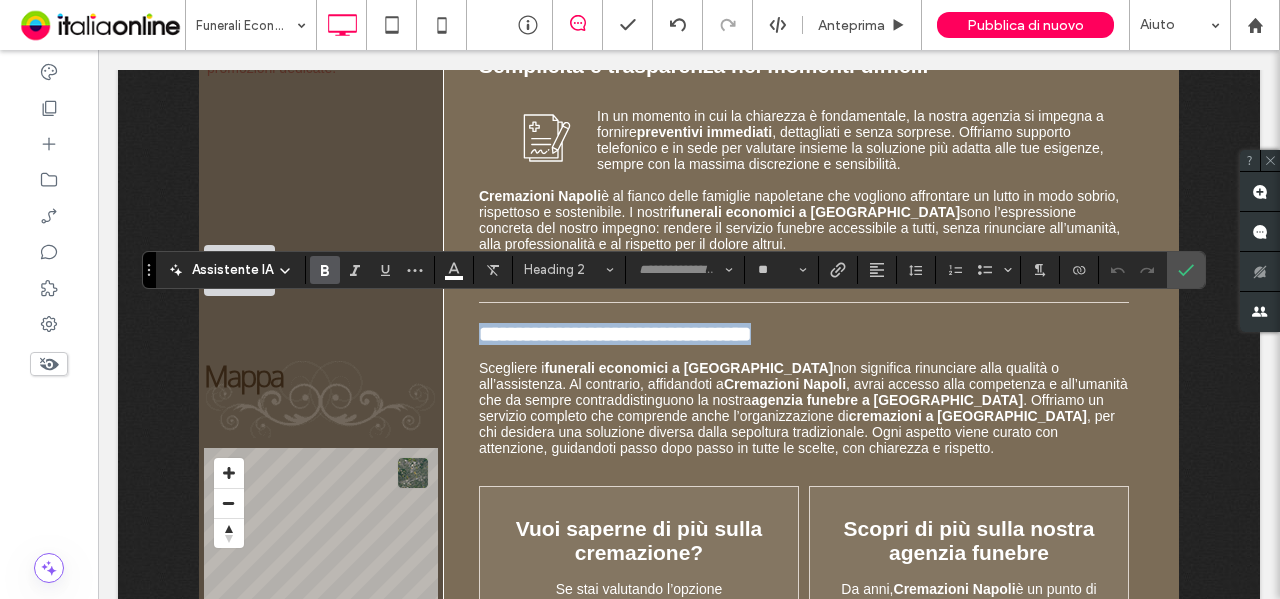 drag, startPoint x: 819, startPoint y: 336, endPoint x: 460, endPoint y: 328, distance: 359.0891 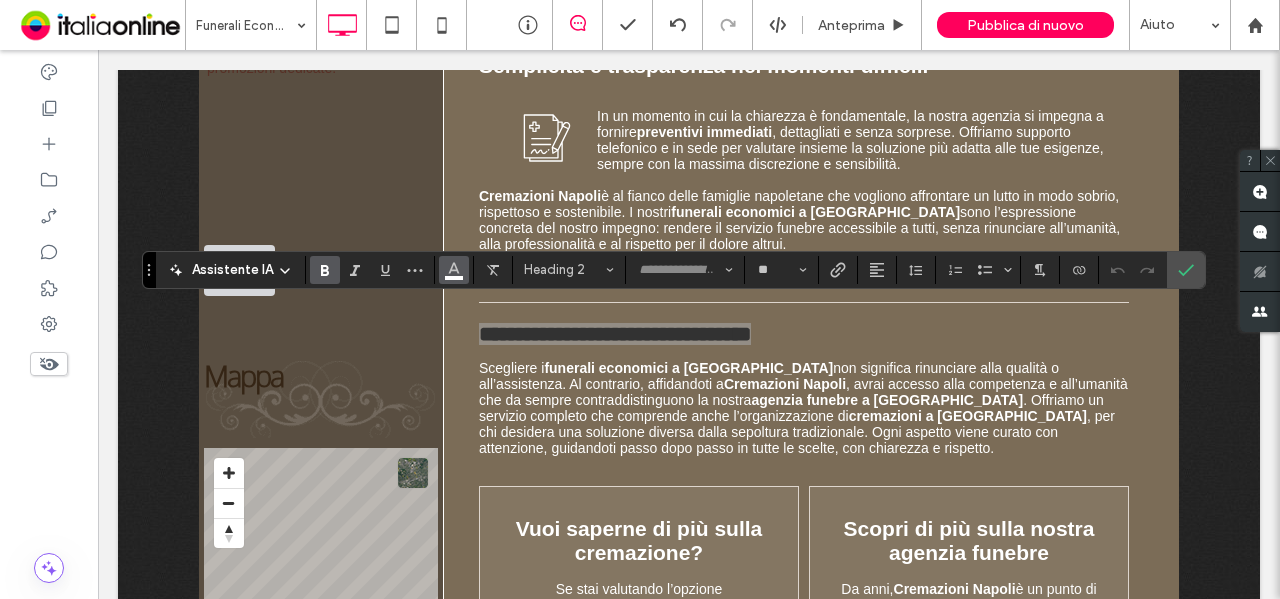 click 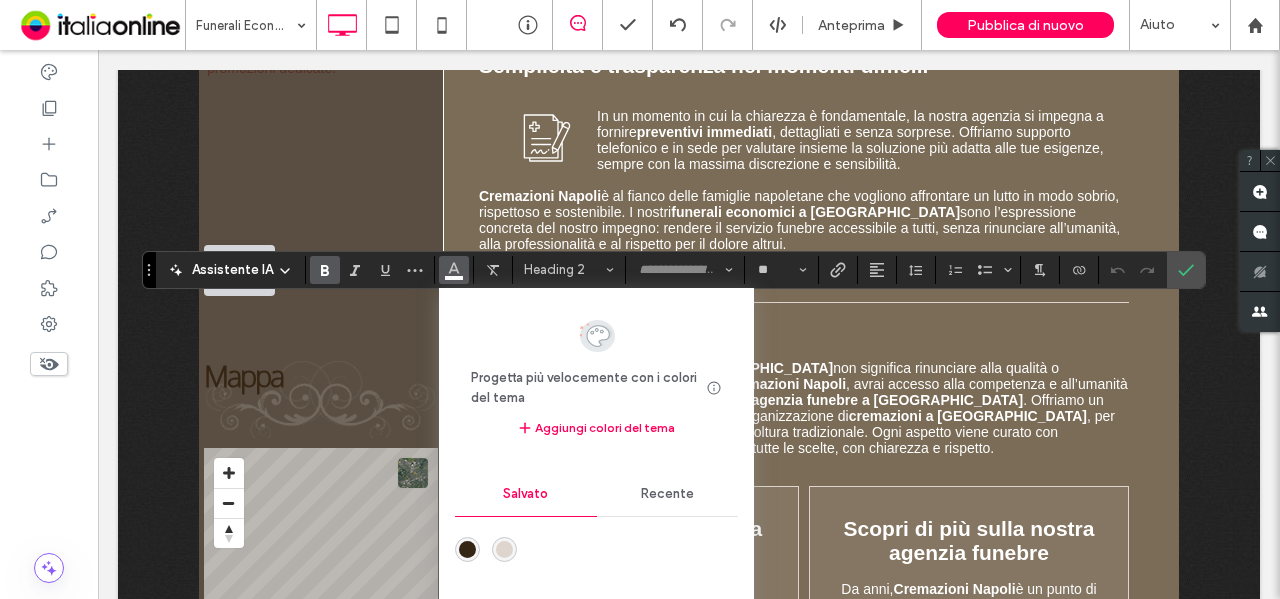 drag, startPoint x: 467, startPoint y: 543, endPoint x: 792, endPoint y: 376, distance: 365.3957 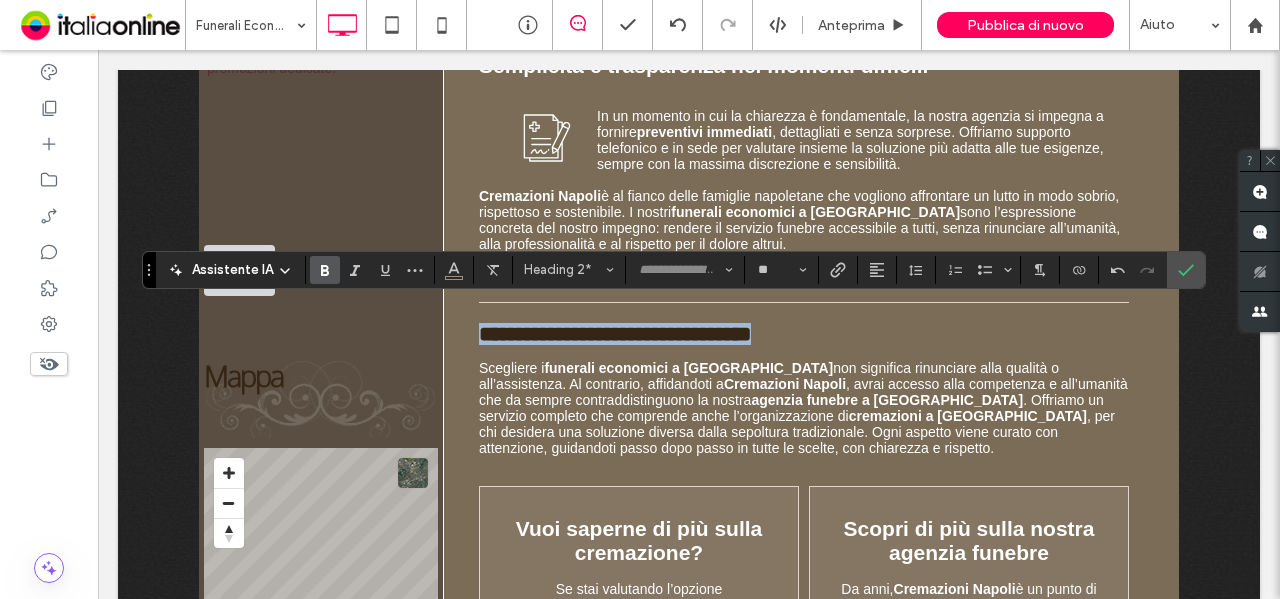 click on ", avrai accesso alla competenza e all’umanità che da sempre contraddistinguono la nostra" at bounding box center [803, 392] 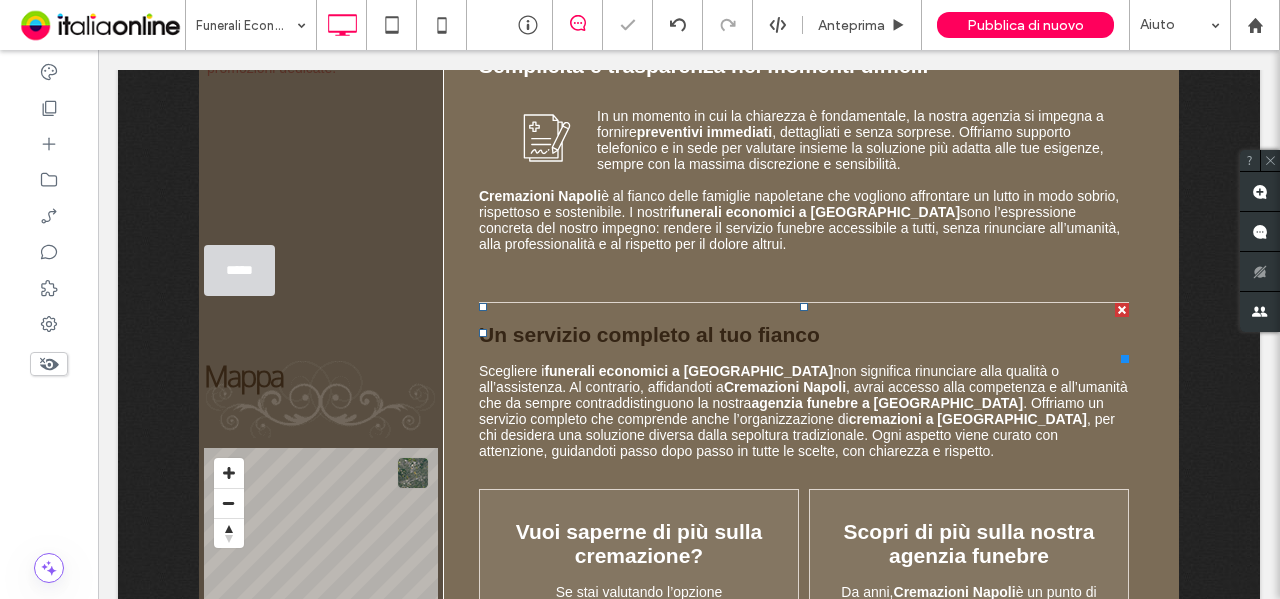 click on "Un servizio completo al tuo fianco" at bounding box center (649, 334) 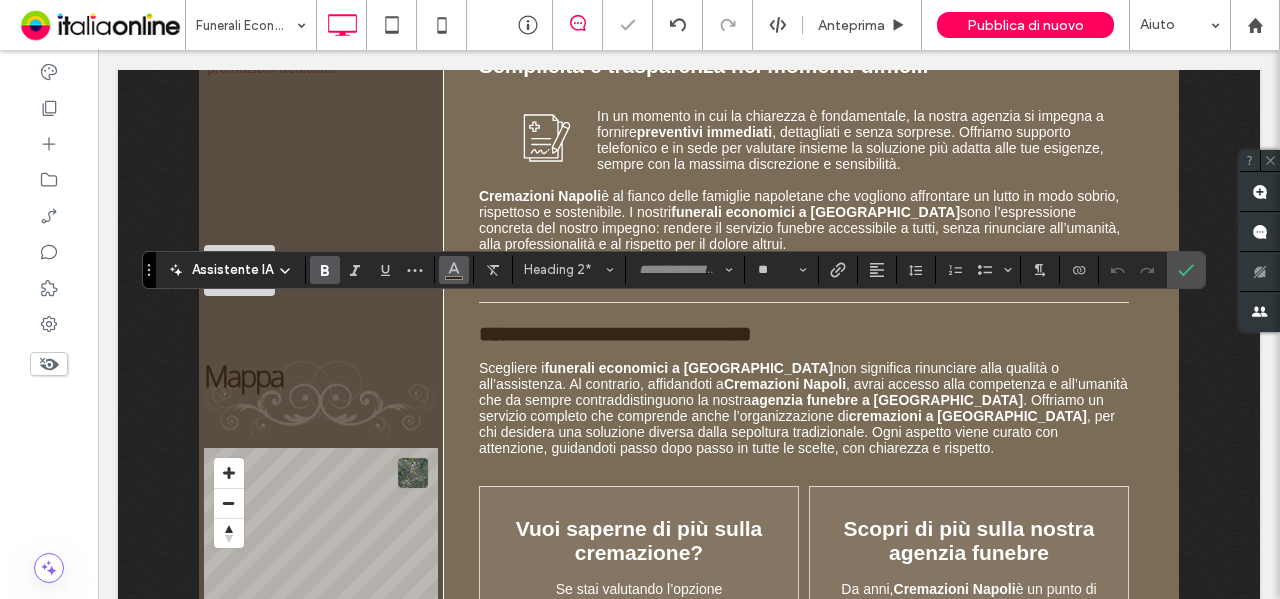 click 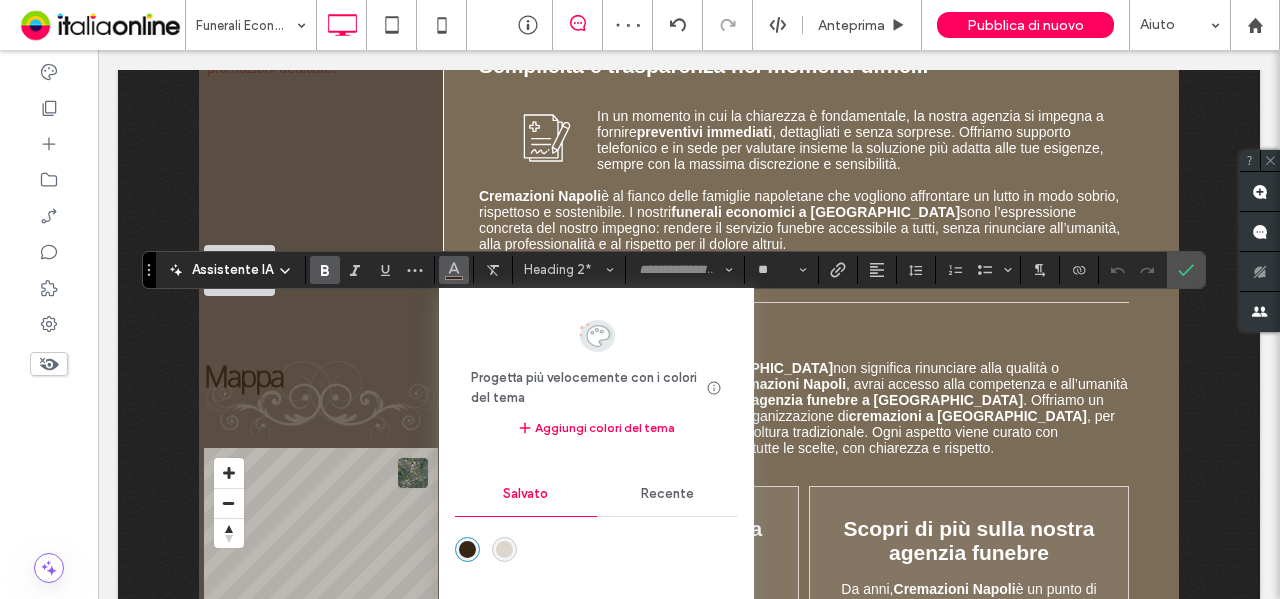 click at bounding box center [504, 549] 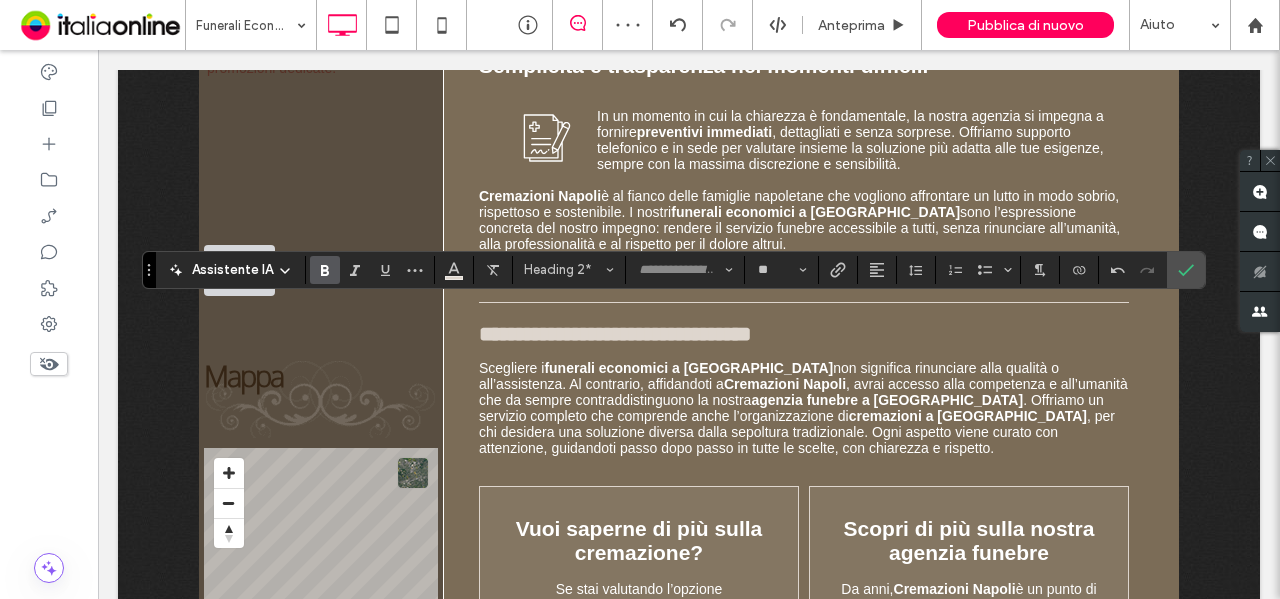 drag, startPoint x: 1280, startPoint y: 302, endPoint x: 1190, endPoint y: 249, distance: 104.44616 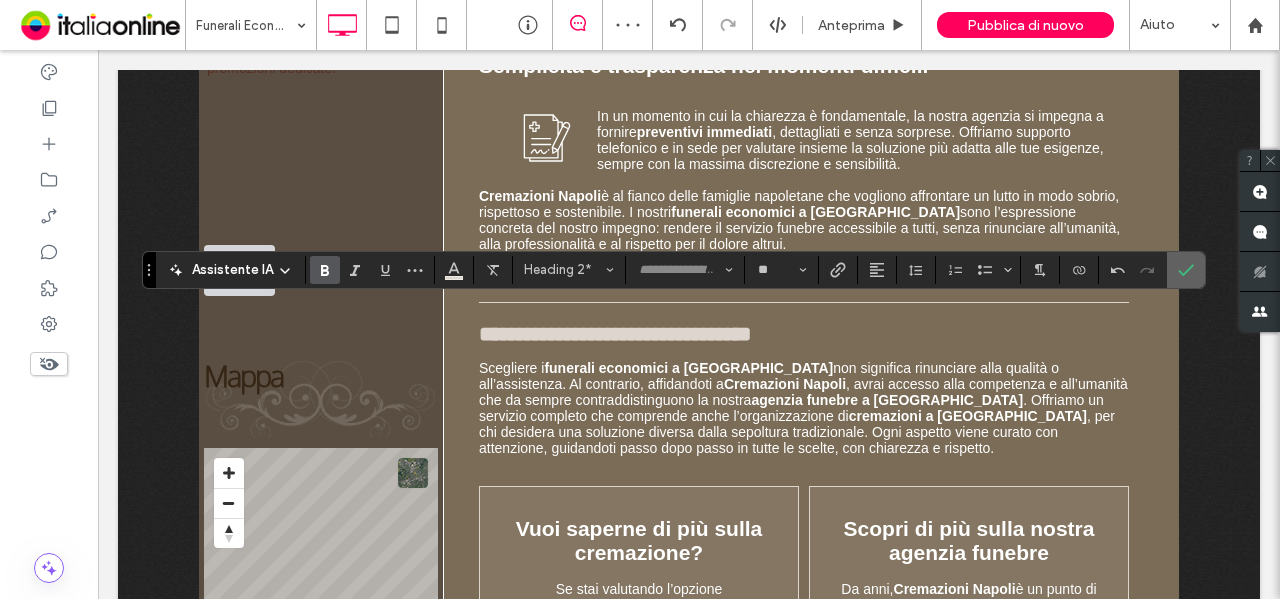 click 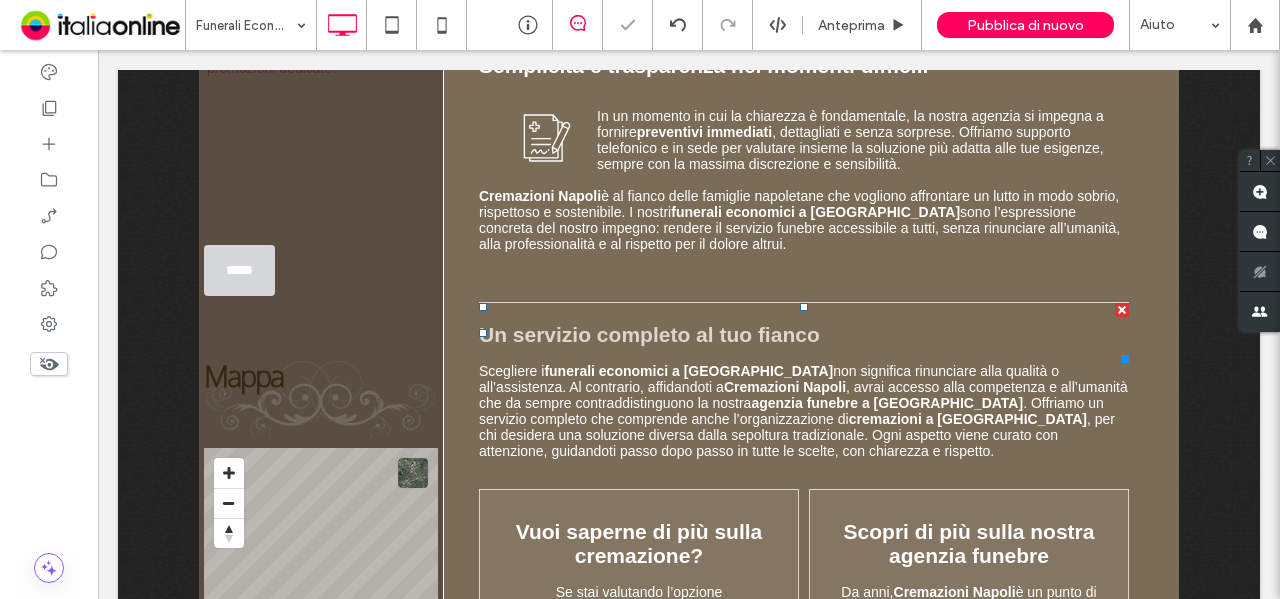 click on "Un servizio completo al tuo fianco" at bounding box center (649, 334) 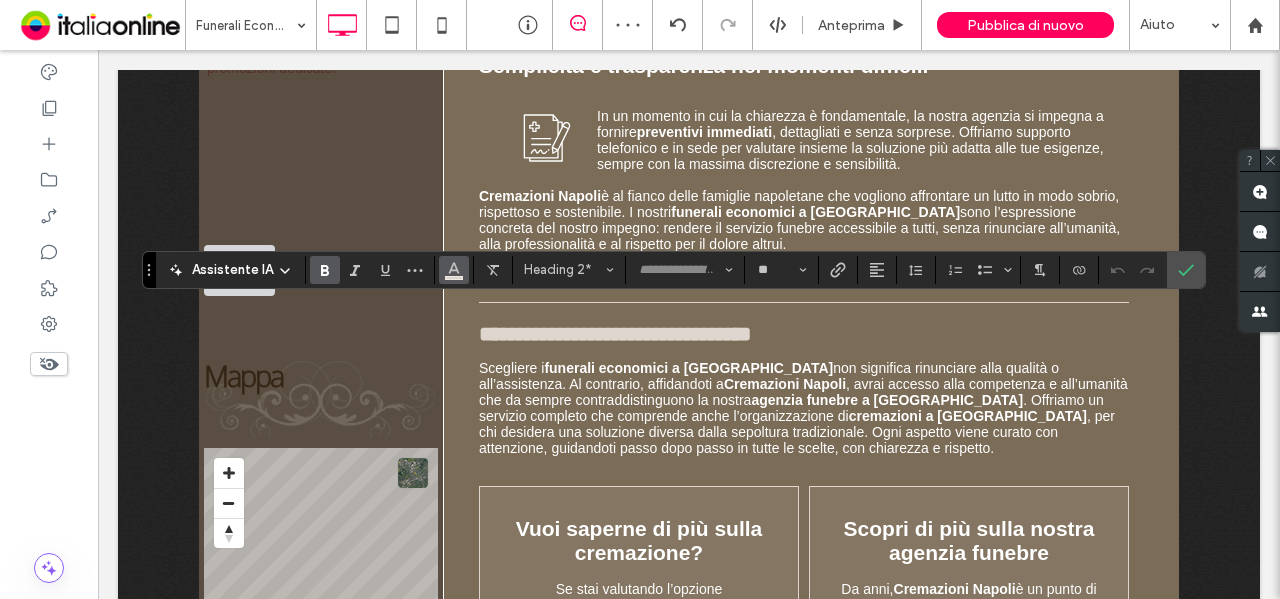 click 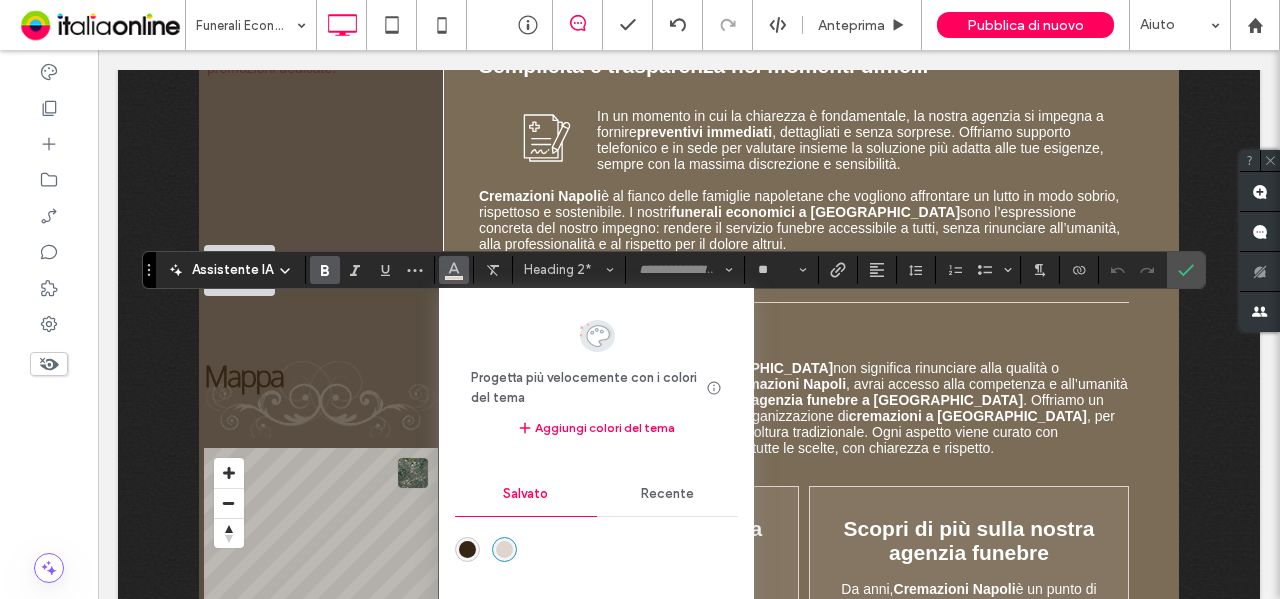 click on "Recente" at bounding box center [667, 494] 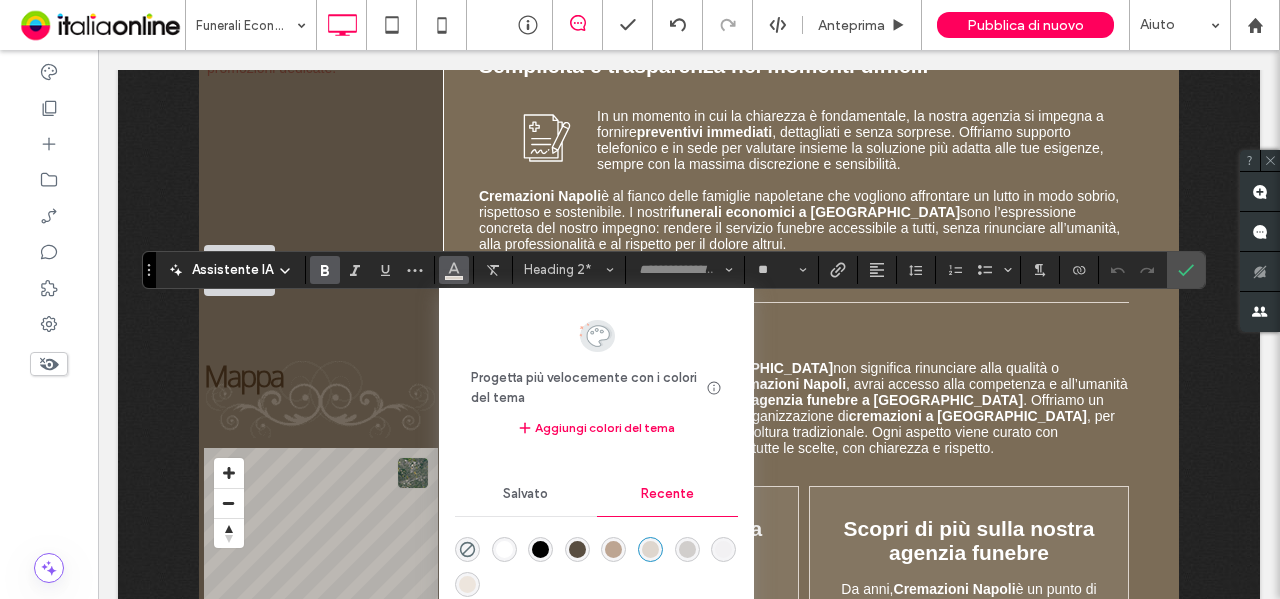 click at bounding box center (504, 549) 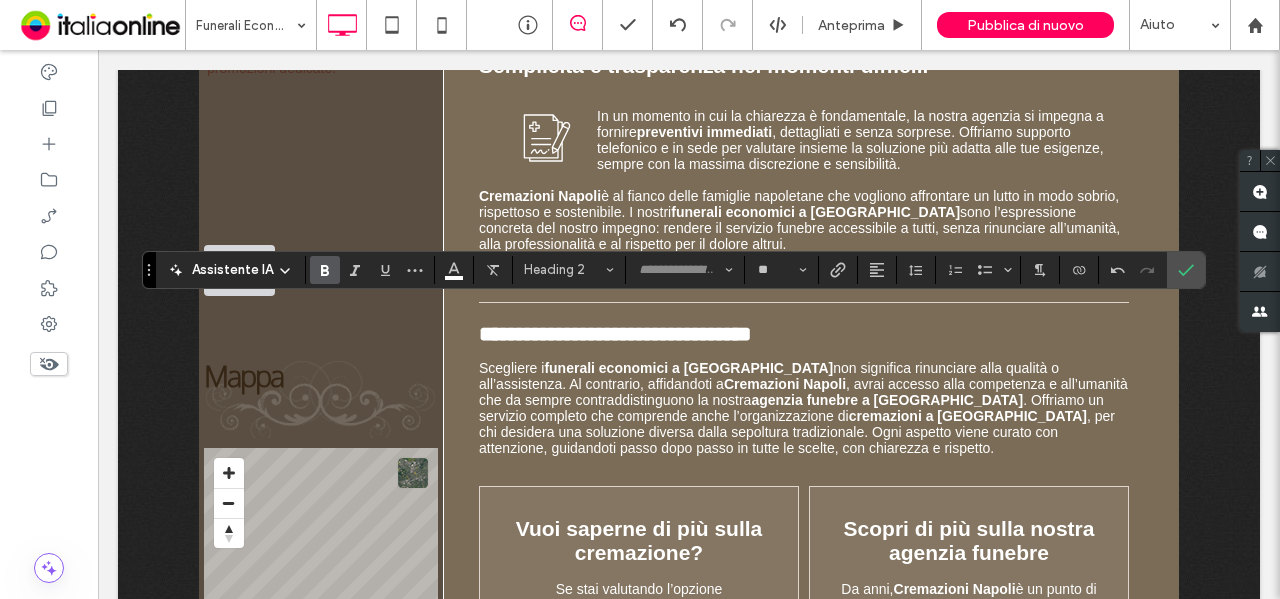 click on ", per chi desidera una soluzione diversa dalla sepoltura tradizionale. Ogni aspetto viene curato con attenzione, guidandoti passo dopo passo in tutte le scelte, con chiarezza e rispetto." at bounding box center (797, 432) 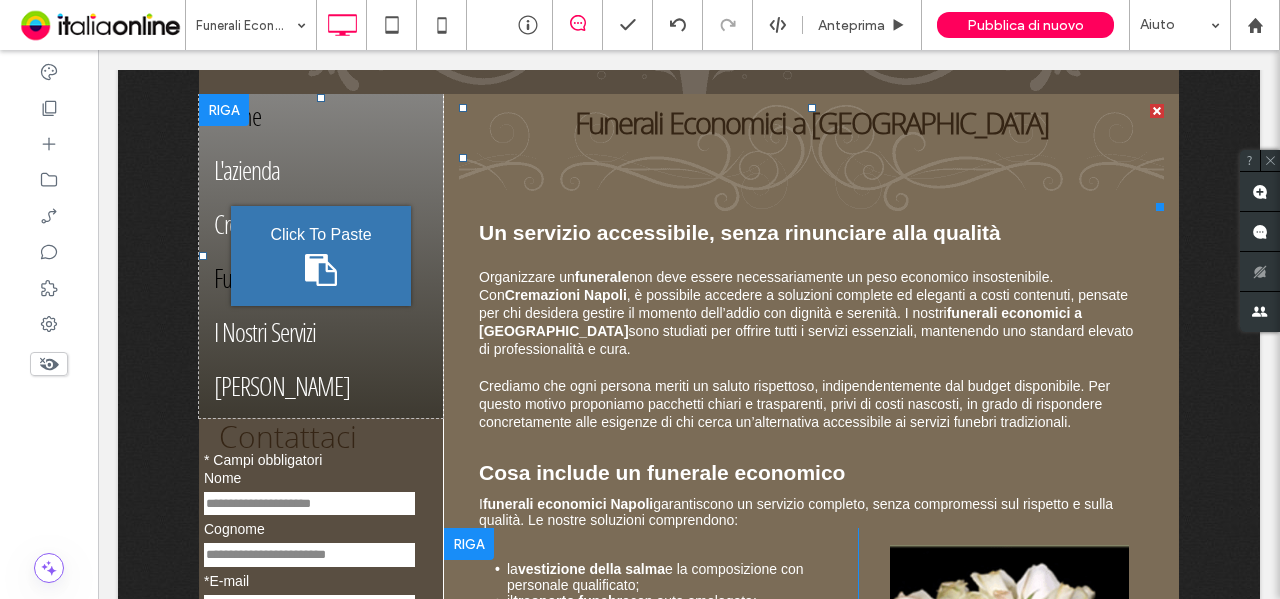 scroll, scrollTop: 409, scrollLeft: 0, axis: vertical 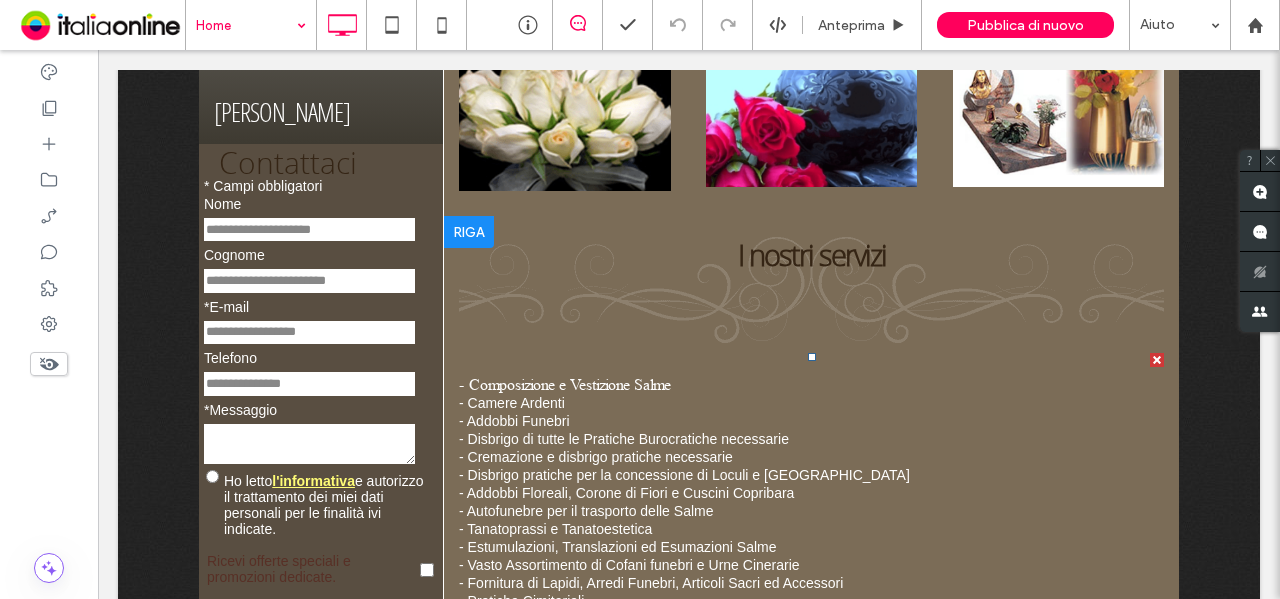 click on "- Camere Ardenti - Addobbi Funebri - Disbrigo di tutte le Pratiche Burocratiche necessarie - Cremazione e disbrigo pratiche necessarie - Disbrigo pratiche per la concessione di Loculi e Tombe - Addobbi Floreali, Corone di Fiori e Cuscini Copribara - Autofunebre per il trasporto delle Salme - Tanatoprassi e Tanatoestetica - Estumulazioni, Translazioni ed Esumazioni Salme - Vasto Assortimento di Cofani funebri e Urne Cinerarie - Fornitura di Lapidi, Arredi Funebri, Articoli Sacri ed Accessori - Pratiche Cimiteriali - Stampa Manifesti di Lutto e Avvisi Murali - Pubblicazione Necrologie su Quotidiani - Trasporti Nazionali ed Internazionali Salme" at bounding box center [811, 529] 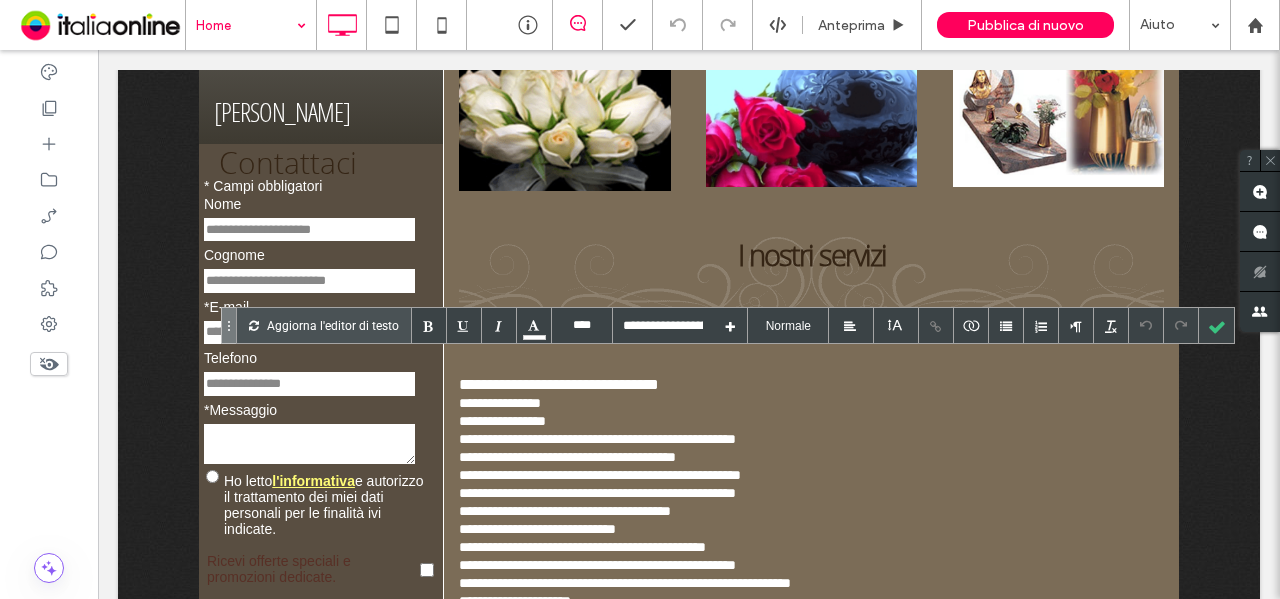 click on "**********" at bounding box center (811, 529) 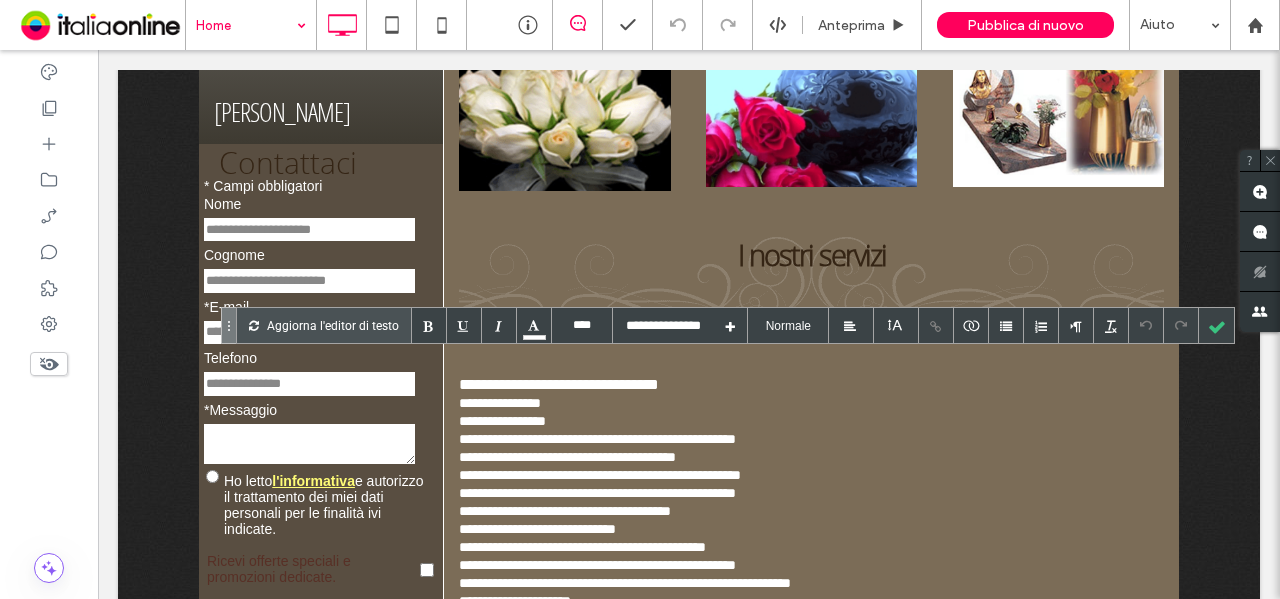 click on "**********" at bounding box center (559, 384) 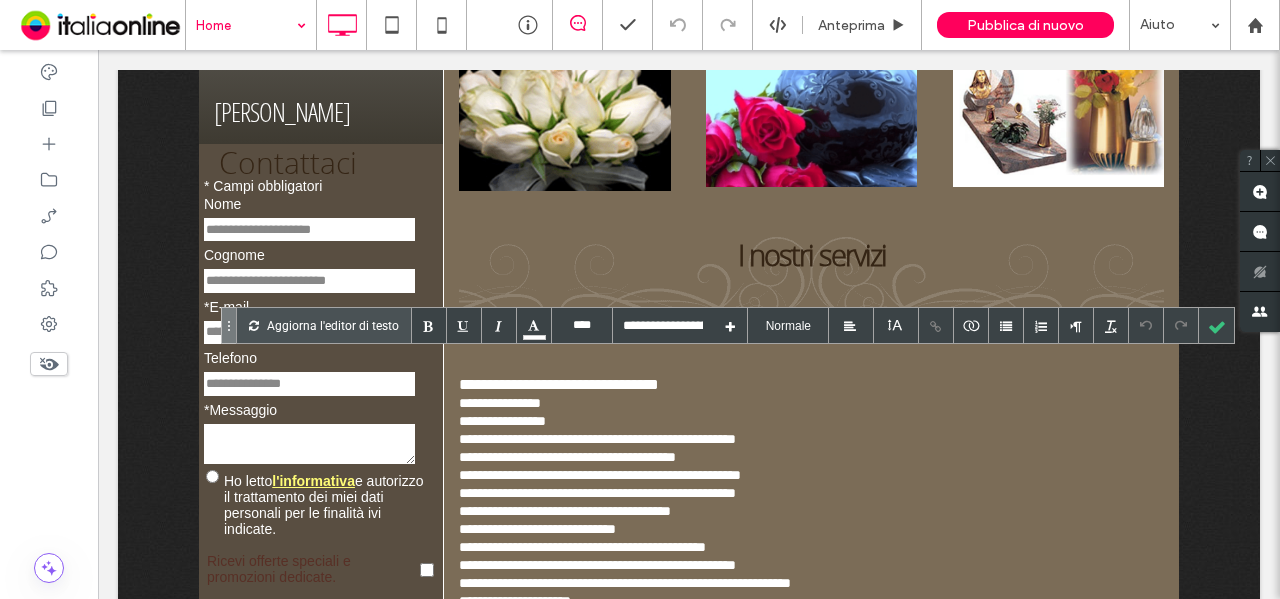 click on "**********" at bounding box center [811, 529] 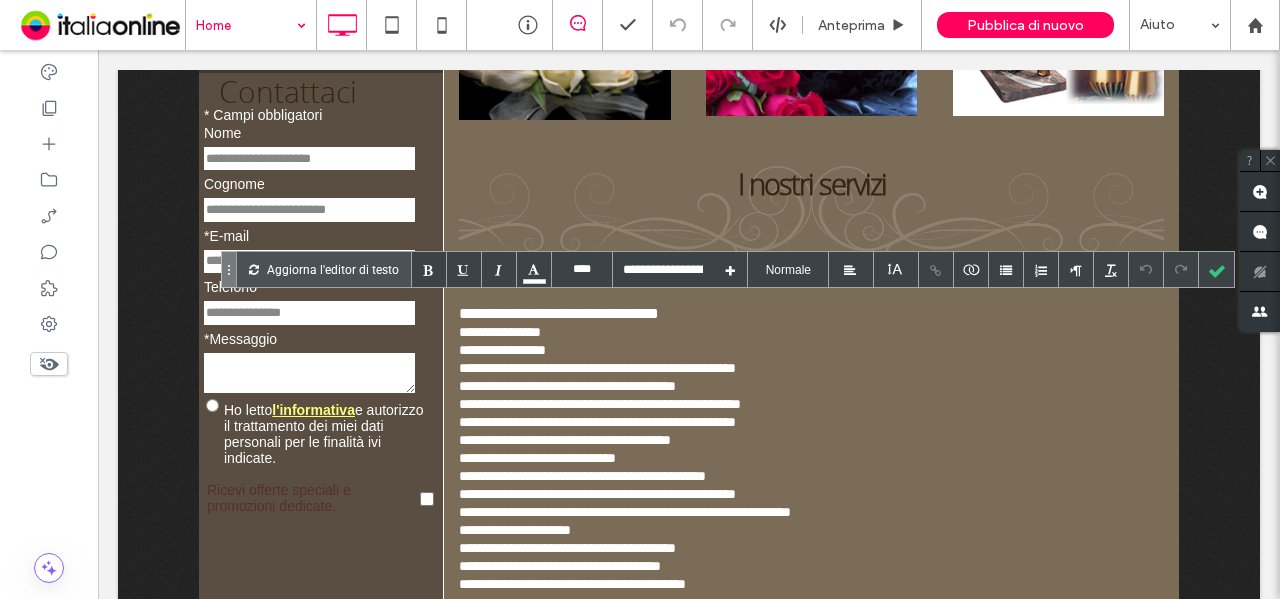 scroll, scrollTop: 800, scrollLeft: 0, axis: vertical 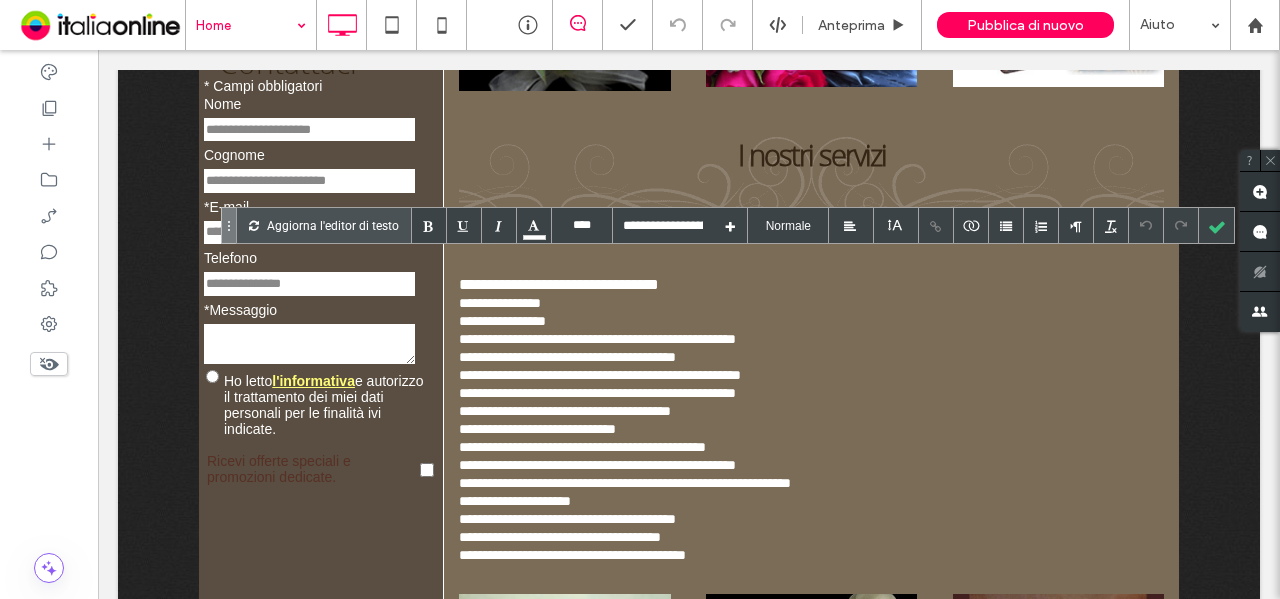 type on "****" 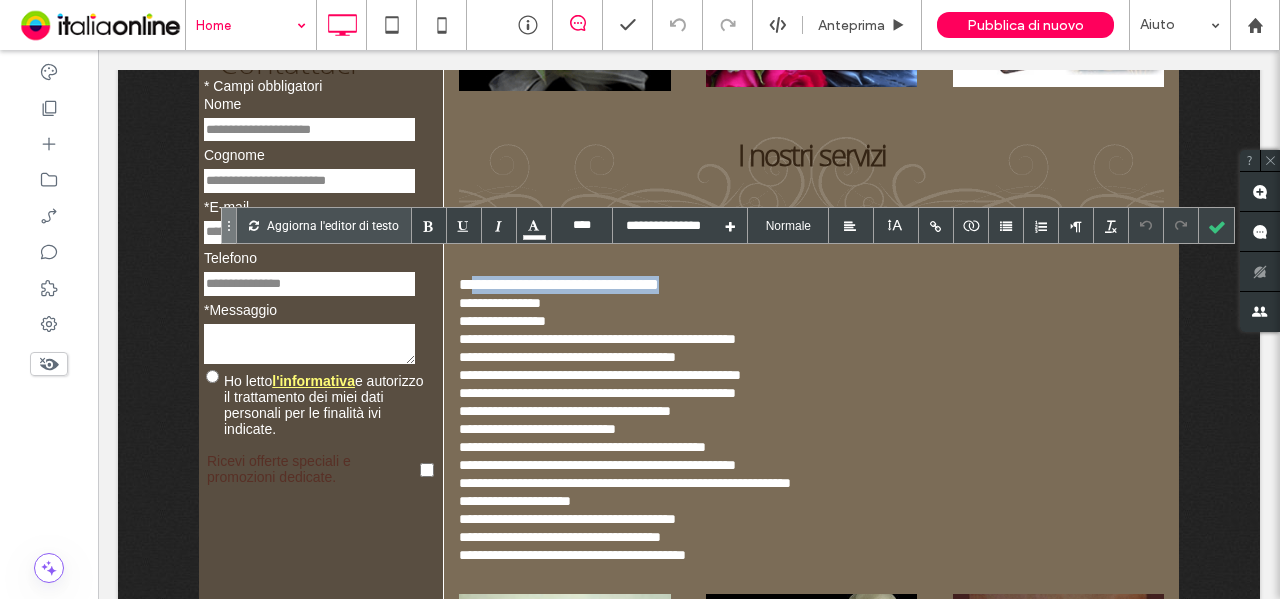 drag, startPoint x: 461, startPoint y: 287, endPoint x: 682, endPoint y: 289, distance: 221.00905 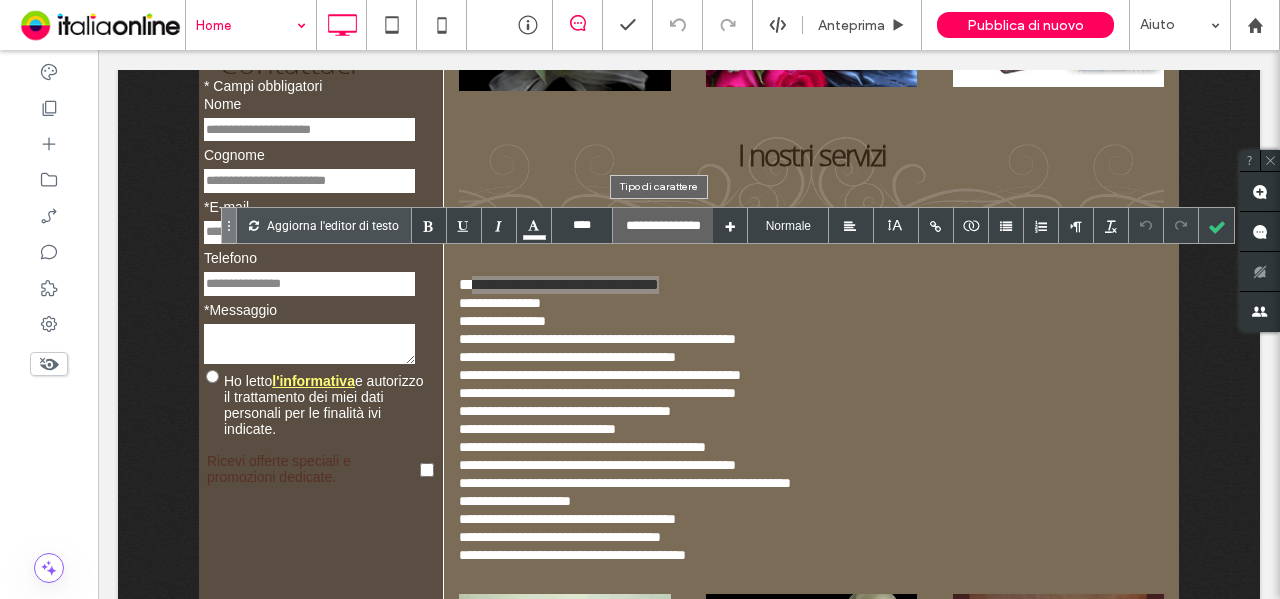 click on "**********" at bounding box center [663, 225] 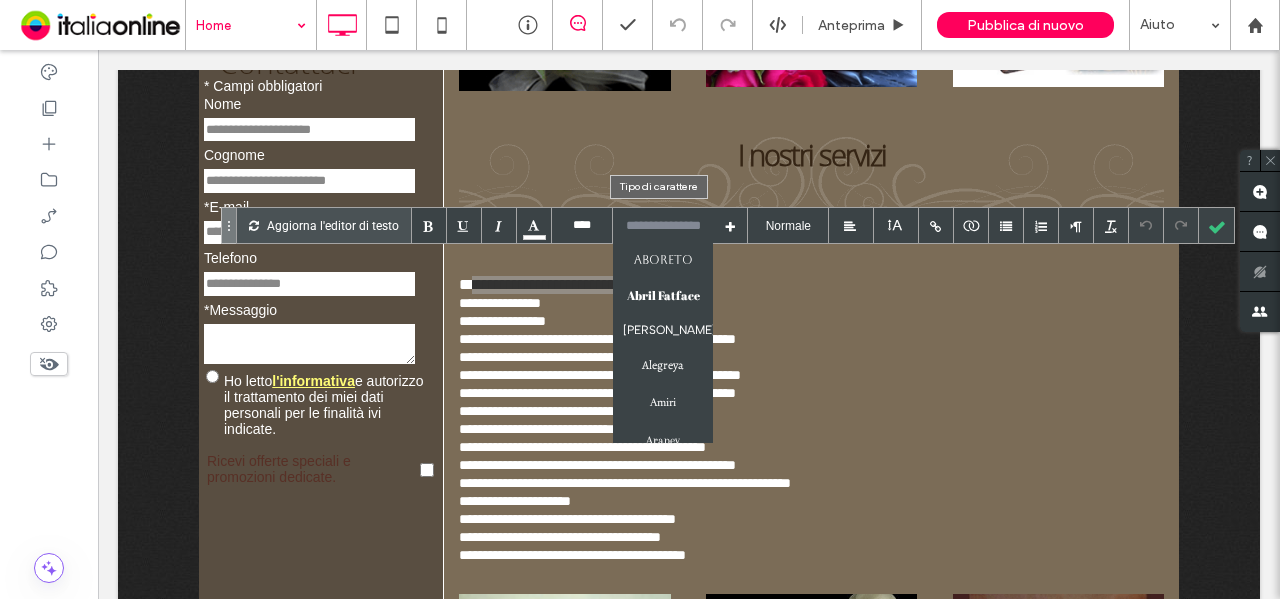 scroll, scrollTop: 100, scrollLeft: 0, axis: vertical 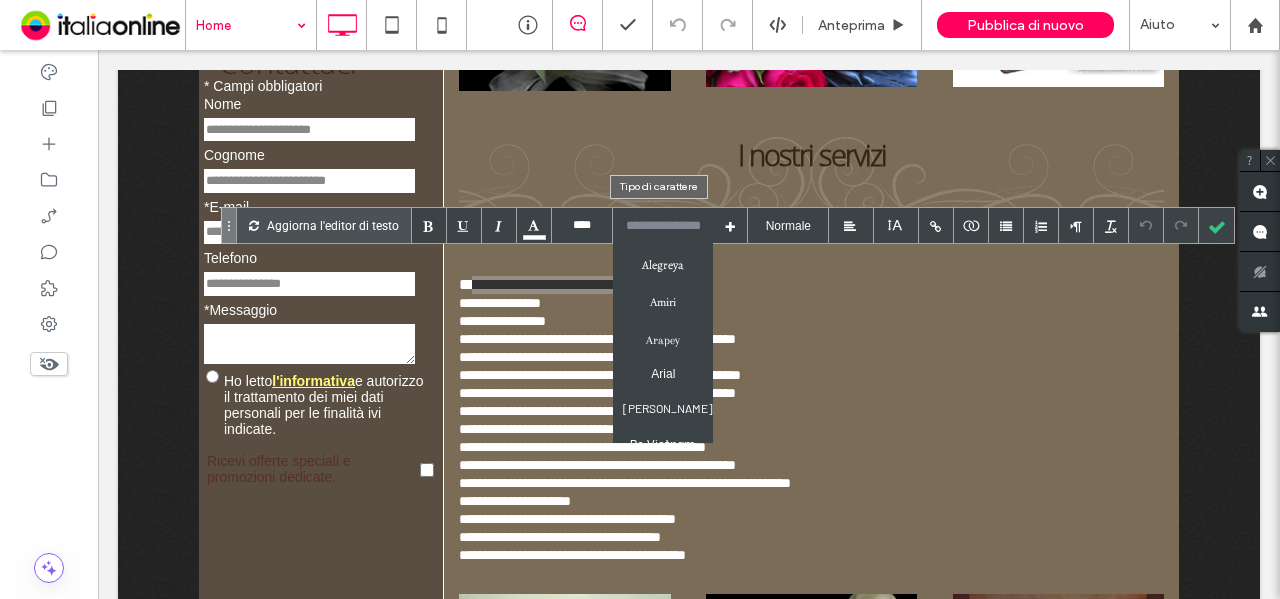 click on "Arial" at bounding box center (663, 374) 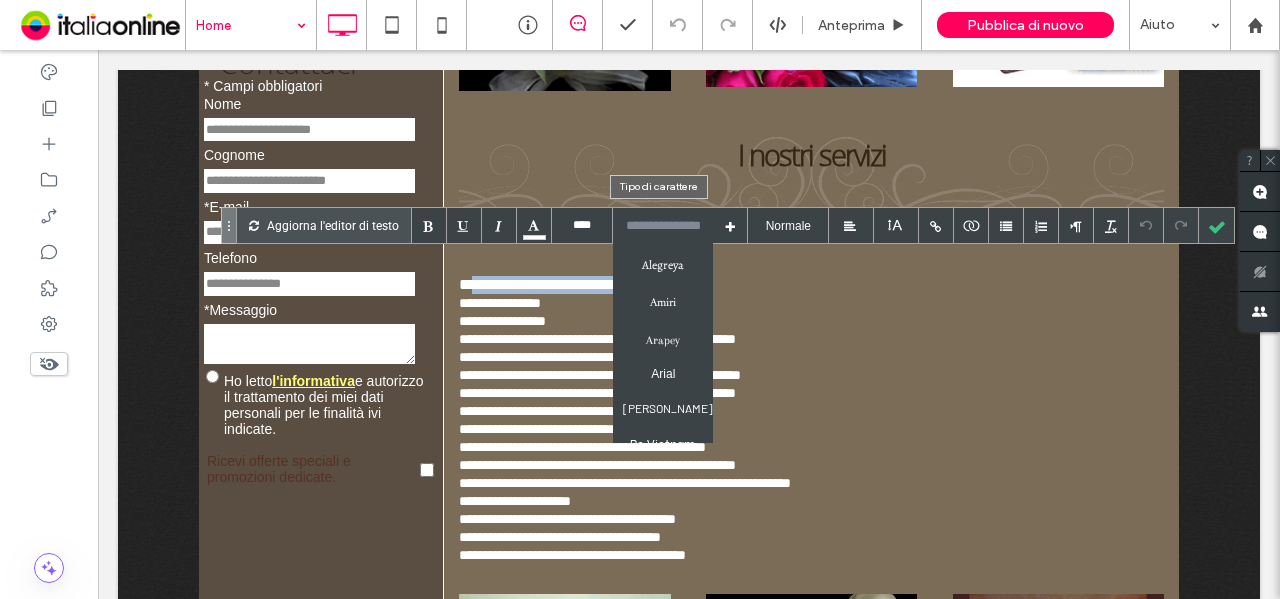 type on "*****" 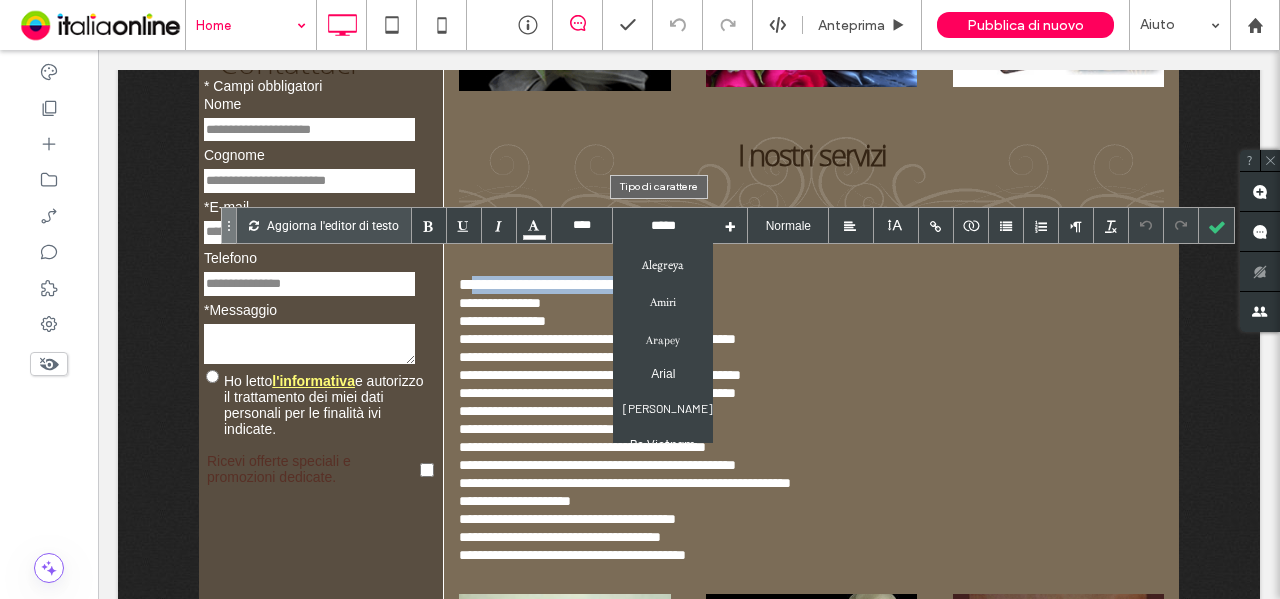 type 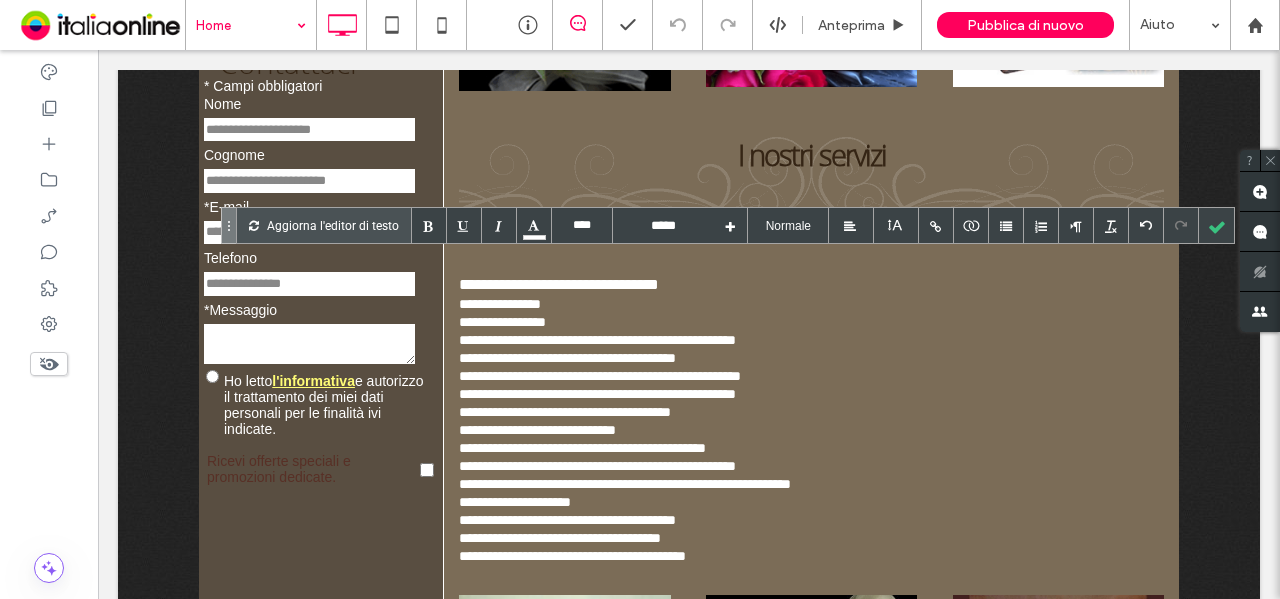 type on "****" 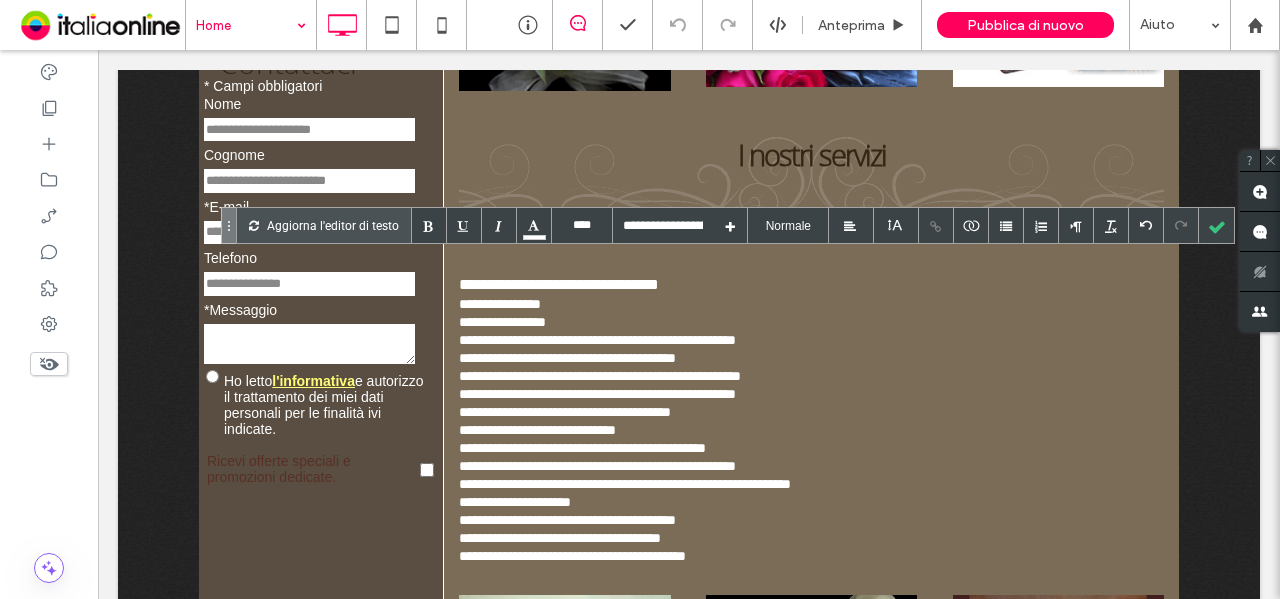 click on "**********" at bounding box center (811, 430) 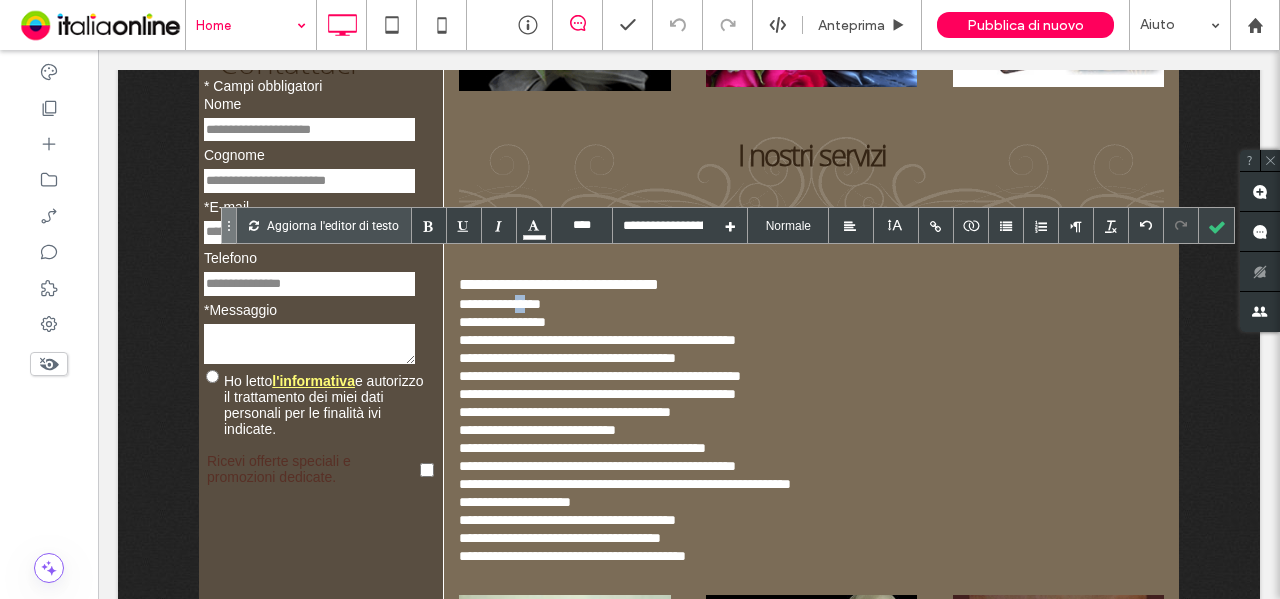 drag, startPoint x: 529, startPoint y: 311, endPoint x: 546, endPoint y: 311, distance: 17 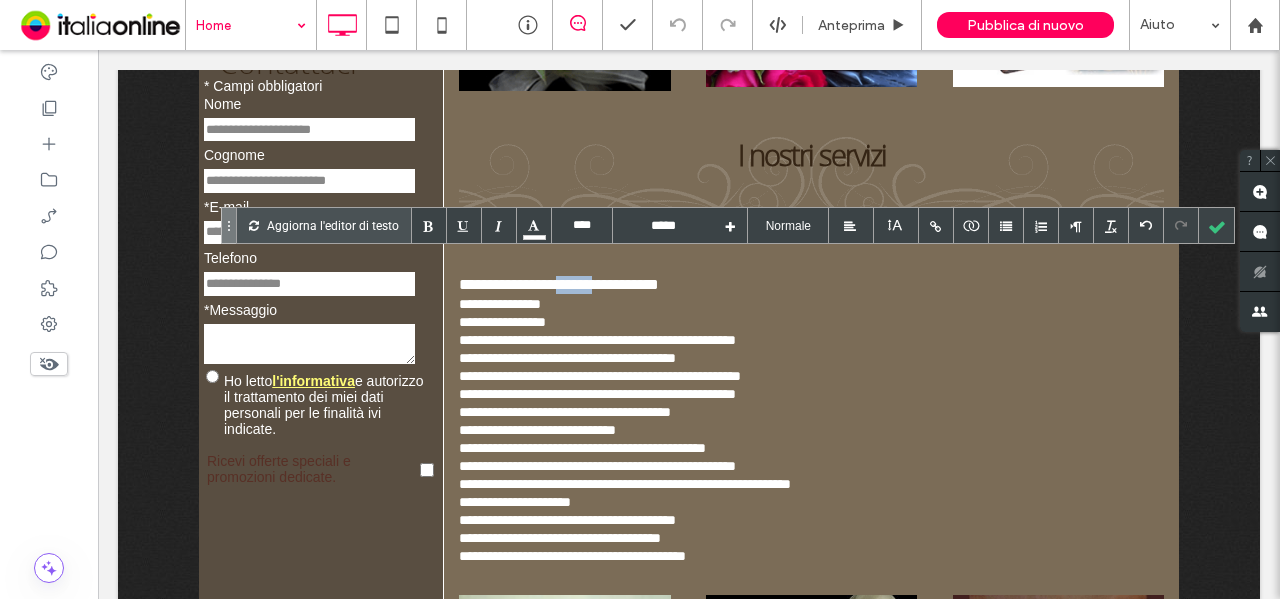 drag, startPoint x: 574, startPoint y: 285, endPoint x: 614, endPoint y: 289, distance: 40.1995 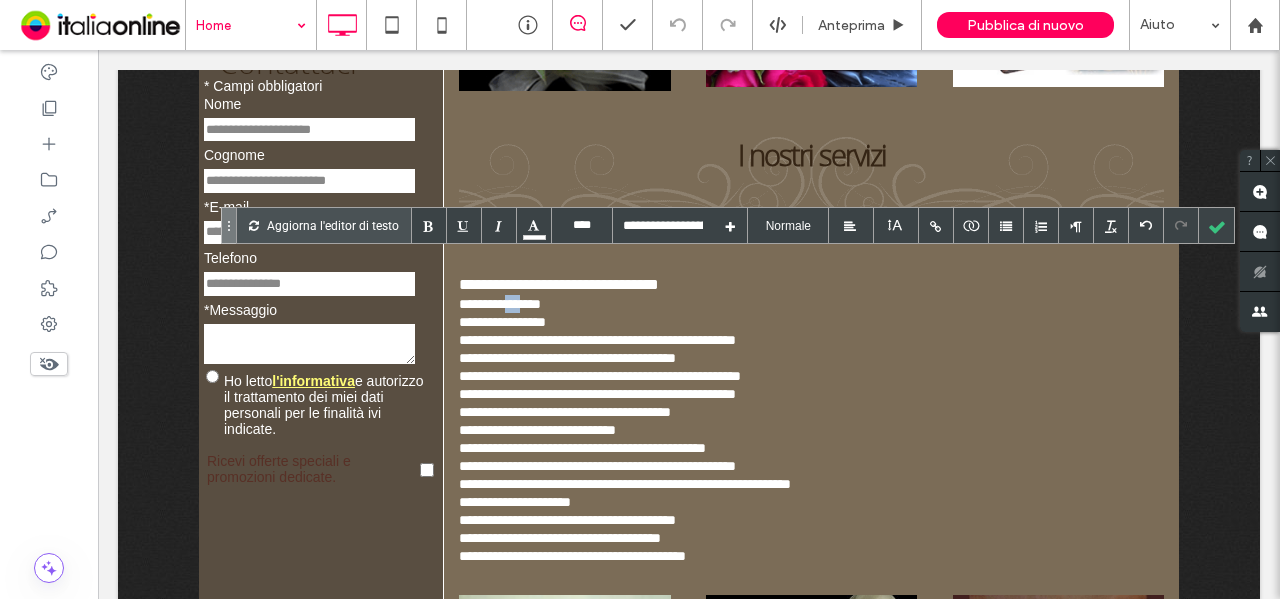drag, startPoint x: 516, startPoint y: 305, endPoint x: 532, endPoint y: 310, distance: 16.763054 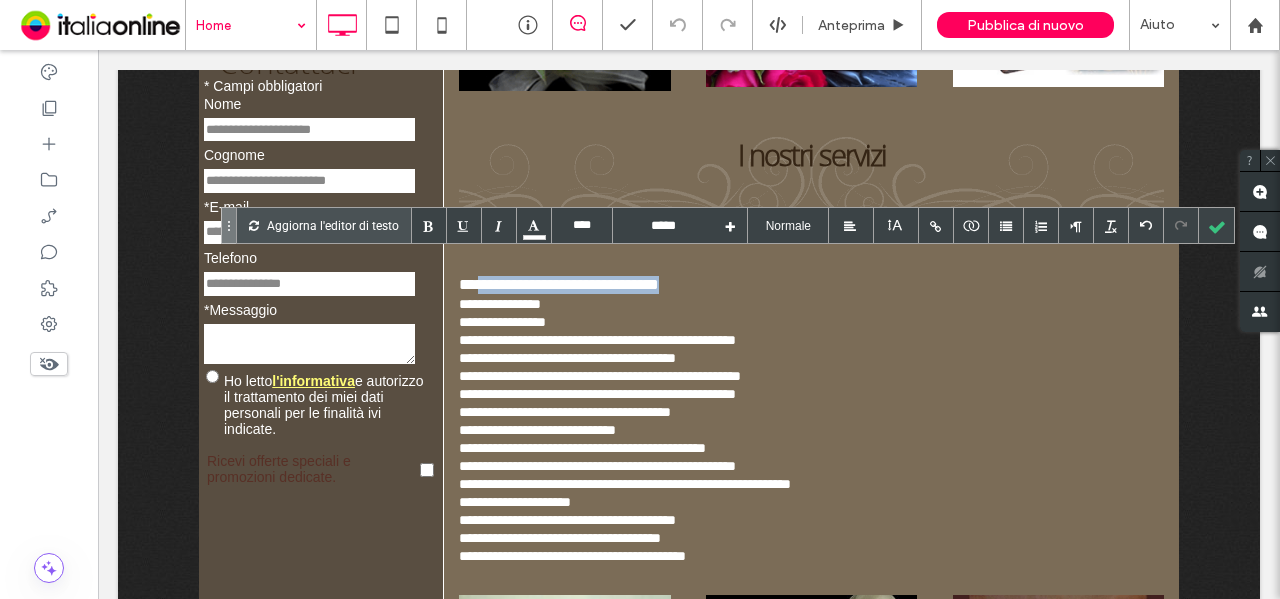 type on "**********" 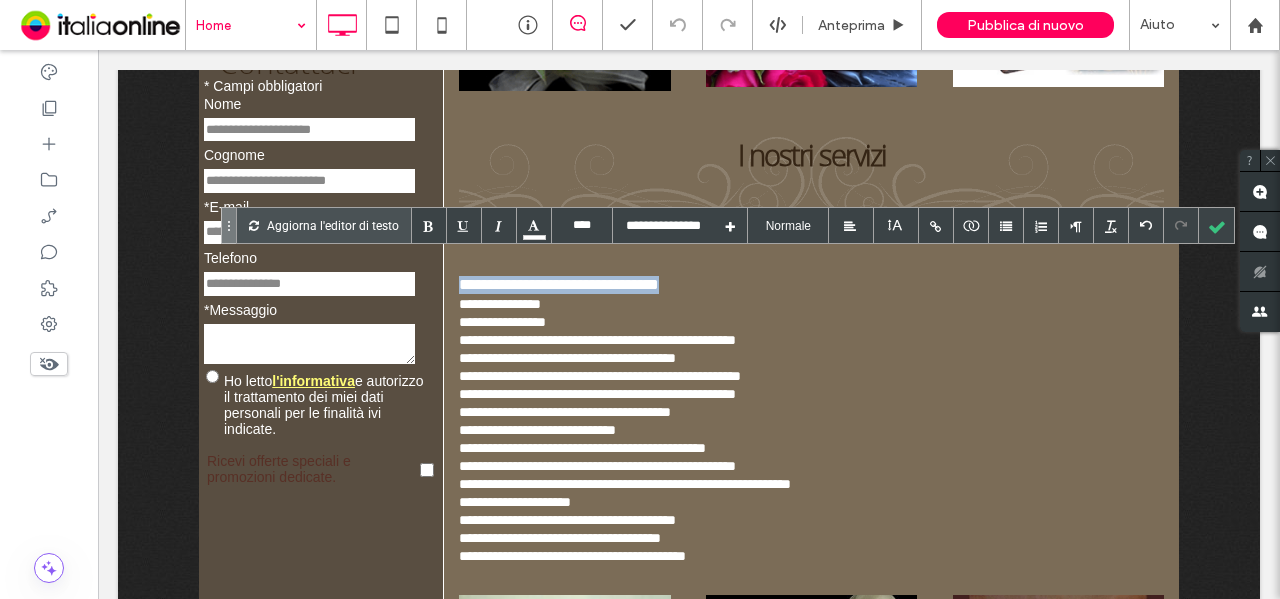 drag, startPoint x: 702, startPoint y: 289, endPoint x: 452, endPoint y: 281, distance: 250.12796 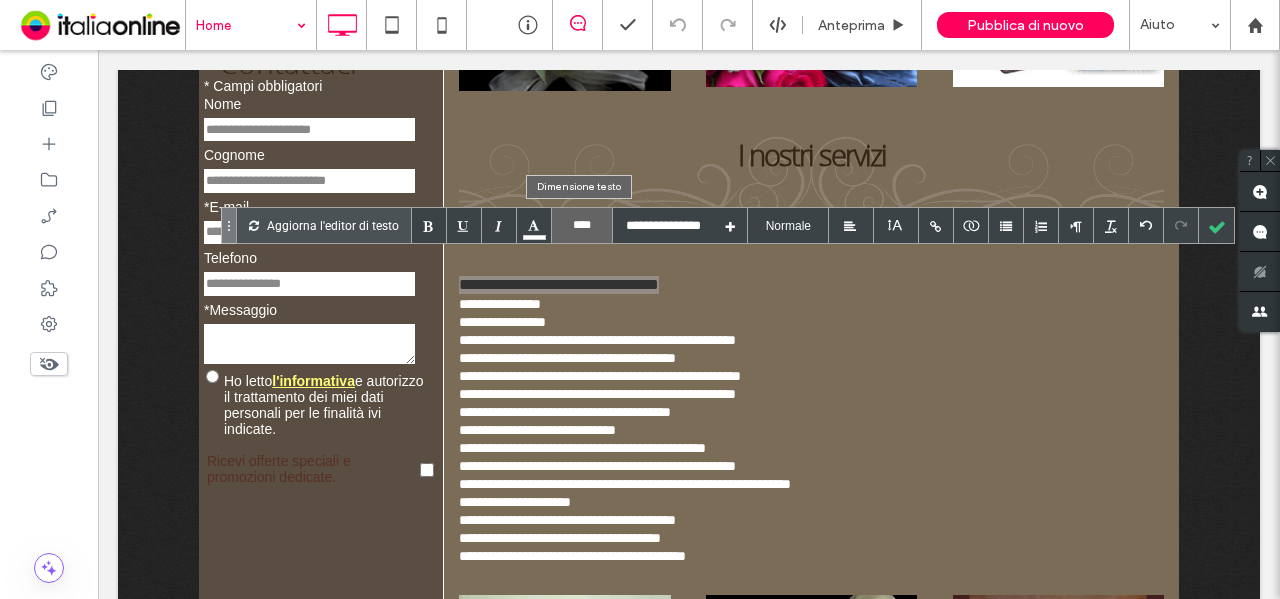 click on "****" at bounding box center [582, 225] 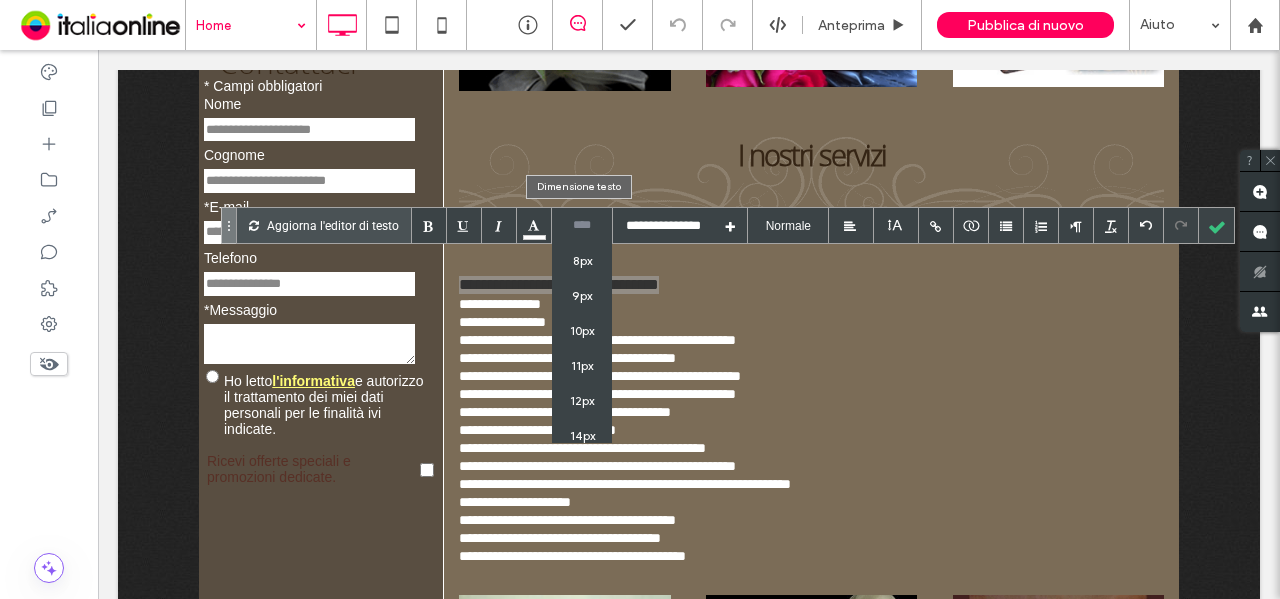 click on "14px" at bounding box center [582, 435] 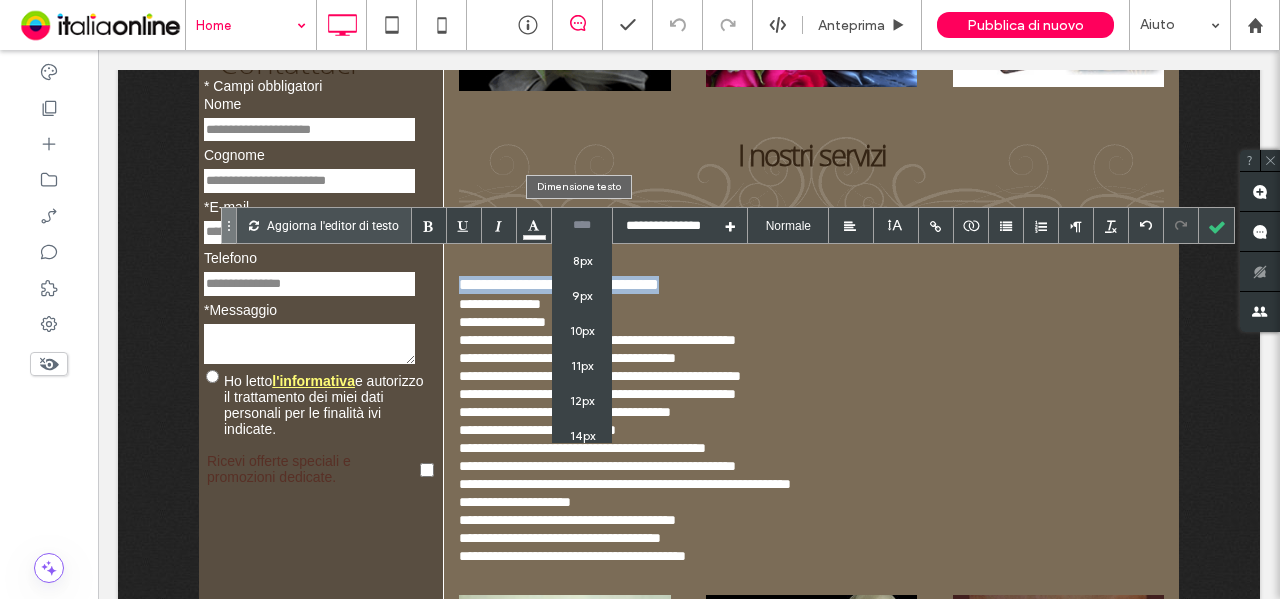 type on "****" 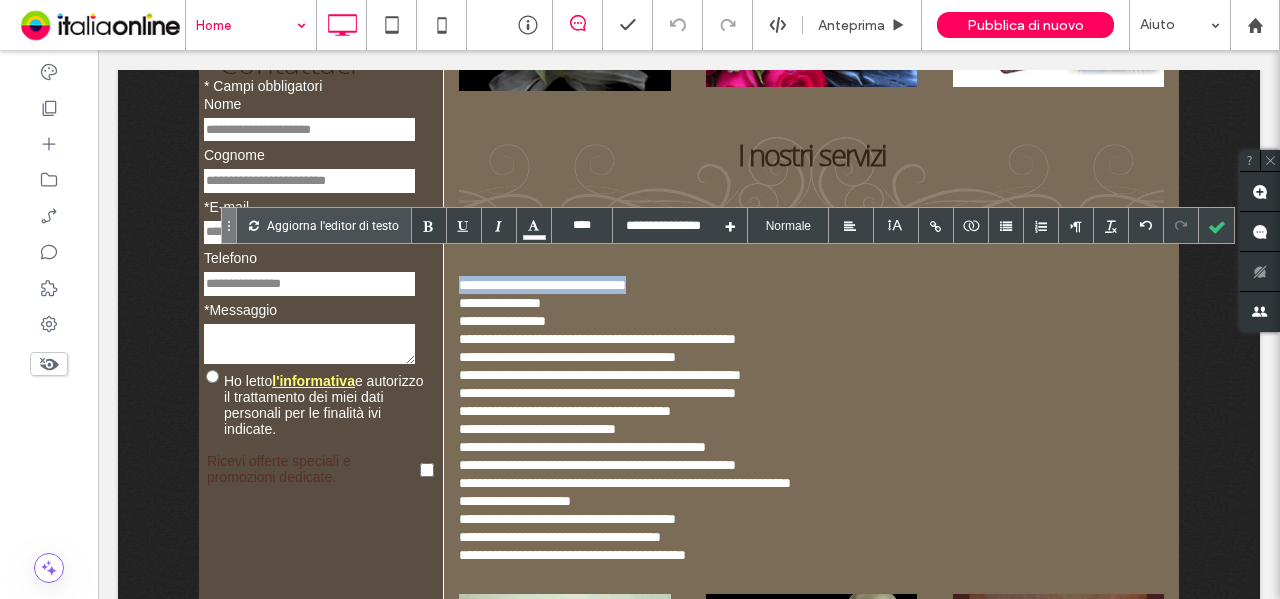 type on "**********" 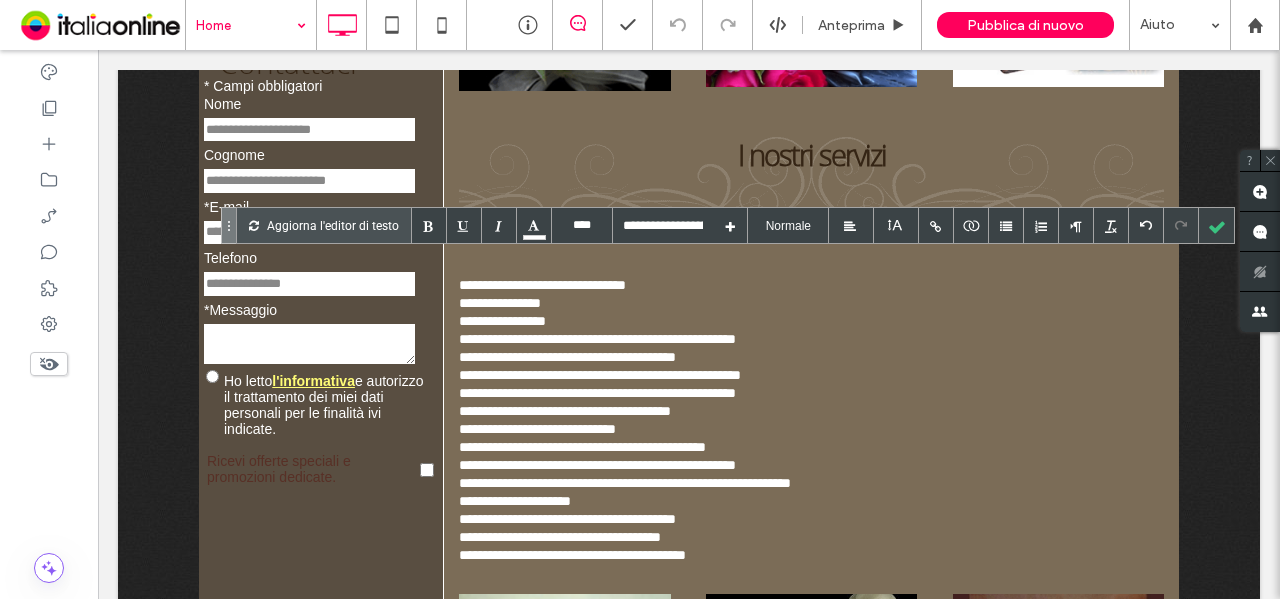 click on "**********" at bounding box center [811, 429] 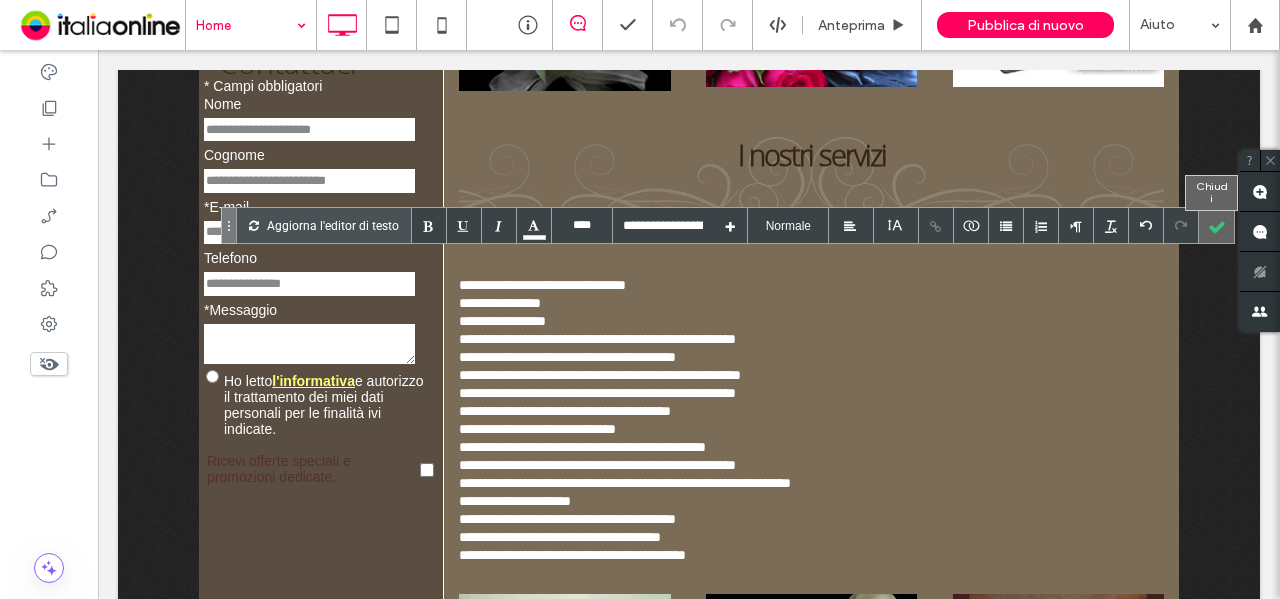 click at bounding box center [1216, 225] 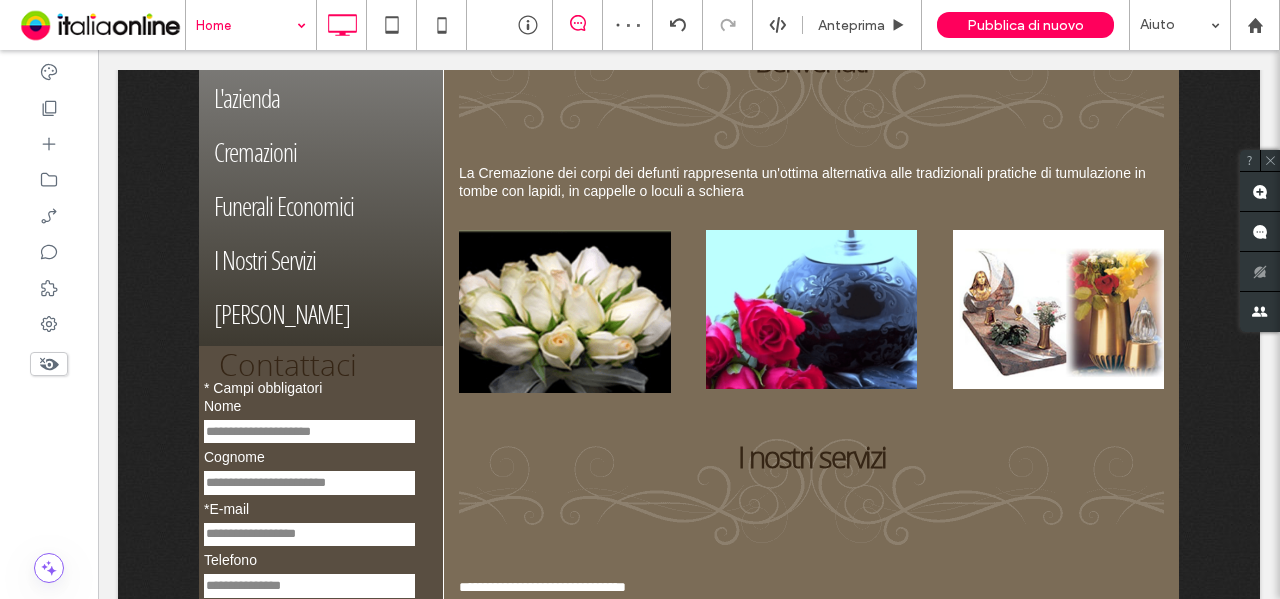 scroll, scrollTop: 500, scrollLeft: 0, axis: vertical 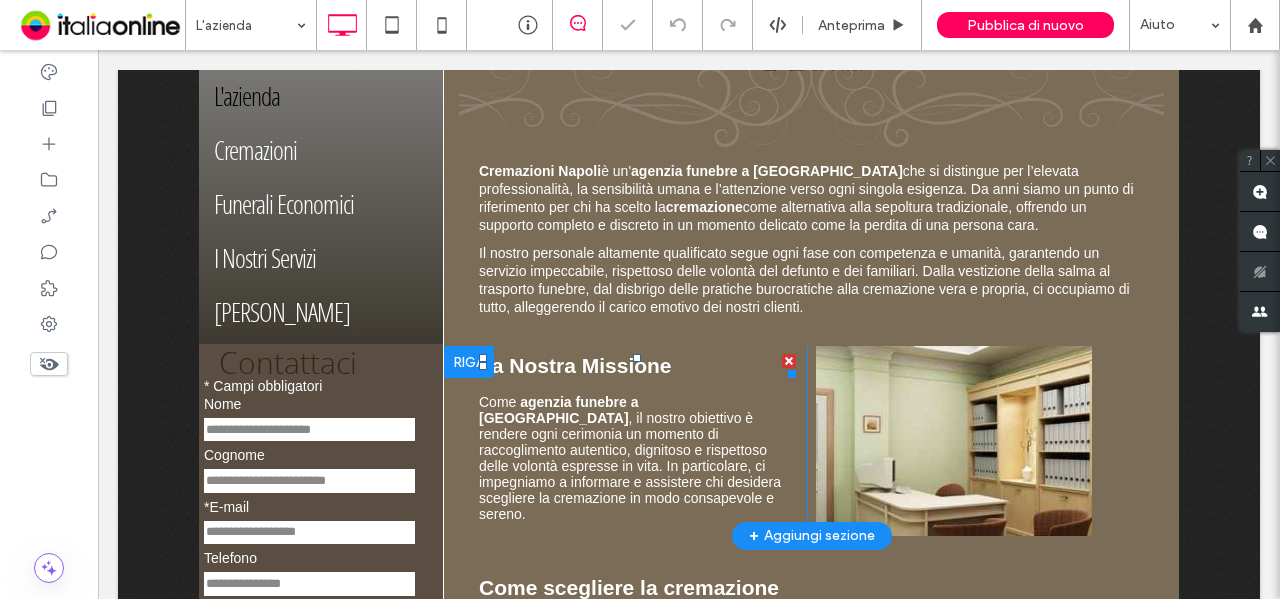 click on "La Nostra Missione" at bounding box center [575, 365] 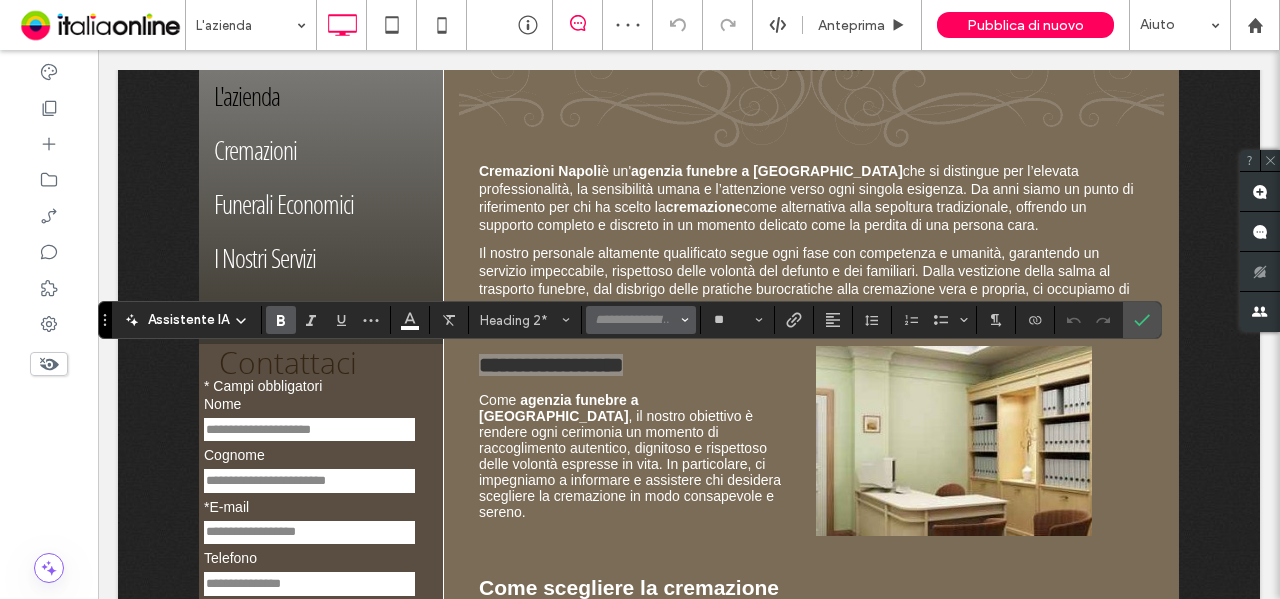 click at bounding box center (635, 320) 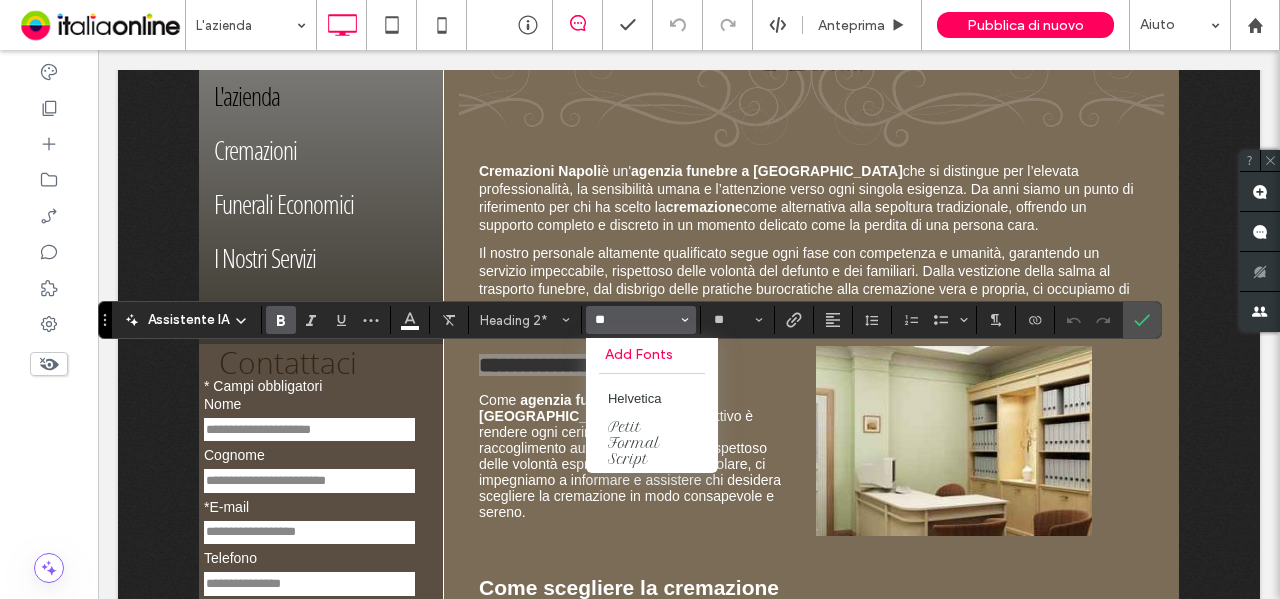 type on "*" 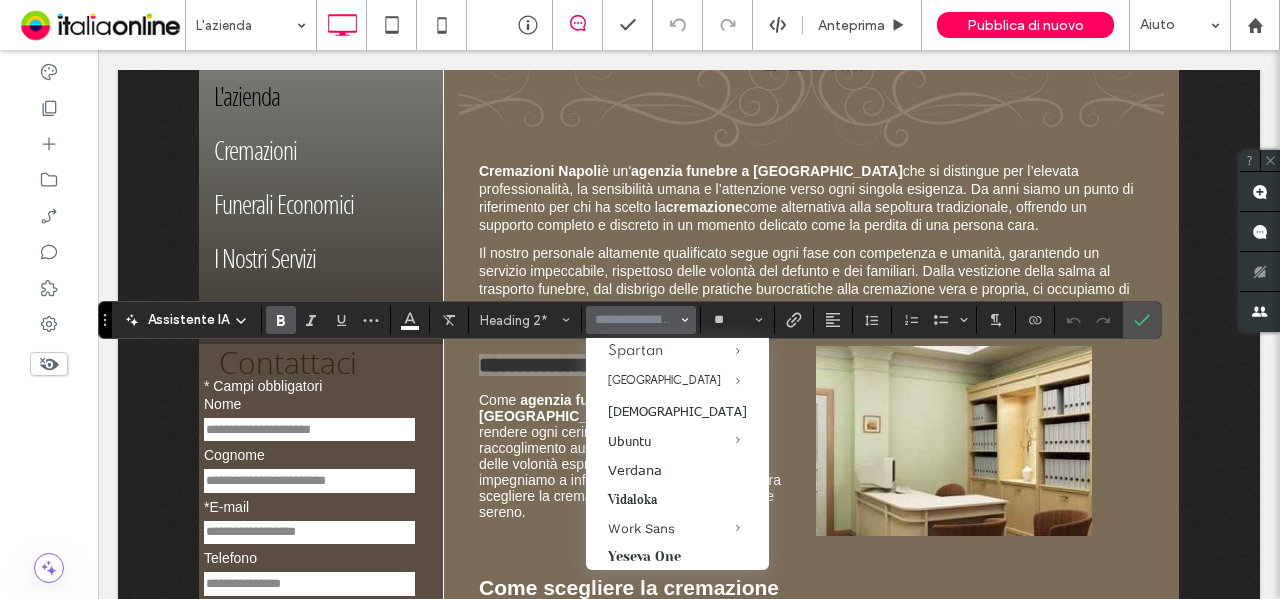 scroll, scrollTop: 2119, scrollLeft: 0, axis: vertical 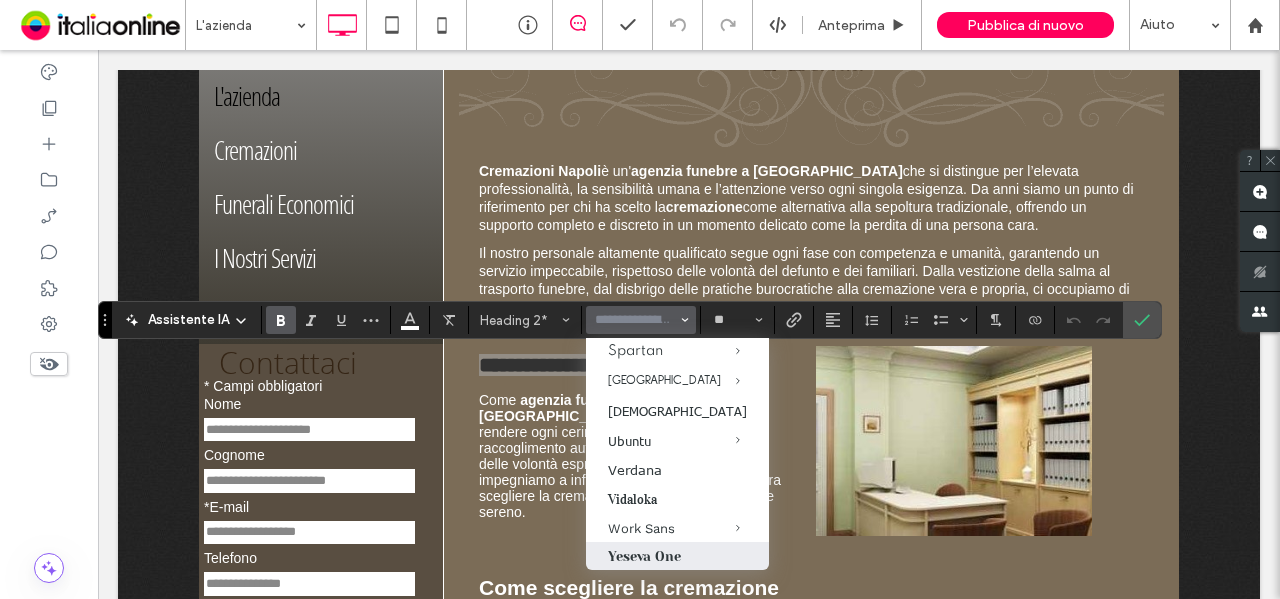 click on "Yeseva One" at bounding box center [677, 556] 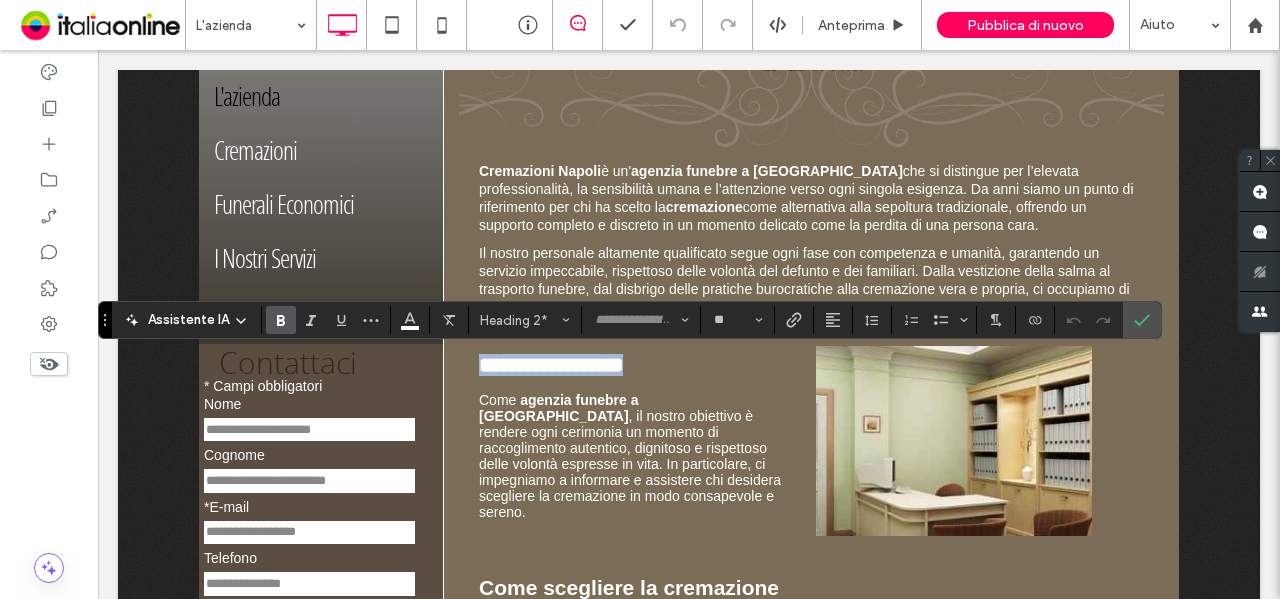 type on "**********" 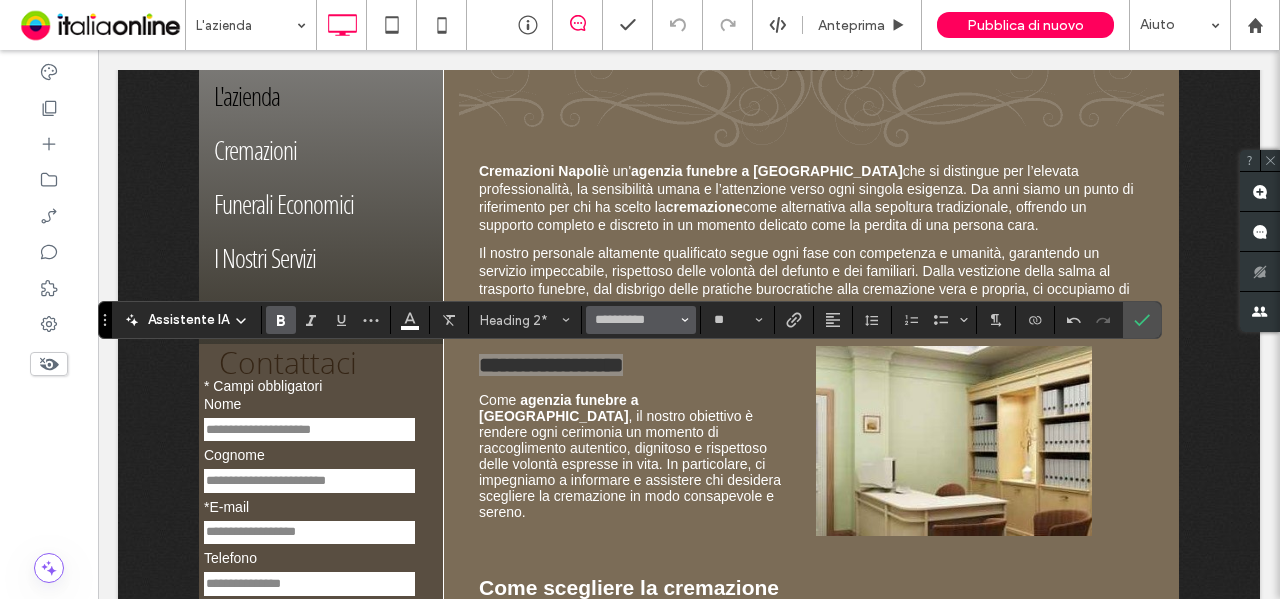 click at bounding box center (685, 320) 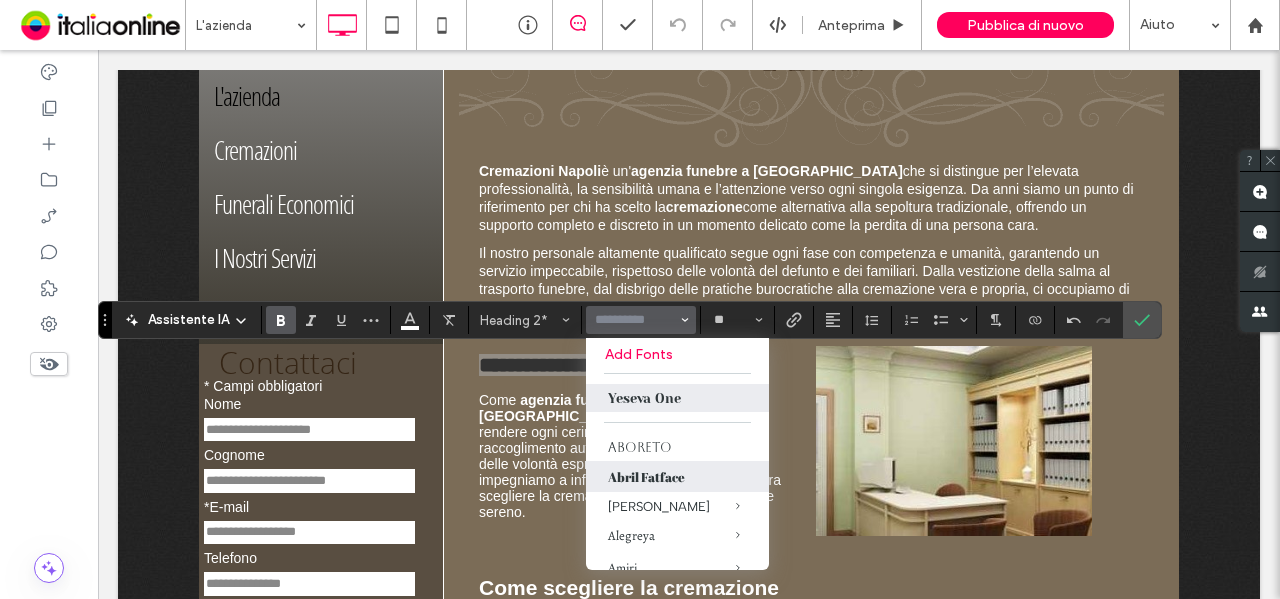 click on "Abril Fatface" at bounding box center (677, 476) 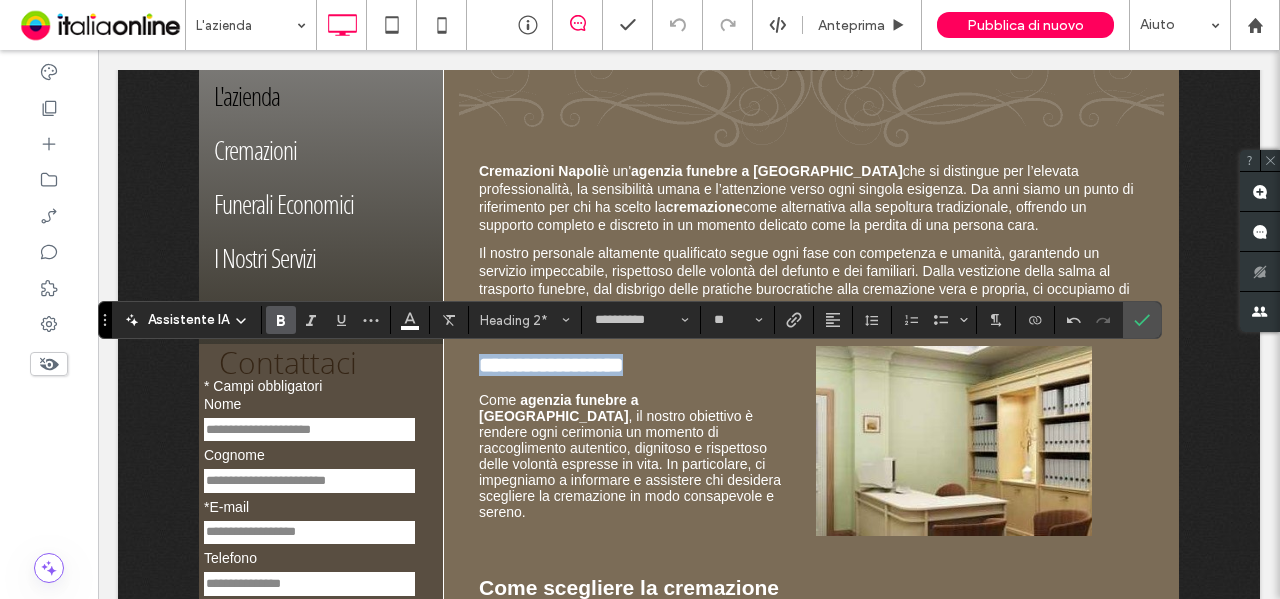type on "**********" 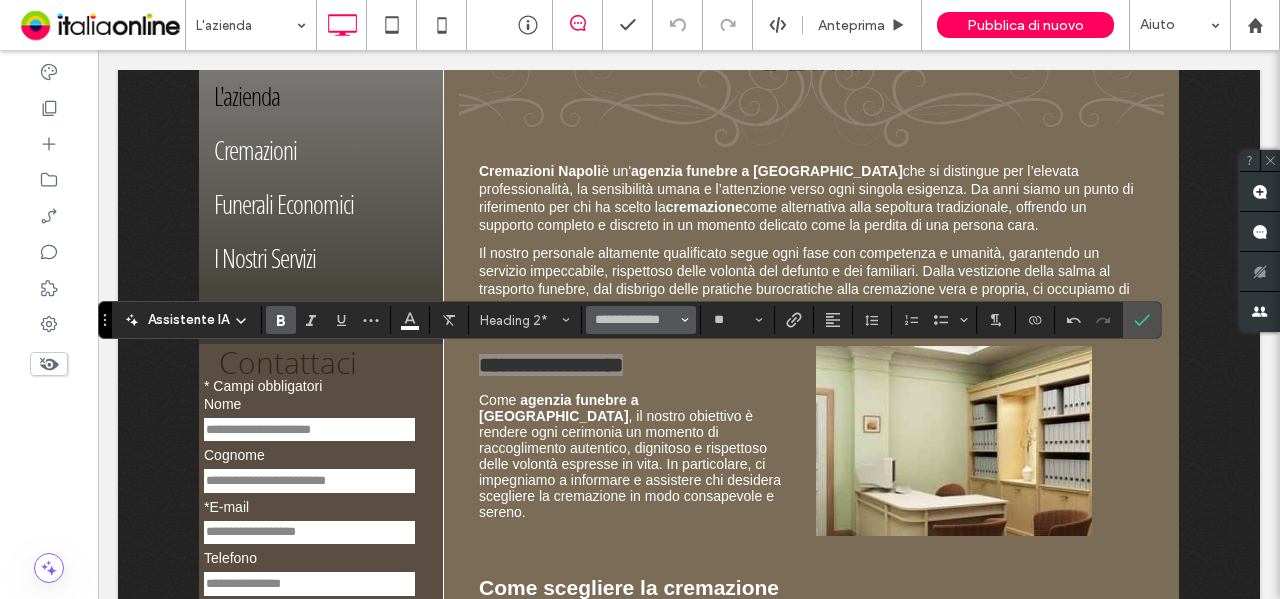 click at bounding box center (685, 320) 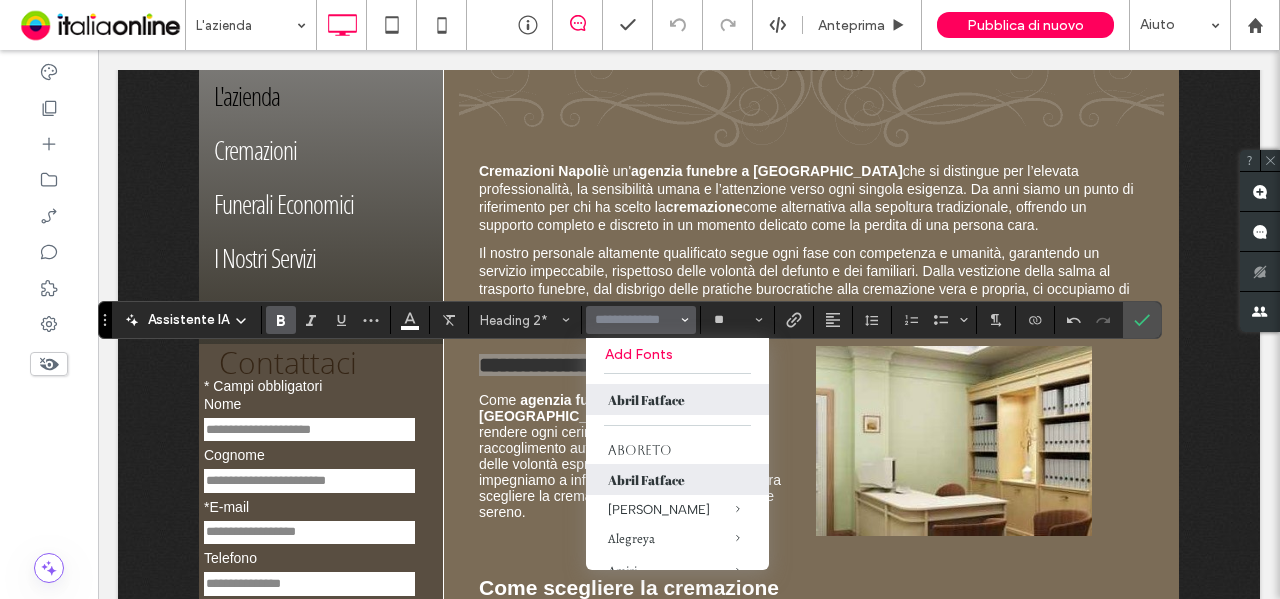 click 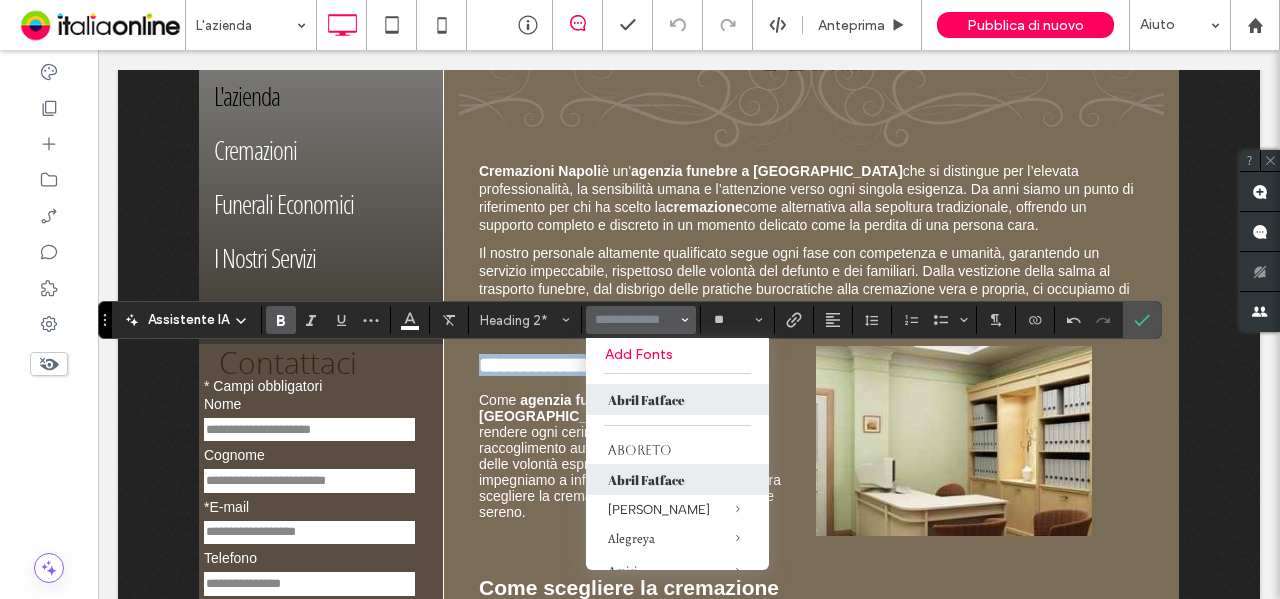 type on "**********" 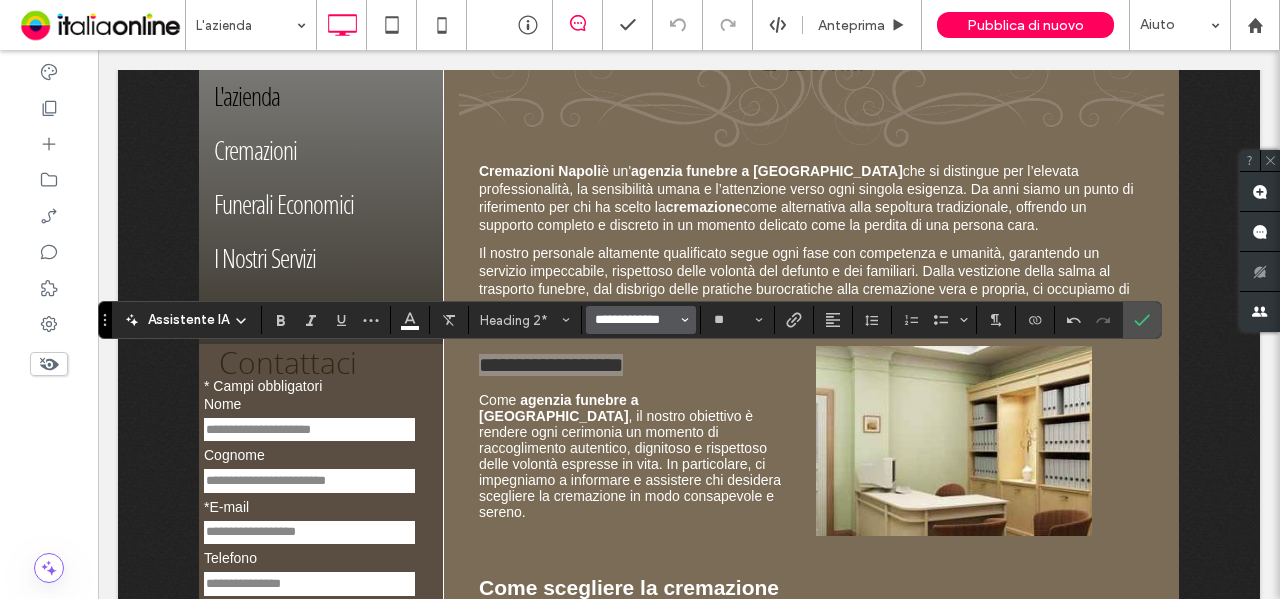 click on "**********" at bounding box center (635, 320) 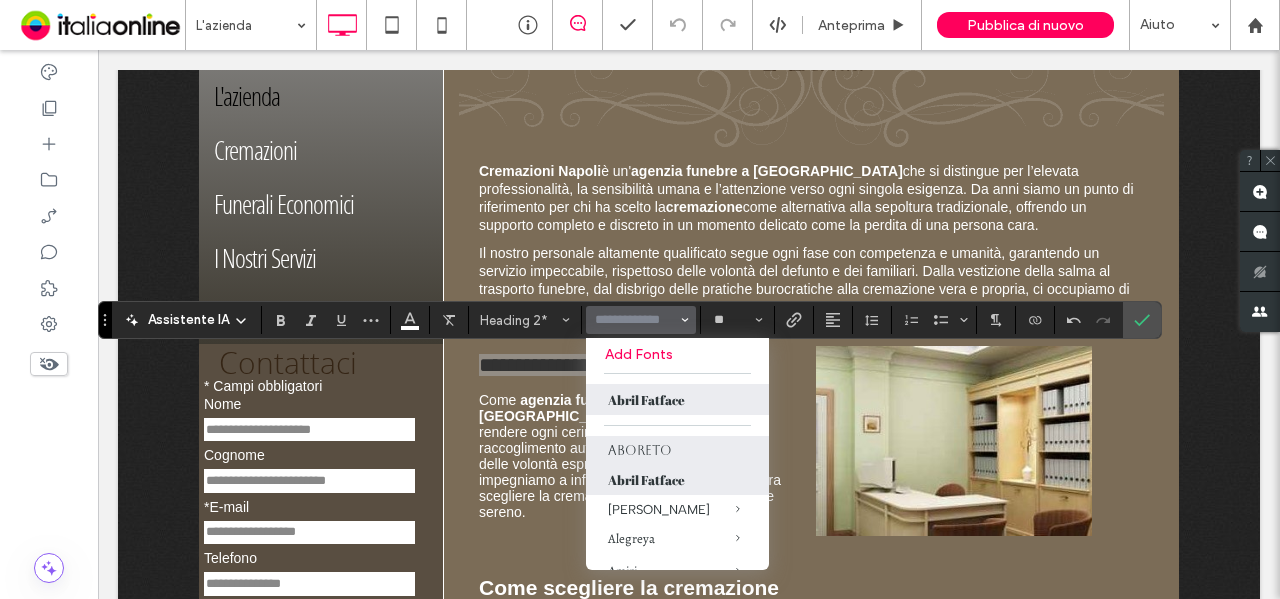 scroll, scrollTop: 100, scrollLeft: 0, axis: vertical 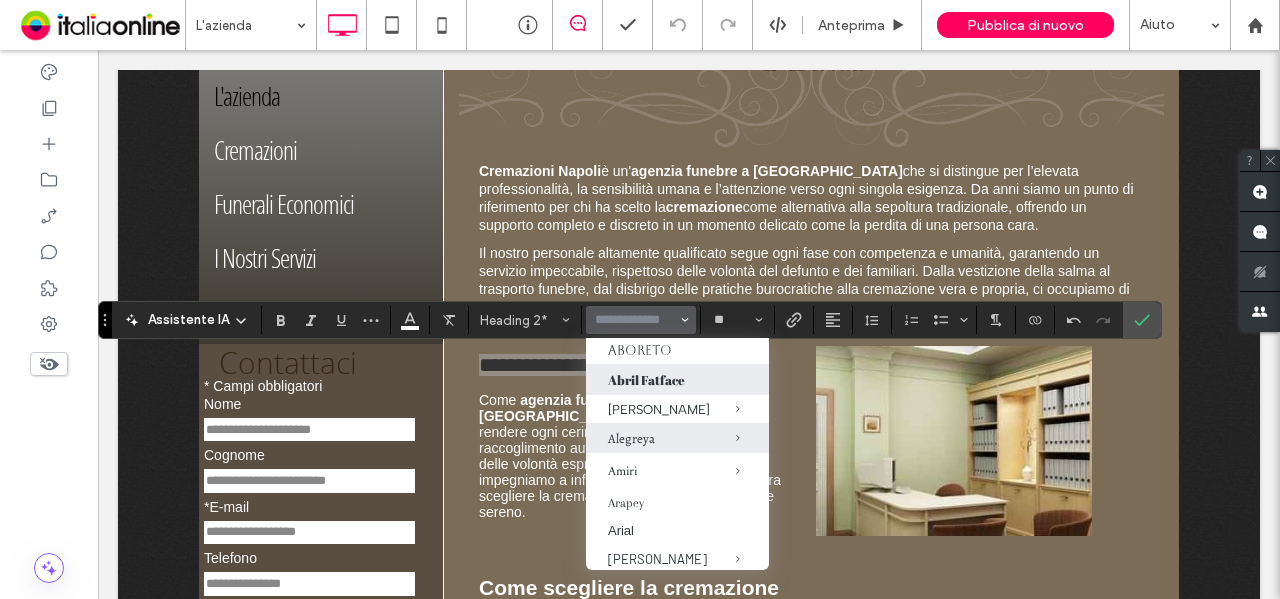 click on "Alegreya" at bounding box center [677, 438] 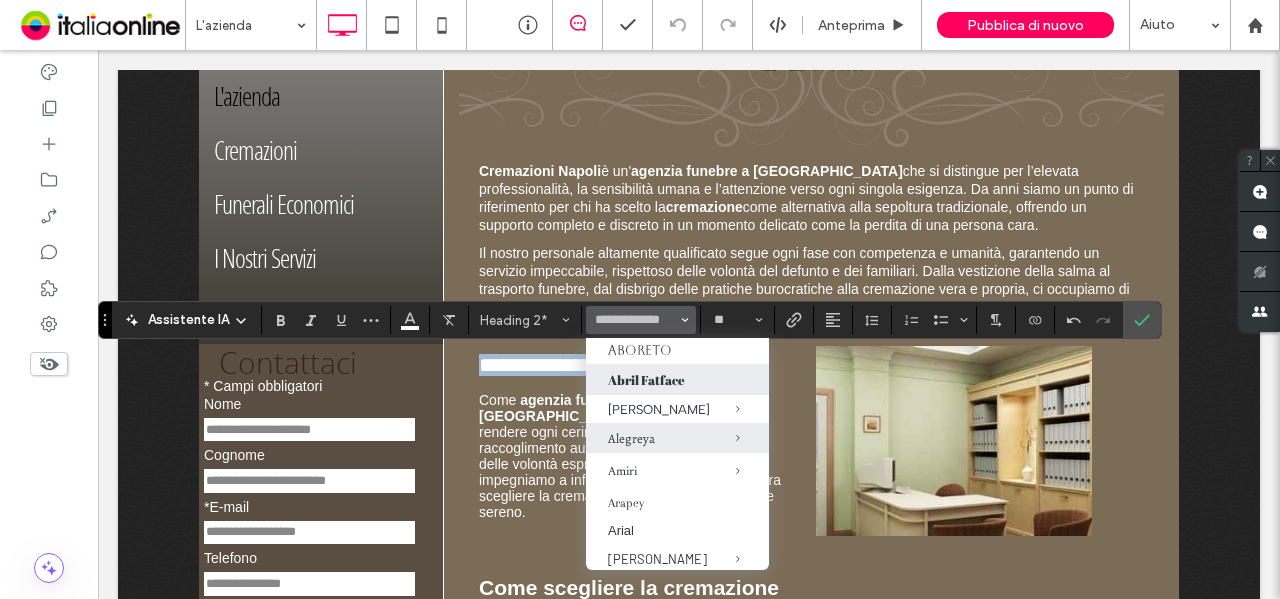 type on "********" 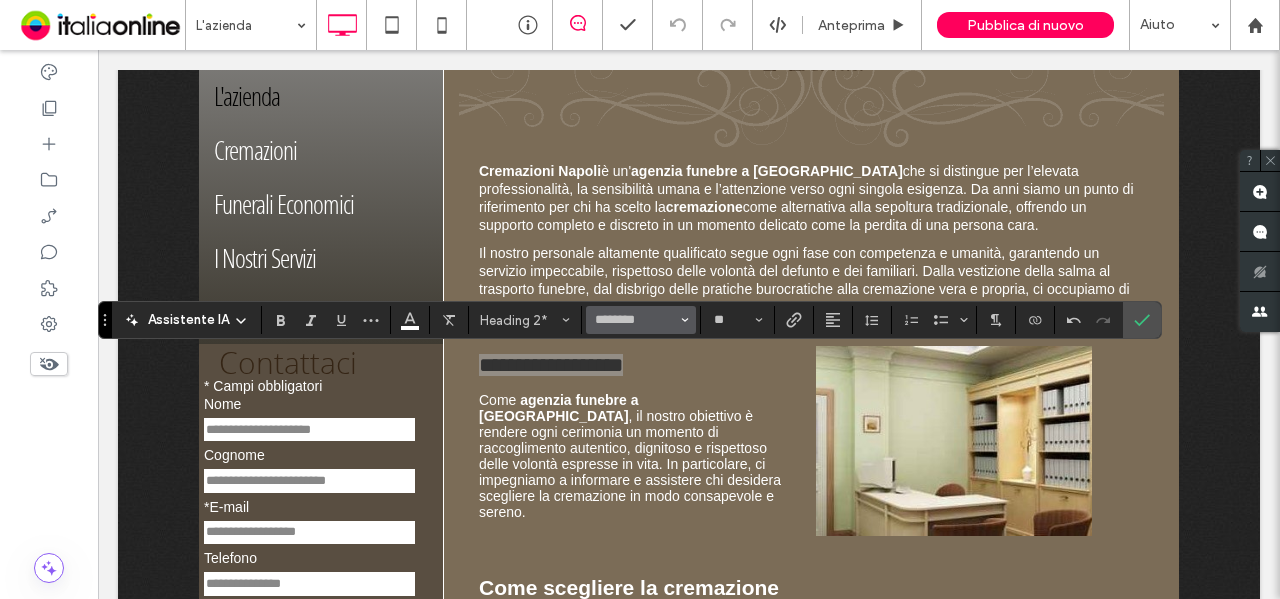 click at bounding box center [685, 320] 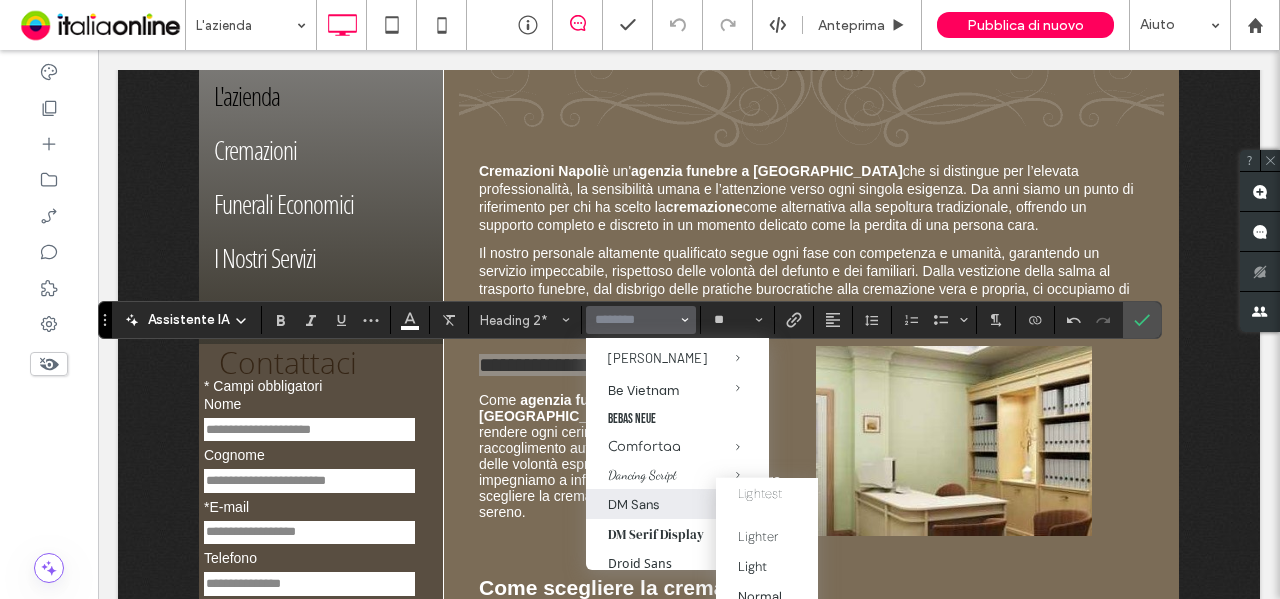 scroll, scrollTop: 400, scrollLeft: 0, axis: vertical 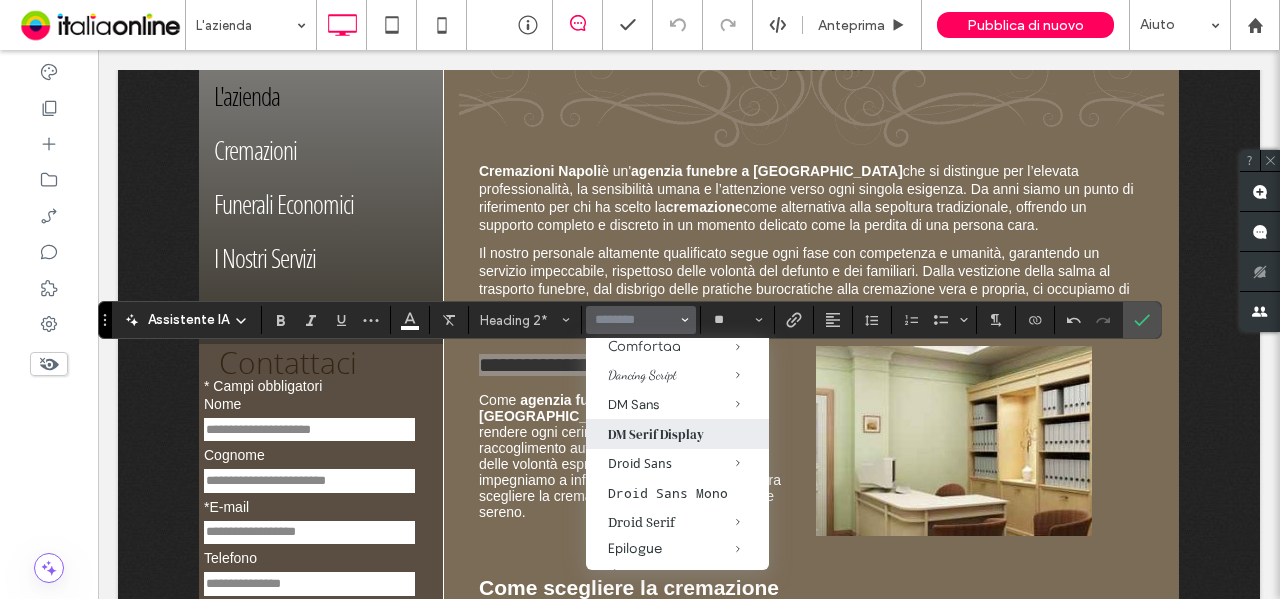 click on "DM Serif Display" at bounding box center (677, 434) 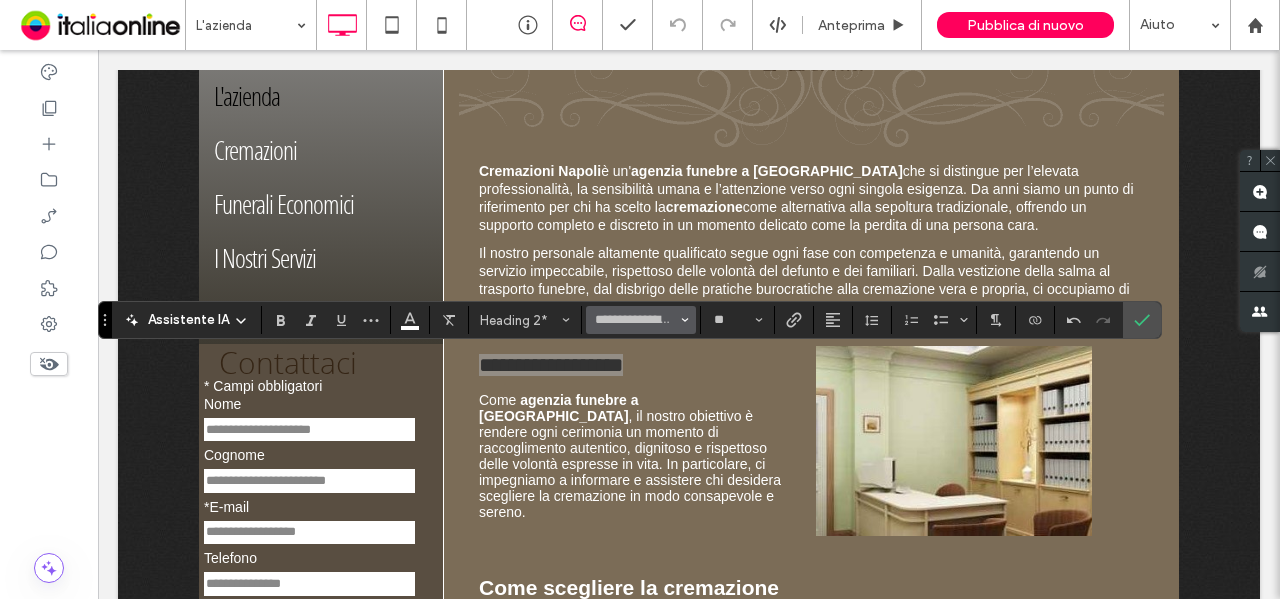 click on "**********" at bounding box center (641, 320) 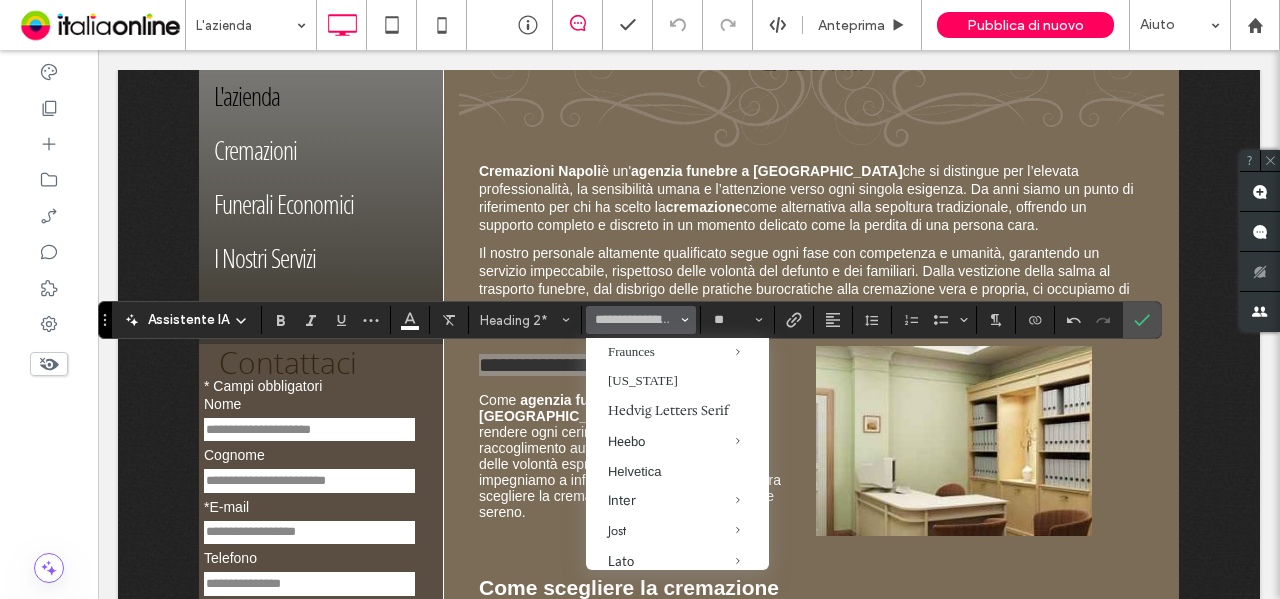 scroll, scrollTop: 700, scrollLeft: 0, axis: vertical 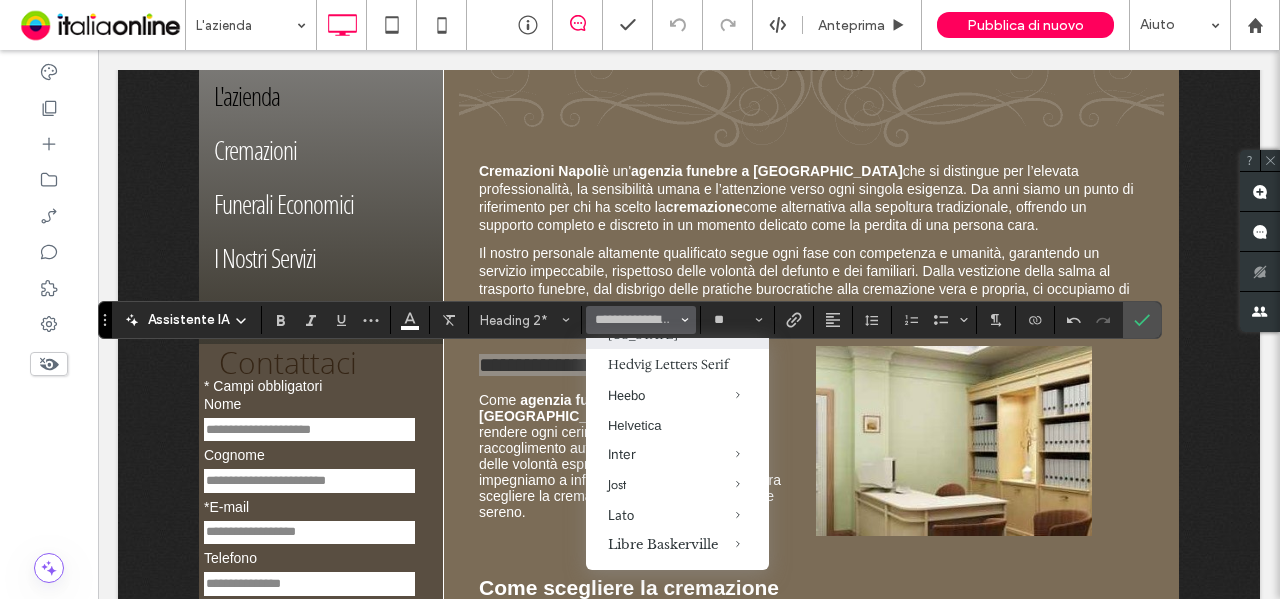 click on "[US_STATE]" at bounding box center [677, 334] 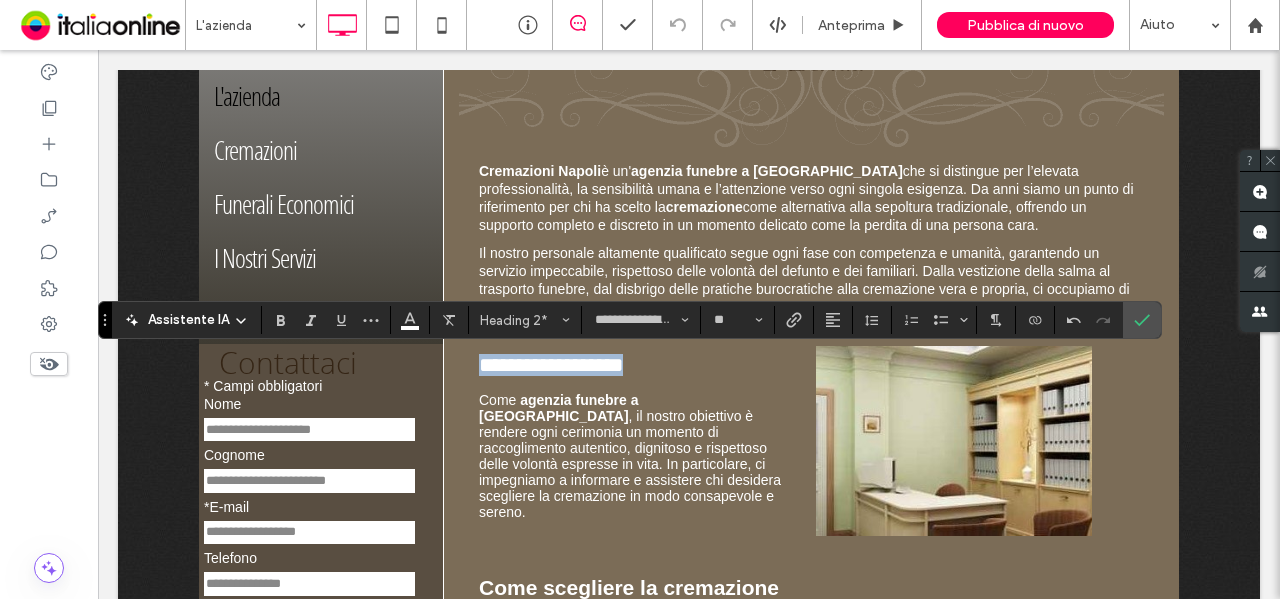 type on "*******" 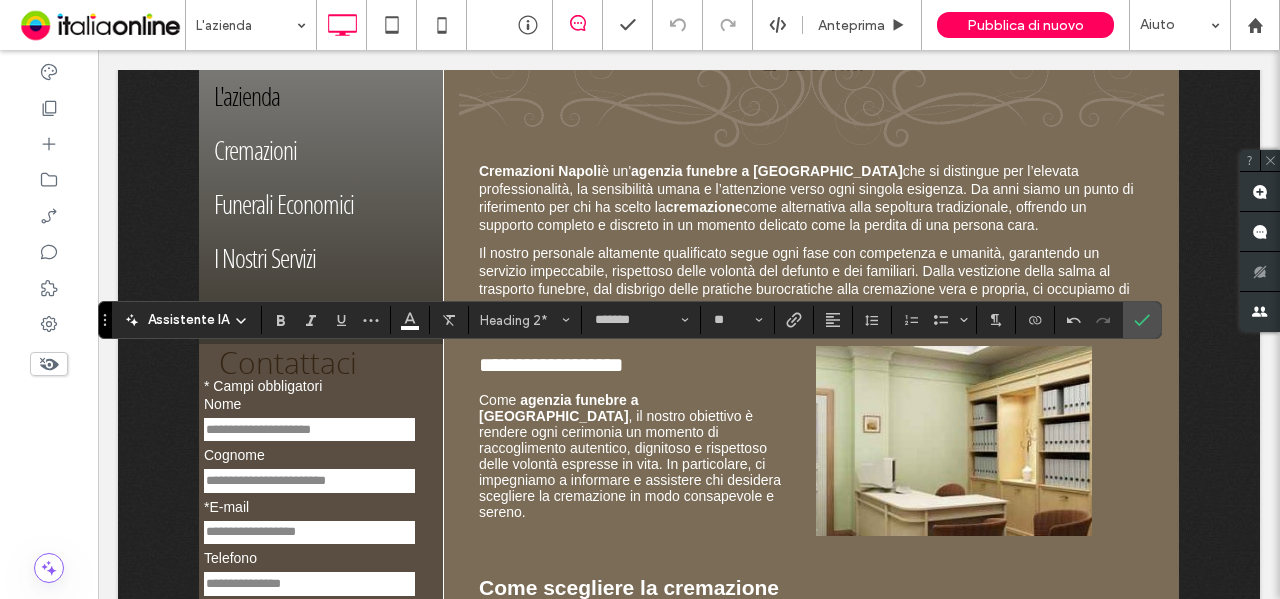 click on "agenzia funebre a [GEOGRAPHIC_DATA]" at bounding box center (559, 408) 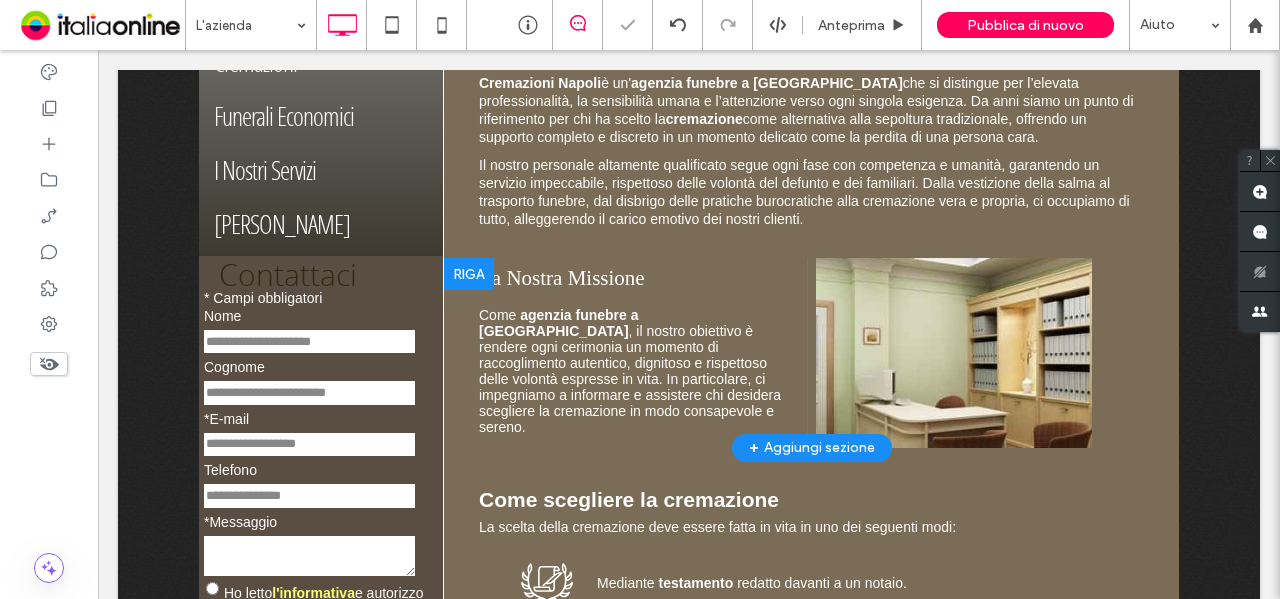 scroll, scrollTop: 700, scrollLeft: 0, axis: vertical 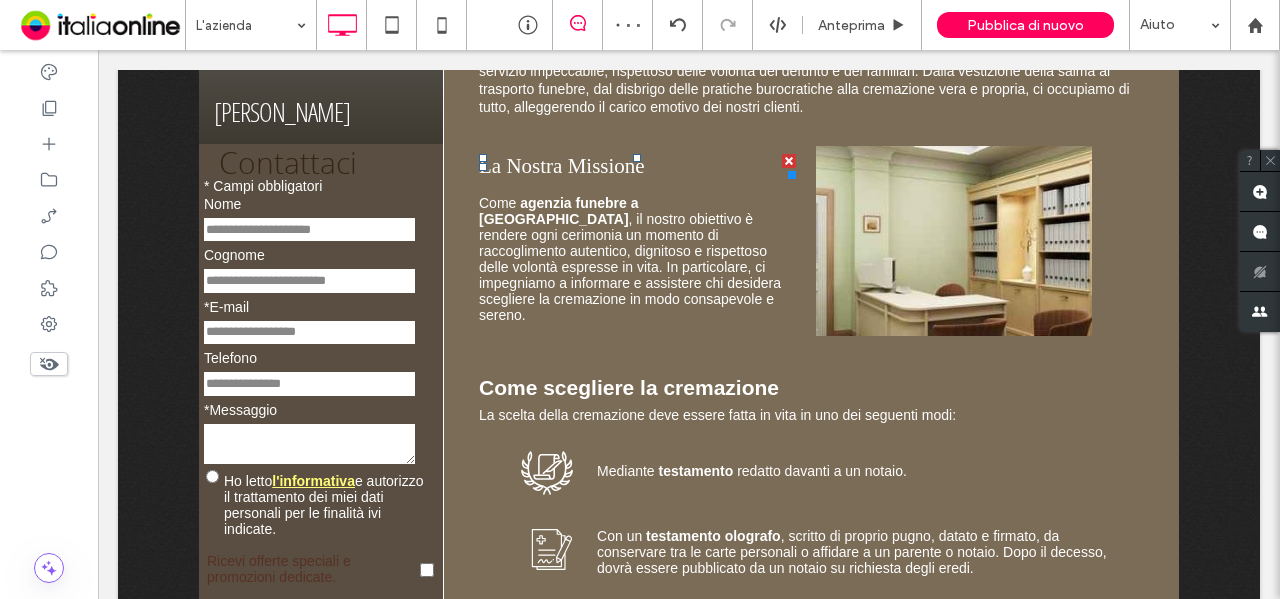 click on "La Nostra Missione" at bounding box center [562, 166] 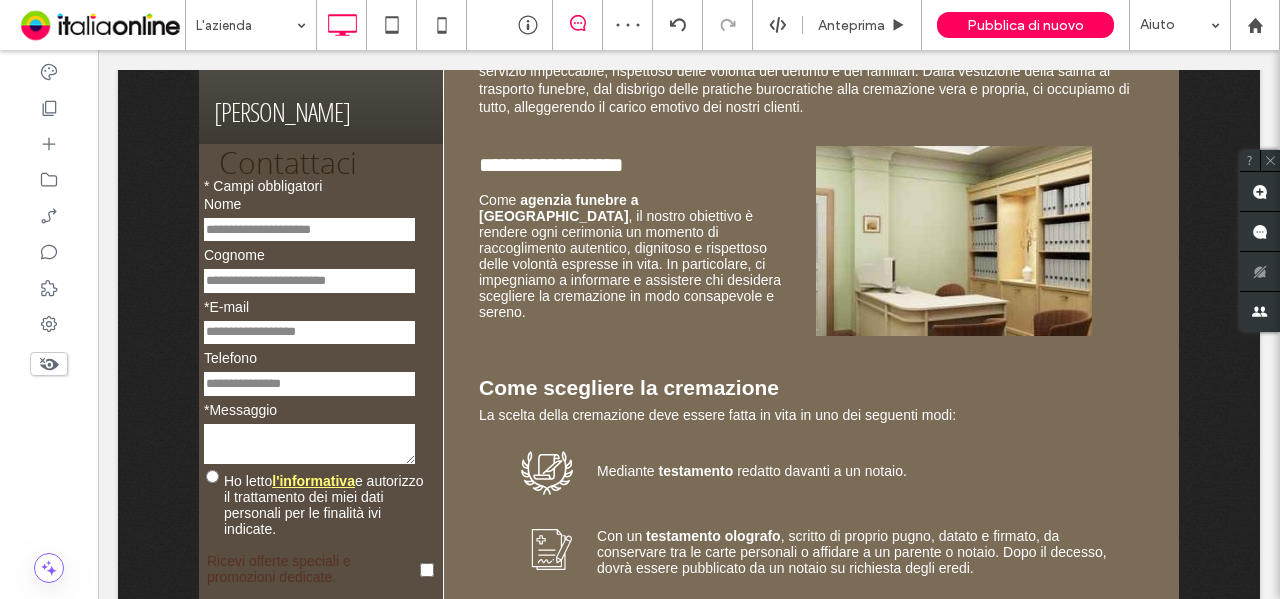 type on "*******" 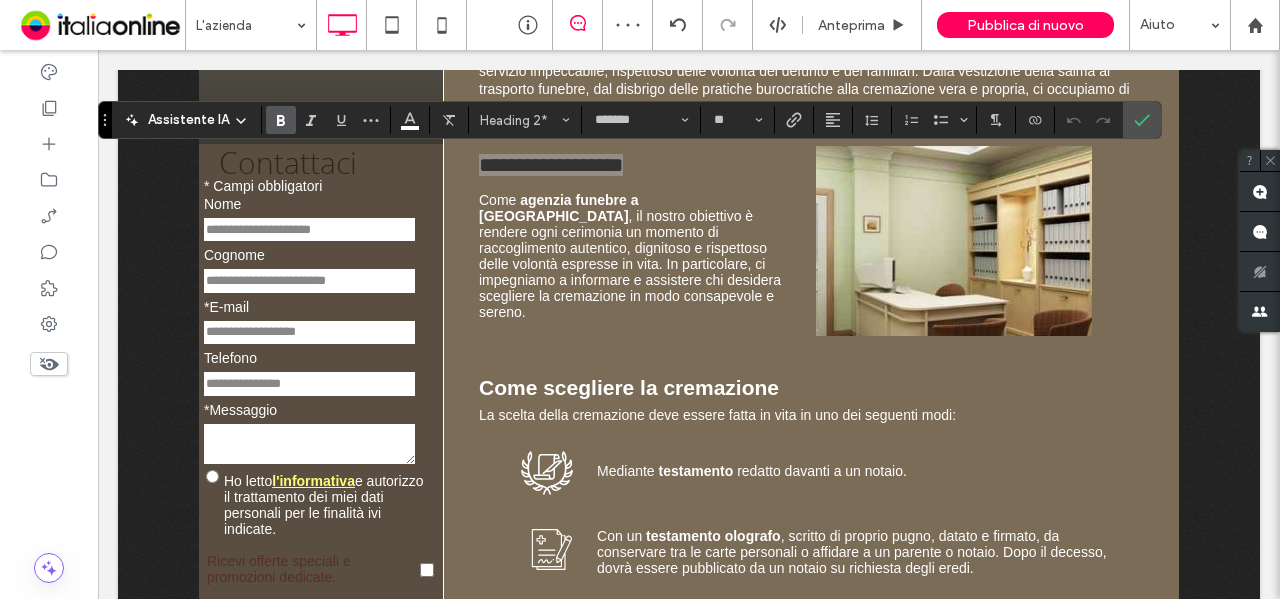 click 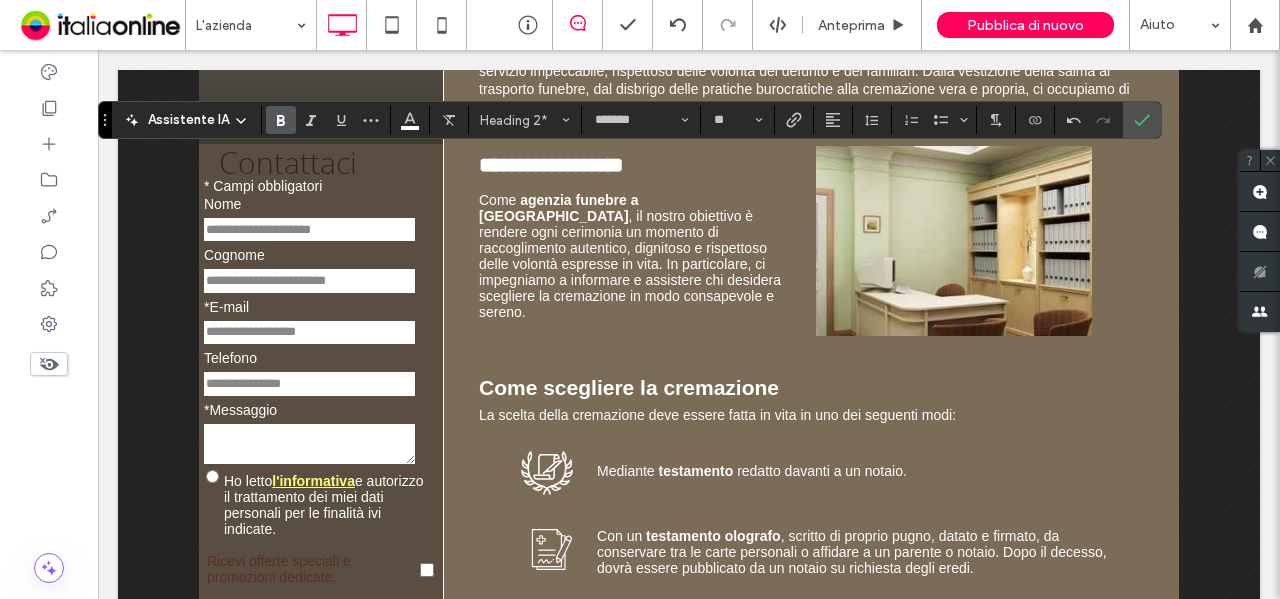 click on ", il nostro obiettivo è rendere ogni cerimonia un momento di raccoglimento autentico, dignitoso e rispettoso delle volontà espresse in vita. In particolare, ci impegniamo a informare e assistere chi desidera scegliere la cremazione in modo consapevole e sereno." at bounding box center (630, 264) 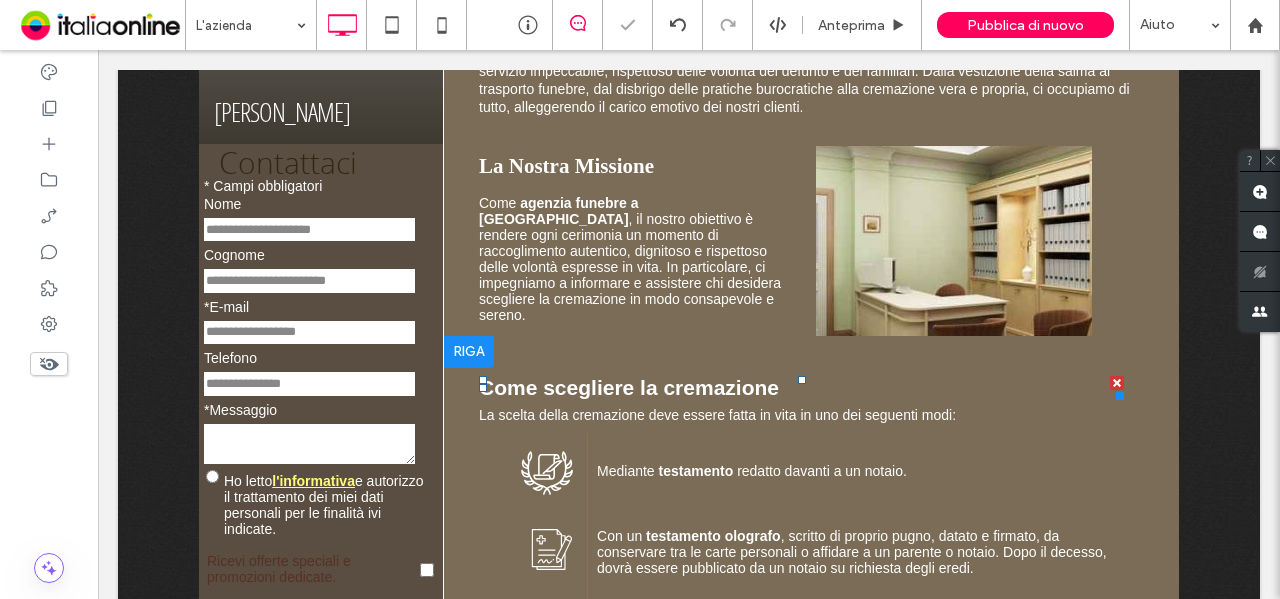 click on "Come scegliere la cremazione" at bounding box center (629, 387) 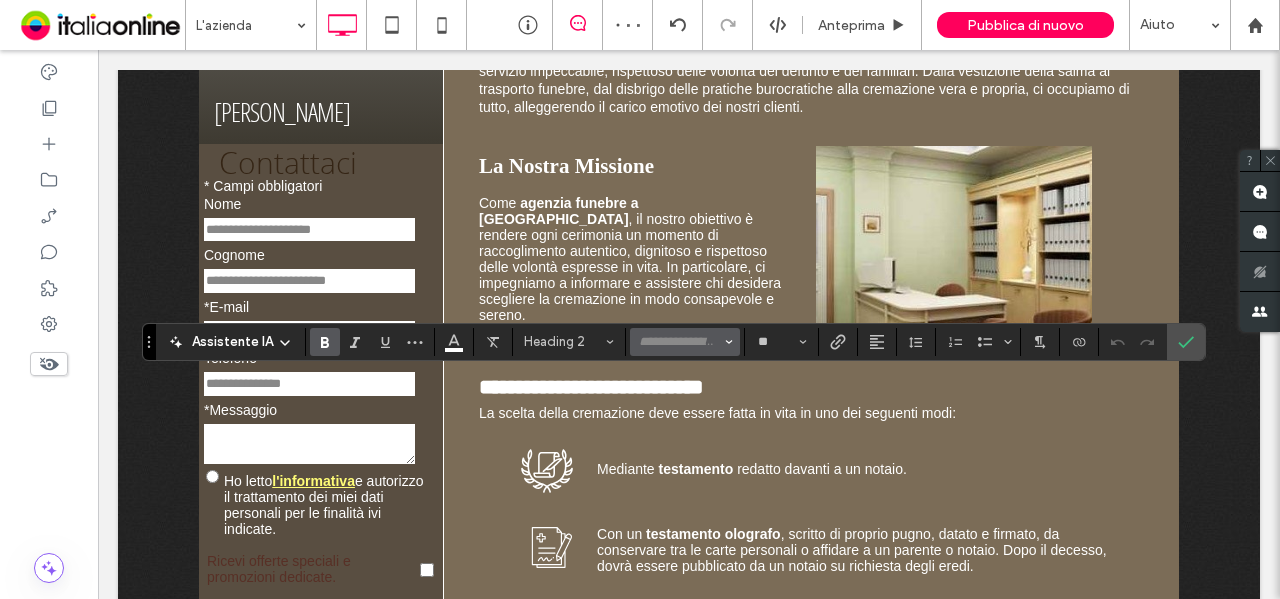 click at bounding box center [685, 342] 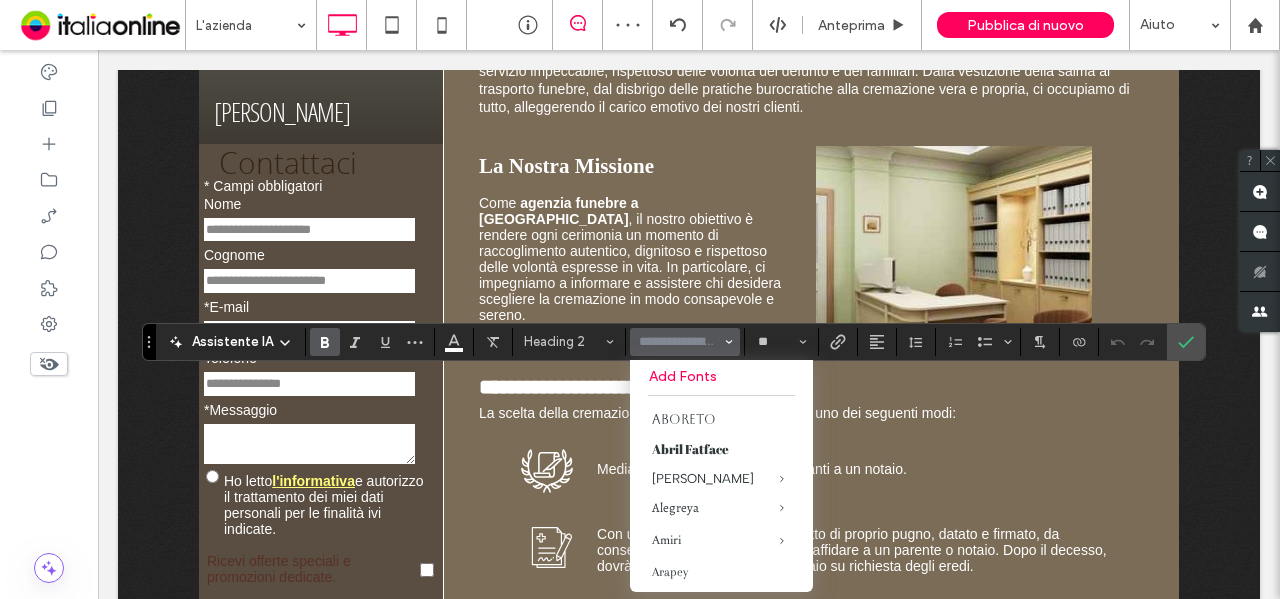 type 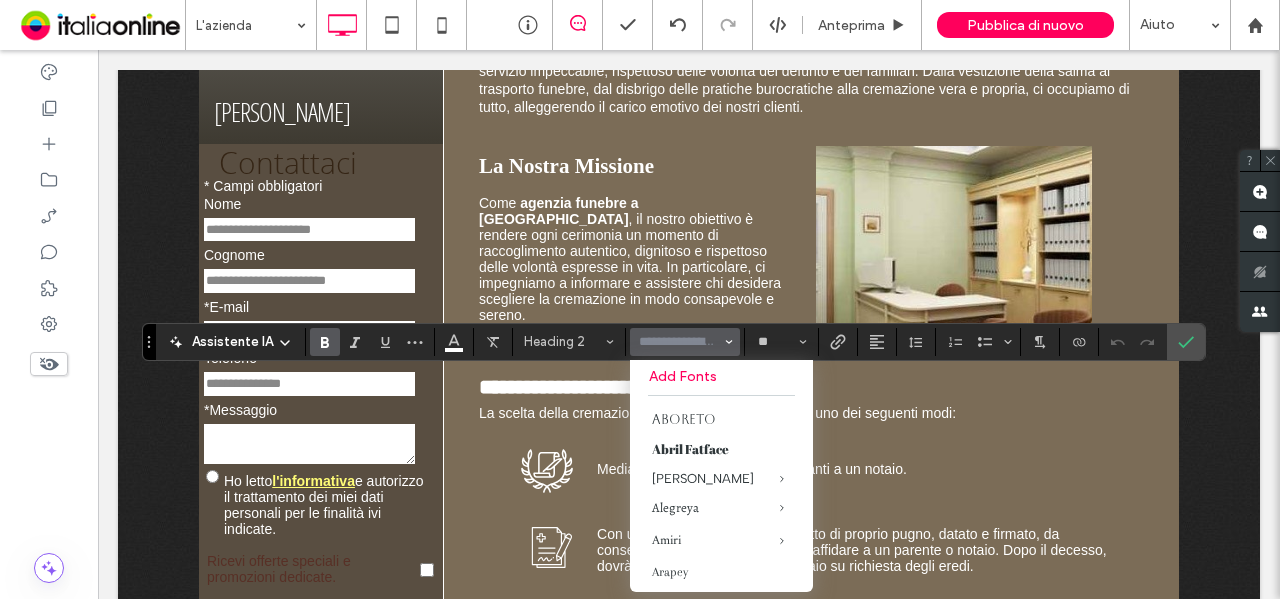 click at bounding box center [679, 342] 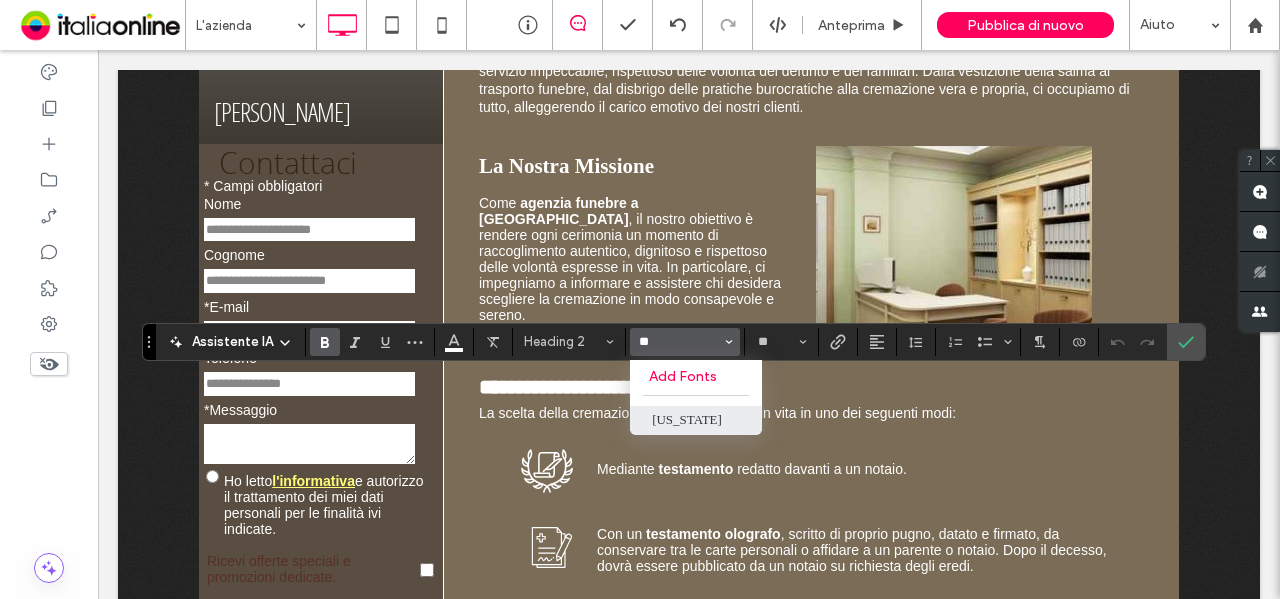 type on "**" 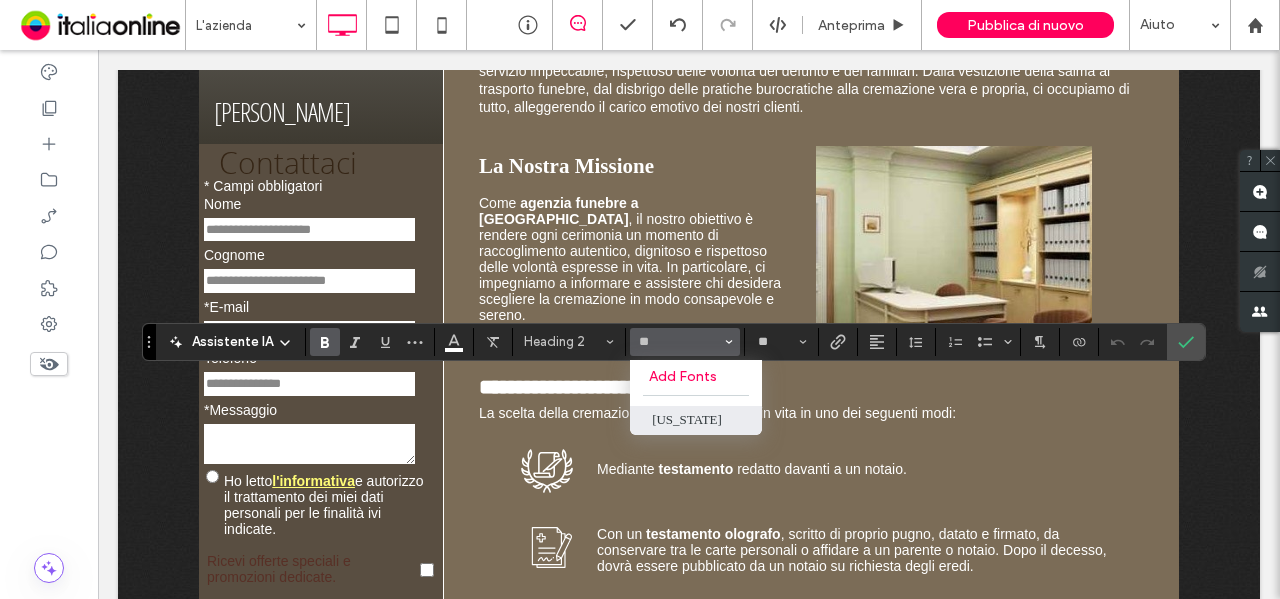 click on "[US_STATE]" at bounding box center [696, 420] 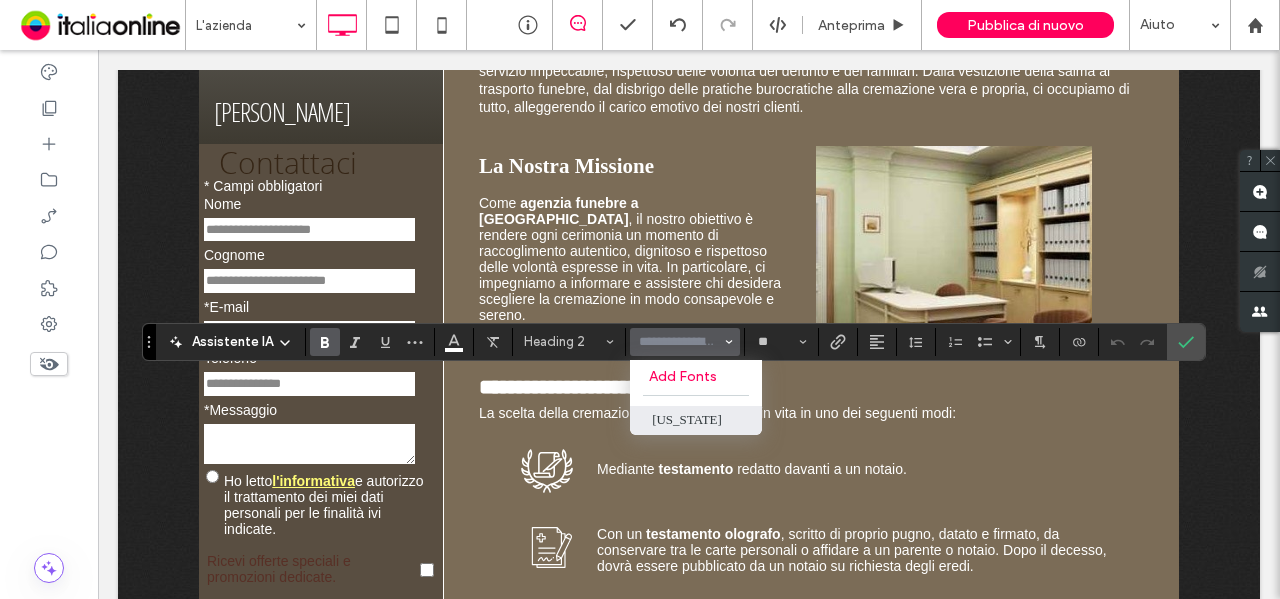 type on "*******" 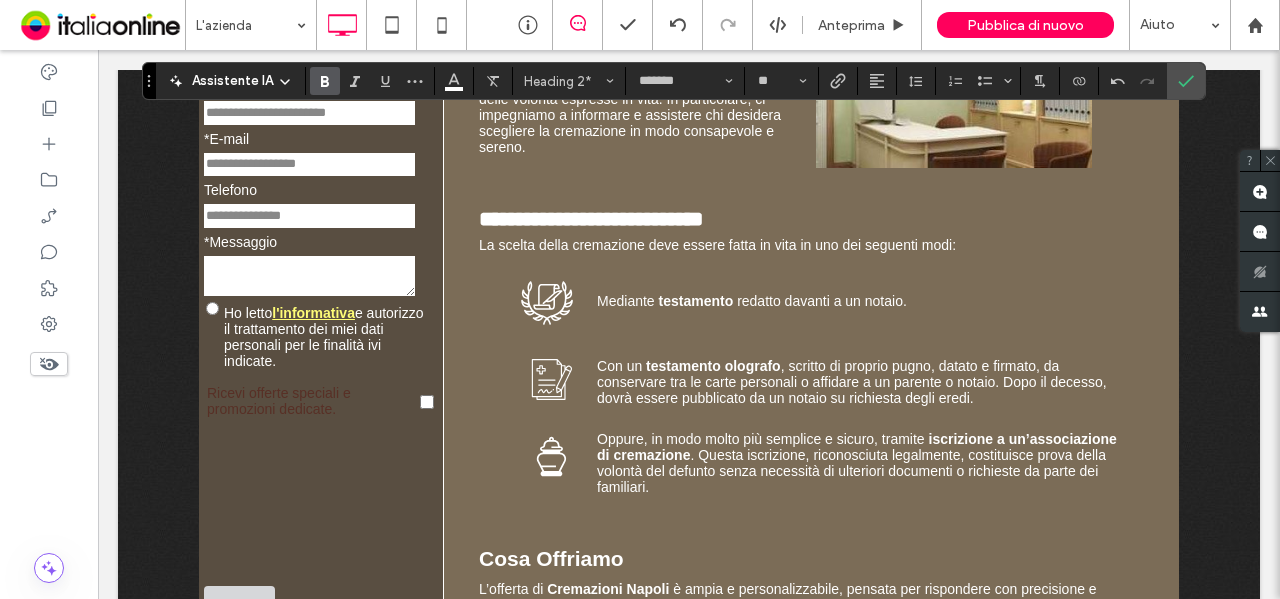 scroll, scrollTop: 1000, scrollLeft: 0, axis: vertical 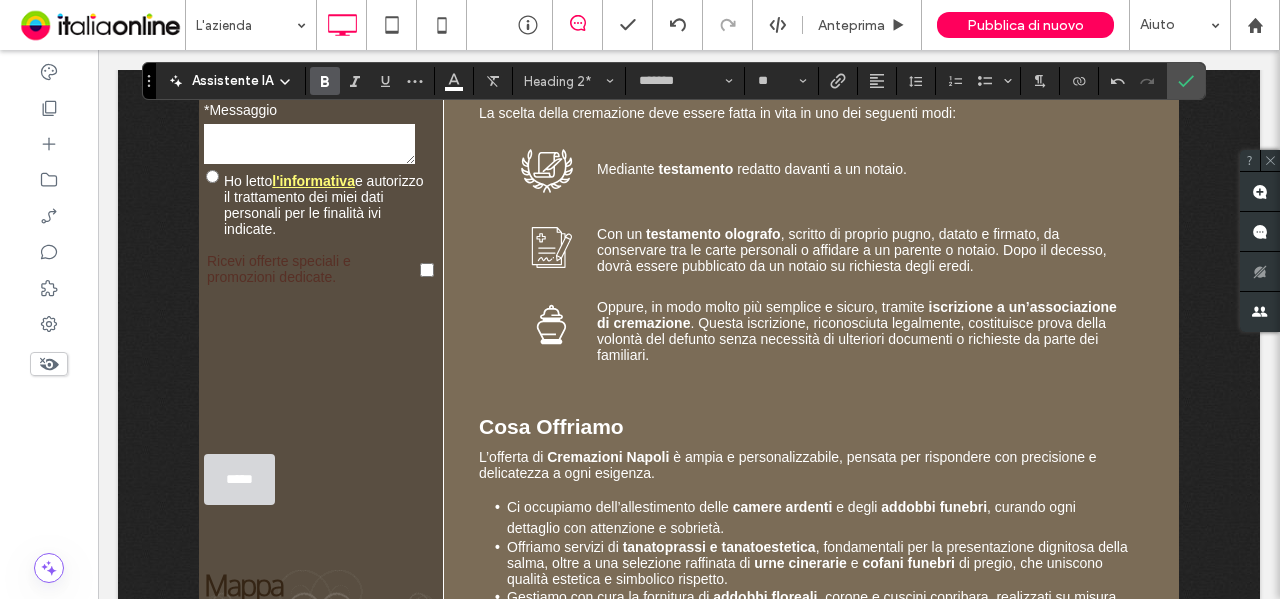 click on "Cosa Offriamo" at bounding box center [551, 426] 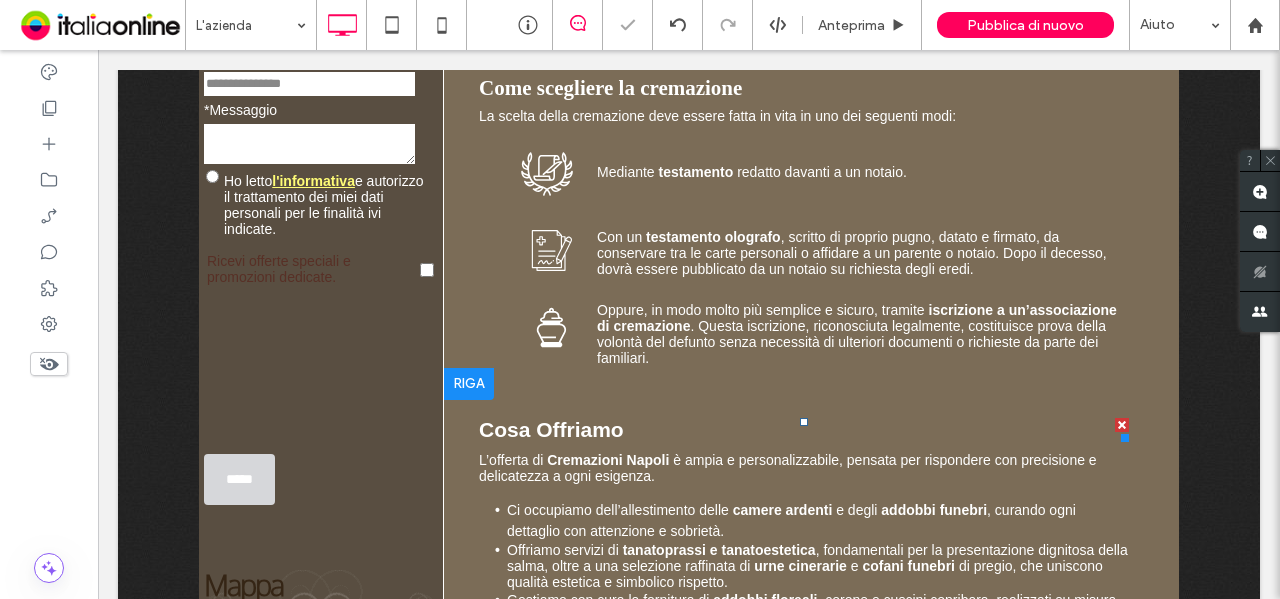 click on "Cosa Offriamo" at bounding box center (551, 429) 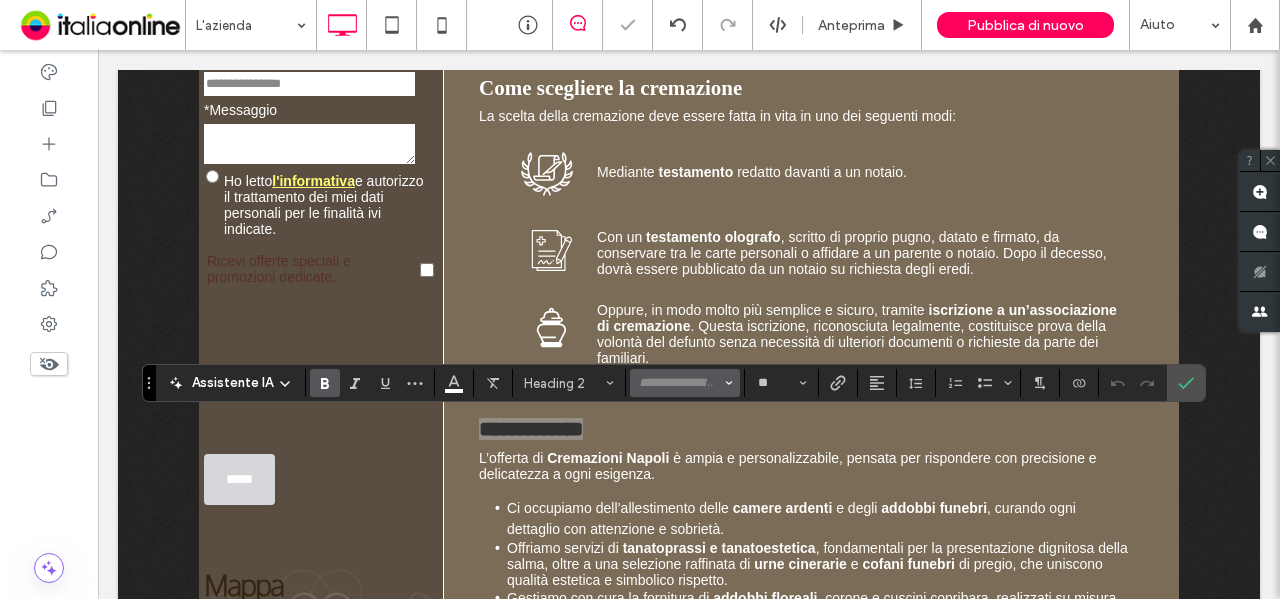 click at bounding box center (679, 383) 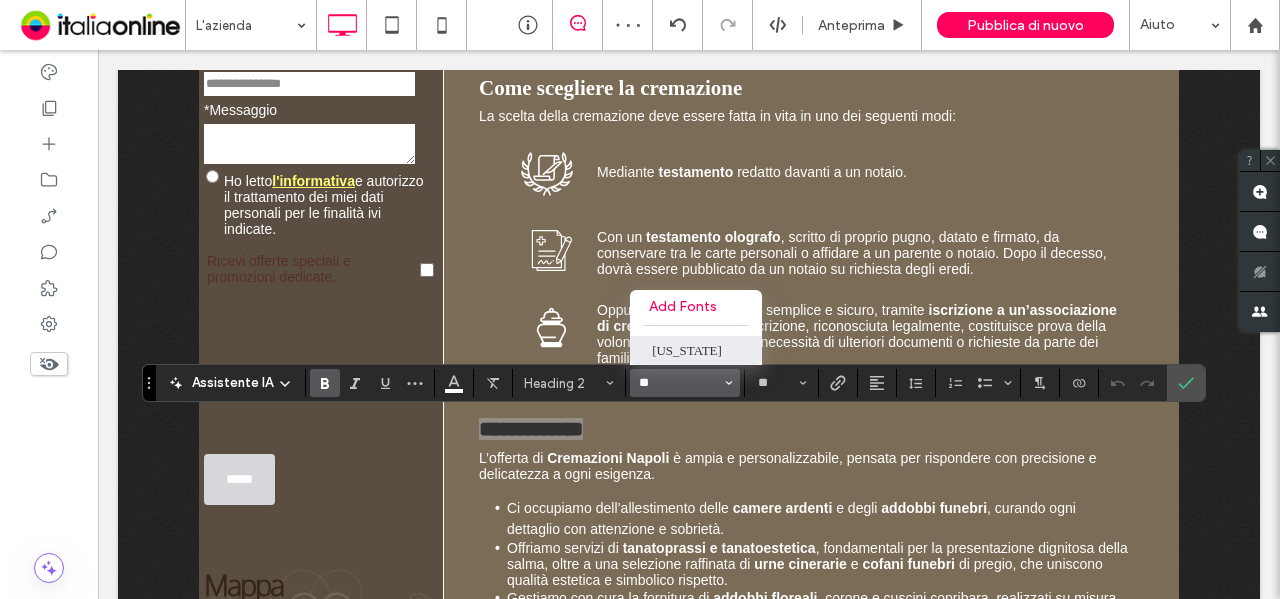 type on "**" 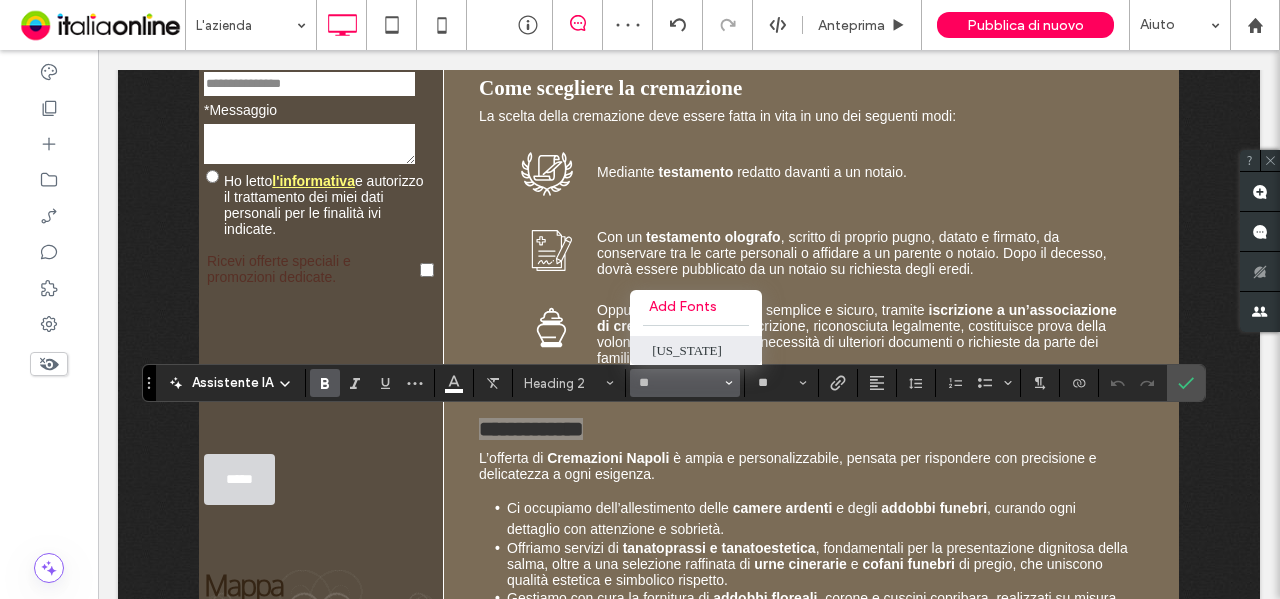 click on "[US_STATE]" at bounding box center [696, 350] 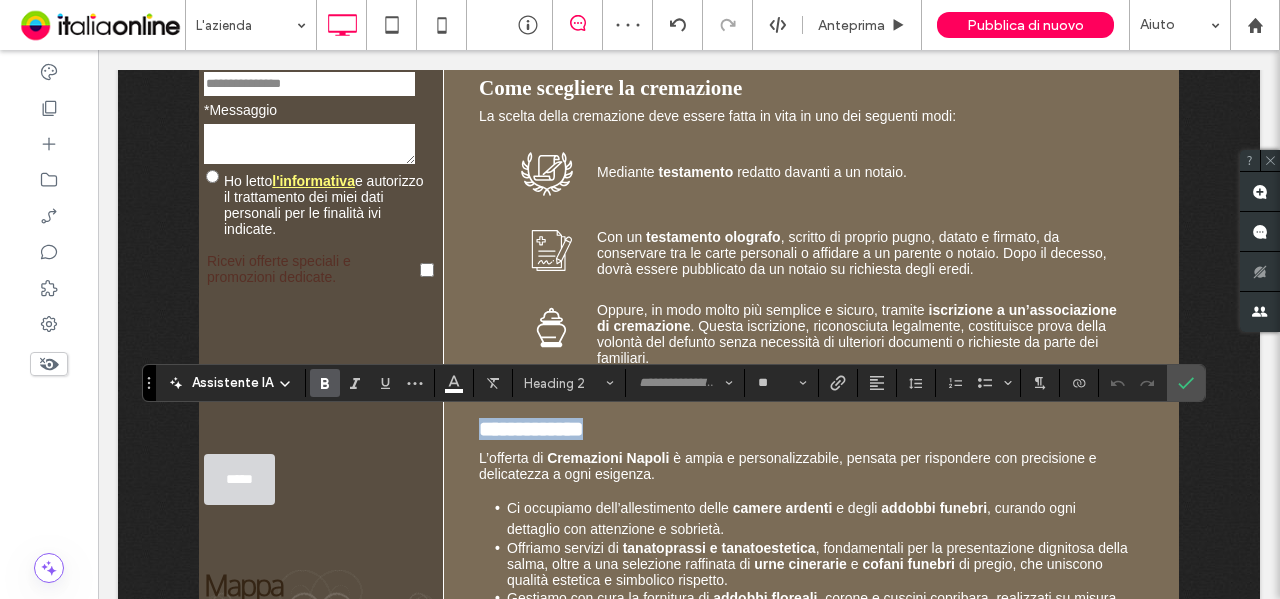 type on "*******" 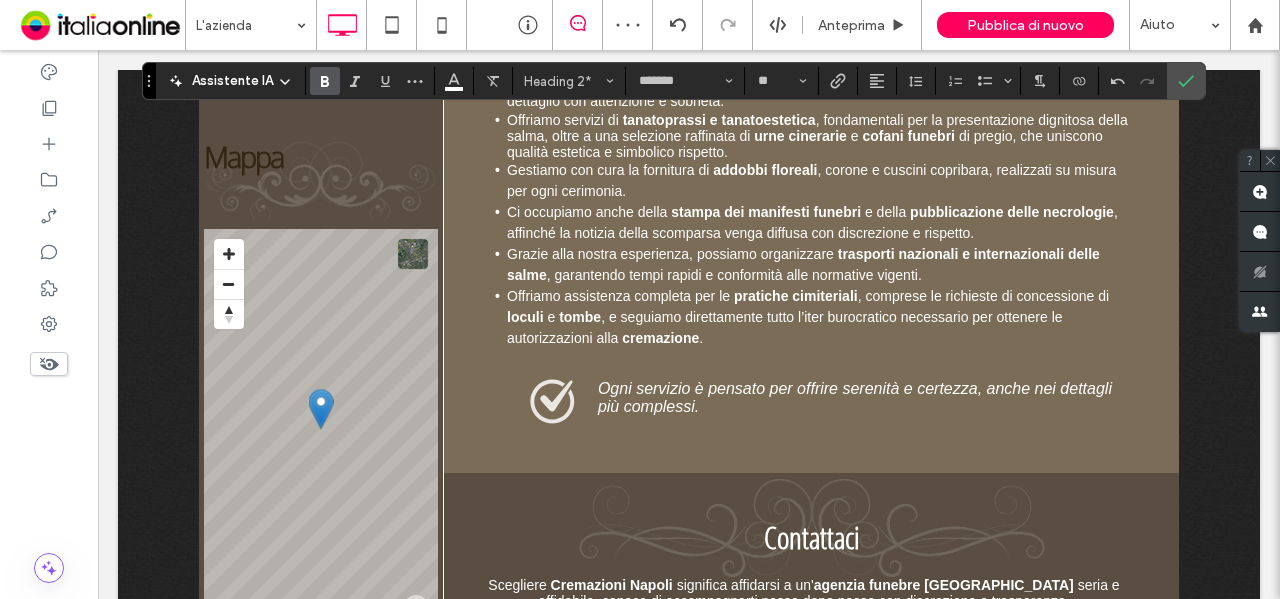 scroll, scrollTop: 1600, scrollLeft: 0, axis: vertical 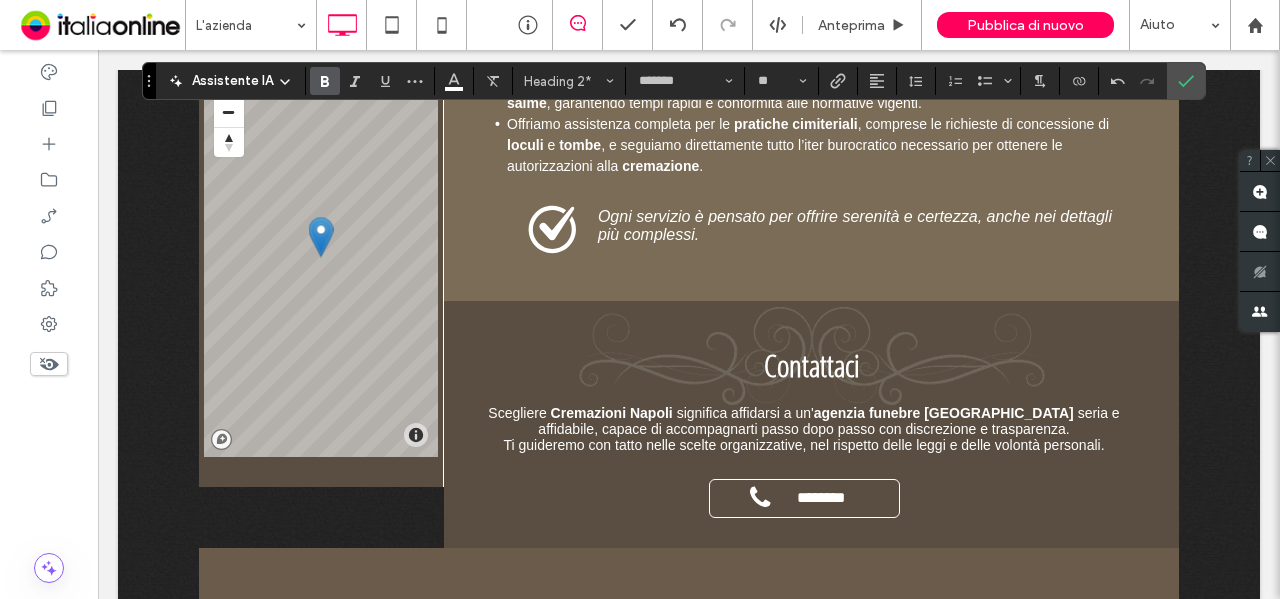 click on "Contattaci" at bounding box center (812, 365) 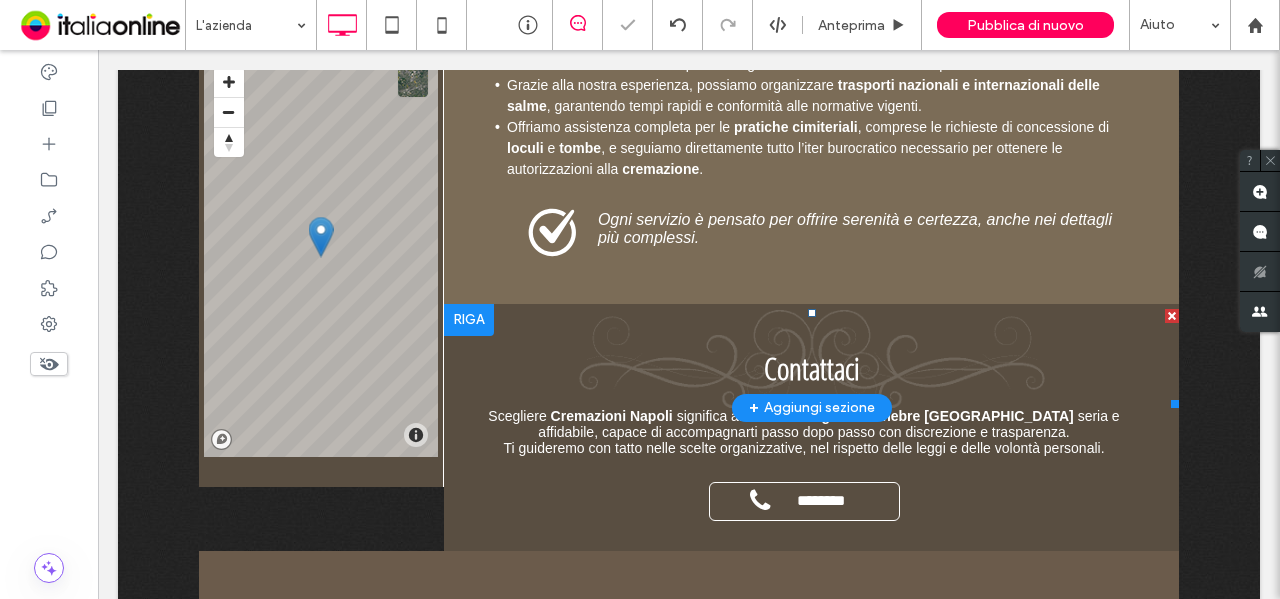 click on "Contattaci" at bounding box center [812, 368] 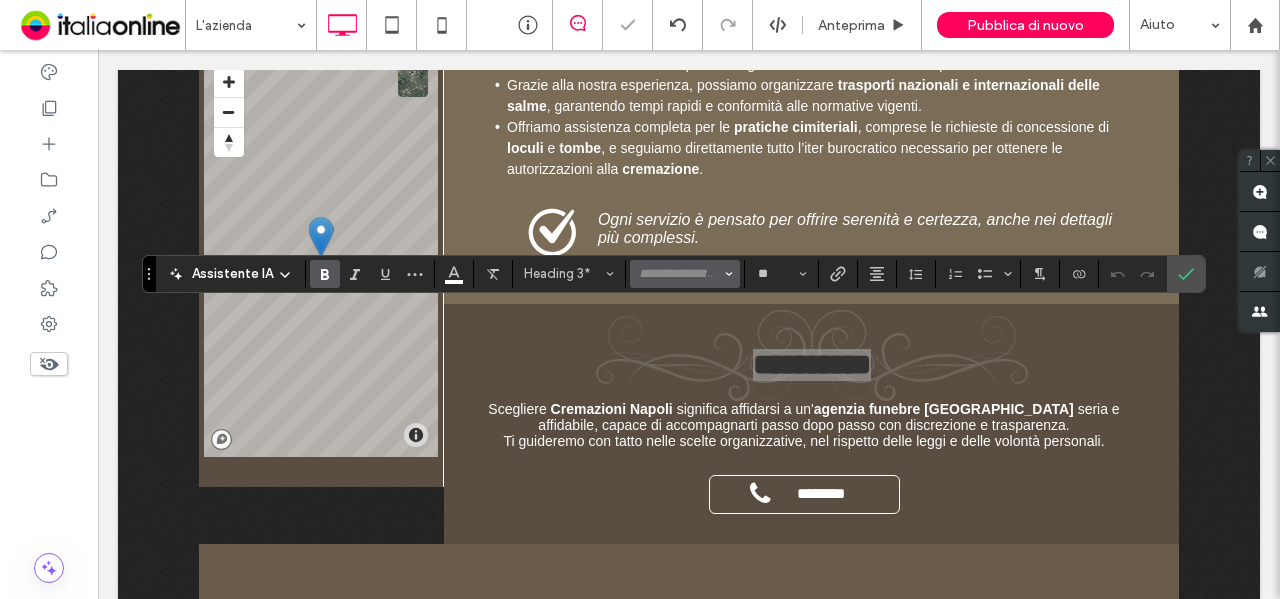 click at bounding box center (679, 274) 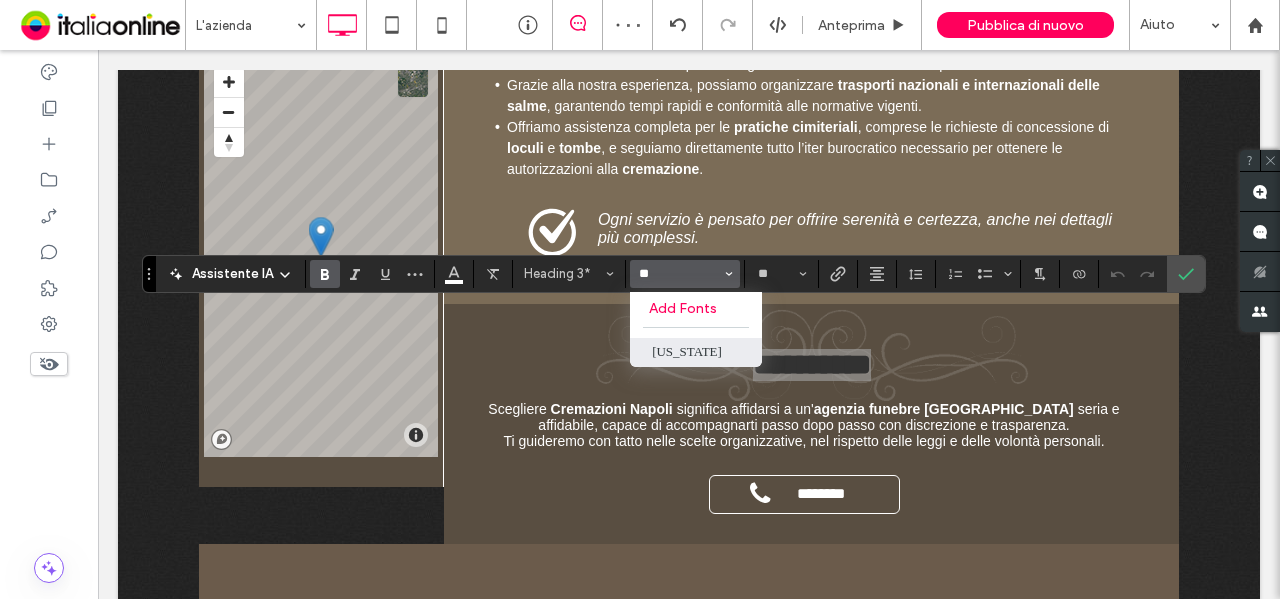 type on "**" 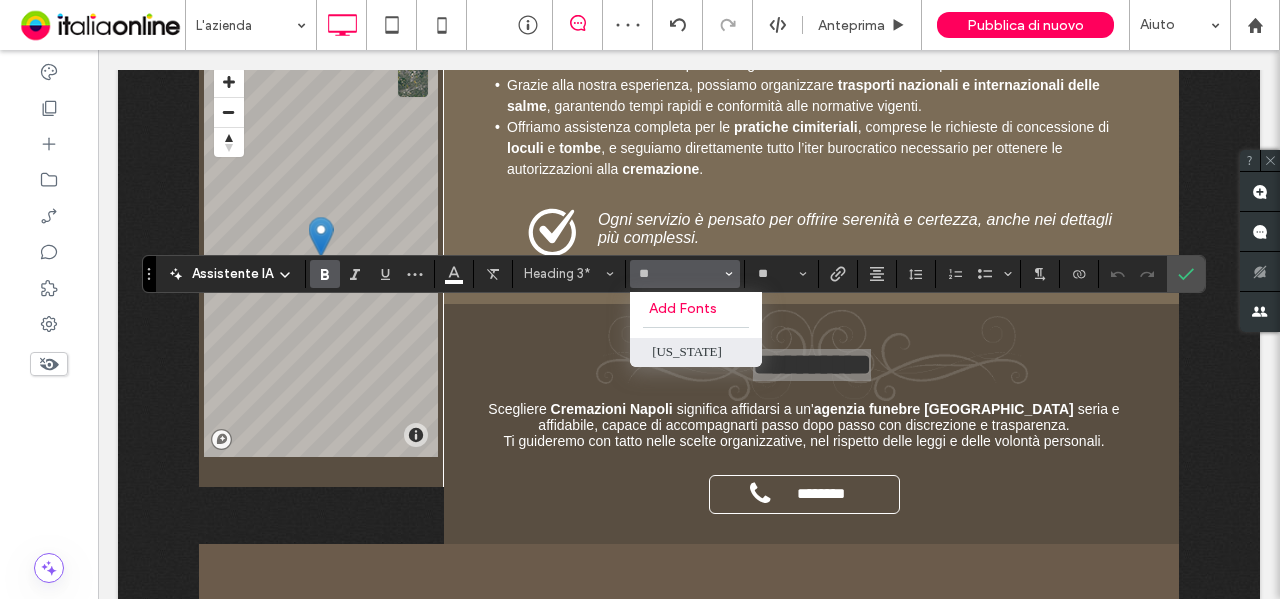 click on "[US_STATE]" at bounding box center [696, 352] 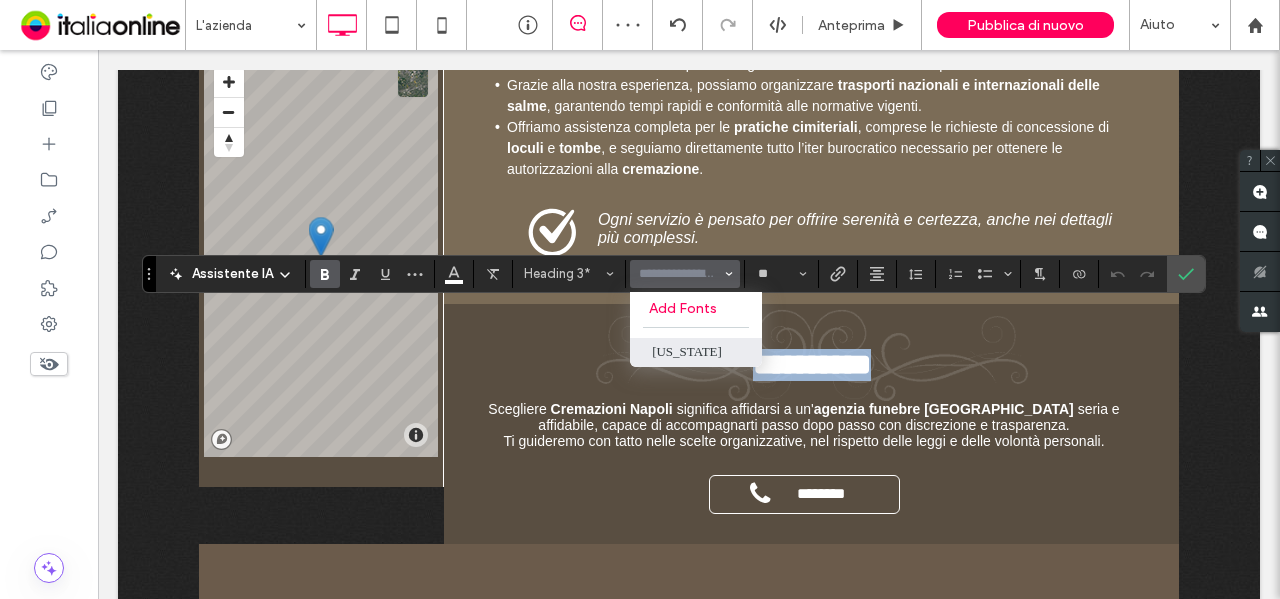 type on "*******" 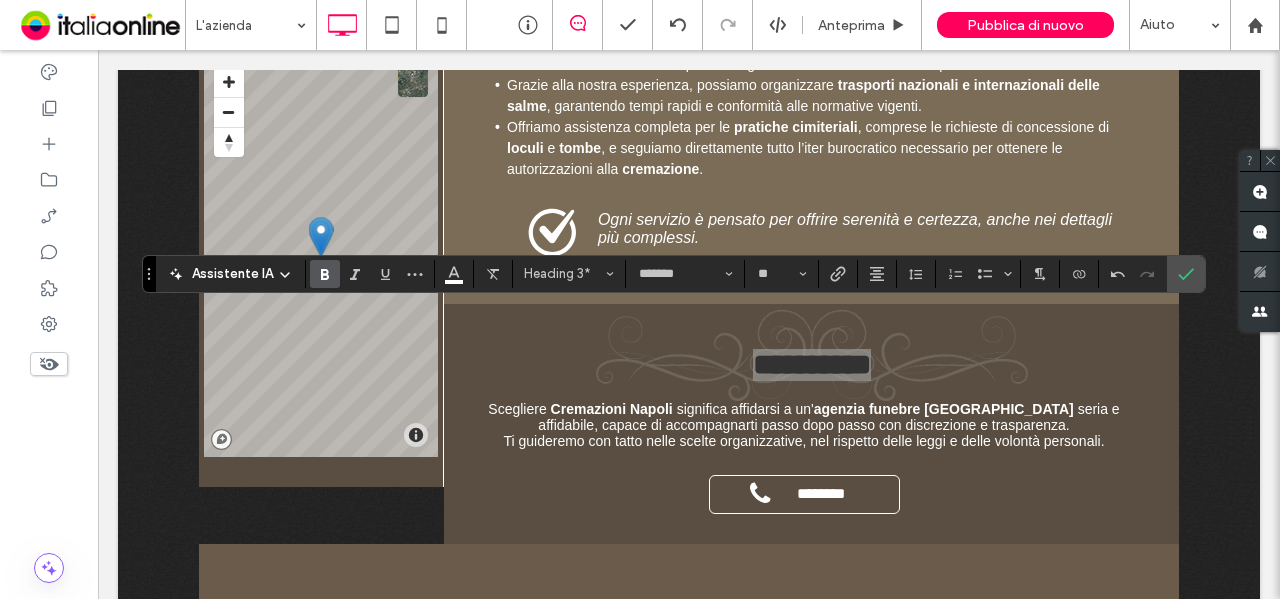 click 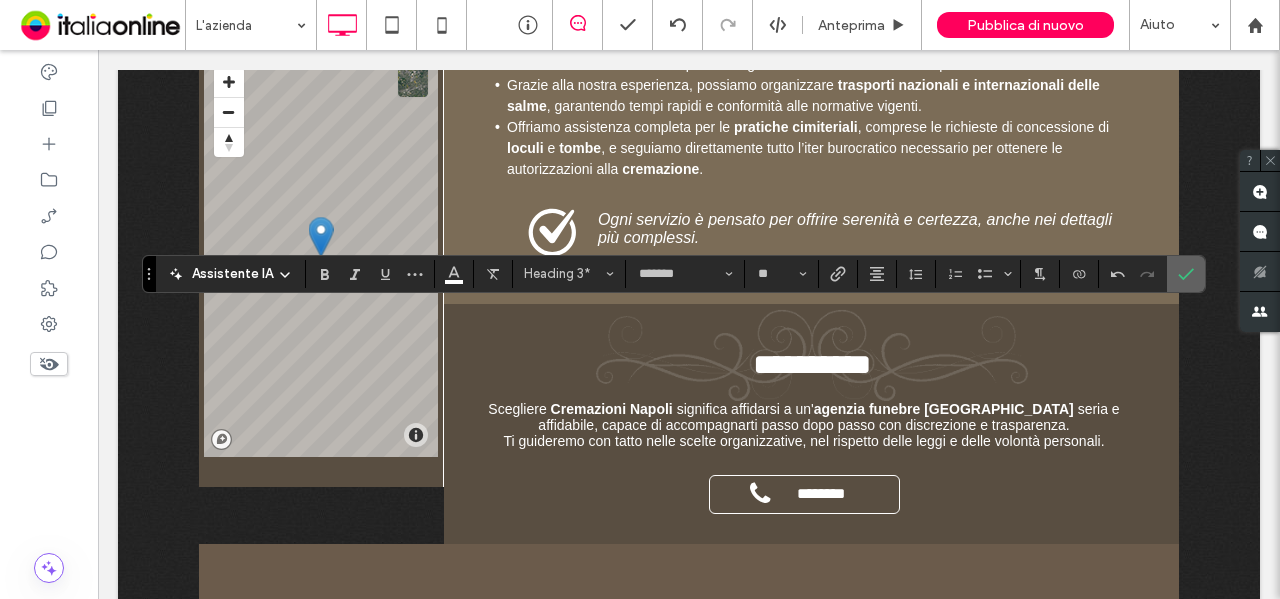click 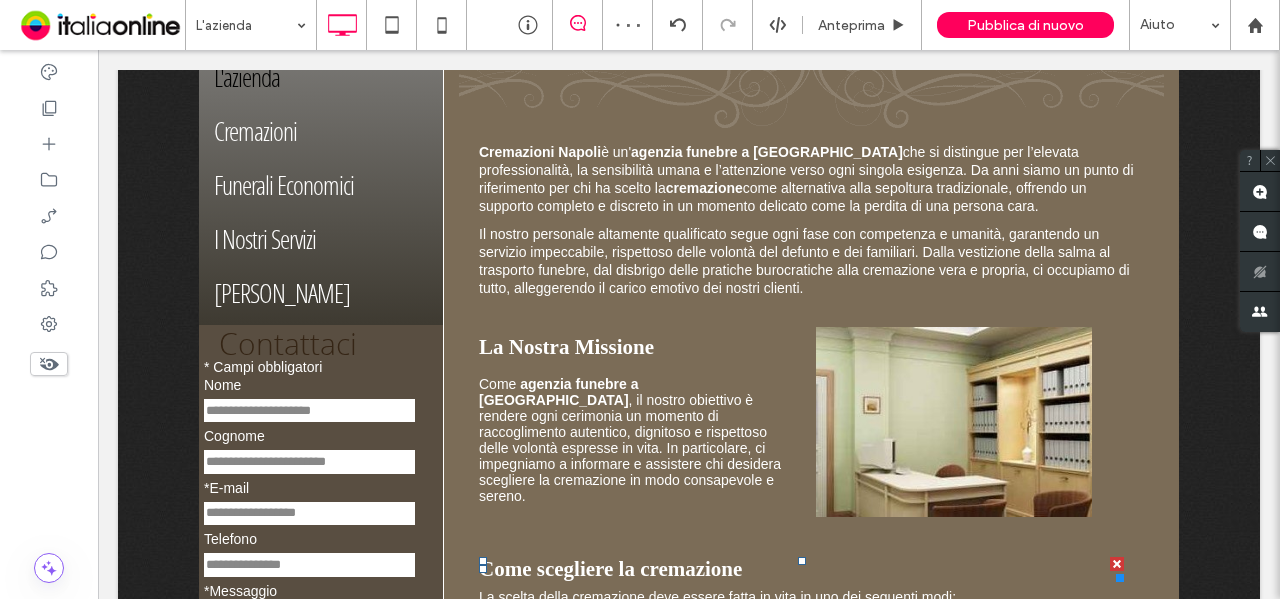 scroll, scrollTop: 500, scrollLeft: 0, axis: vertical 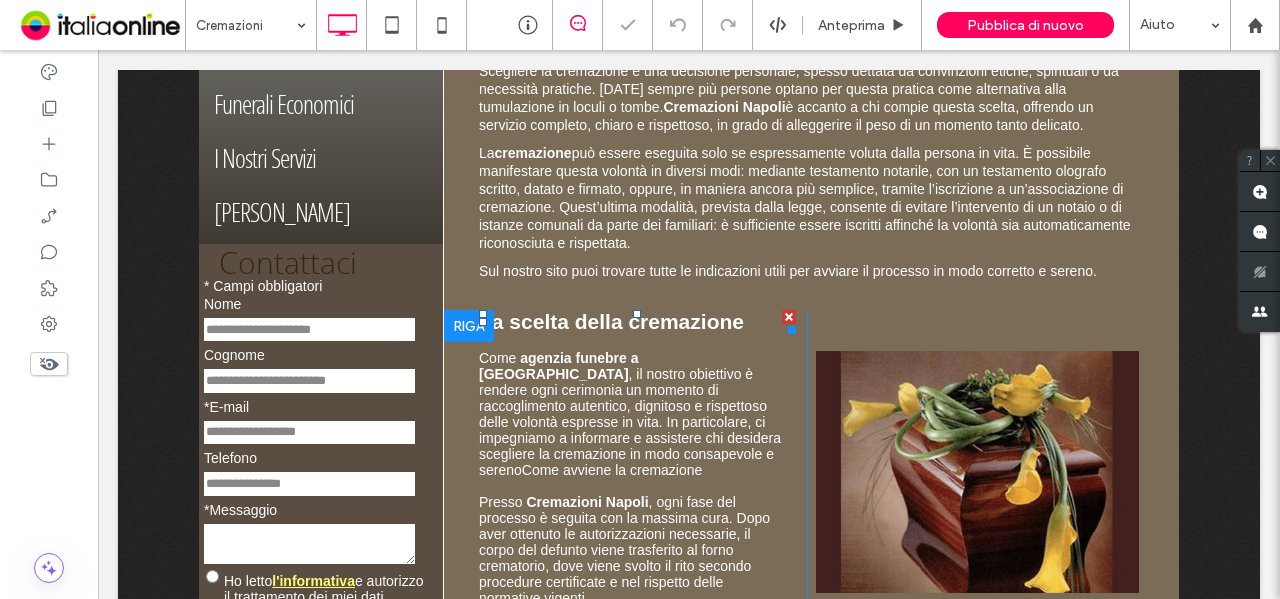 click on "La scelta della cremazione" at bounding box center [611, 321] 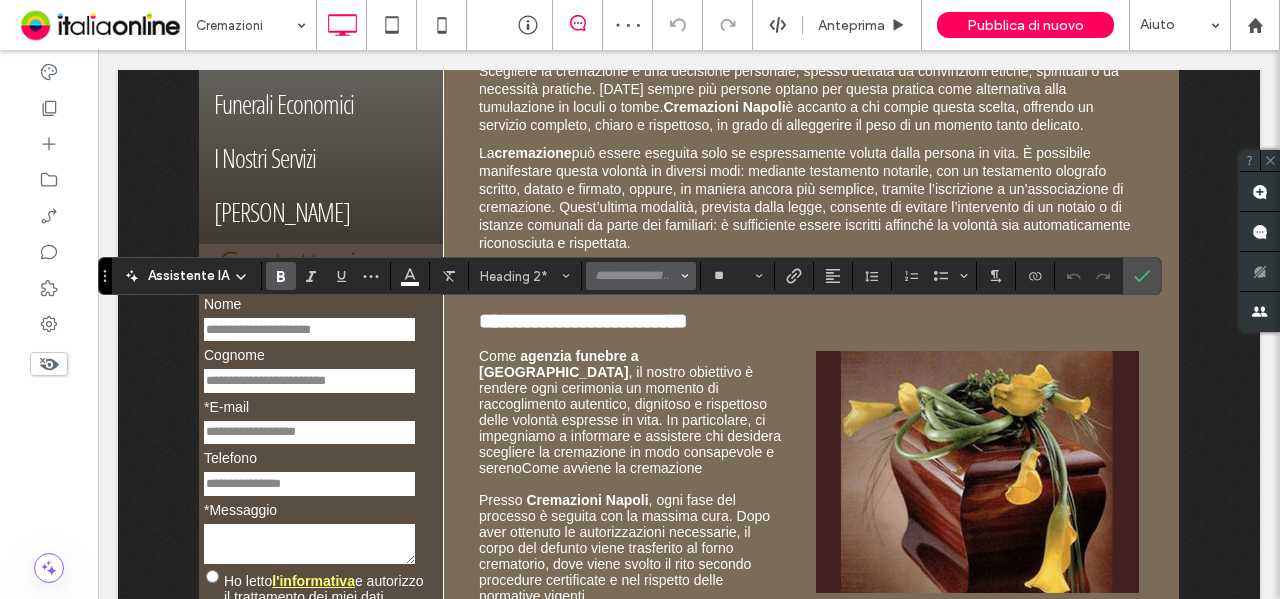 click at bounding box center (641, 276) 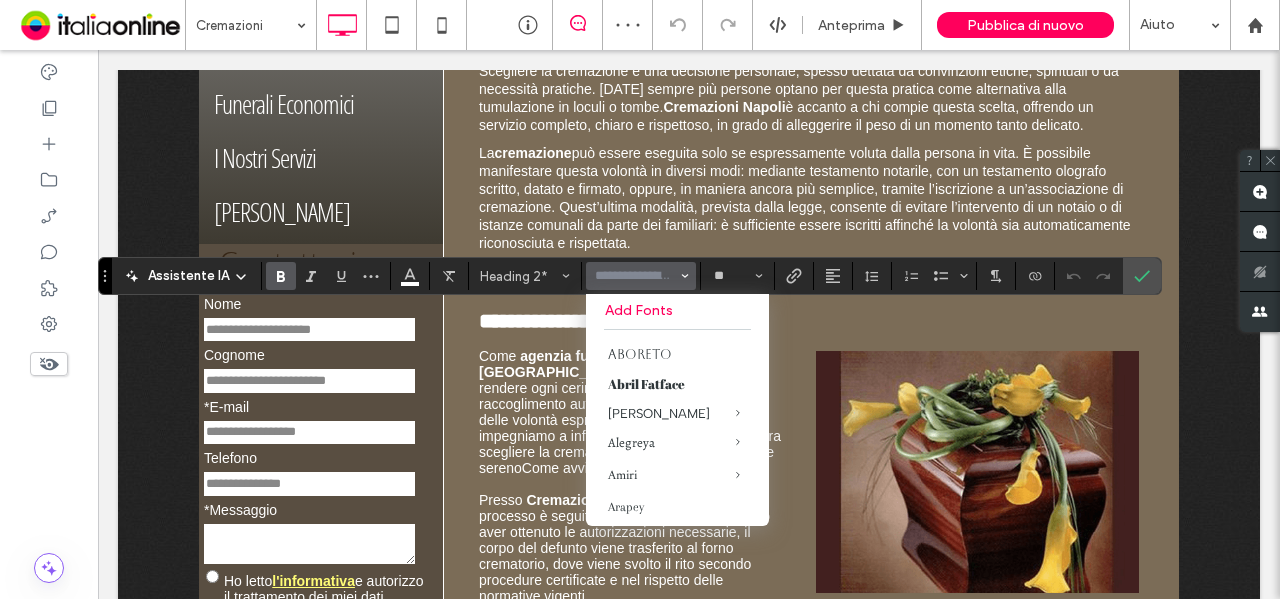 type 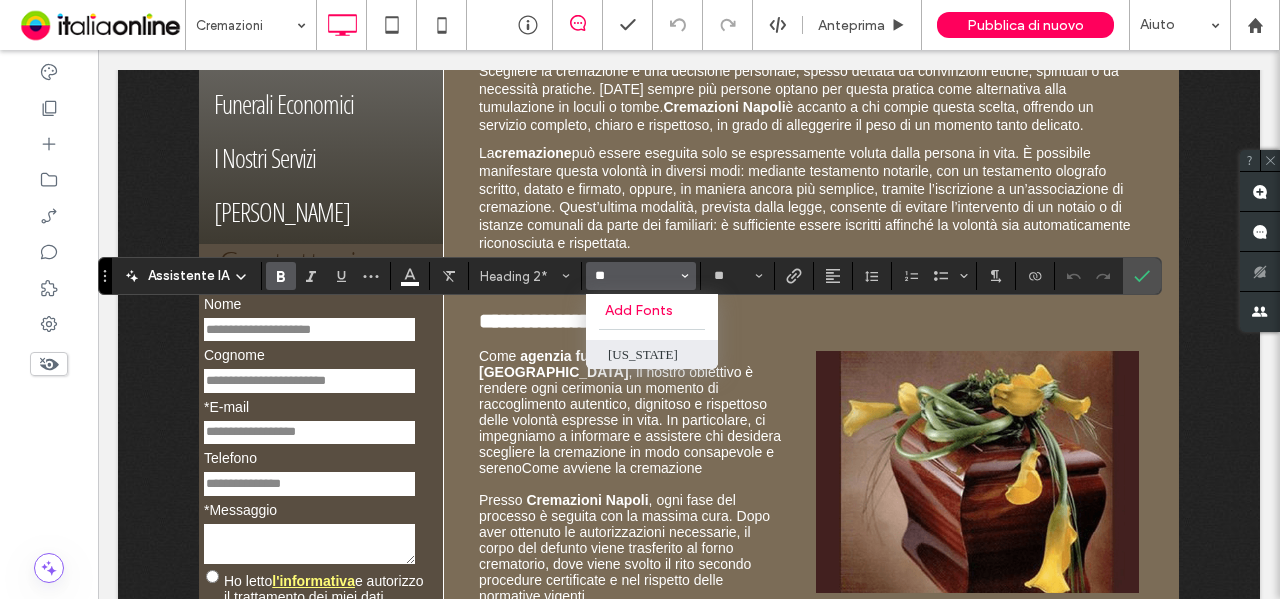 type on "**" 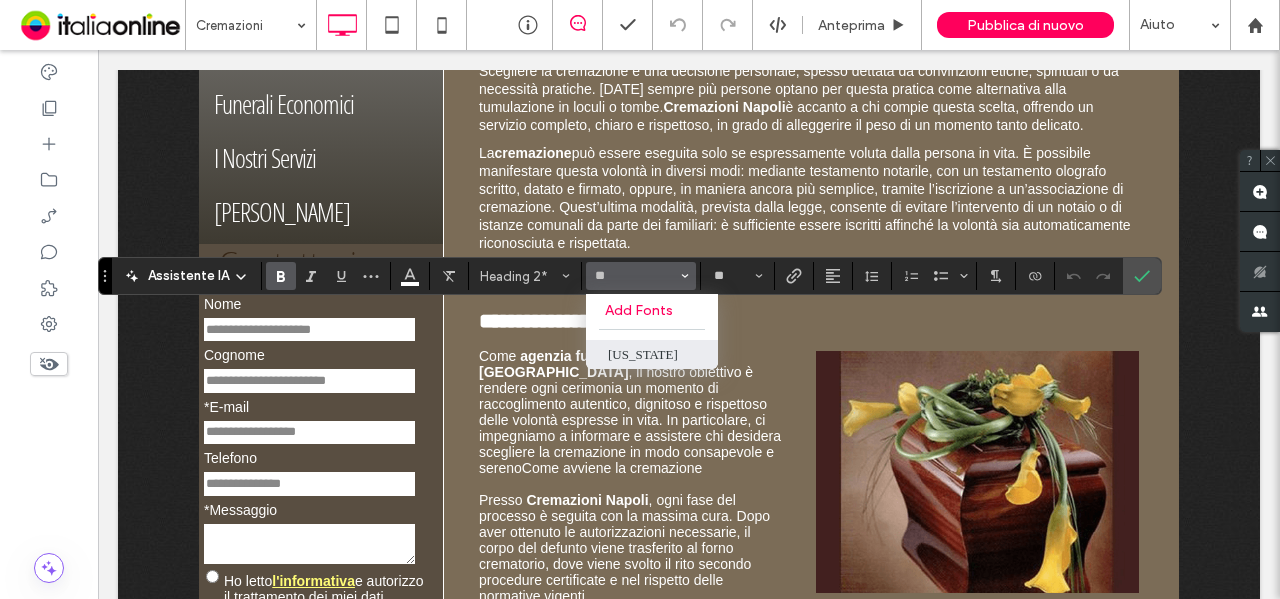 click on "[US_STATE]" at bounding box center [652, 354] 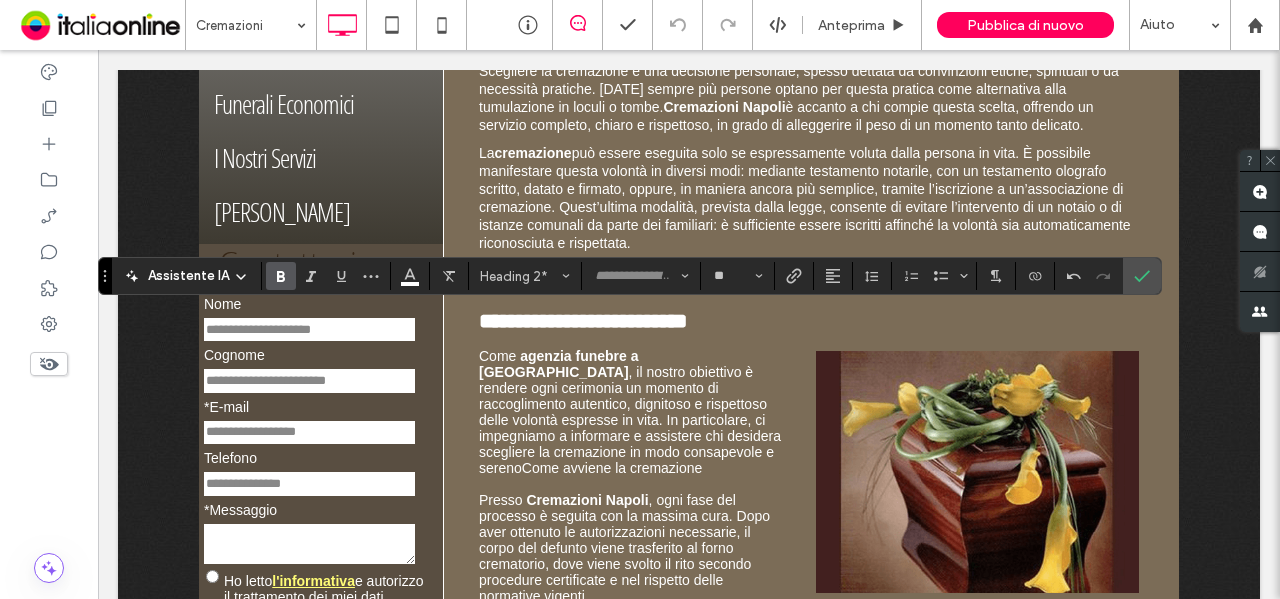 type on "*******" 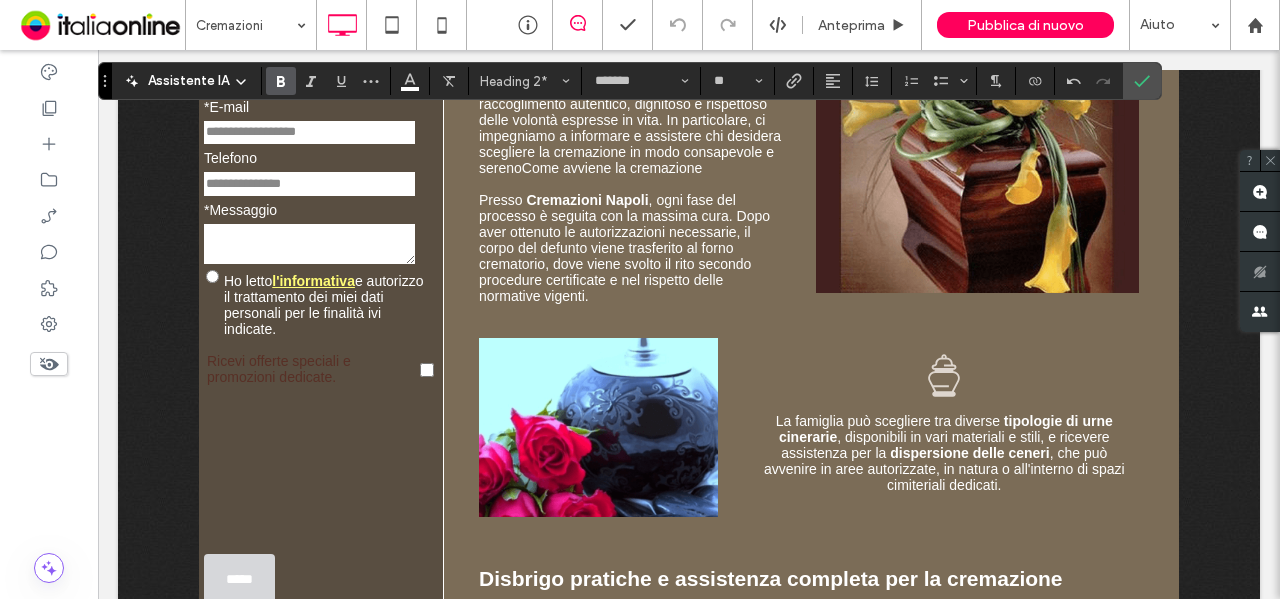 scroll, scrollTop: 1000, scrollLeft: 0, axis: vertical 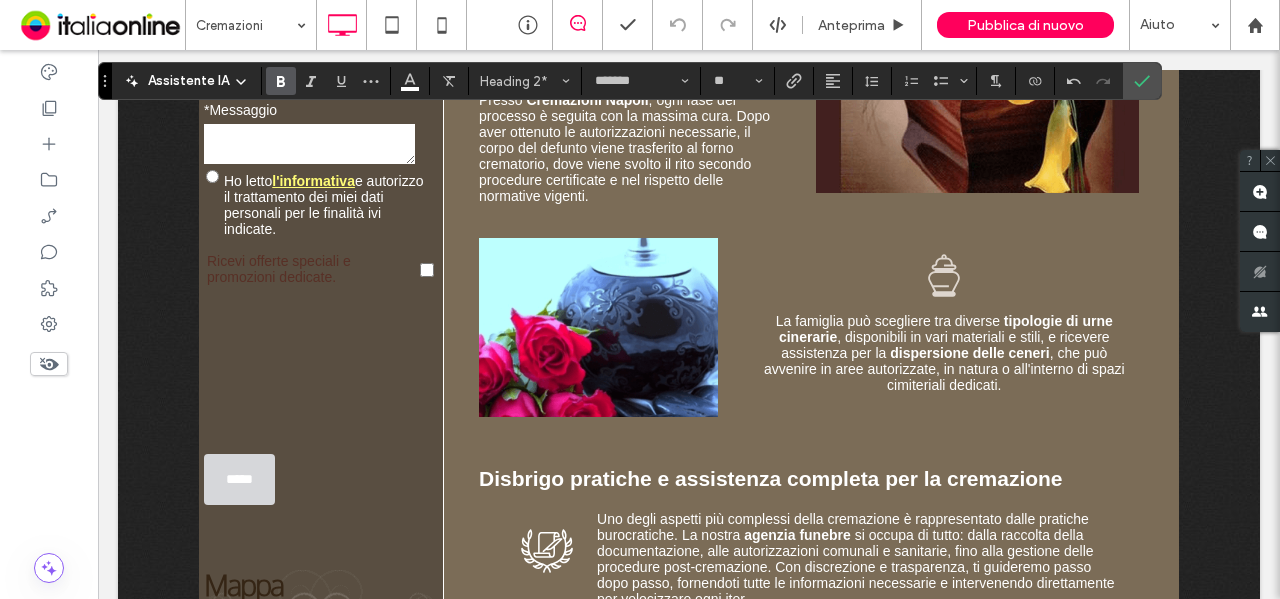 click on "Disbrigo pratiche e assistenza completa per la cremazione" at bounding box center [771, 478] 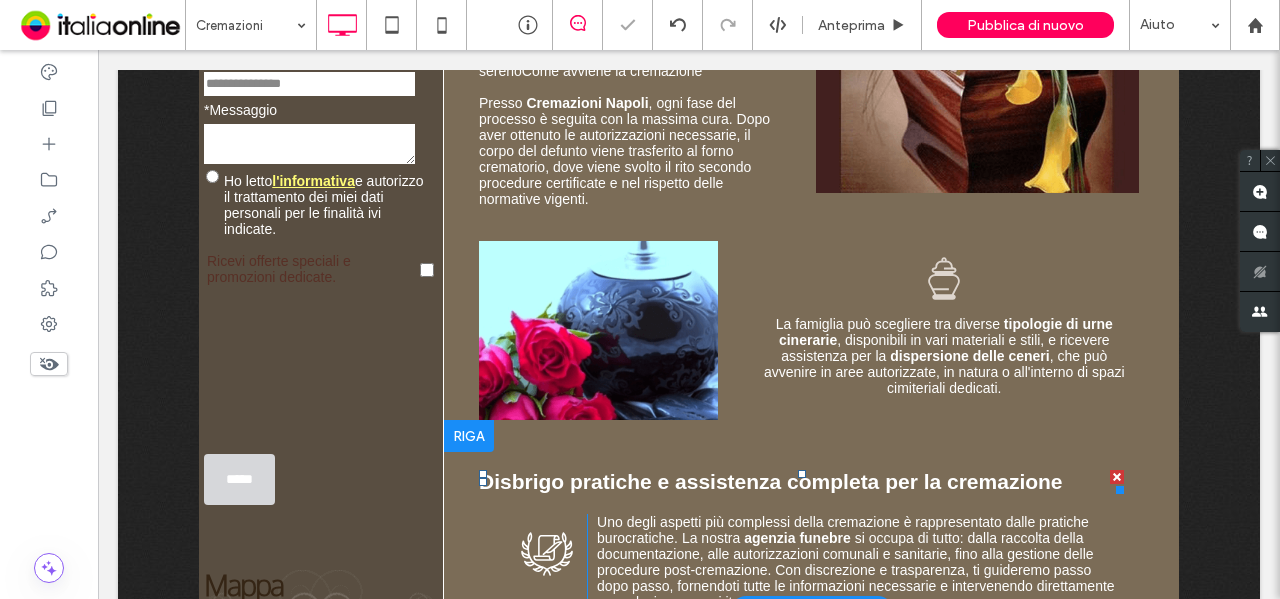 click on "Disbrigo pratiche e assistenza completa per la cremazione" at bounding box center (771, 481) 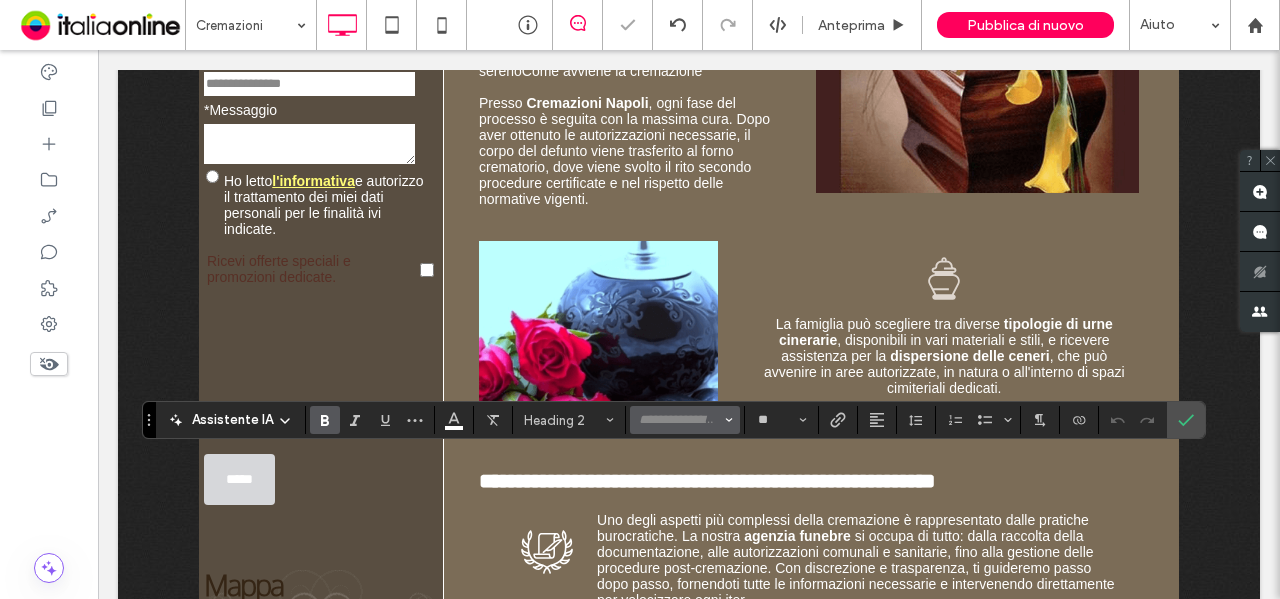 click at bounding box center [679, 420] 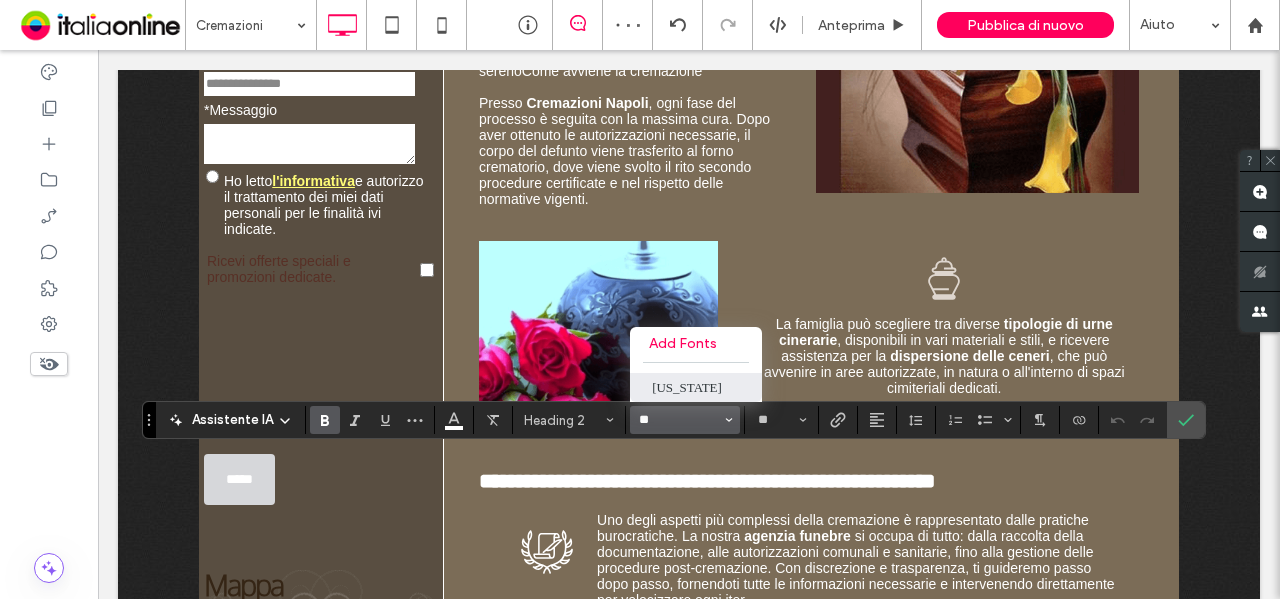 type on "**" 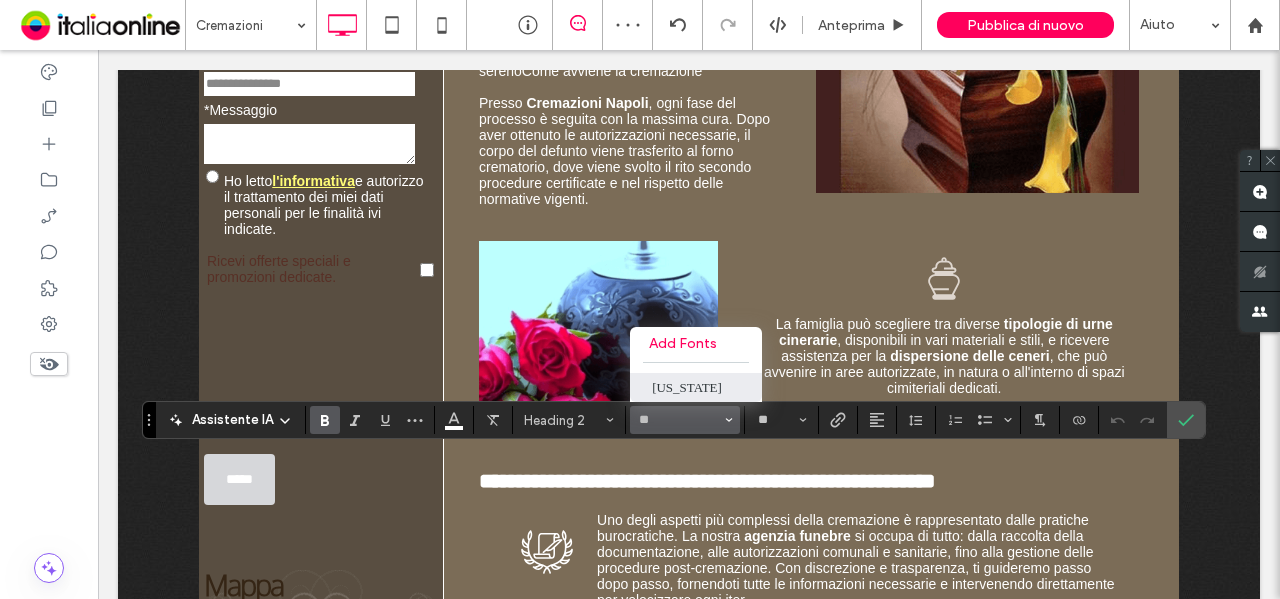 click on "[US_STATE]" at bounding box center (696, 387) 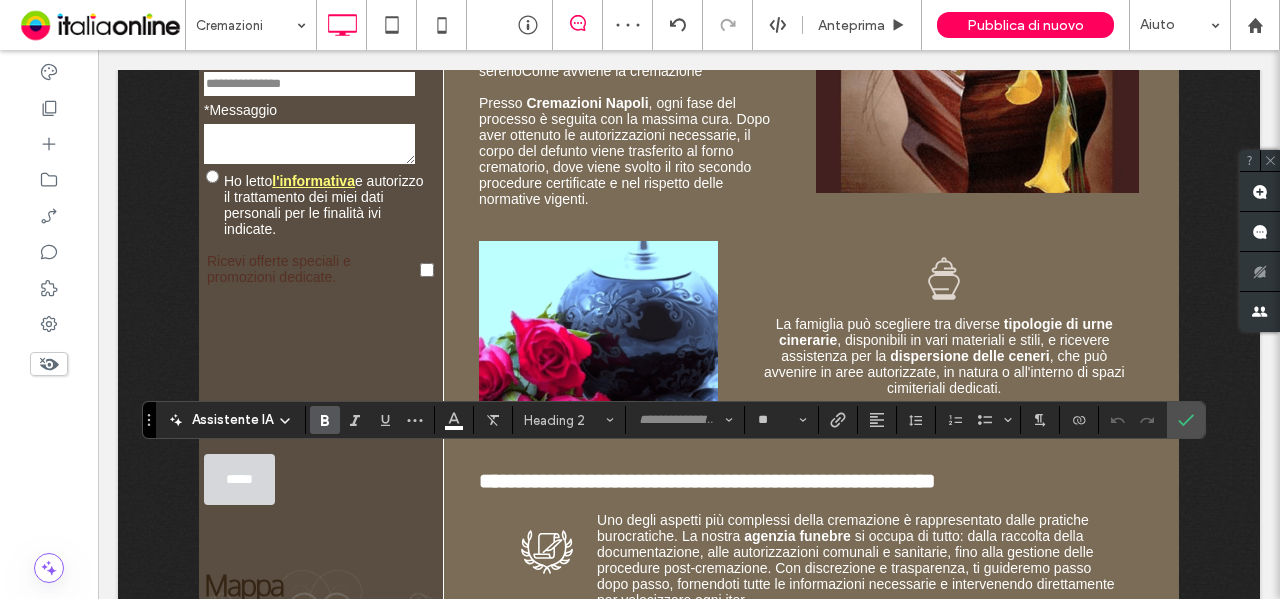 type on "*******" 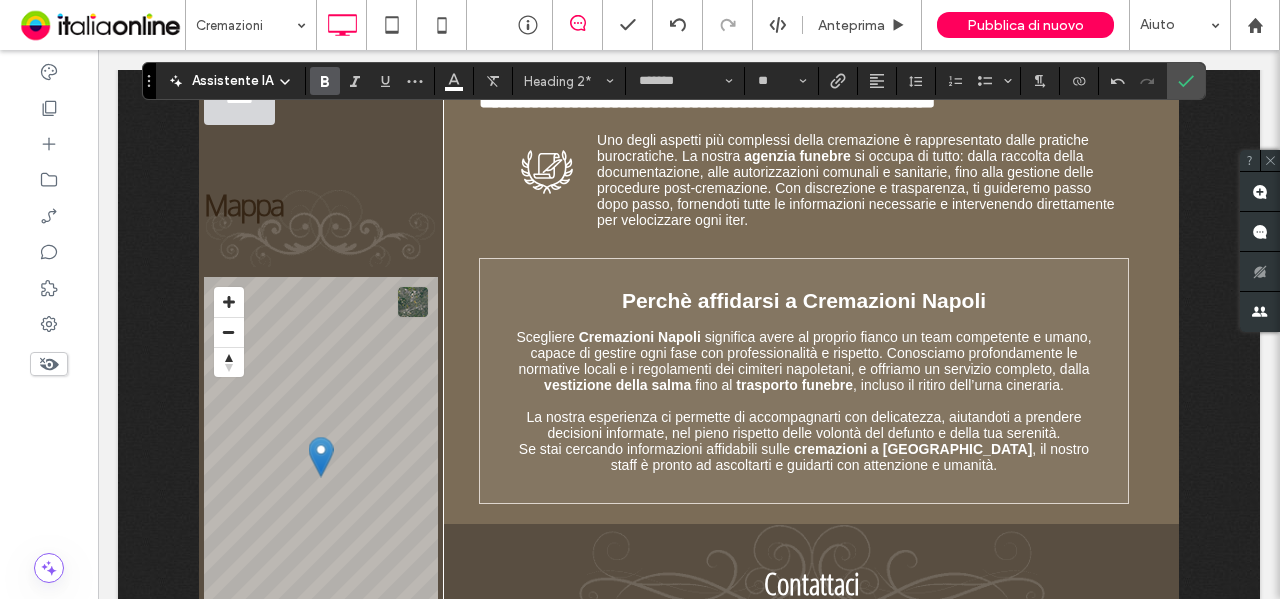 scroll, scrollTop: 1400, scrollLeft: 0, axis: vertical 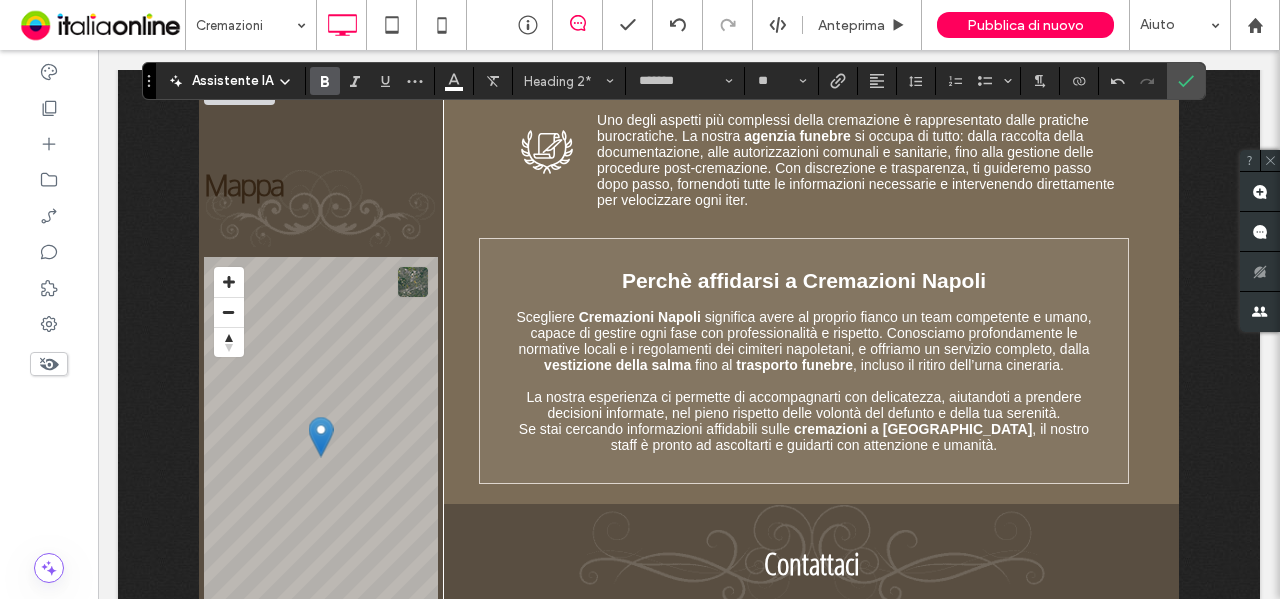 click on "Perchè affidarsi a Cremazioni Napoli" at bounding box center (804, 280) 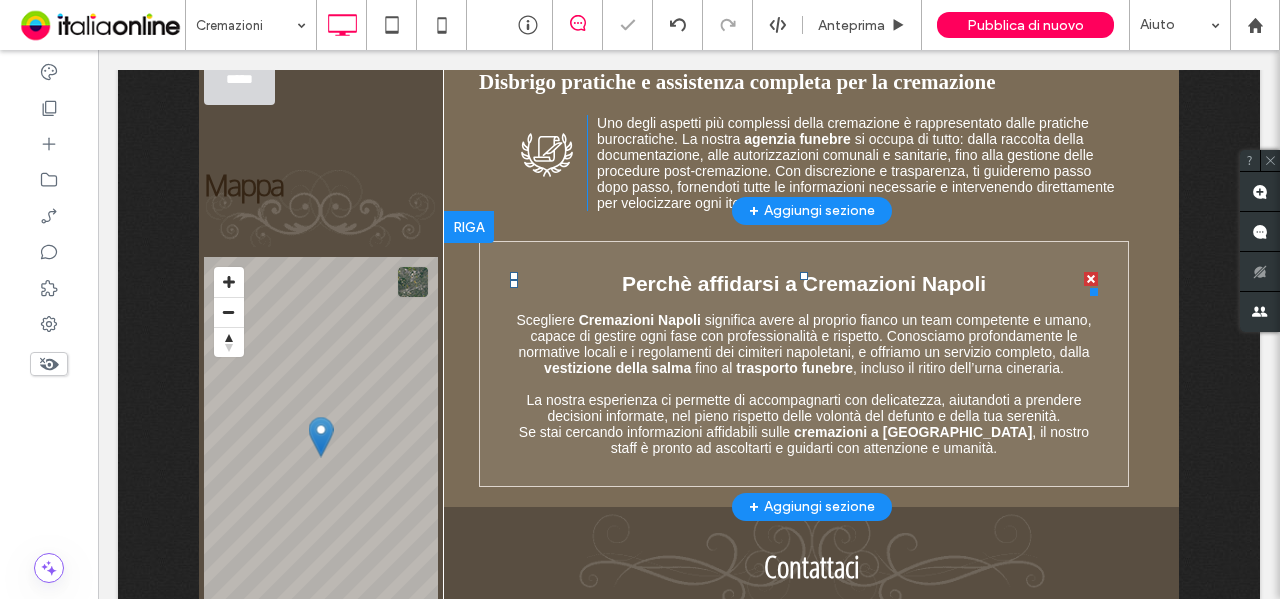 click on "Perchè affidarsi a Cremazioni Napoli" at bounding box center [804, 283] 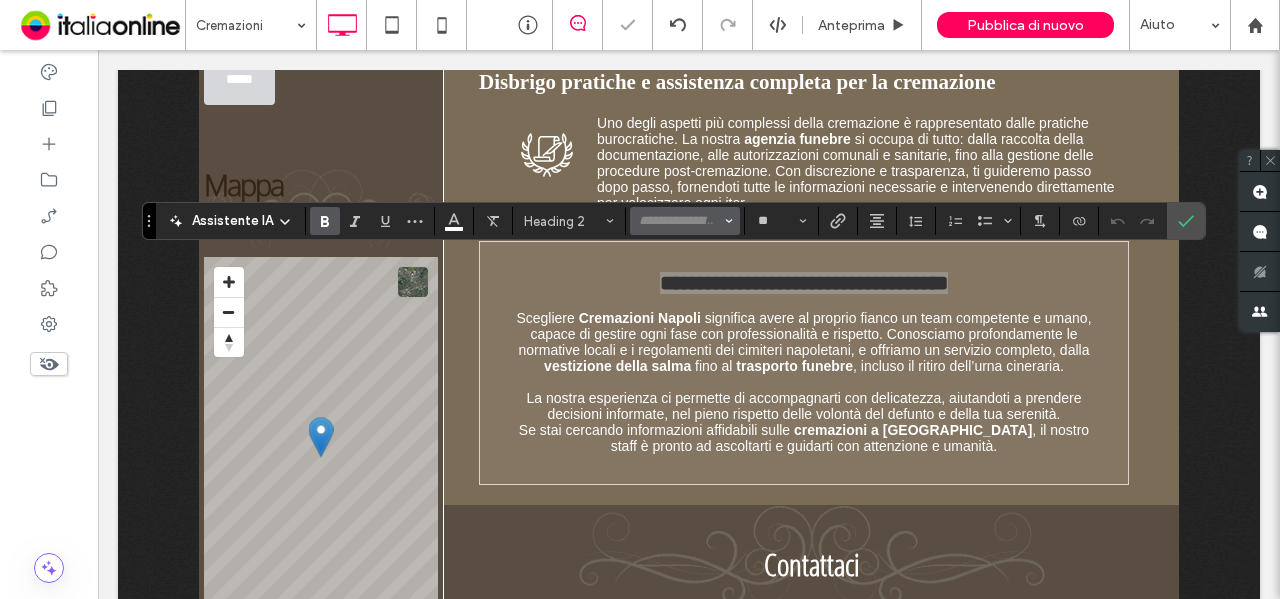 click at bounding box center (679, 221) 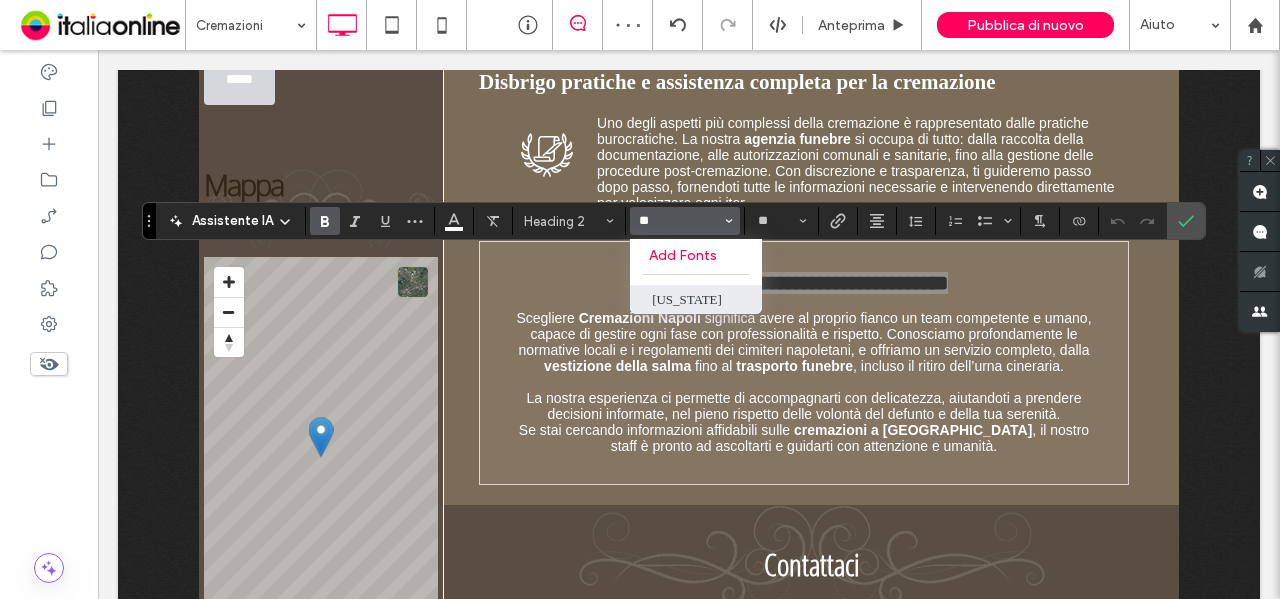 type on "**" 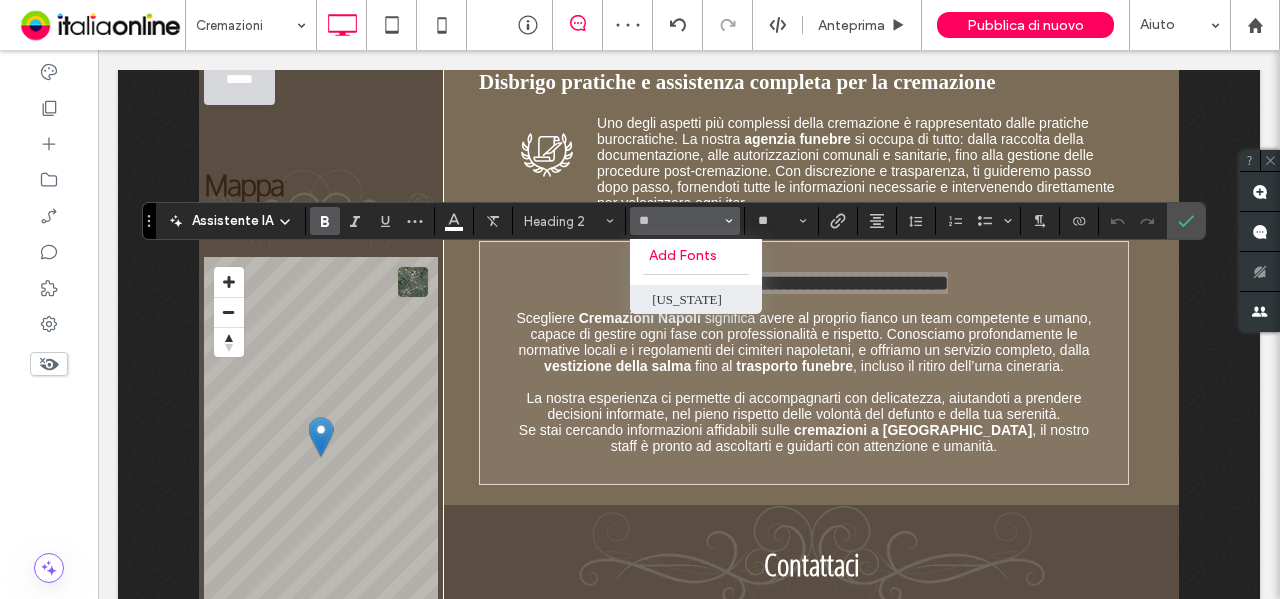 click on "[US_STATE]" at bounding box center (696, 299) 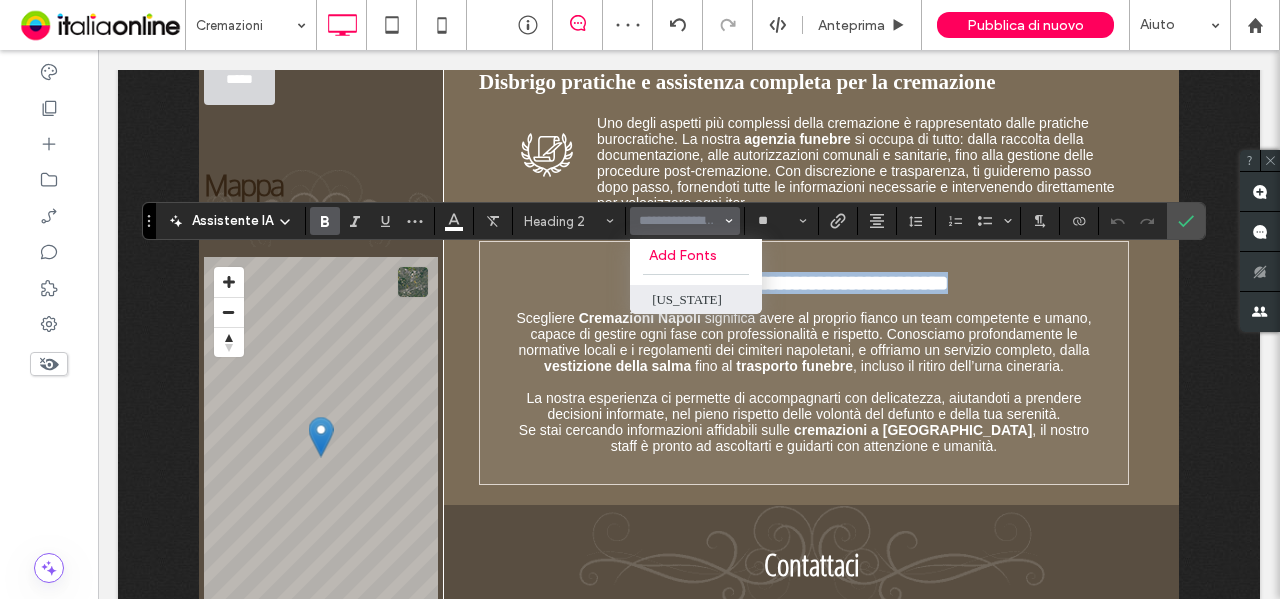 type on "*******" 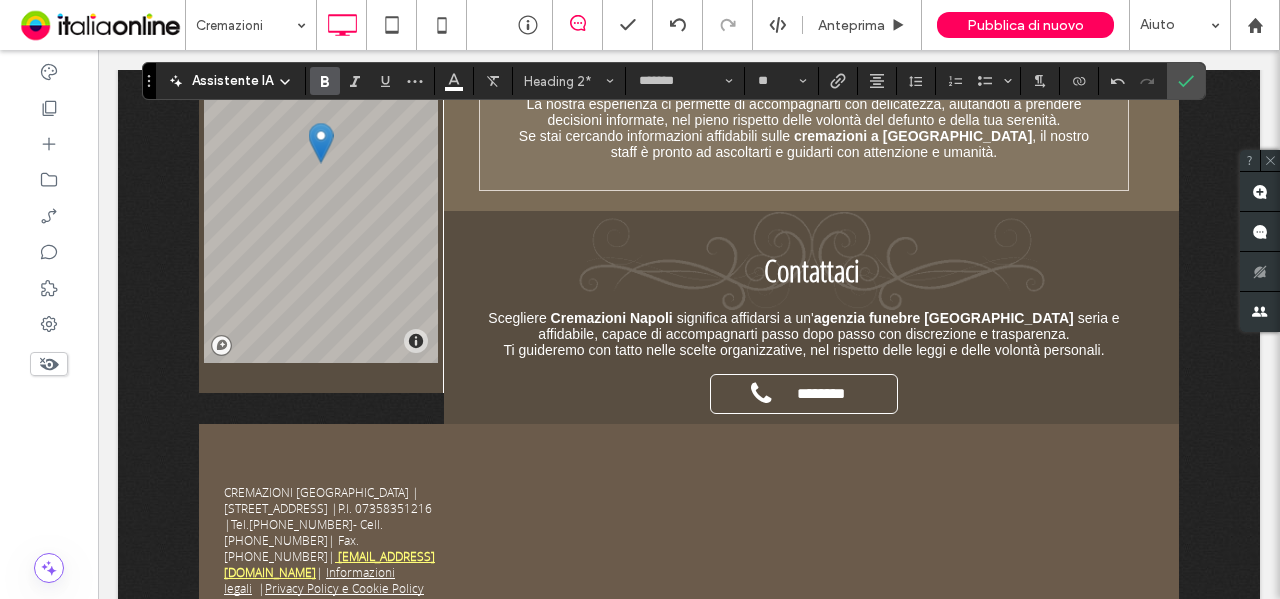 scroll, scrollTop: 1700, scrollLeft: 0, axis: vertical 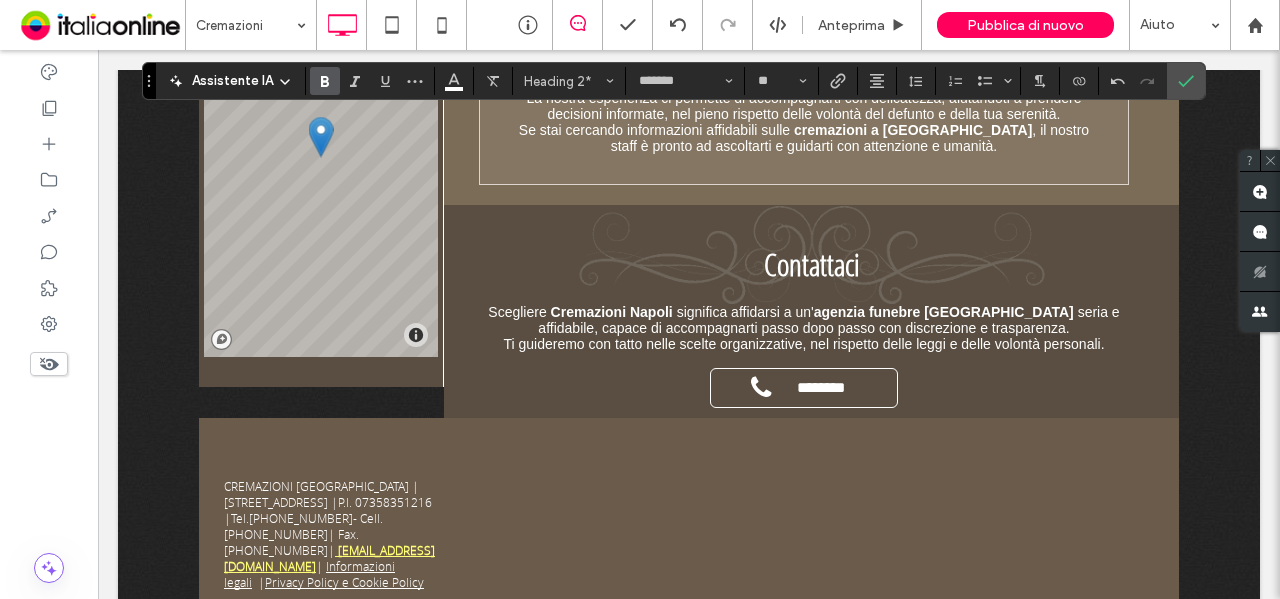 click on "Contattaci" at bounding box center (812, 264) 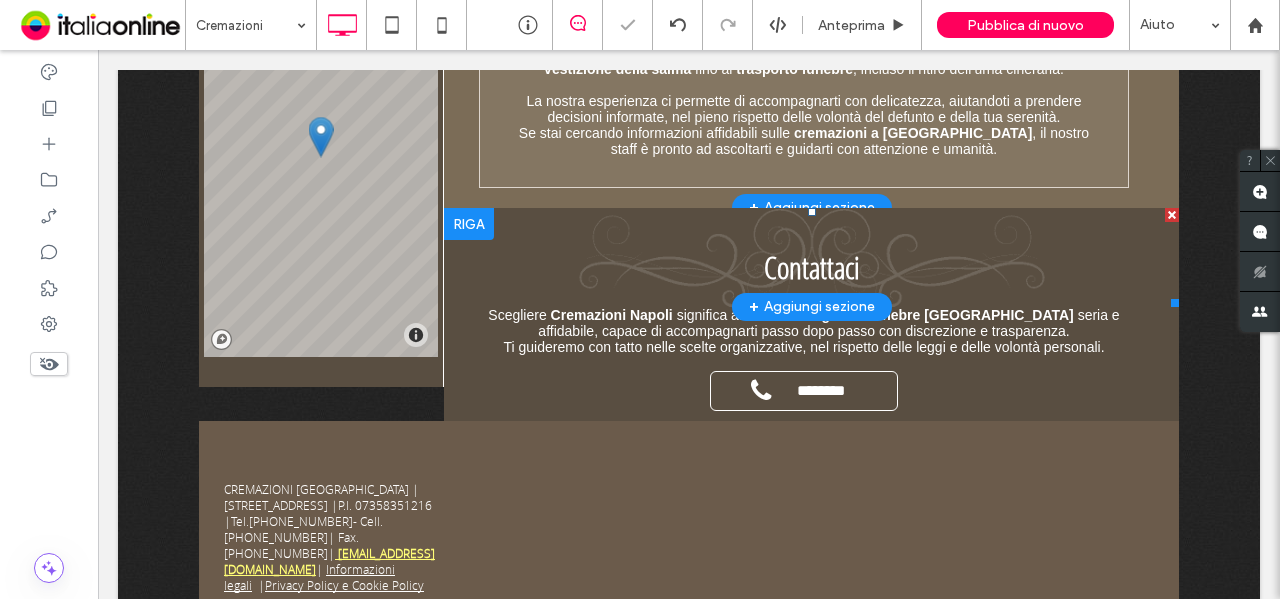 click on "Contattaci" at bounding box center [812, 267] 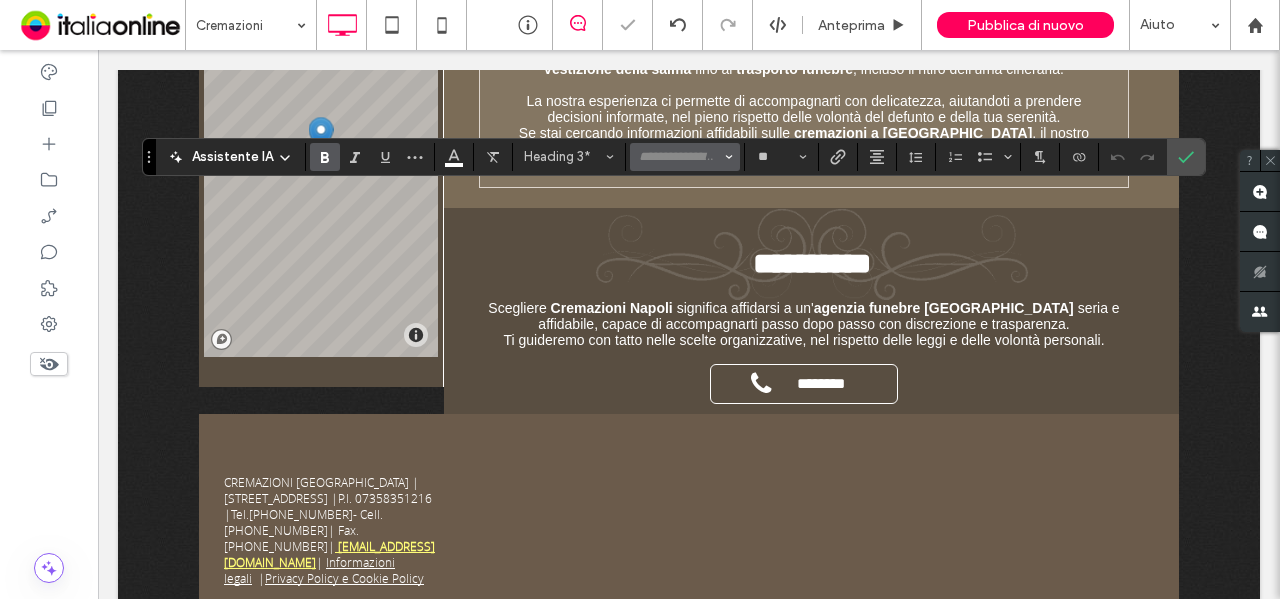 click at bounding box center [679, 157] 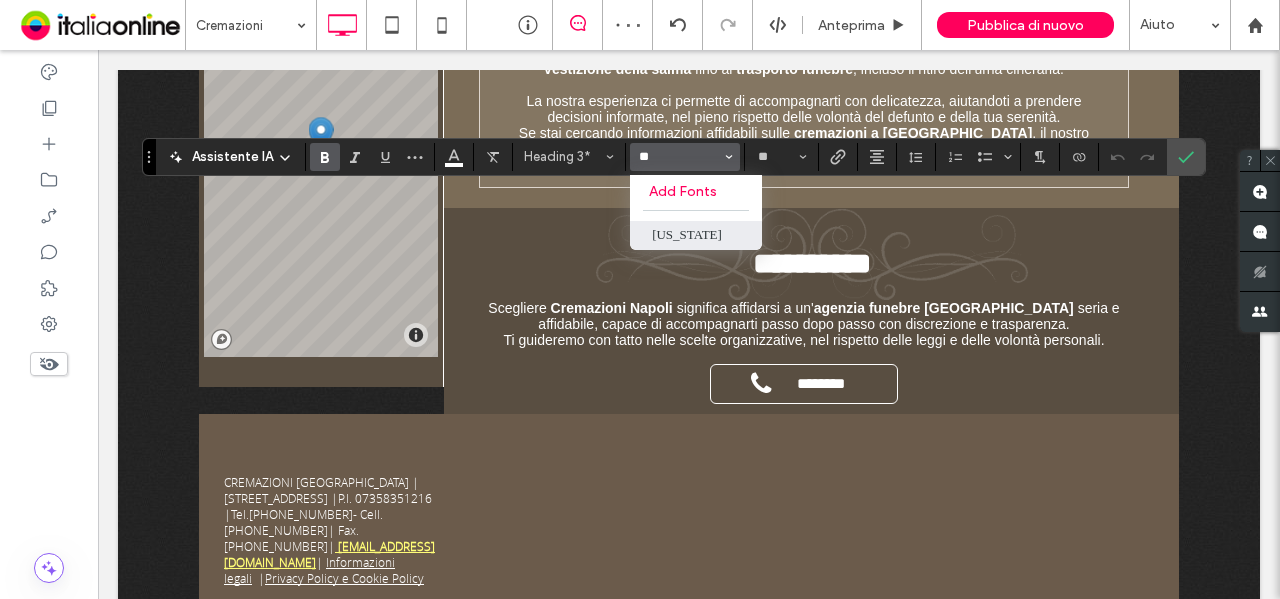 type on "**" 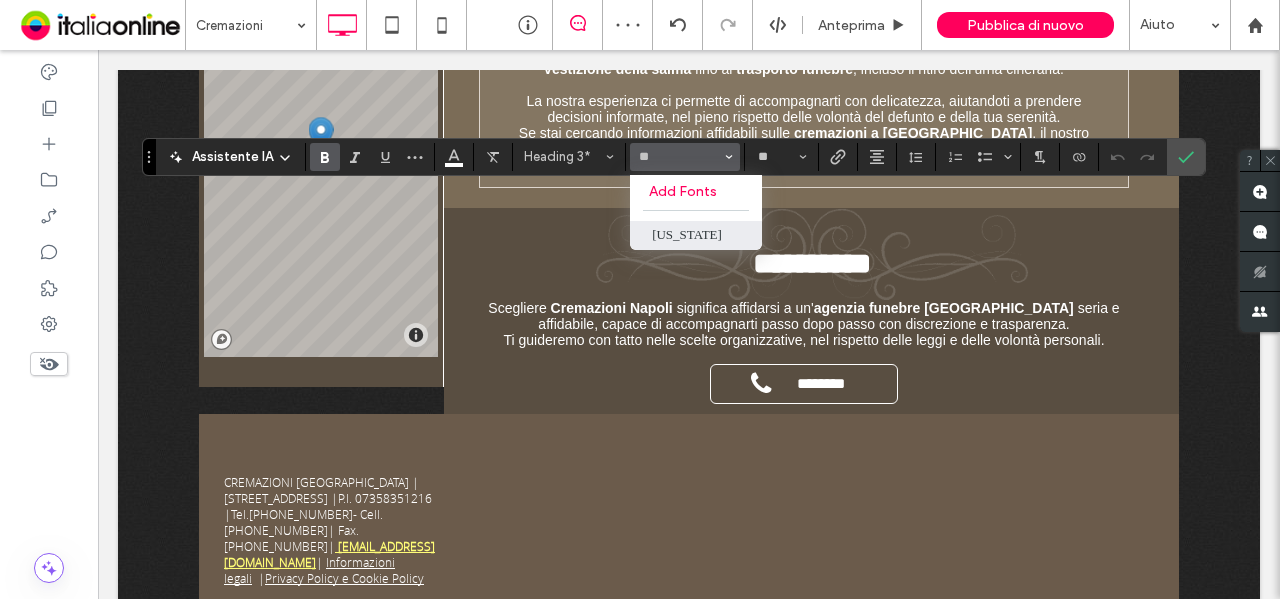 click on "[US_STATE]" at bounding box center (696, 235) 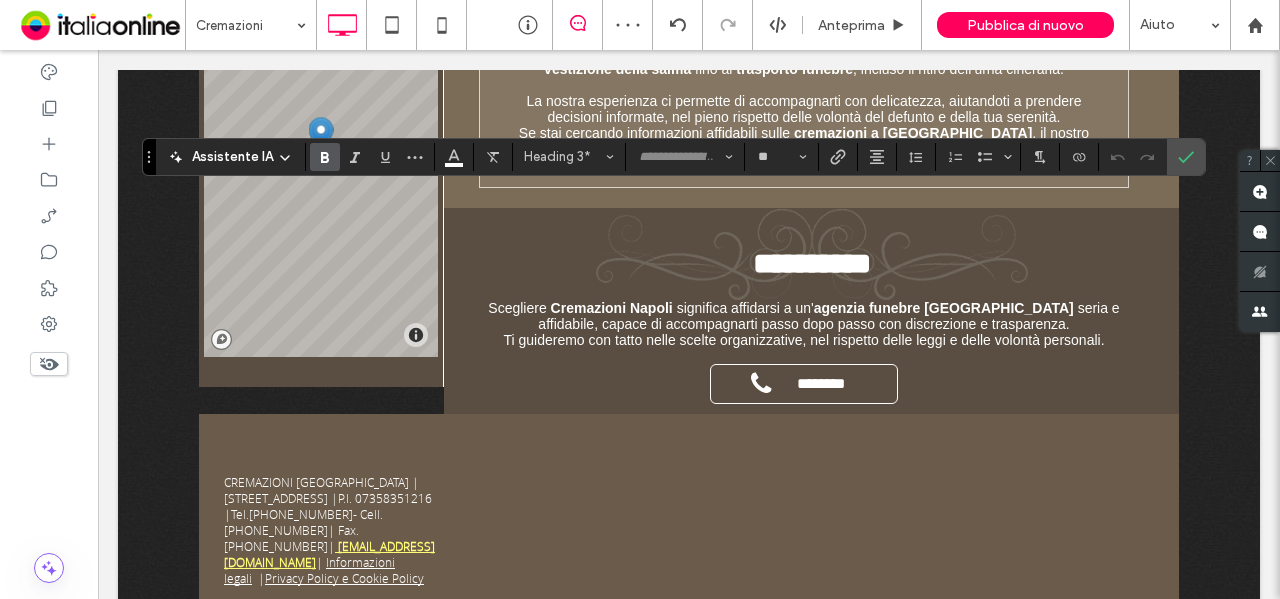 type on "*******" 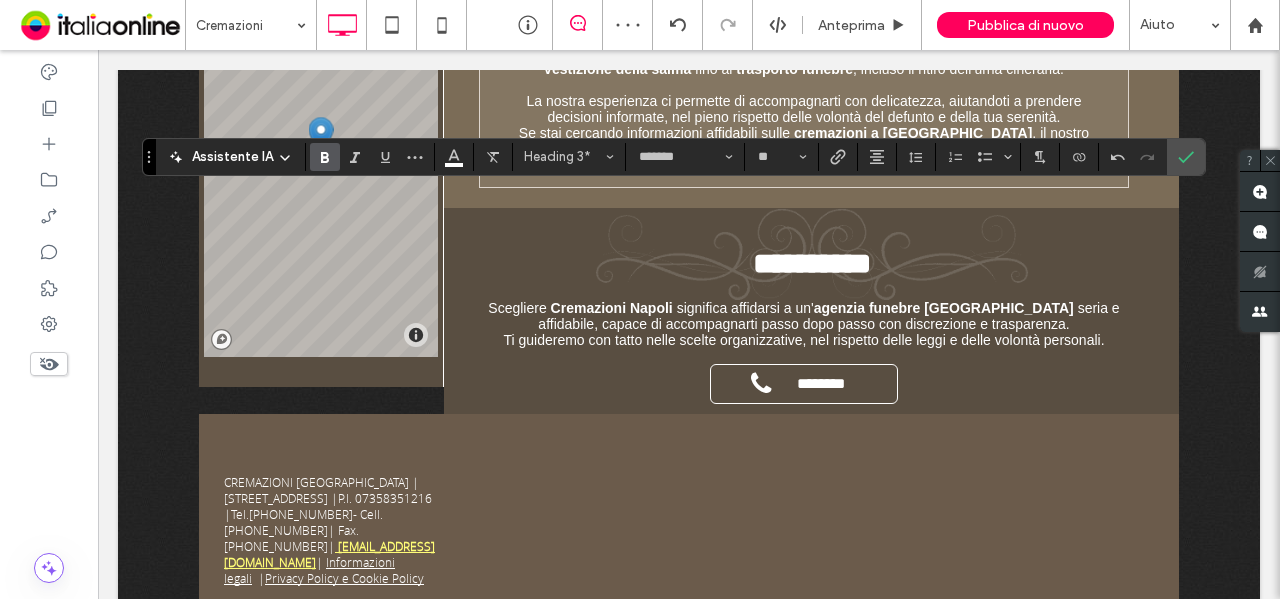 click 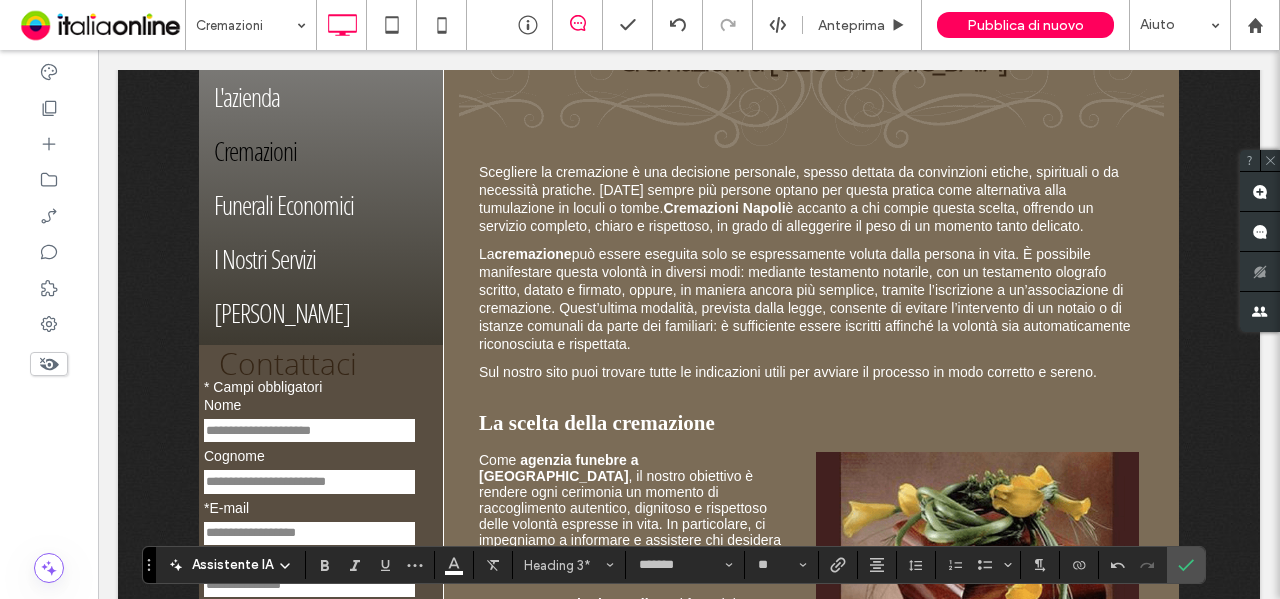 scroll, scrollTop: 500, scrollLeft: 0, axis: vertical 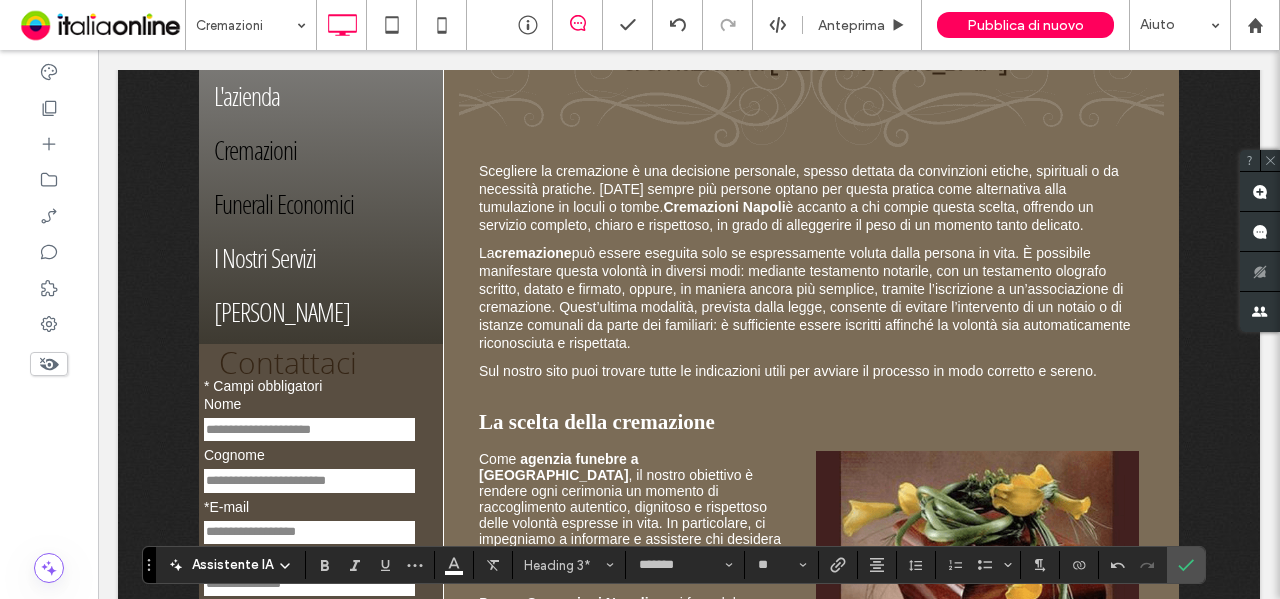 click on "Funerali Economici" at bounding box center (284, 204) 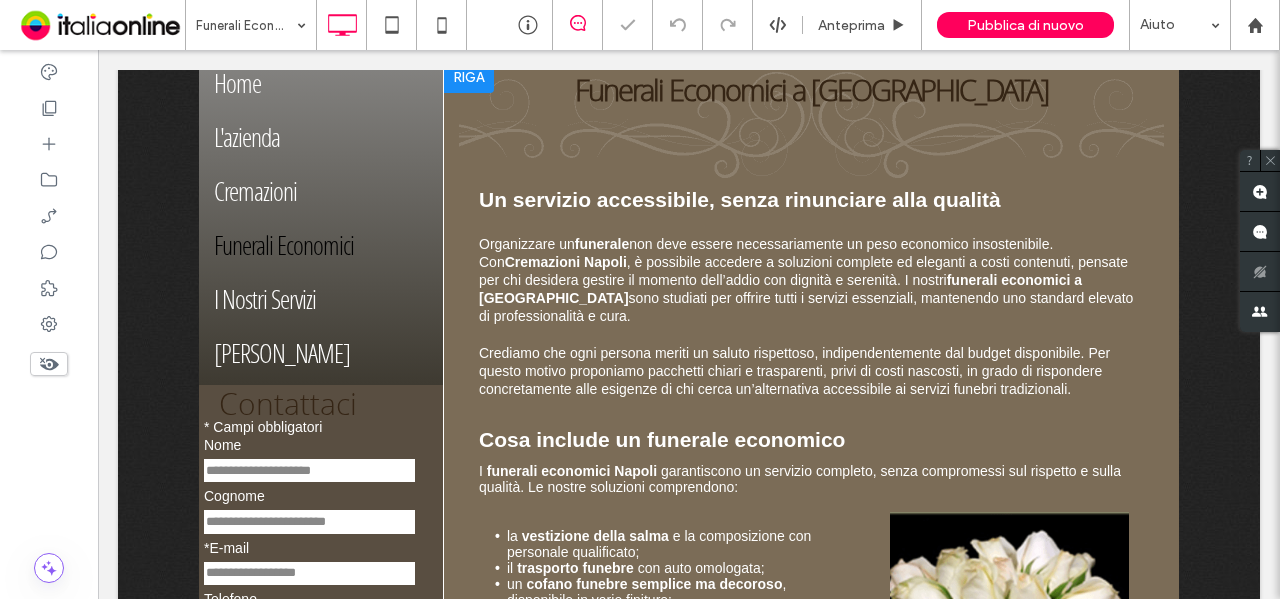 scroll, scrollTop: 400, scrollLeft: 0, axis: vertical 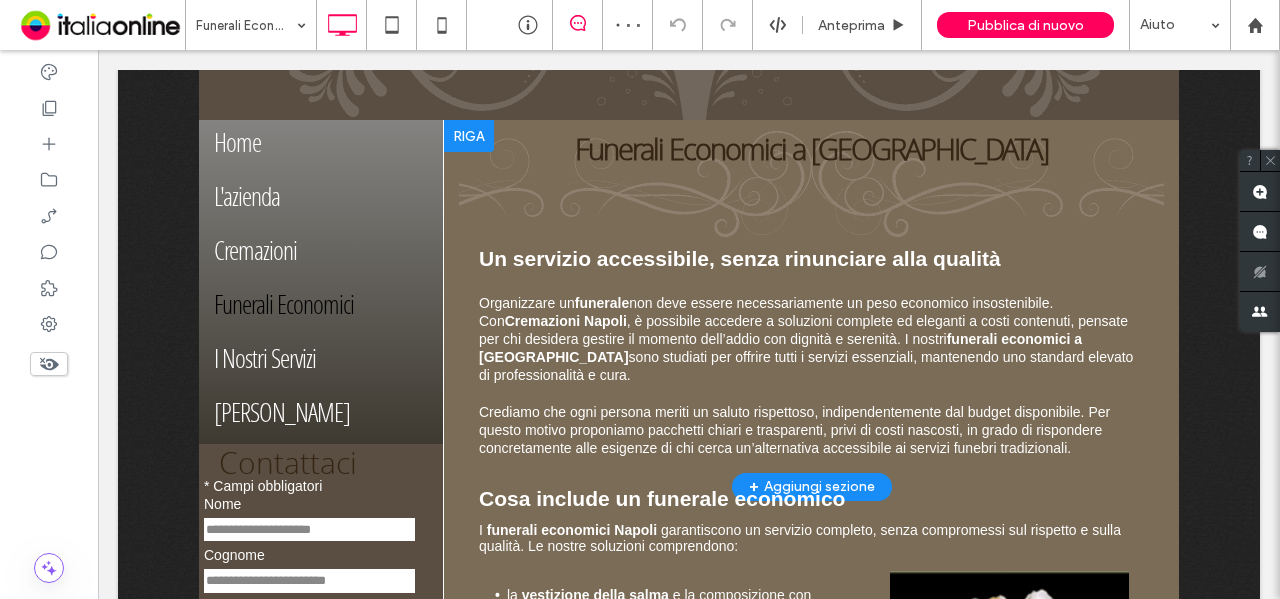 click on "Un servizio accessibile, senza rinunciare alla qualità" at bounding box center (740, 258) 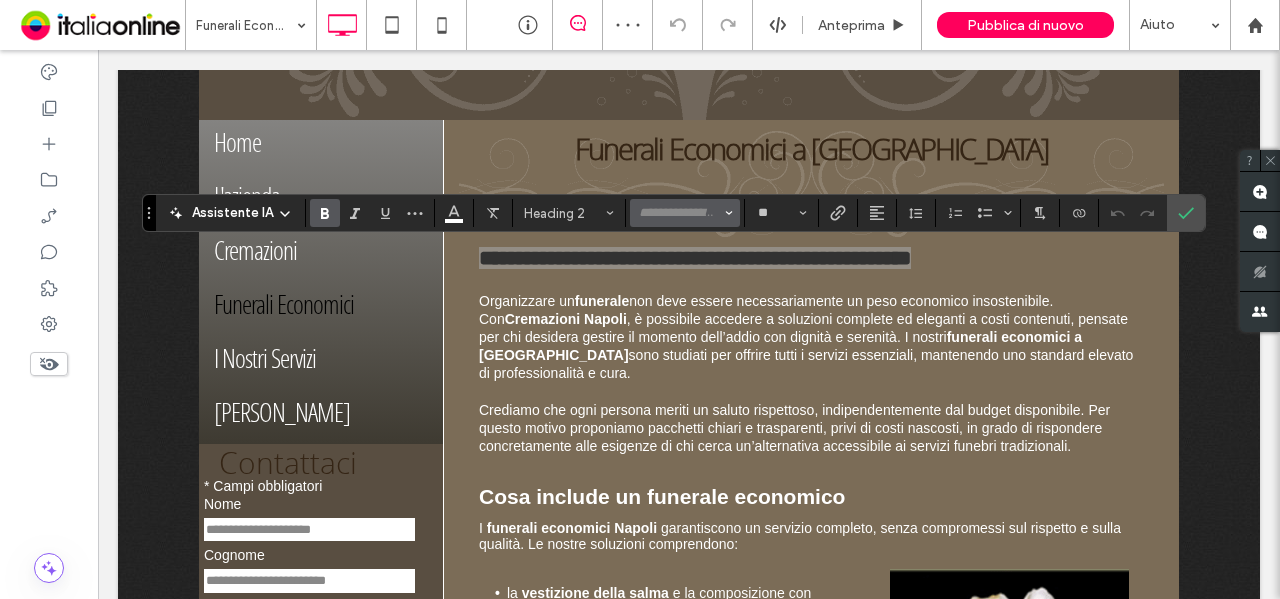 click at bounding box center [679, 213] 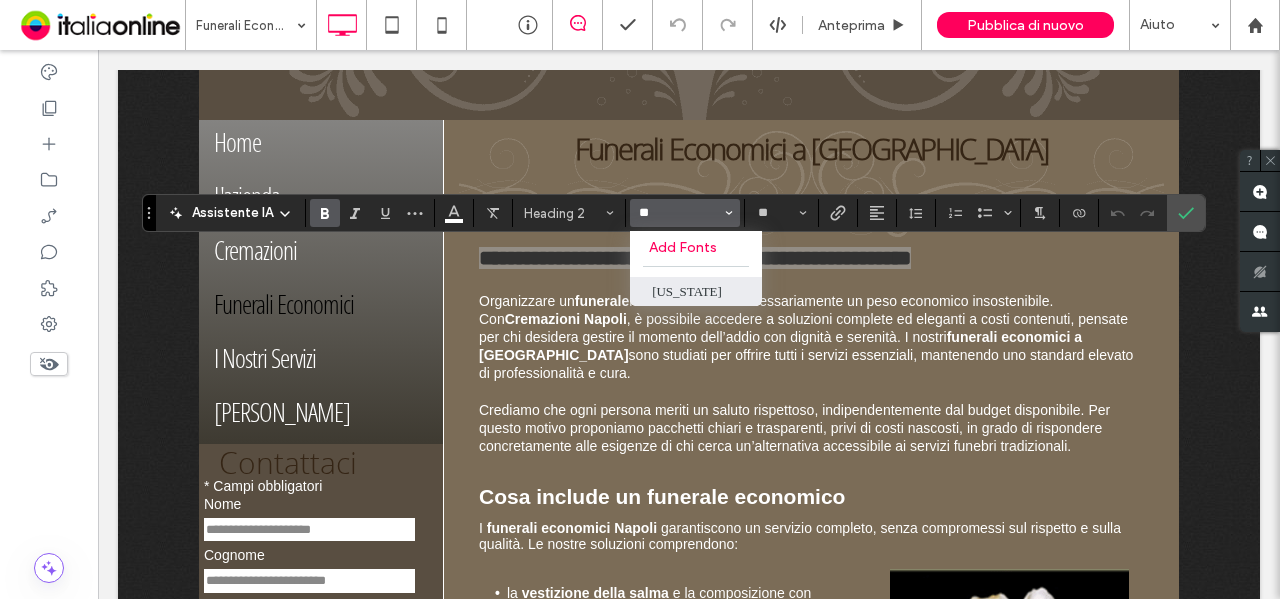 type on "**" 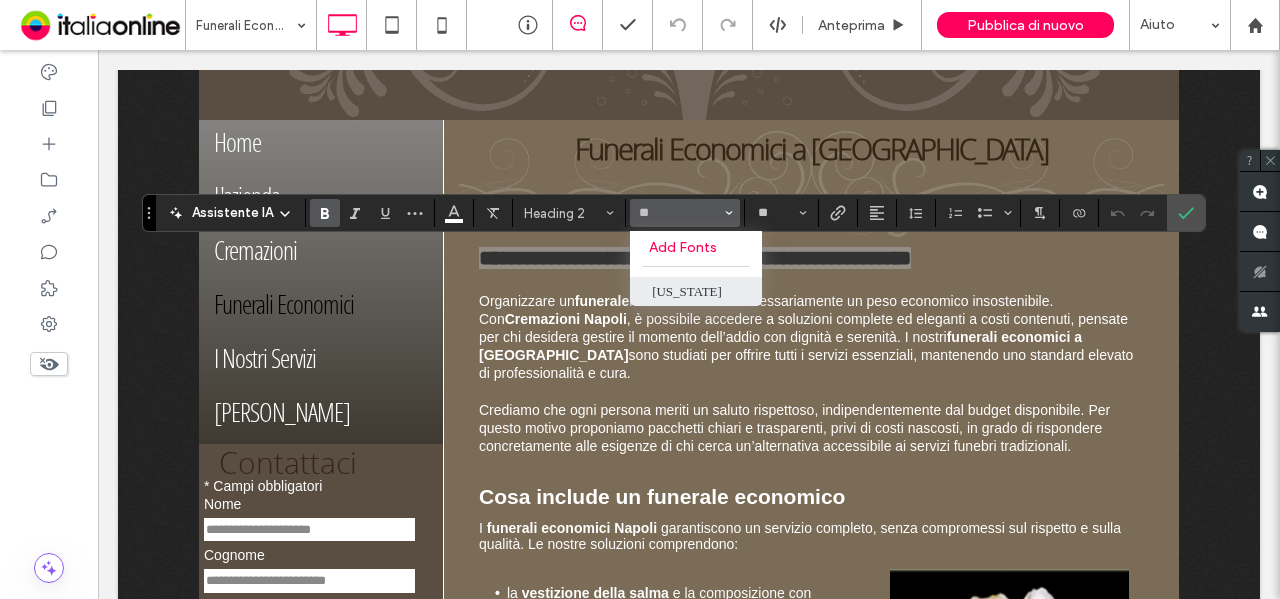 click on "[US_STATE]" at bounding box center [696, 291] 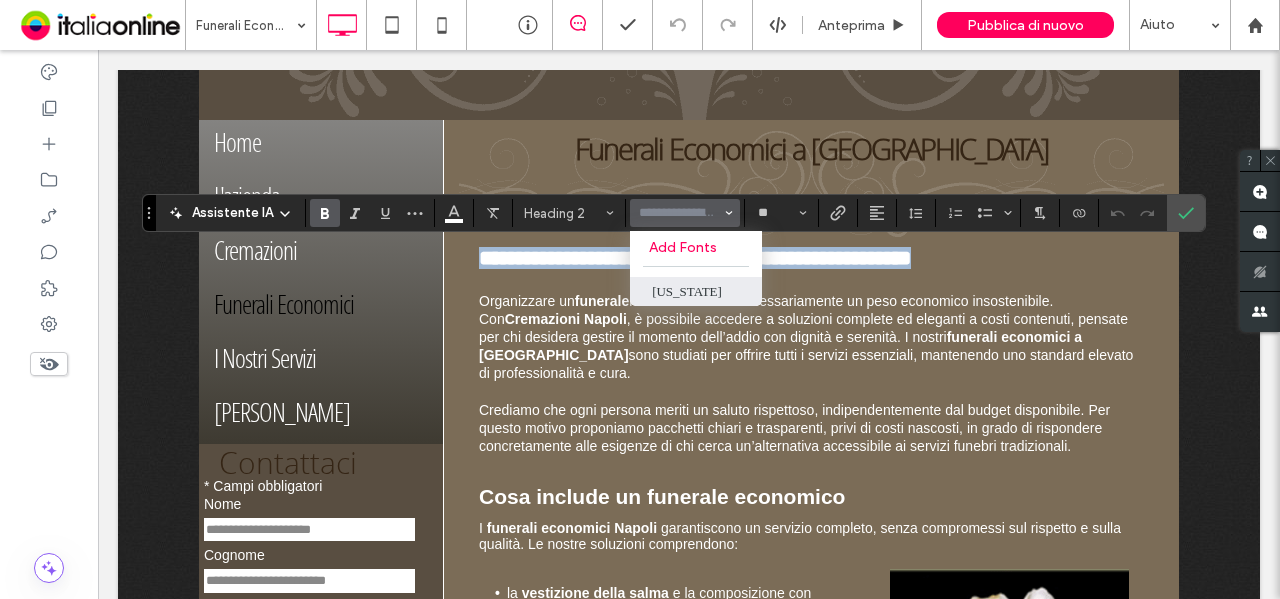 type on "*******" 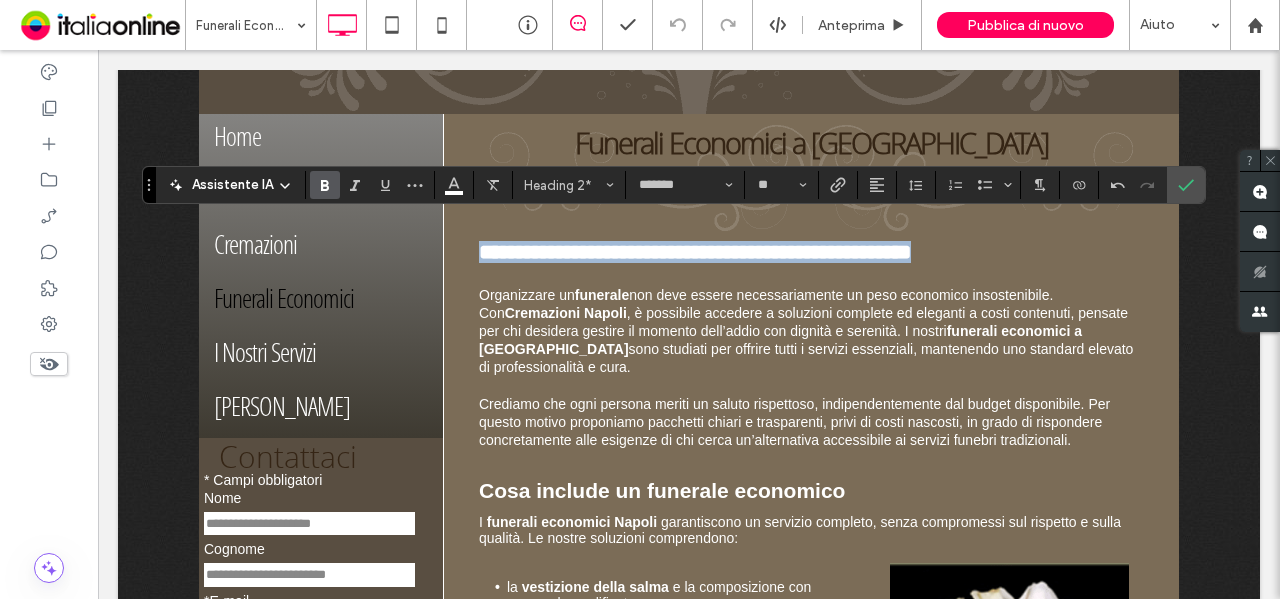scroll, scrollTop: 600, scrollLeft: 0, axis: vertical 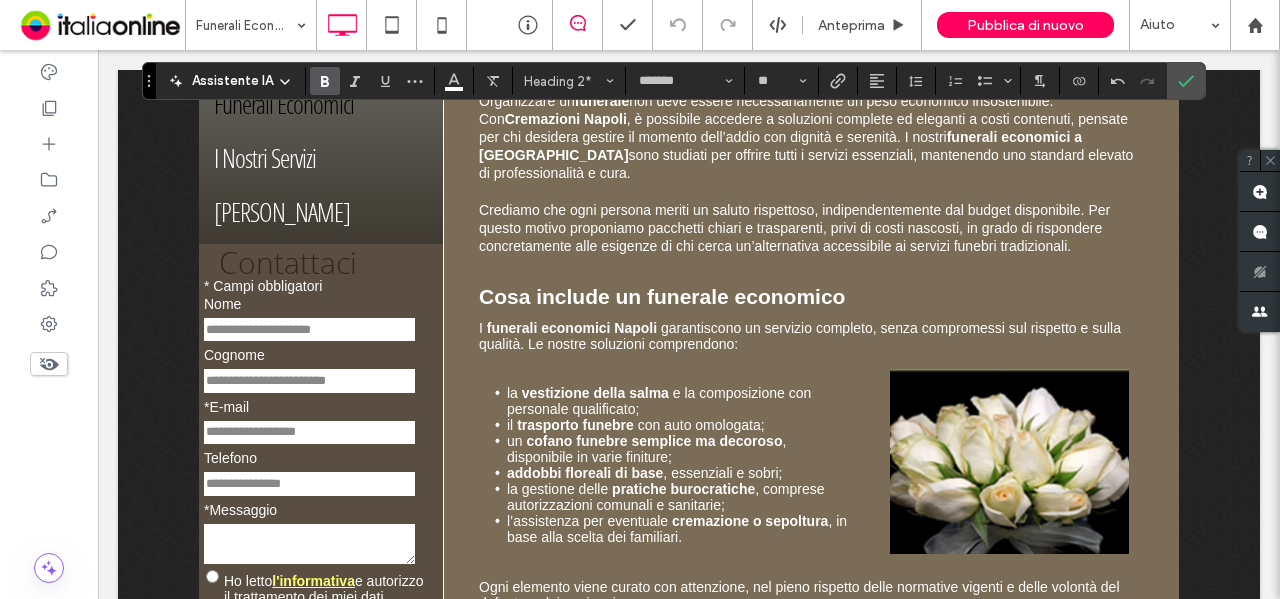click on "Cosa include un funerale economico" at bounding box center [662, 296] 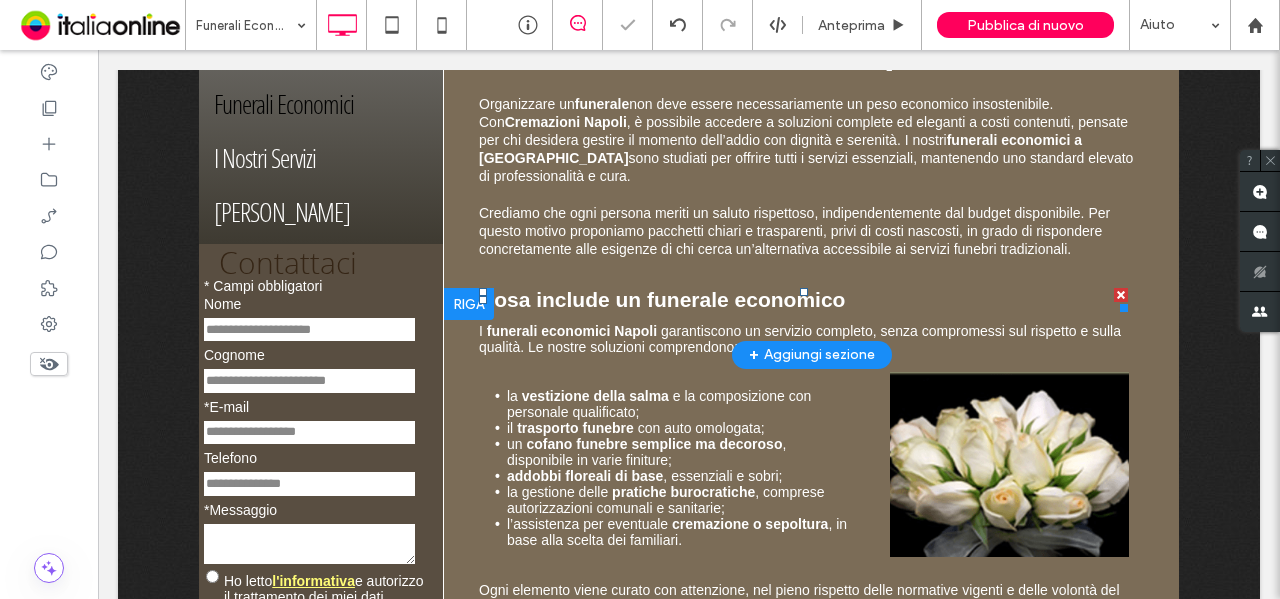 click on "Cosa include un funerale economico" at bounding box center [662, 299] 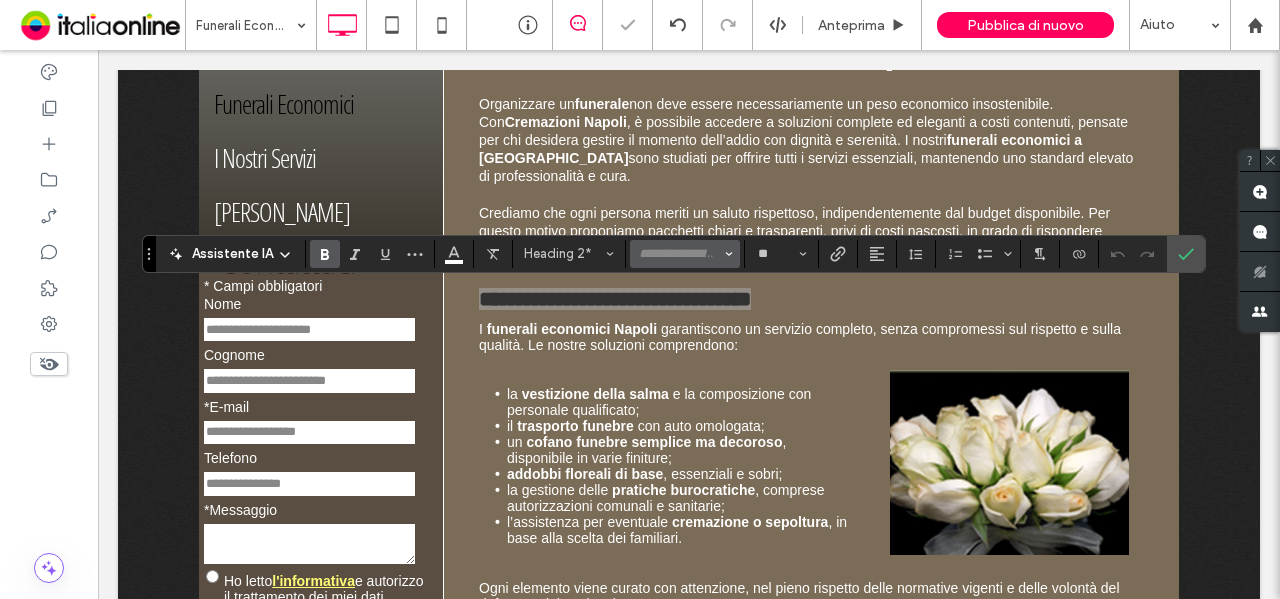 click at bounding box center [679, 254] 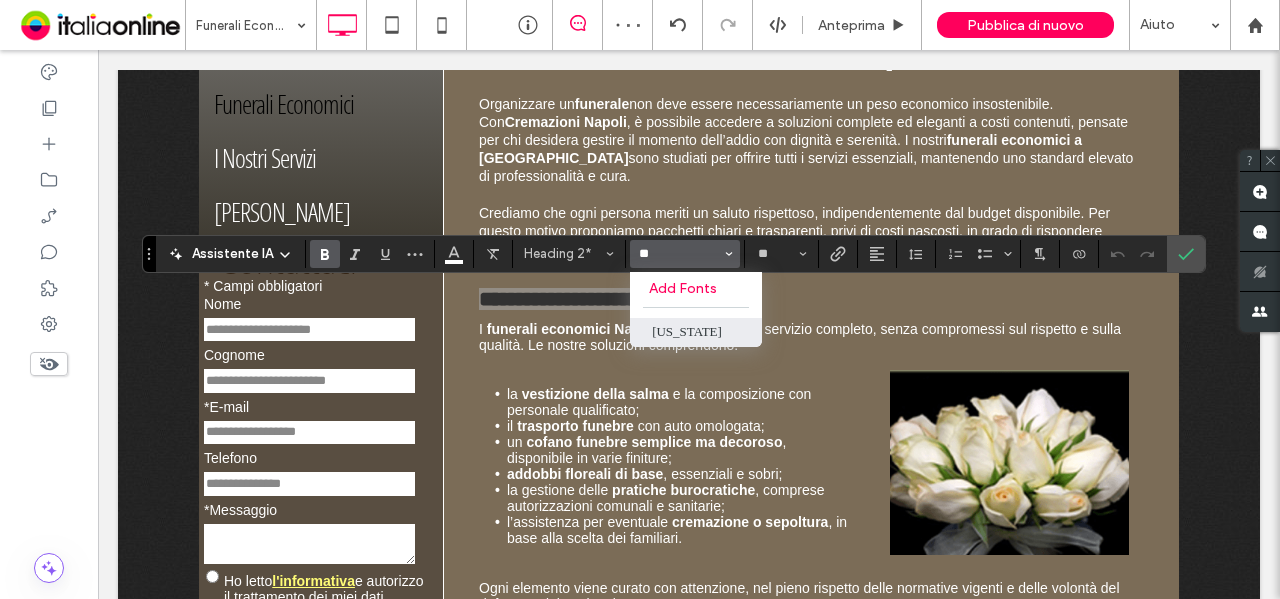 type on "**" 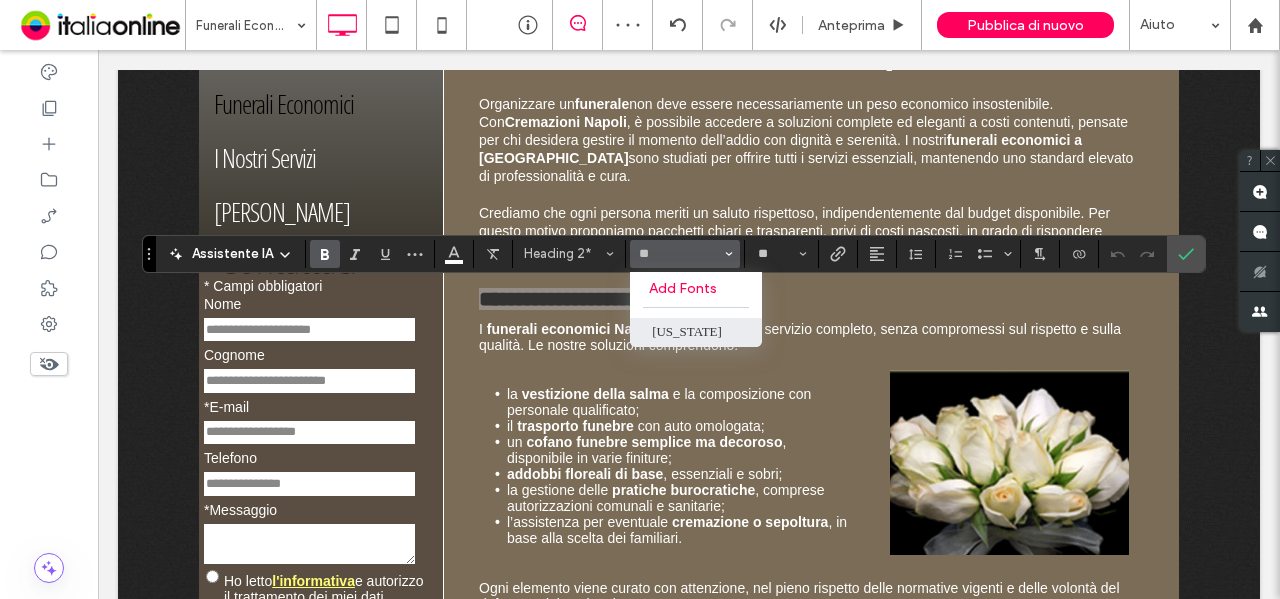 click on "[US_STATE]" at bounding box center (696, 332) 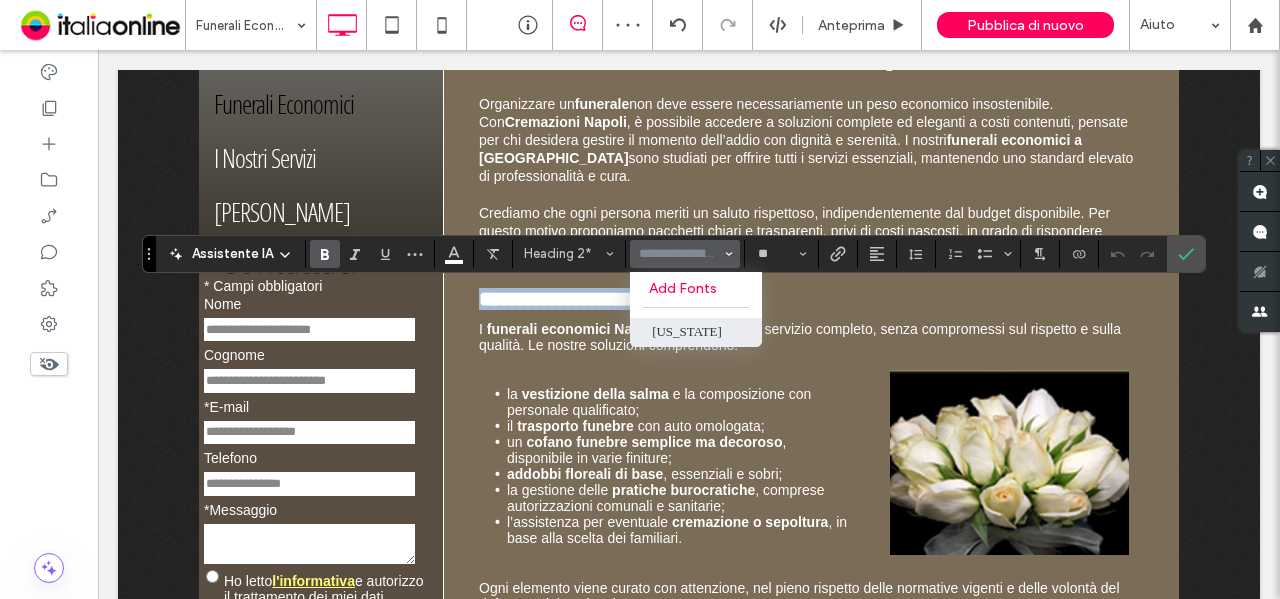 type on "*******" 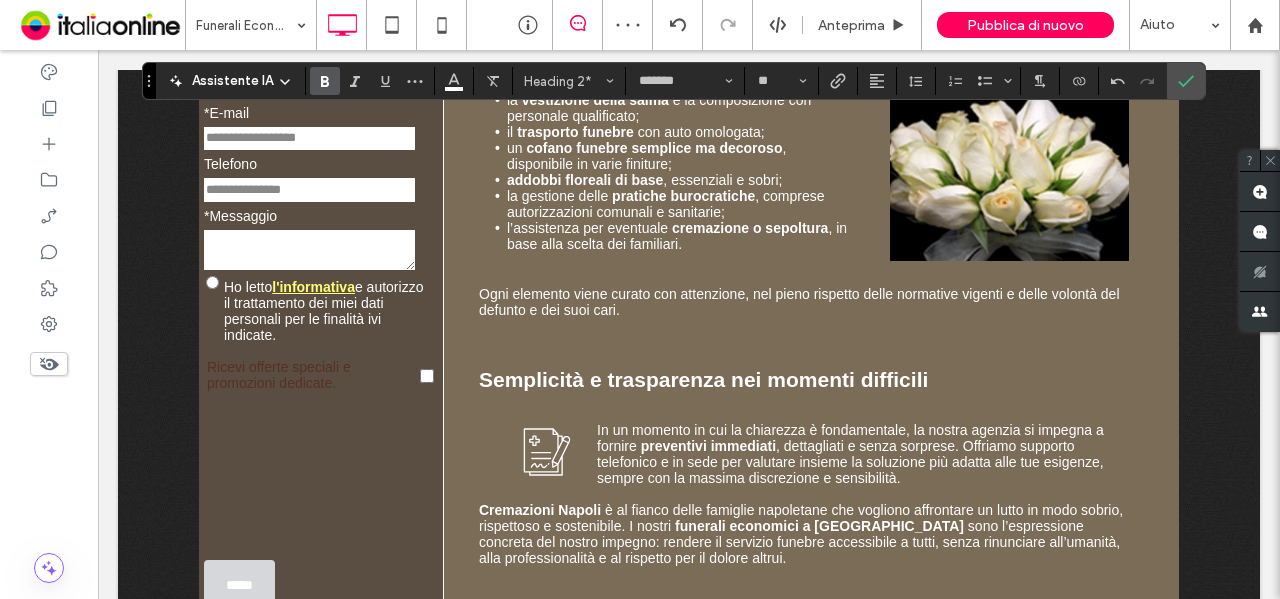 scroll, scrollTop: 900, scrollLeft: 0, axis: vertical 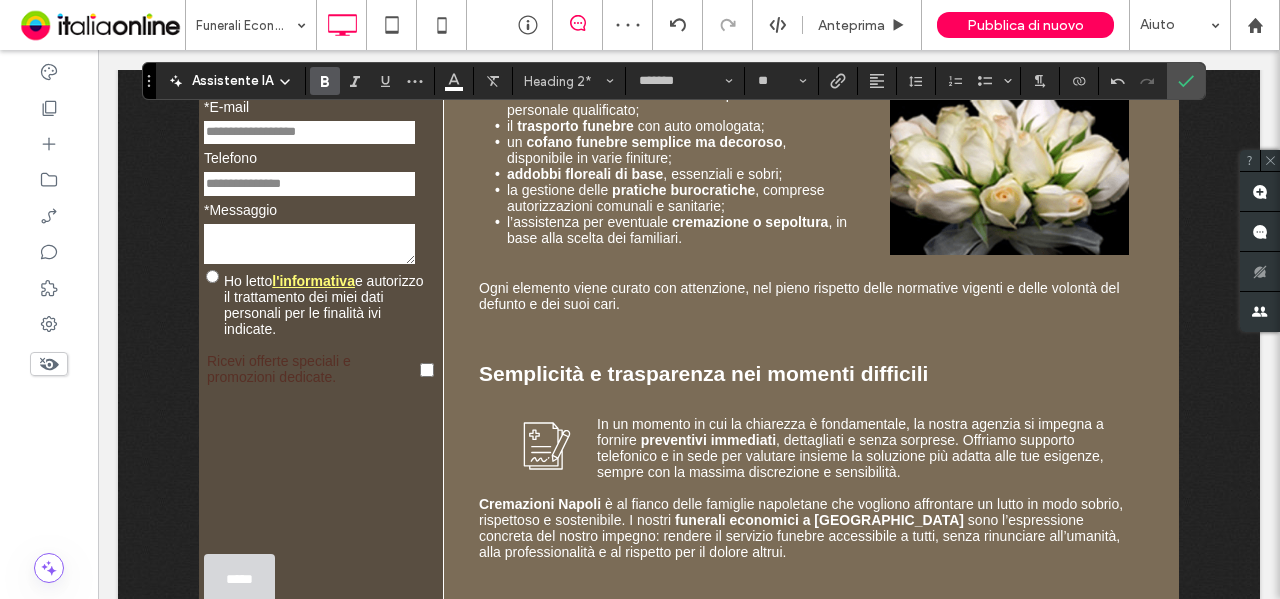 click on "Semplicità e trasparenza nei momenti difficili" at bounding box center [703, 373] 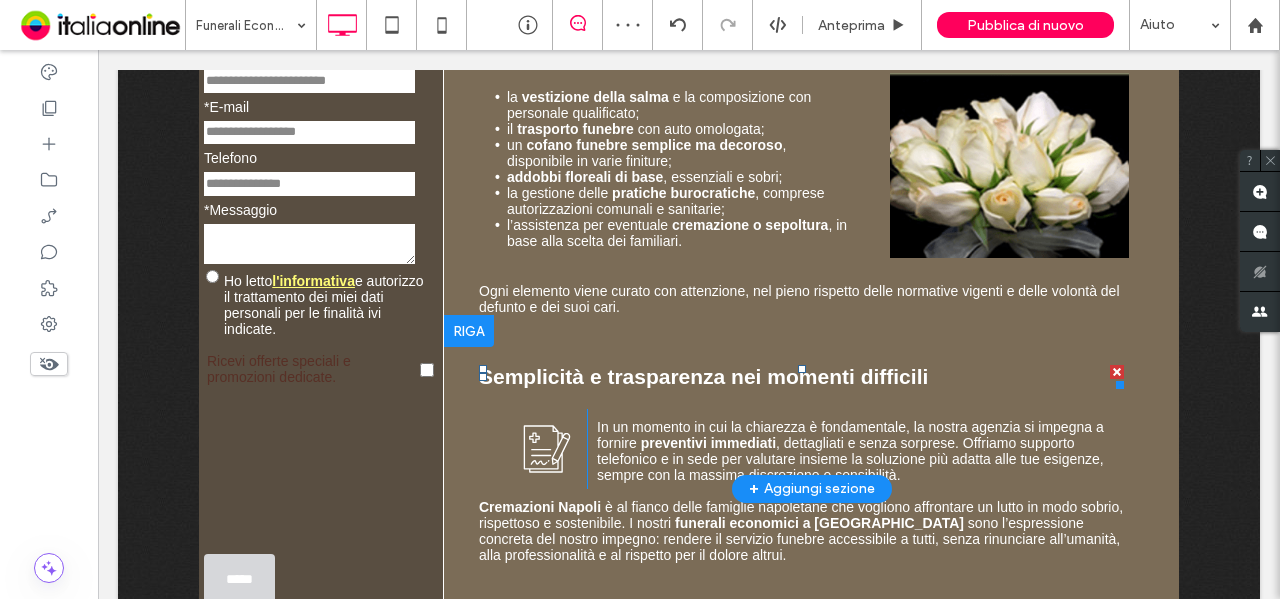 click on "Semplicità e trasparenza nei momenti difficili" at bounding box center (703, 376) 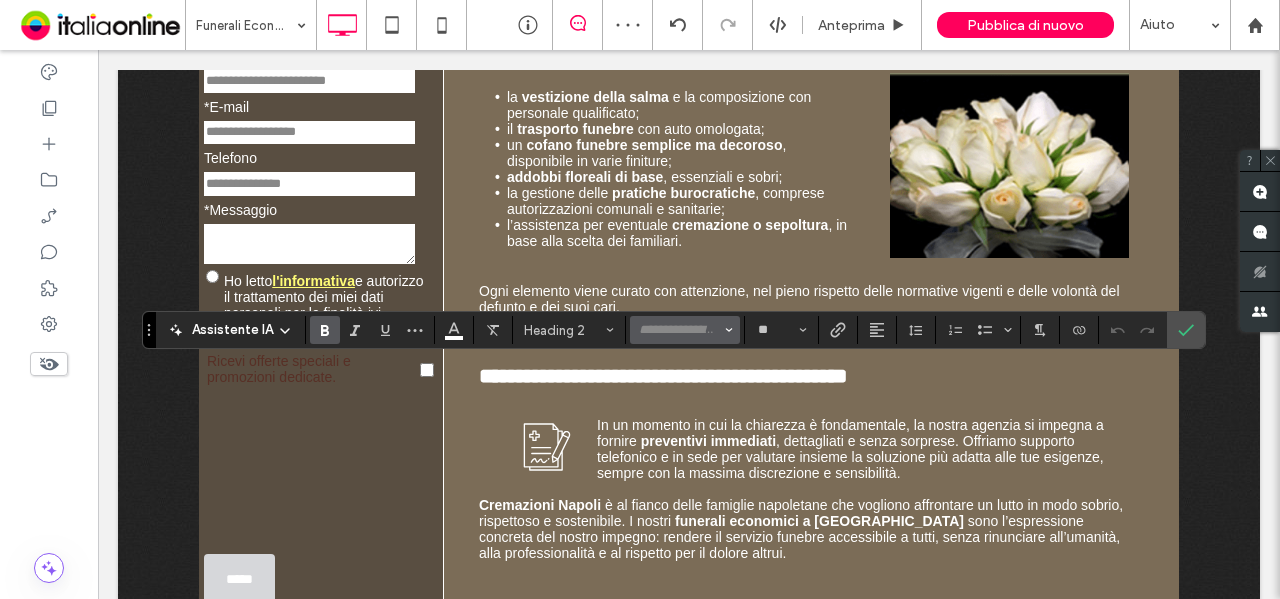 click at bounding box center (679, 330) 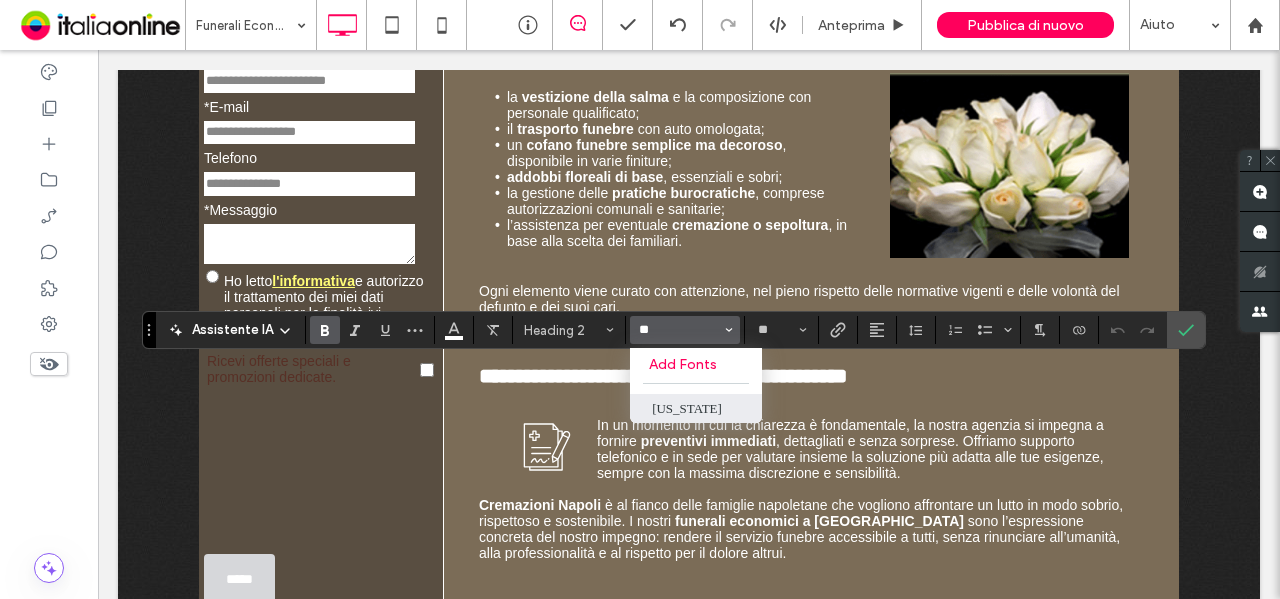 type on "**" 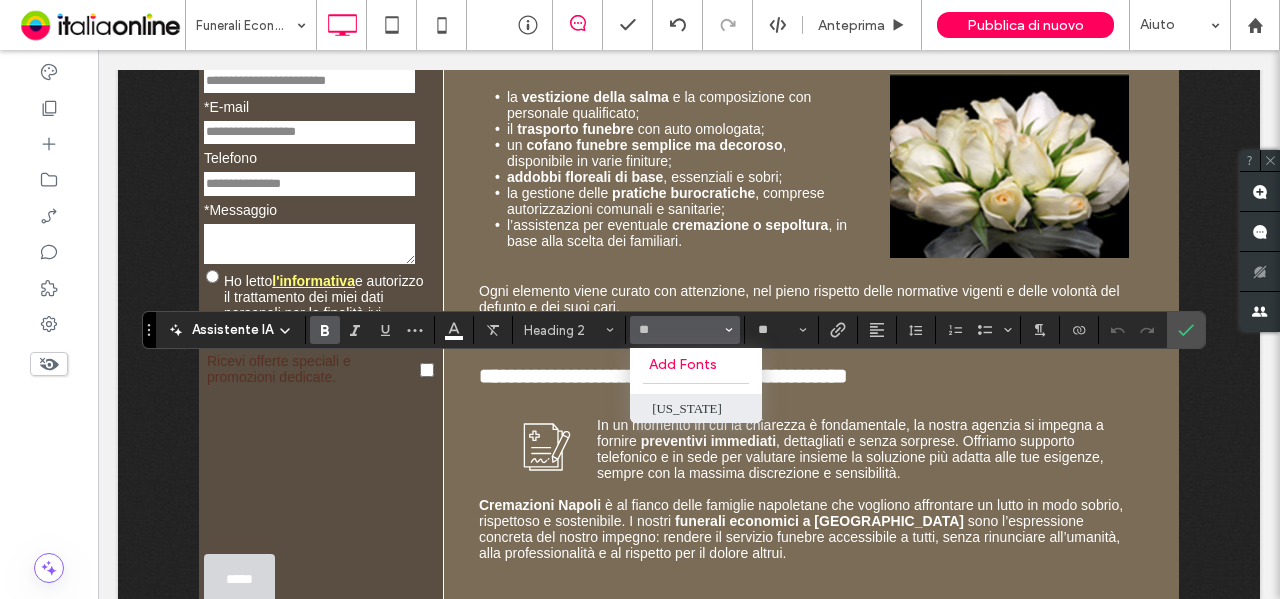click on "[US_STATE]" at bounding box center [696, 408] 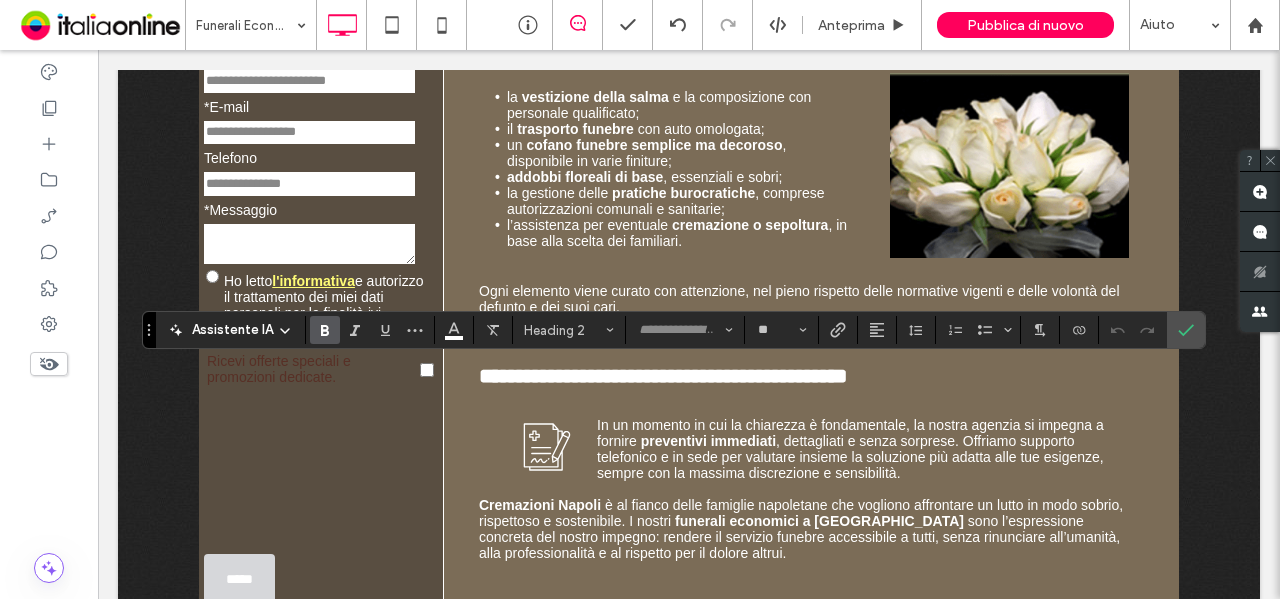 type on "*******" 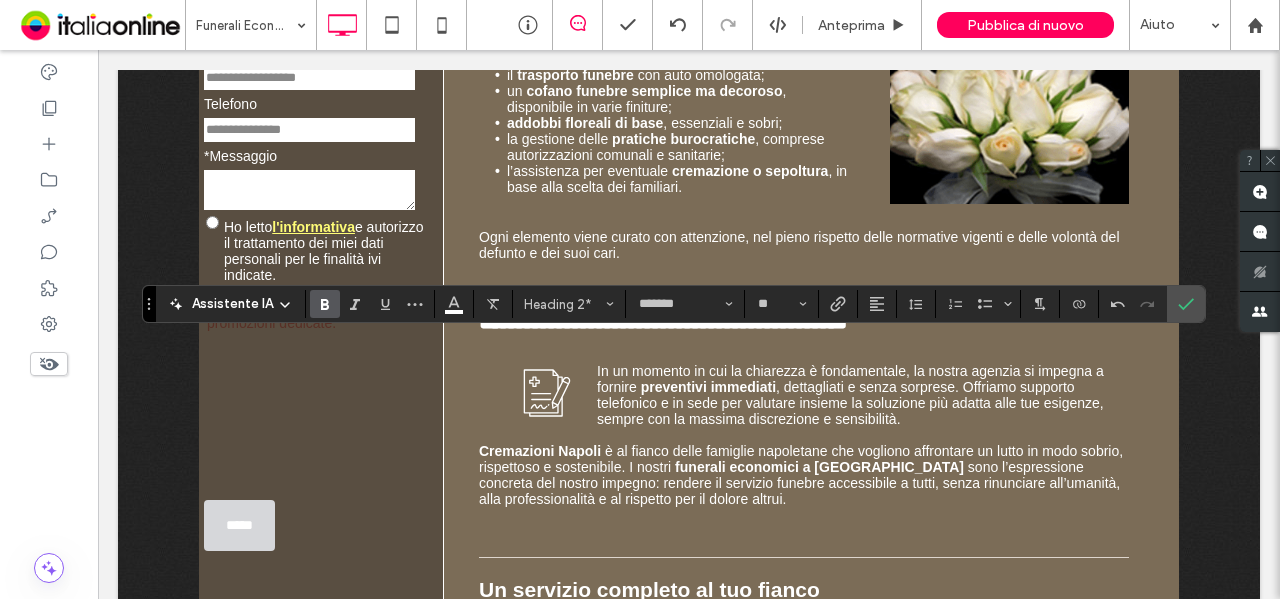 scroll, scrollTop: 1000, scrollLeft: 0, axis: vertical 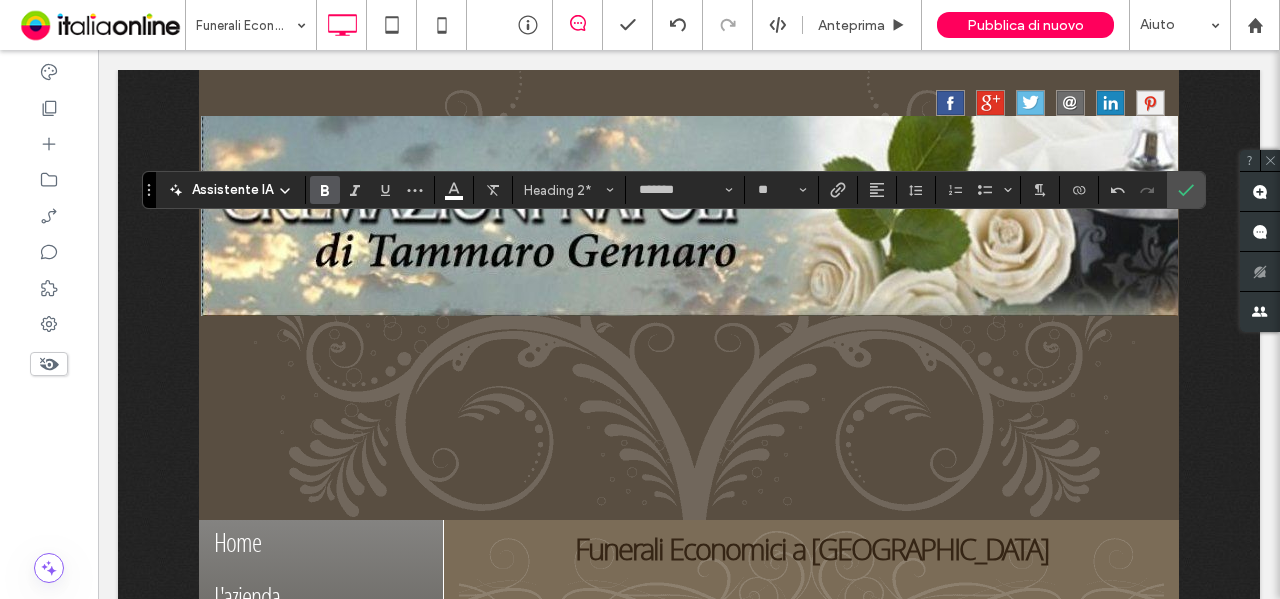 click on "Un servizio completo al tuo fianco" at bounding box center [649, 1543] 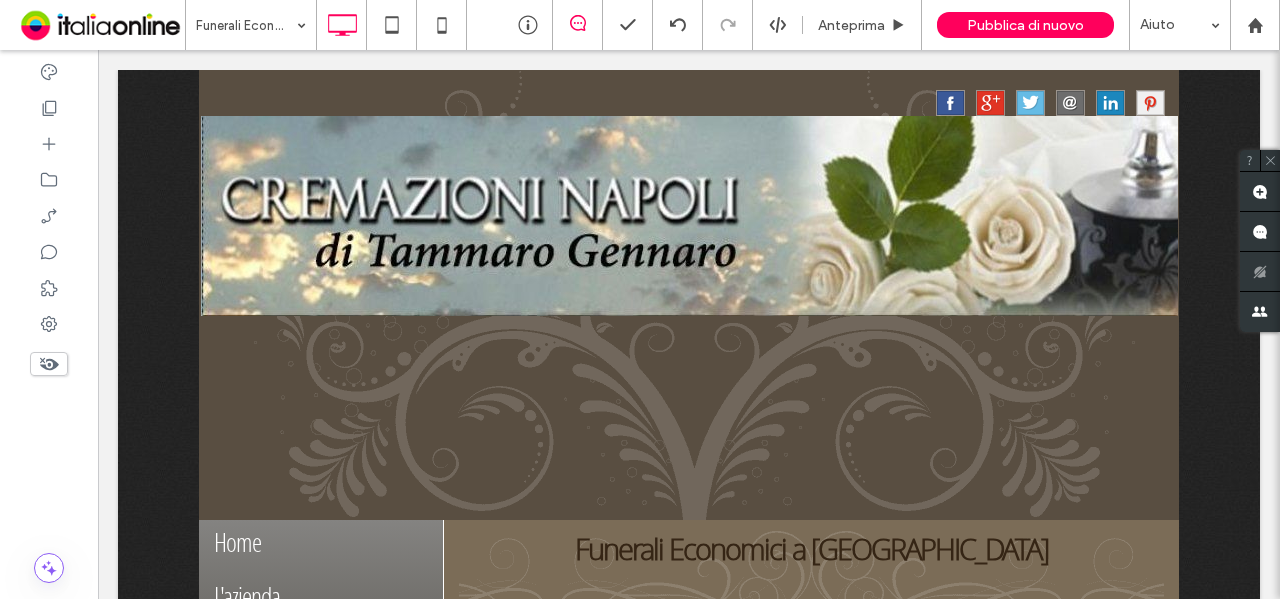 scroll, scrollTop: 1200, scrollLeft: 0, axis: vertical 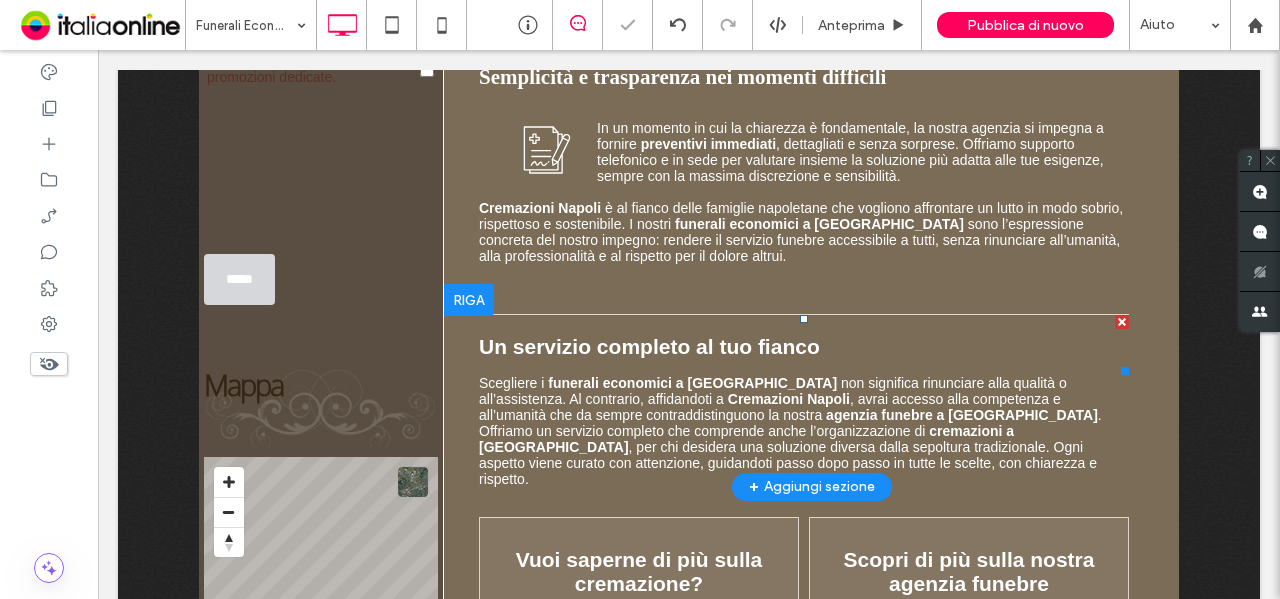 drag, startPoint x: 98, startPoint y: 50, endPoint x: 609, endPoint y: 347, distance: 591.04144 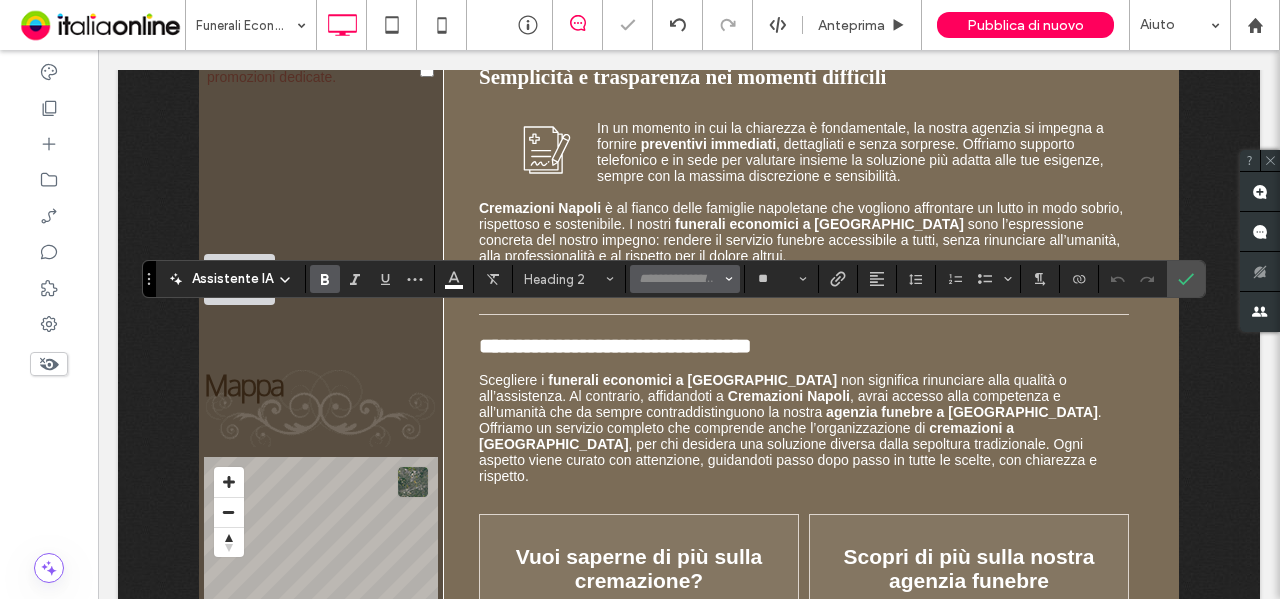 click at bounding box center [679, 279] 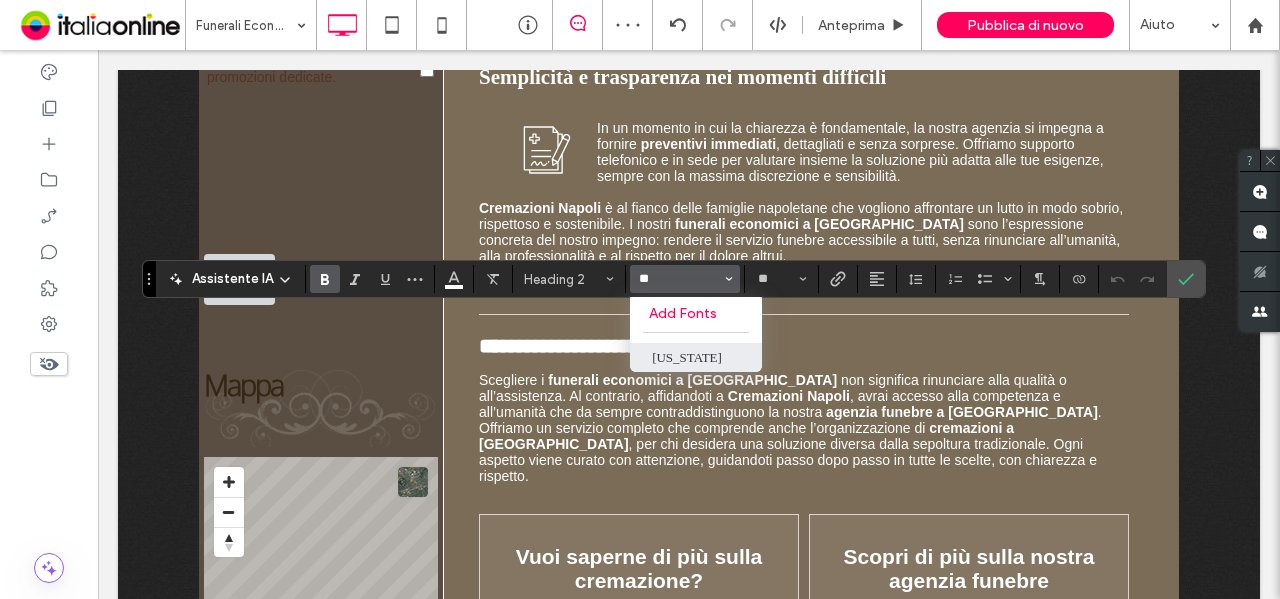 type on "**" 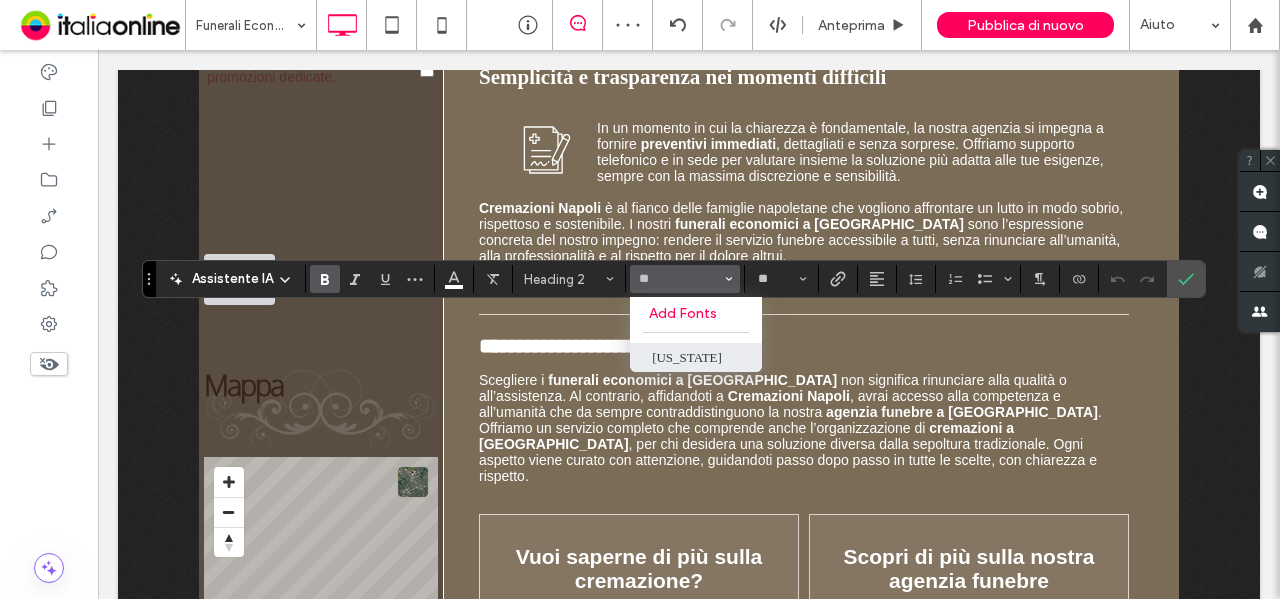 click on "[US_STATE]" at bounding box center (696, 357) 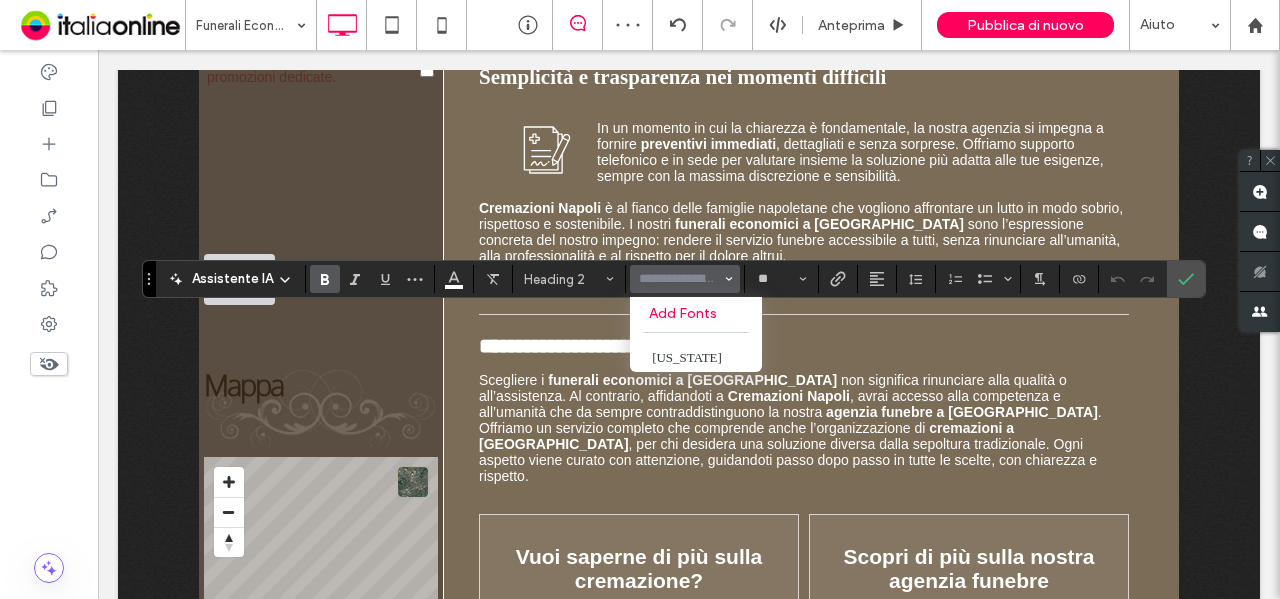 type on "*******" 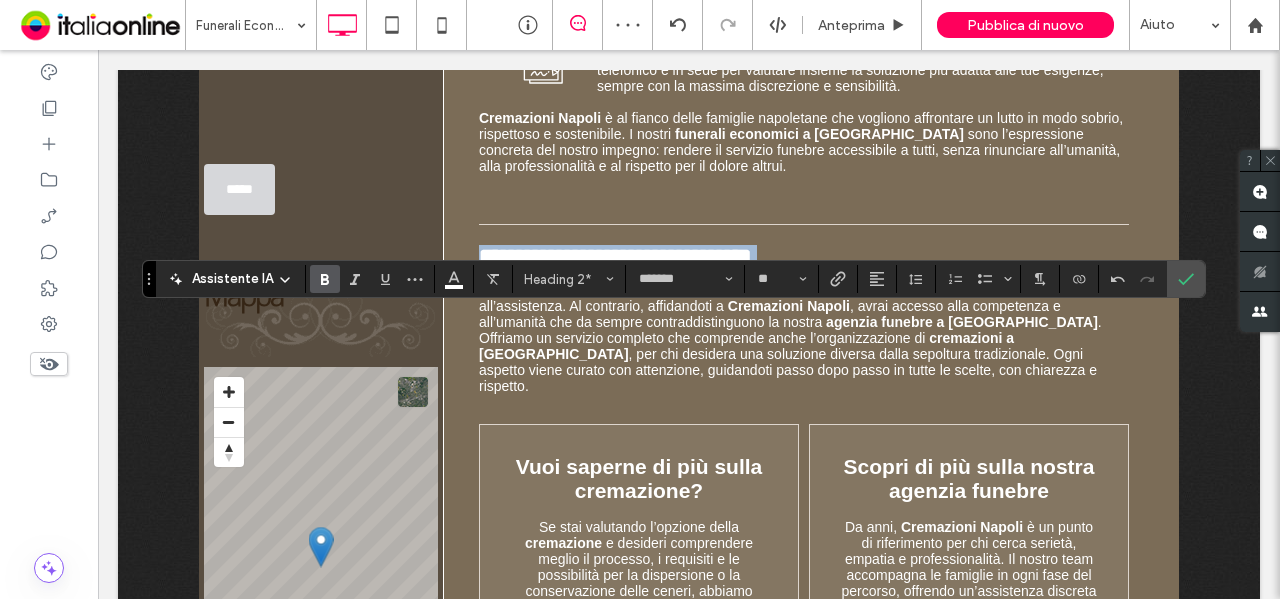 scroll, scrollTop: 1400, scrollLeft: 0, axis: vertical 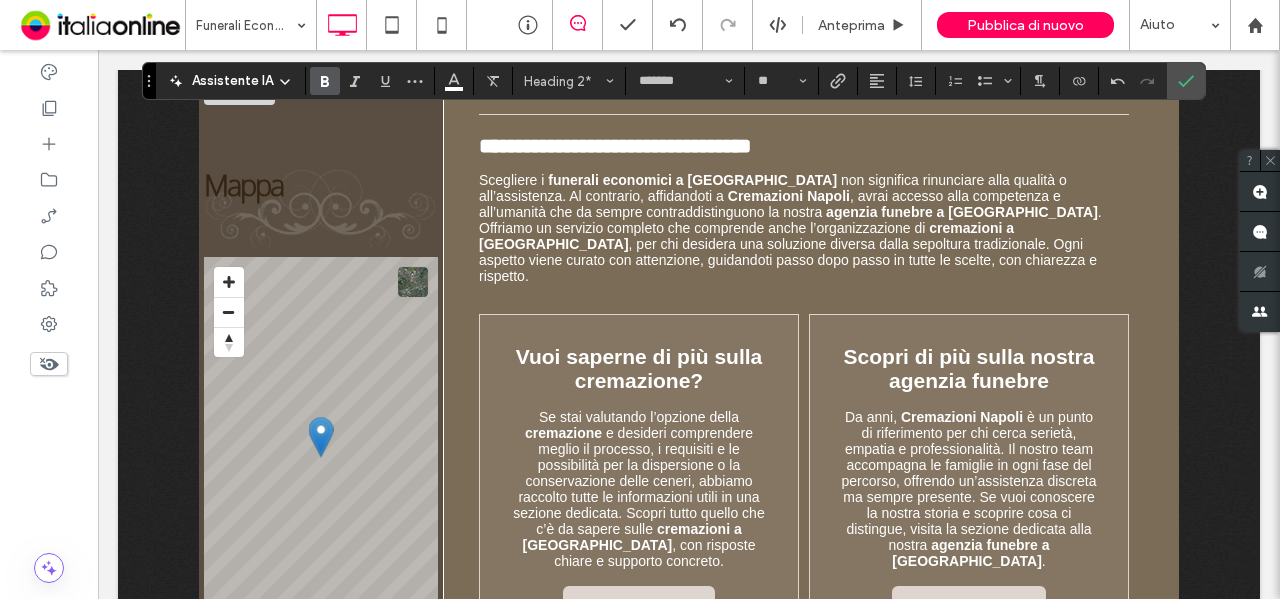 click on "Vuoi saperne di più sulla cremazione?" at bounding box center [639, 368] 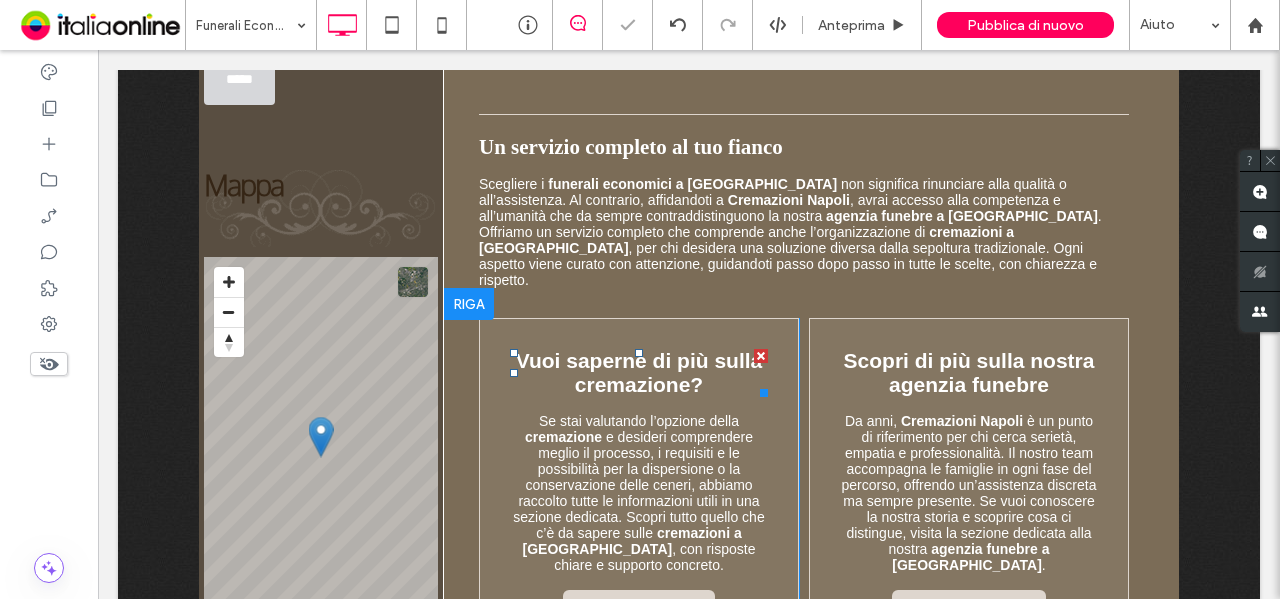 click on "Vuoi saperne di più sulla cremazione?" at bounding box center [639, 372] 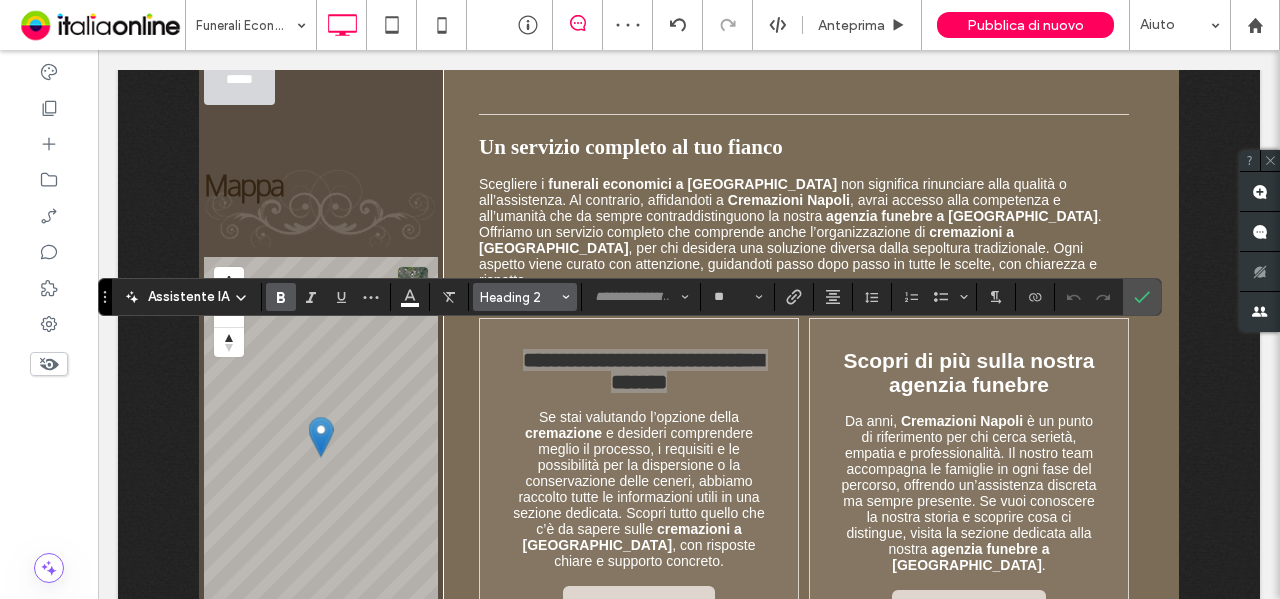 click at bounding box center [566, 297] 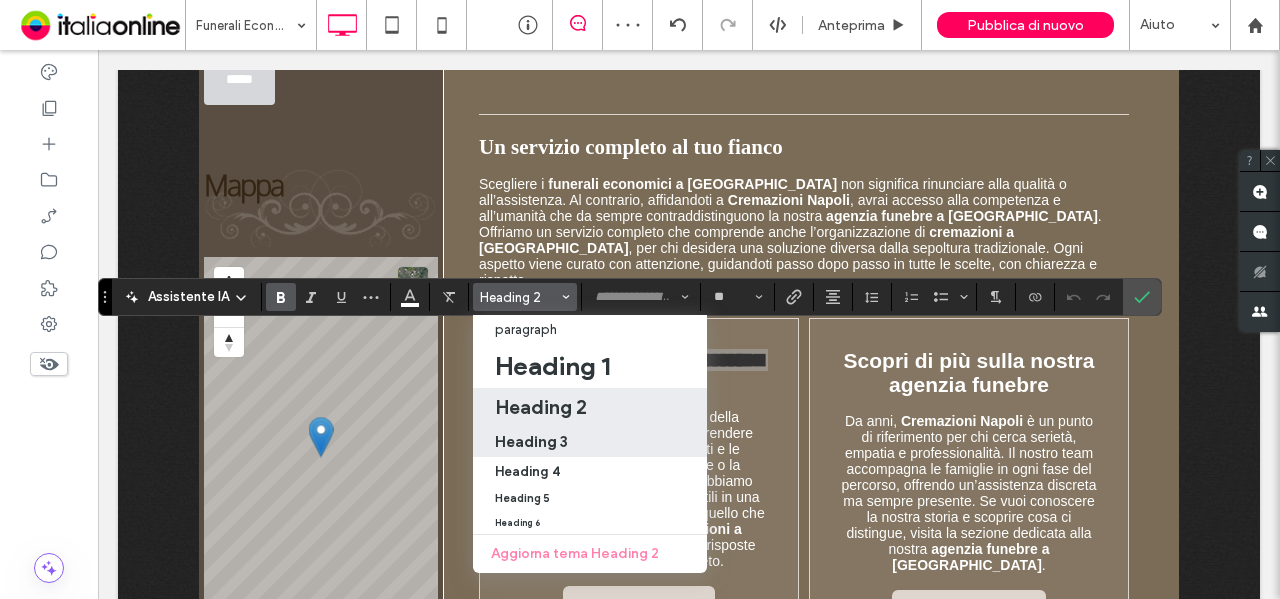 click on "Heading 3" at bounding box center (531, 441) 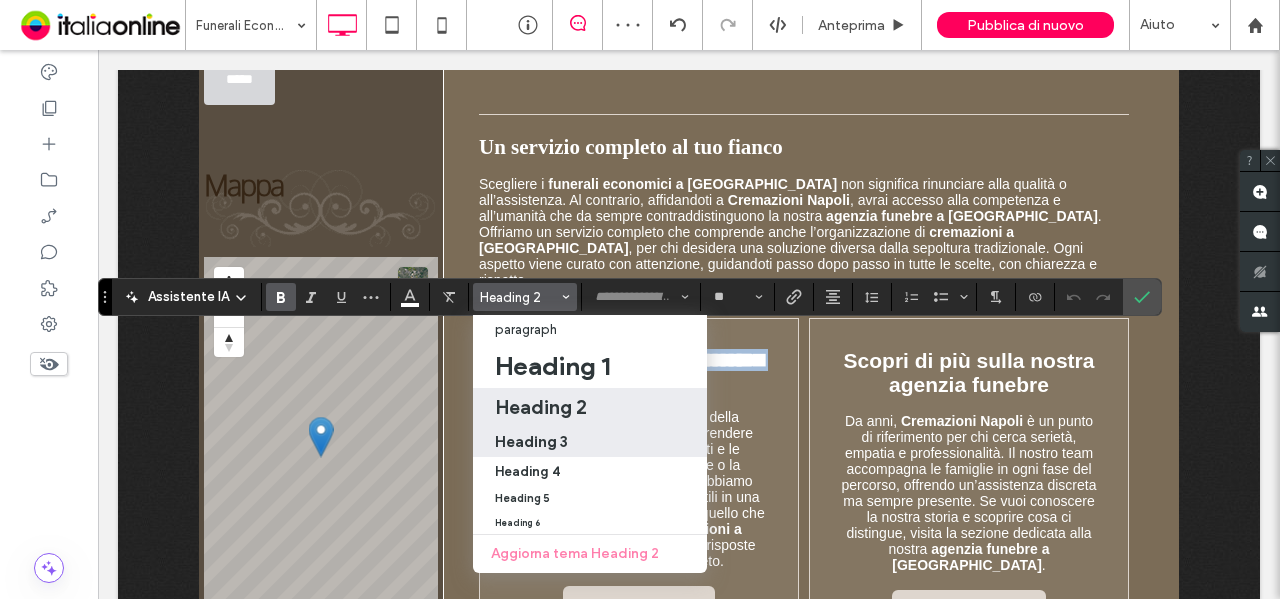 type on "**" 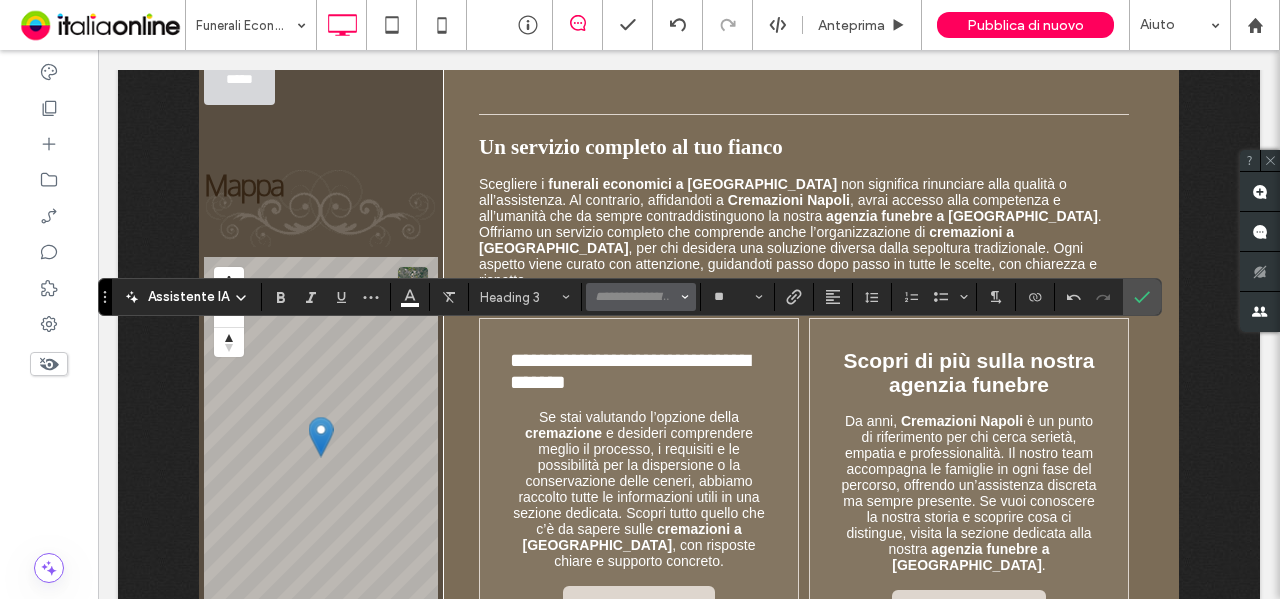 click at bounding box center (635, 297) 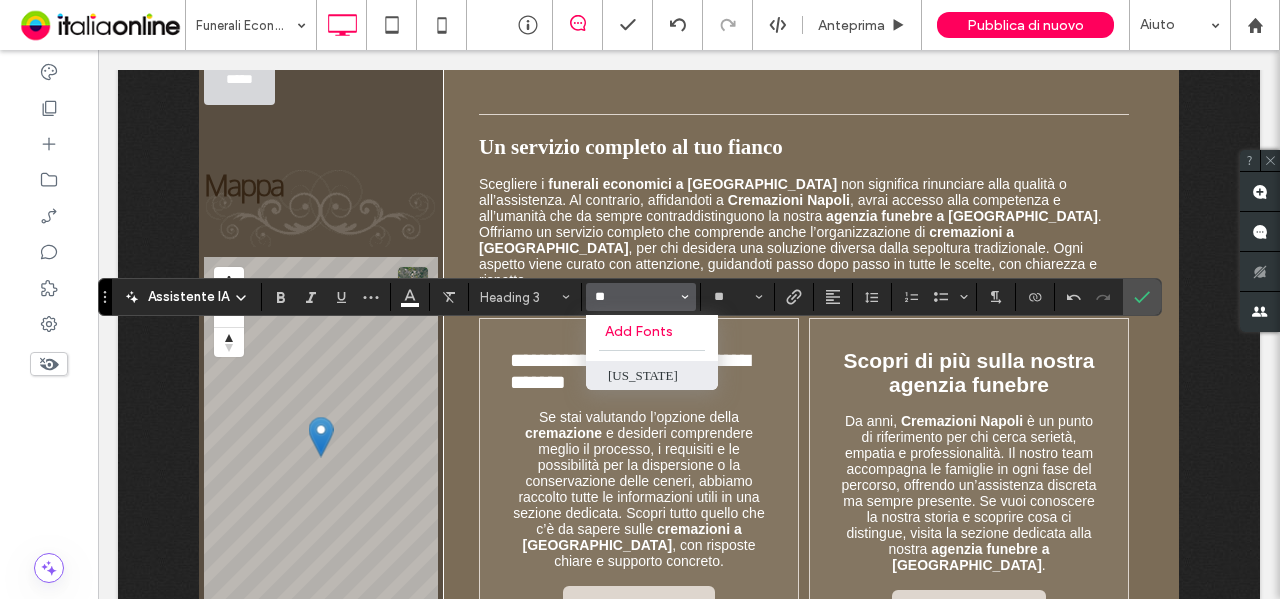 type on "**" 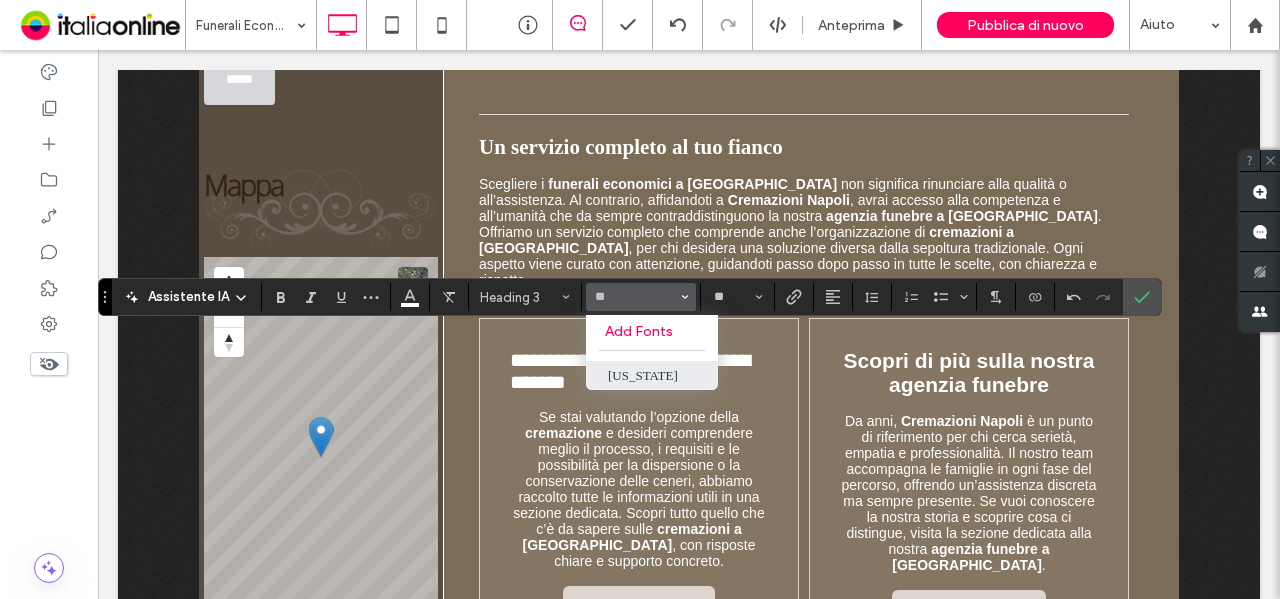 click on "[US_STATE]" at bounding box center [652, 375] 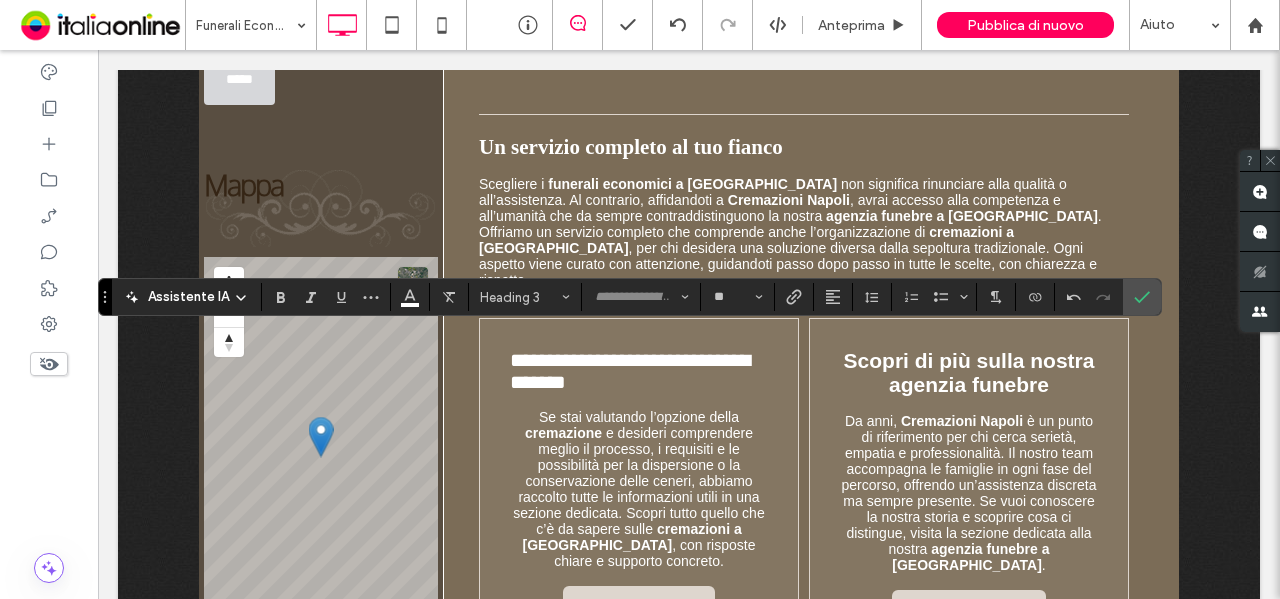 type on "*******" 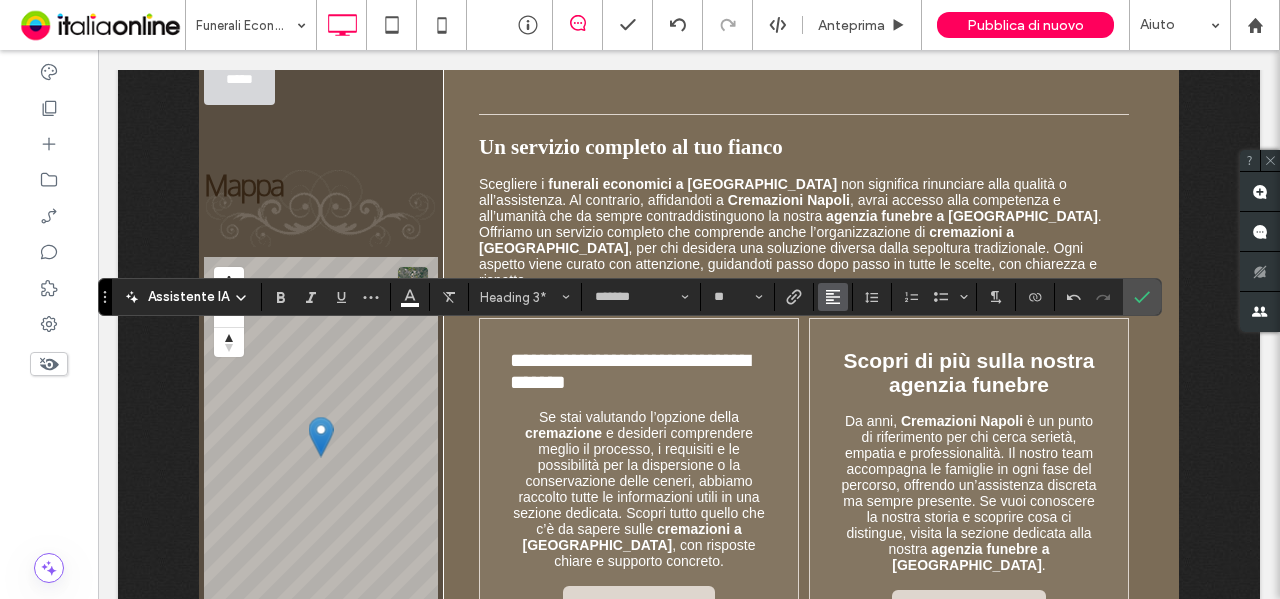 click 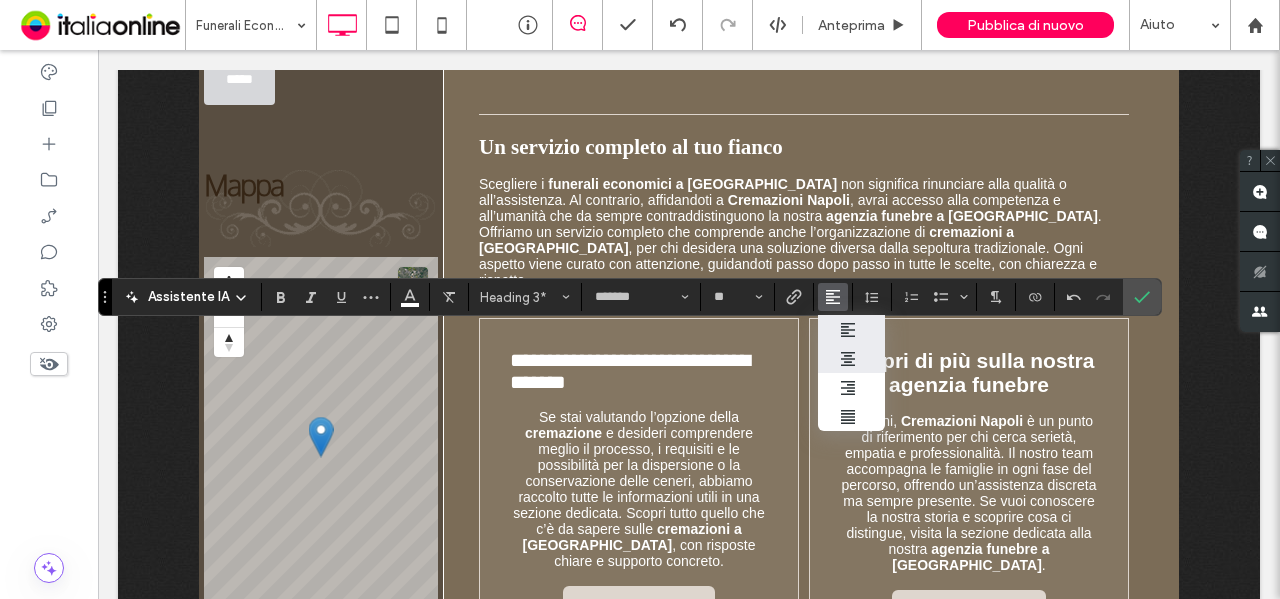 click 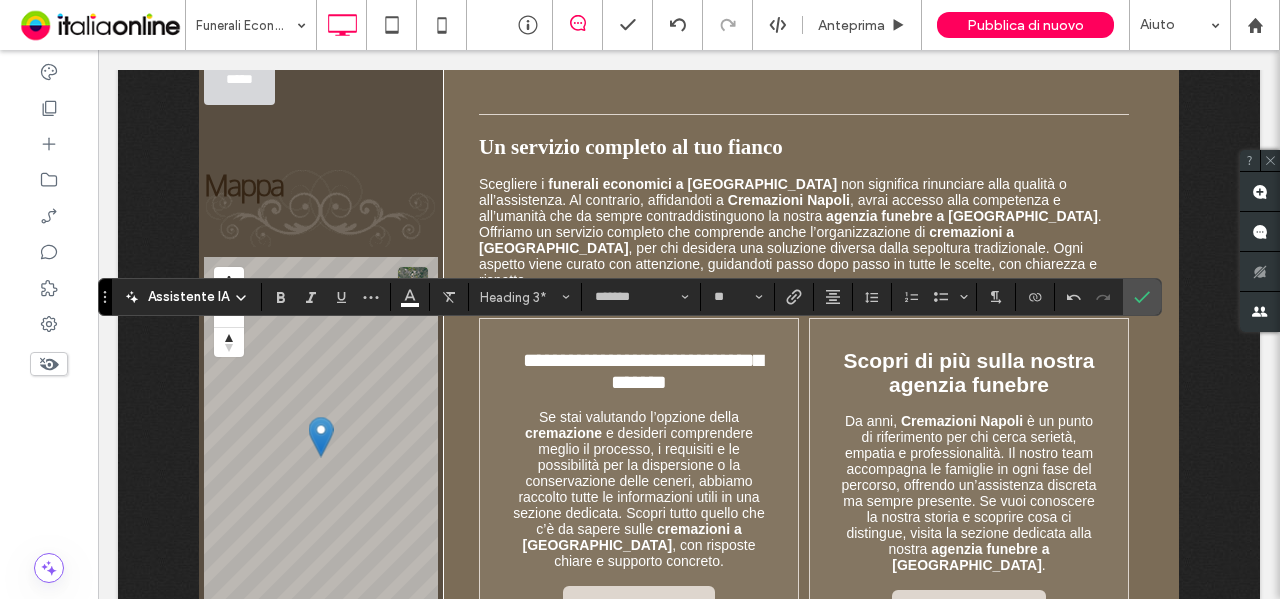 click on "Se stai valutando l’opzione della" at bounding box center [639, 417] 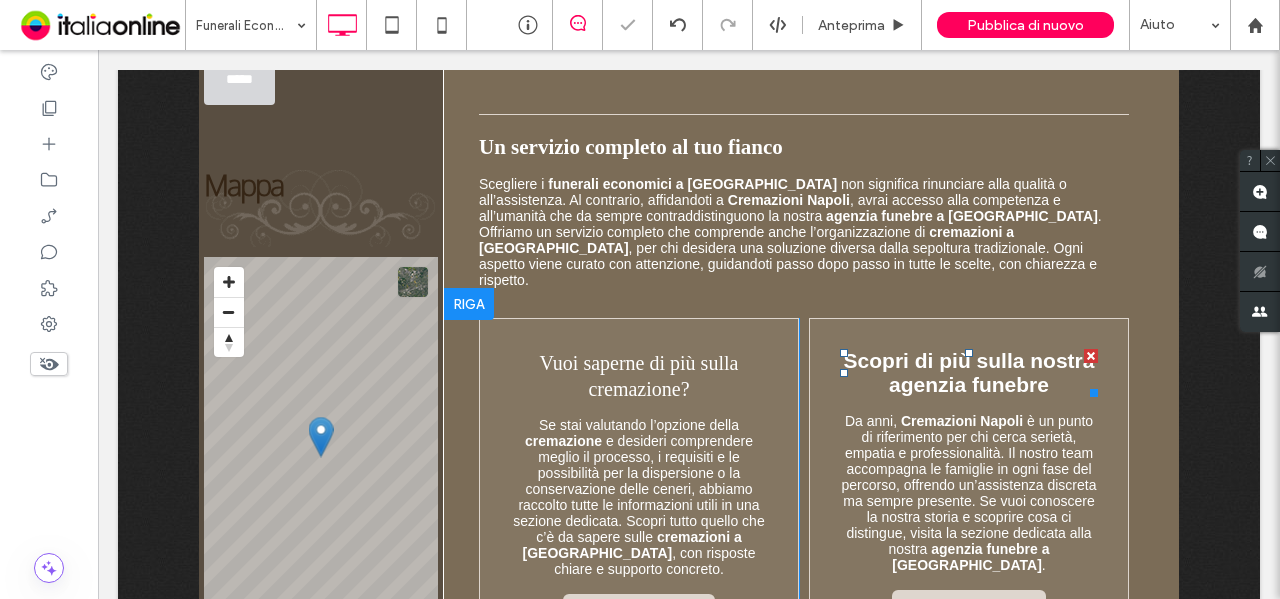 click on "Scopri di più sulla nostra agenzia funebre" at bounding box center [969, 372] 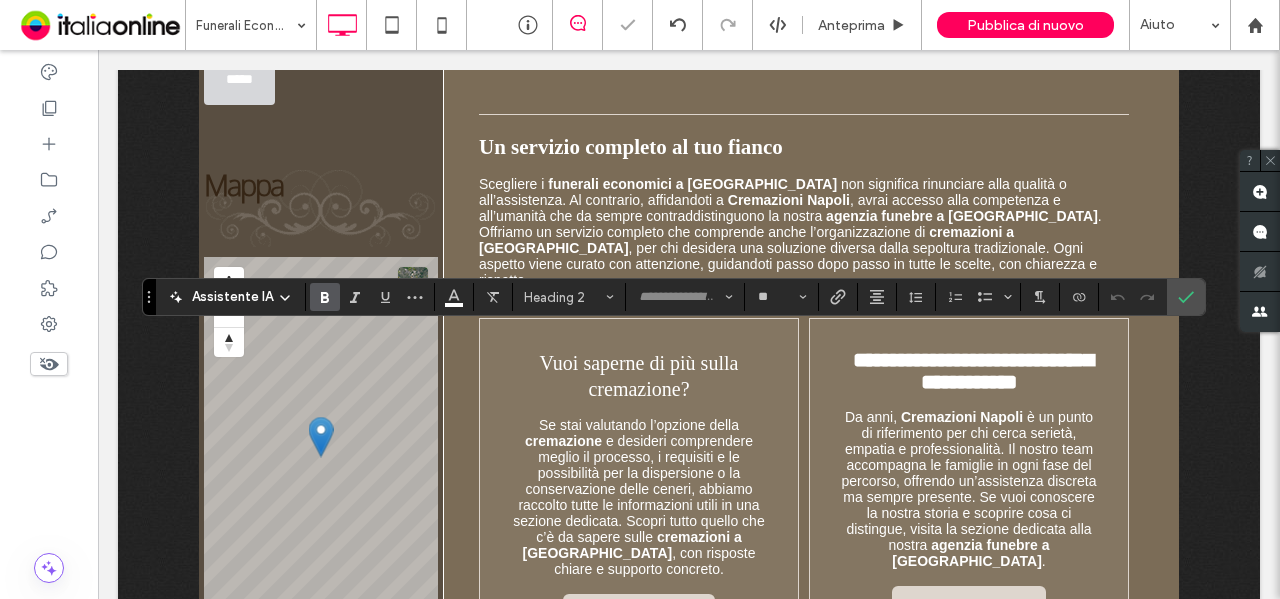 click on "**********" at bounding box center (973, 371) 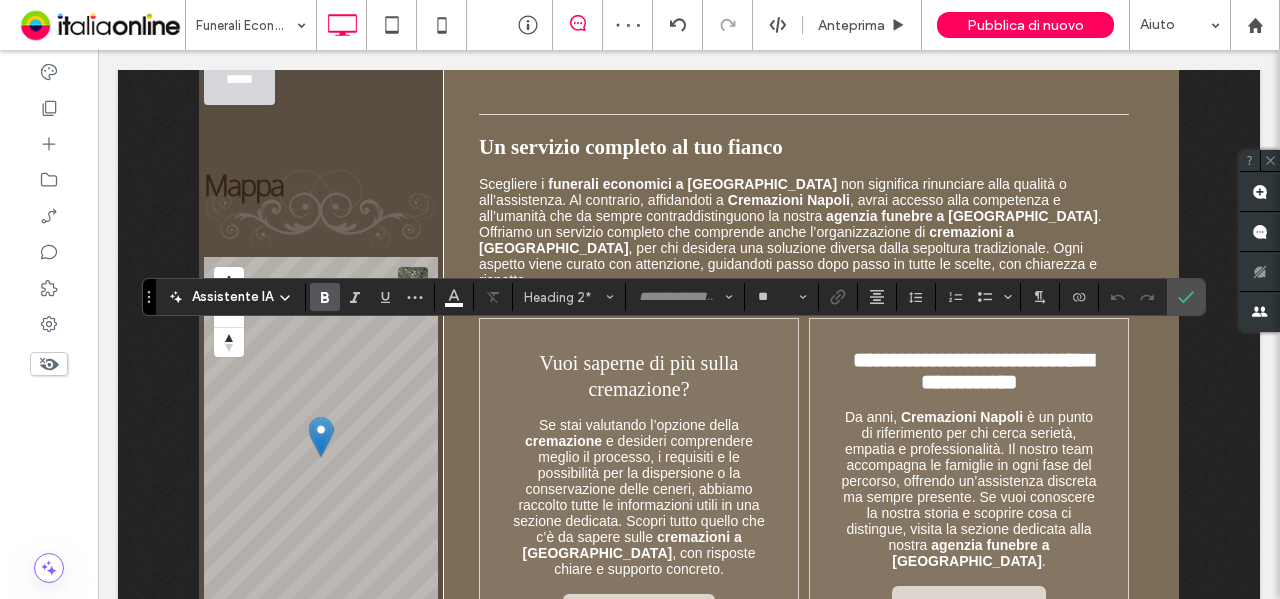click on "**********" at bounding box center [973, 371] 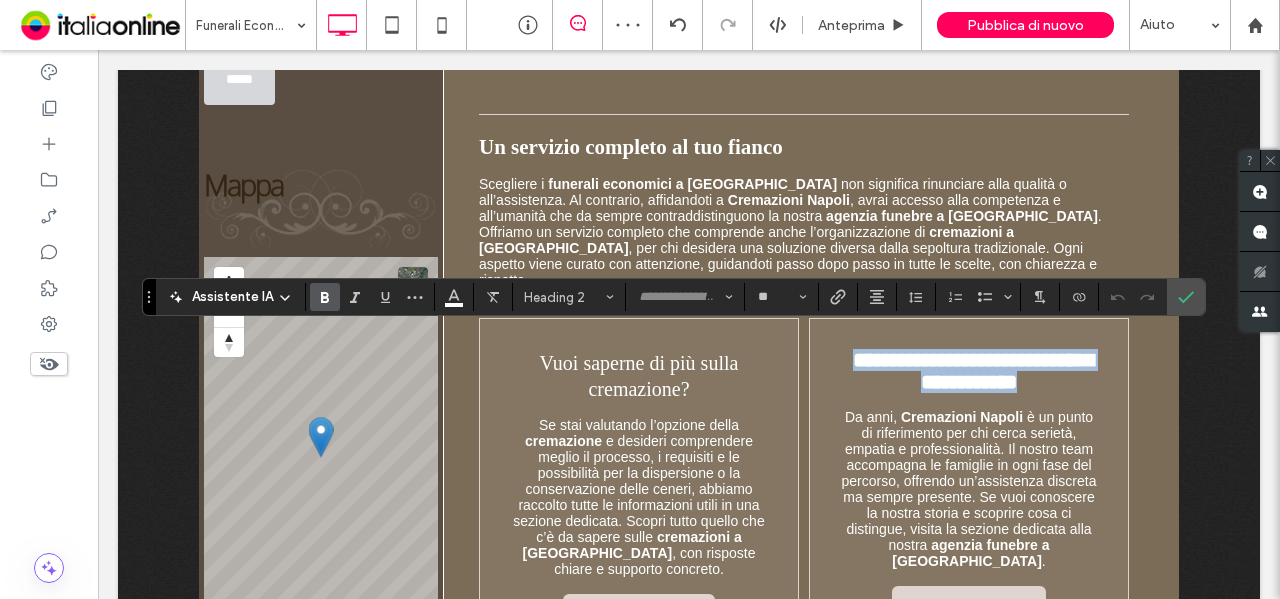 drag, startPoint x: 1044, startPoint y: 372, endPoint x: 826, endPoint y: 347, distance: 219.4288 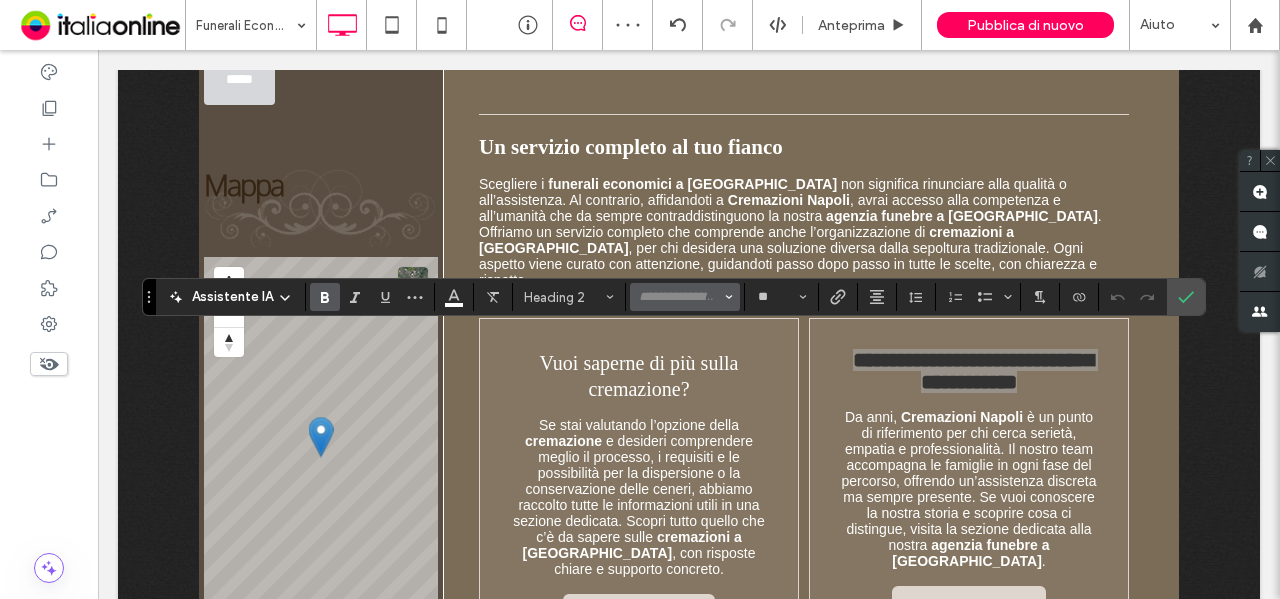 click at bounding box center (679, 297) 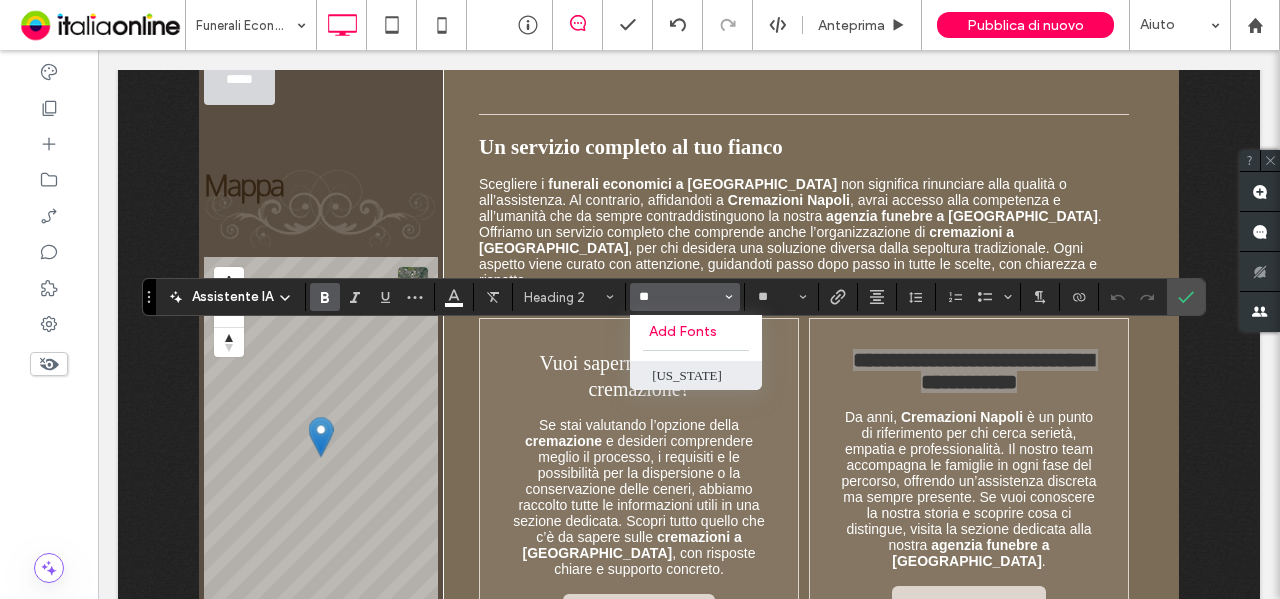 type on "**" 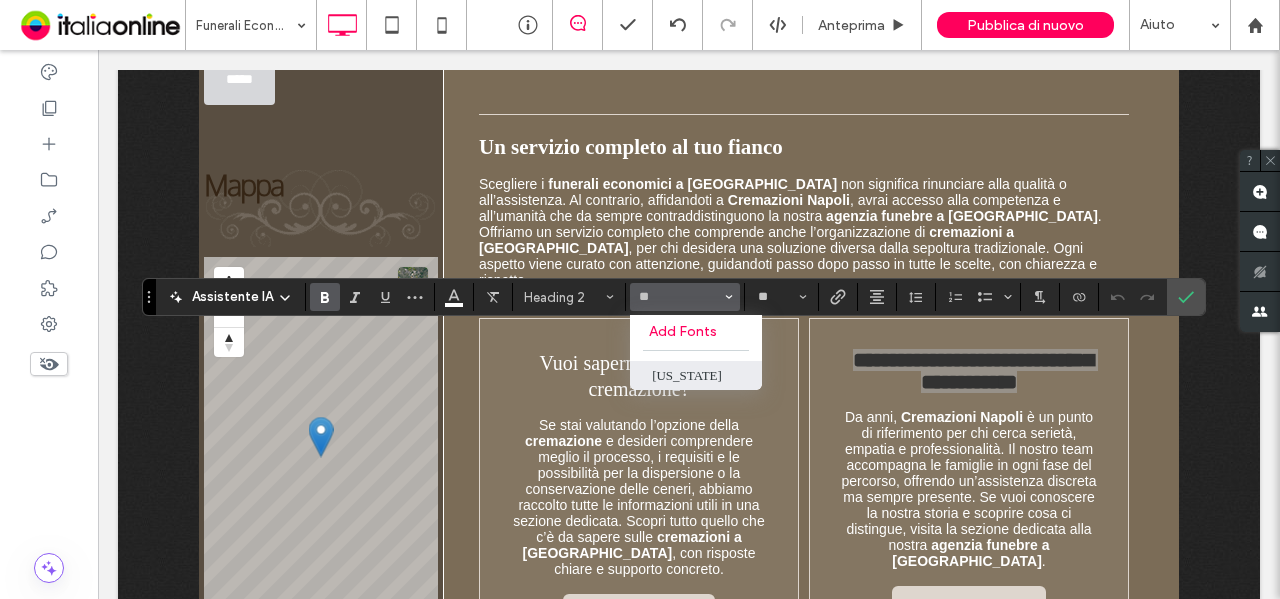 click on "[US_STATE]" at bounding box center (696, 375) 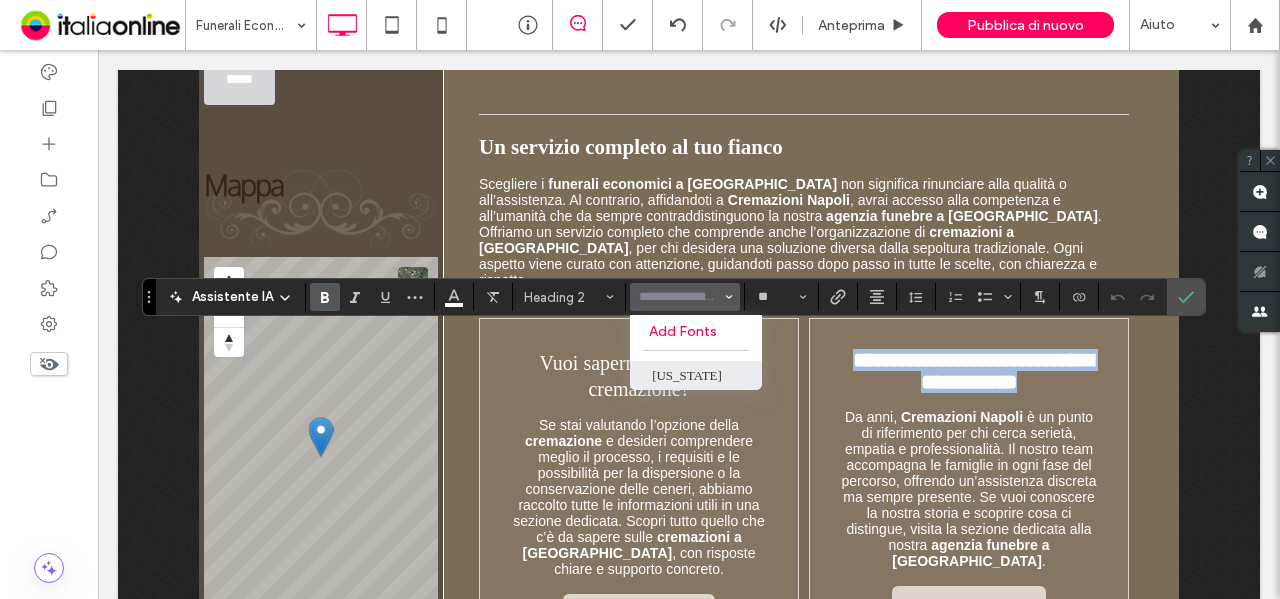 type on "*******" 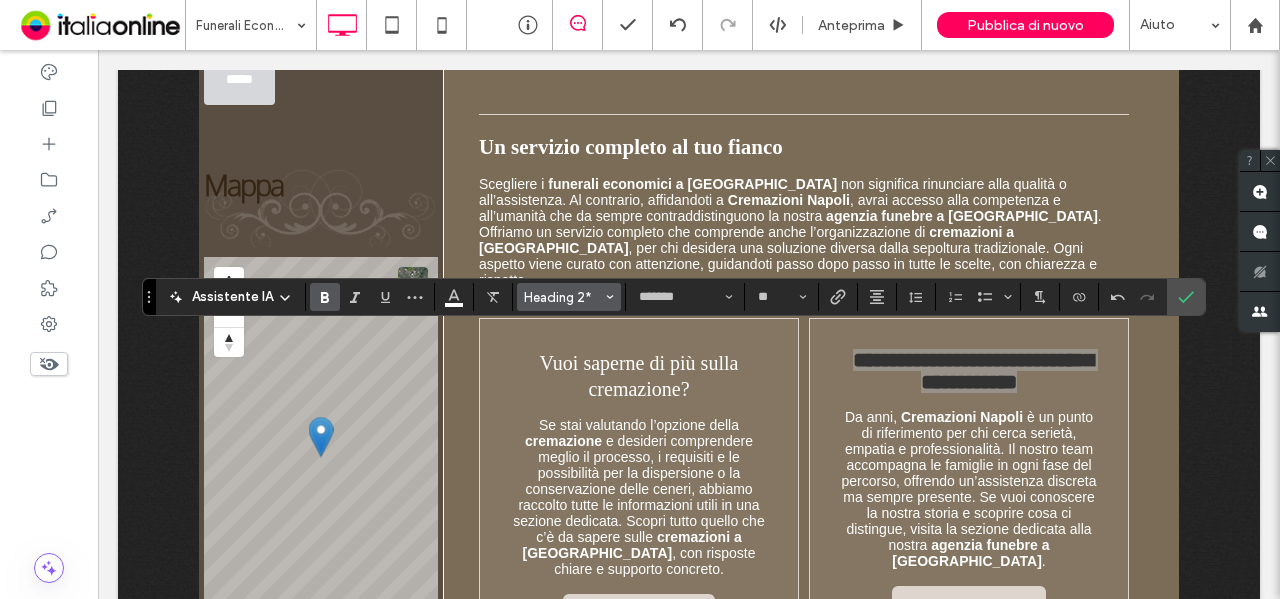 click on "Heading 2*" at bounding box center [563, 297] 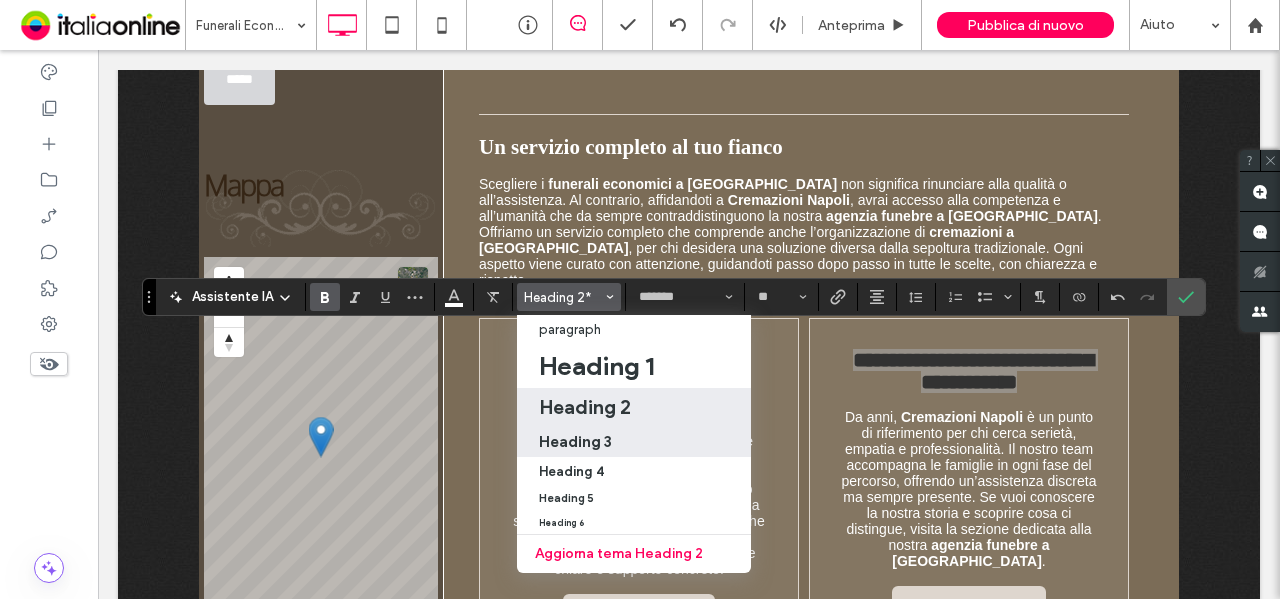click on "Heading 3" at bounding box center (634, 441) 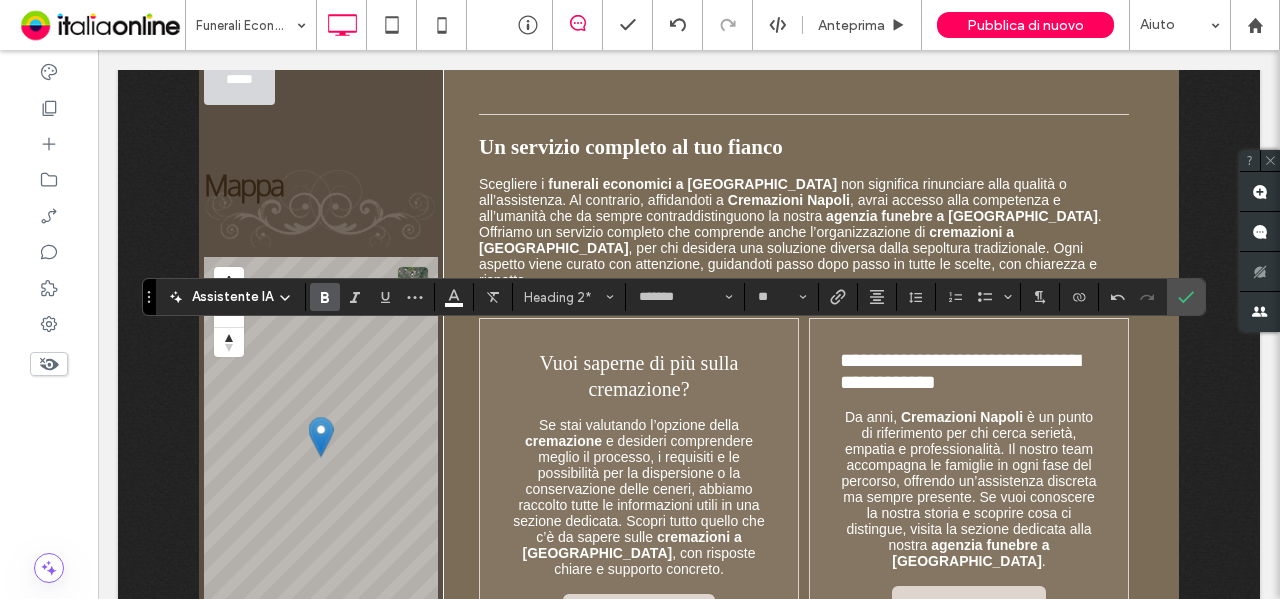 type 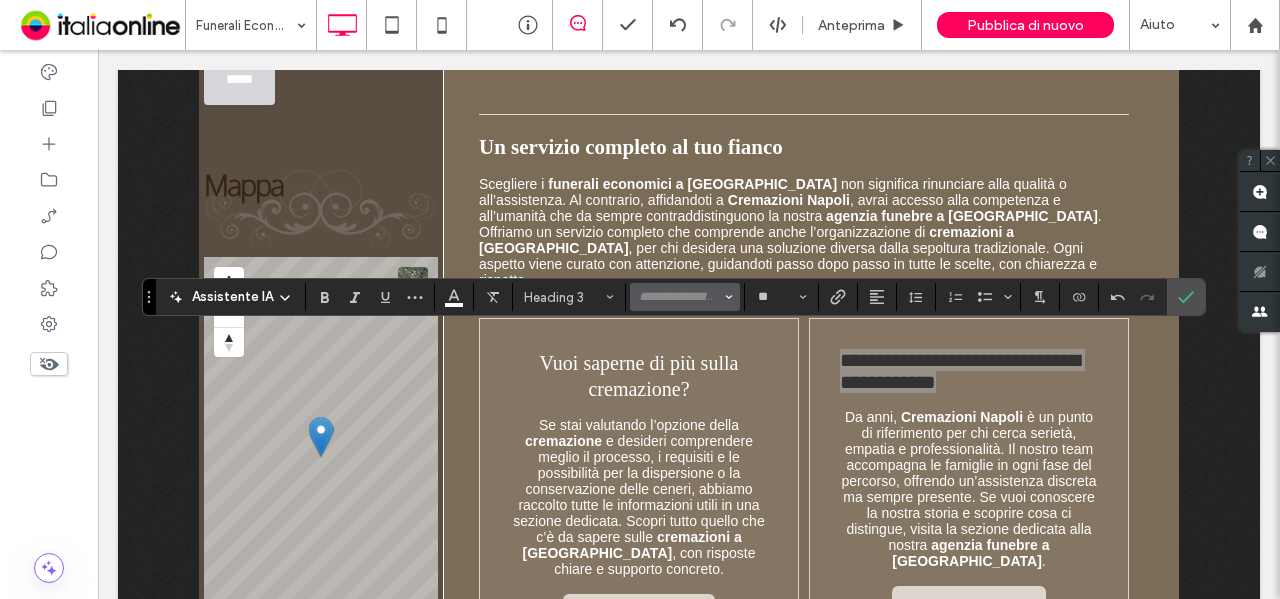 click at bounding box center [679, 297] 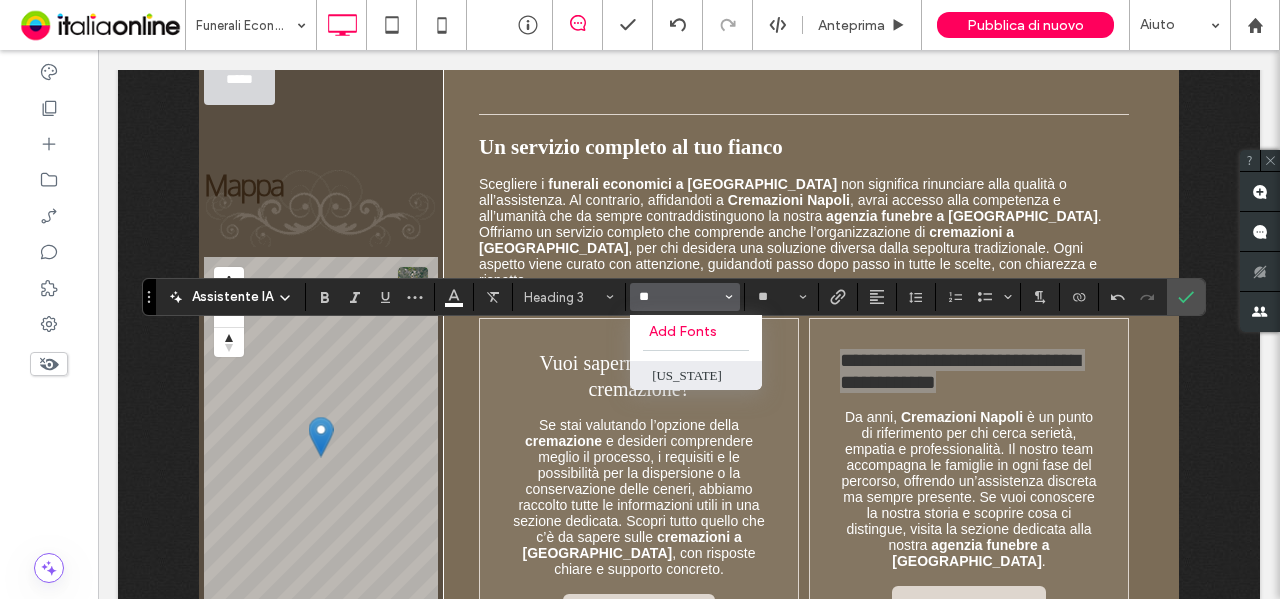 type on "**" 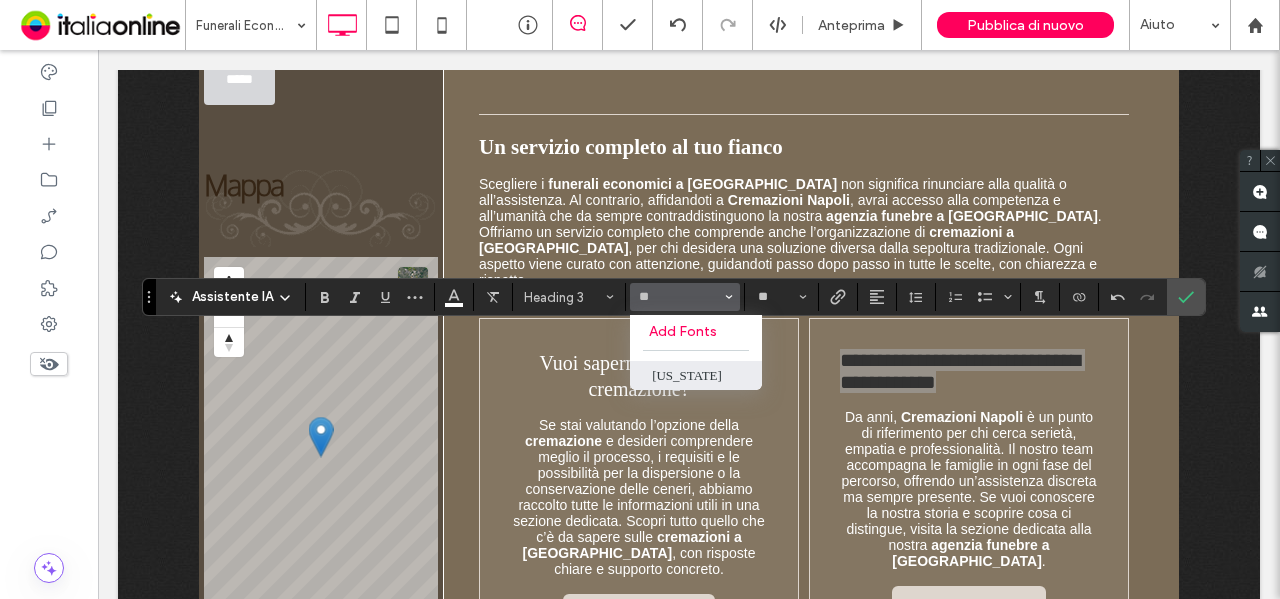 click on "[US_STATE]" at bounding box center (696, 375) 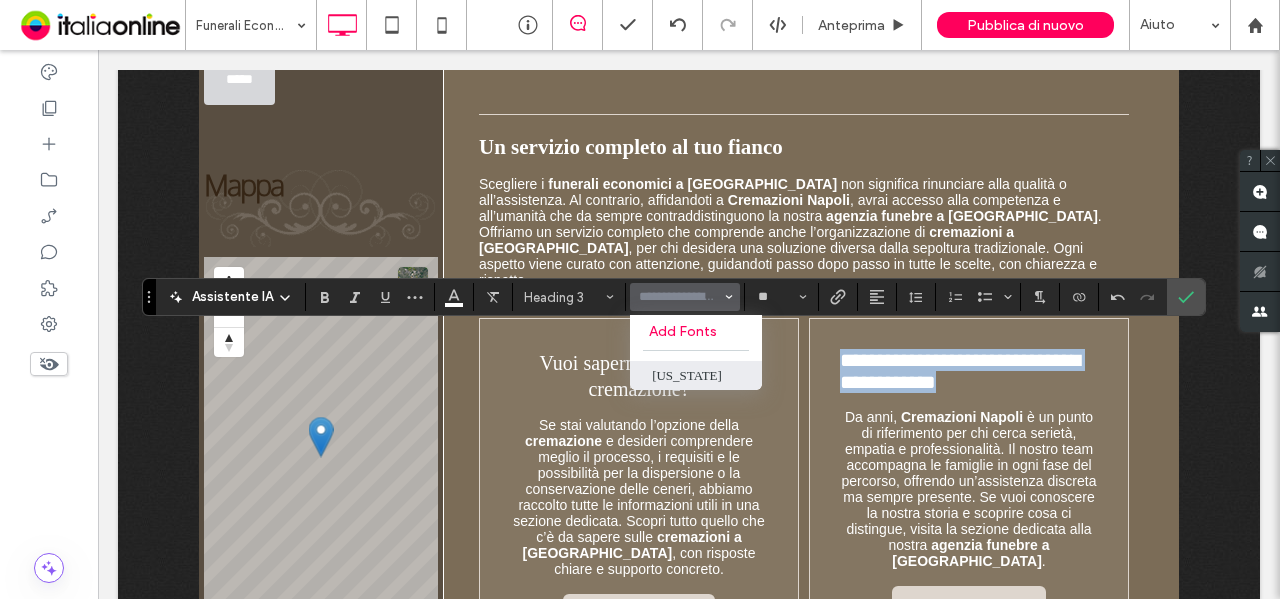 type on "*******" 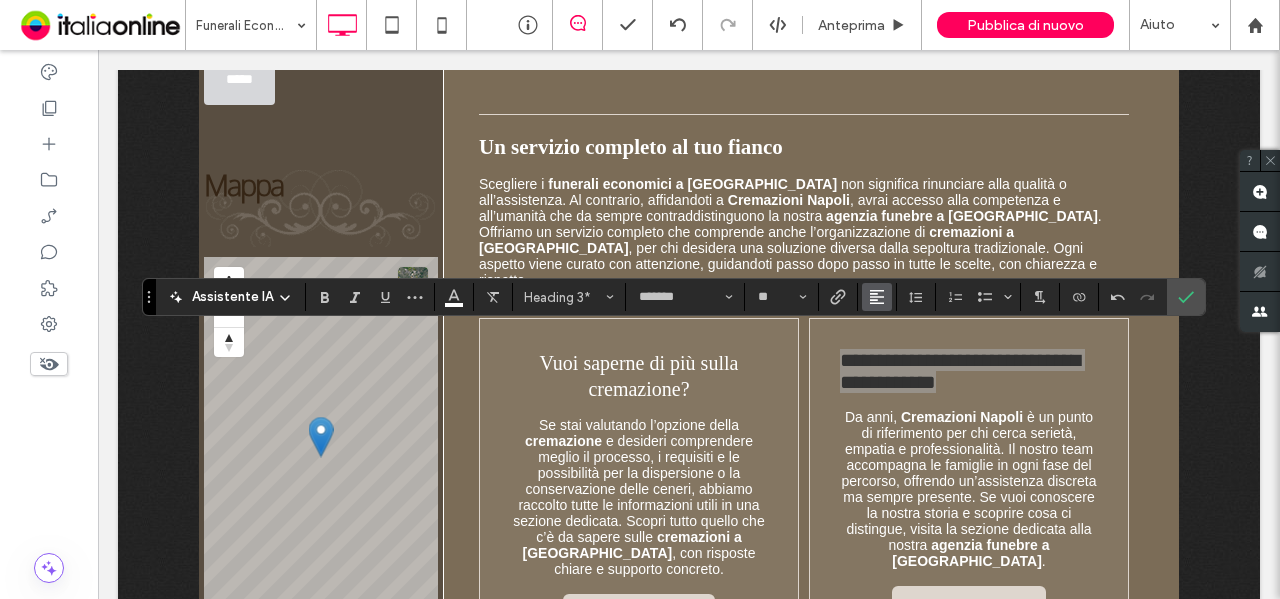click 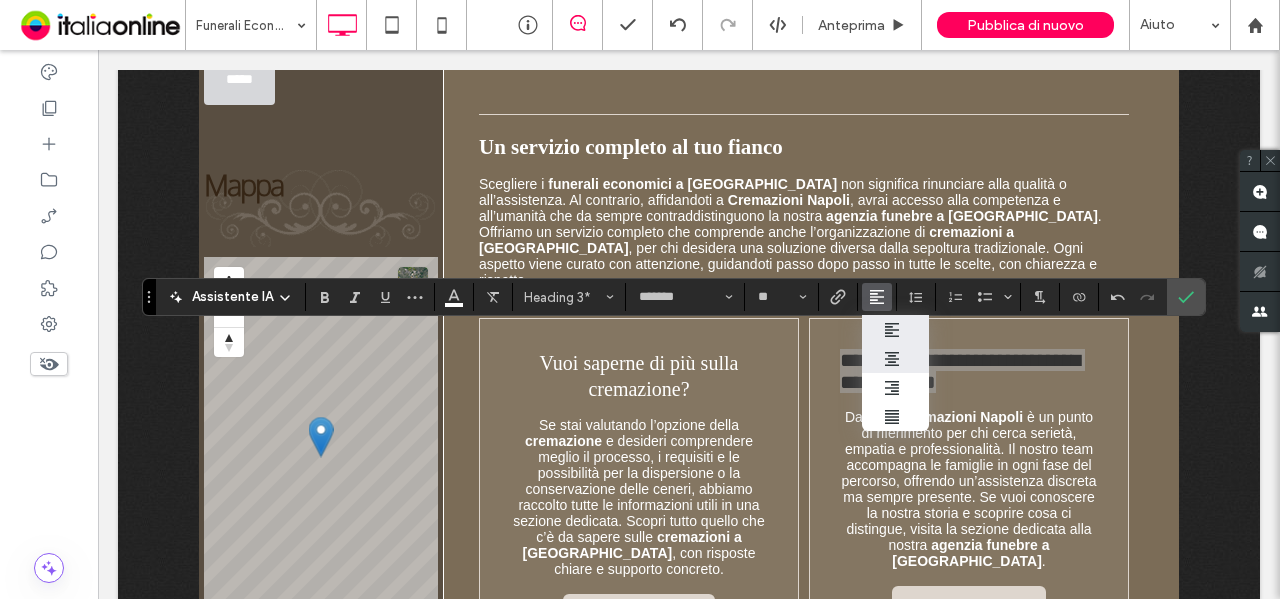 drag, startPoint x: 898, startPoint y: 353, endPoint x: 800, endPoint y: 314, distance: 105.47511 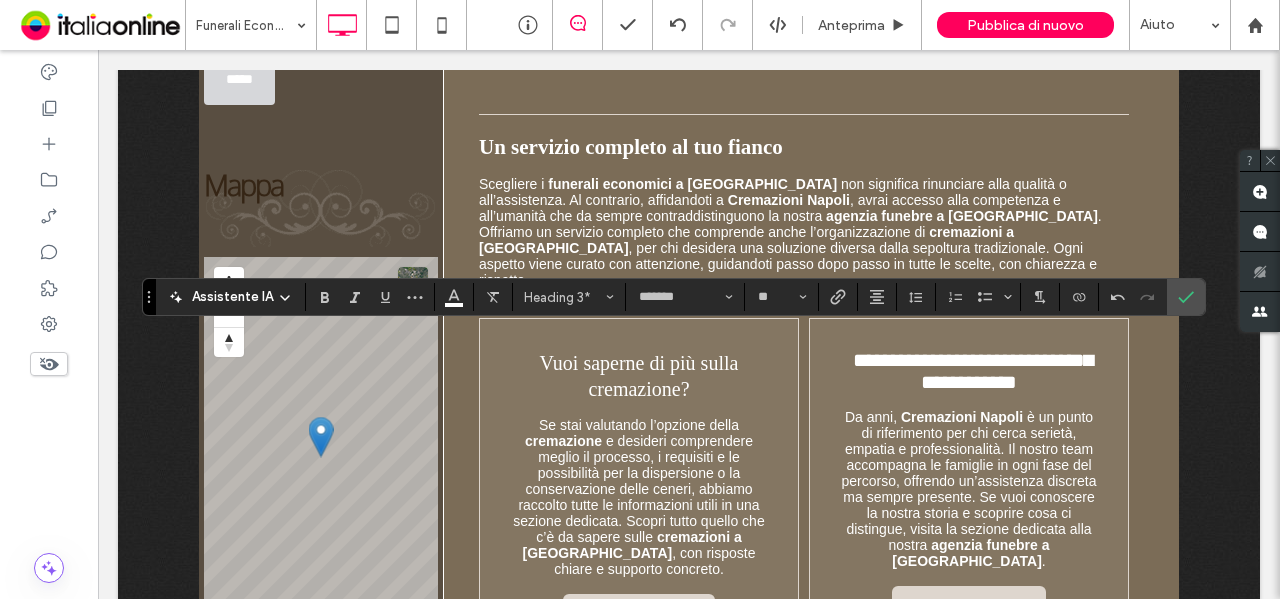 click on "**********" at bounding box center (969, 502) 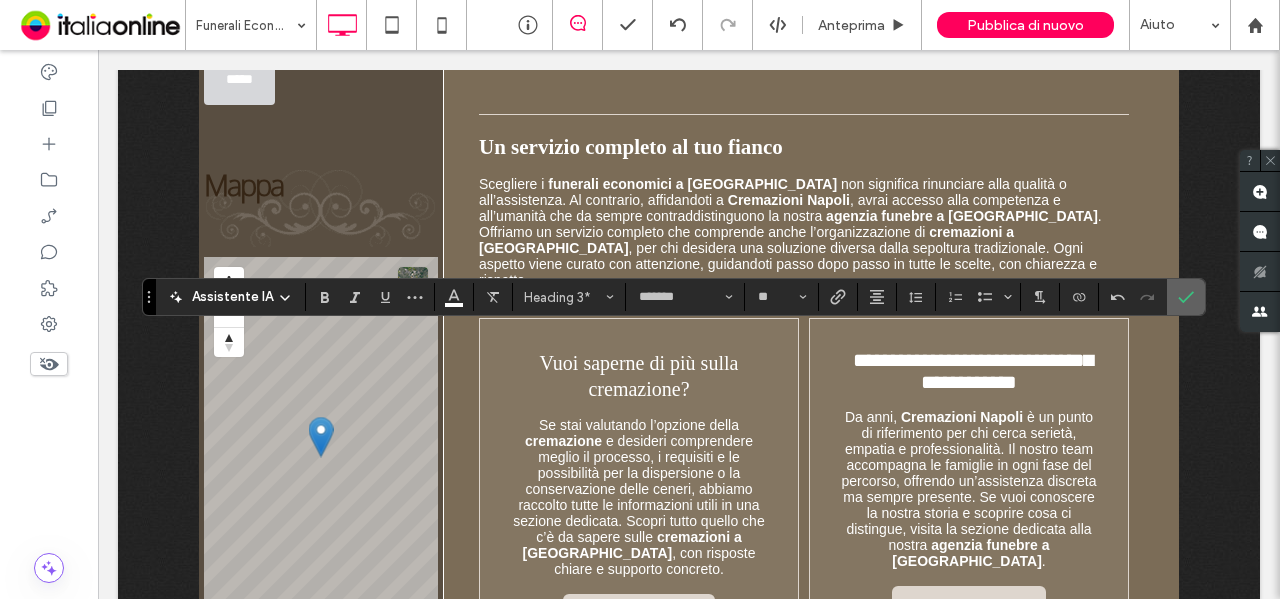 click at bounding box center (1186, 297) 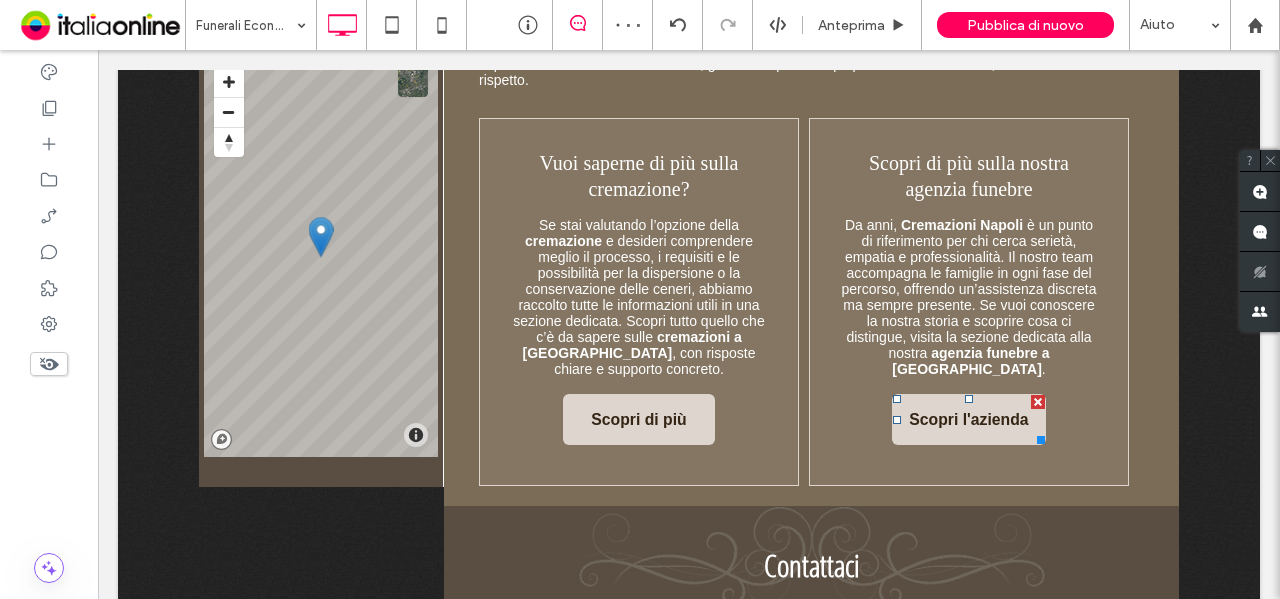 scroll, scrollTop: 1800, scrollLeft: 0, axis: vertical 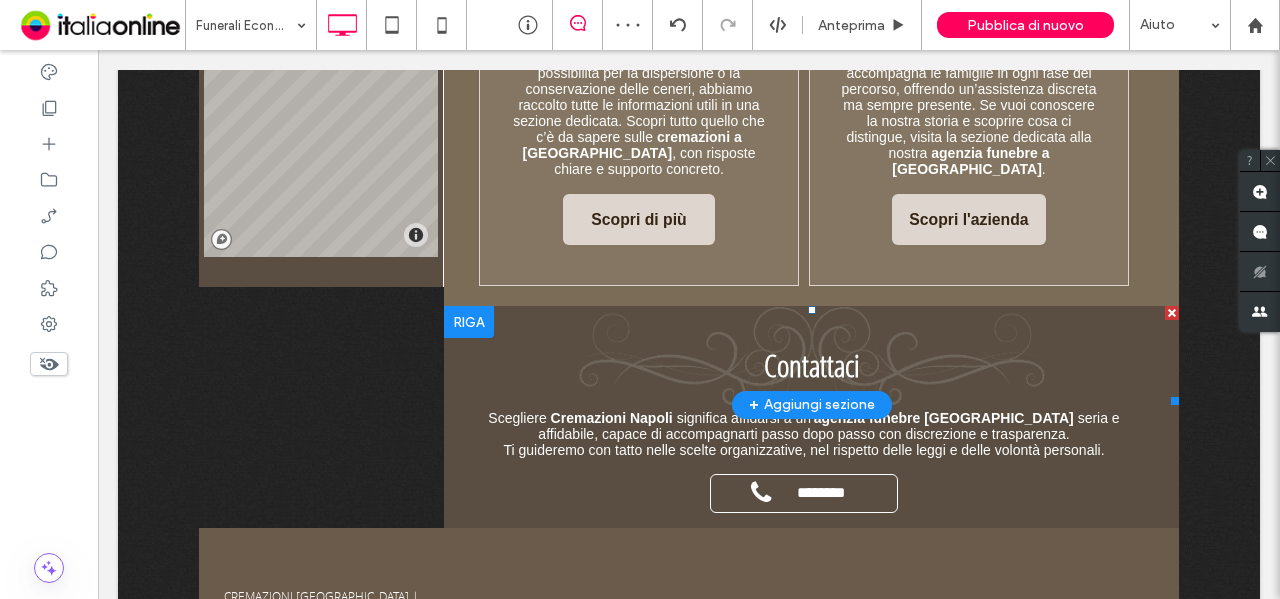 click on "Contattaci" at bounding box center [812, 365] 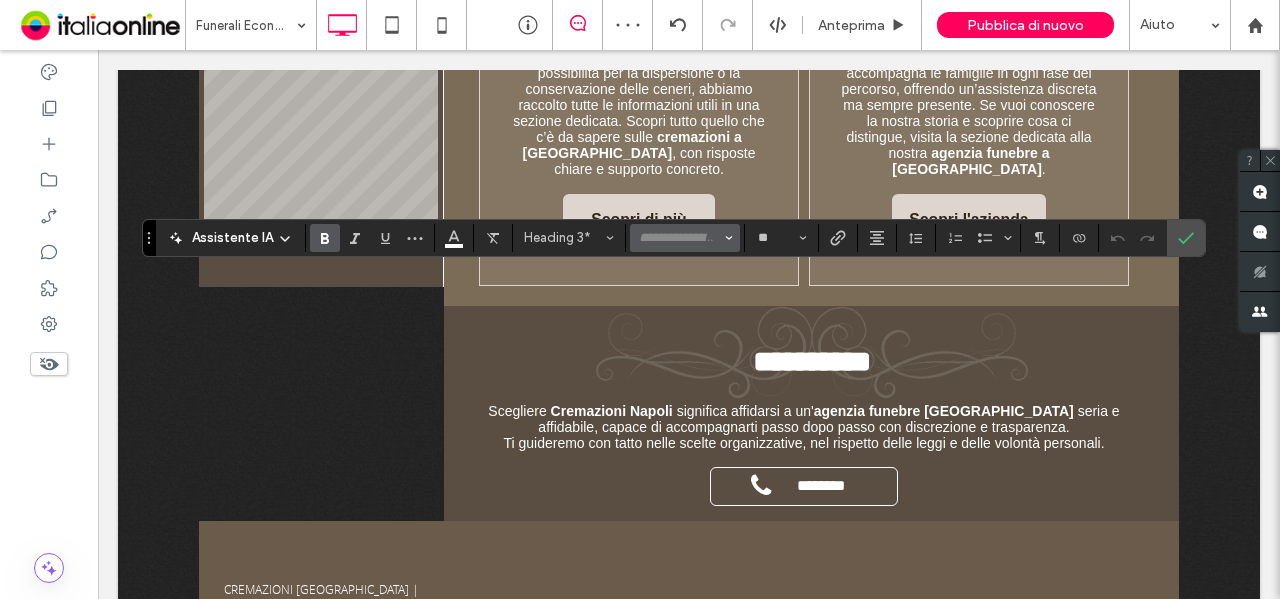 click at bounding box center [679, 238] 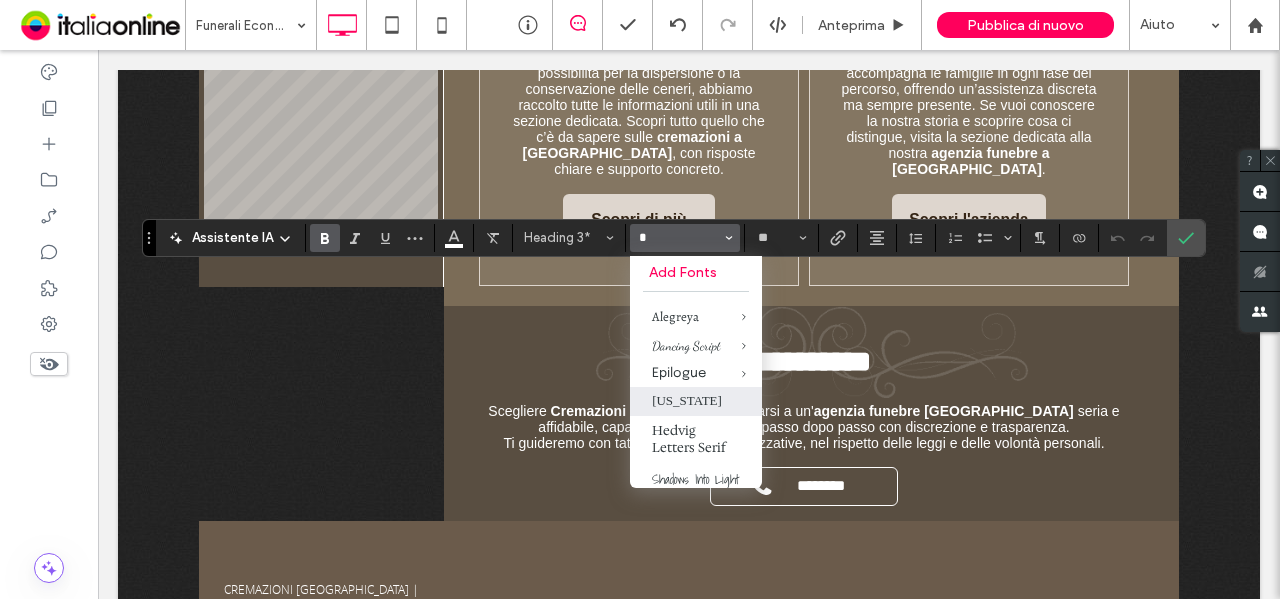 type on "*" 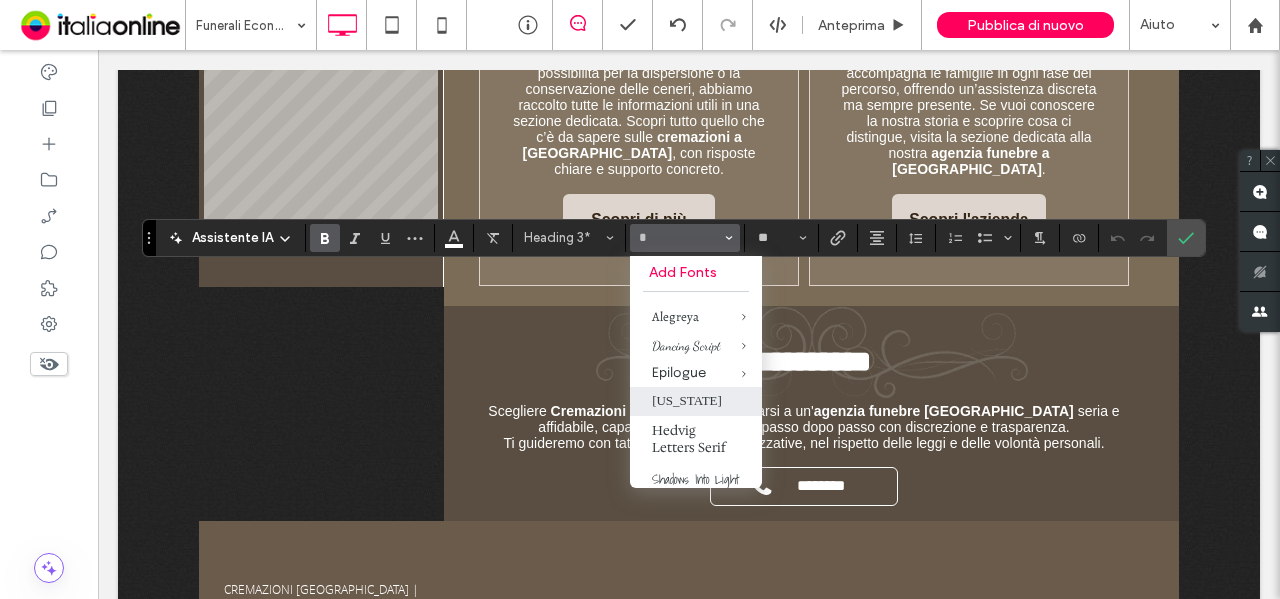 drag, startPoint x: 670, startPoint y: 403, endPoint x: 572, endPoint y: 352, distance: 110.47624 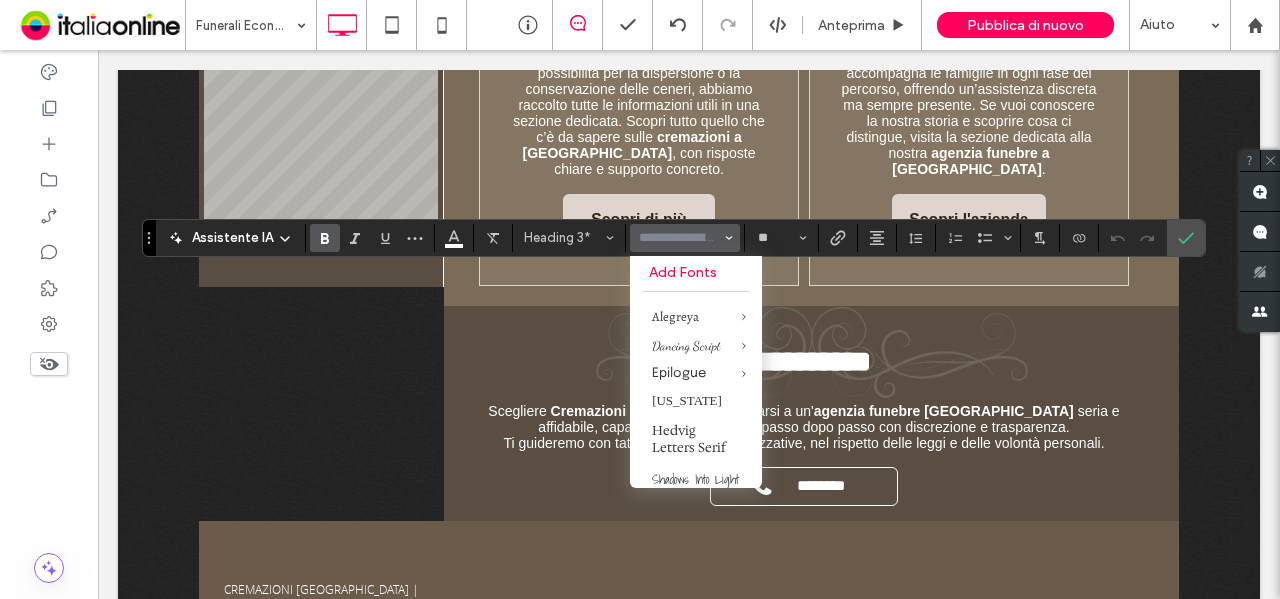 type on "*******" 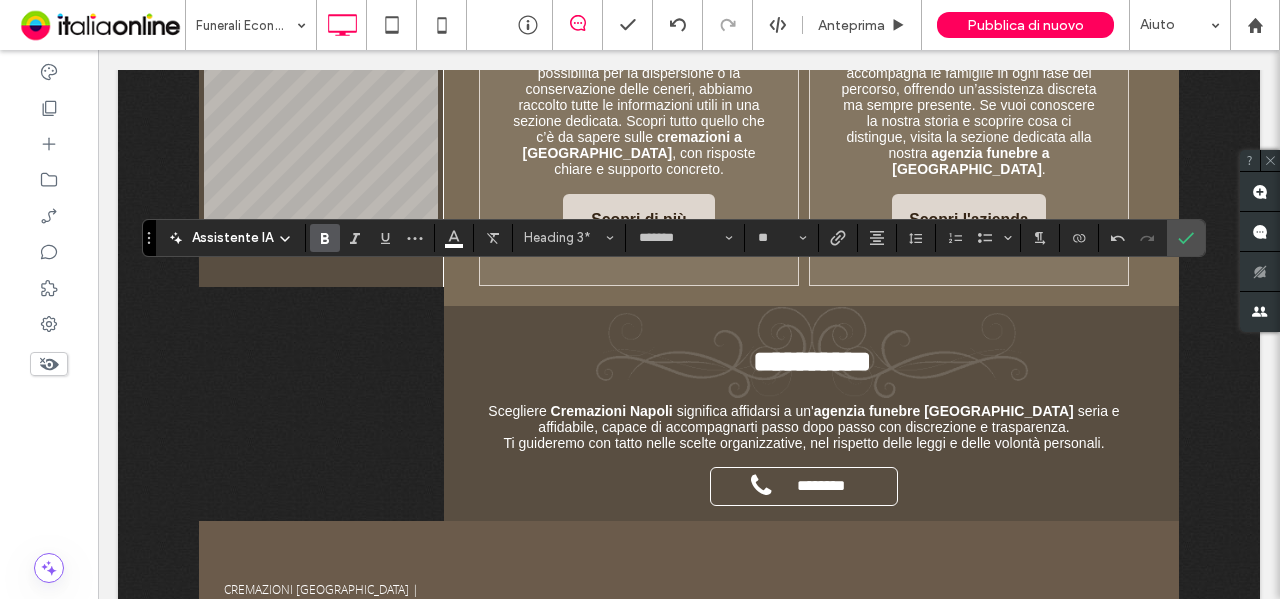 click 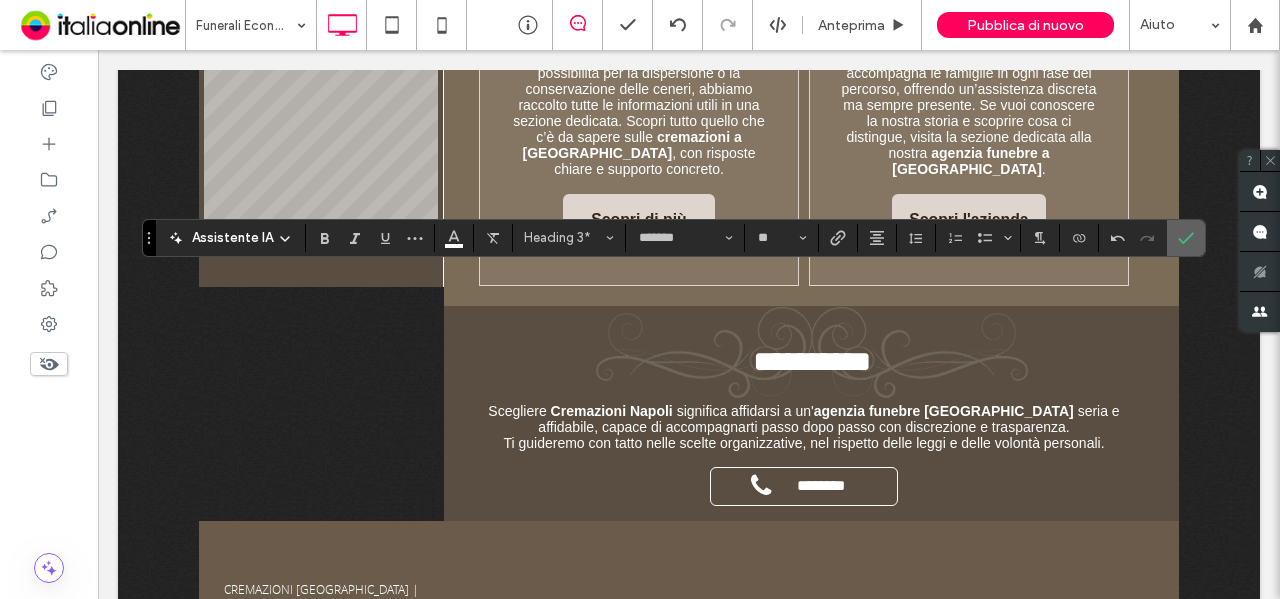 drag, startPoint x: 1183, startPoint y: 237, endPoint x: 1027, endPoint y: 223, distance: 156.62694 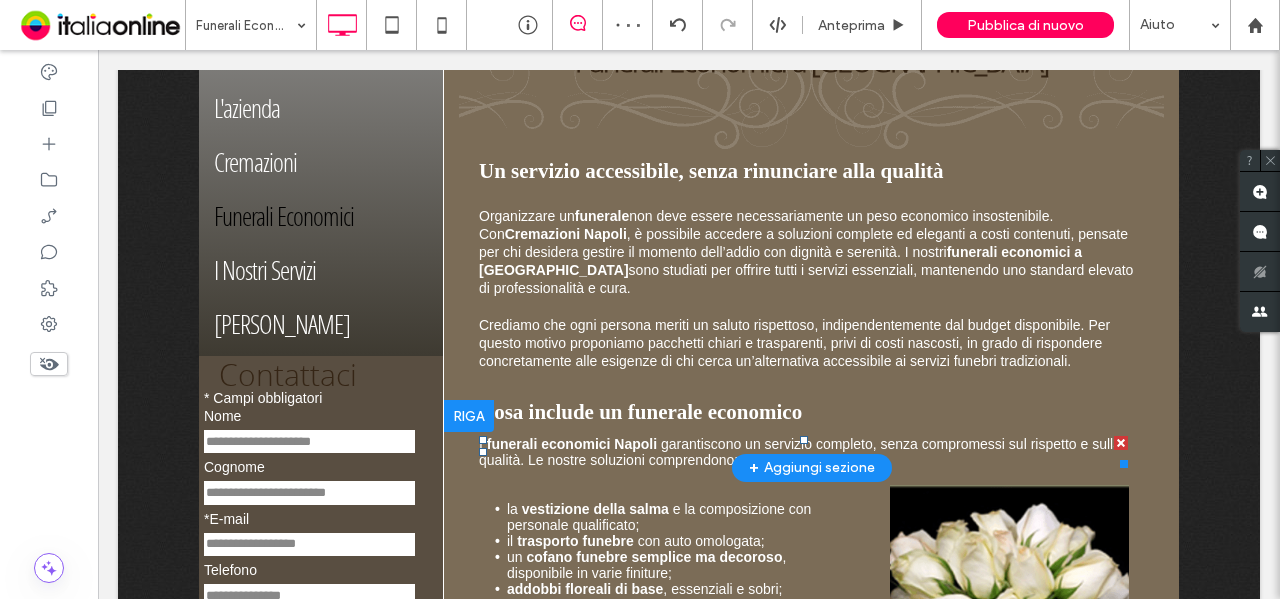 scroll, scrollTop: 300, scrollLeft: 0, axis: vertical 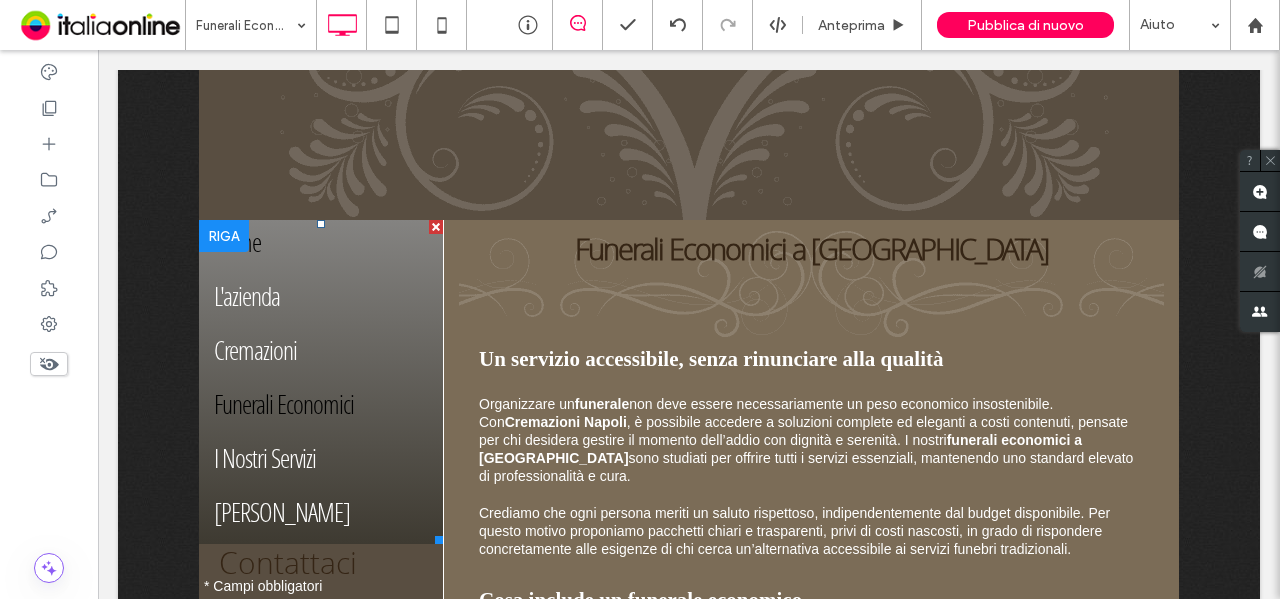 click on "Home" at bounding box center (321, 247) 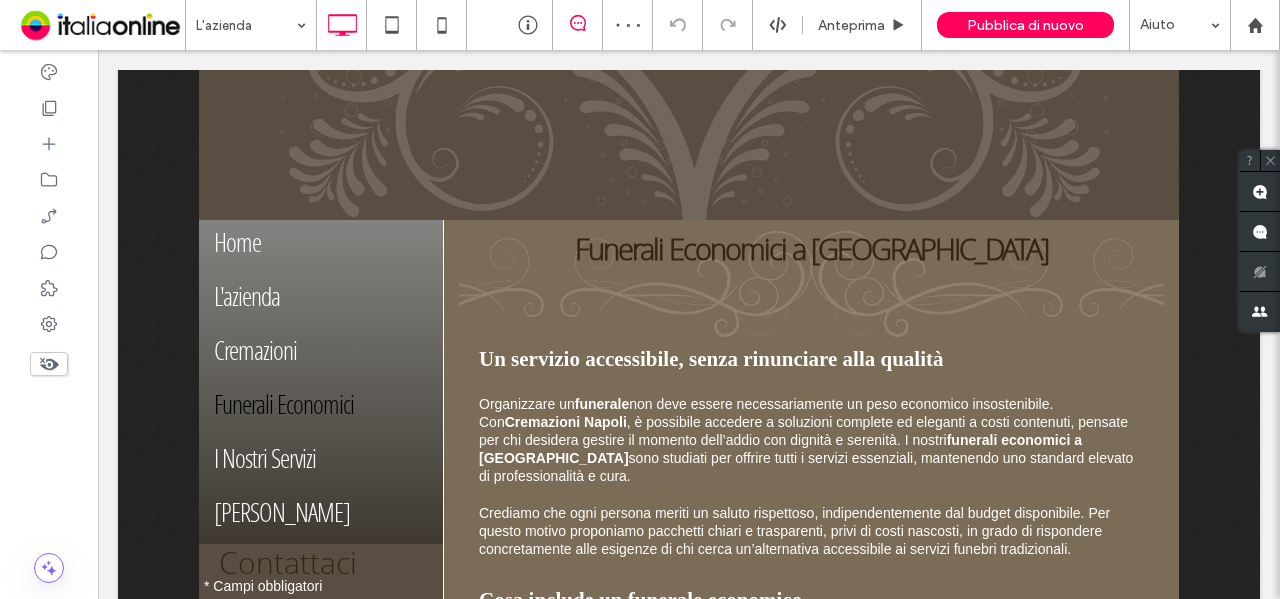 type on "****" 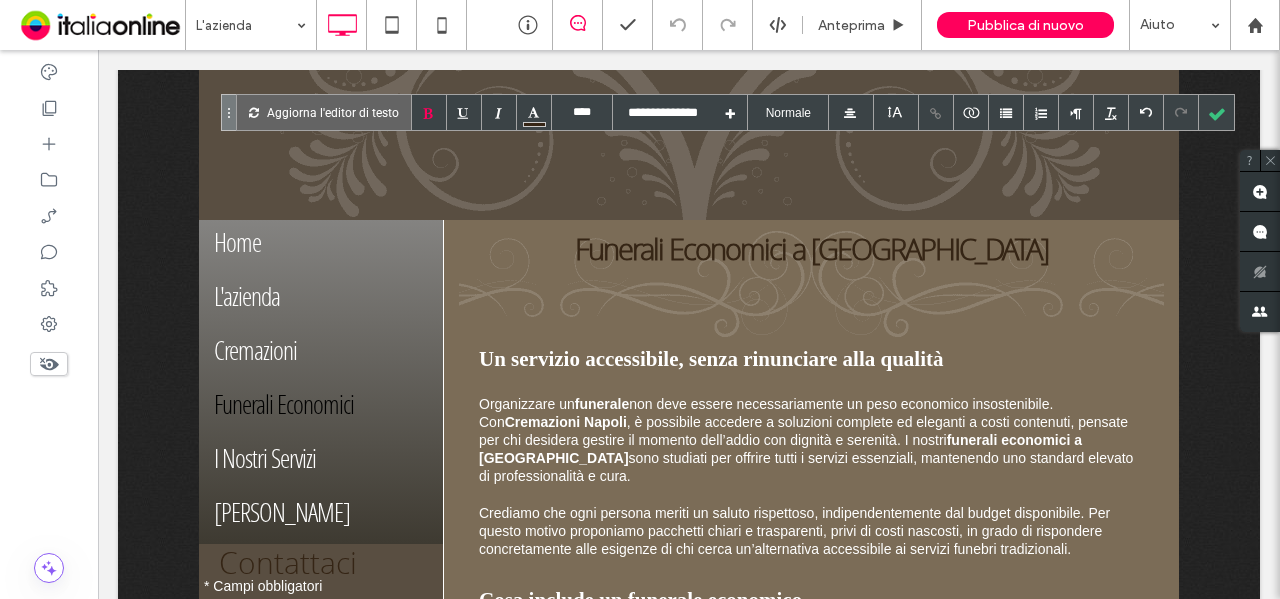 click on "Aggiorna l'editor di testo" at bounding box center (333, 112) 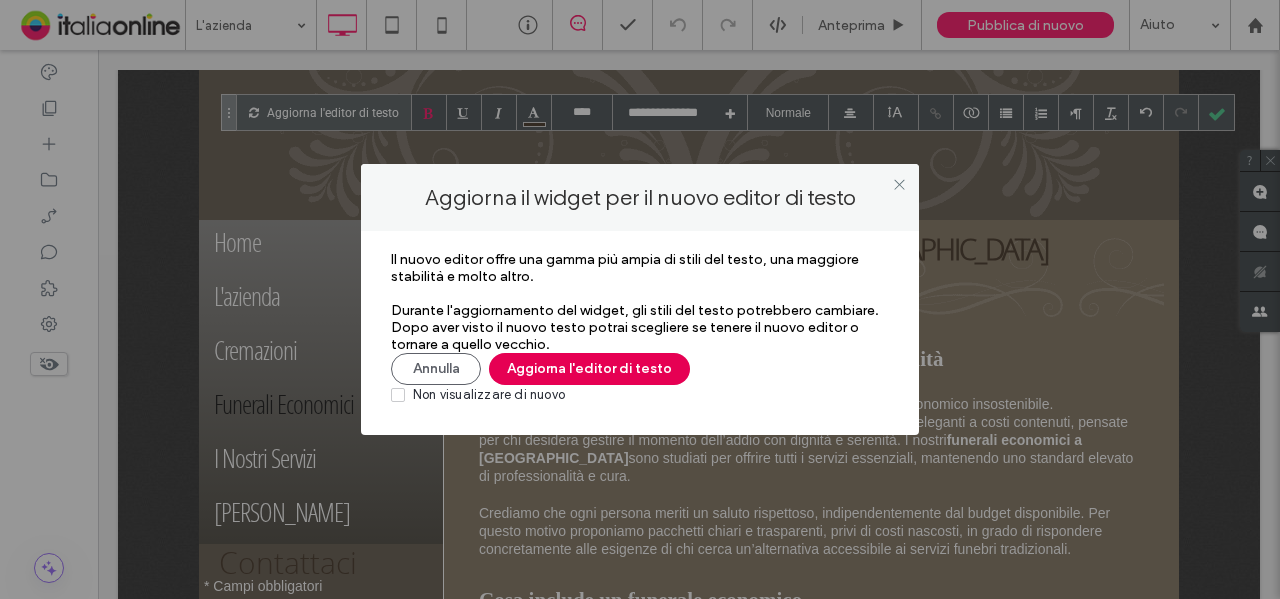 click on "Aggiorna l'editor di testo" at bounding box center [589, 369] 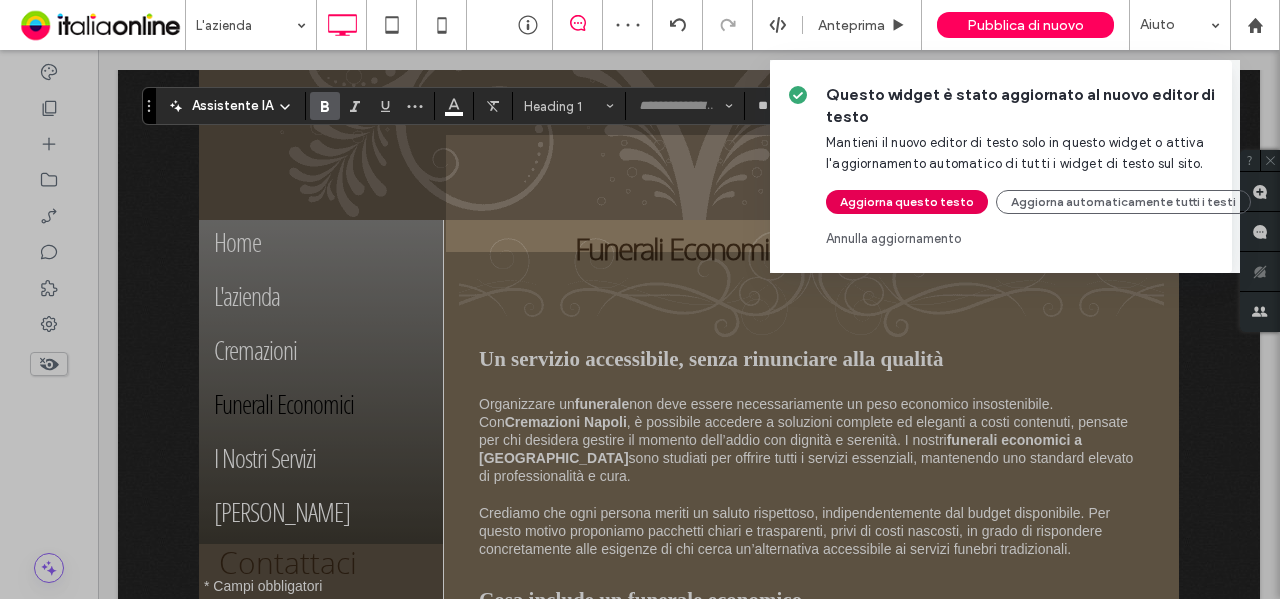 click on "Aggiorna questo testo" at bounding box center [907, 202] 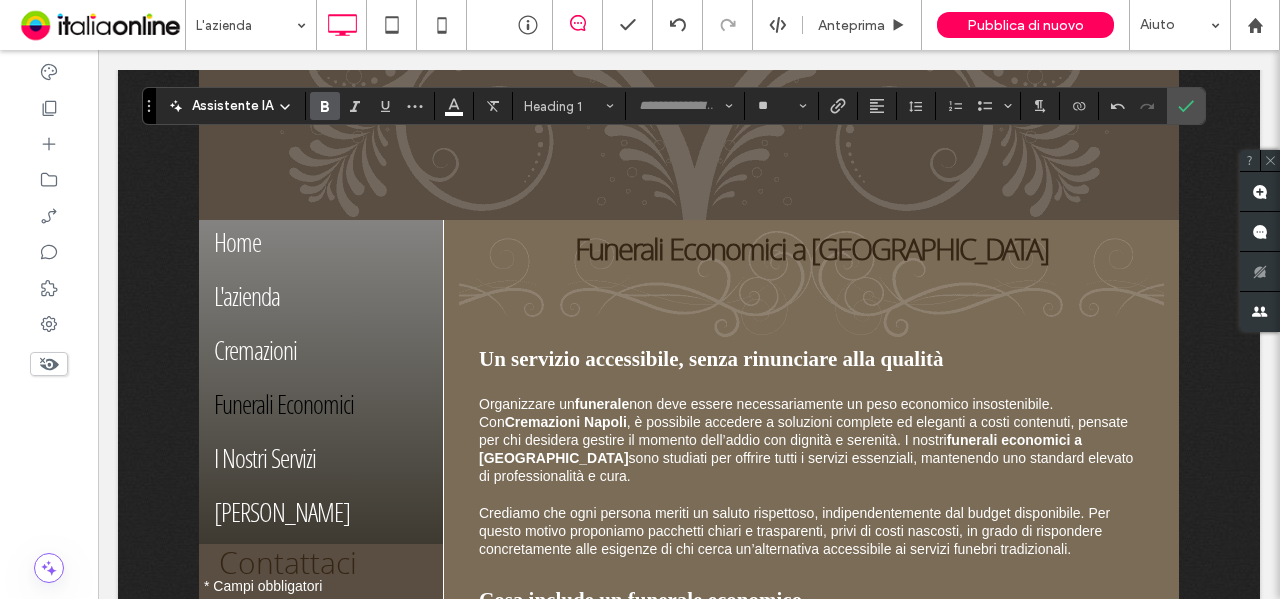 click 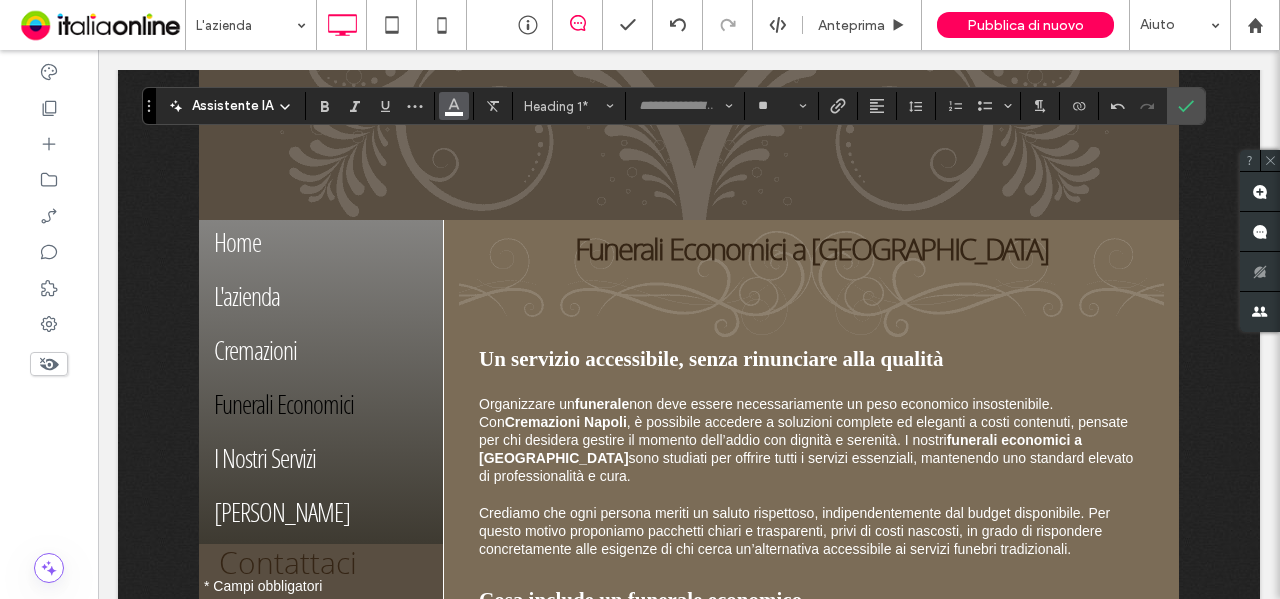 click 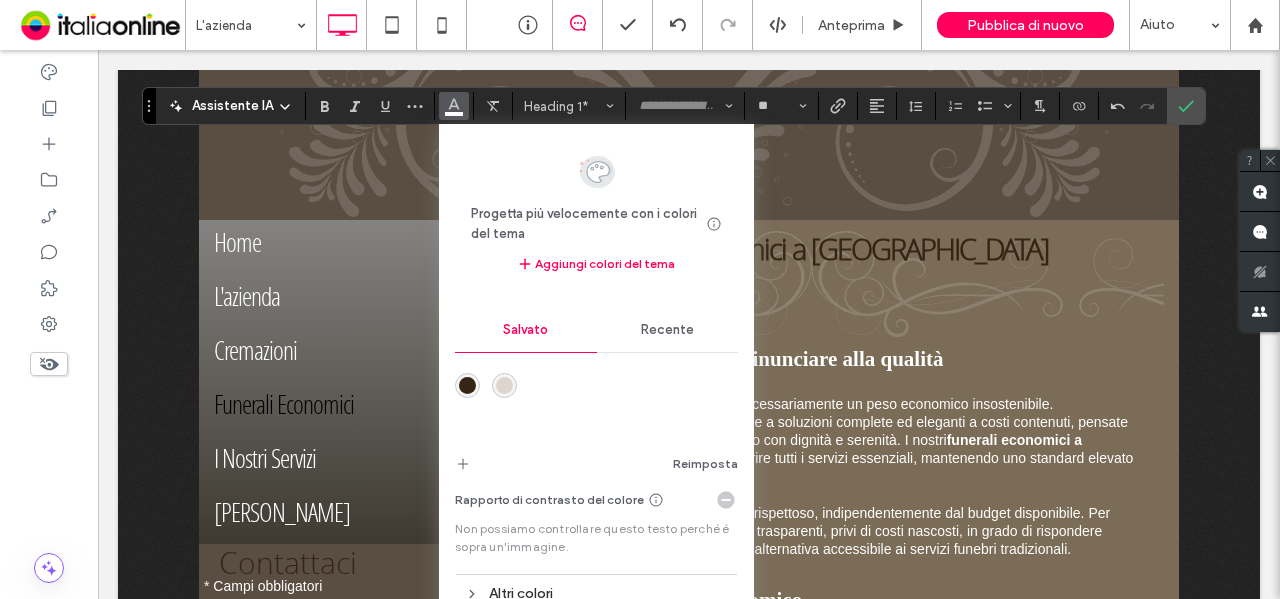 click at bounding box center [467, 385] 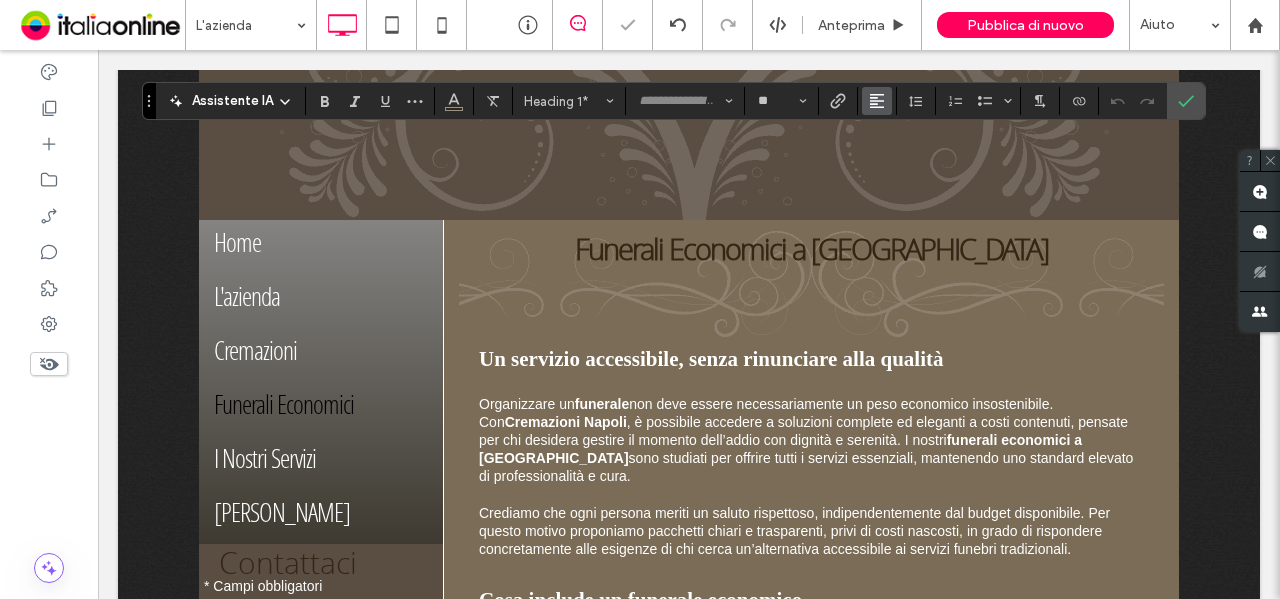 click at bounding box center (877, 101) 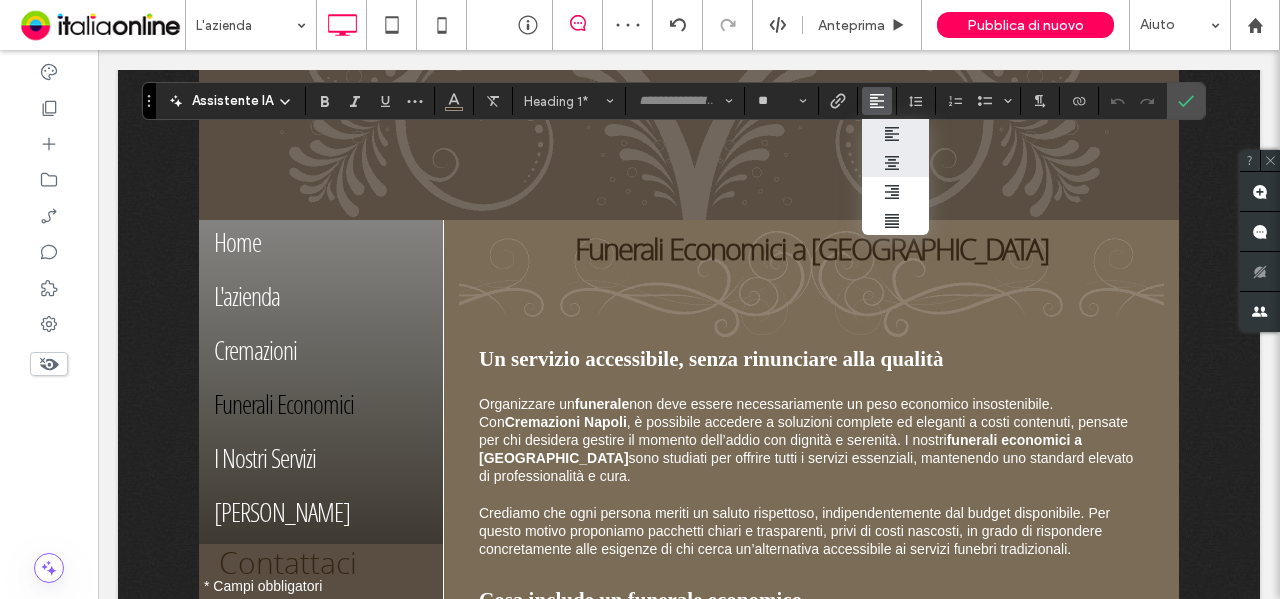 click at bounding box center [895, 163] 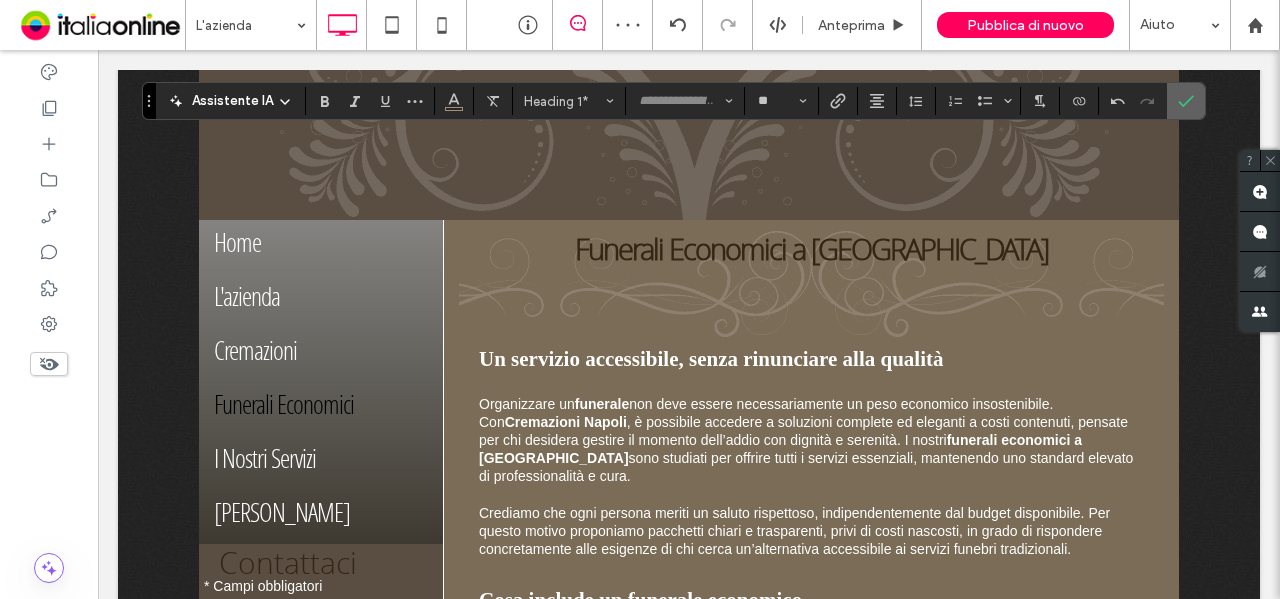 click 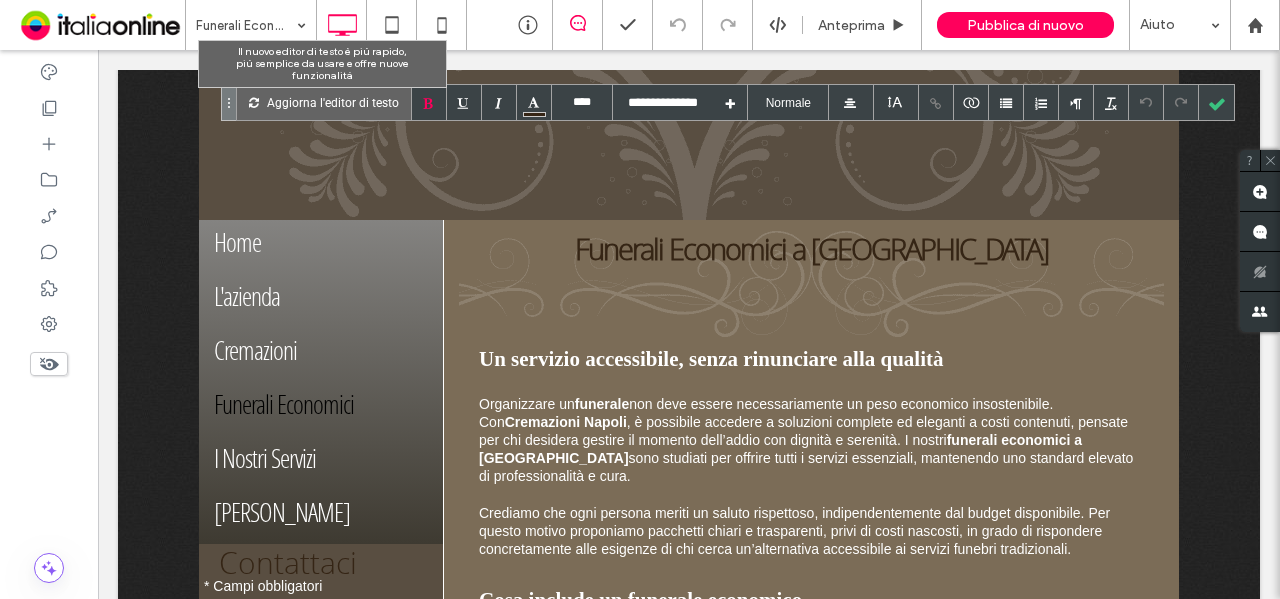 click on "Aggiorna l'editor di testo" at bounding box center [333, 102] 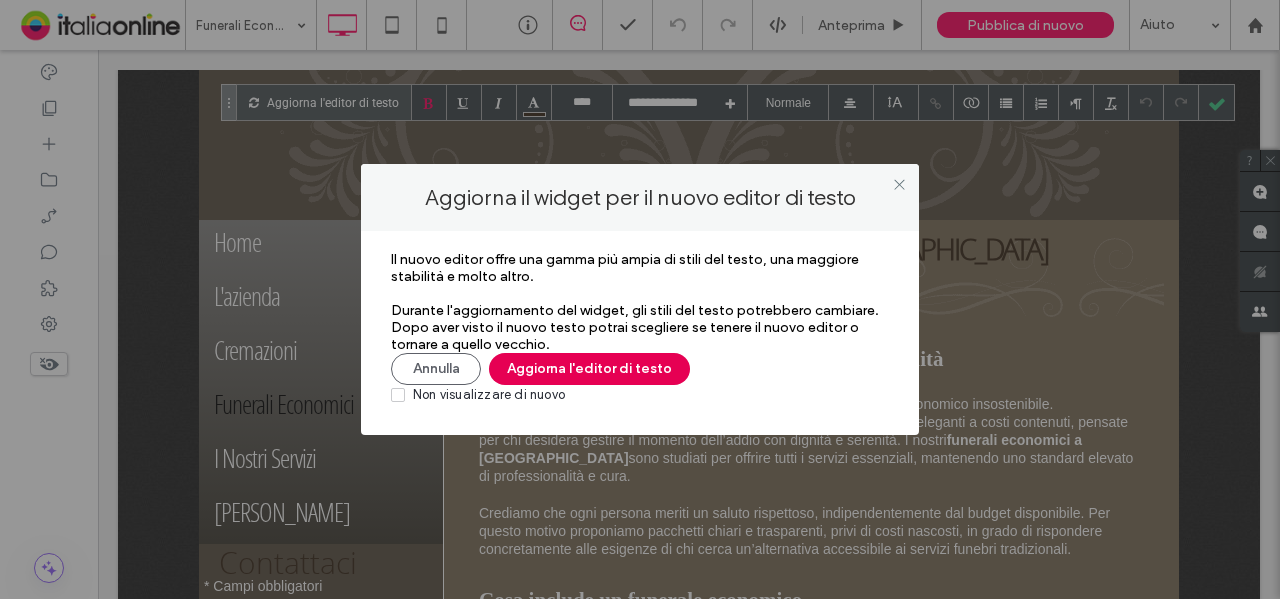 click on "Aggiorna l'editor di testo" at bounding box center (589, 369) 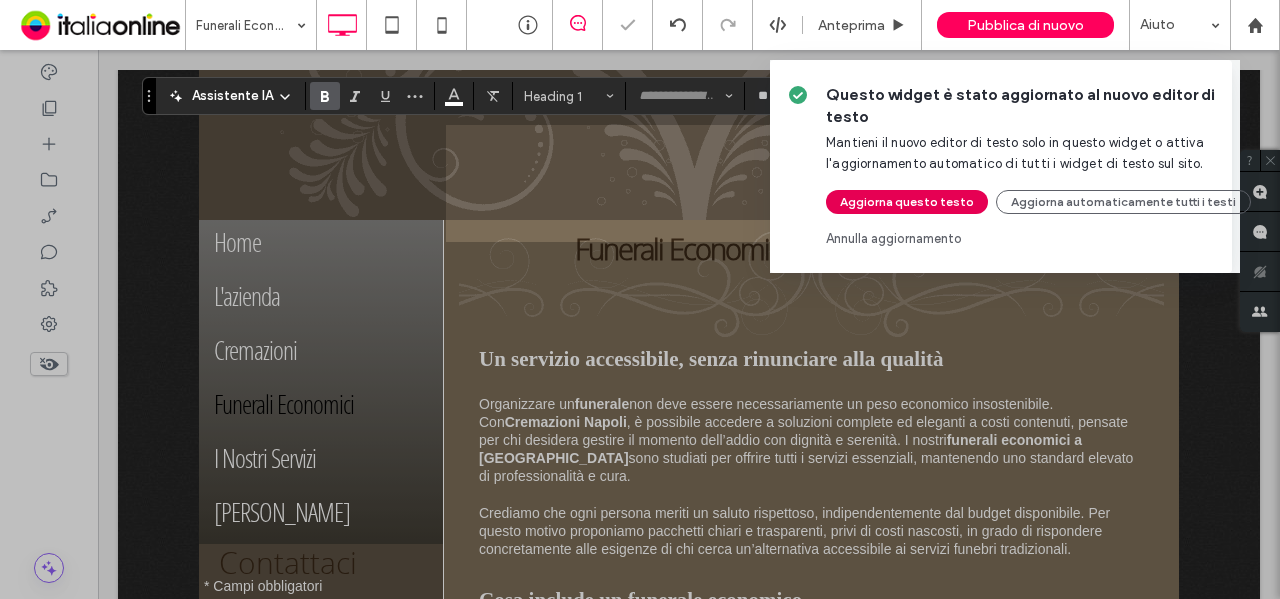 click on "Aggiorna questo testo" at bounding box center [907, 202] 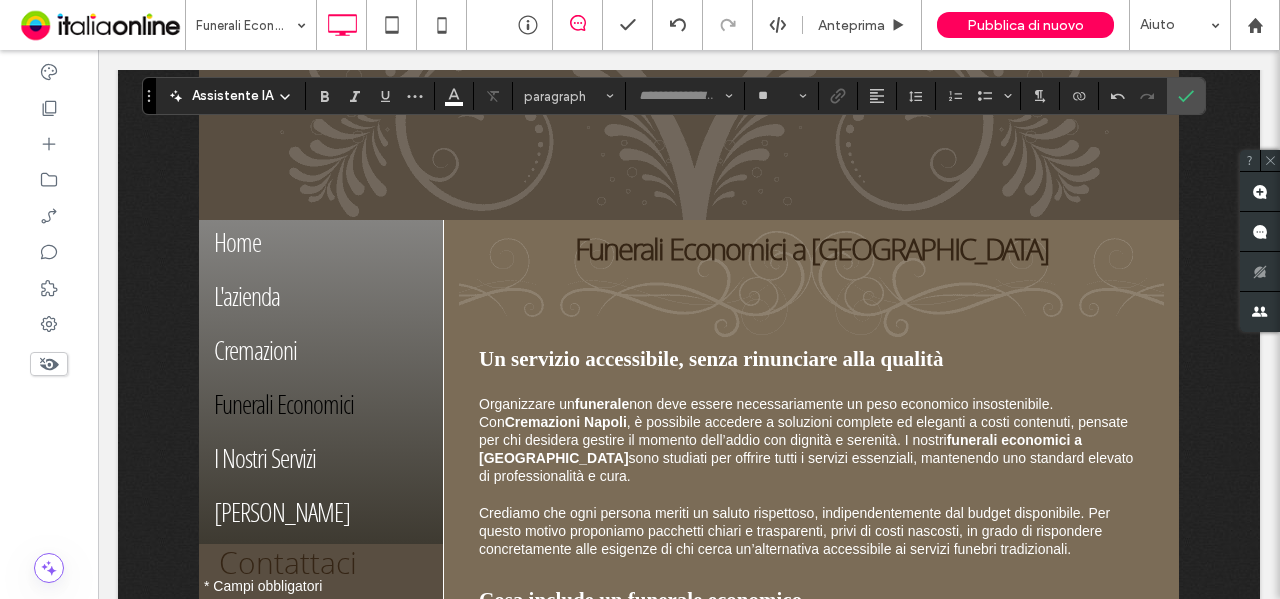 type on "**" 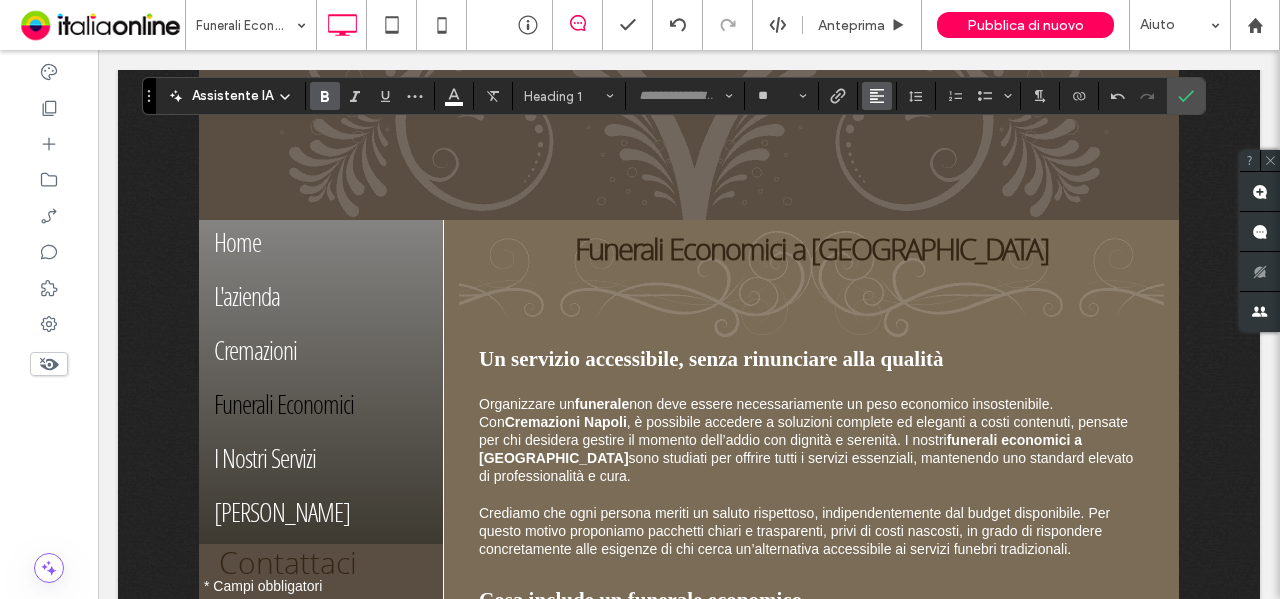 click 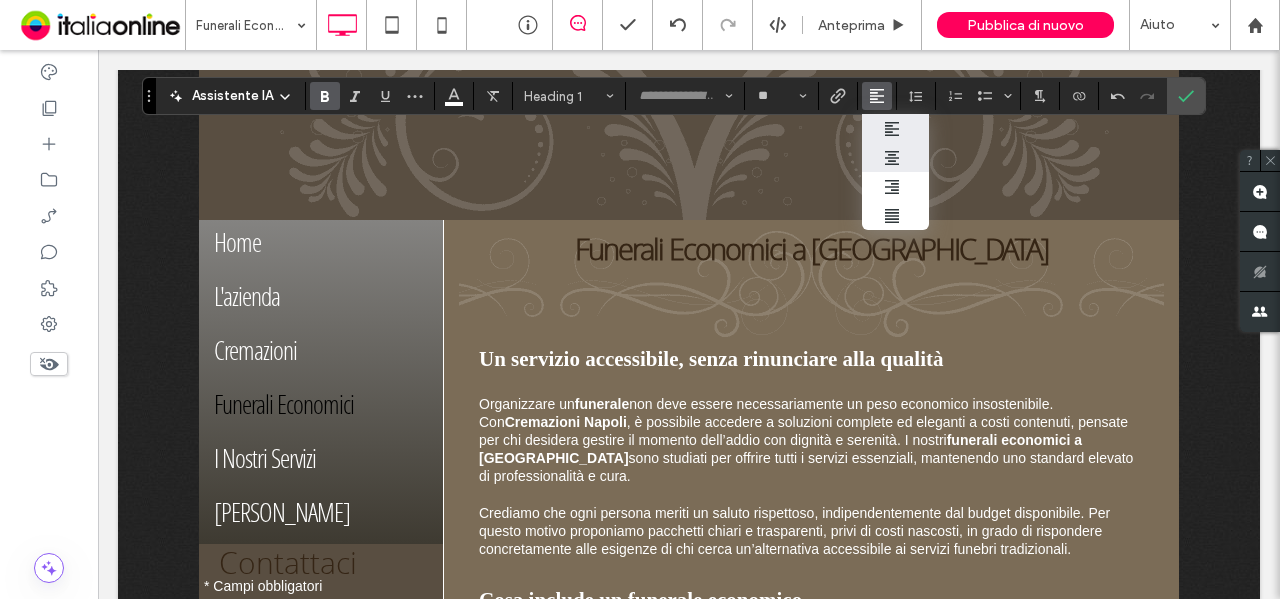 click 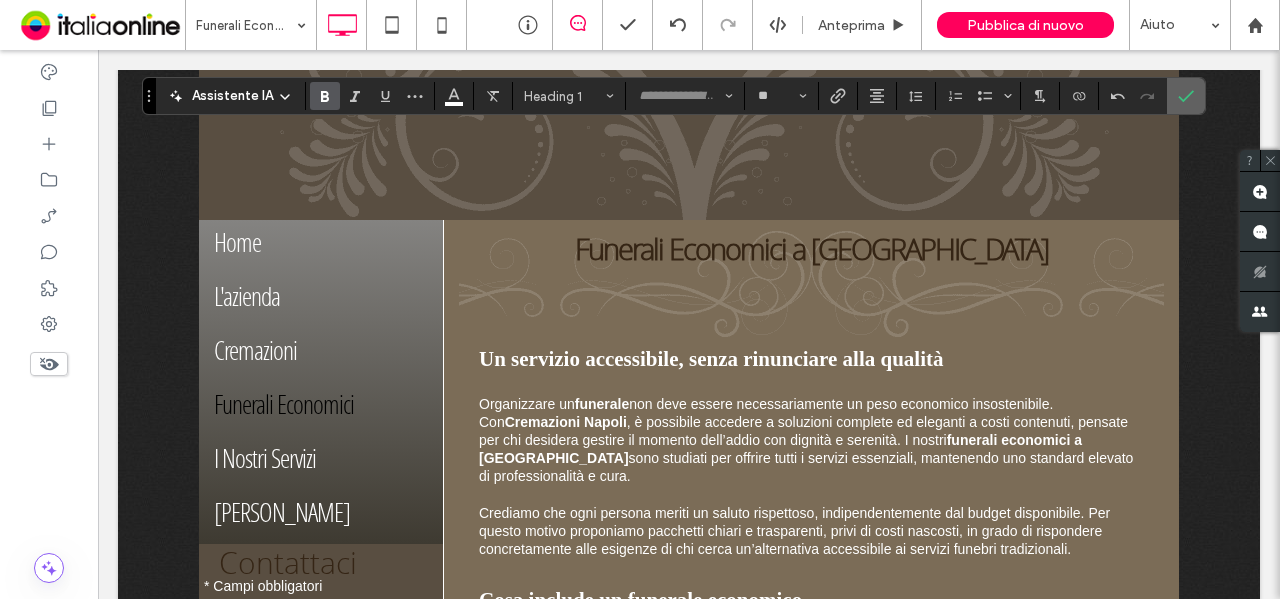 click at bounding box center (1186, 96) 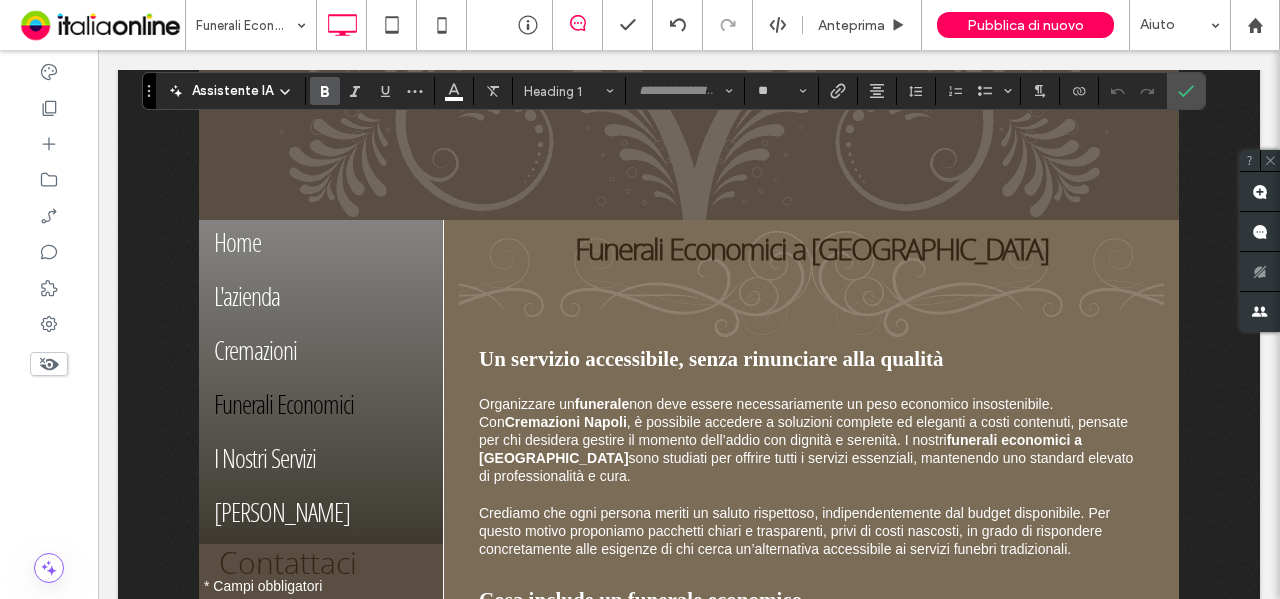 click 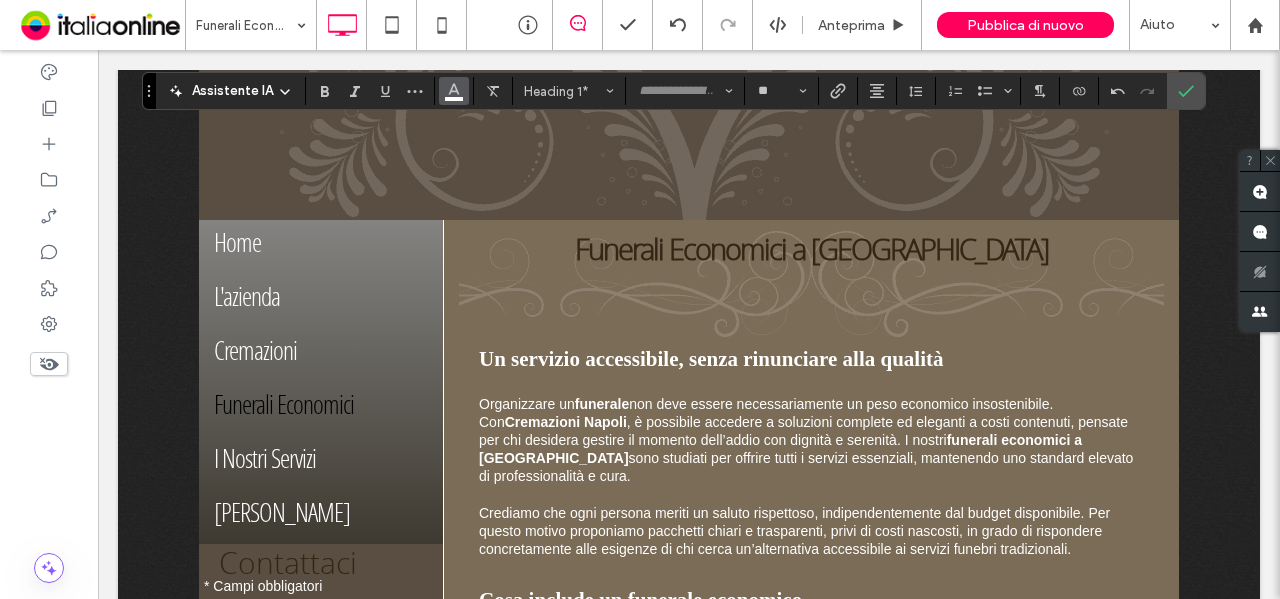 click 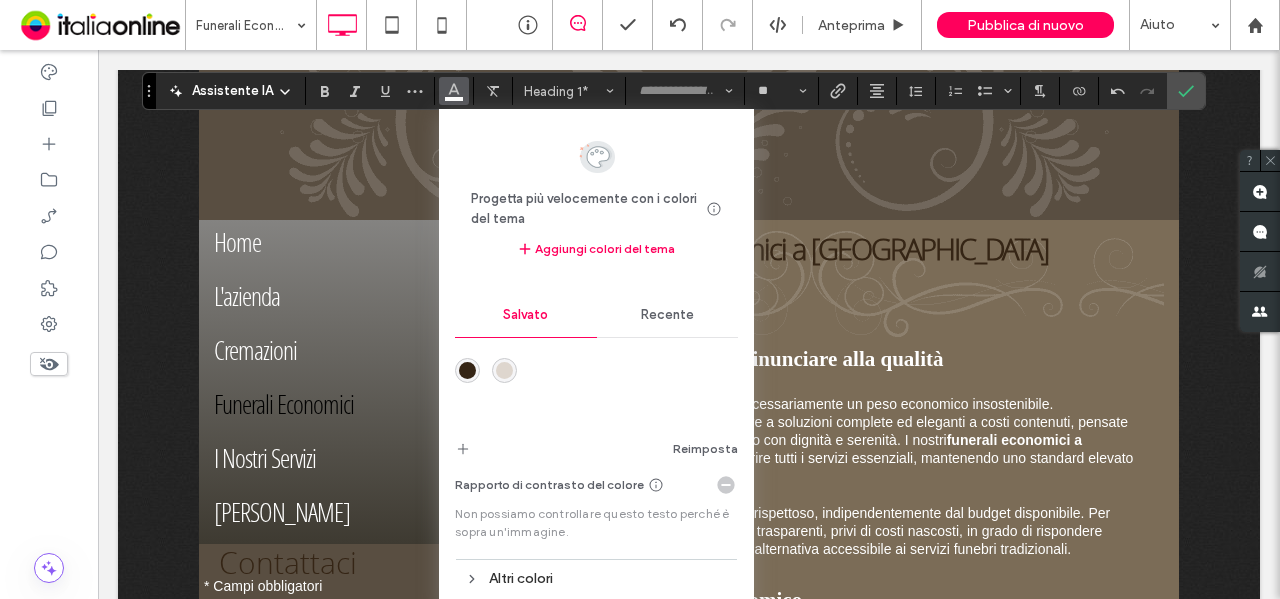 click at bounding box center (467, 370) 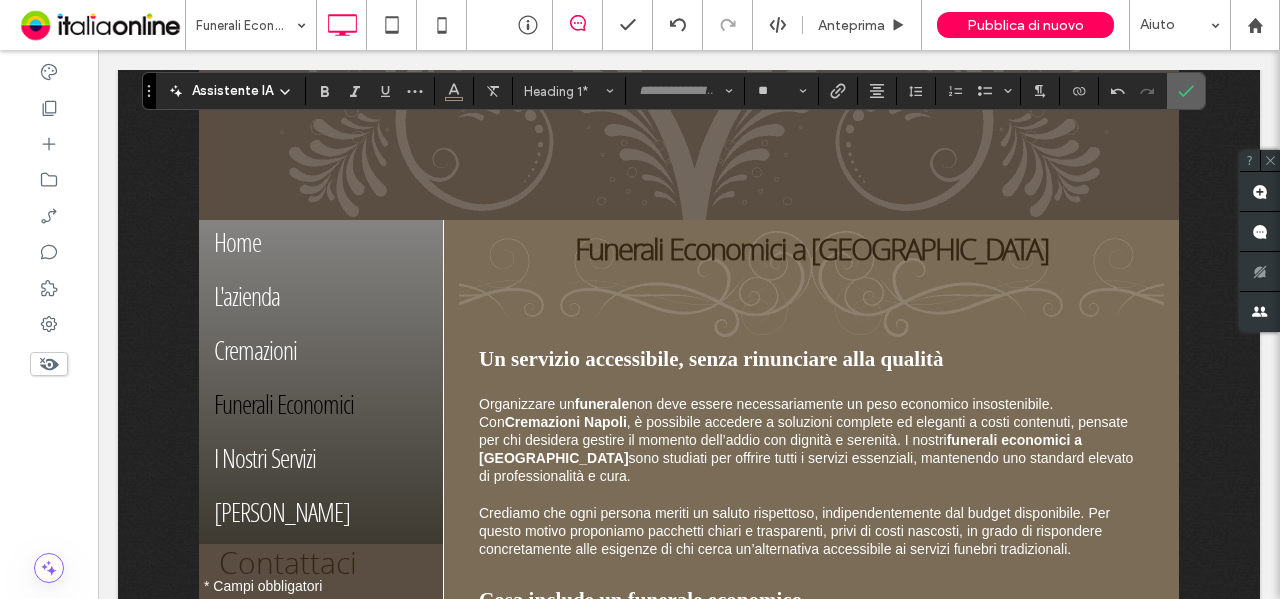 click 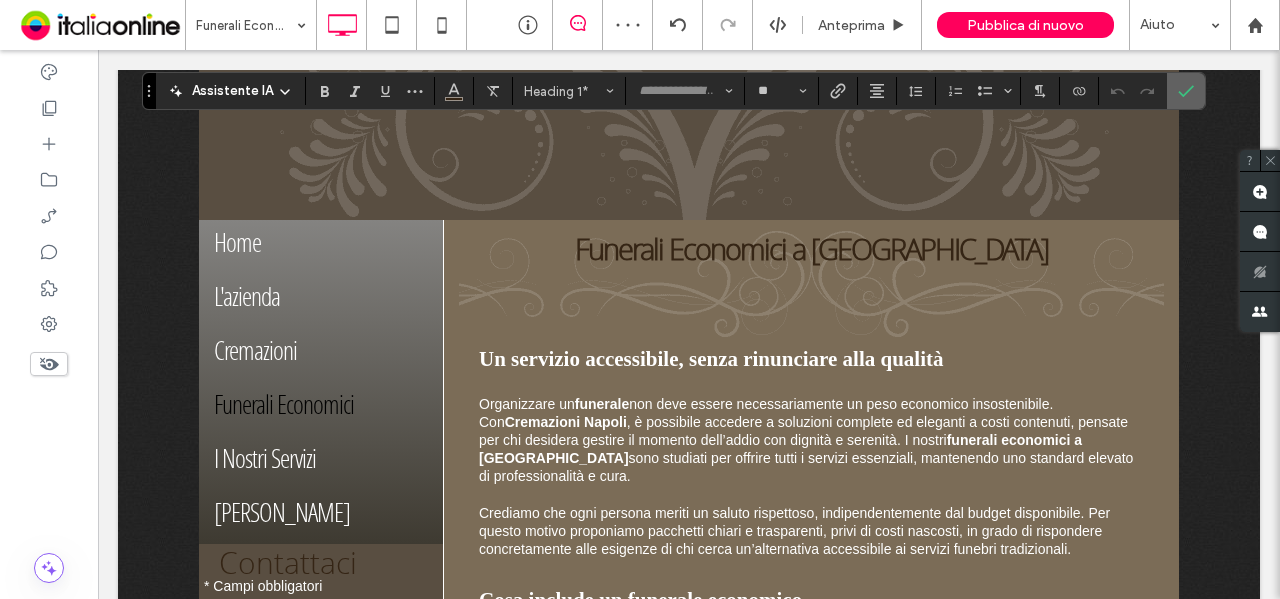 click at bounding box center [1186, 91] 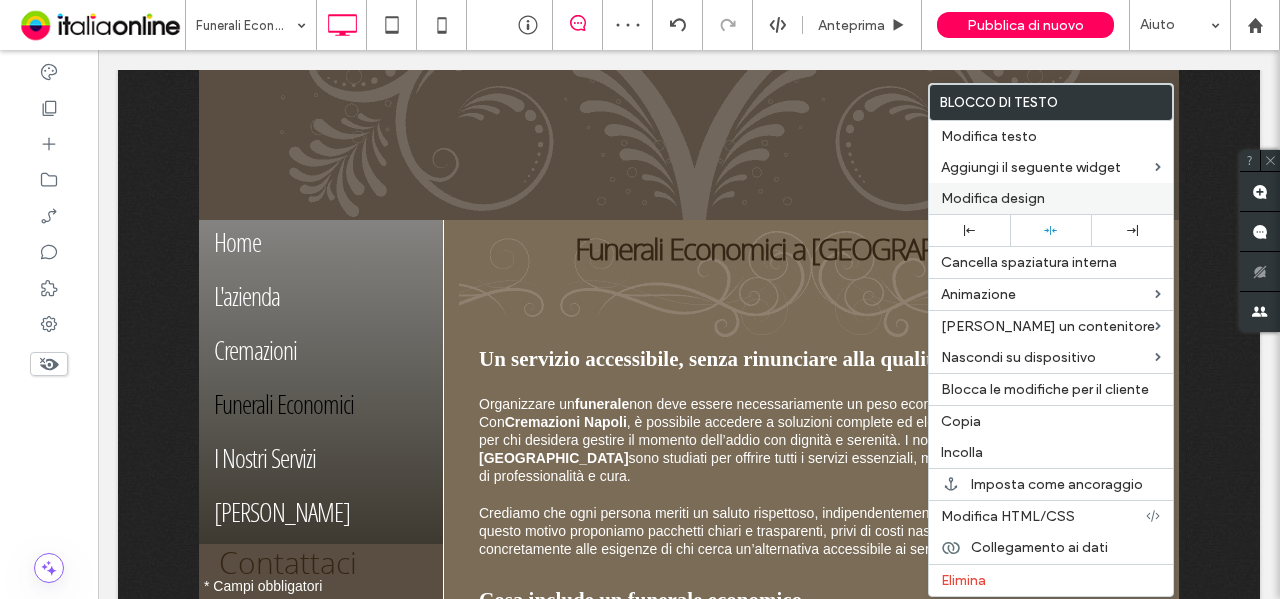drag, startPoint x: 999, startPoint y: 205, endPoint x: 964, endPoint y: 205, distance: 35 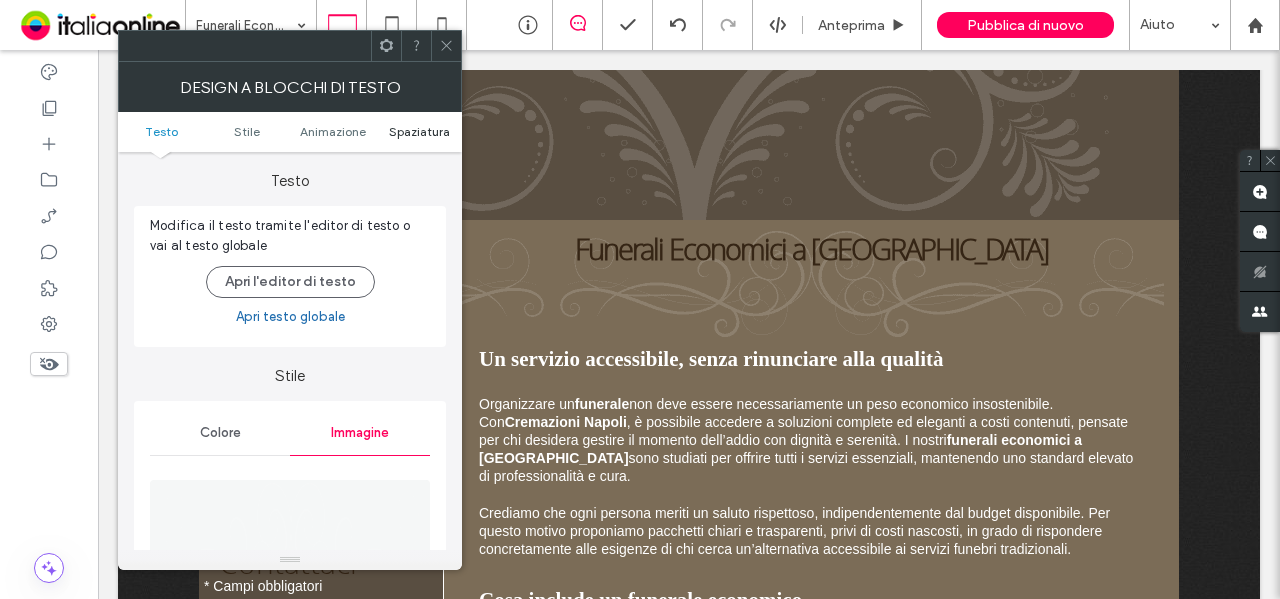 click on "Spaziatura" at bounding box center [419, 131] 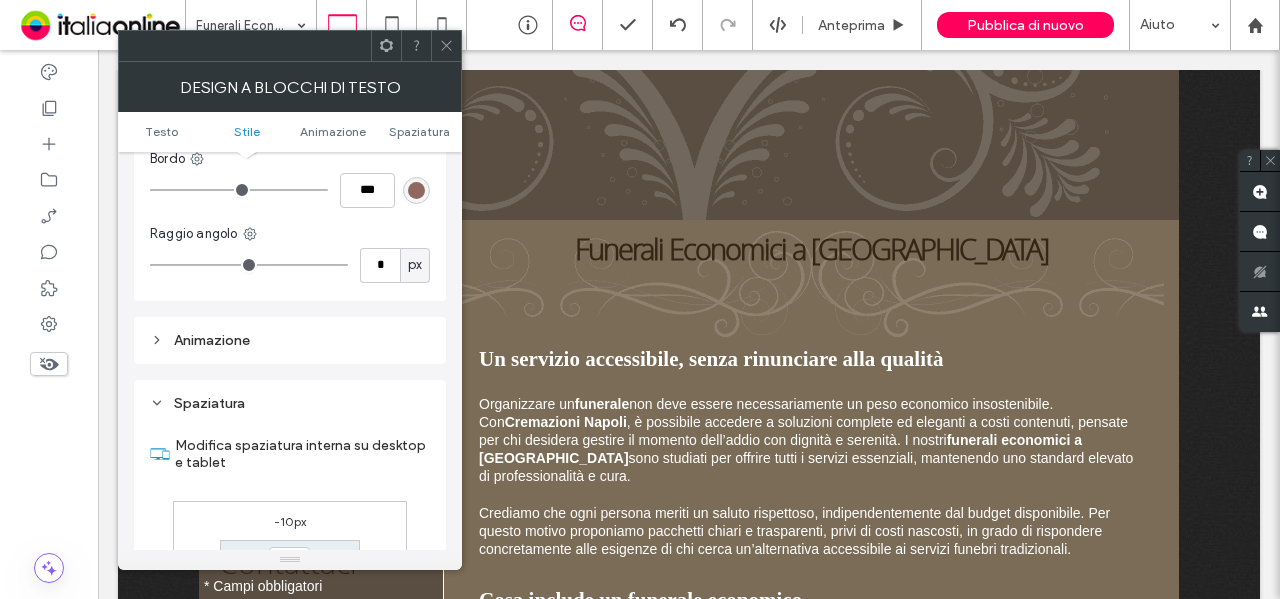 scroll, scrollTop: 1186, scrollLeft: 0, axis: vertical 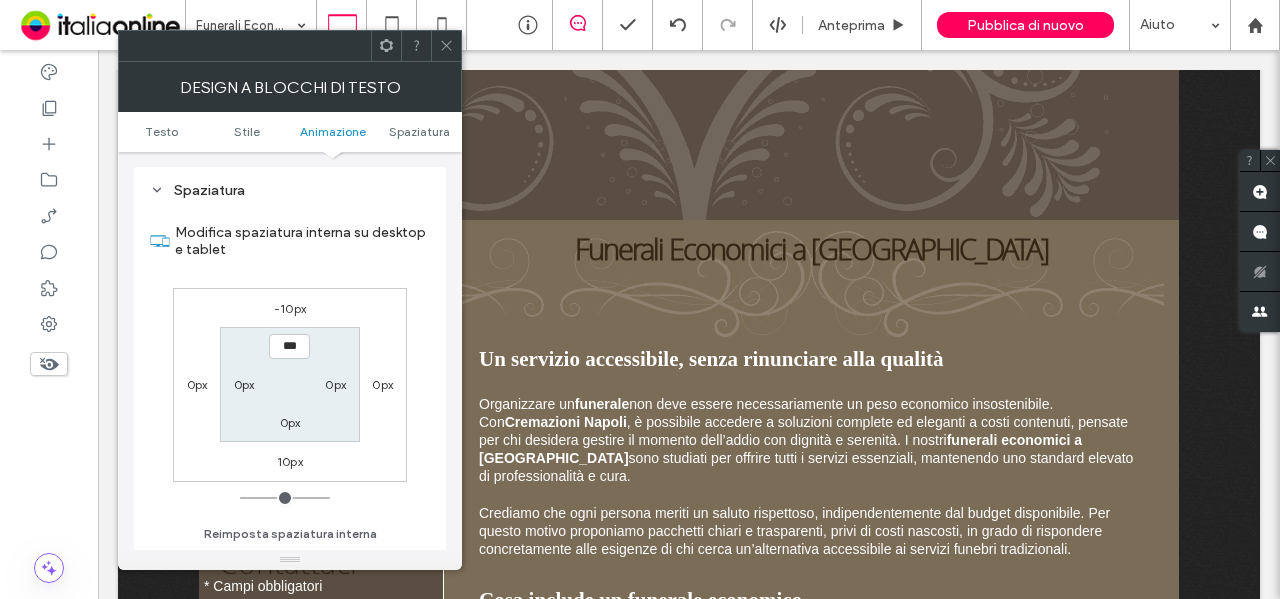 click on "-10px" at bounding box center [290, 308] 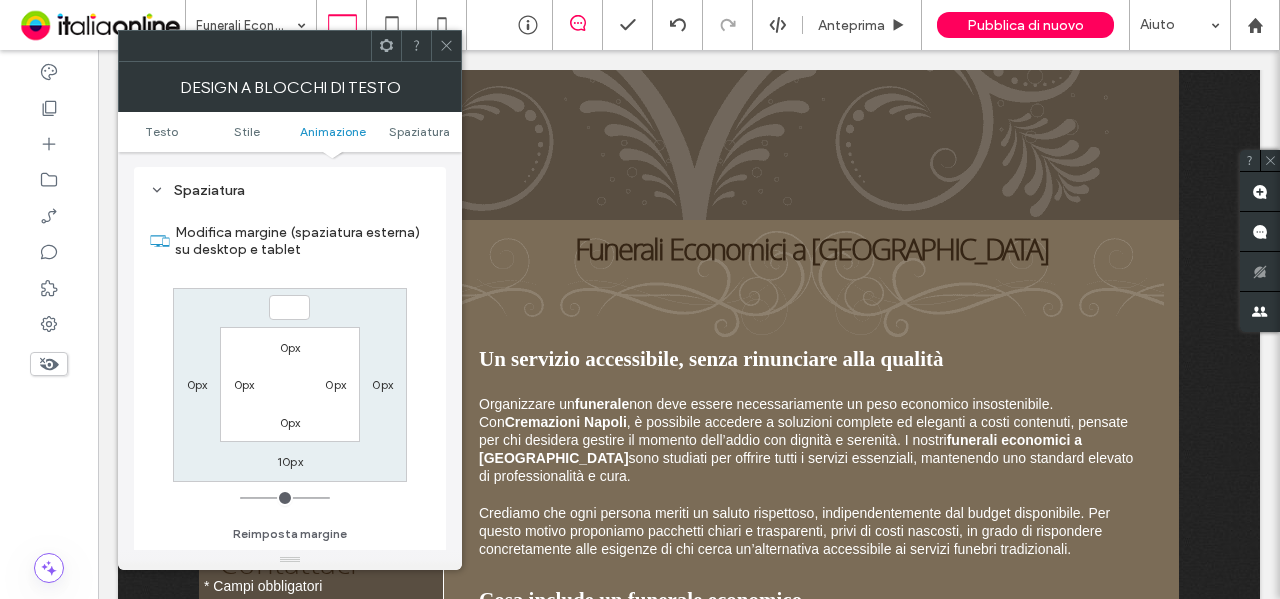 type 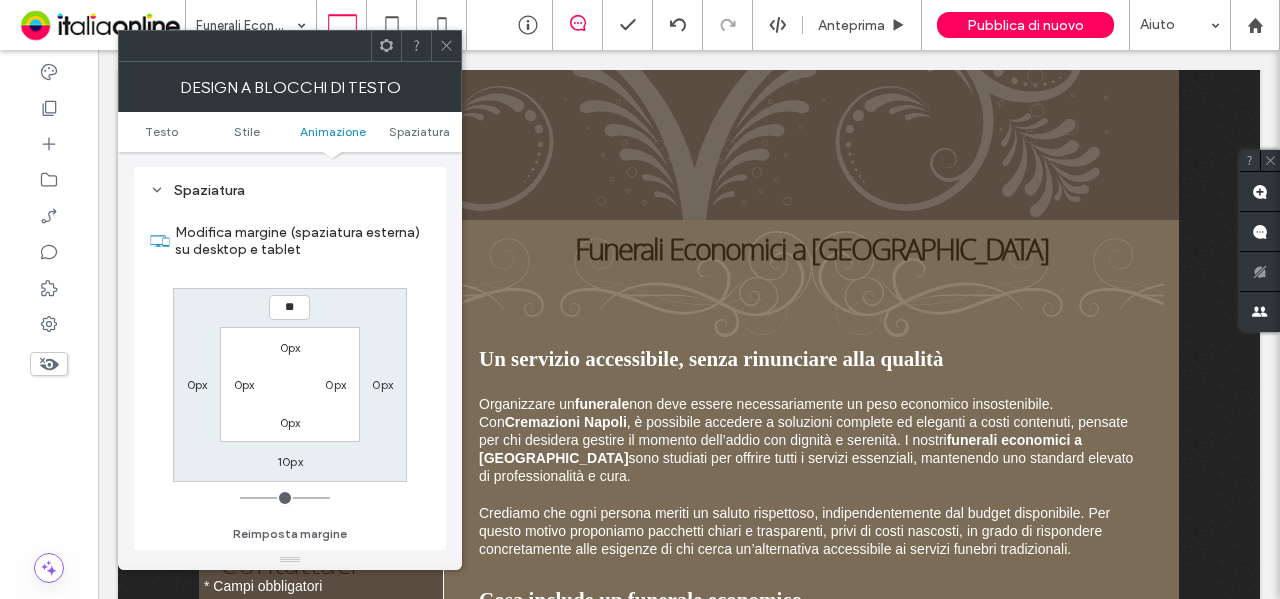 type on "*" 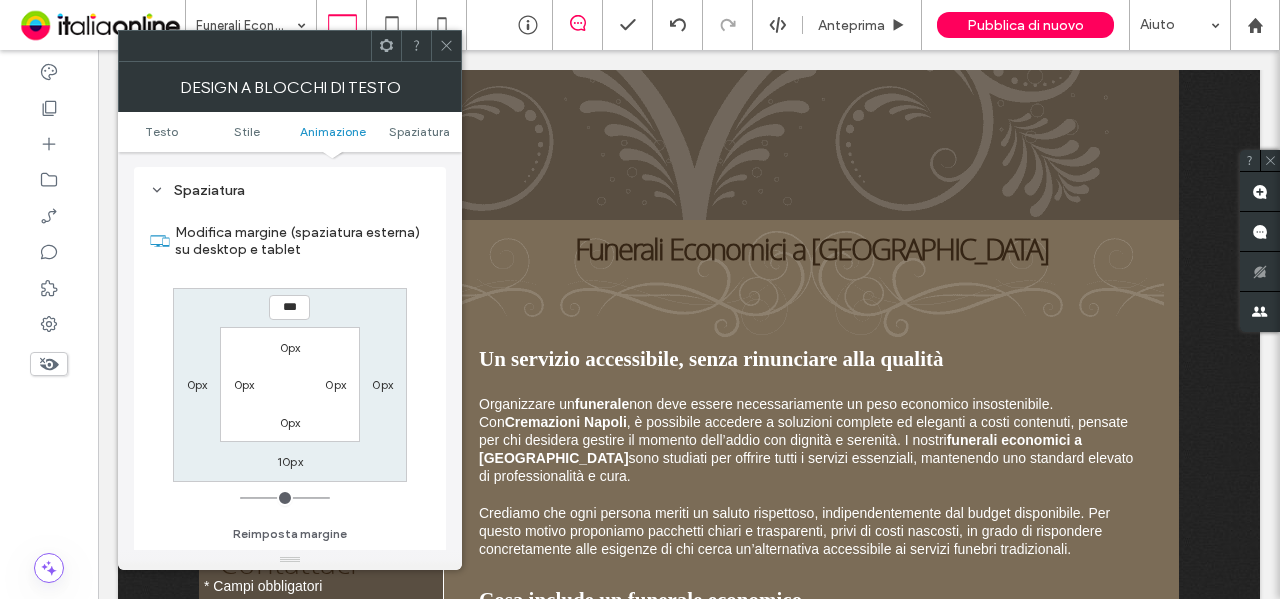 type on "***" 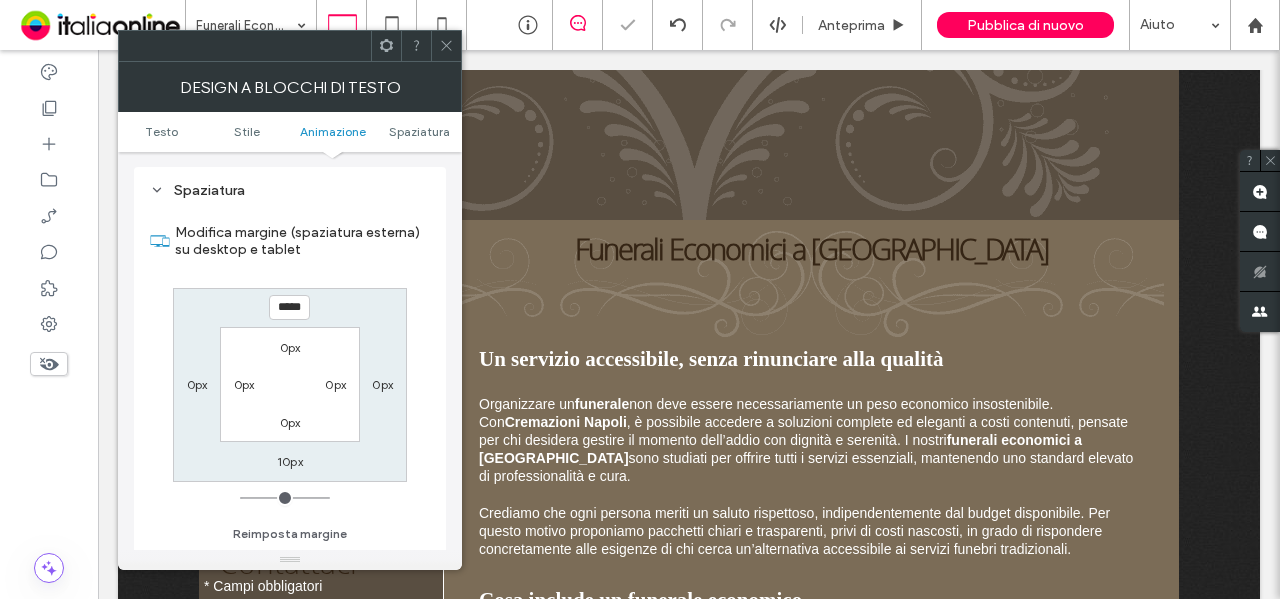 click on "0px" at bounding box center (290, 347) 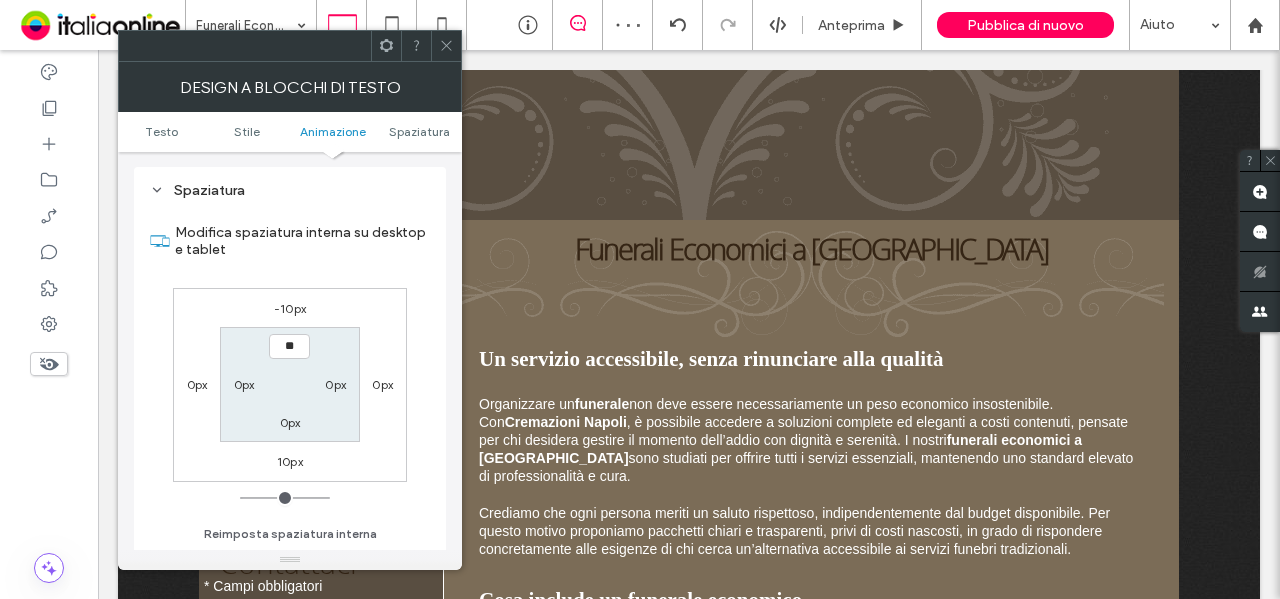 type on "**" 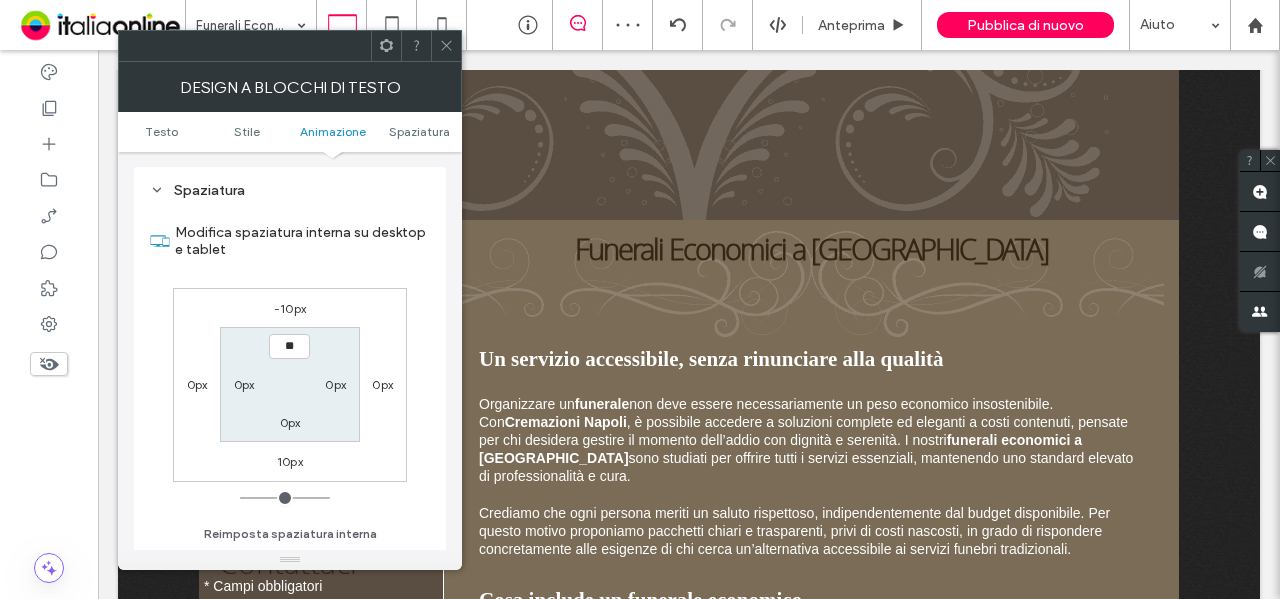 type on "**" 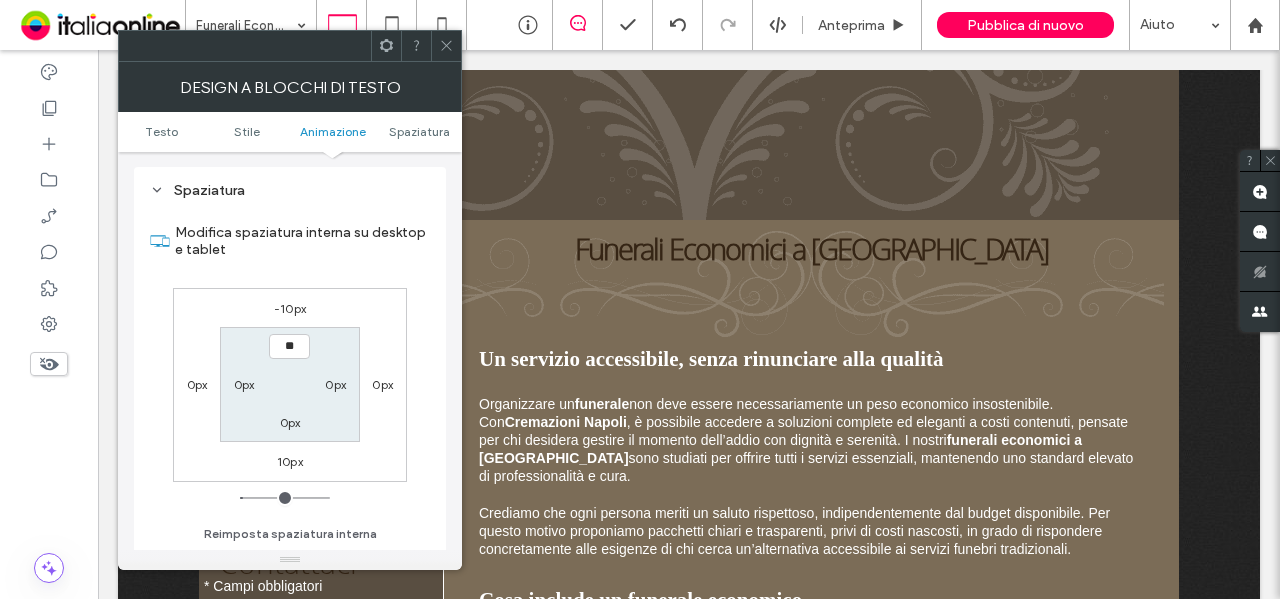 type on "**" 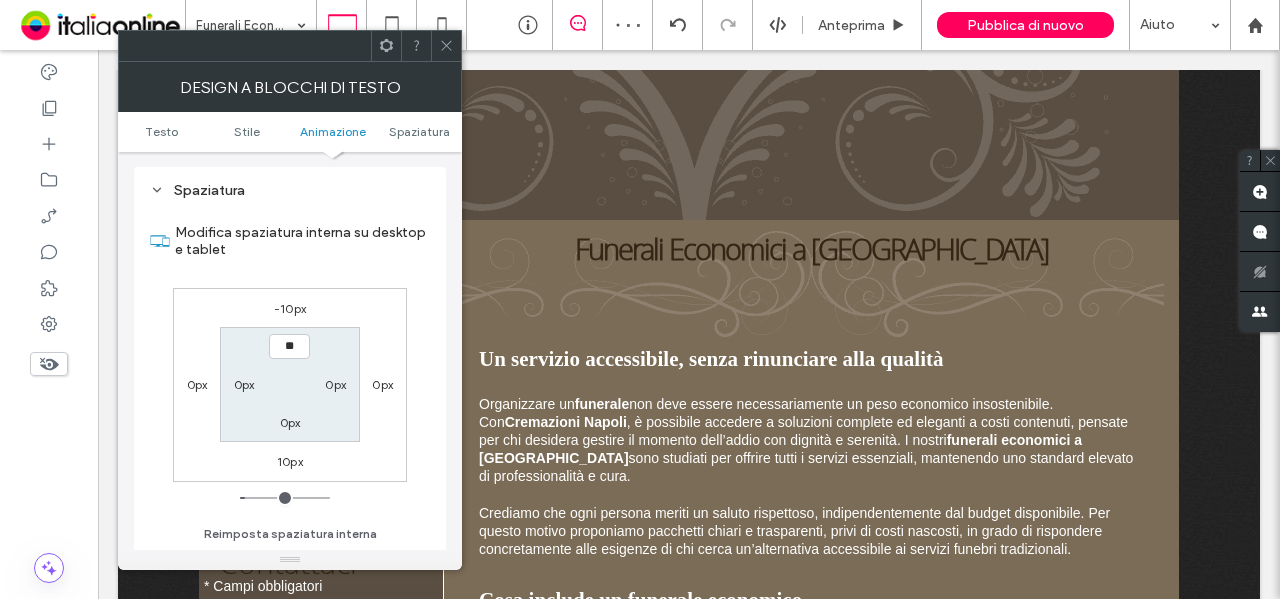 type on "**" 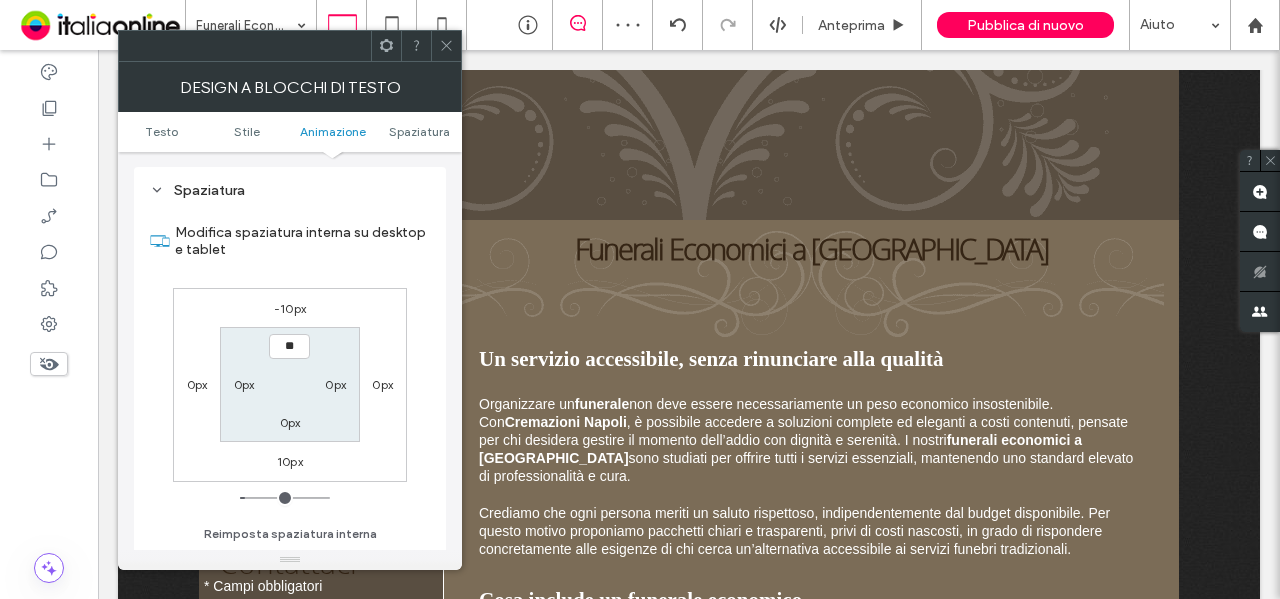 type on "**" 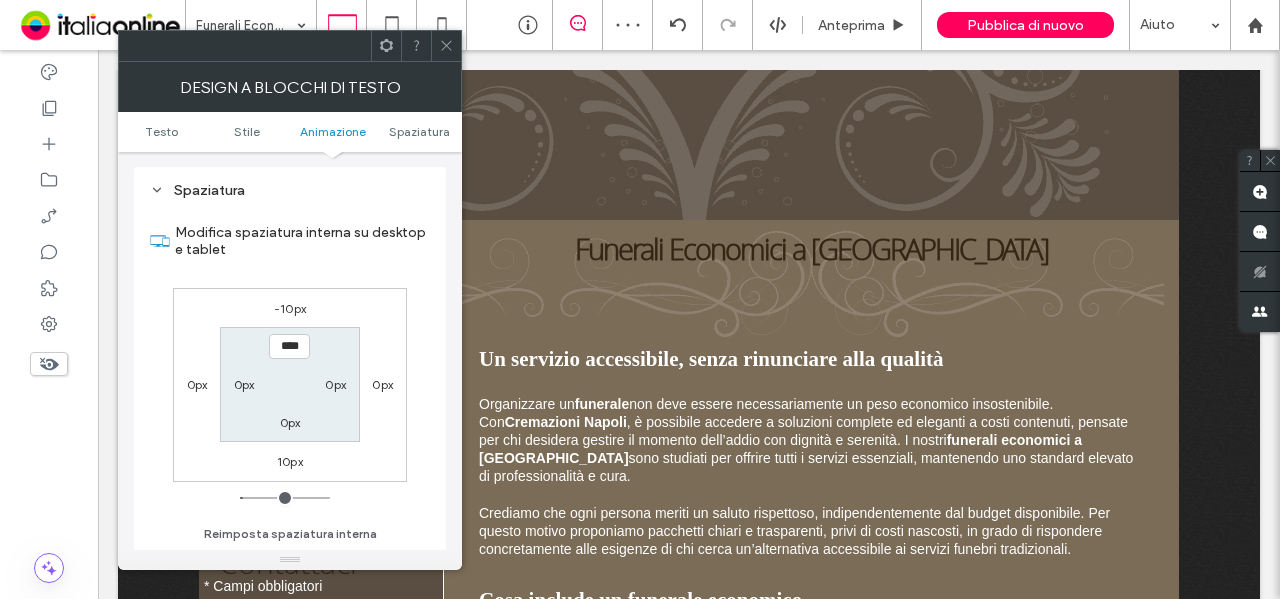 click 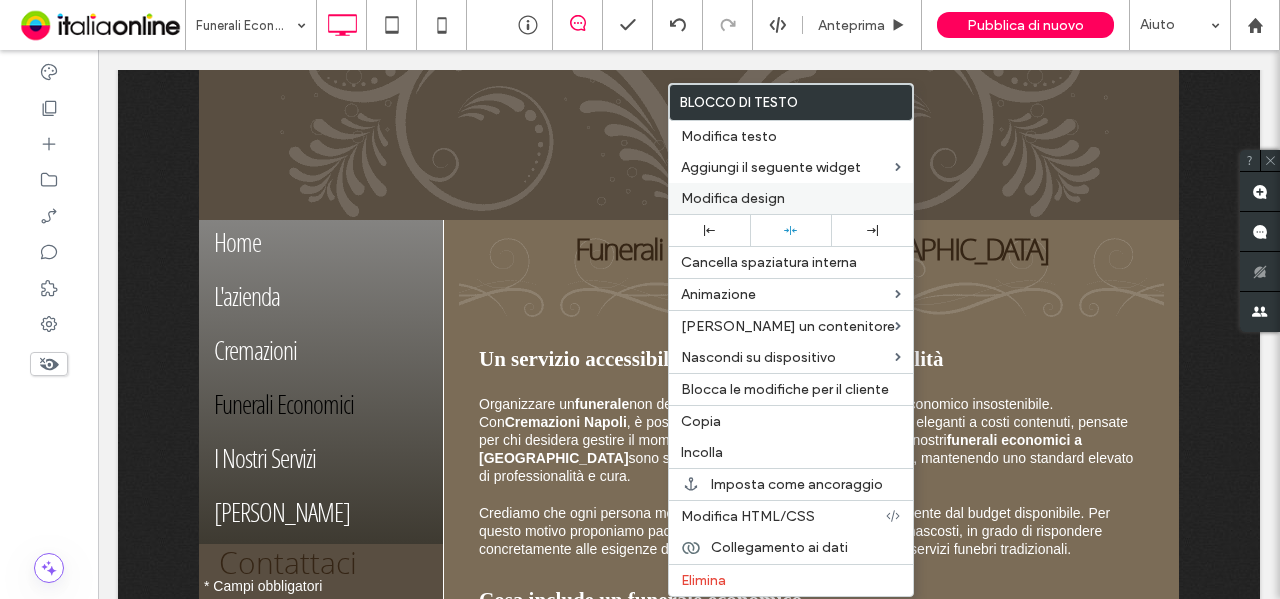 click on "Modifica design" at bounding box center (733, 198) 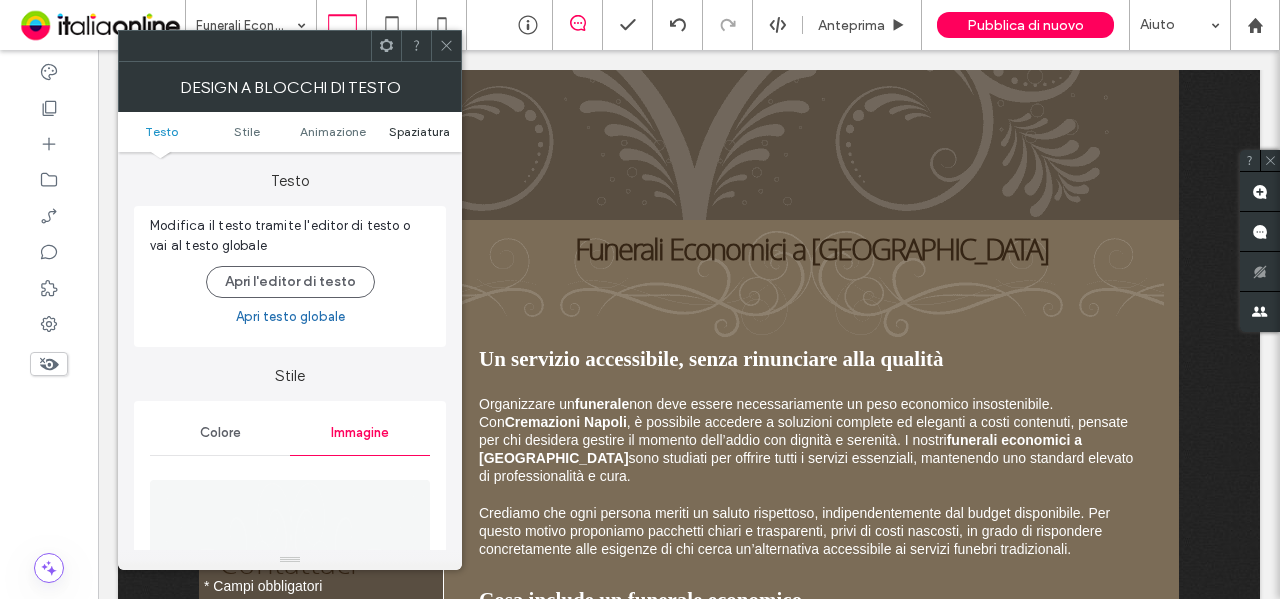 click on "Spaziatura" at bounding box center [419, 131] 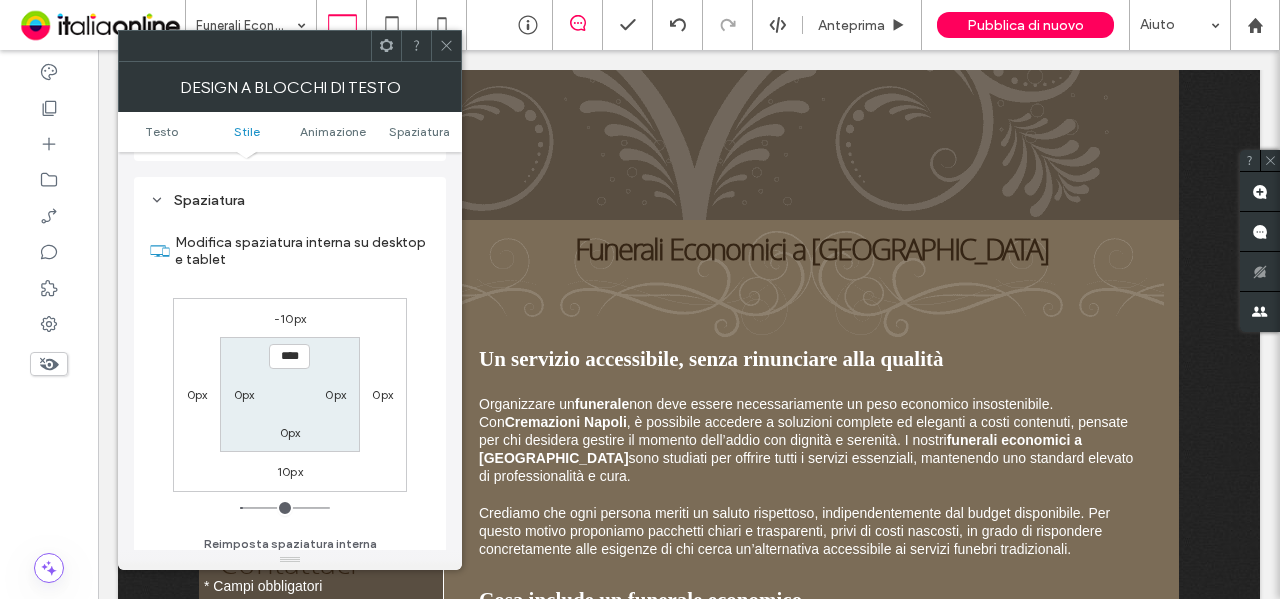 scroll, scrollTop: 1186, scrollLeft: 0, axis: vertical 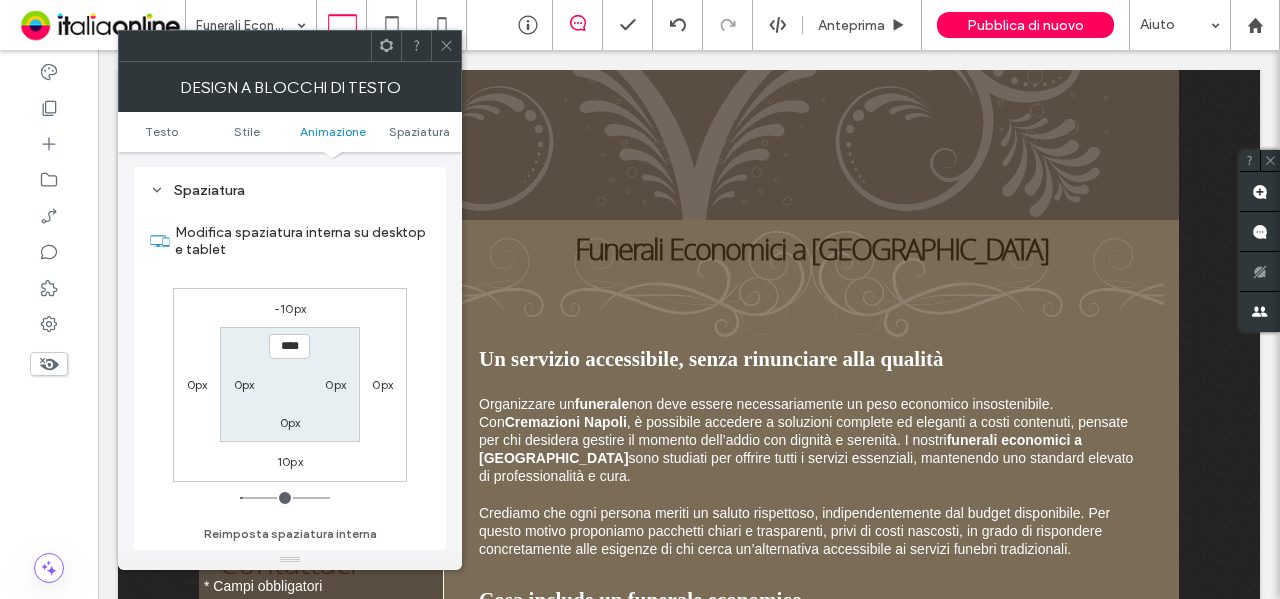 click on "0px" at bounding box center [244, 384] 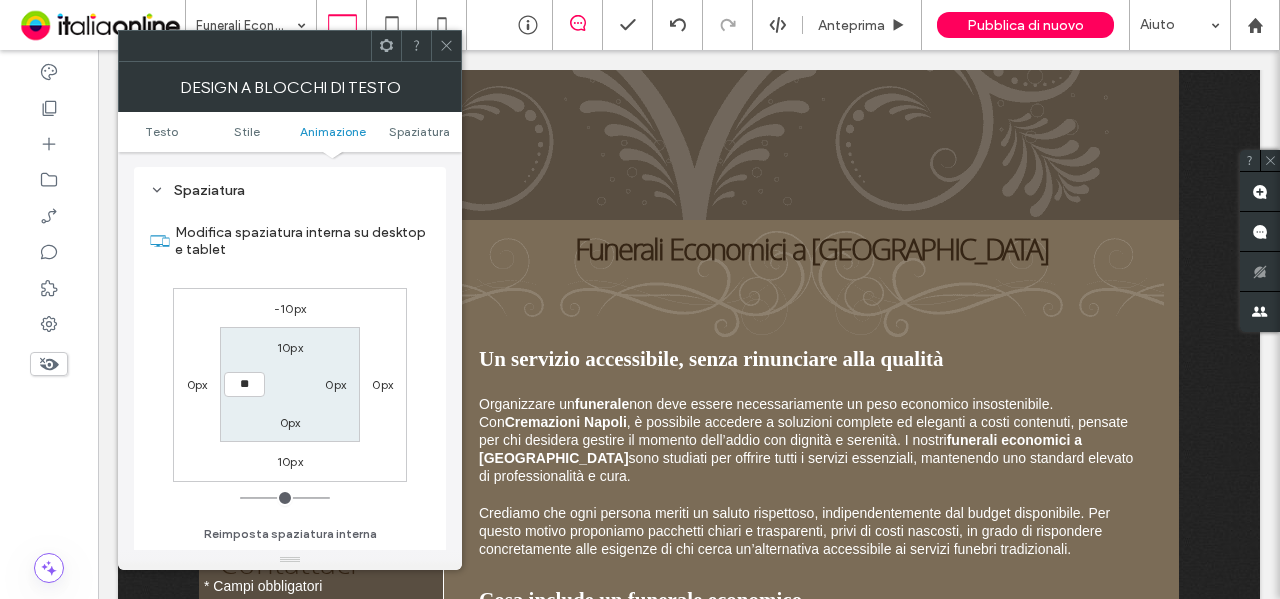 type on "**" 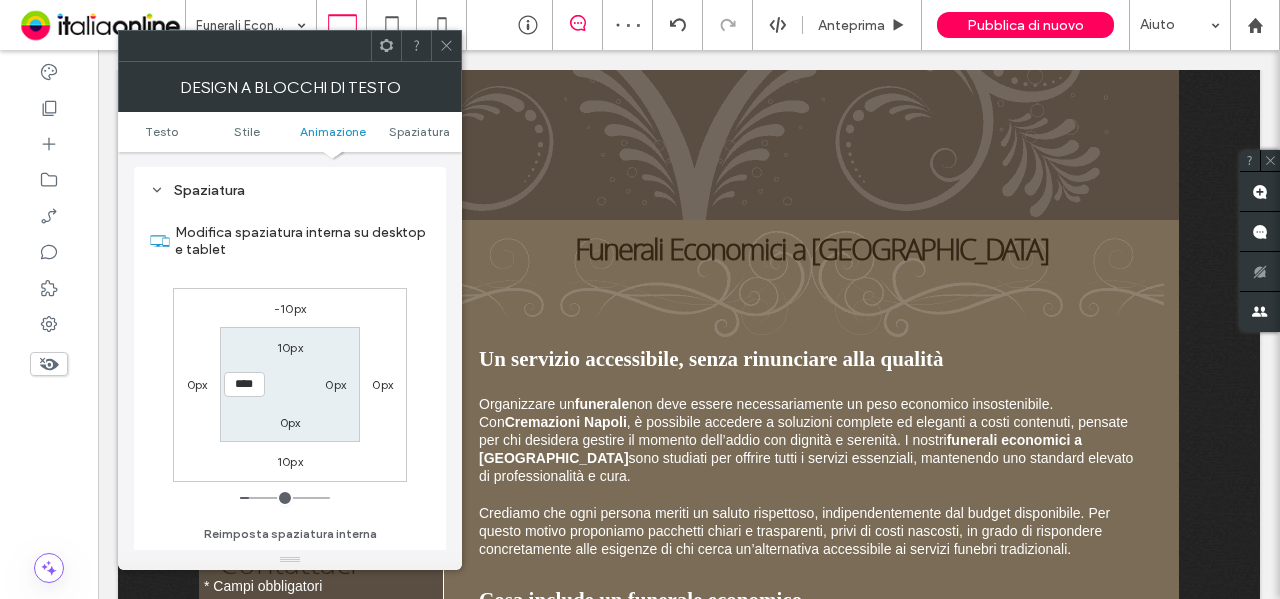 click on "0px" at bounding box center (335, 384) 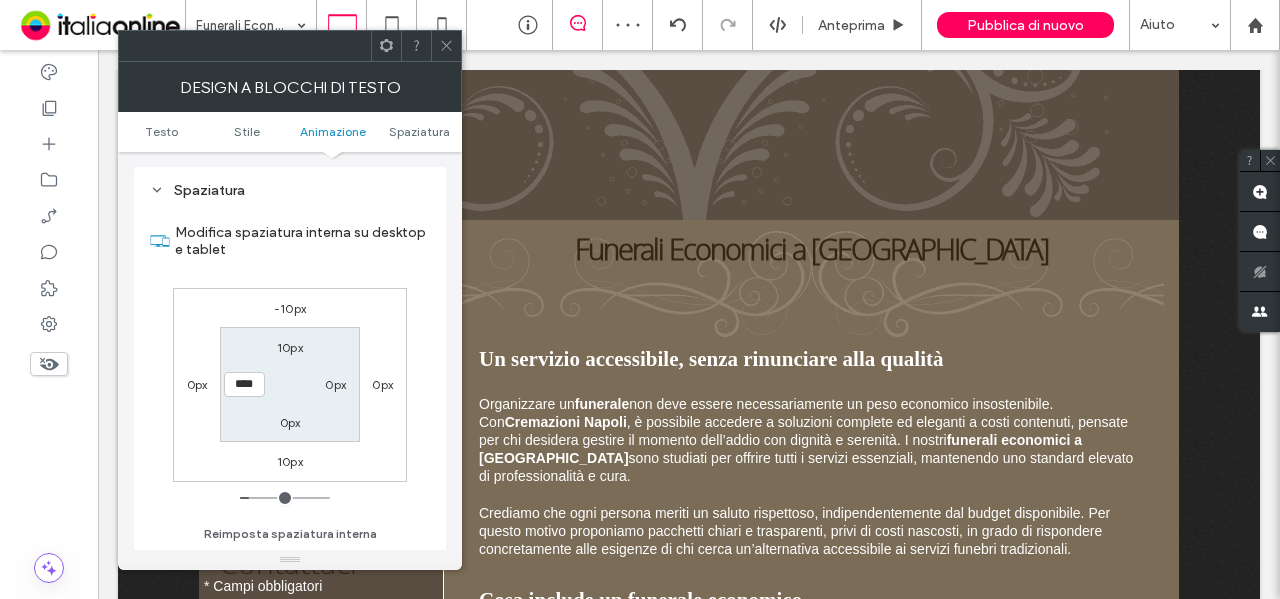 type on "*" 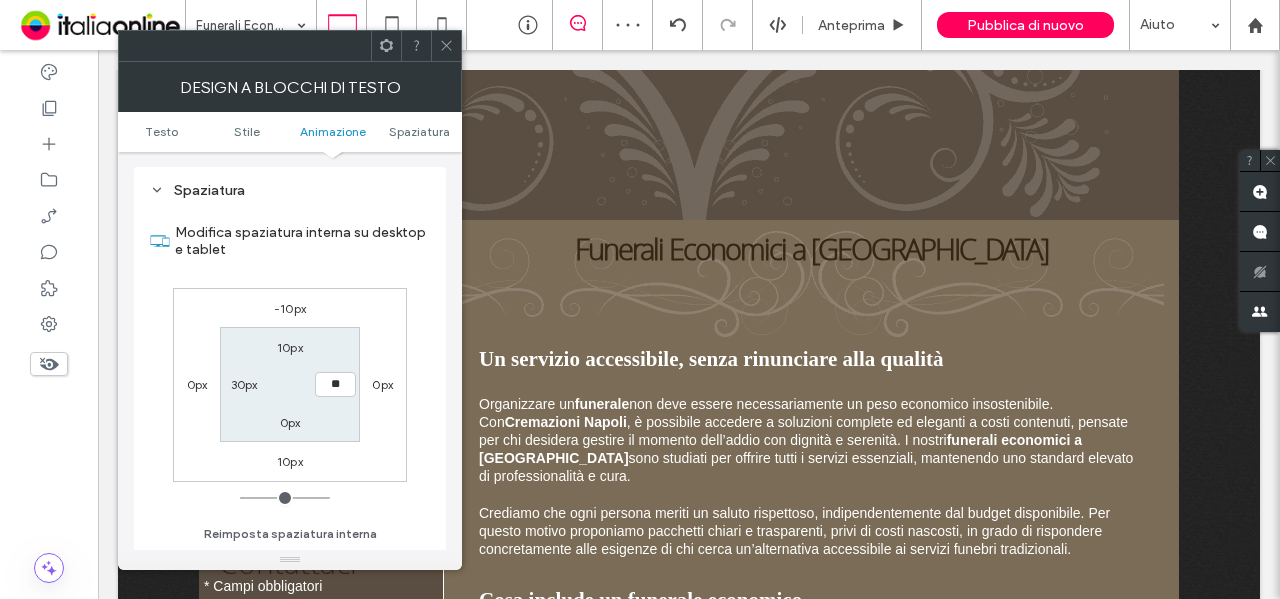 type on "**" 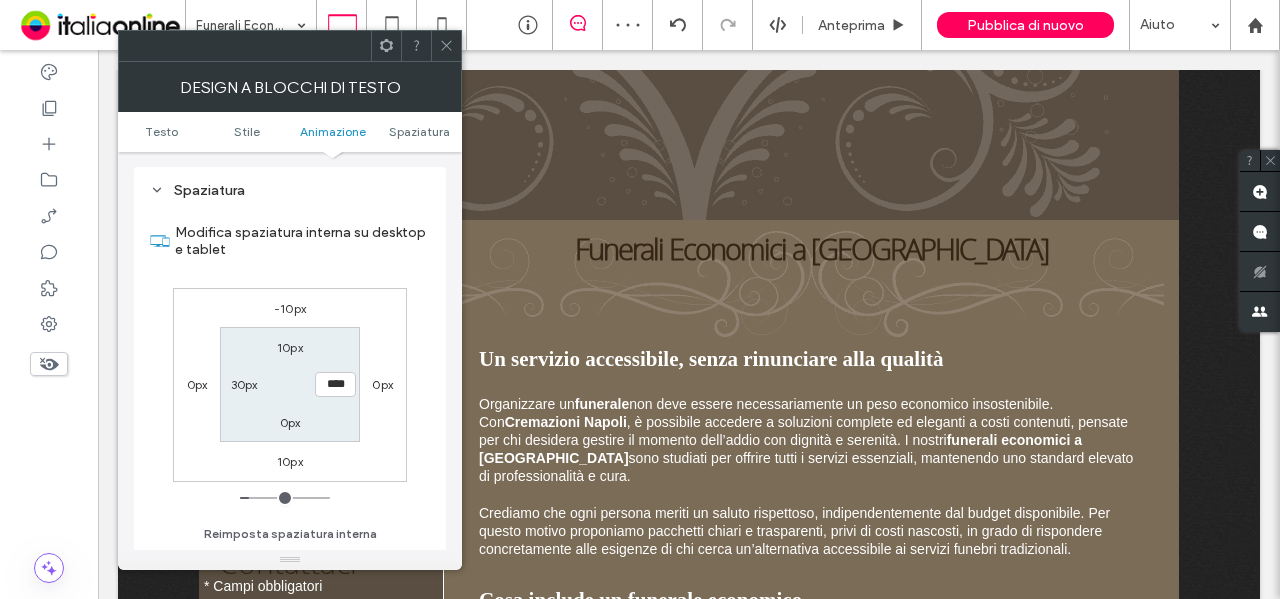 click 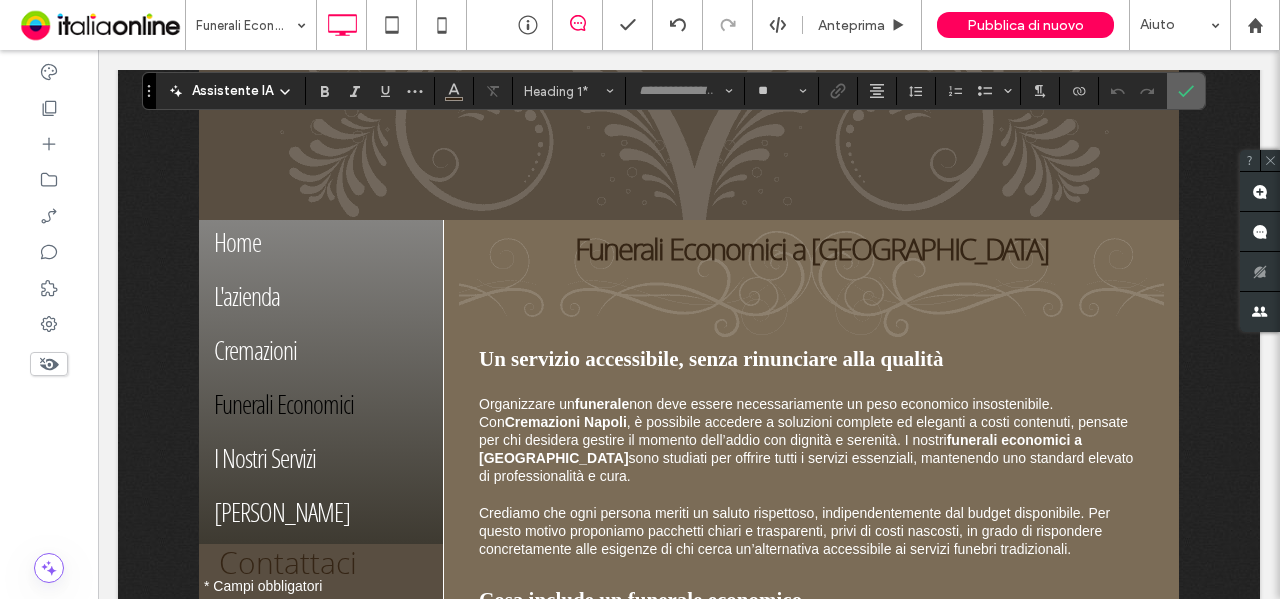 click 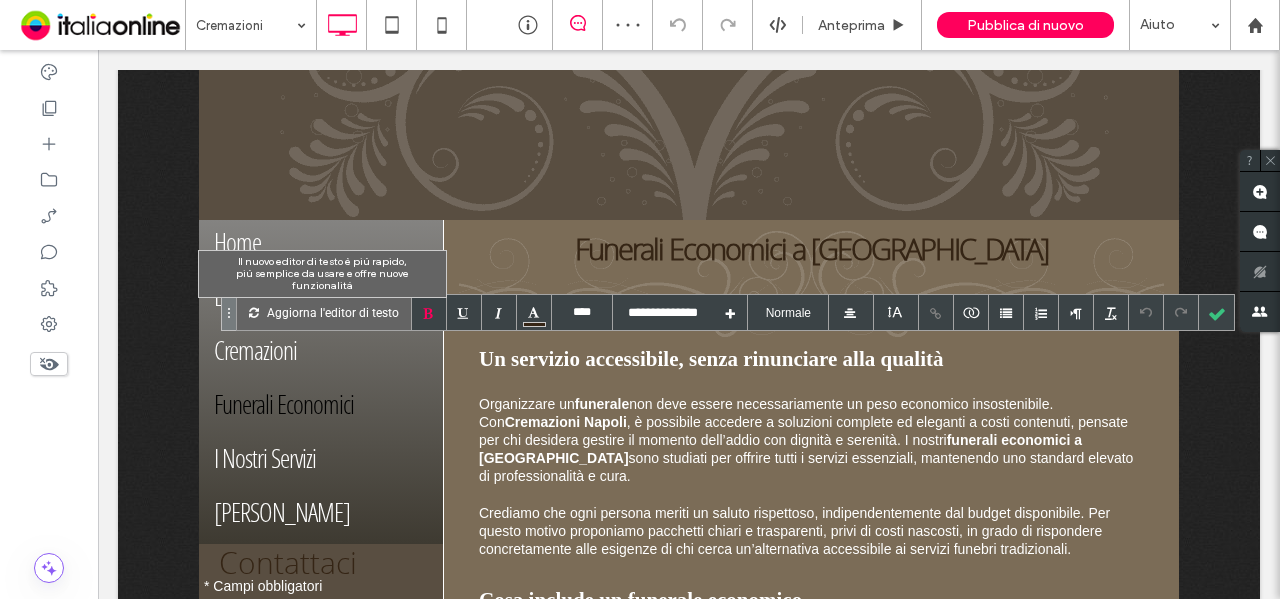 click on "Aggiorna l'editor di testo" at bounding box center [333, 312] 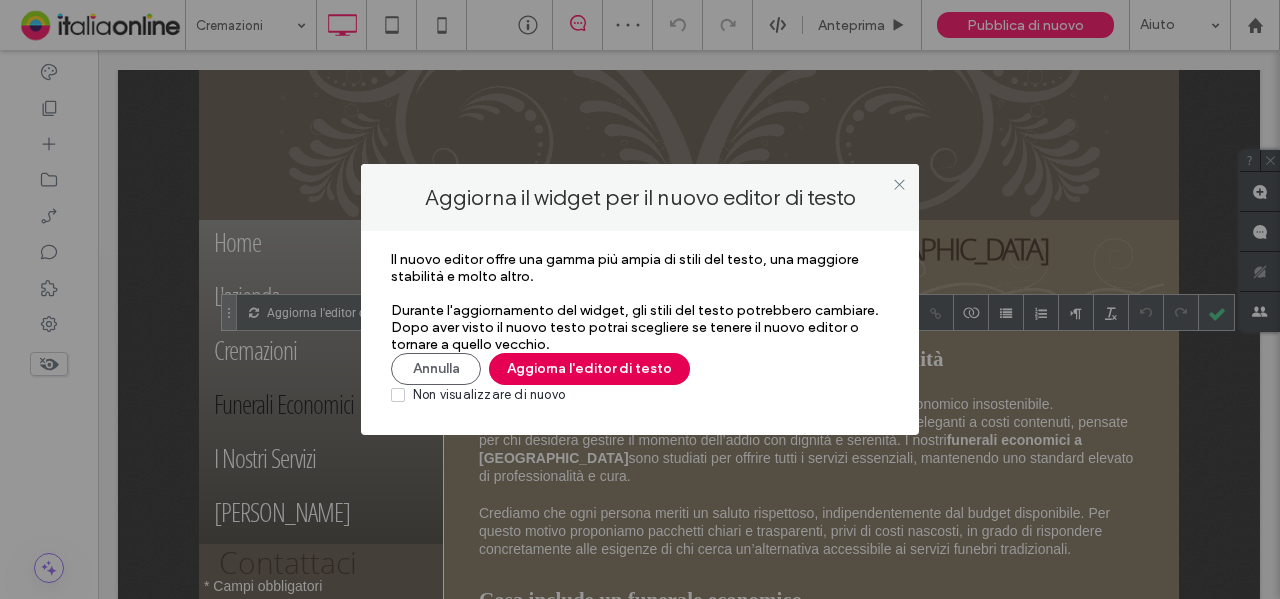 click on "Aggiorna l'editor di testo" at bounding box center (589, 369) 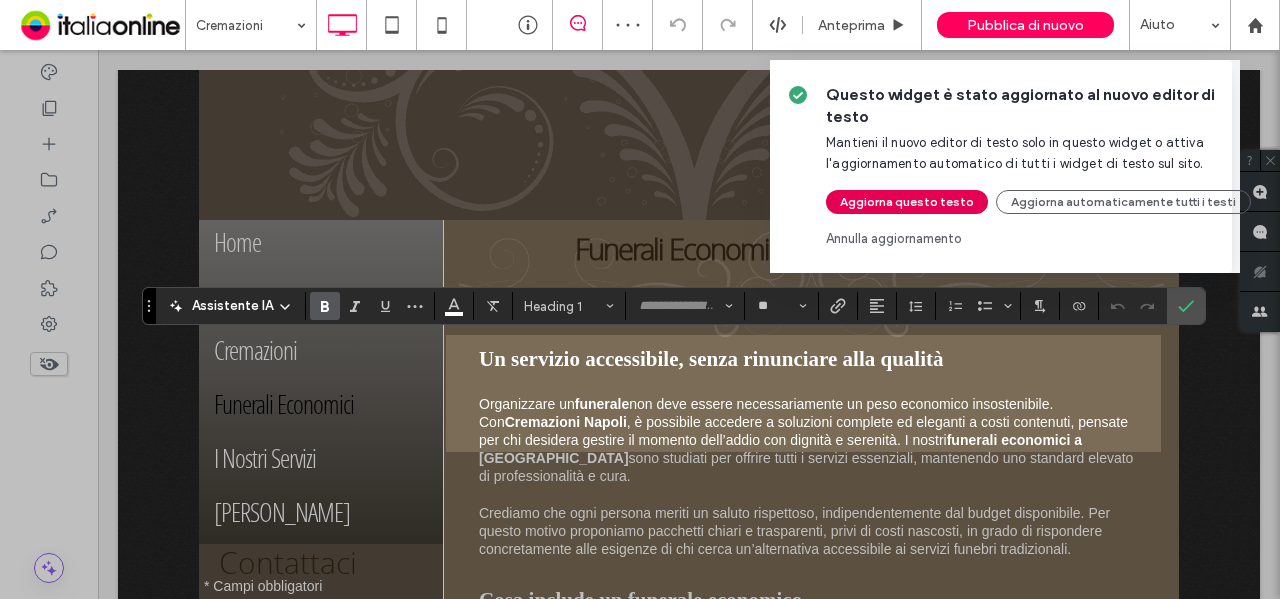 click on "Aggiorna questo testo" at bounding box center [907, 202] 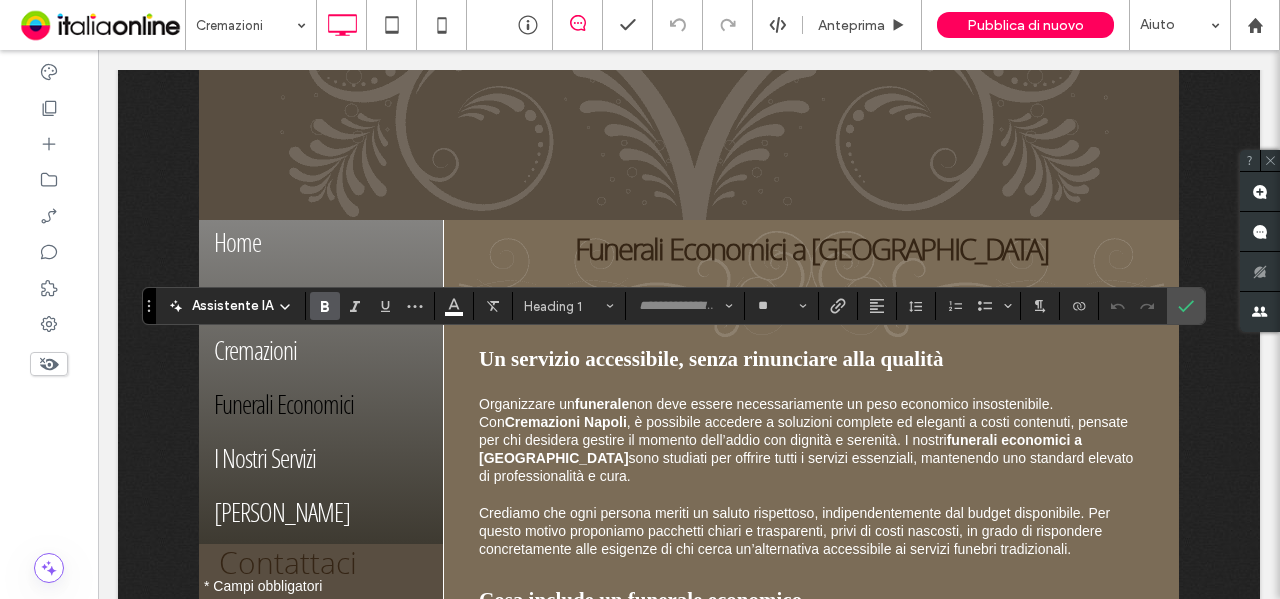 click 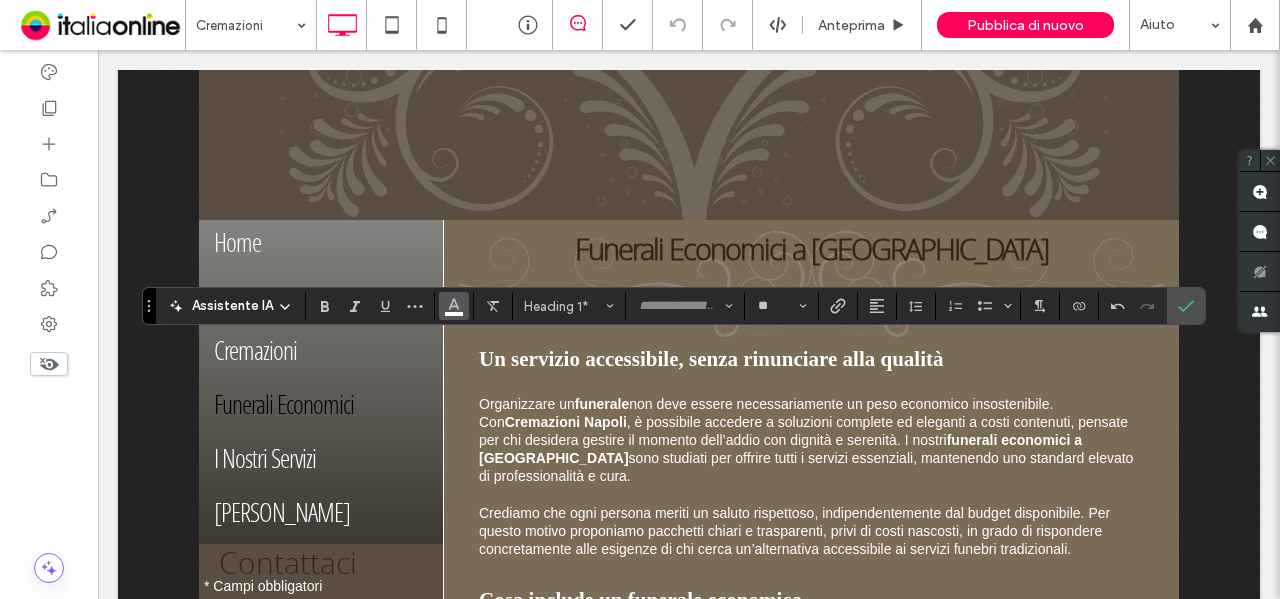click at bounding box center (454, 304) 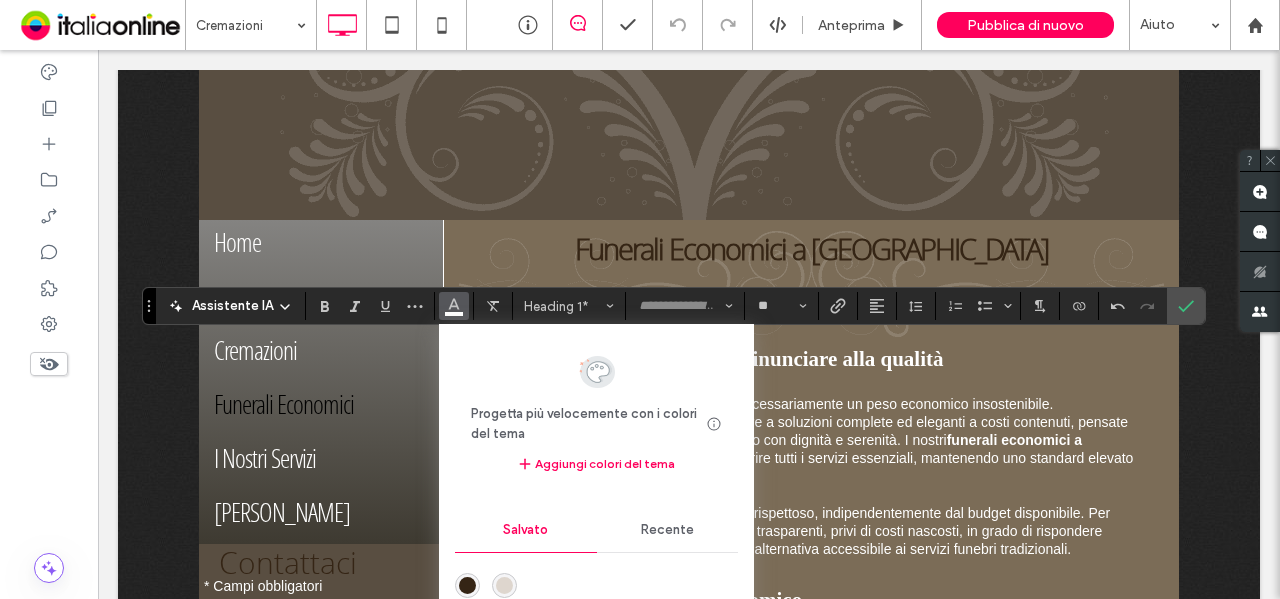 click at bounding box center [467, 585] 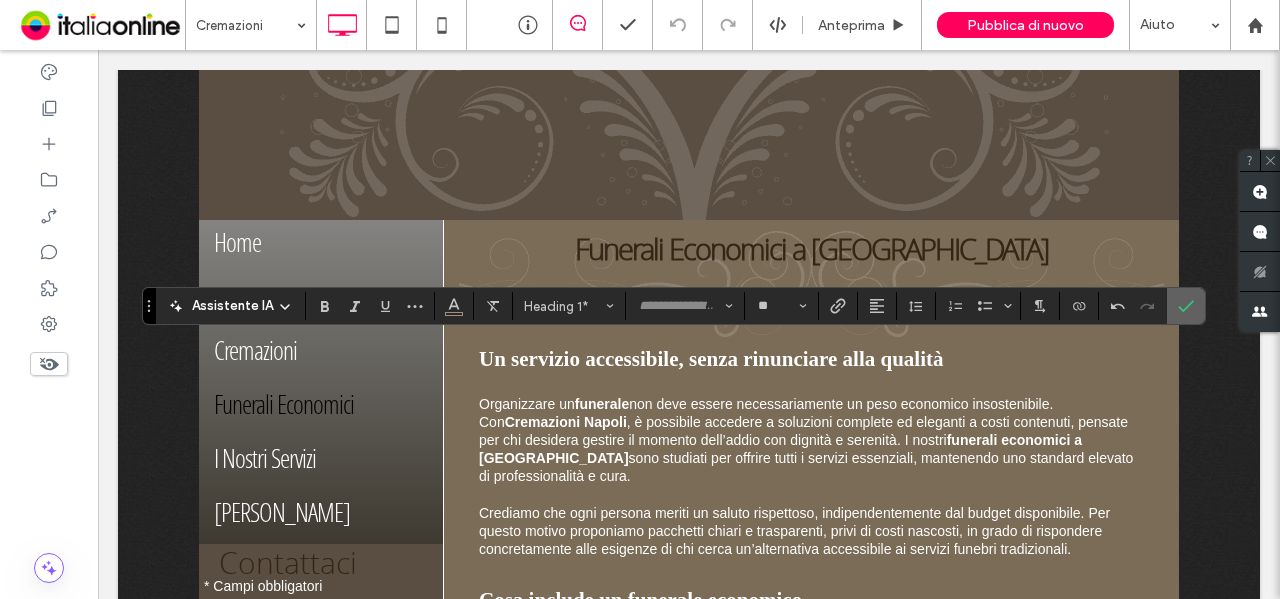 click 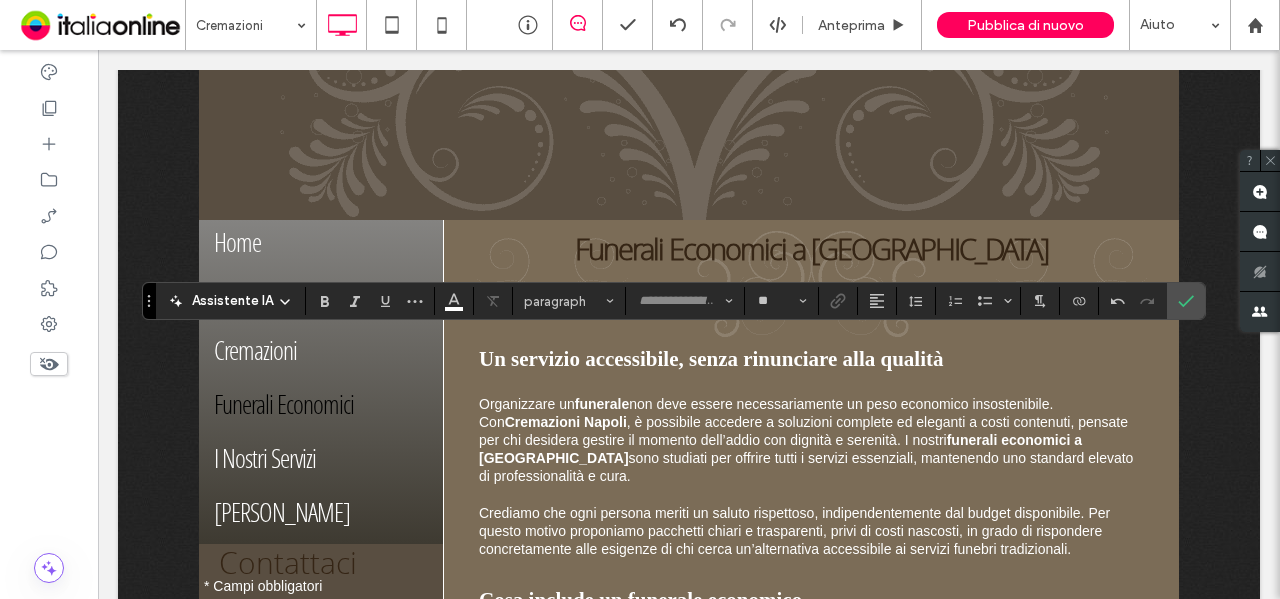type on "**" 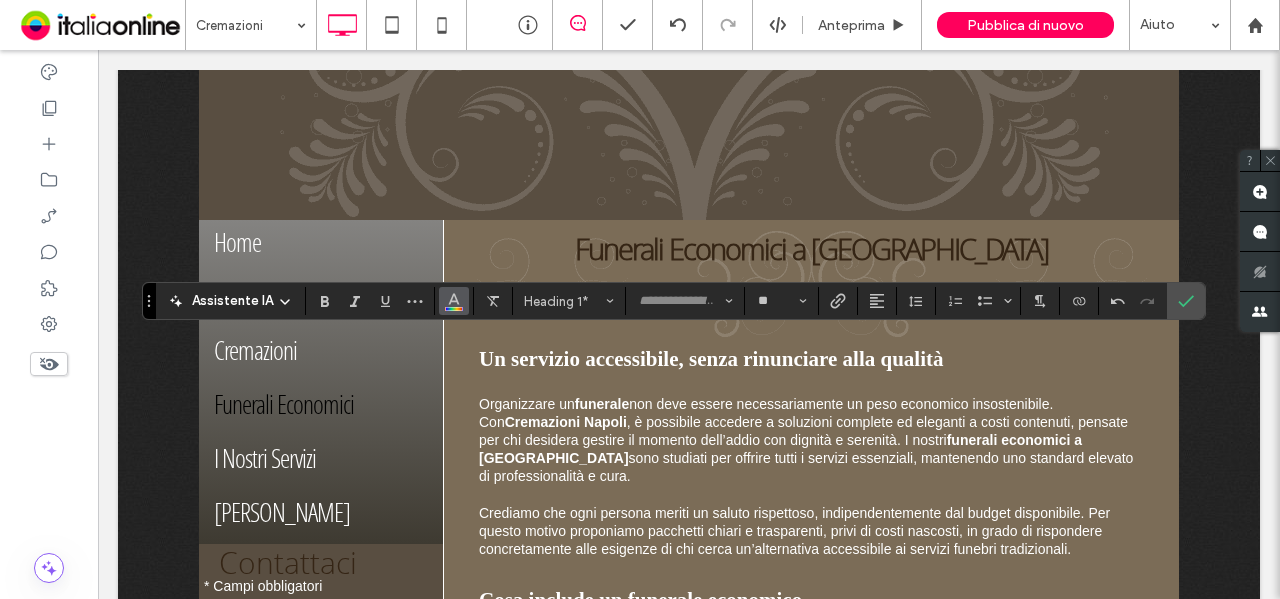 click at bounding box center [454, 299] 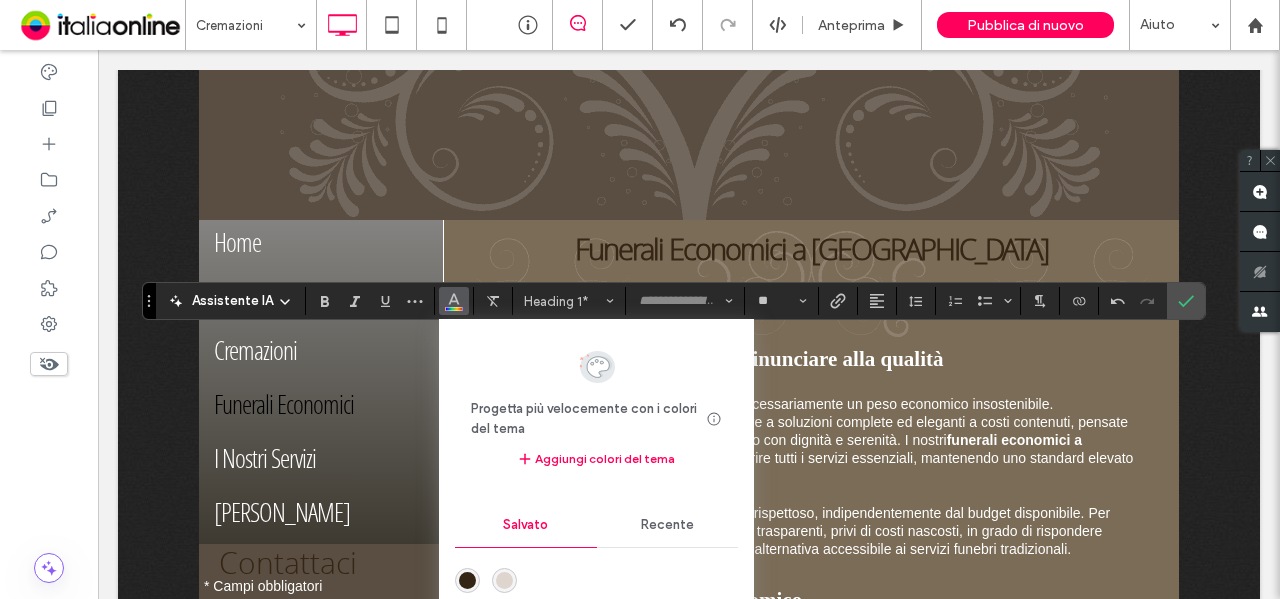 click at bounding box center (467, 580) 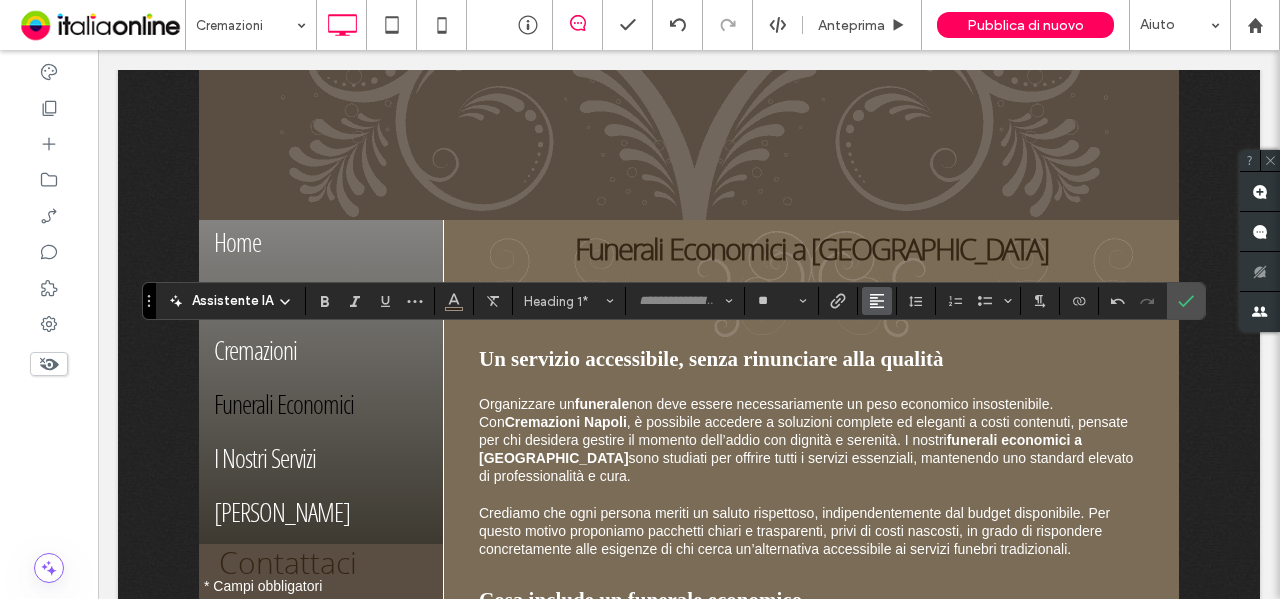 click at bounding box center [877, 301] 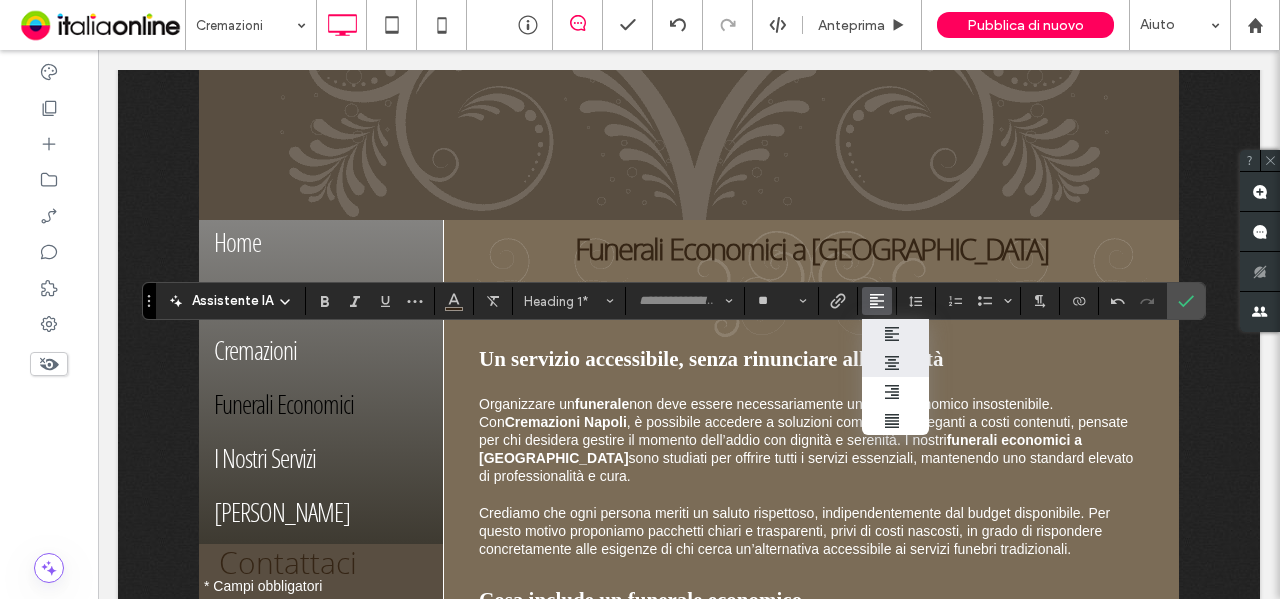 click 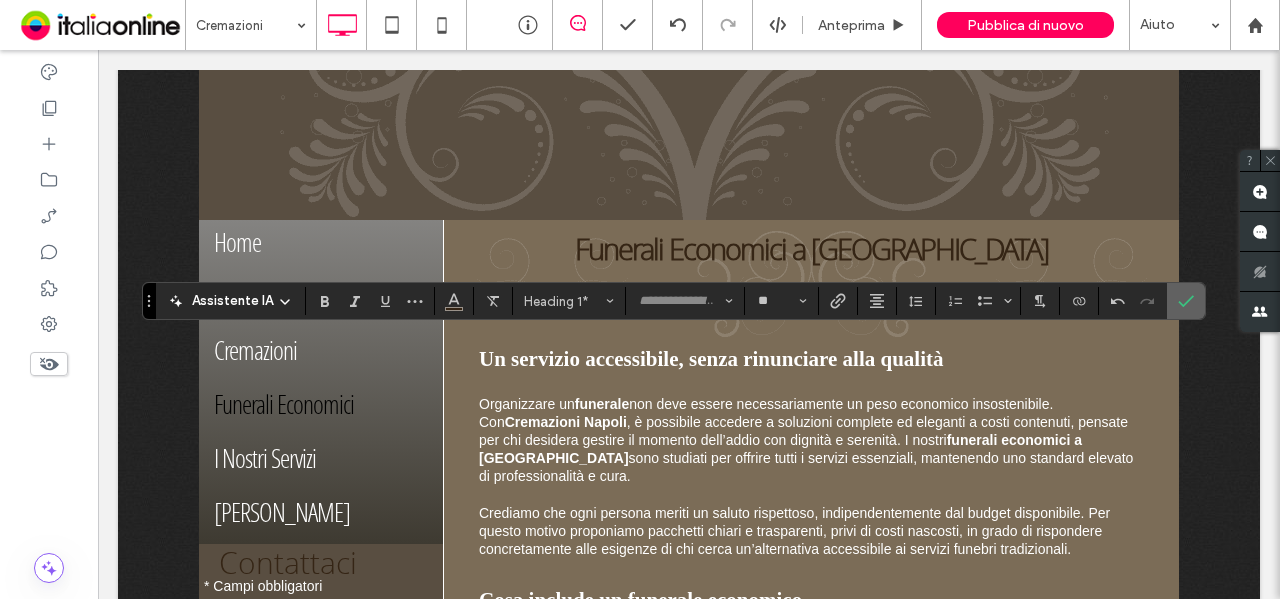 click 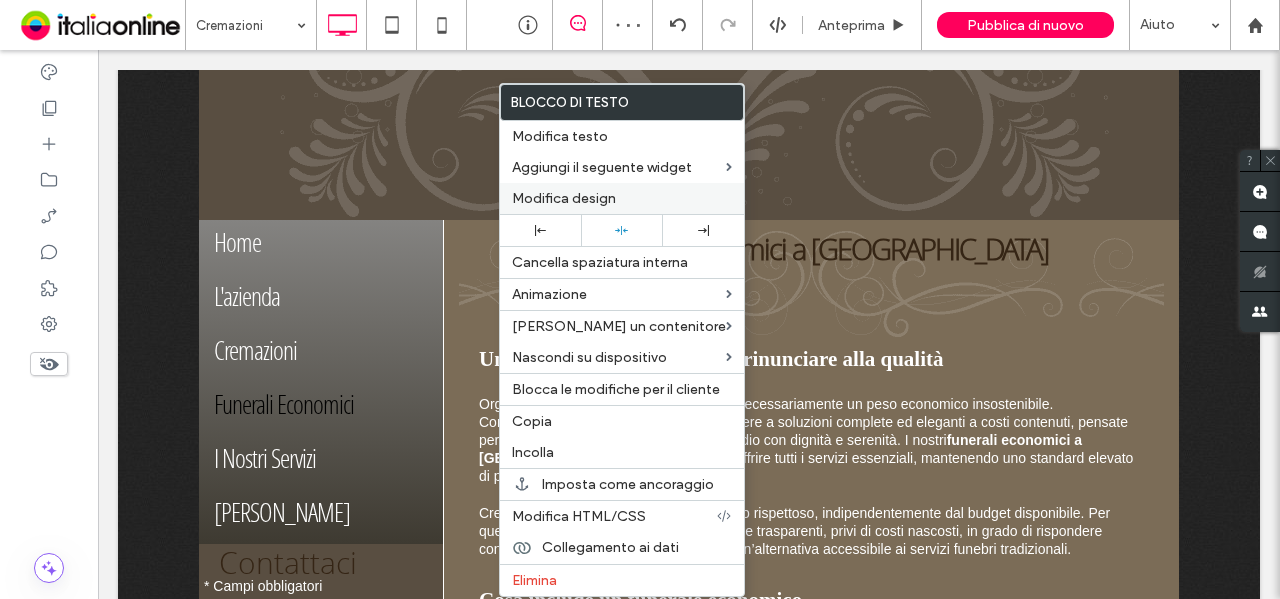 click on "Modifica design" at bounding box center [622, 198] 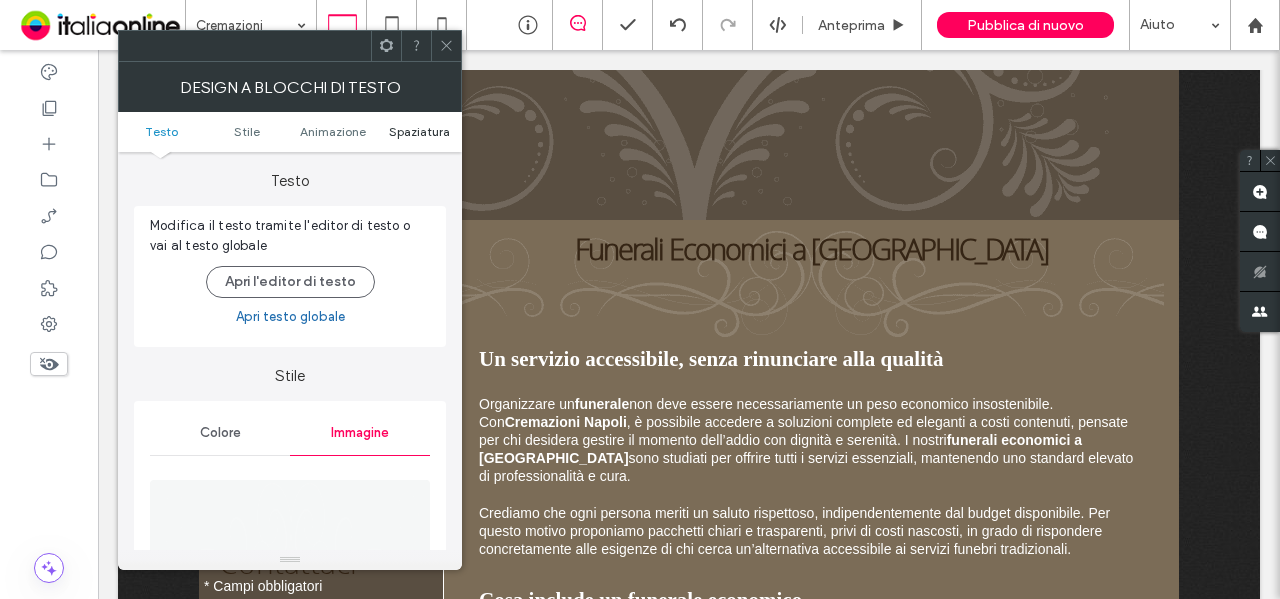 click on "Spaziatura" at bounding box center [419, 131] 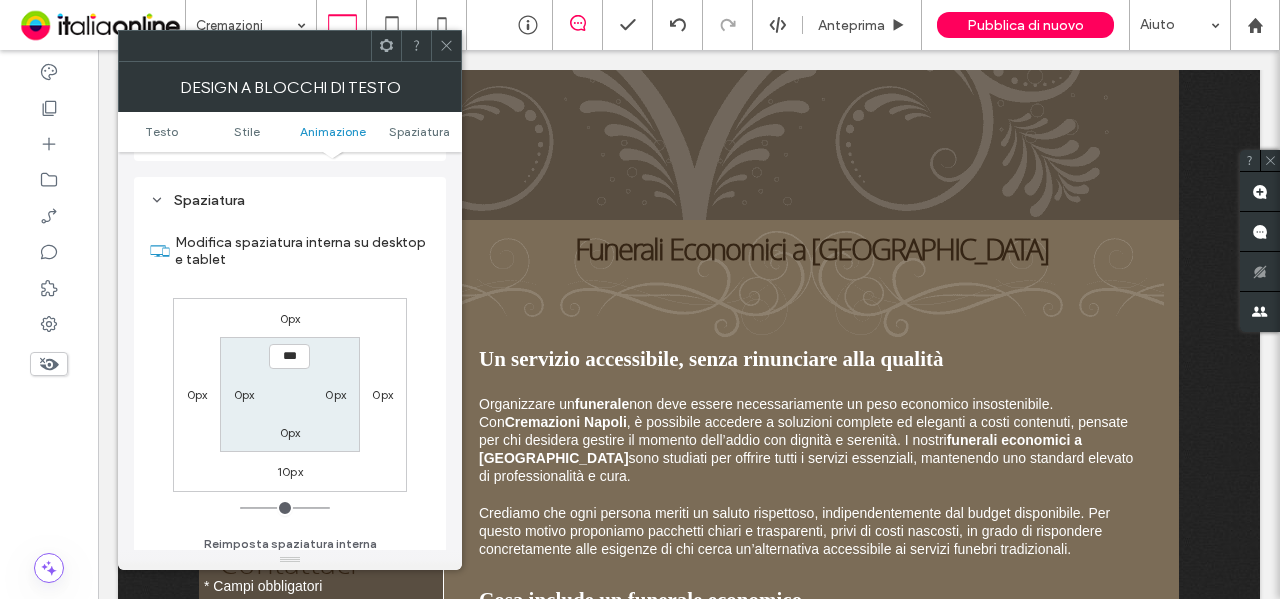scroll, scrollTop: 1186, scrollLeft: 0, axis: vertical 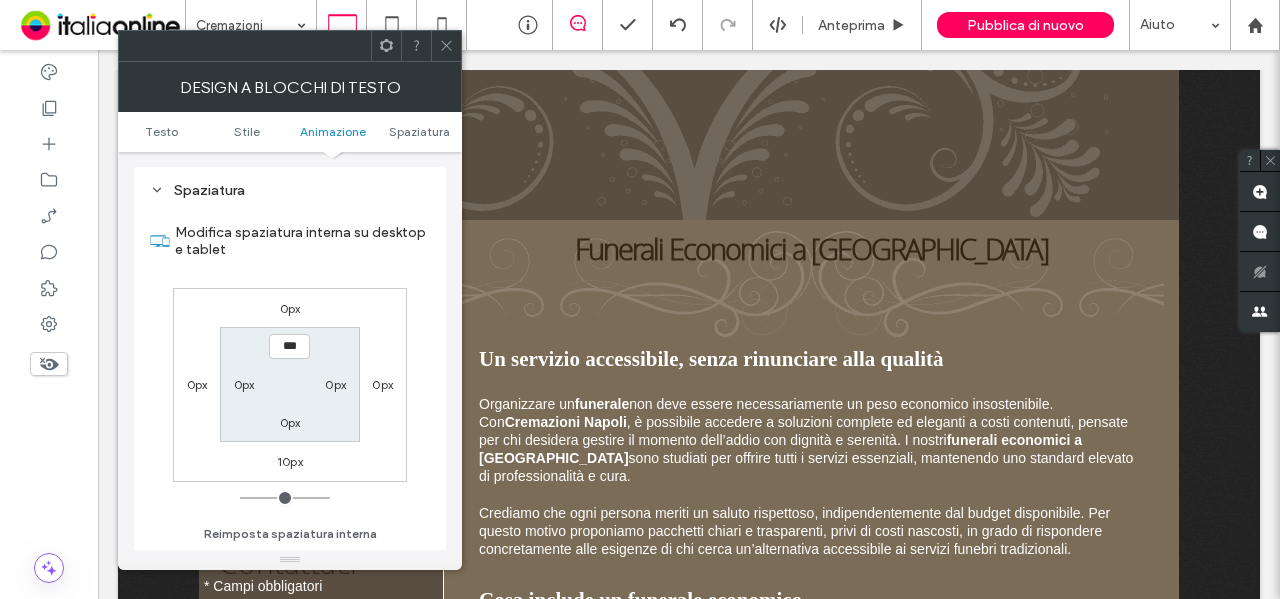 click on "0px" at bounding box center (244, 384) 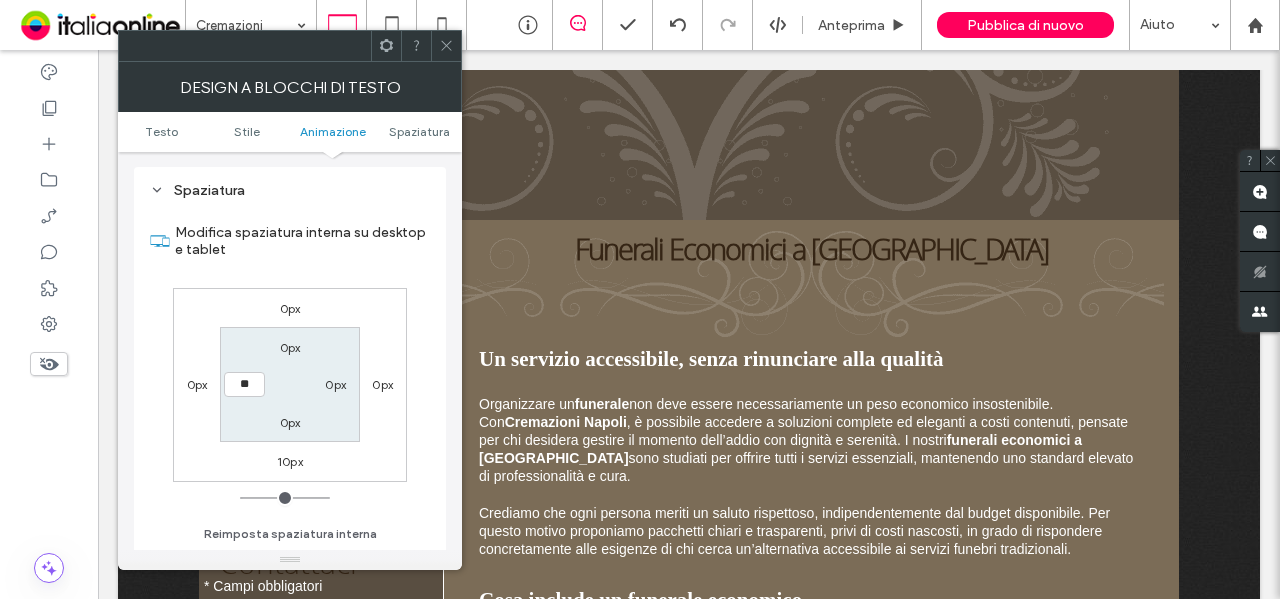 type on "**" 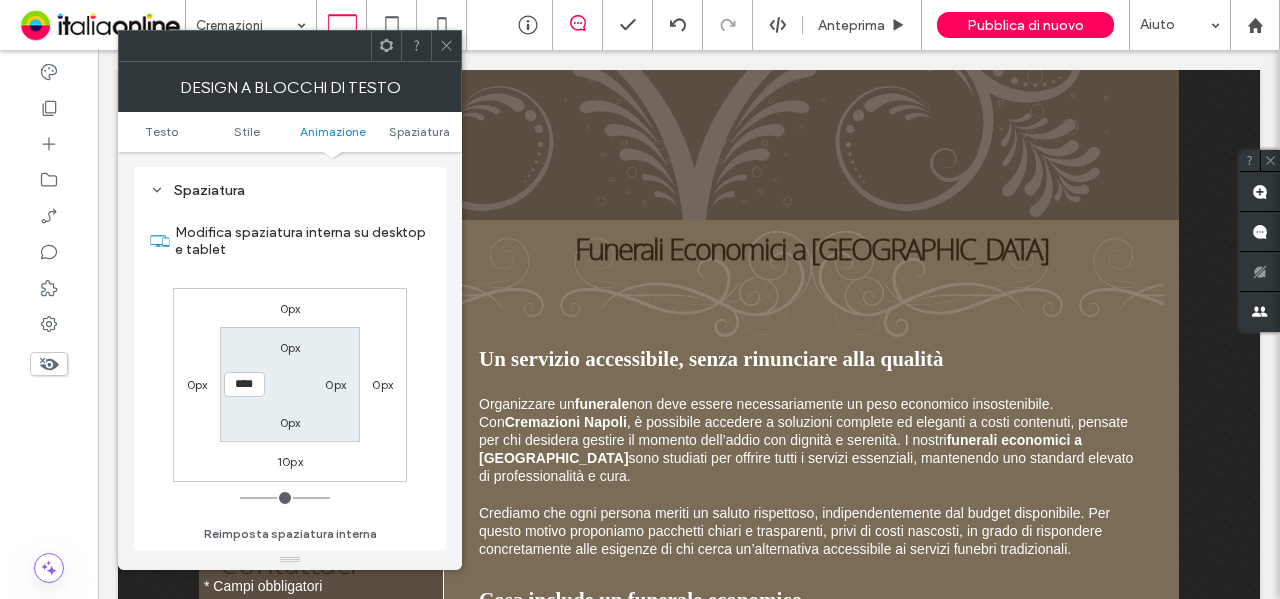 click on "0px" at bounding box center [335, 384] 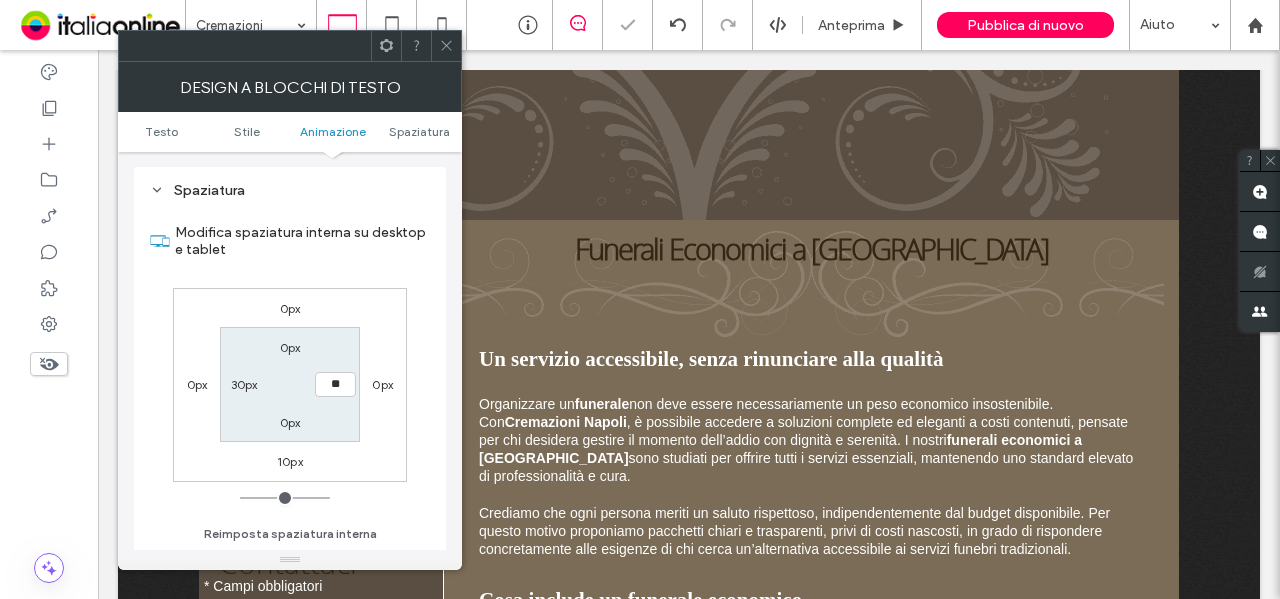 type on "**" 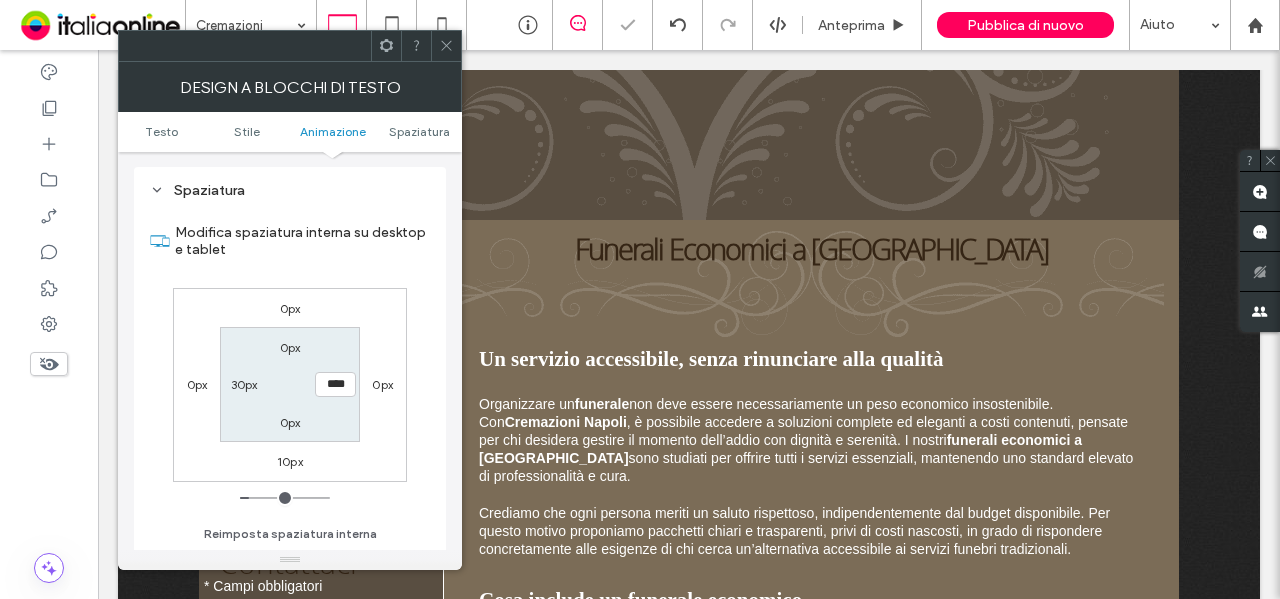 click 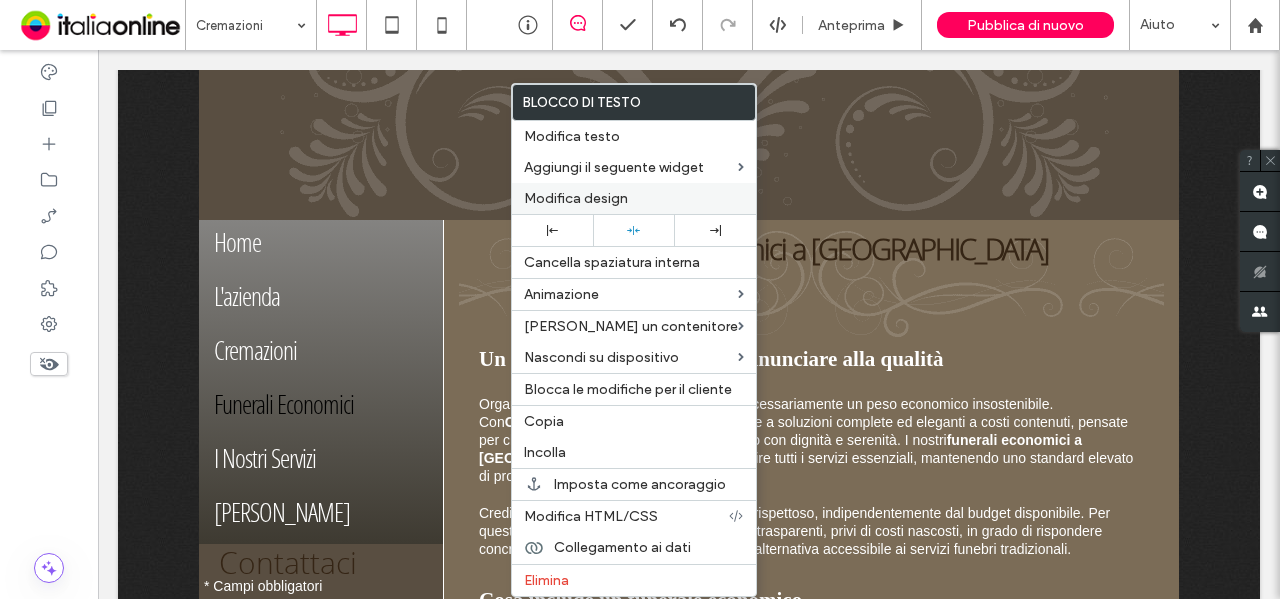 click on "Modifica design" at bounding box center (634, 198) 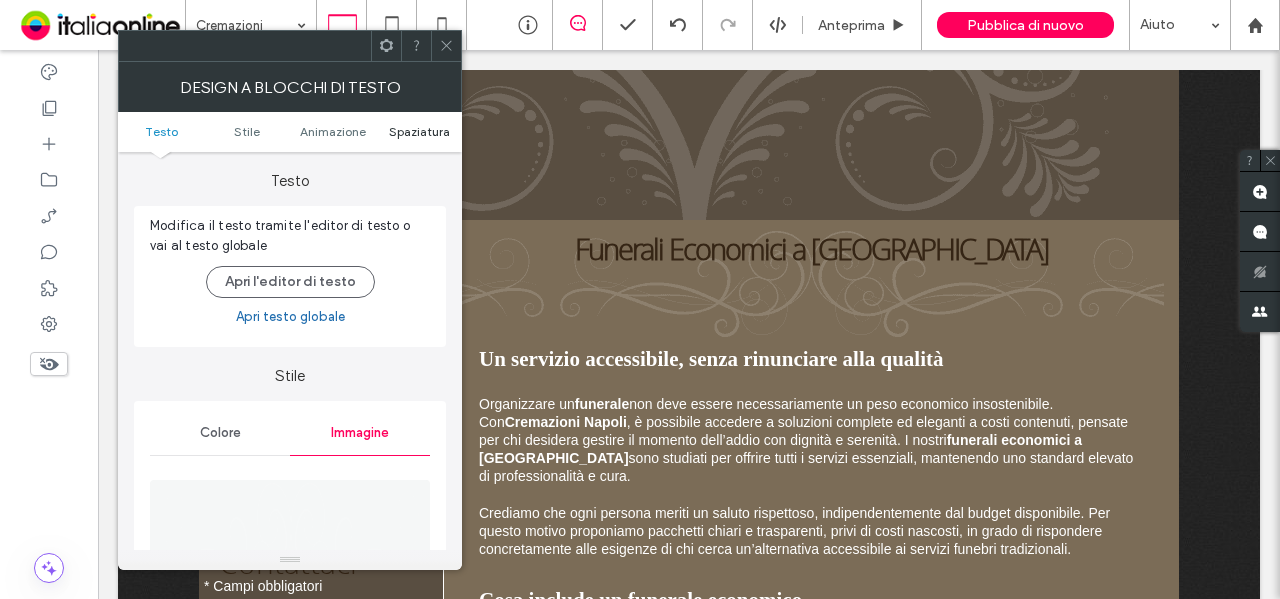 click on "Spaziatura" at bounding box center (419, 131) 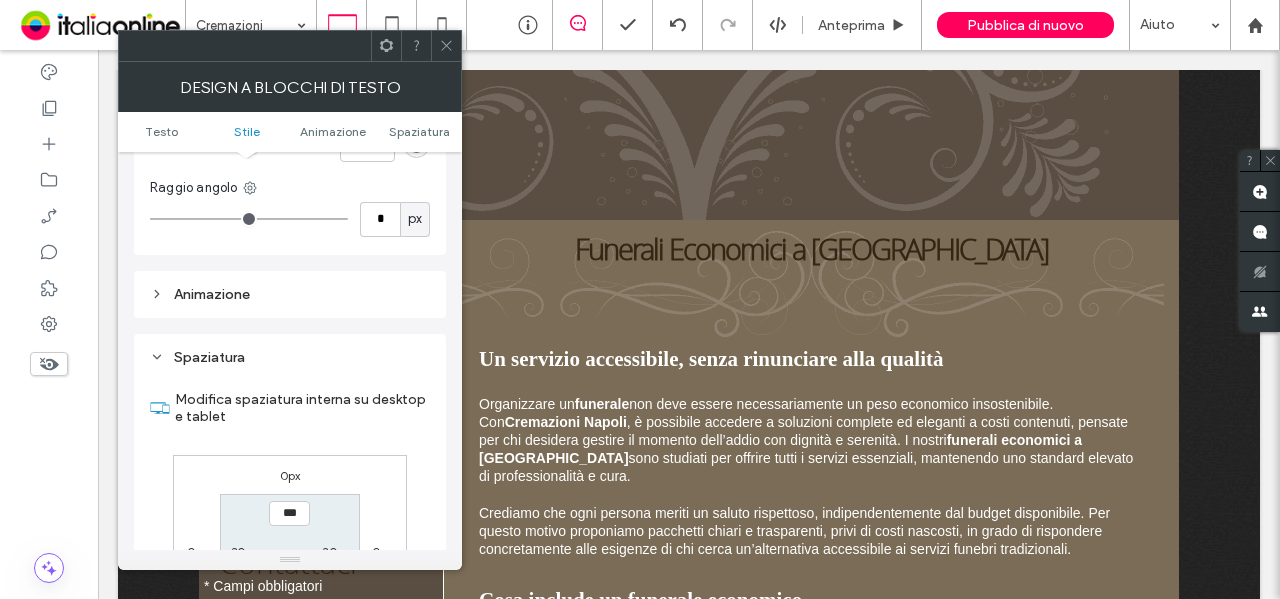 scroll, scrollTop: 1186, scrollLeft: 0, axis: vertical 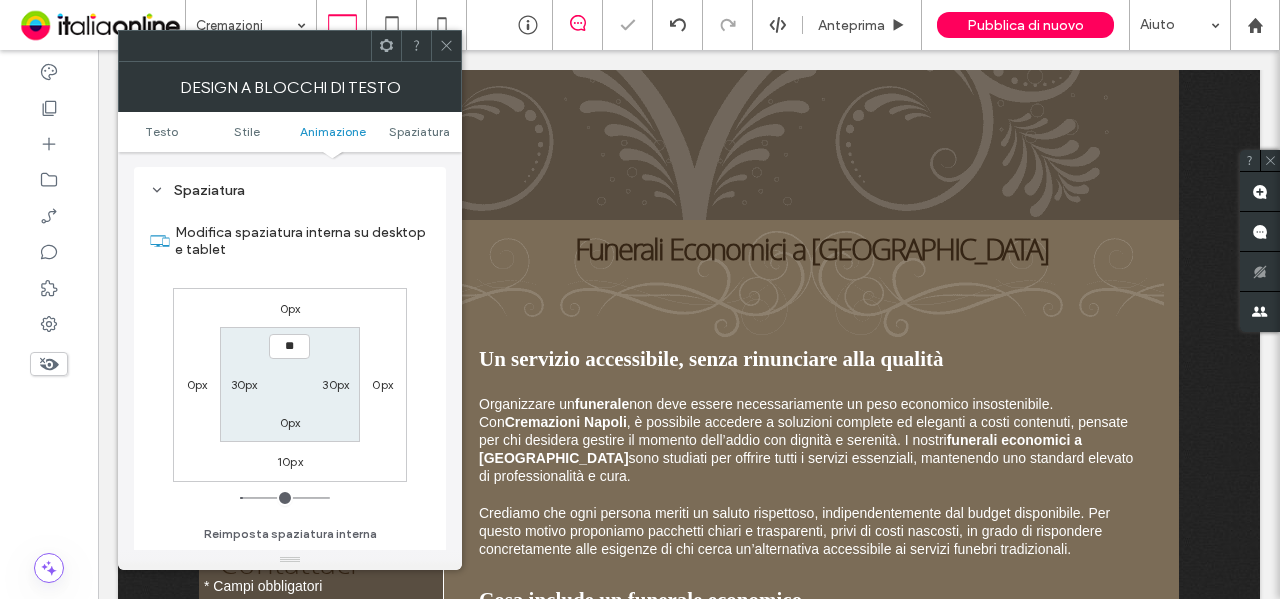 type on "****" 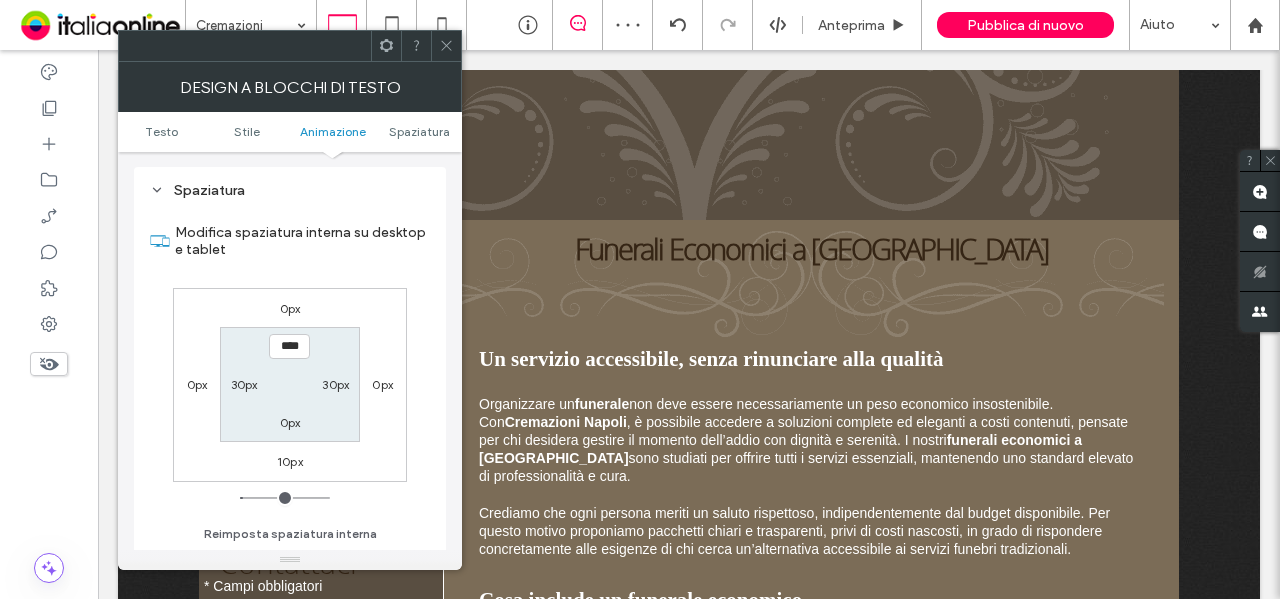 click at bounding box center [446, 46] 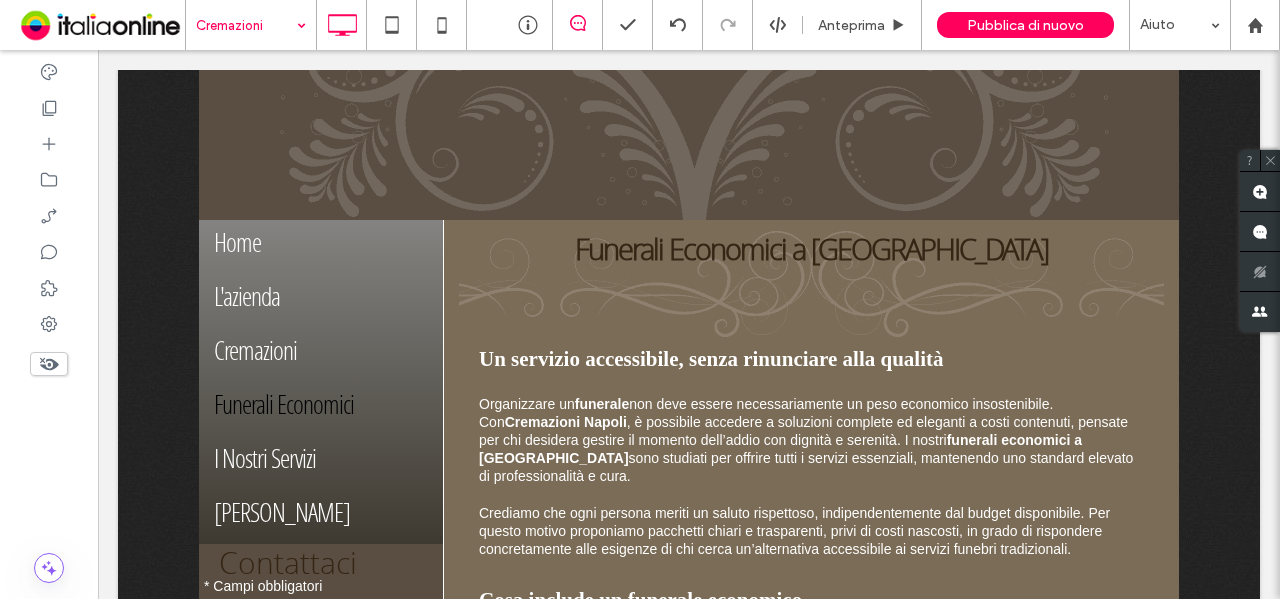 type on "****" 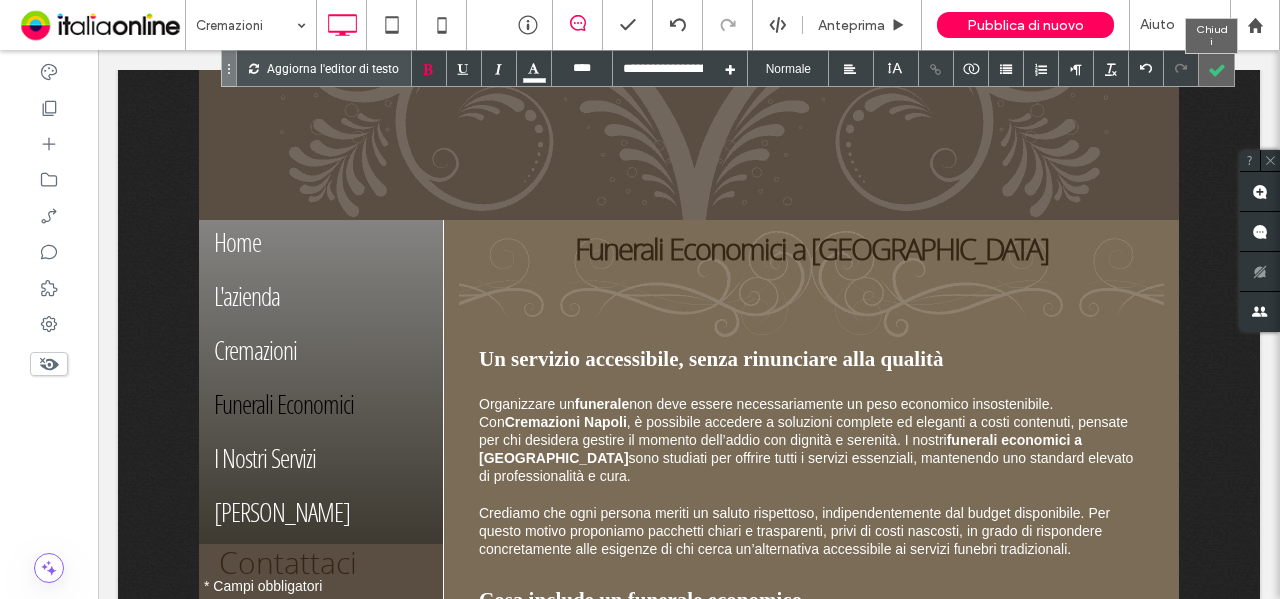 click at bounding box center (1216, 68) 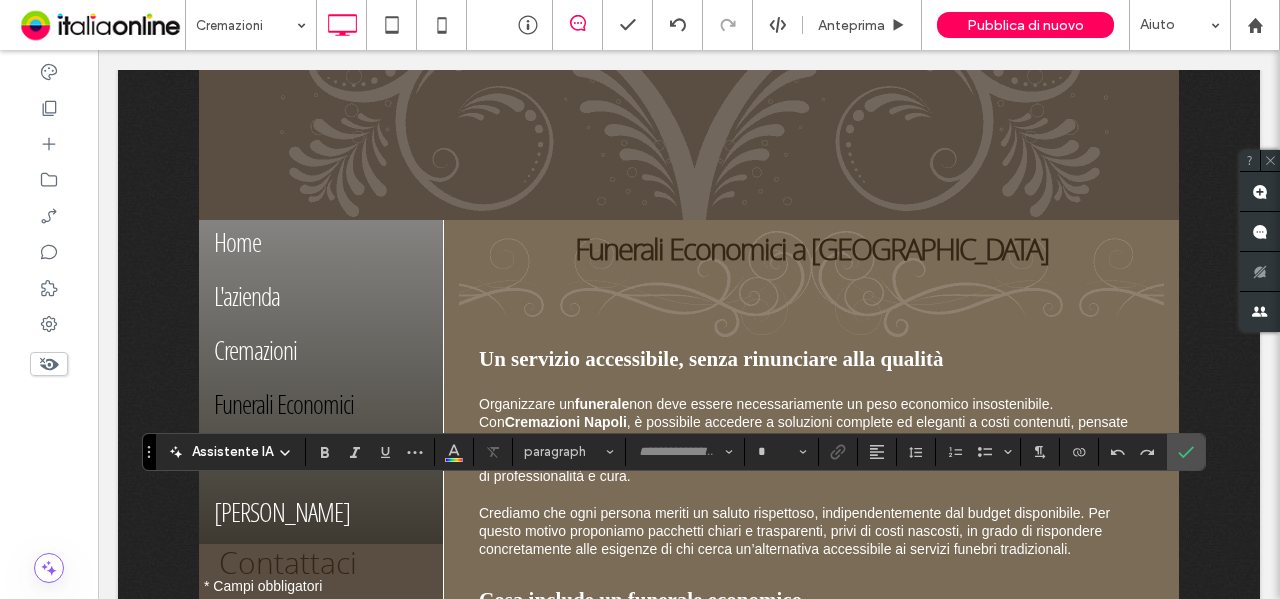type on "**" 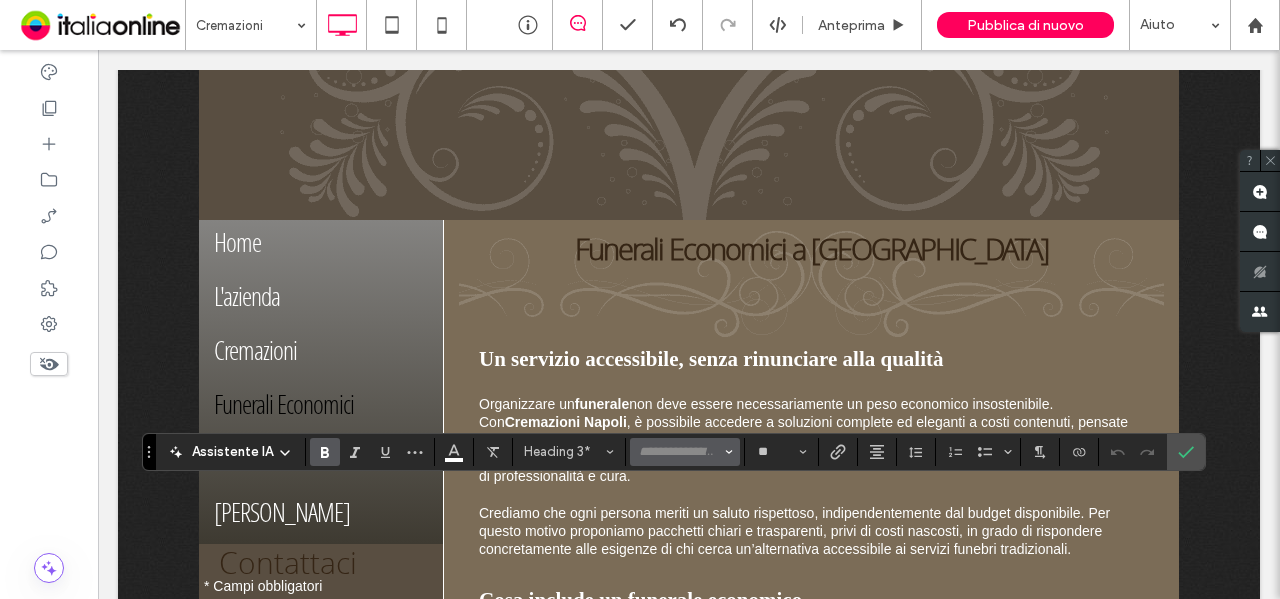 click at bounding box center (679, 452) 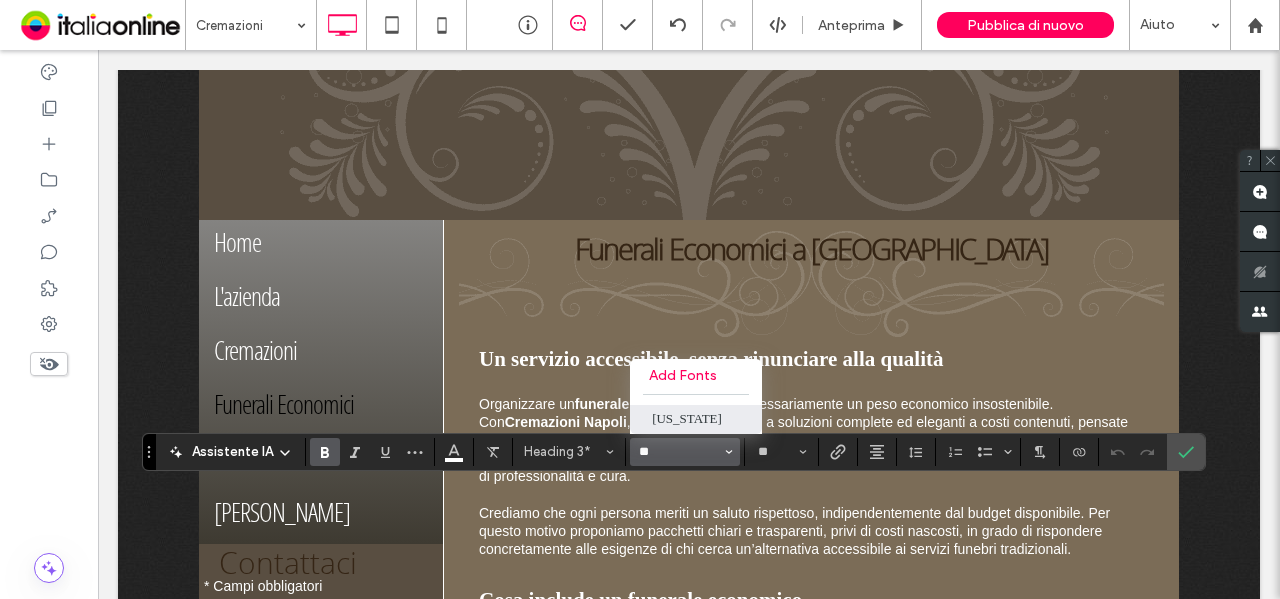 type on "**" 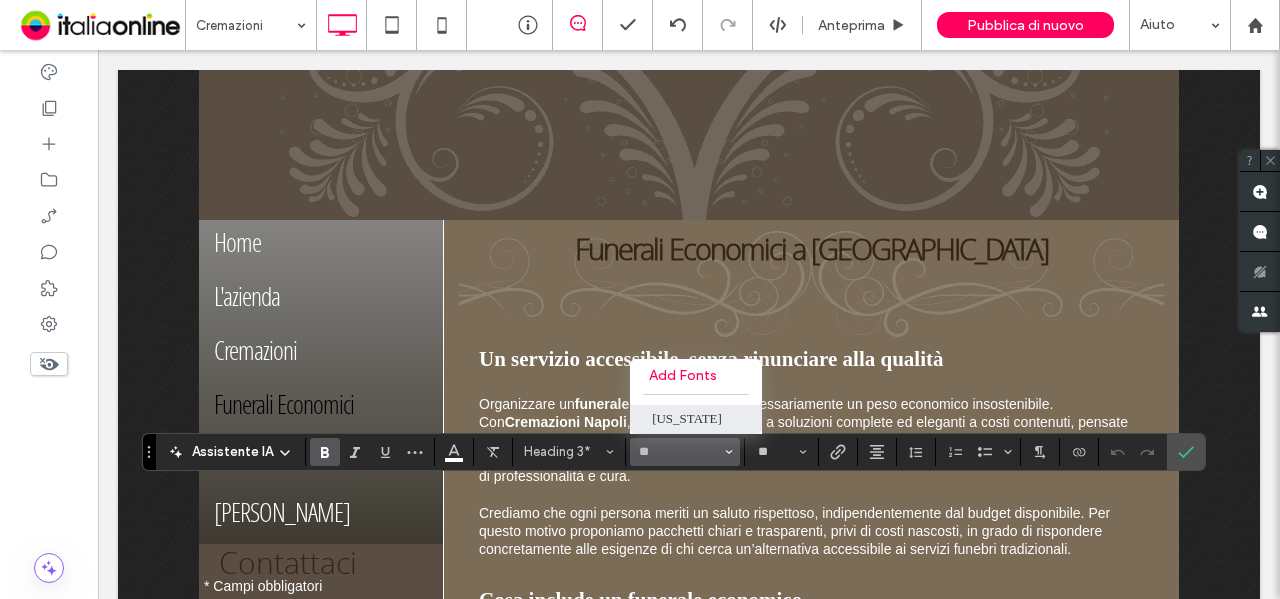 click on "[US_STATE]" at bounding box center (696, 419) 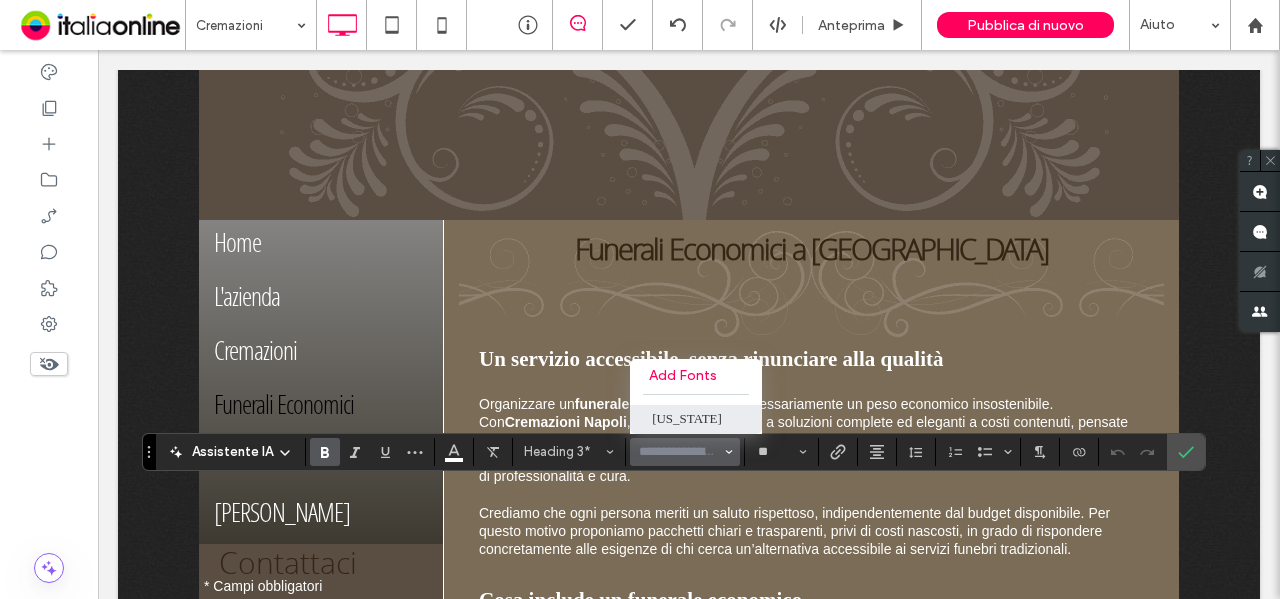 type on "*******" 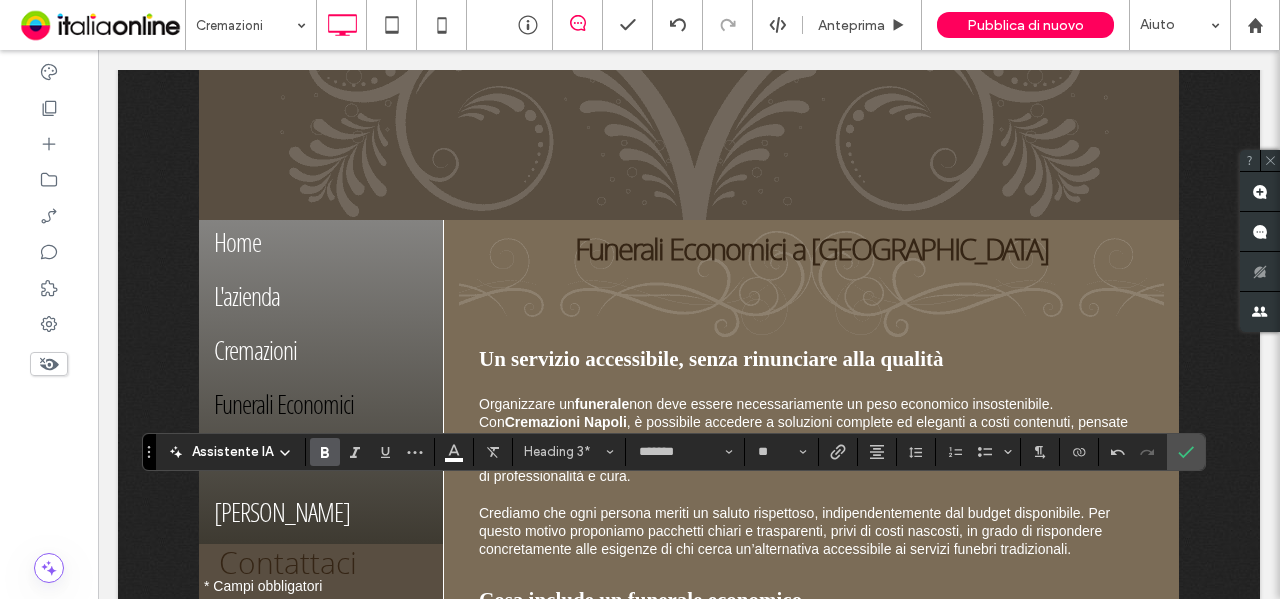 click 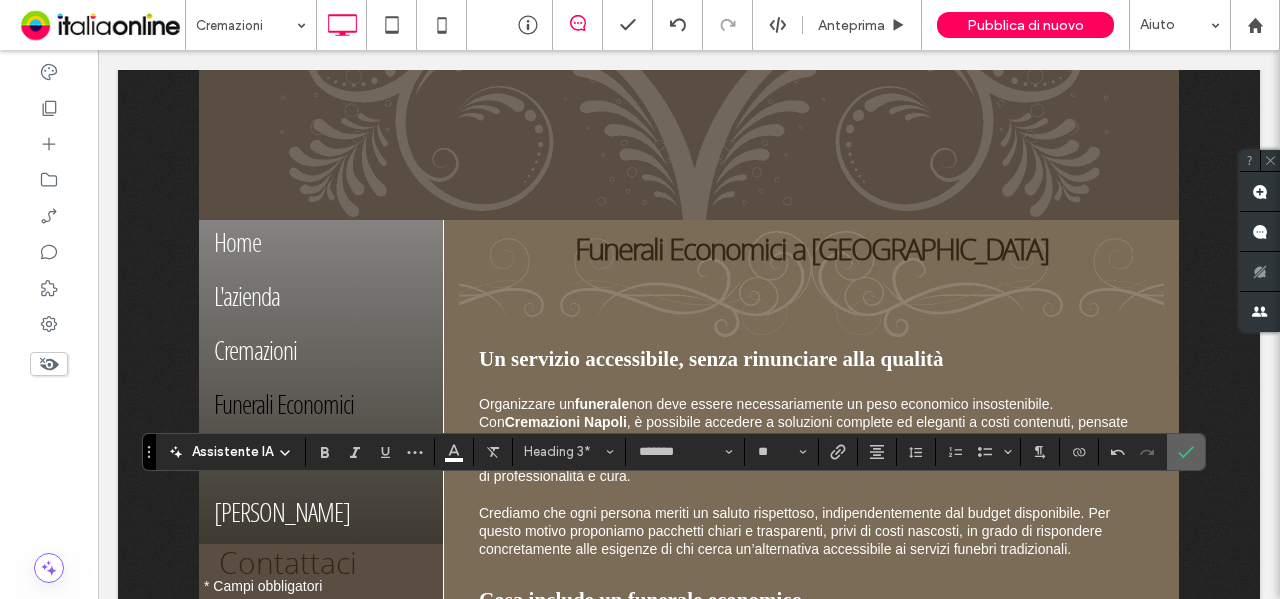 click 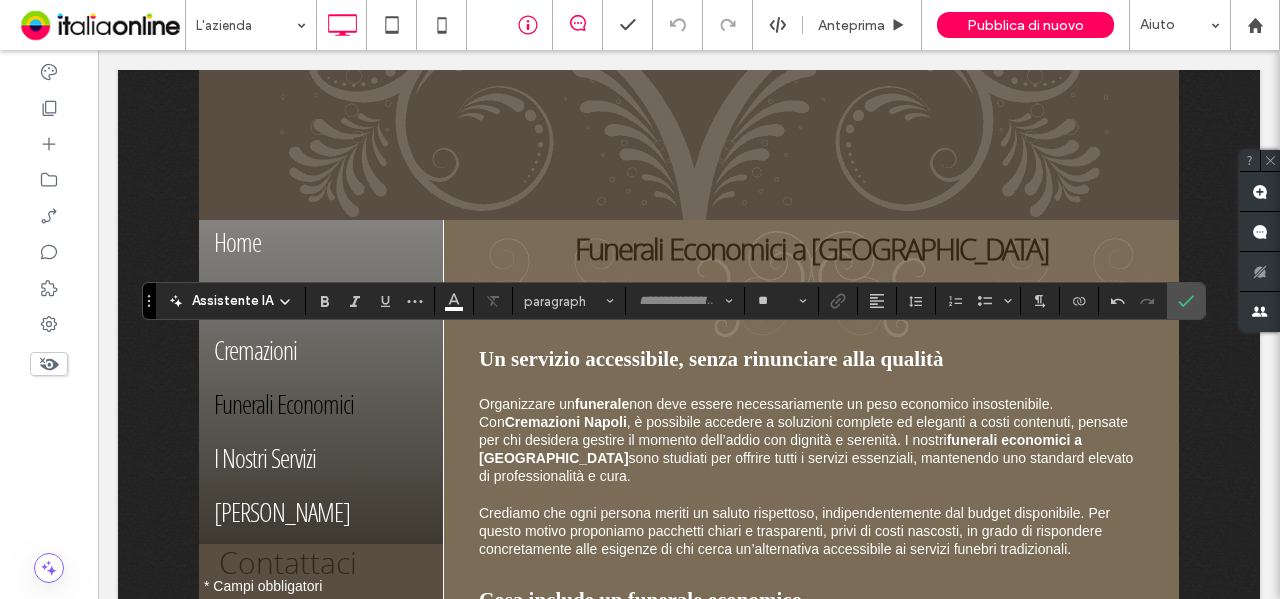 type on "**" 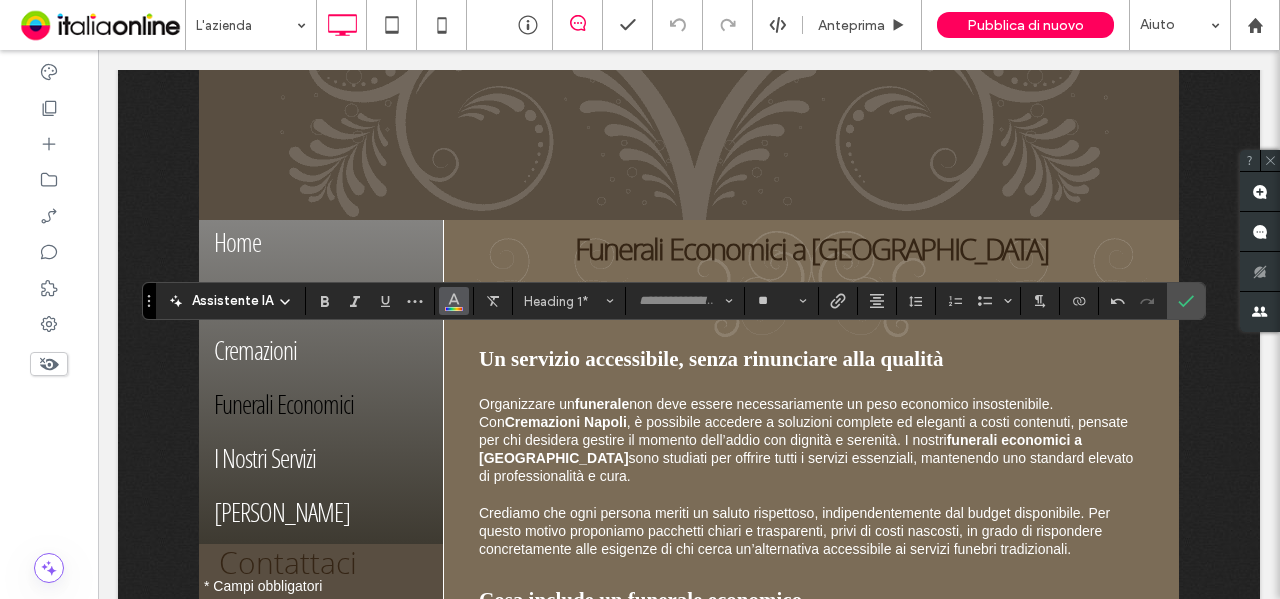 click 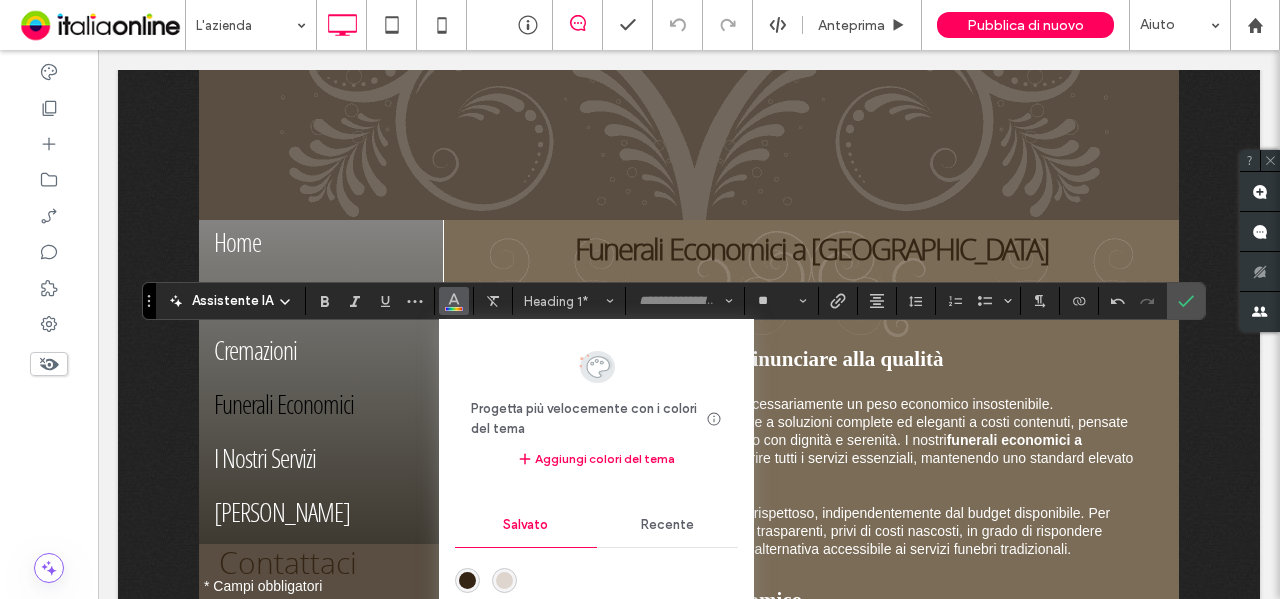 click at bounding box center (467, 580) 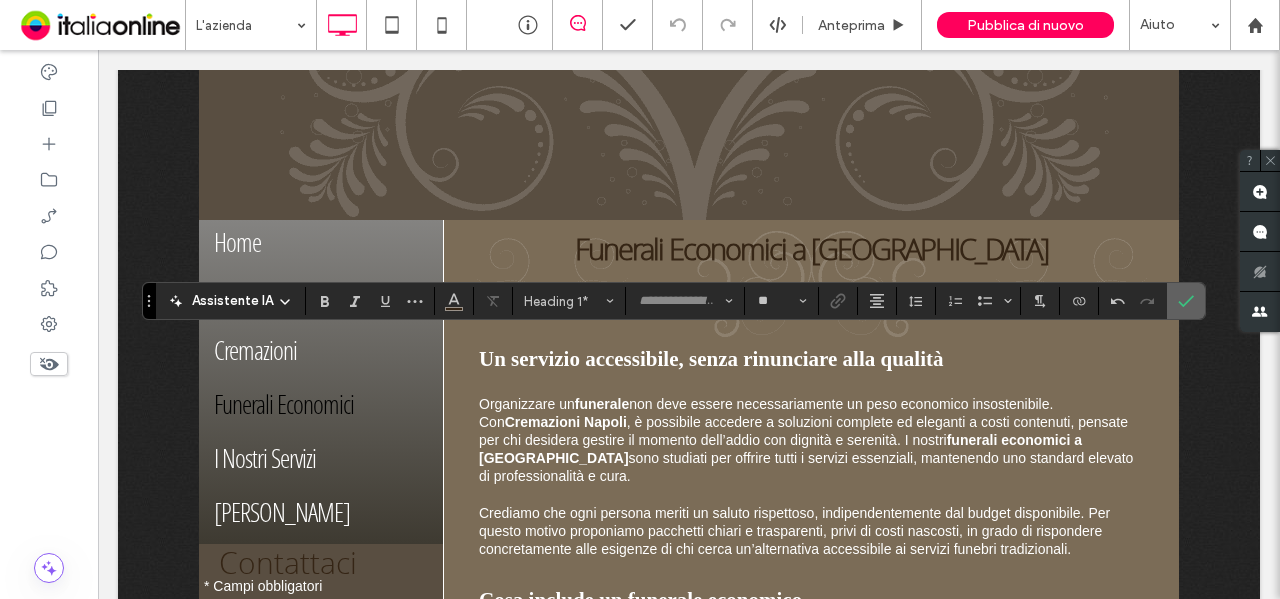 click at bounding box center [1186, 301] 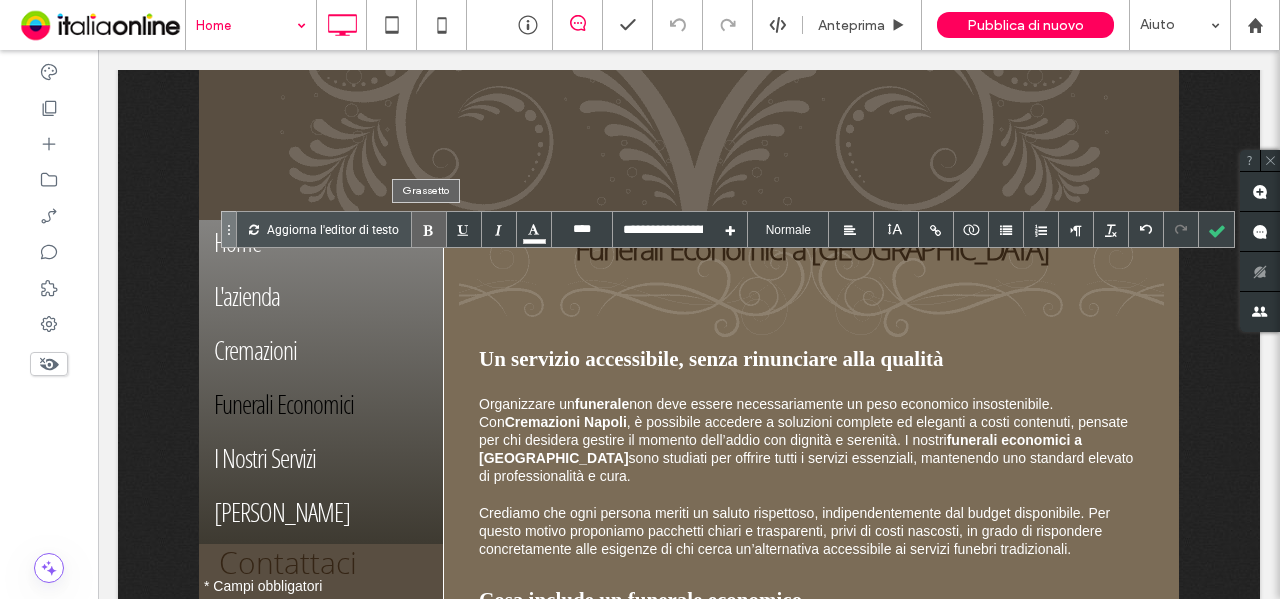 click at bounding box center [429, 229] 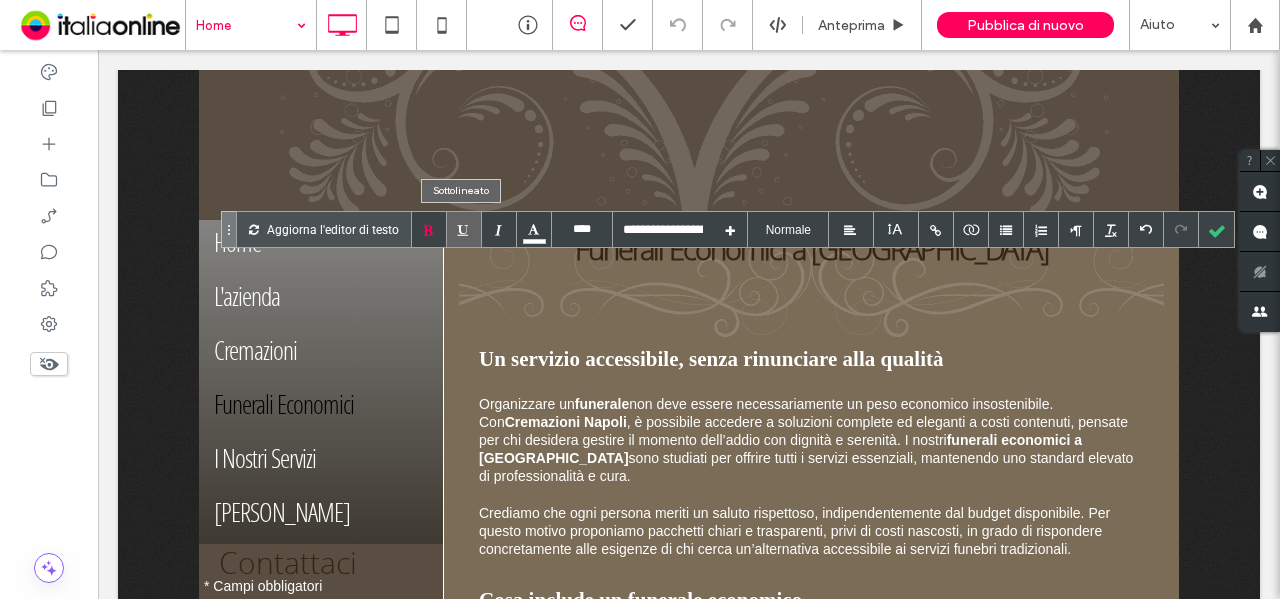 click at bounding box center (464, 229) 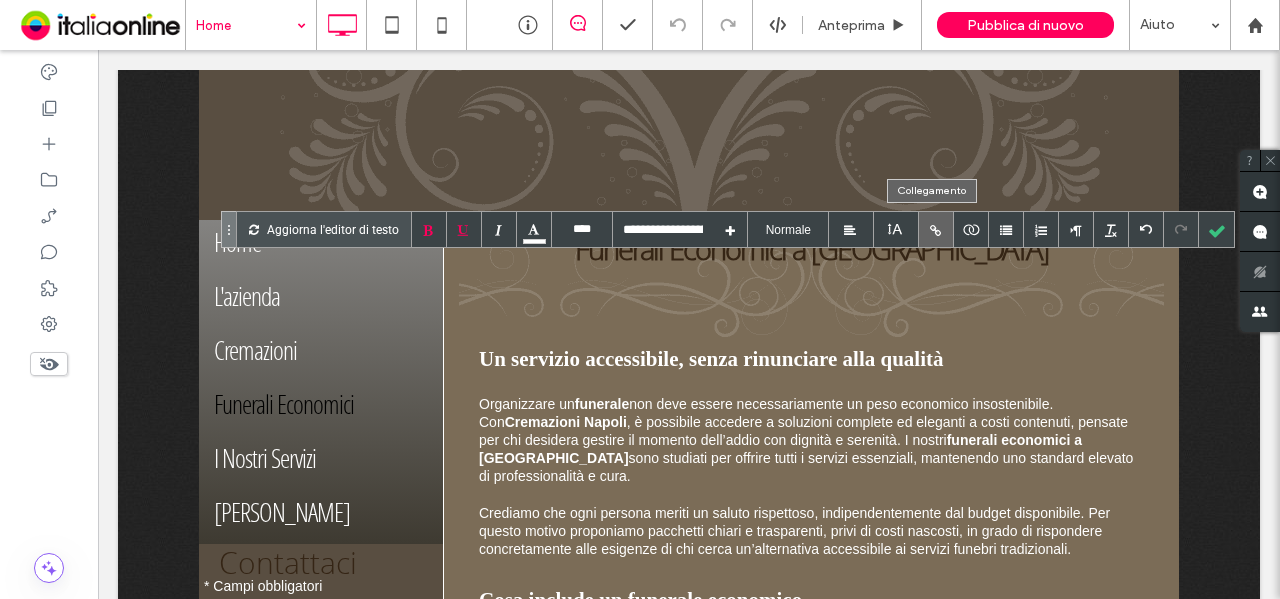 click at bounding box center (936, 229) 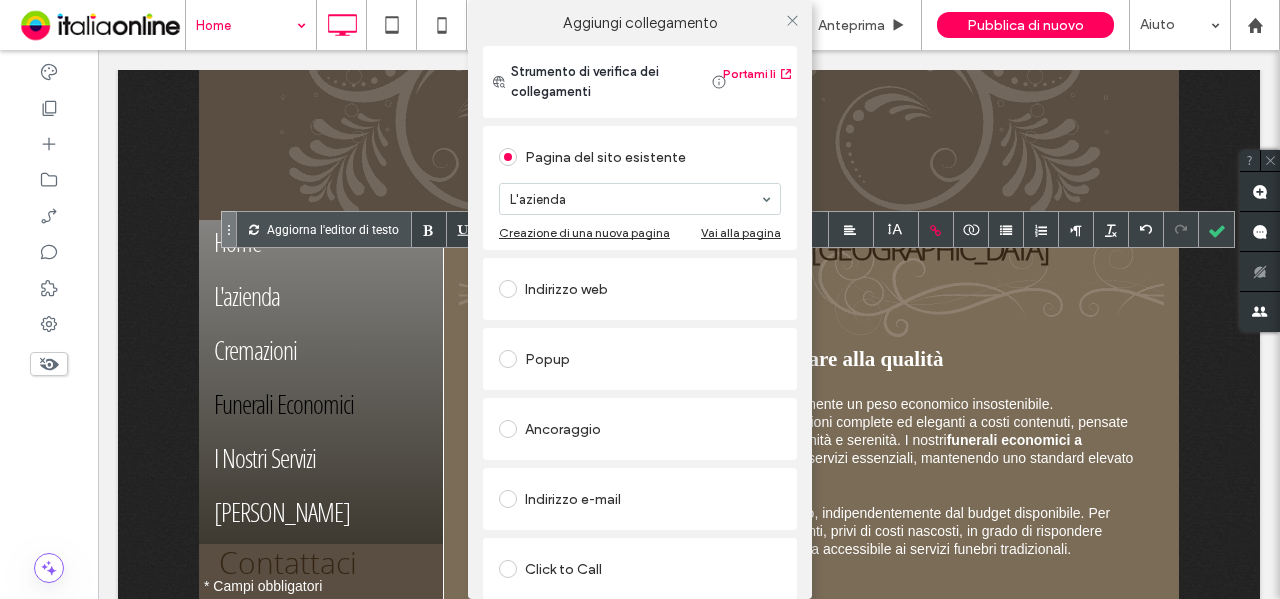 click on "Aggiungi collegamento Strumento di verifica dei collegamenti Portami lì Pagina del sito esistente L'azienda Creazione di una nuova pagina Vai alla pagina Indirizzo web Popup Ancoraggio Indirizzo e-mail Click to Call File da scaricare [GEOGRAPHIC_DATA] collegamento" at bounding box center (640, 299) 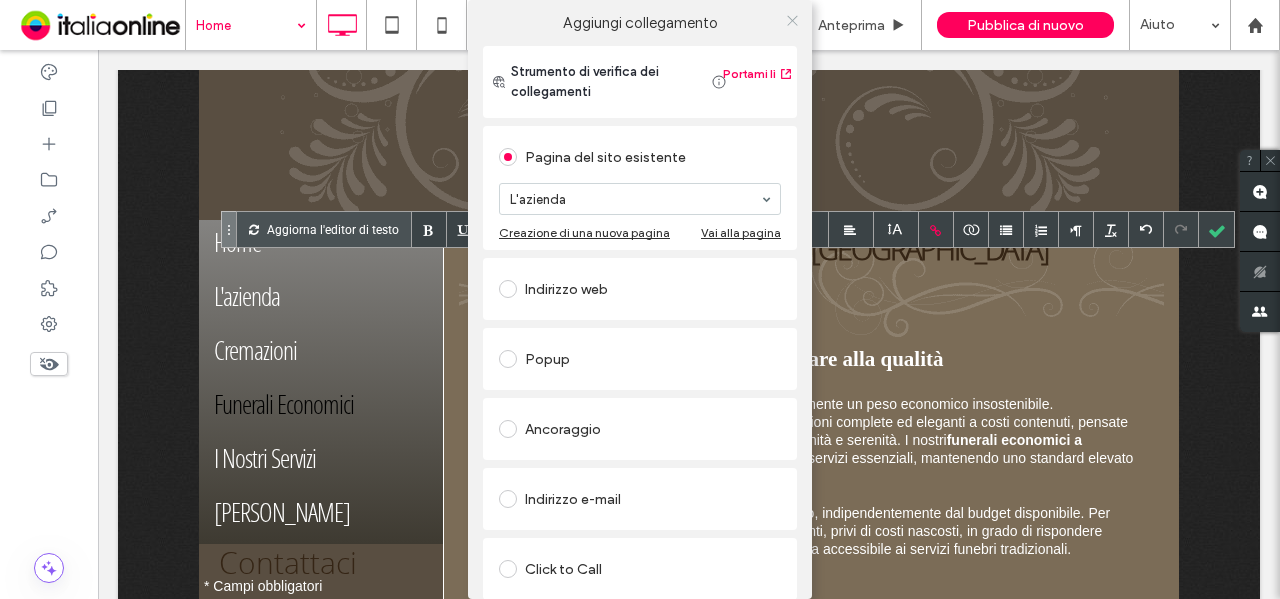 click 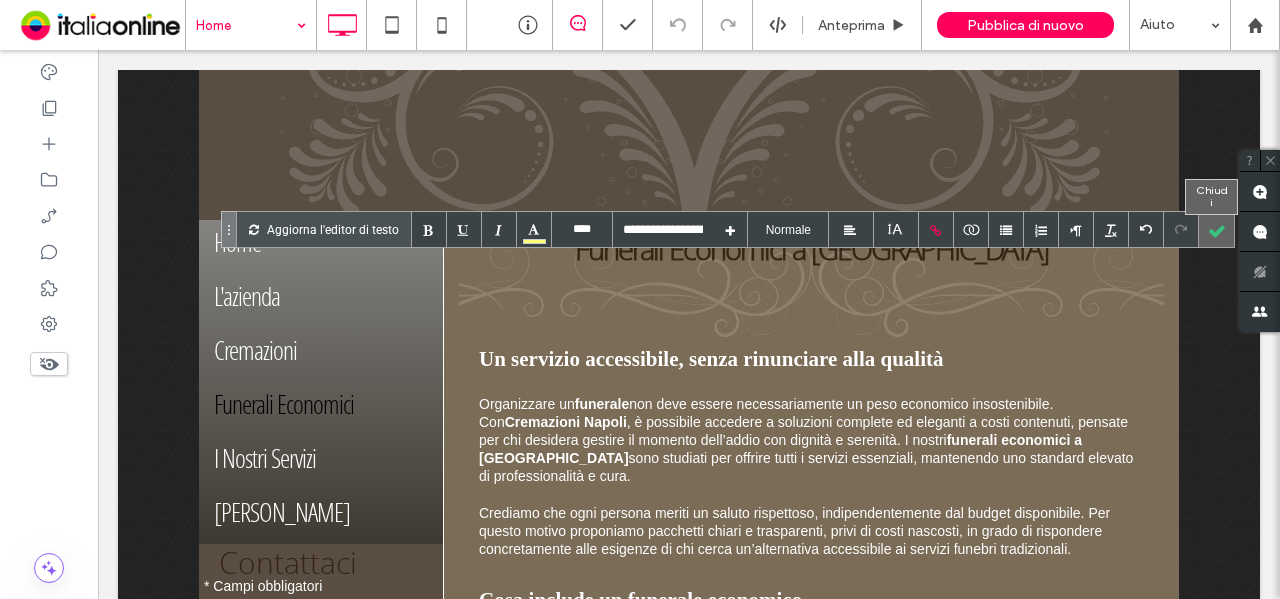 click at bounding box center (1216, 229) 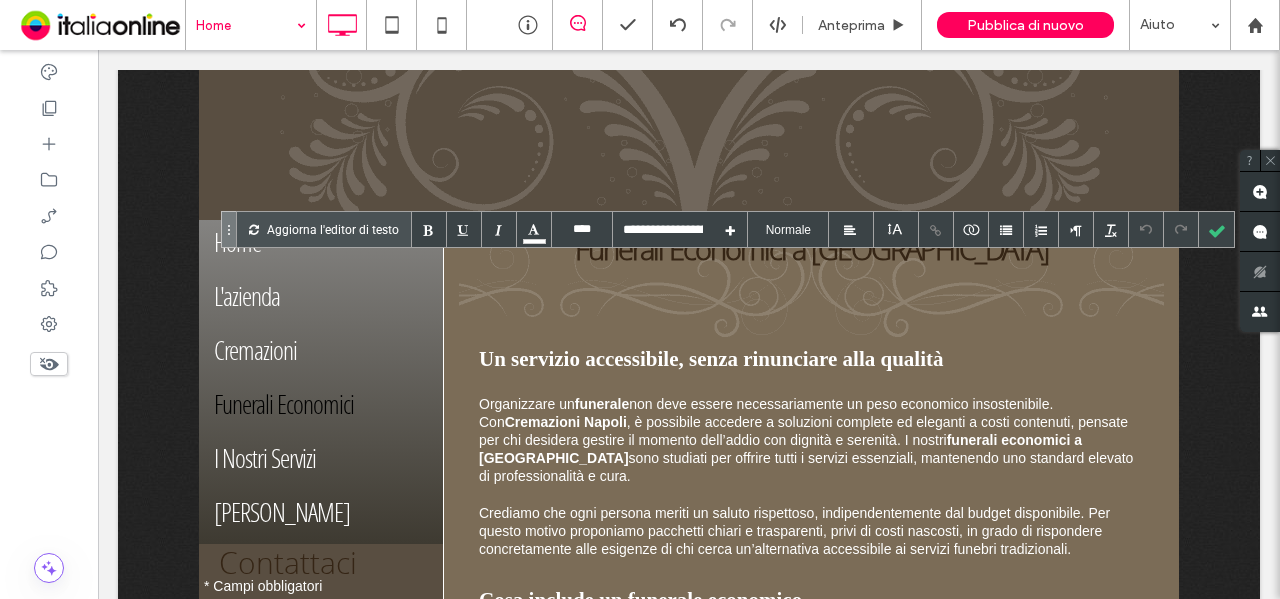type on "****" 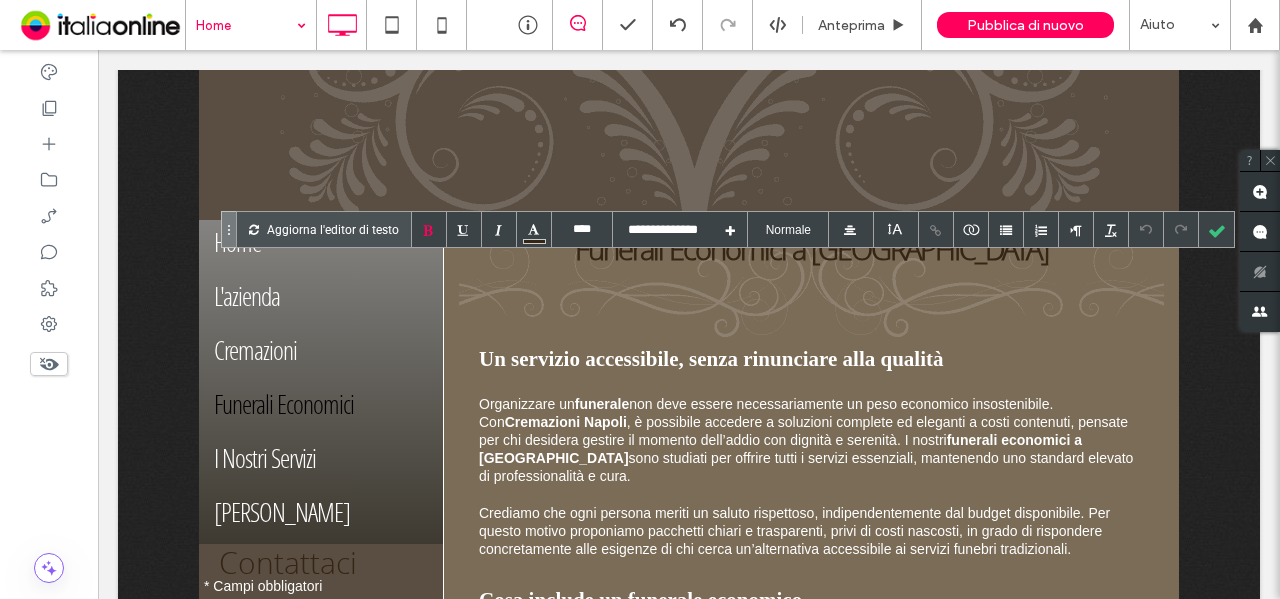 type on "****" 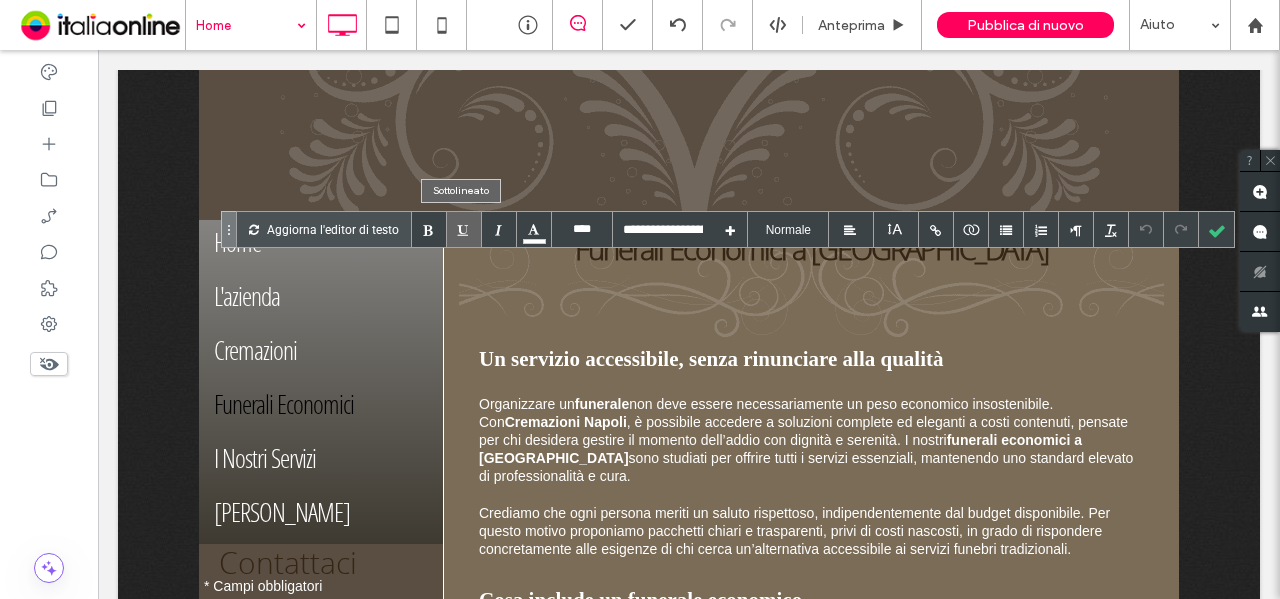 click at bounding box center (464, 229) 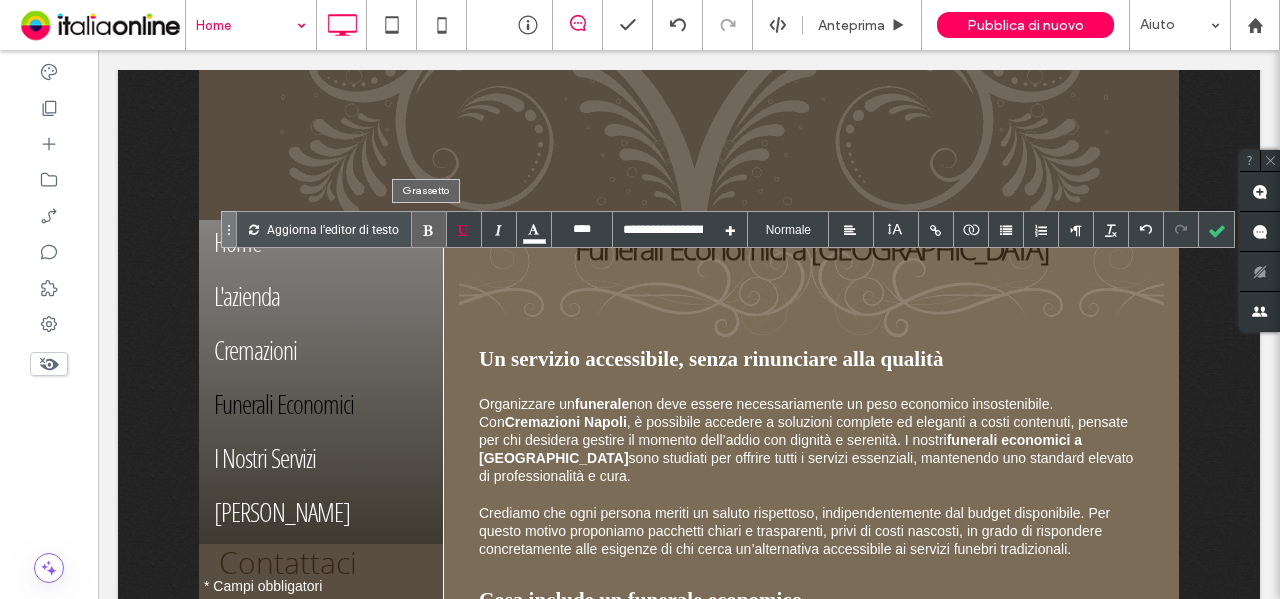 click at bounding box center (429, 229) 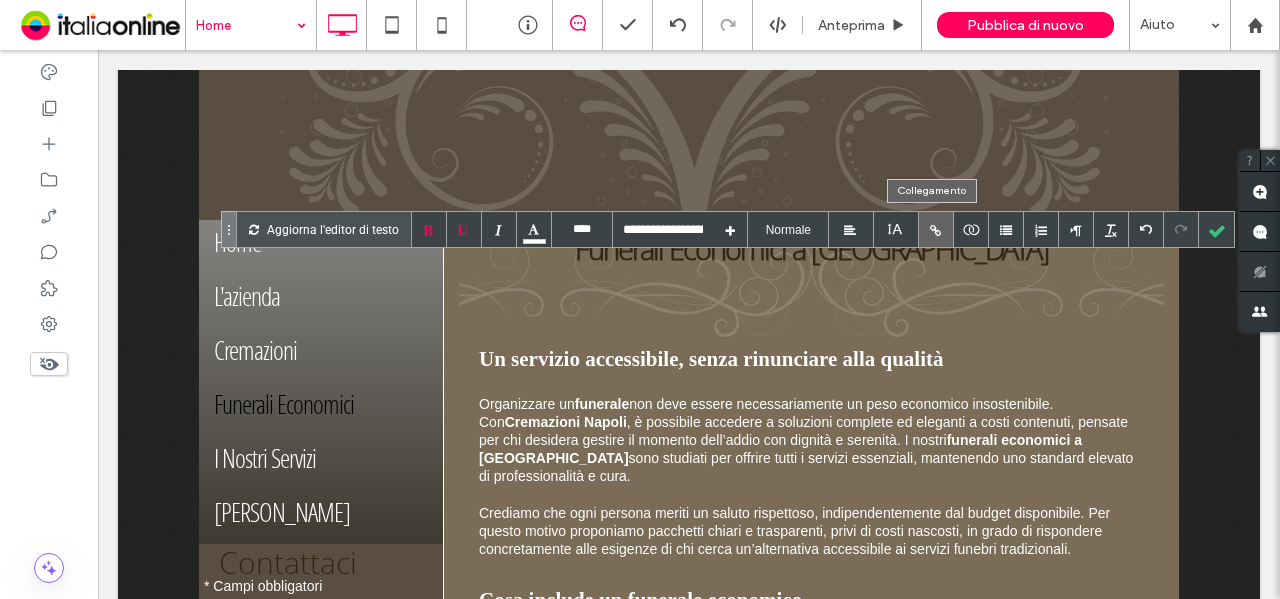 click at bounding box center (936, 229) 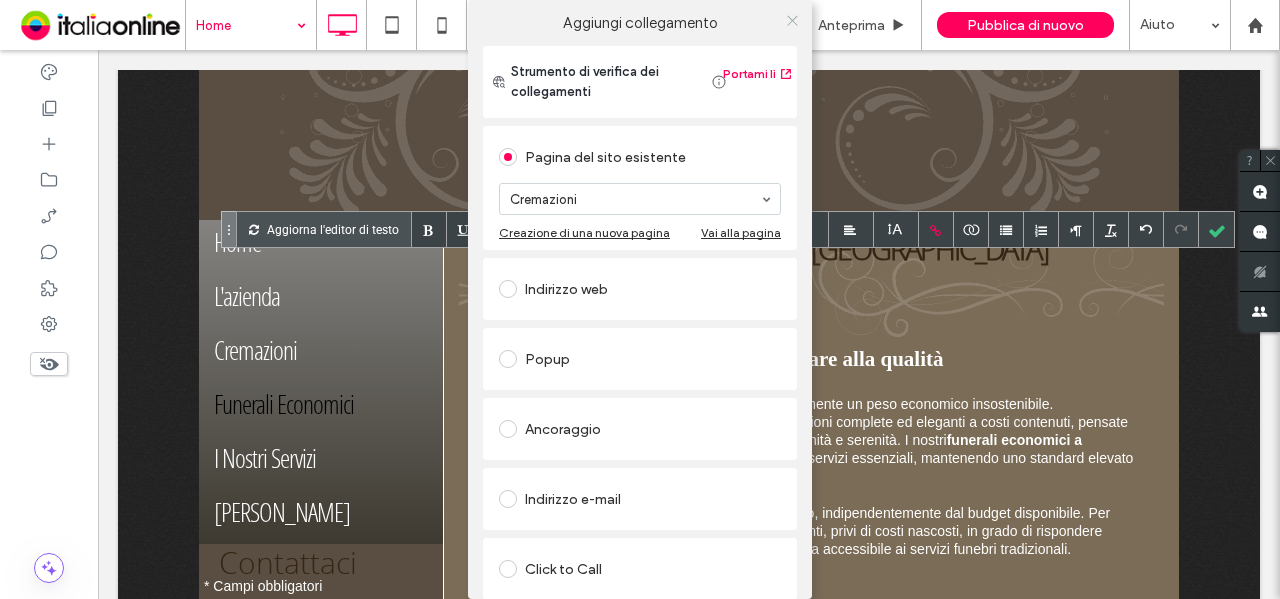 click 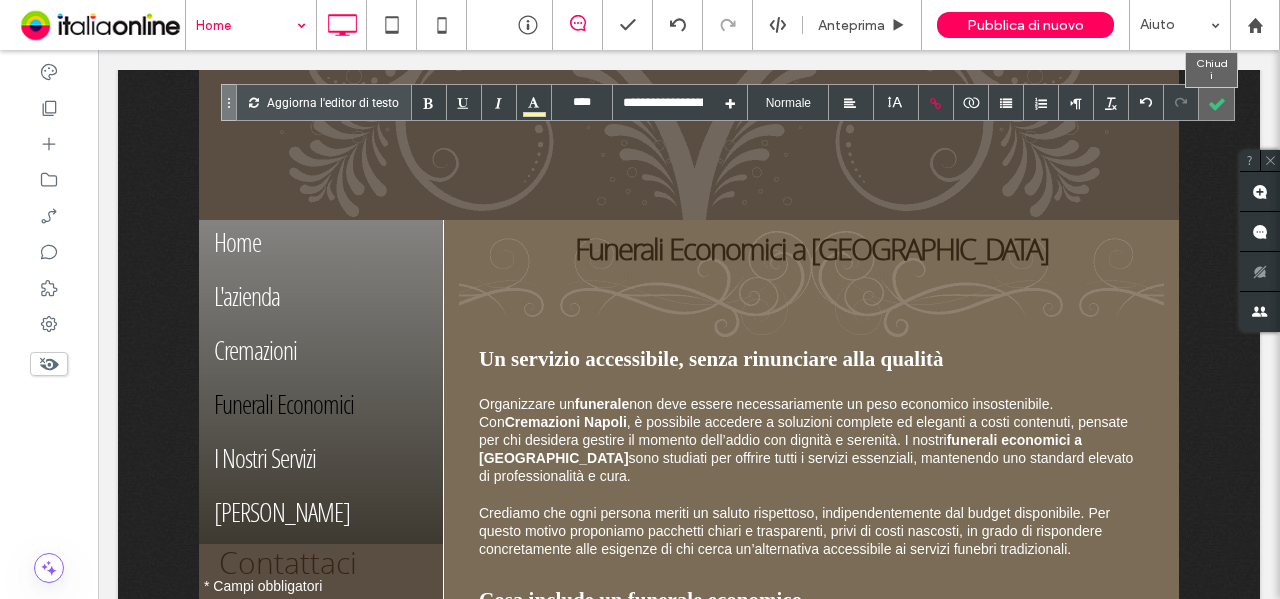 click at bounding box center [1216, 102] 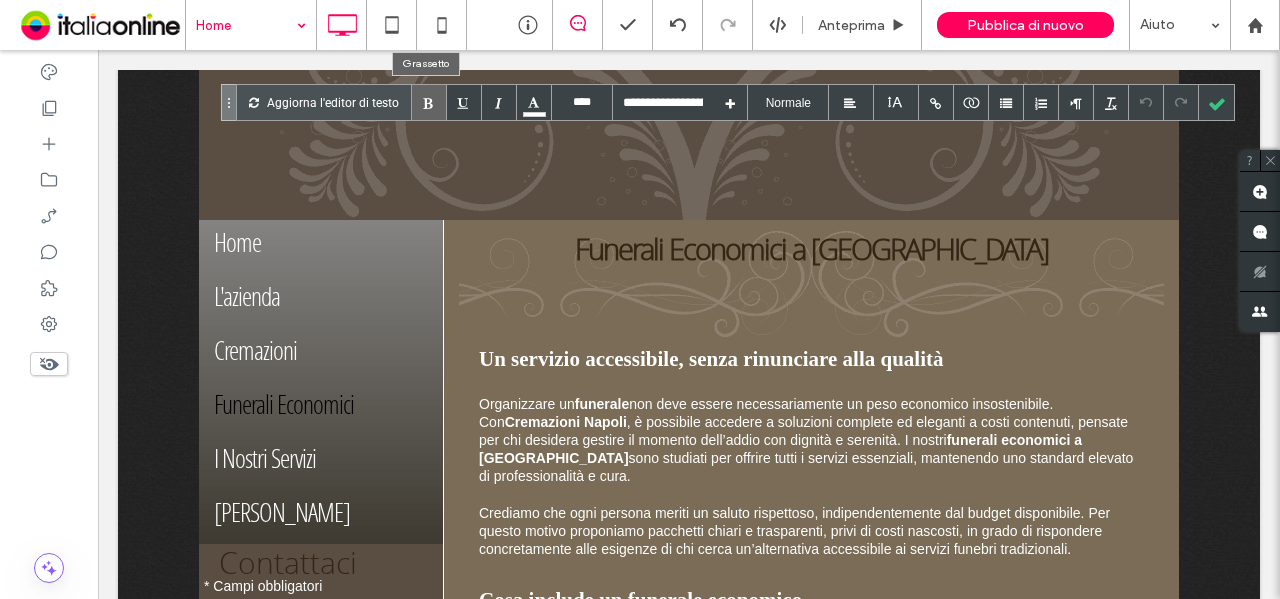 click at bounding box center [429, 102] 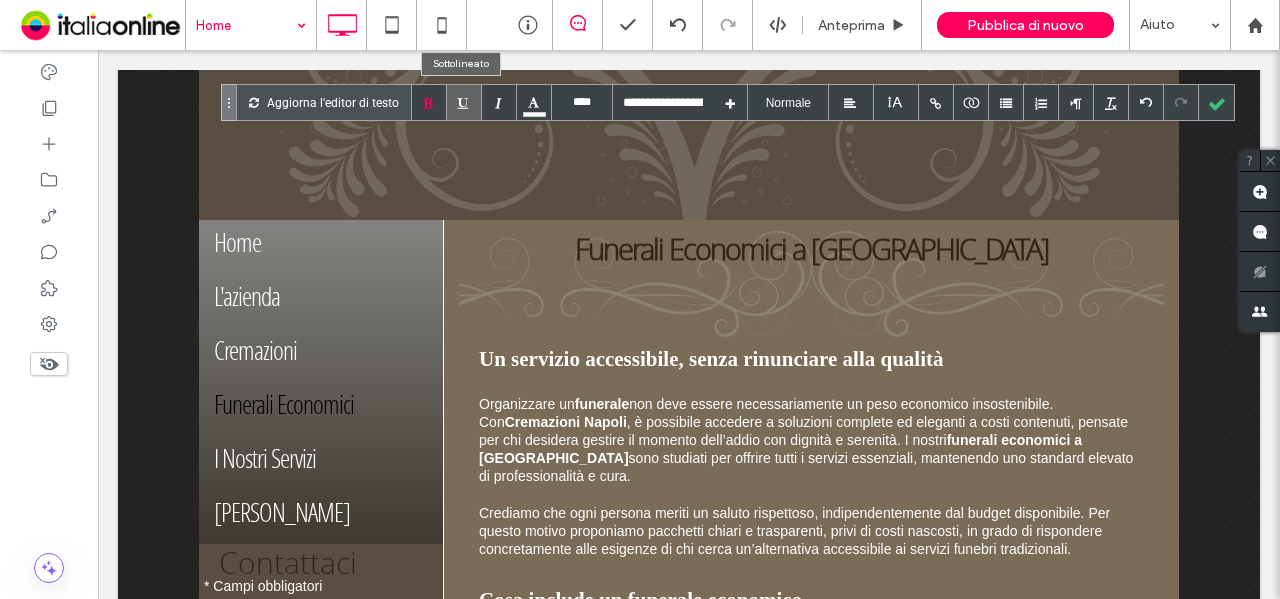 drag, startPoint x: 454, startPoint y: 109, endPoint x: 466, endPoint y: 108, distance: 12.0415945 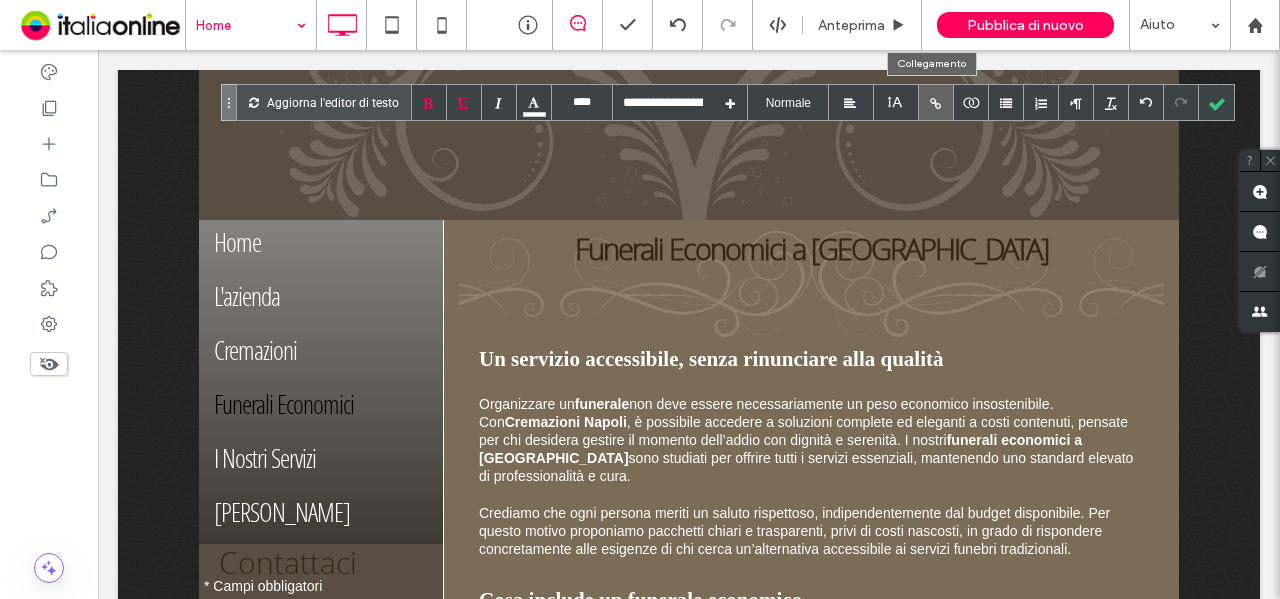 click at bounding box center [936, 102] 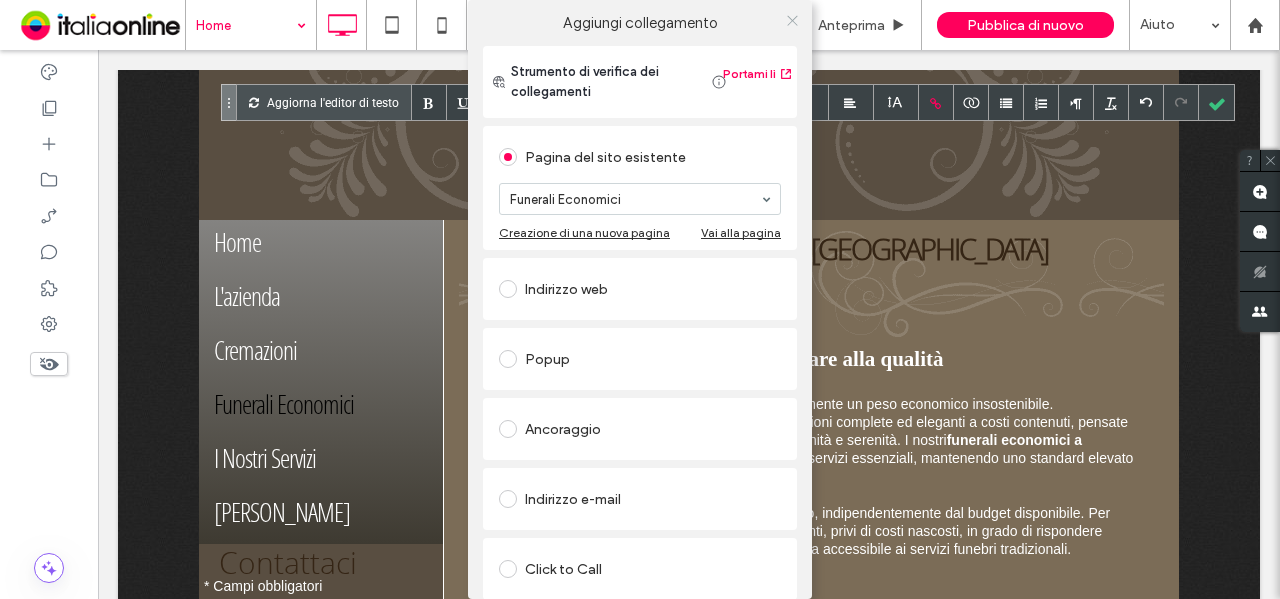 click 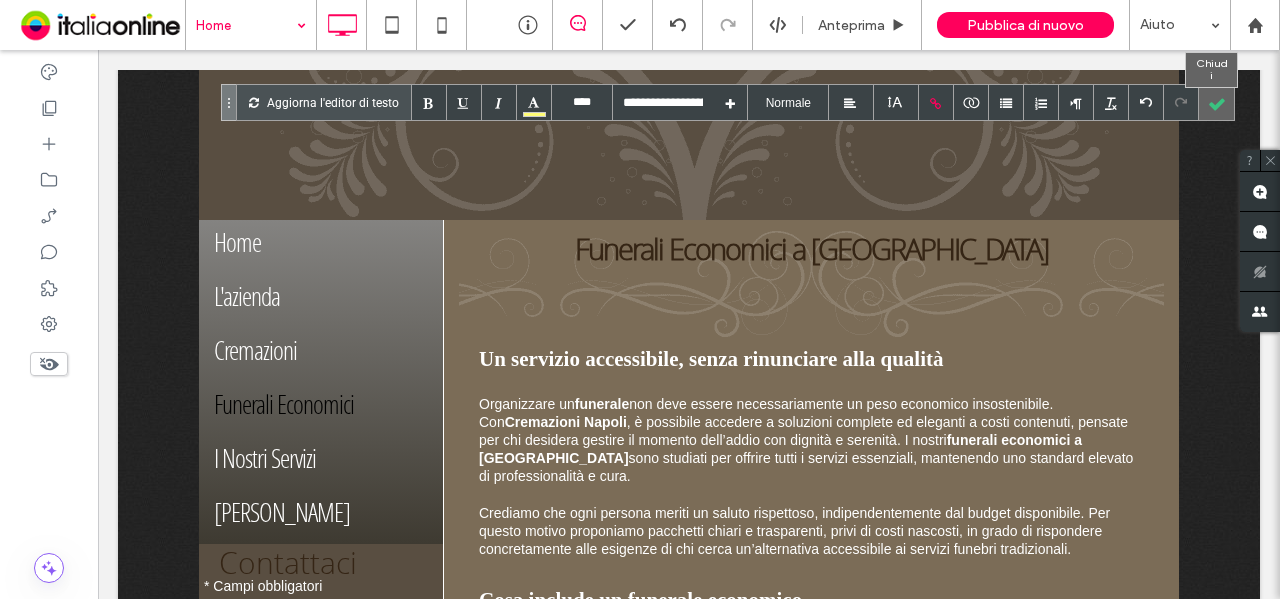 click at bounding box center [1216, 102] 